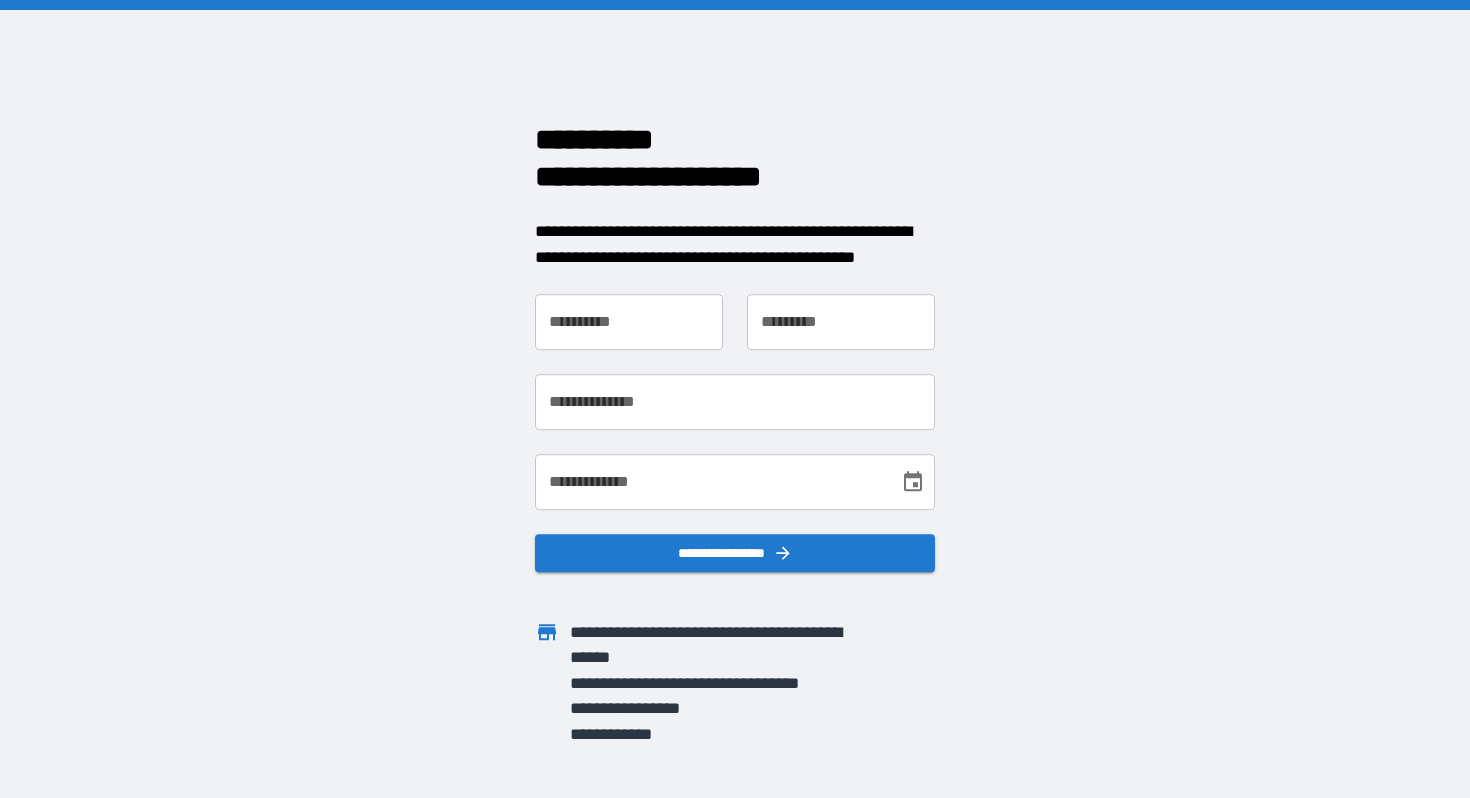 scroll, scrollTop: 0, scrollLeft: 0, axis: both 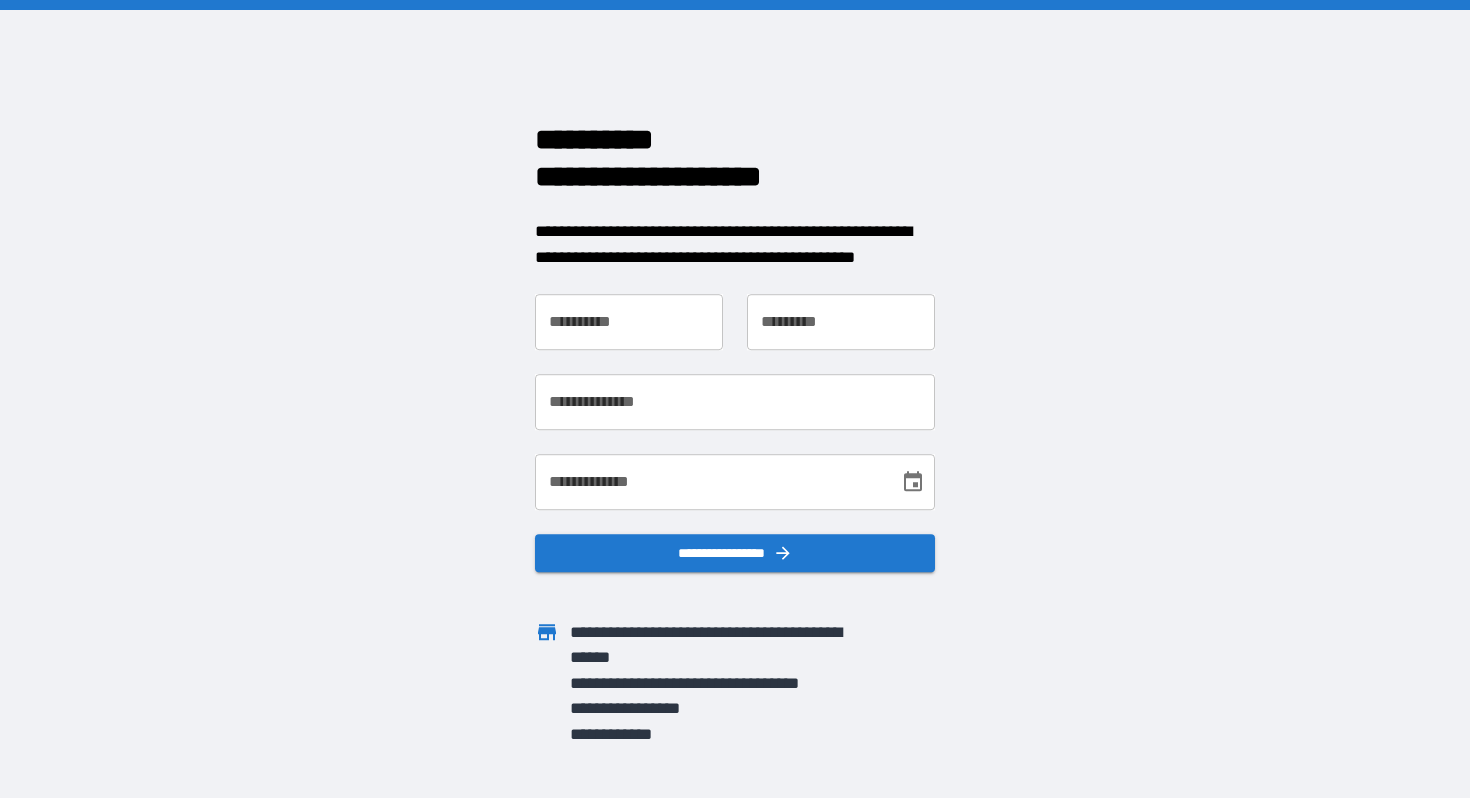 click on "**********" at bounding box center [629, 322] 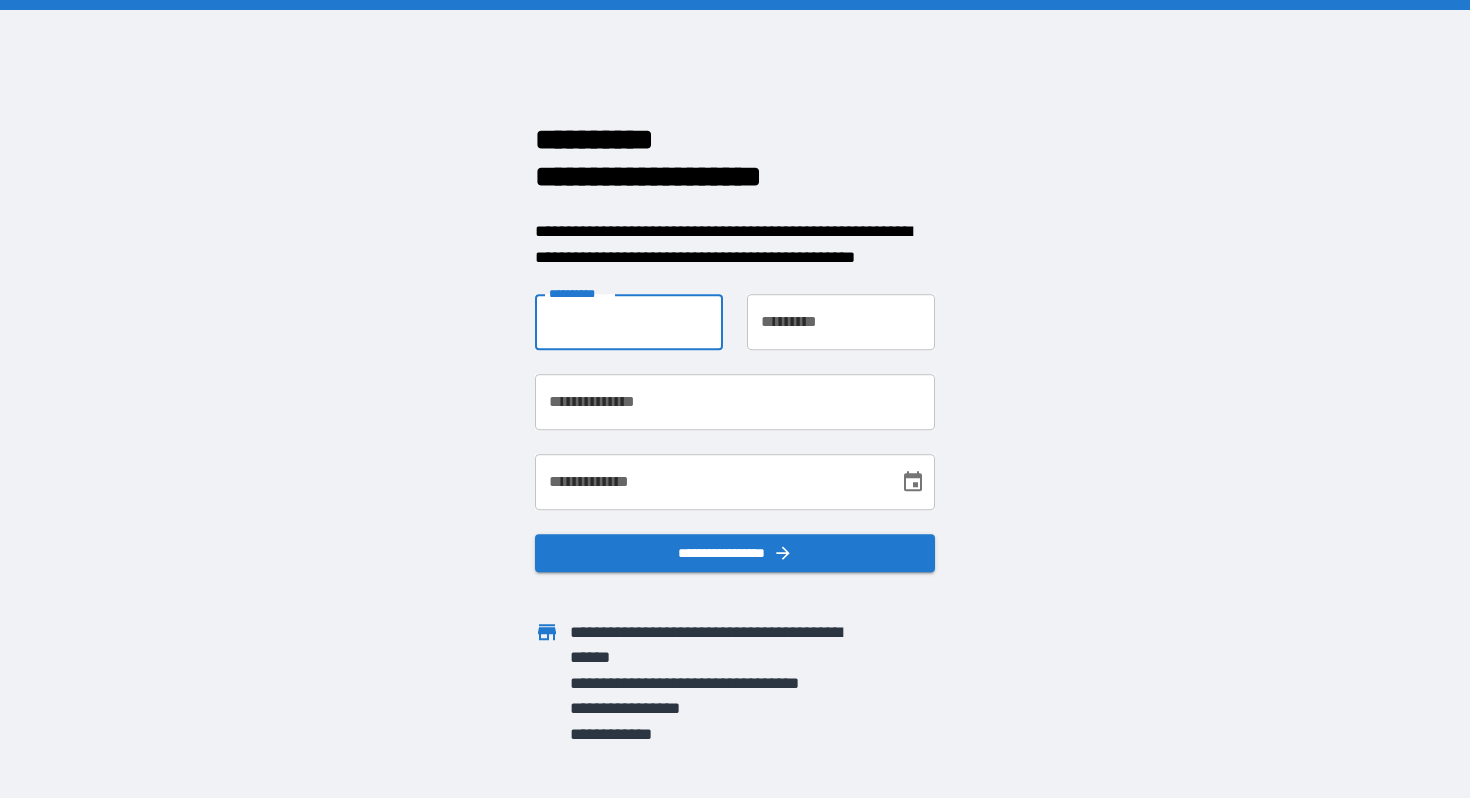 type on "****" 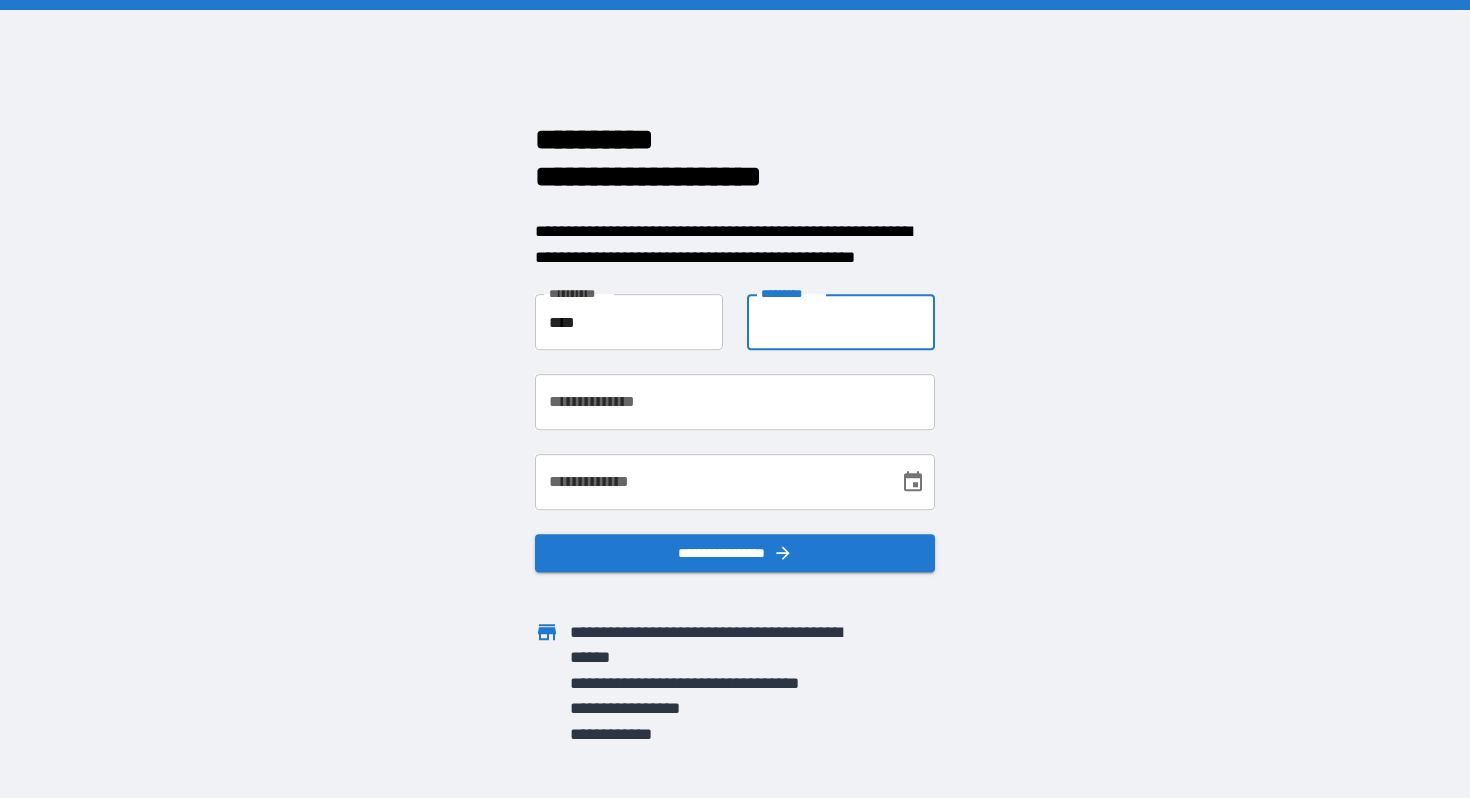 click on "********* *********" at bounding box center (841, 322) 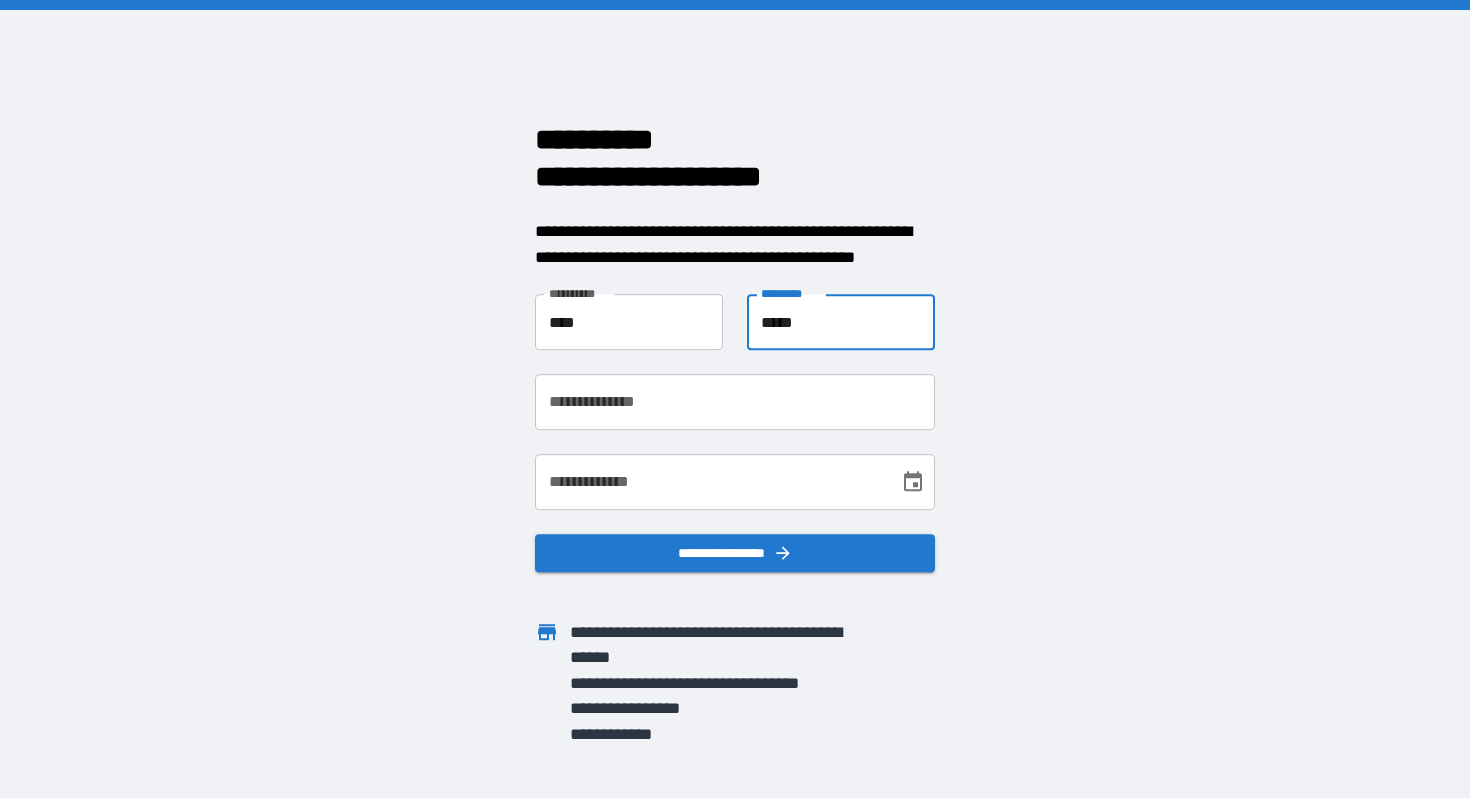 click on "**********" at bounding box center (735, 402) 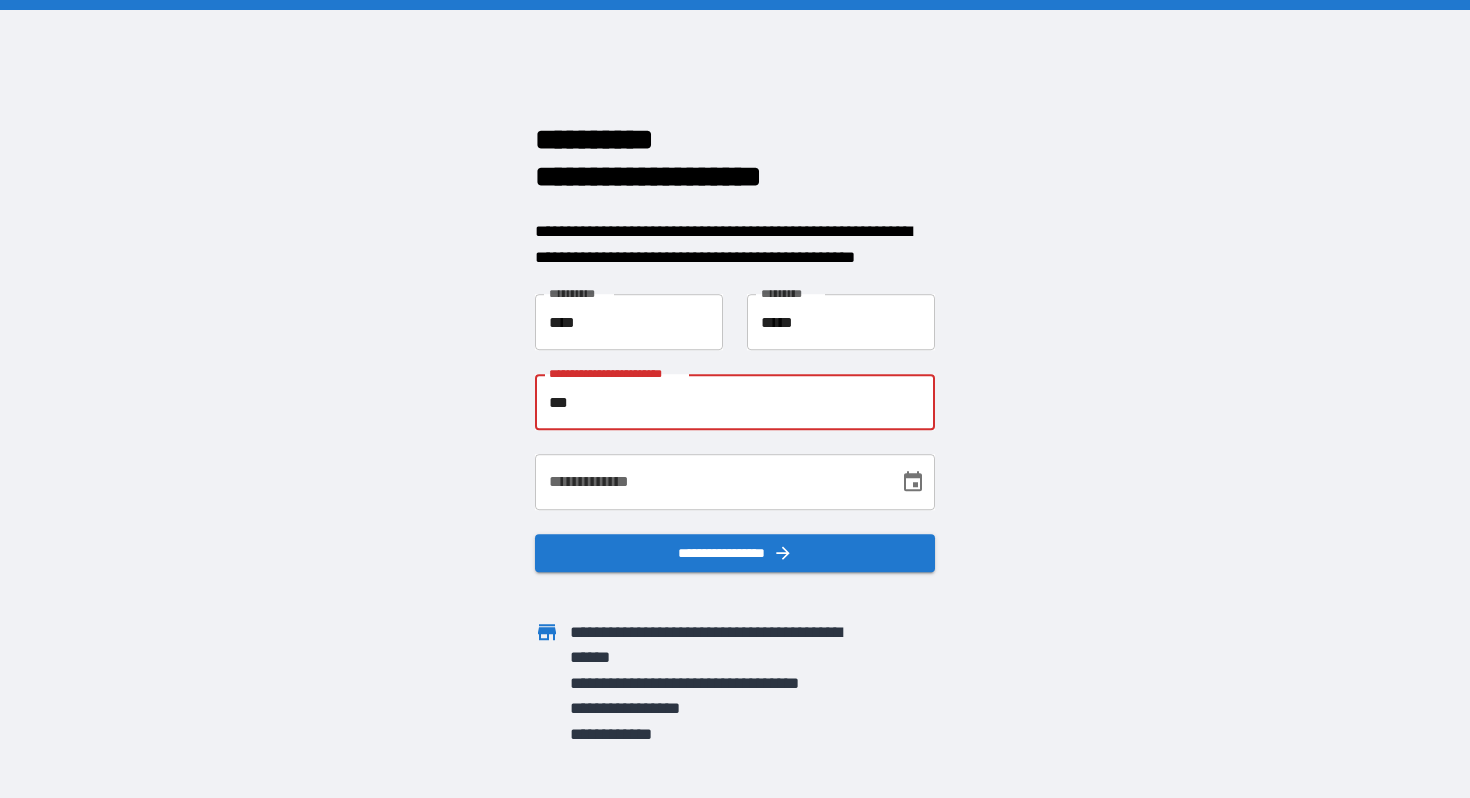 type on "**********" 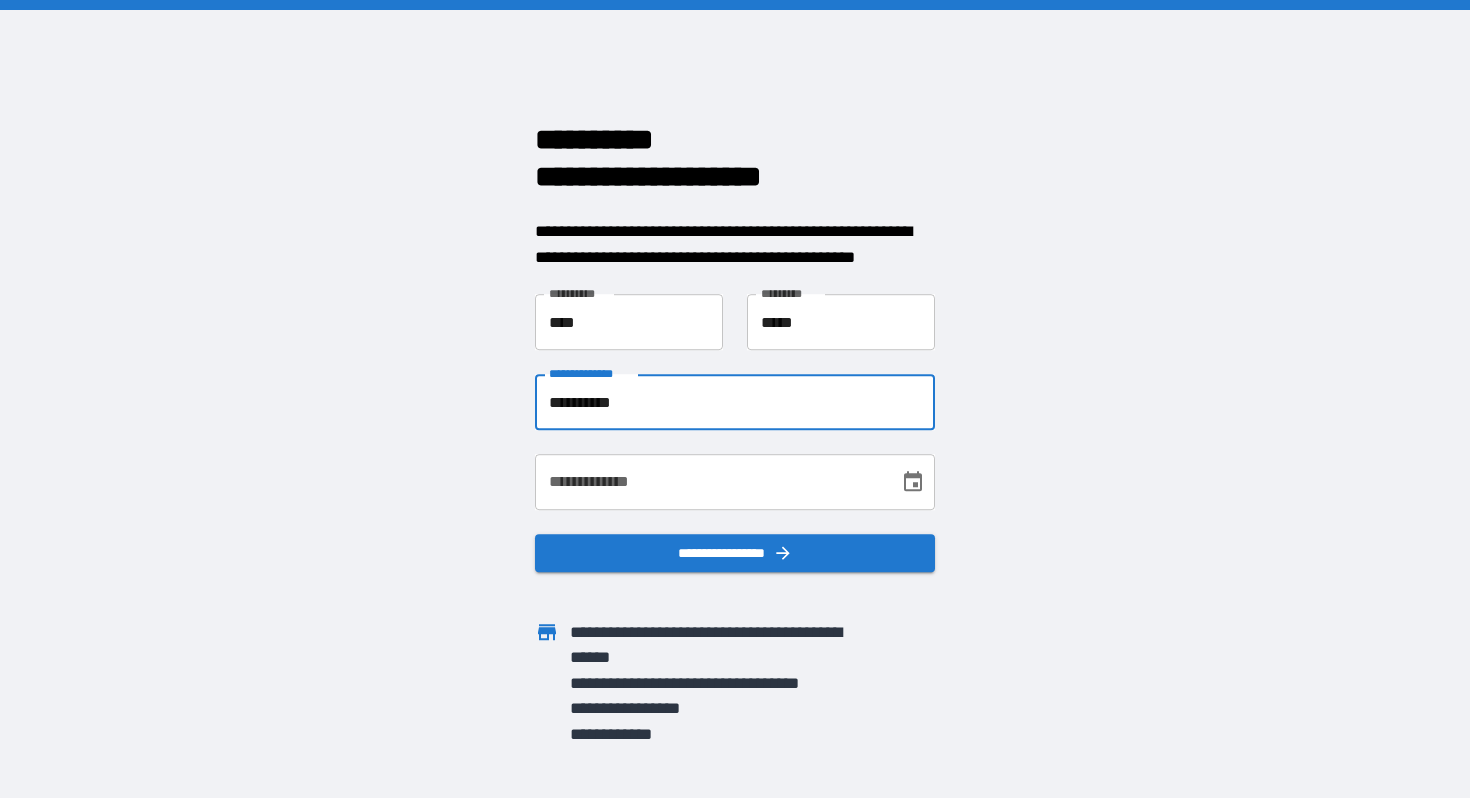 click on "**********" at bounding box center [710, 482] 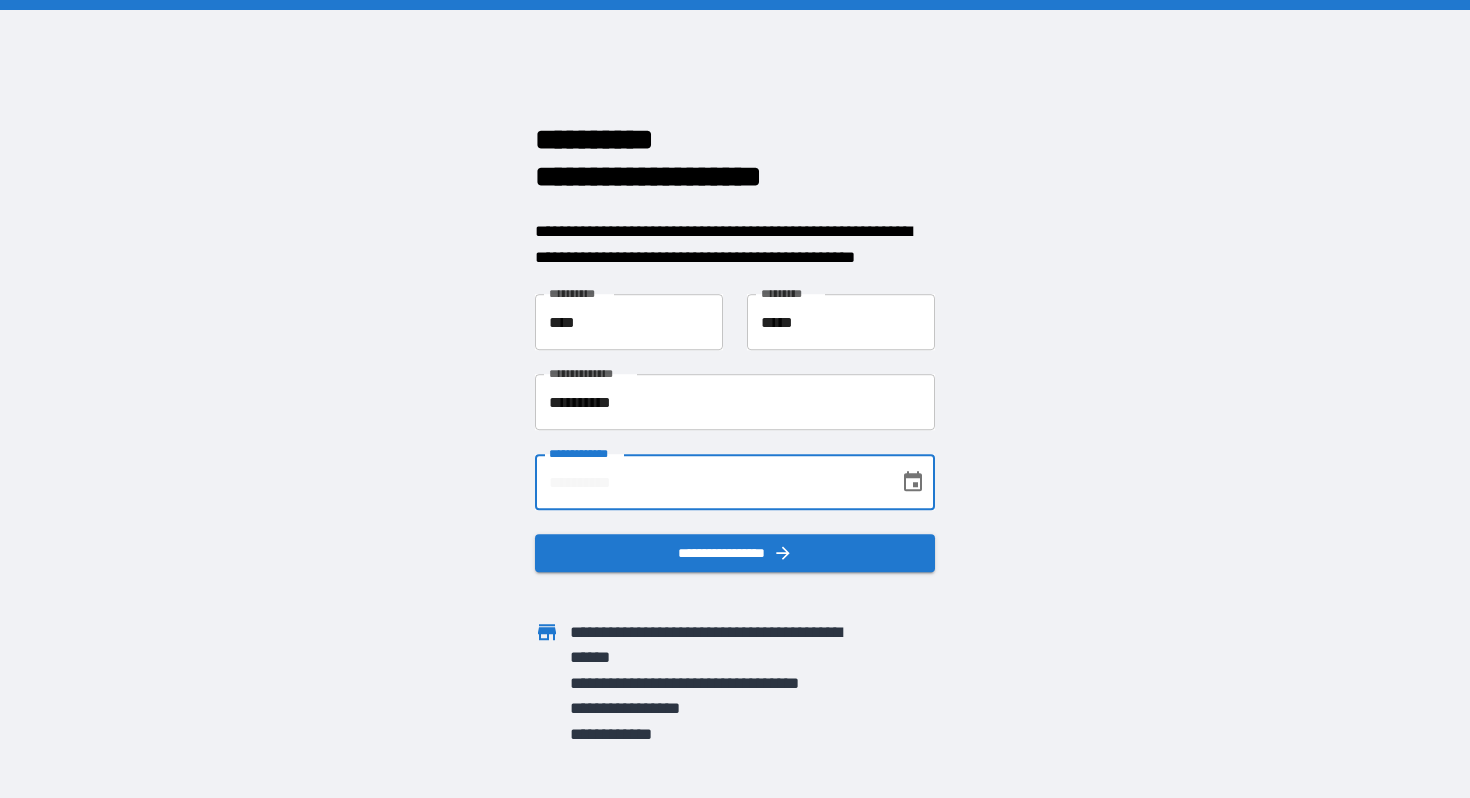 type on "**********" 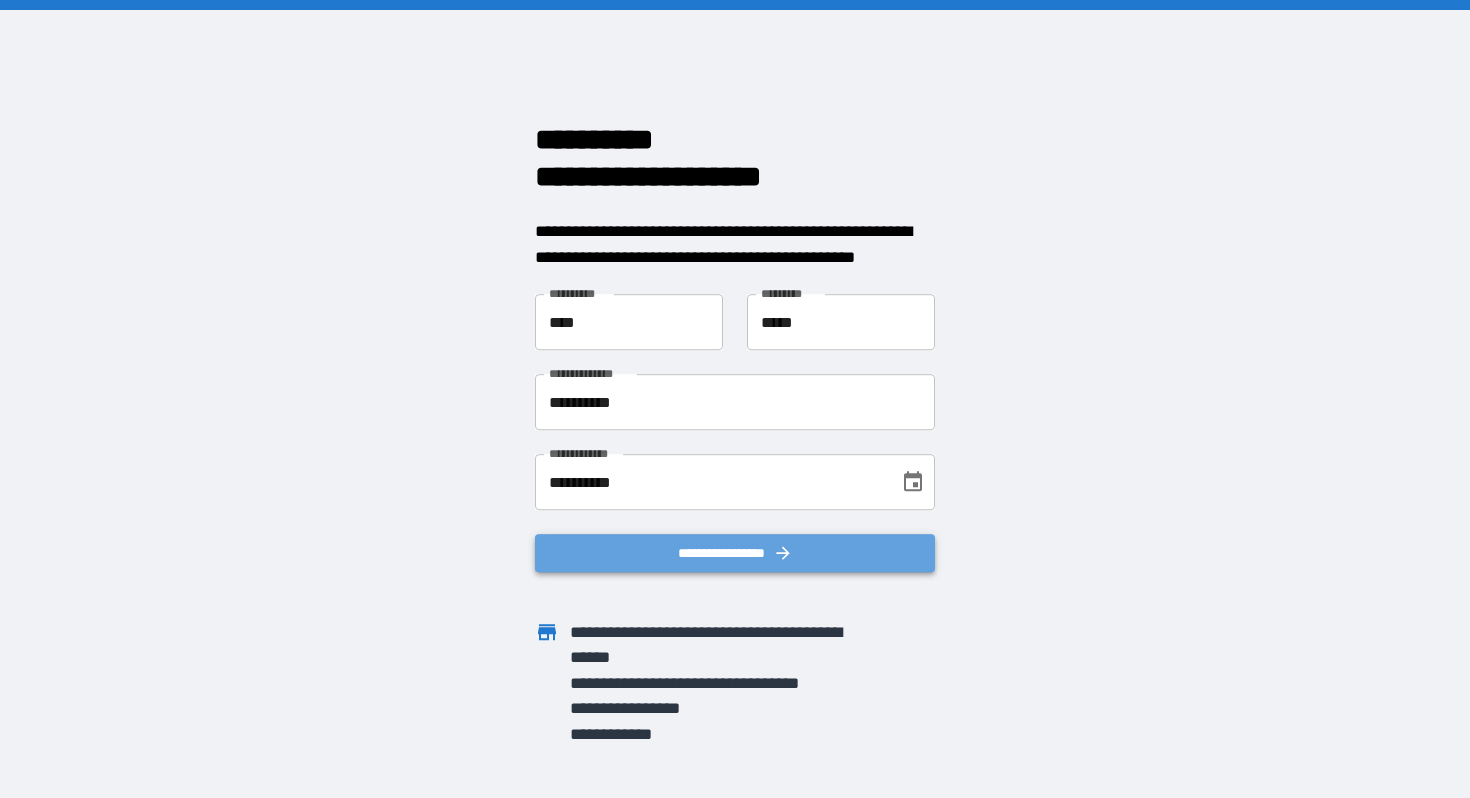 click on "**********" at bounding box center [735, 553] 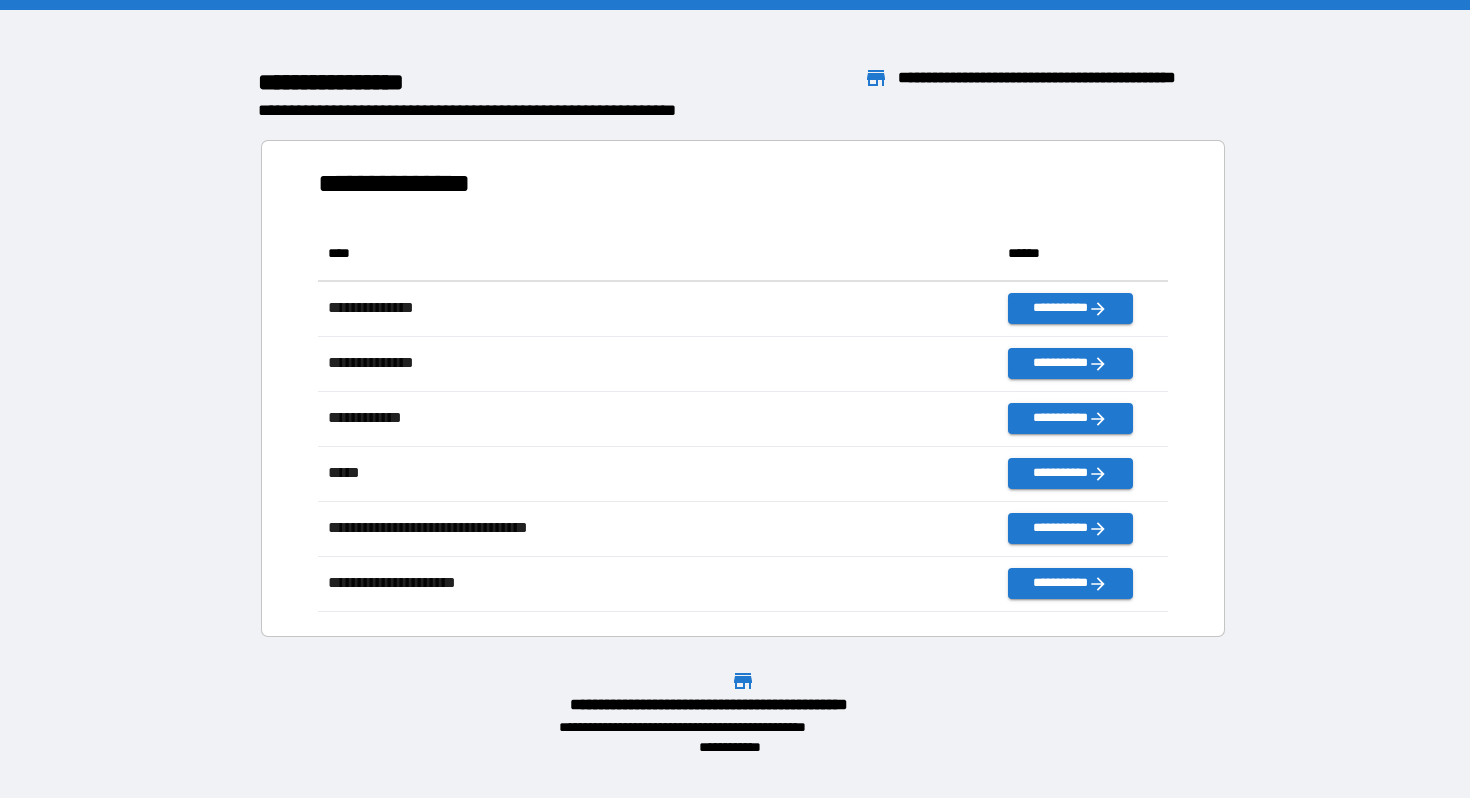 scroll, scrollTop: 1, scrollLeft: 1, axis: both 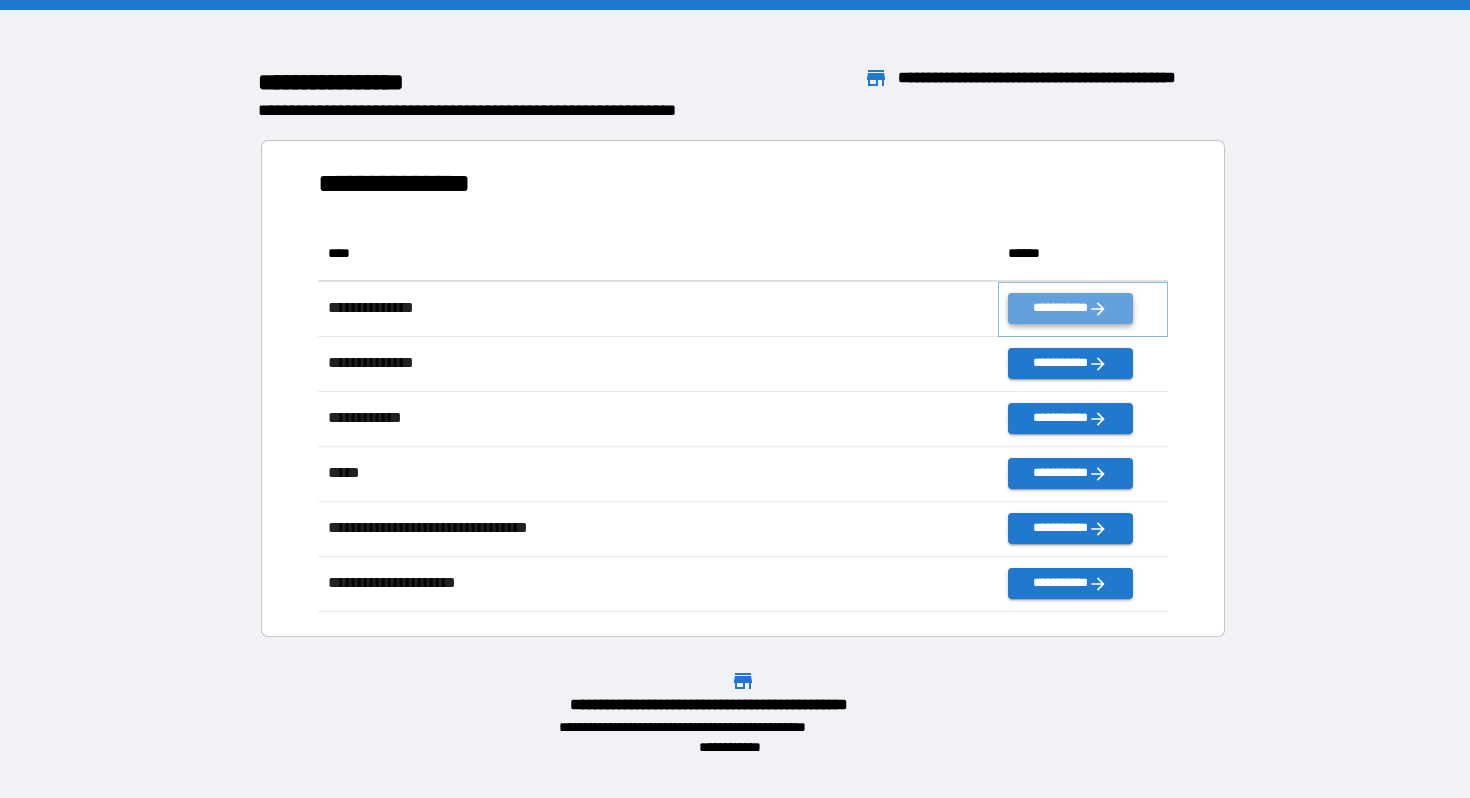 click on "**********" at bounding box center (1070, 308) 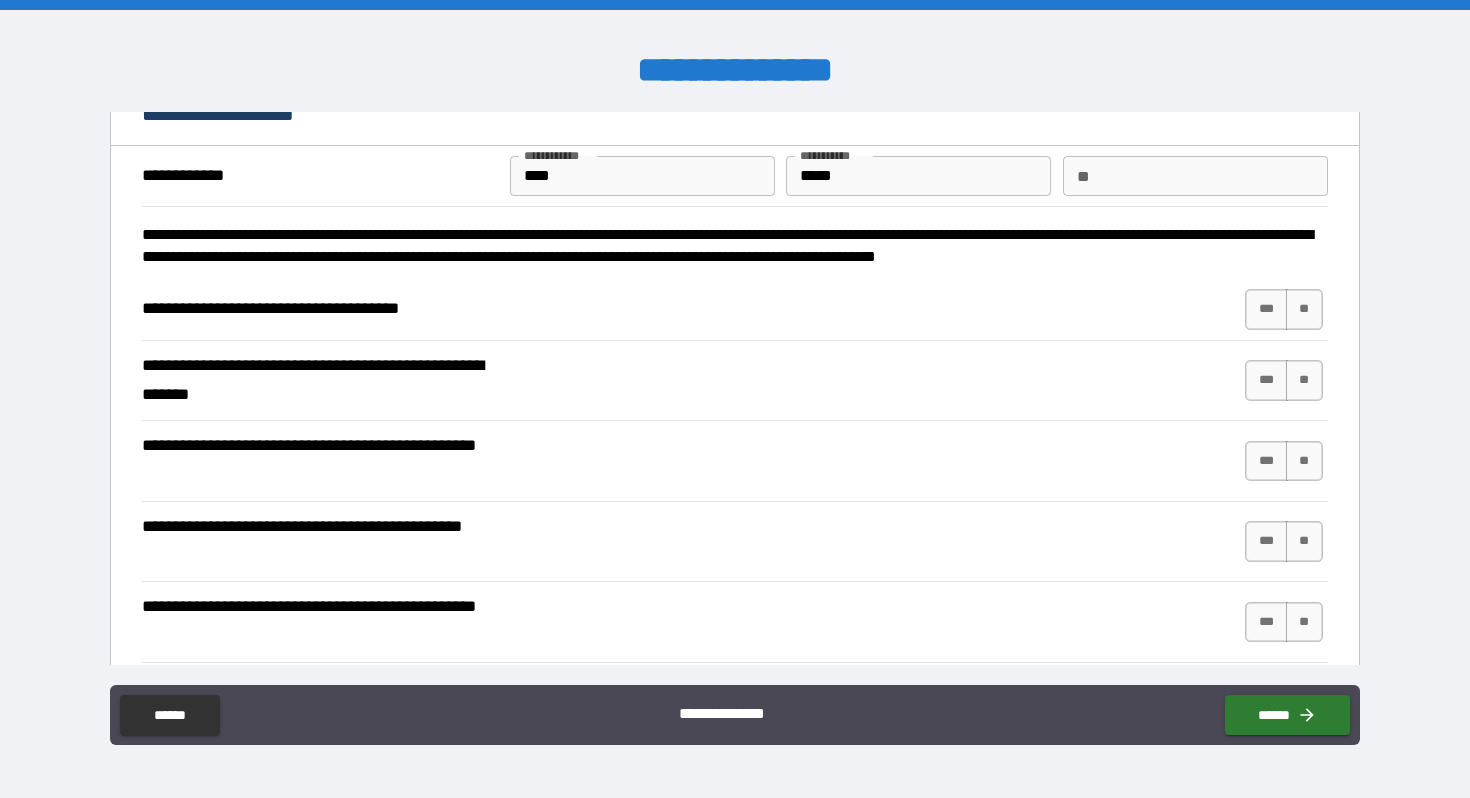 scroll, scrollTop: 35, scrollLeft: 0, axis: vertical 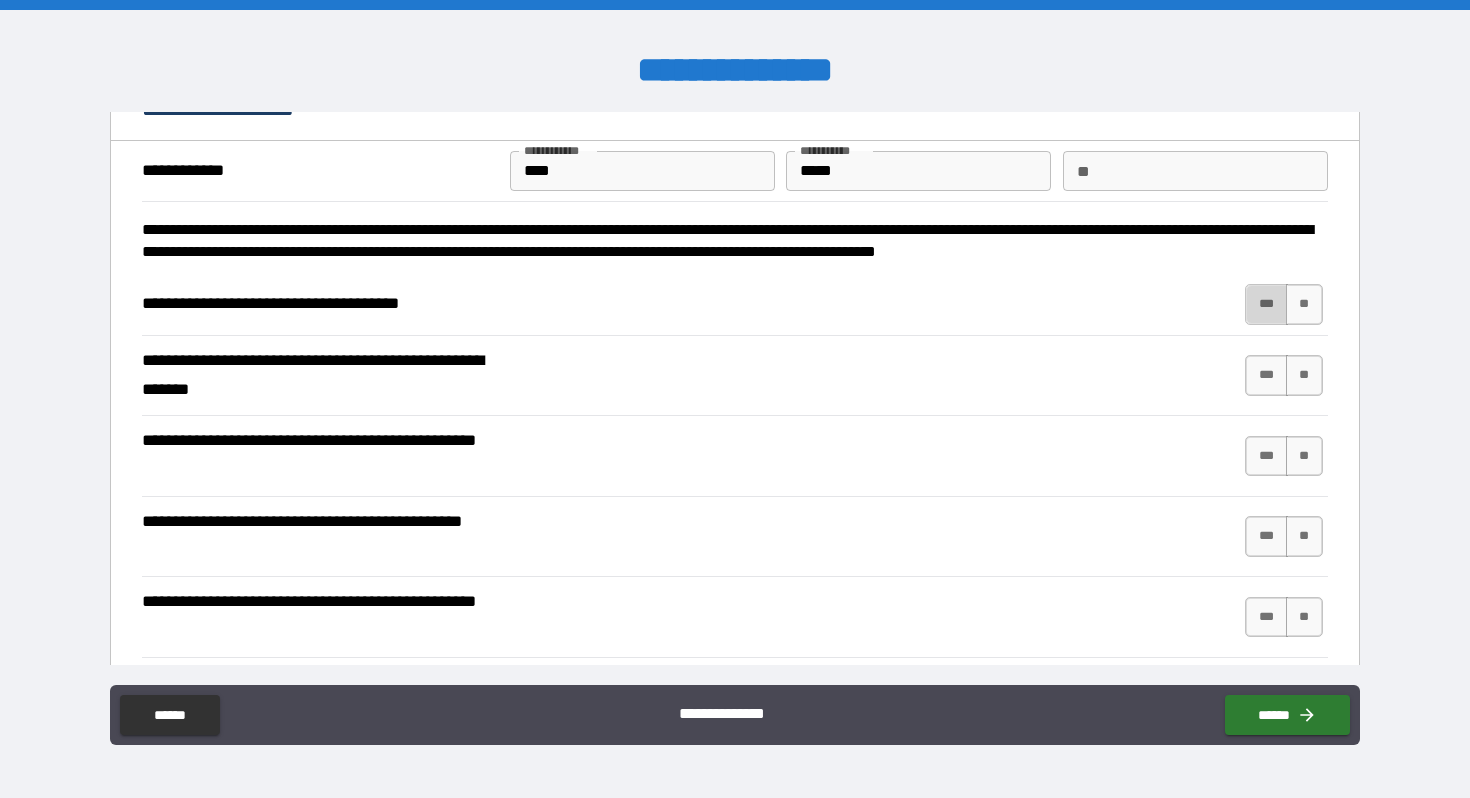 click on "***" at bounding box center [1266, 304] 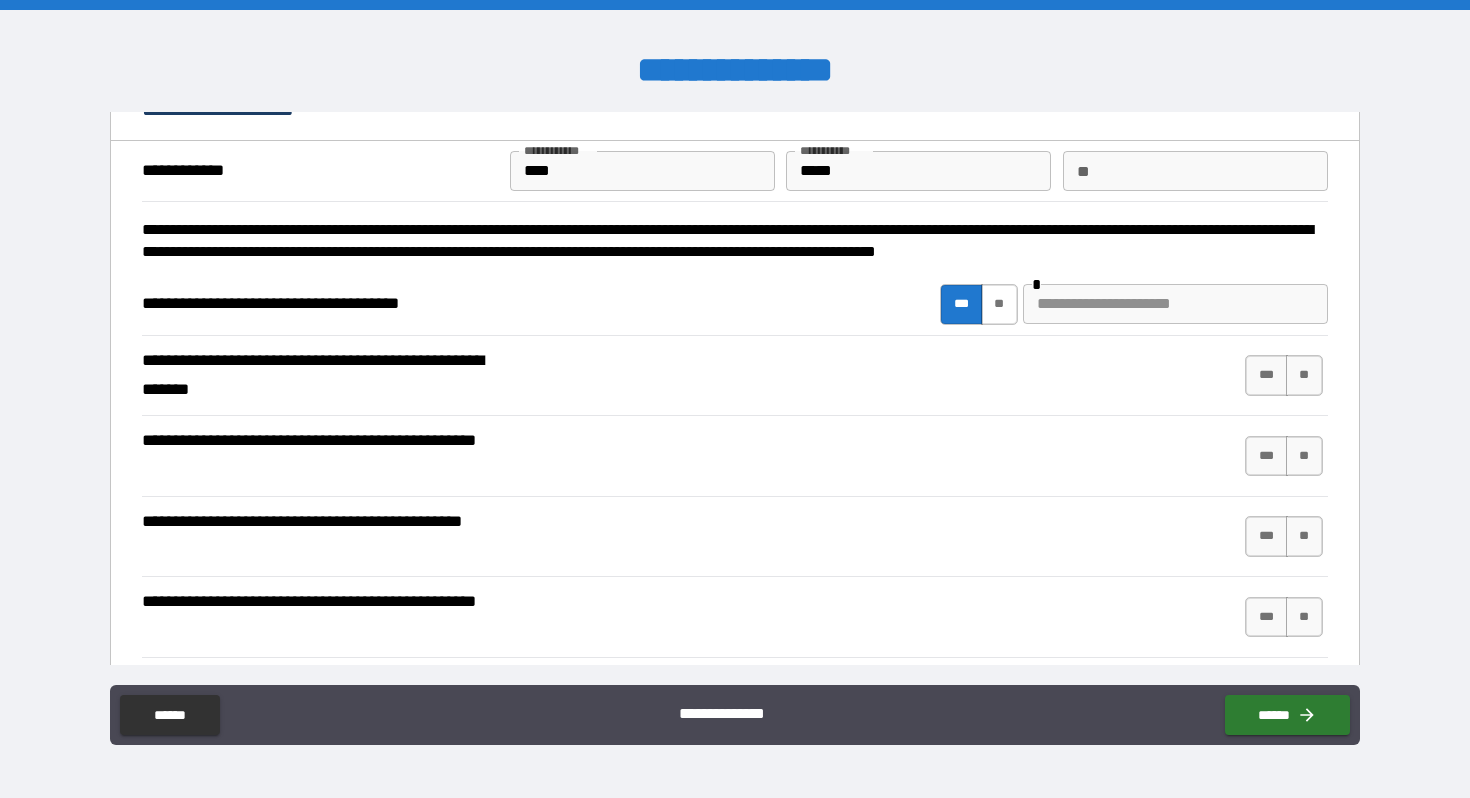 click on "**" at bounding box center [999, 304] 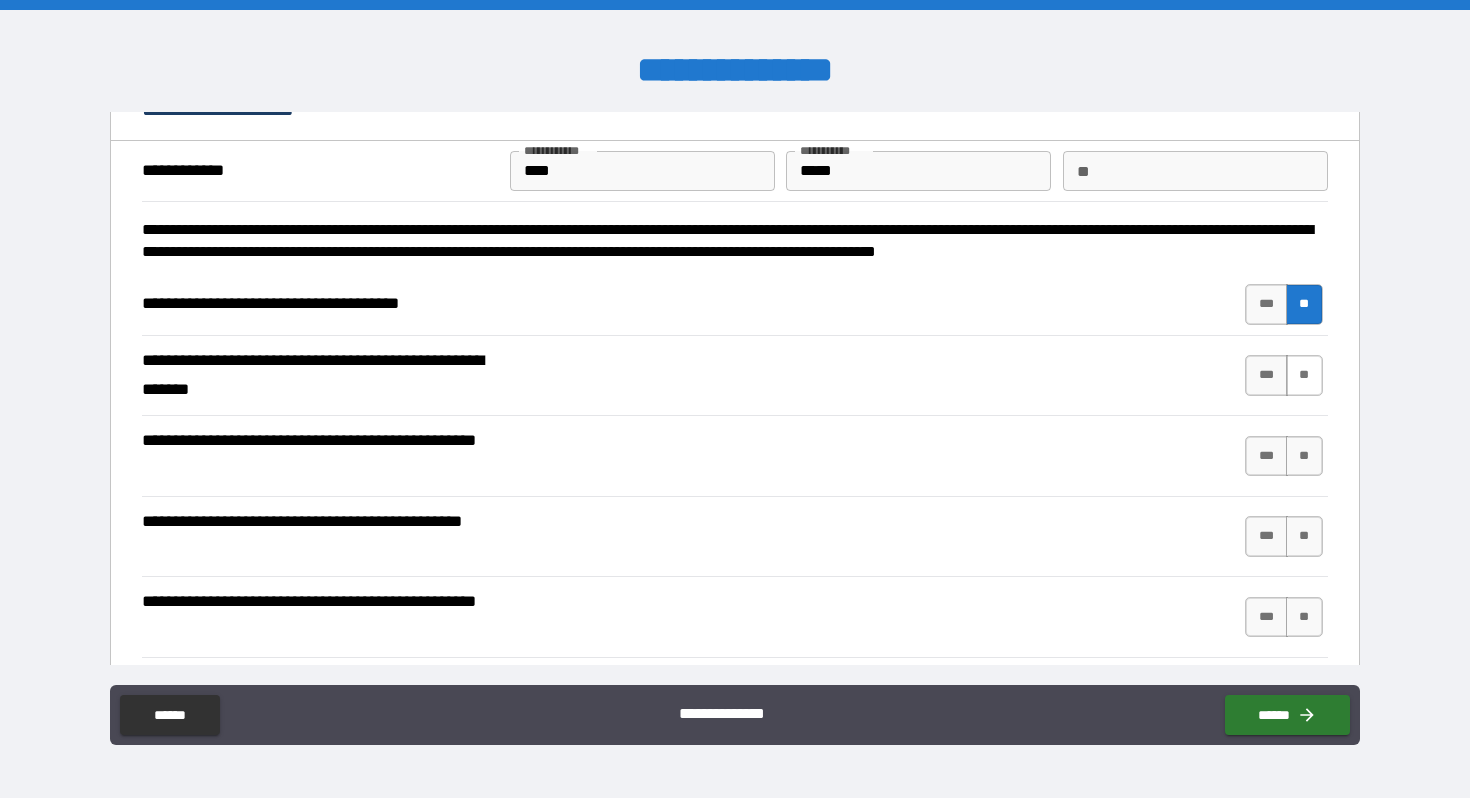 click on "**" at bounding box center (1304, 375) 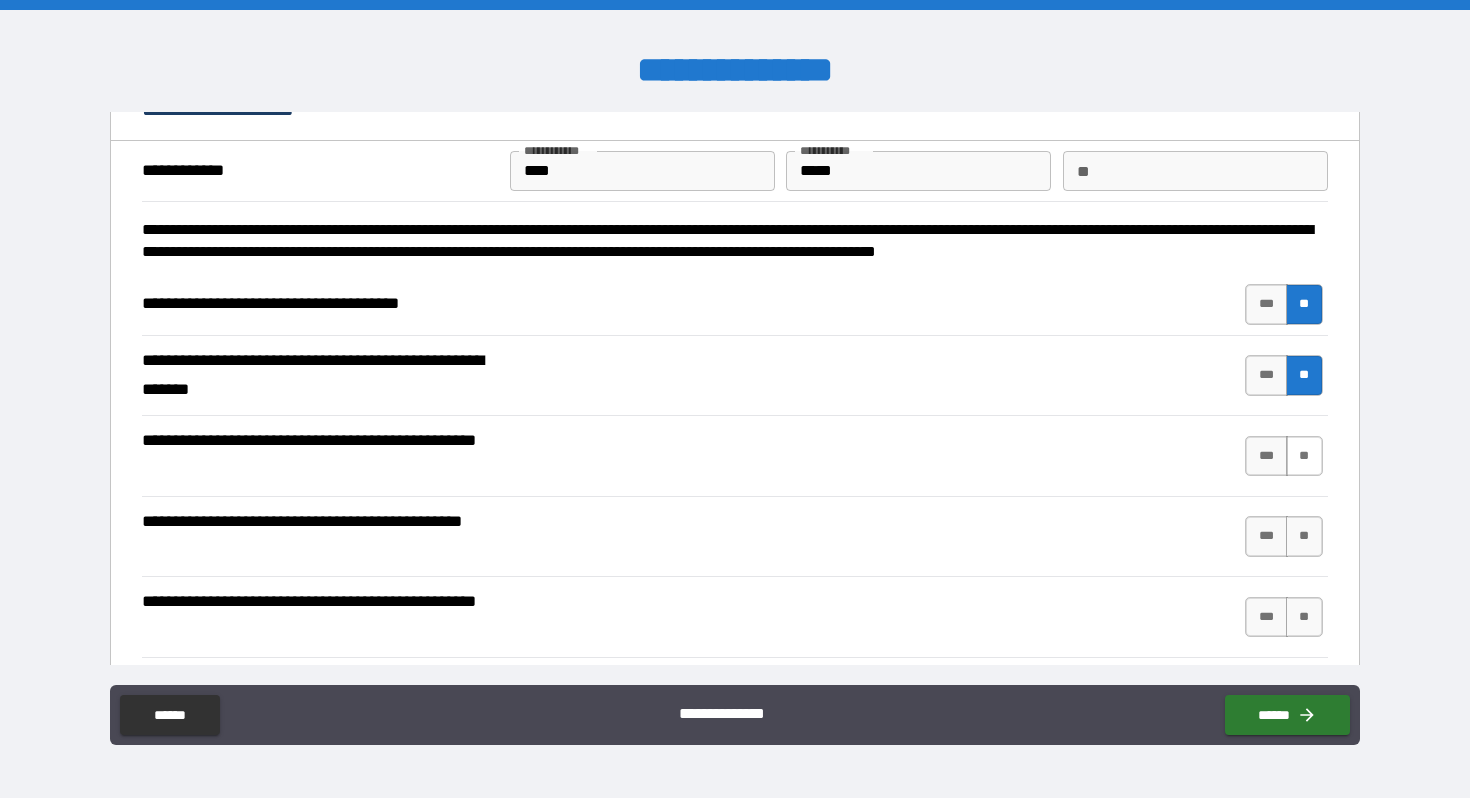 click on "**" at bounding box center (1304, 456) 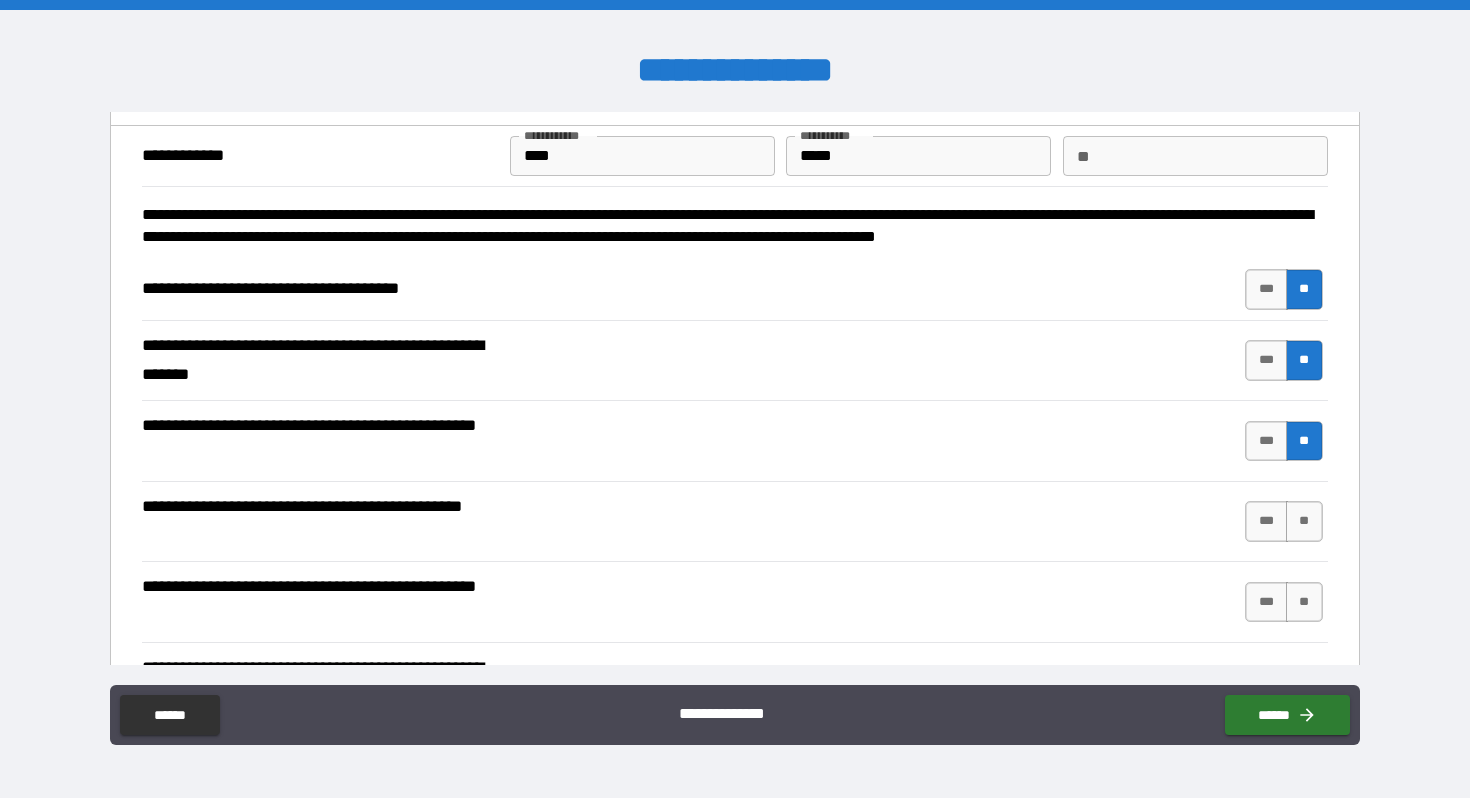 scroll, scrollTop: 55, scrollLeft: 0, axis: vertical 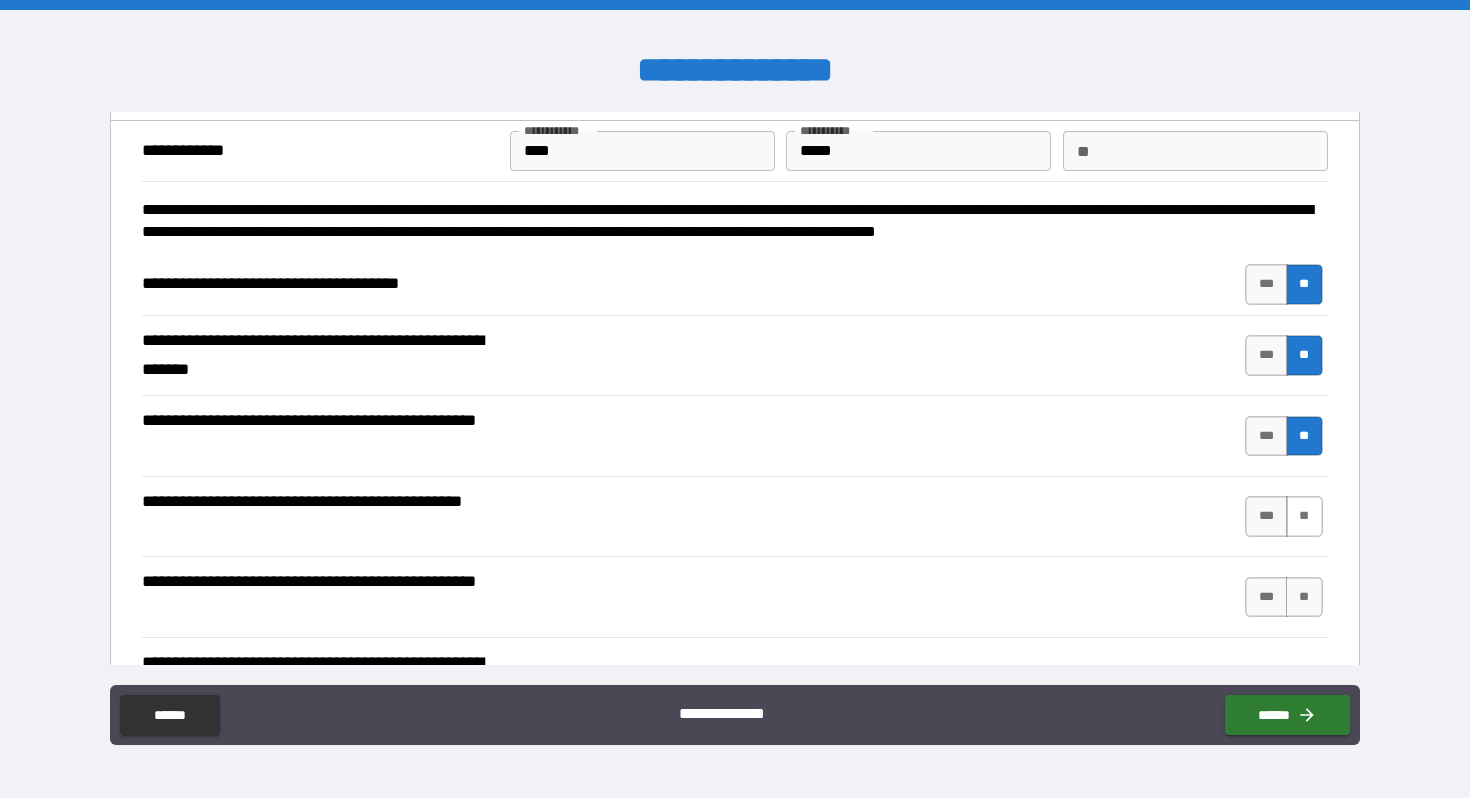 click on "**" at bounding box center (1304, 516) 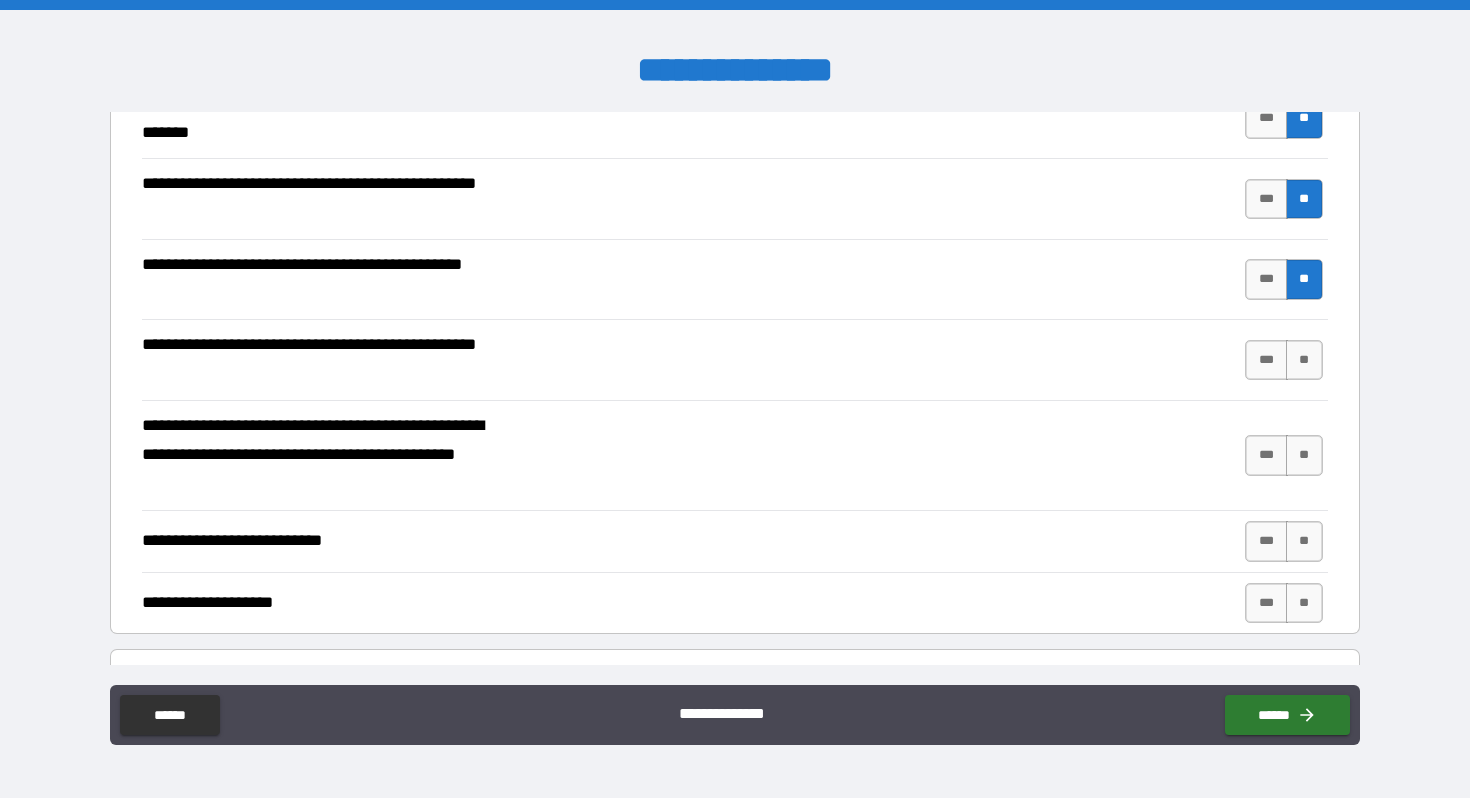 scroll, scrollTop: 304, scrollLeft: 0, axis: vertical 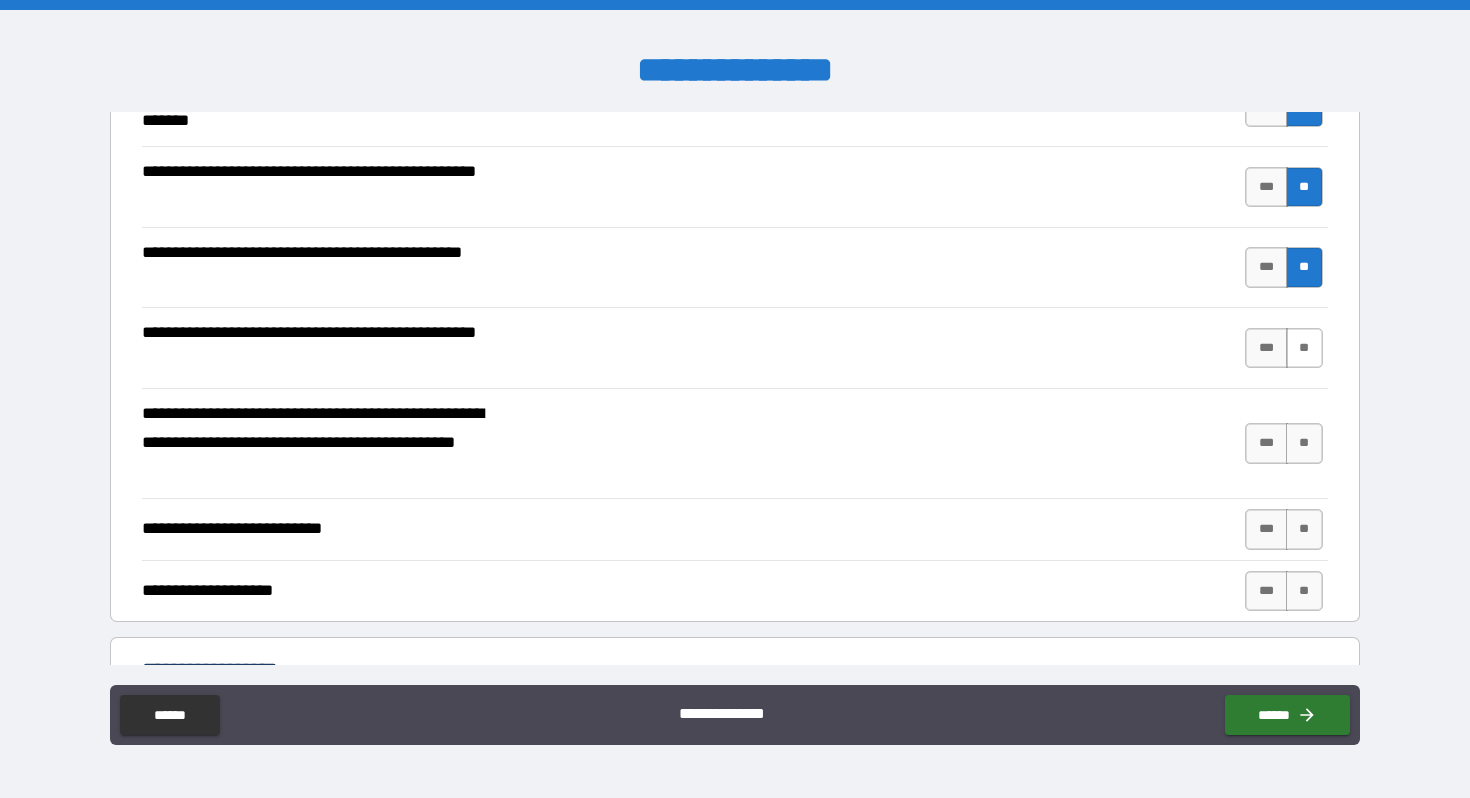 click on "**" at bounding box center (1304, 348) 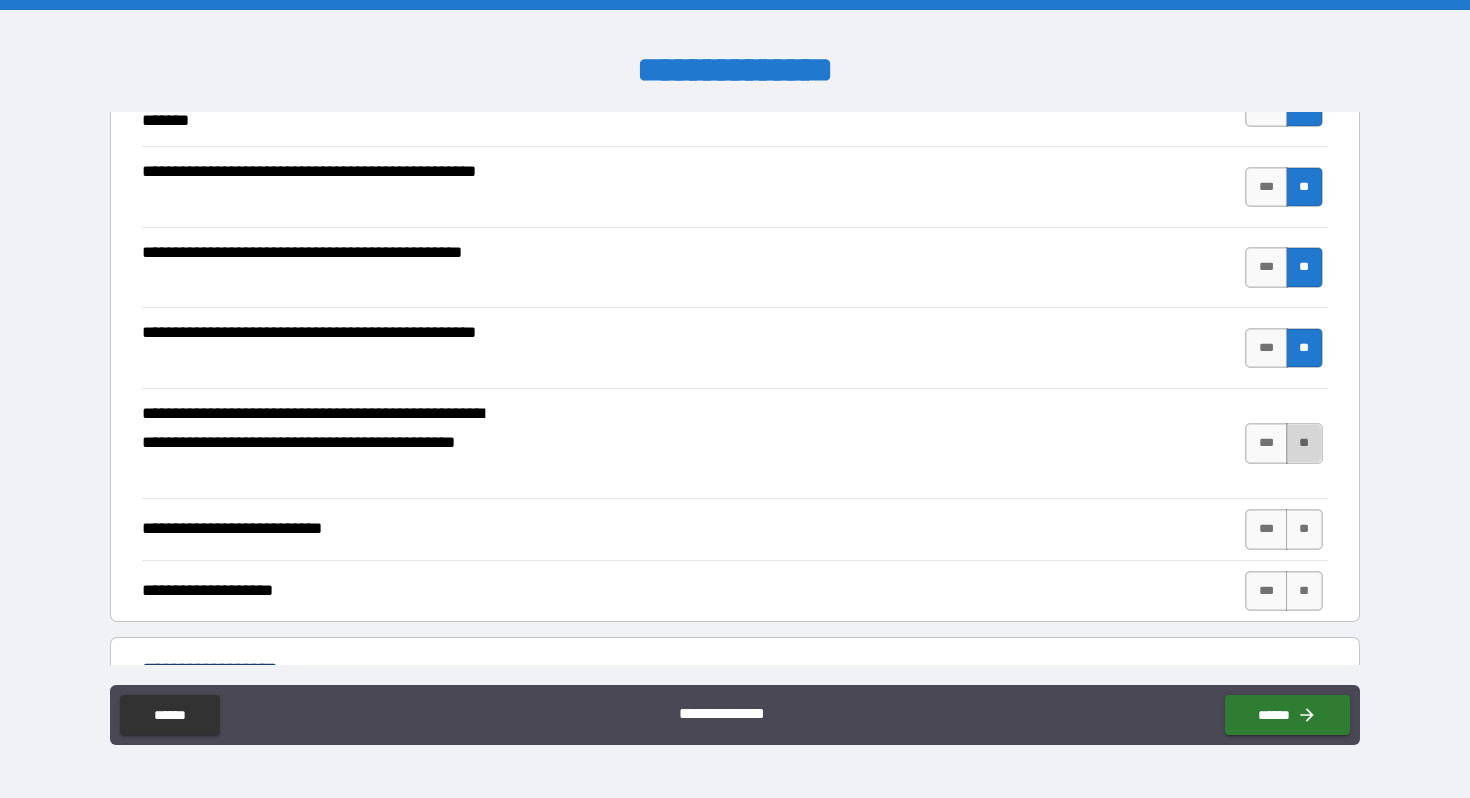 click on "**" at bounding box center [1304, 443] 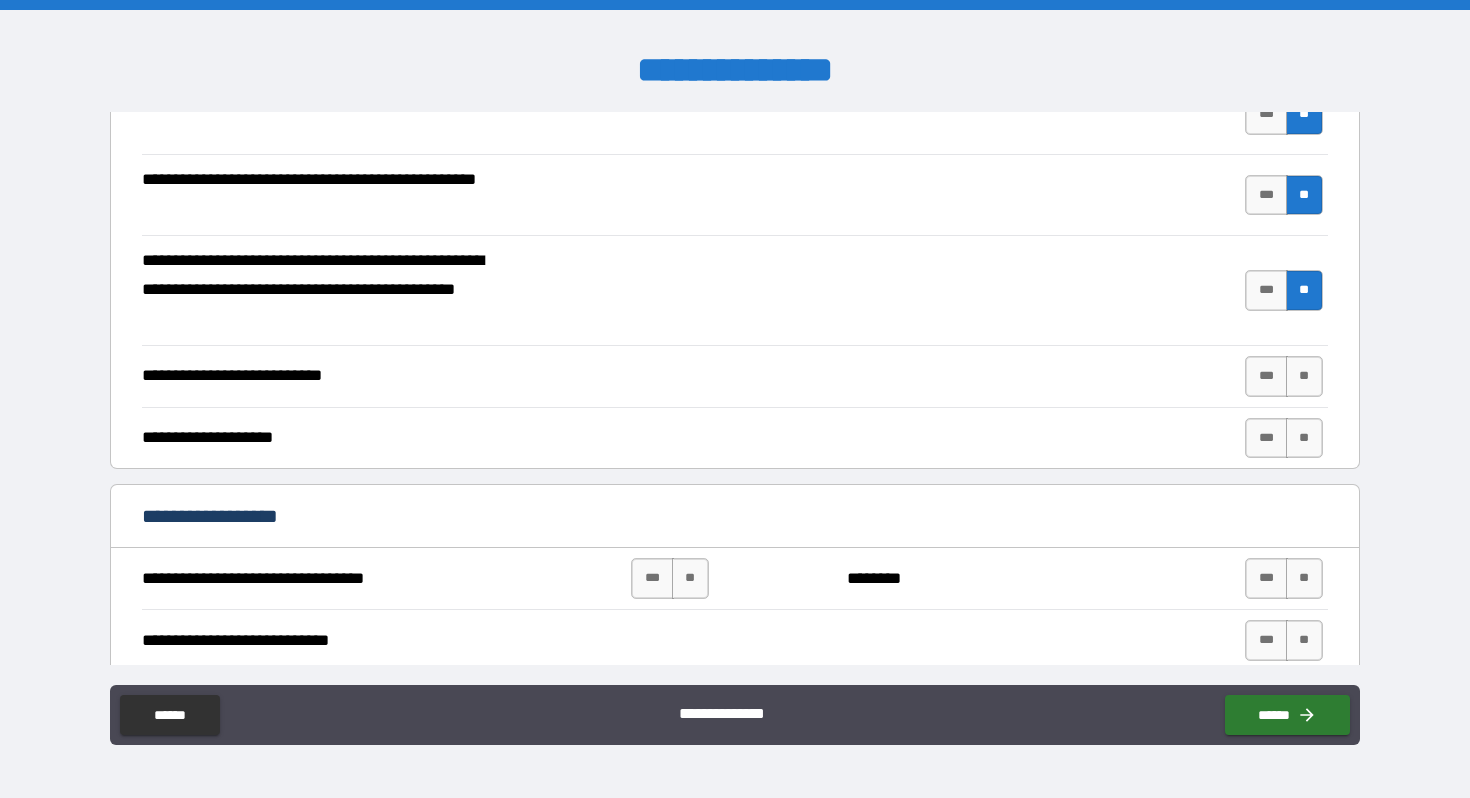 scroll, scrollTop: 460, scrollLeft: 0, axis: vertical 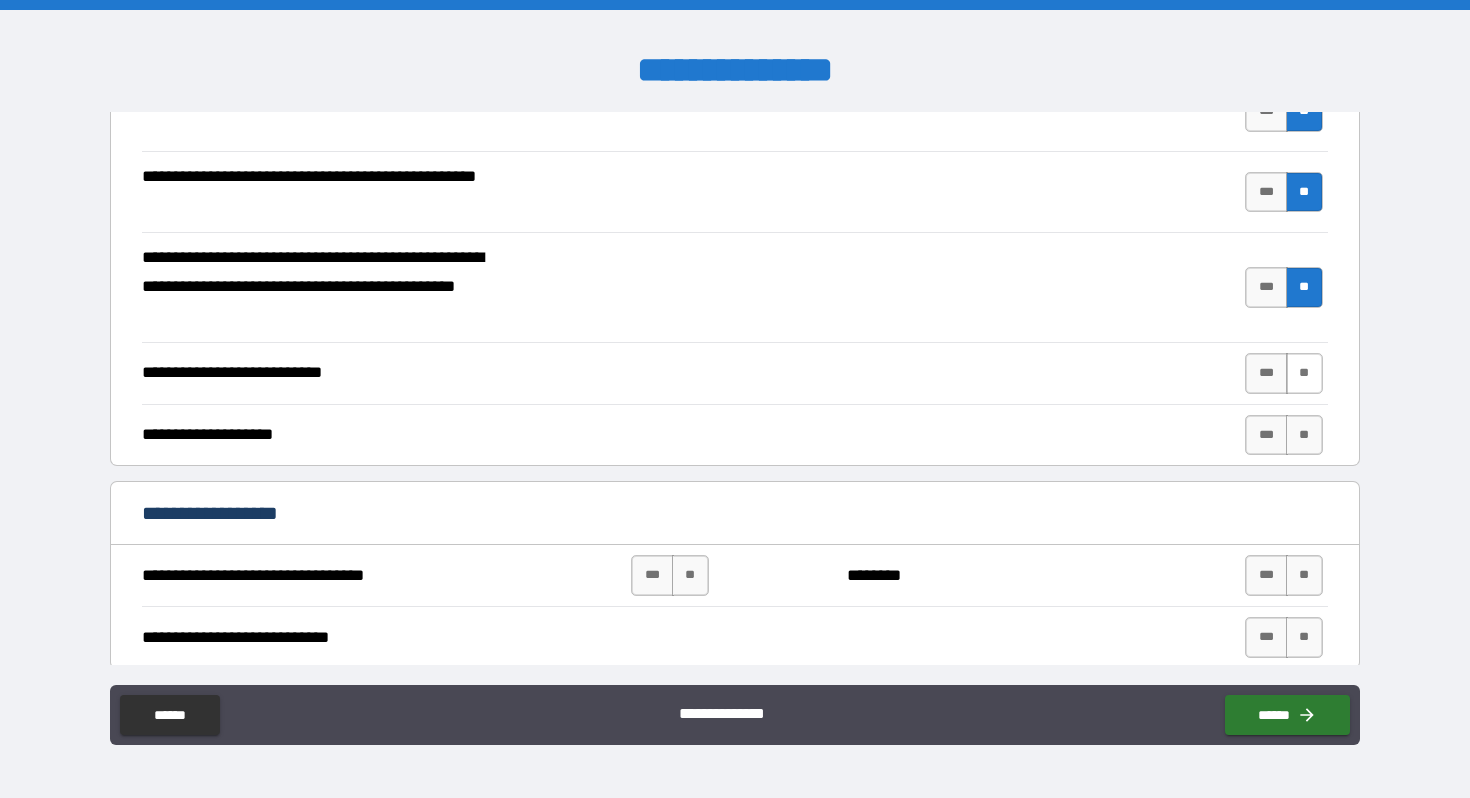 click on "**" at bounding box center (1304, 373) 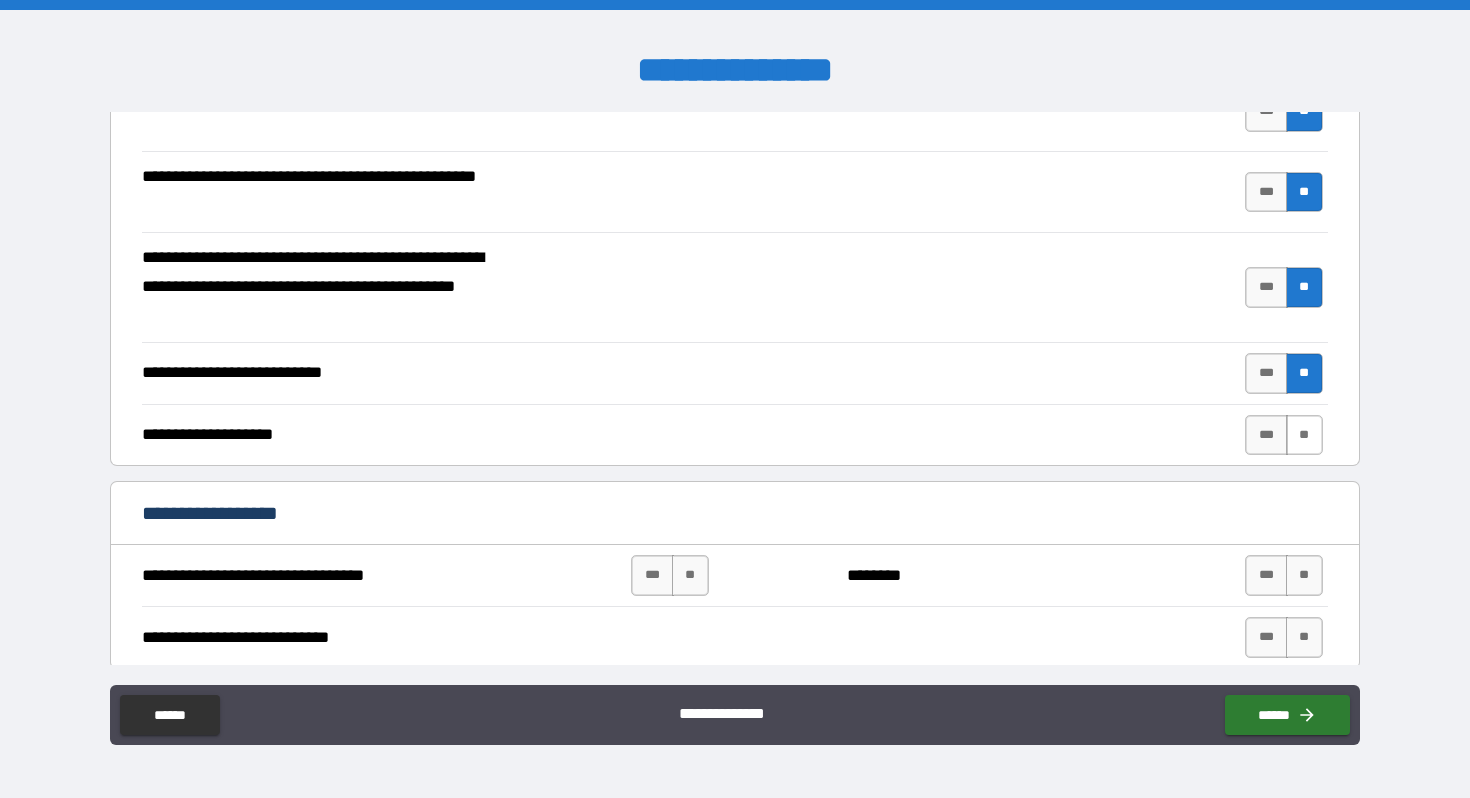 click on "**" at bounding box center (1304, 435) 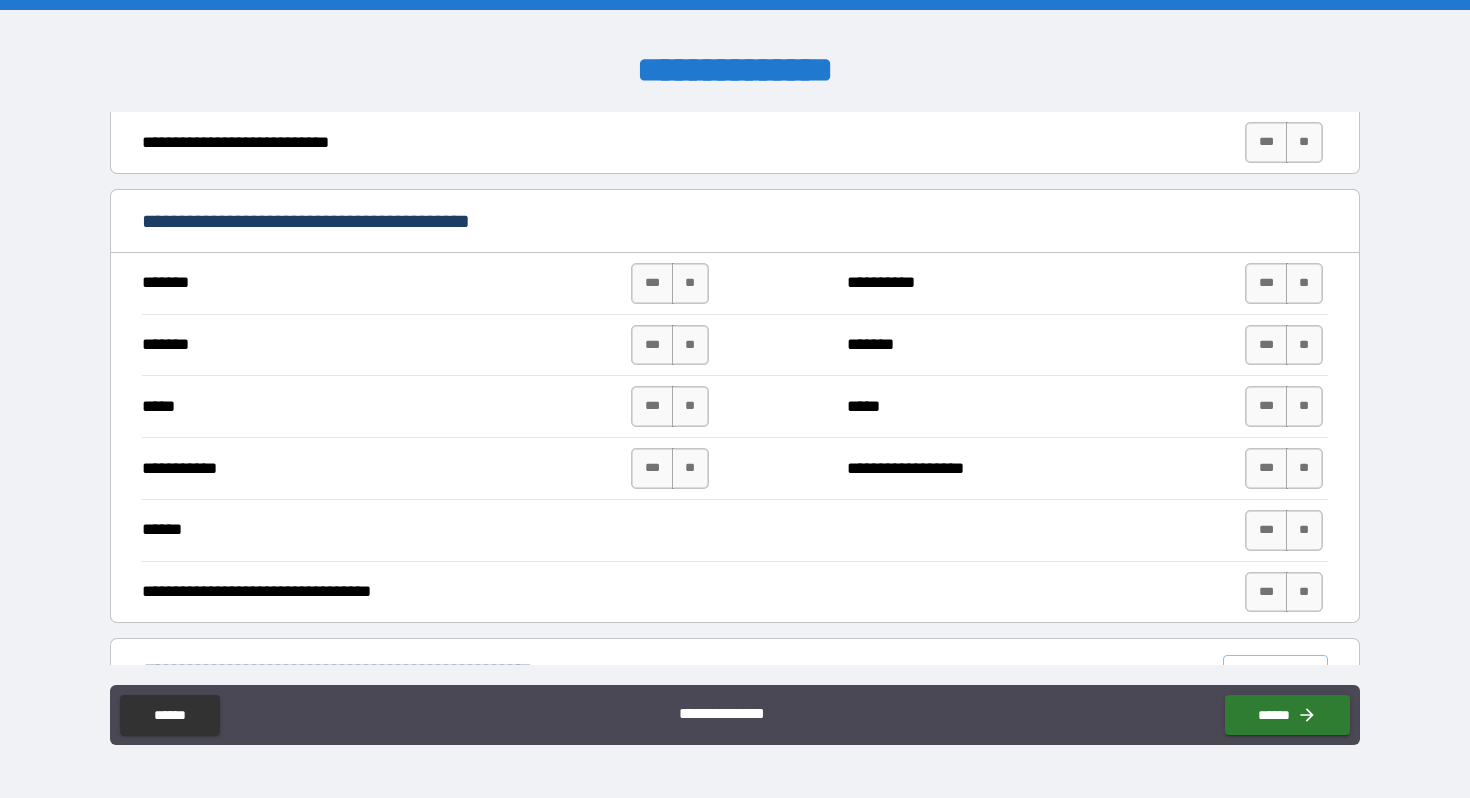 scroll, scrollTop: 978, scrollLeft: 0, axis: vertical 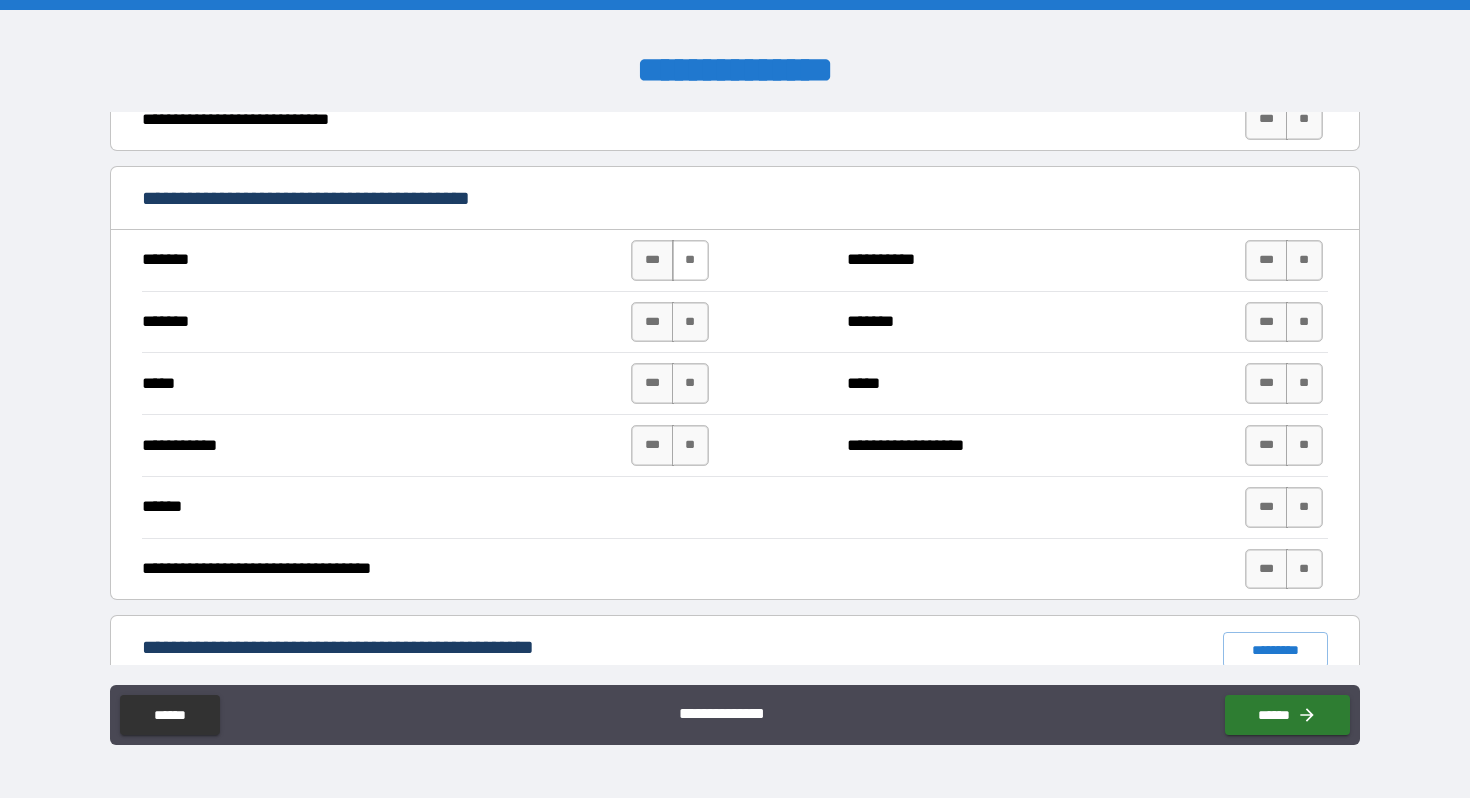 click on "**" at bounding box center (690, 260) 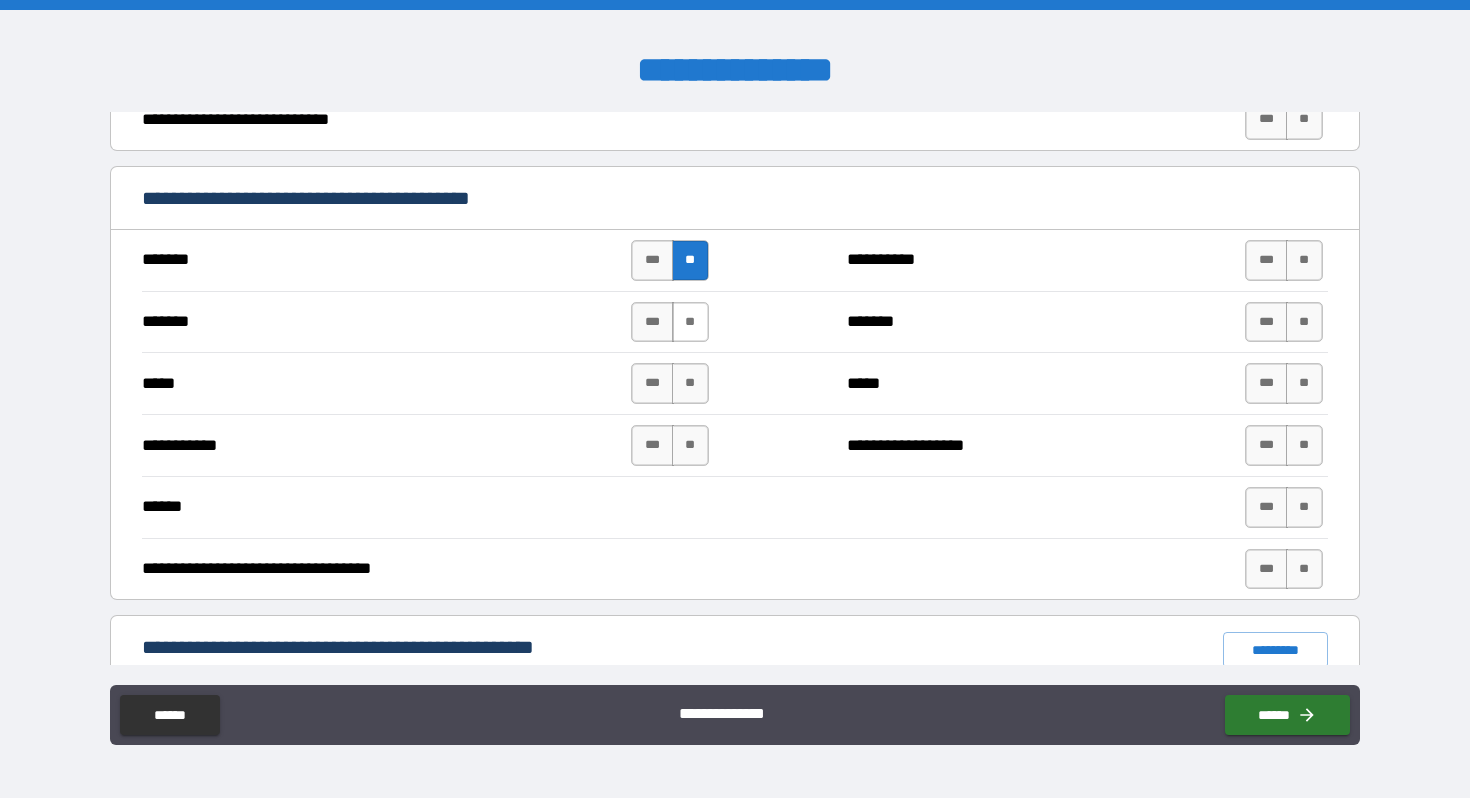 click on "**" at bounding box center (690, 322) 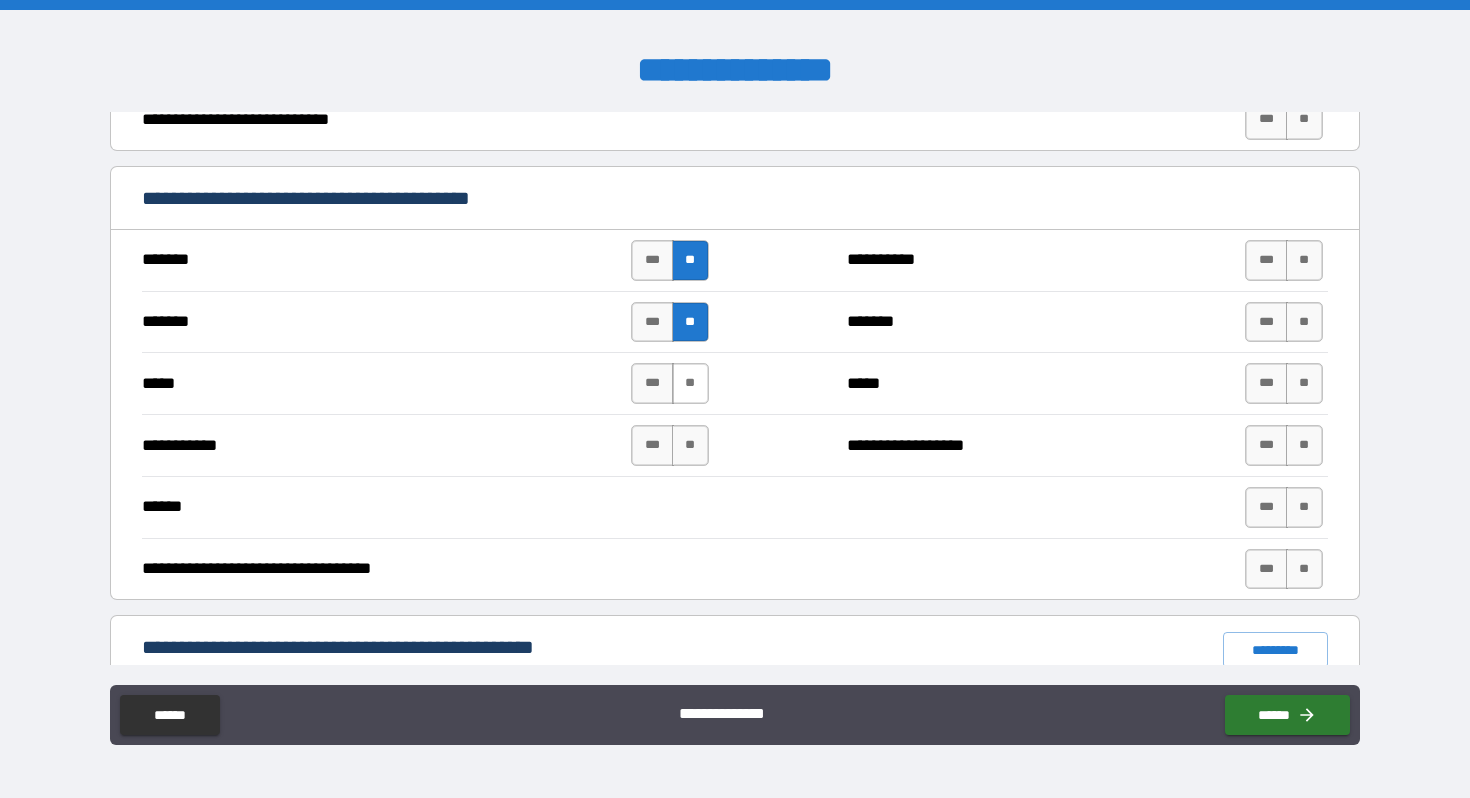 click on "**" at bounding box center (690, 383) 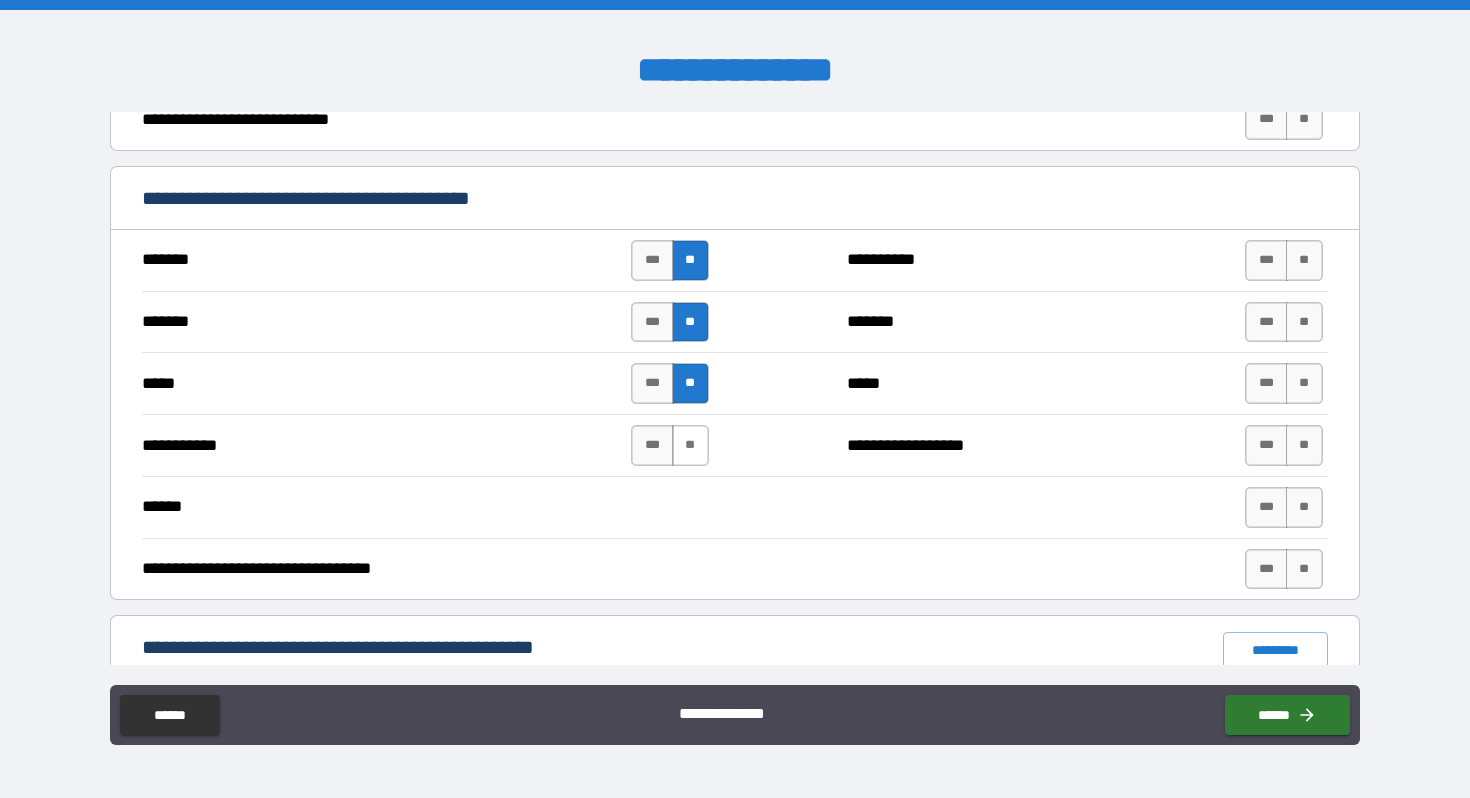 click on "**" at bounding box center [690, 445] 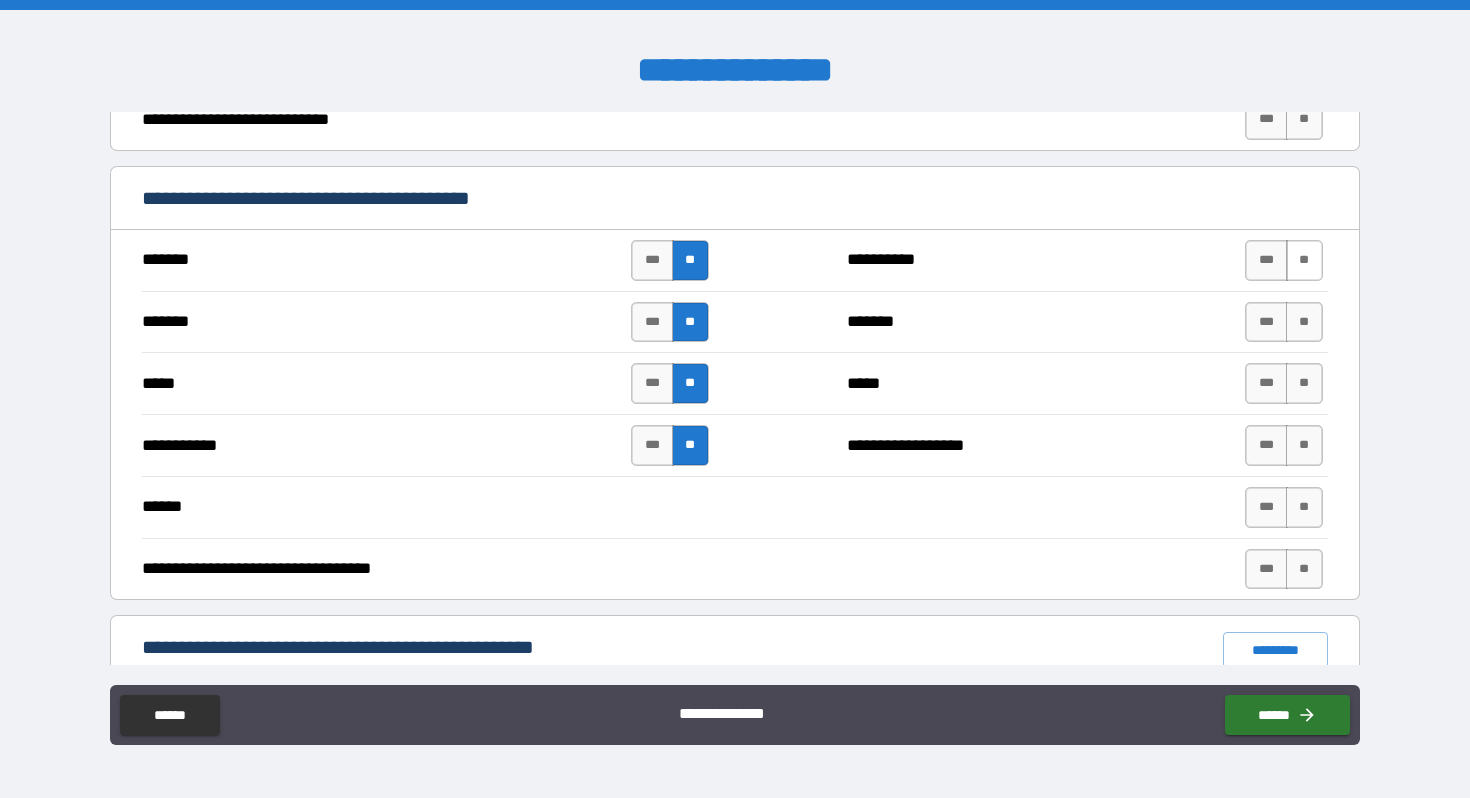 click on "**" at bounding box center (1304, 260) 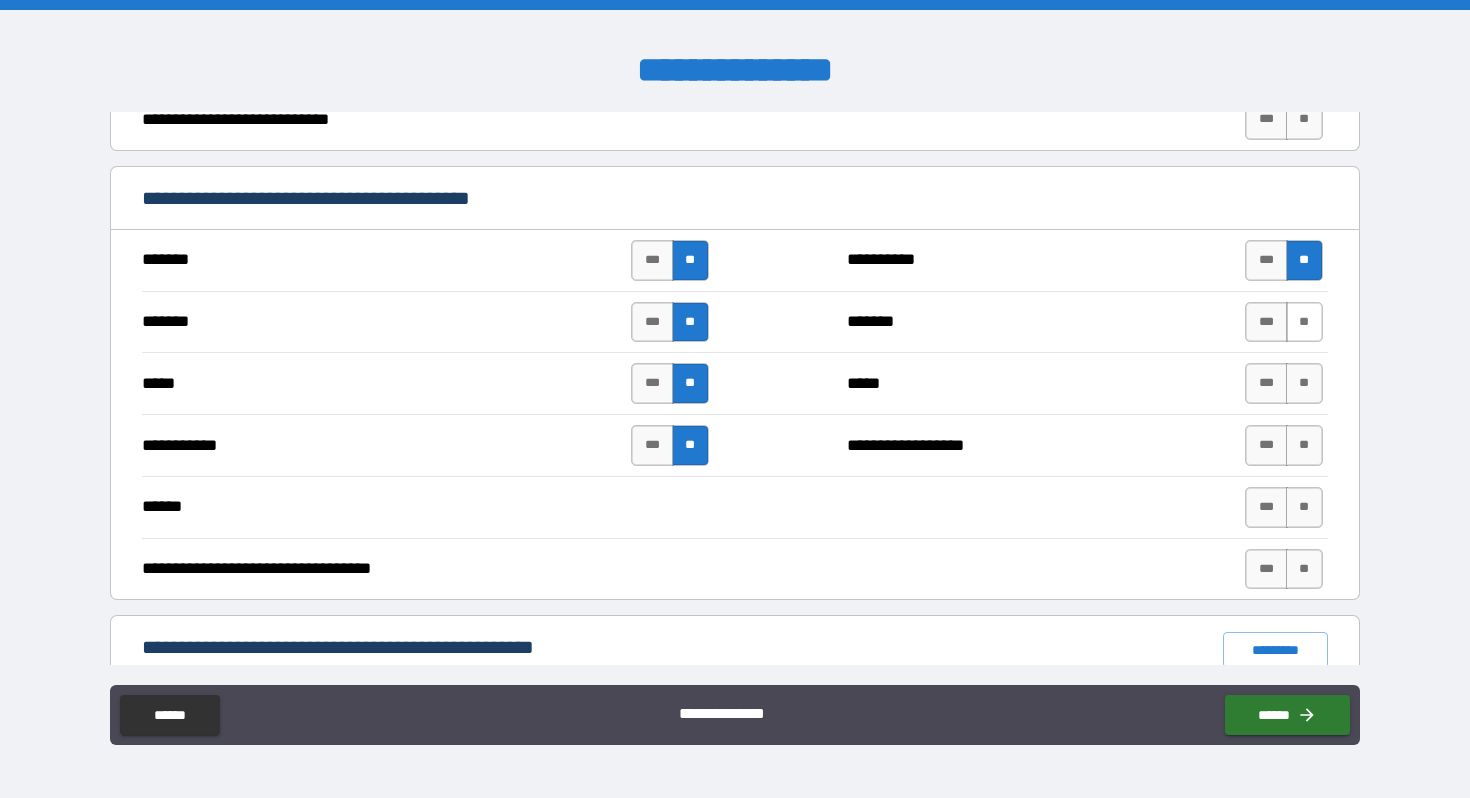 click on "**" at bounding box center [1304, 322] 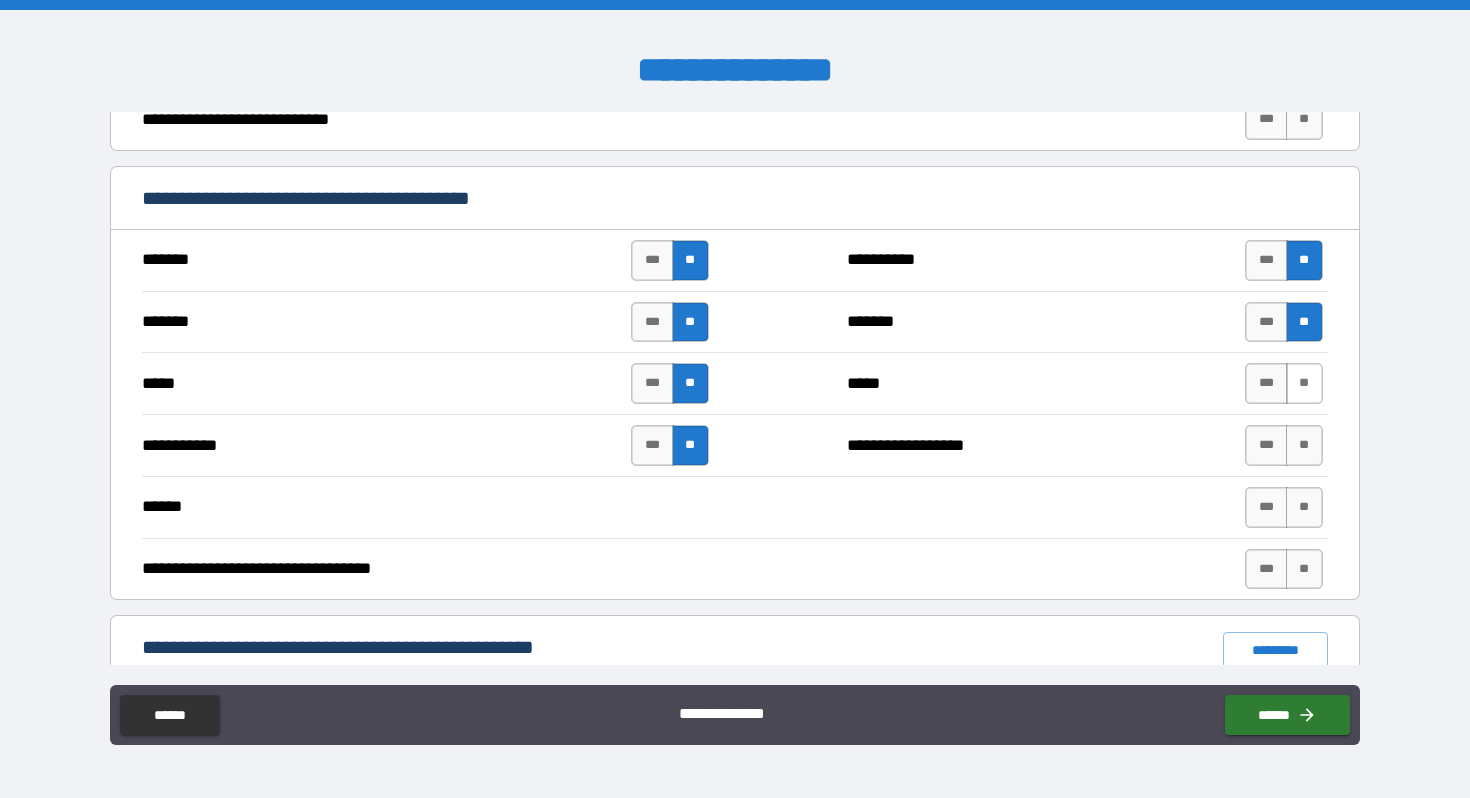 click on "**" at bounding box center [1304, 383] 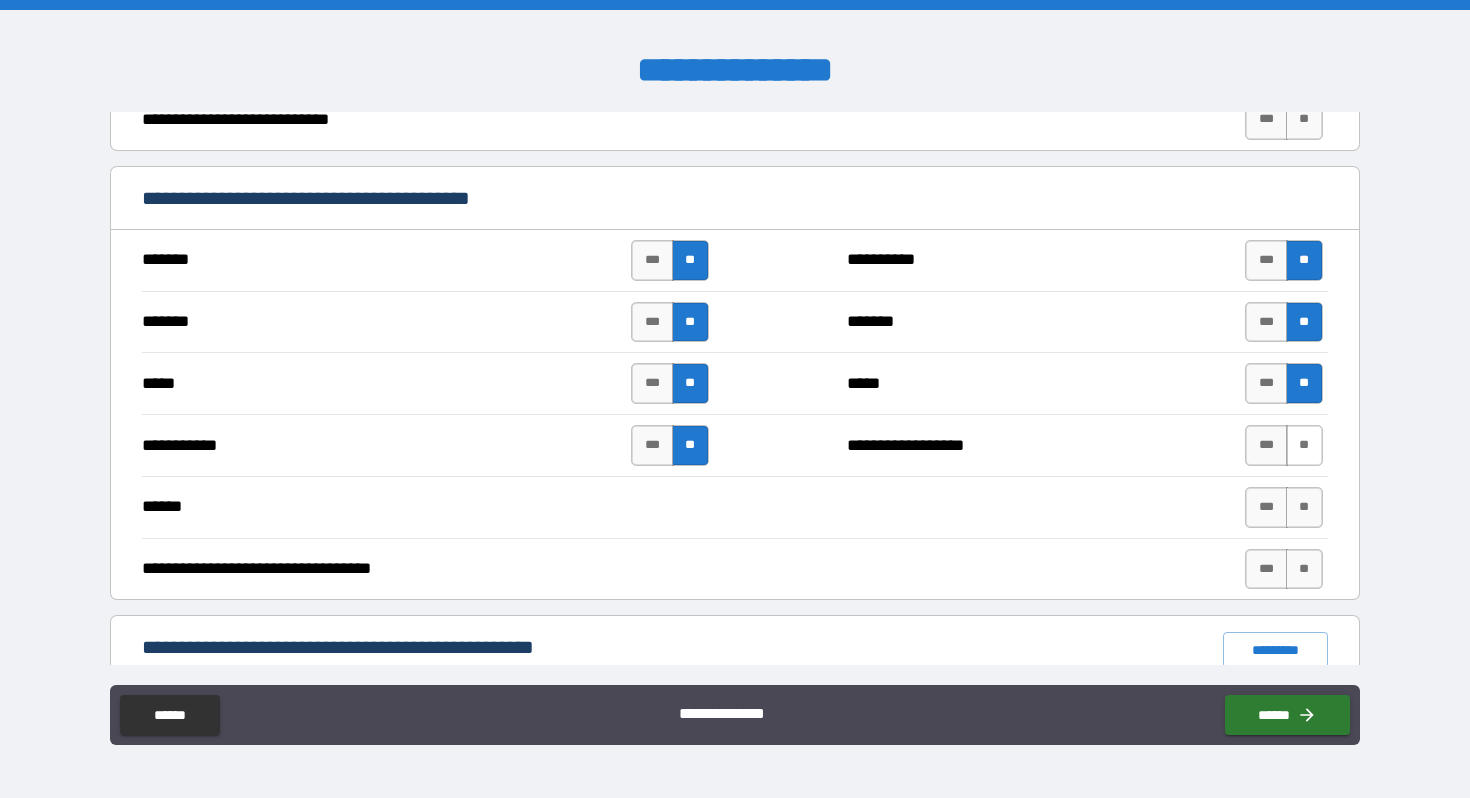 click on "**" at bounding box center [1304, 445] 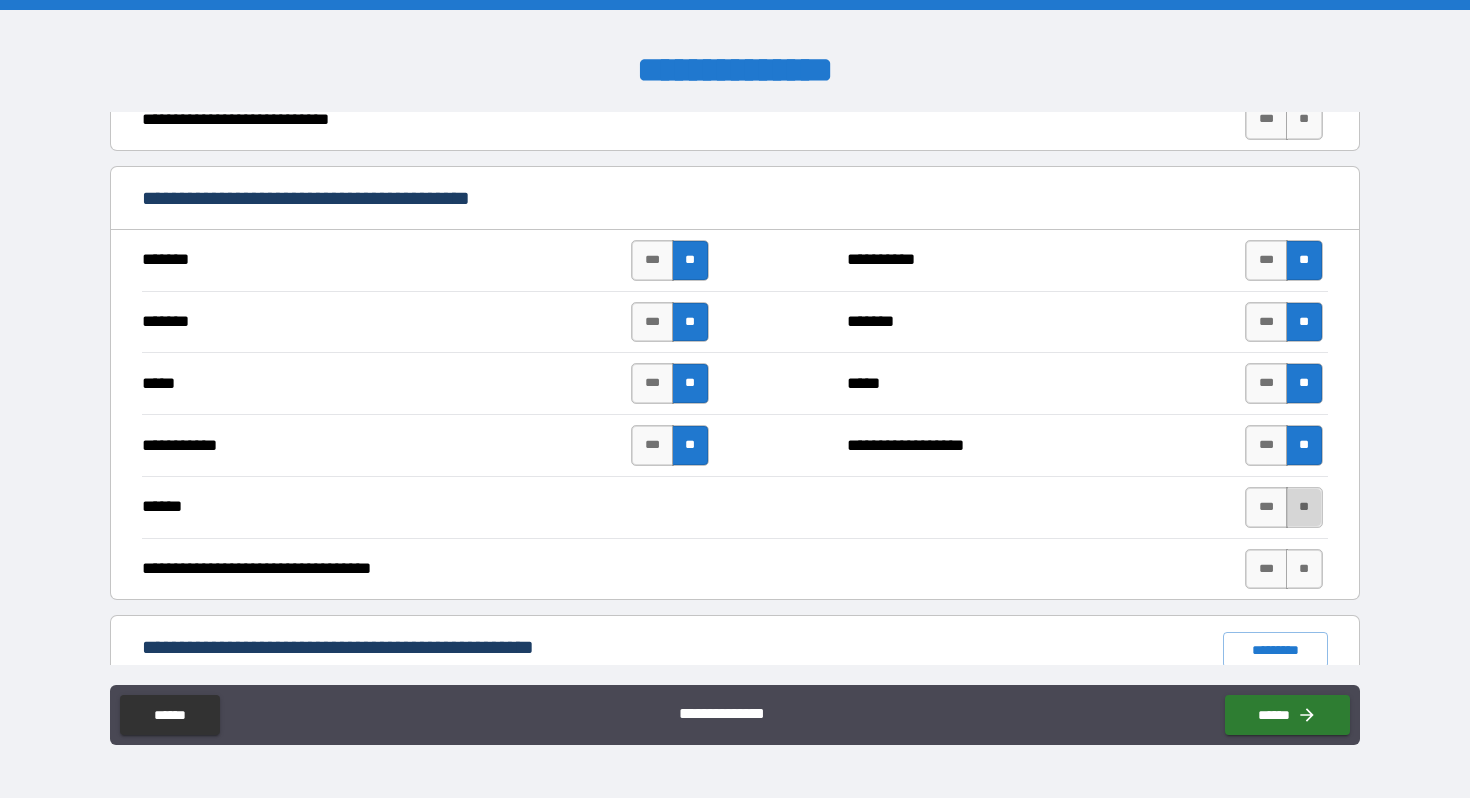 click on "**" at bounding box center [1304, 507] 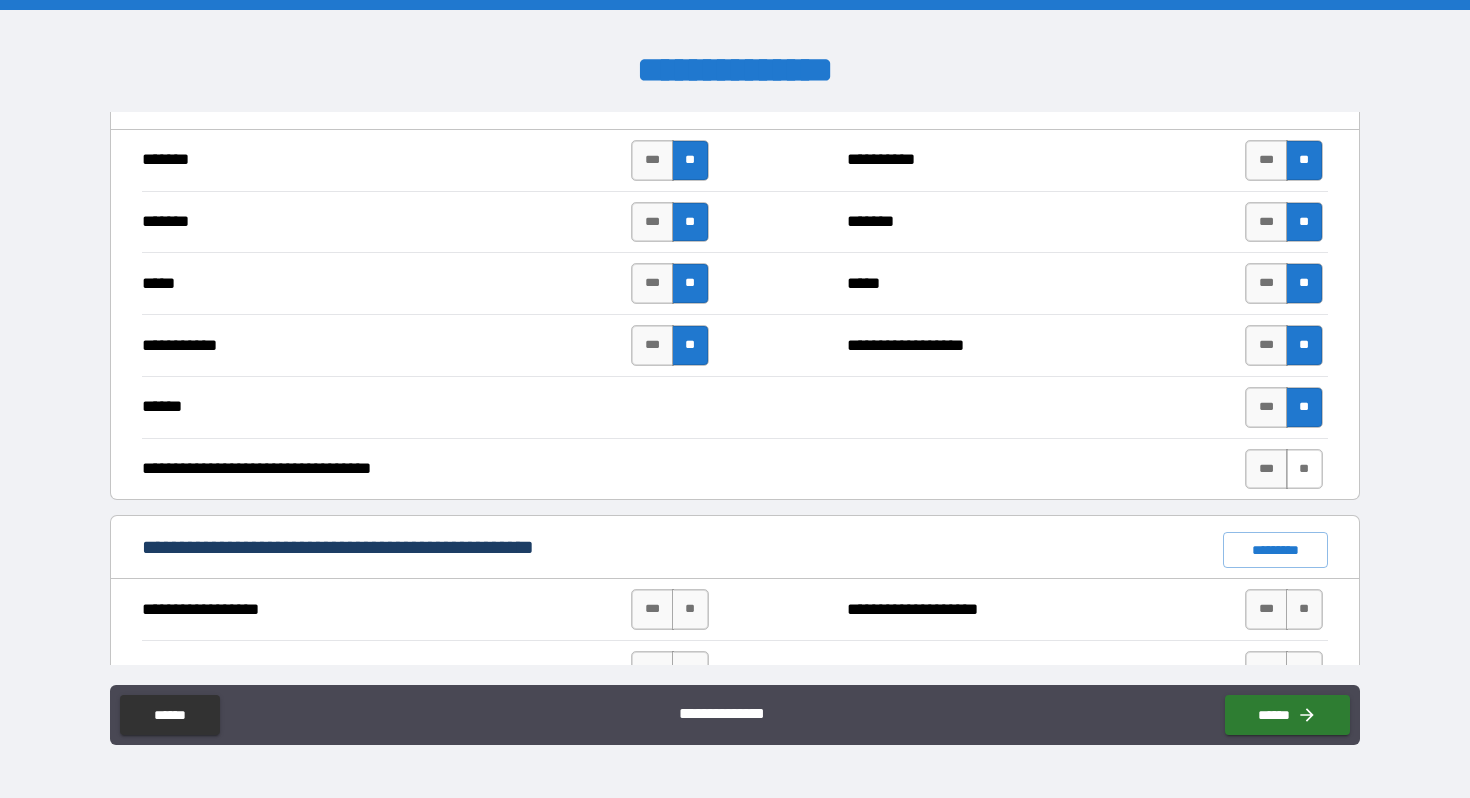 click on "**" at bounding box center (1304, 469) 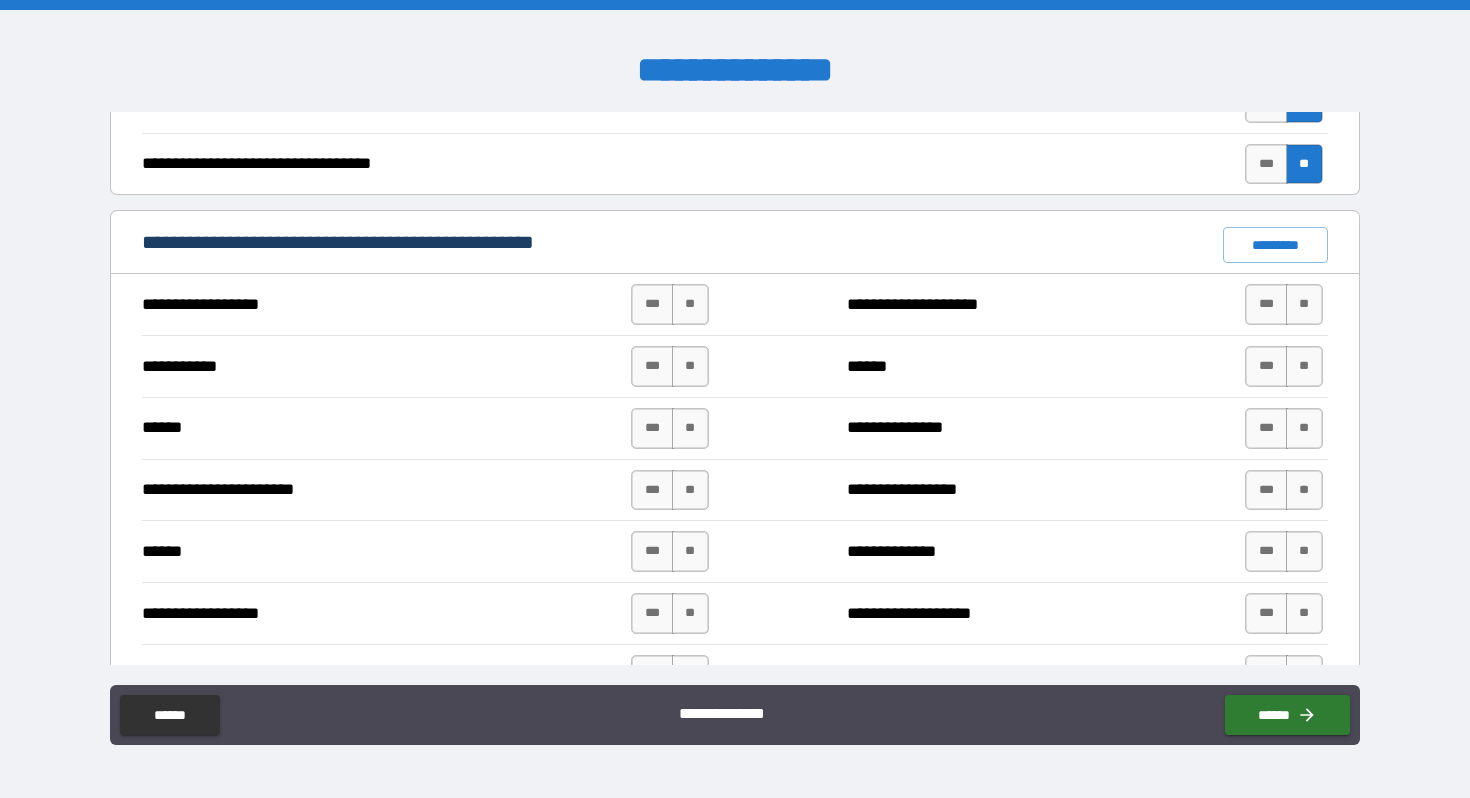 scroll, scrollTop: 1412, scrollLeft: 0, axis: vertical 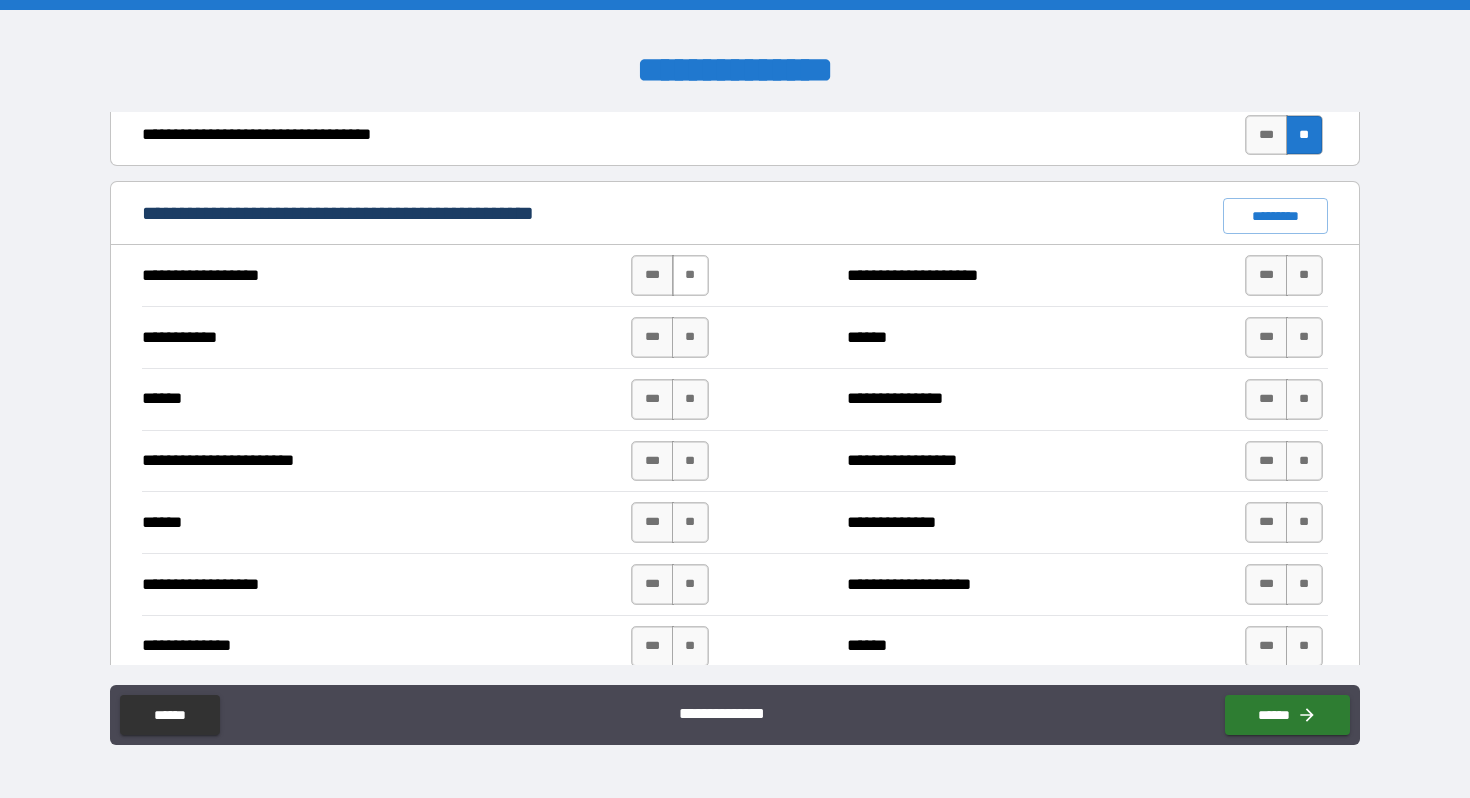 click on "**" at bounding box center [690, 275] 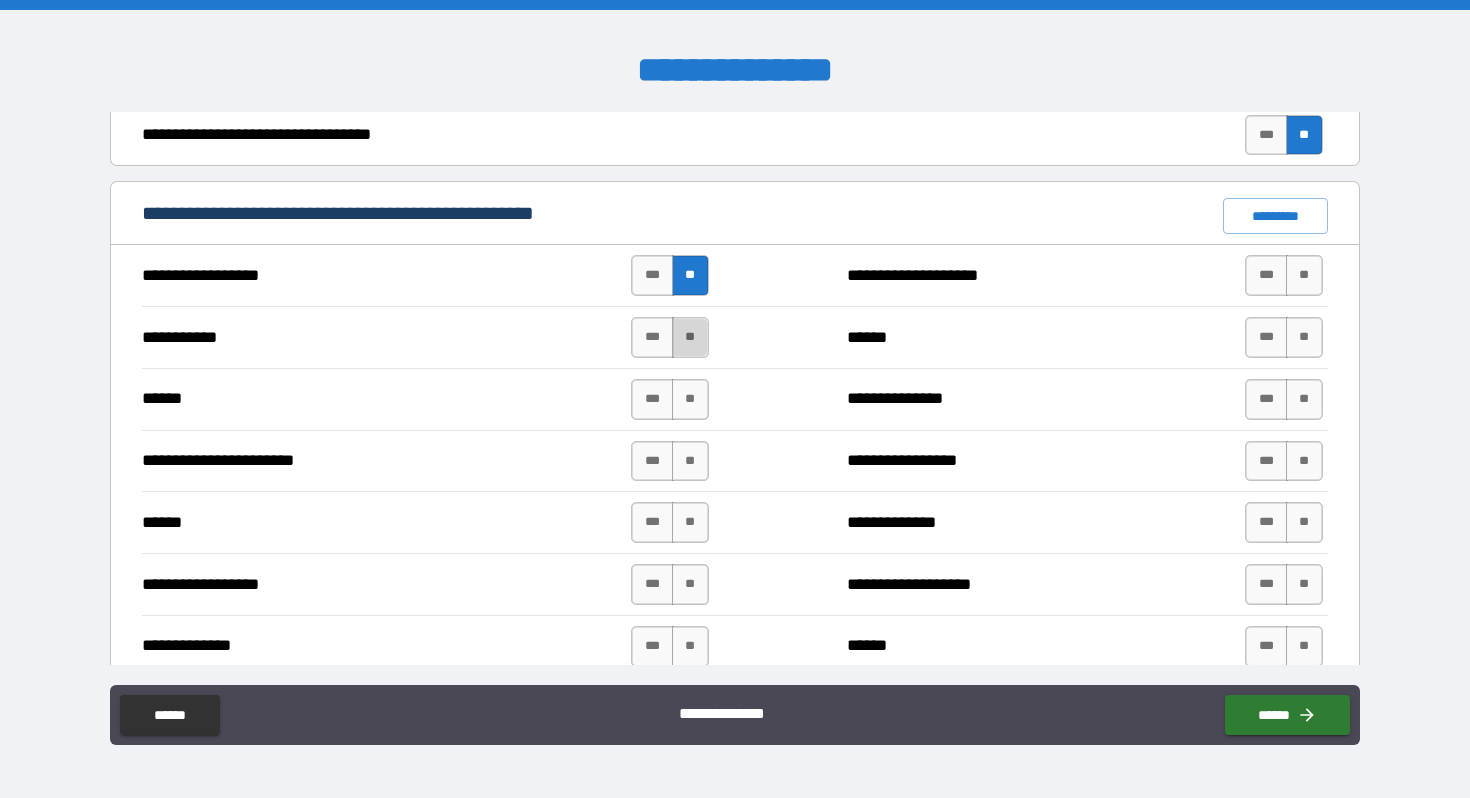 click on "**" at bounding box center [690, 337] 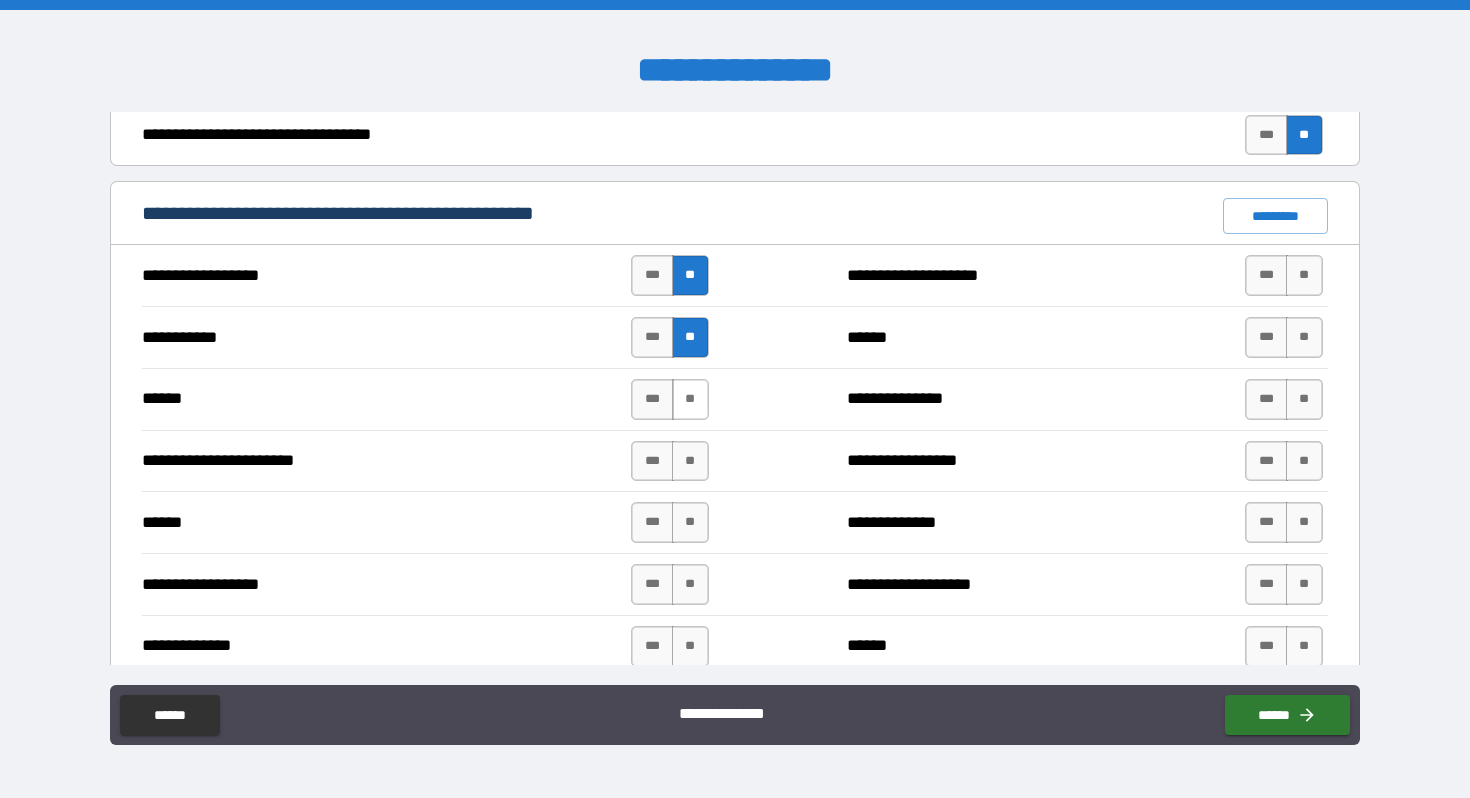 click on "**" at bounding box center (690, 399) 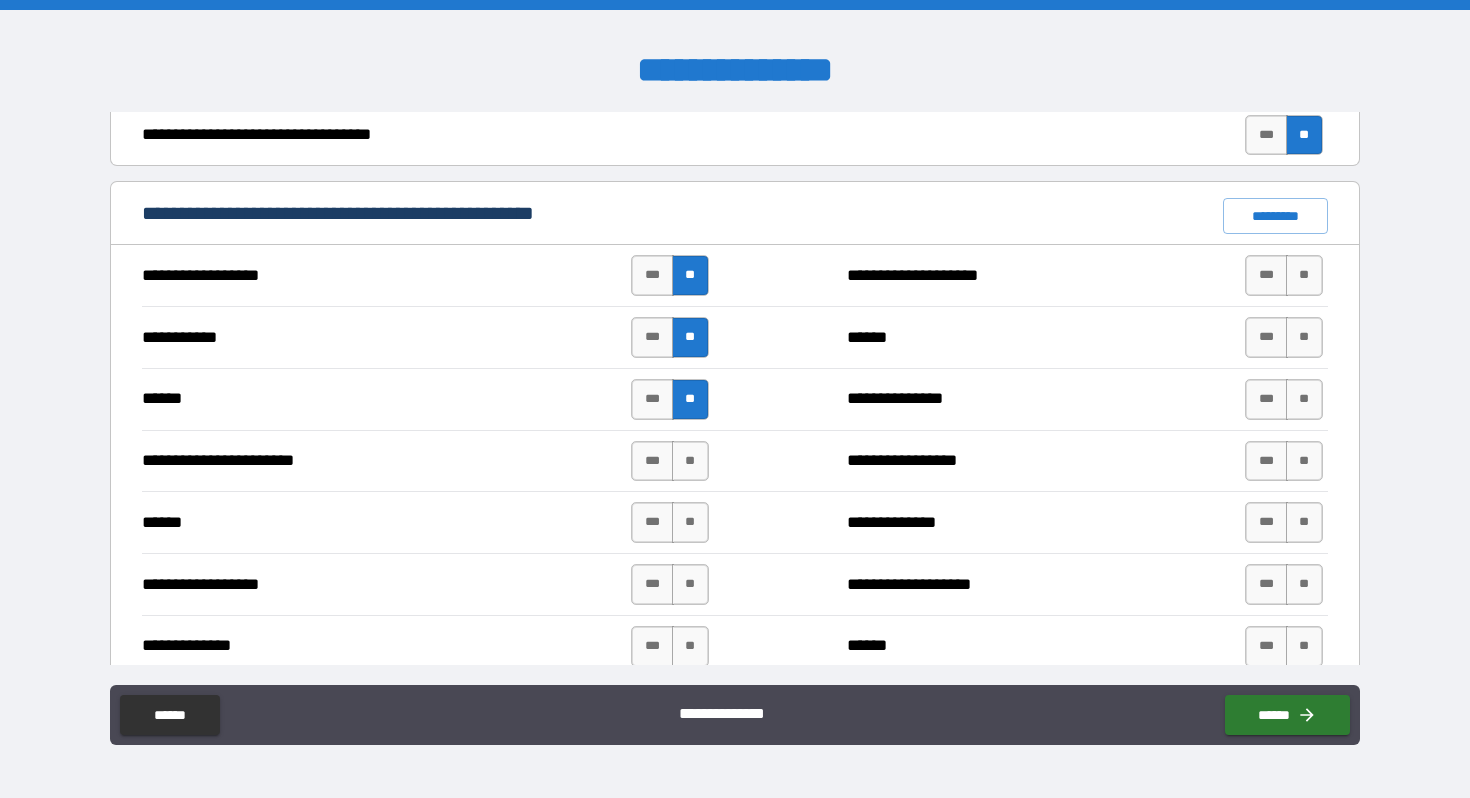 click on "**********" at bounding box center (734, 461) 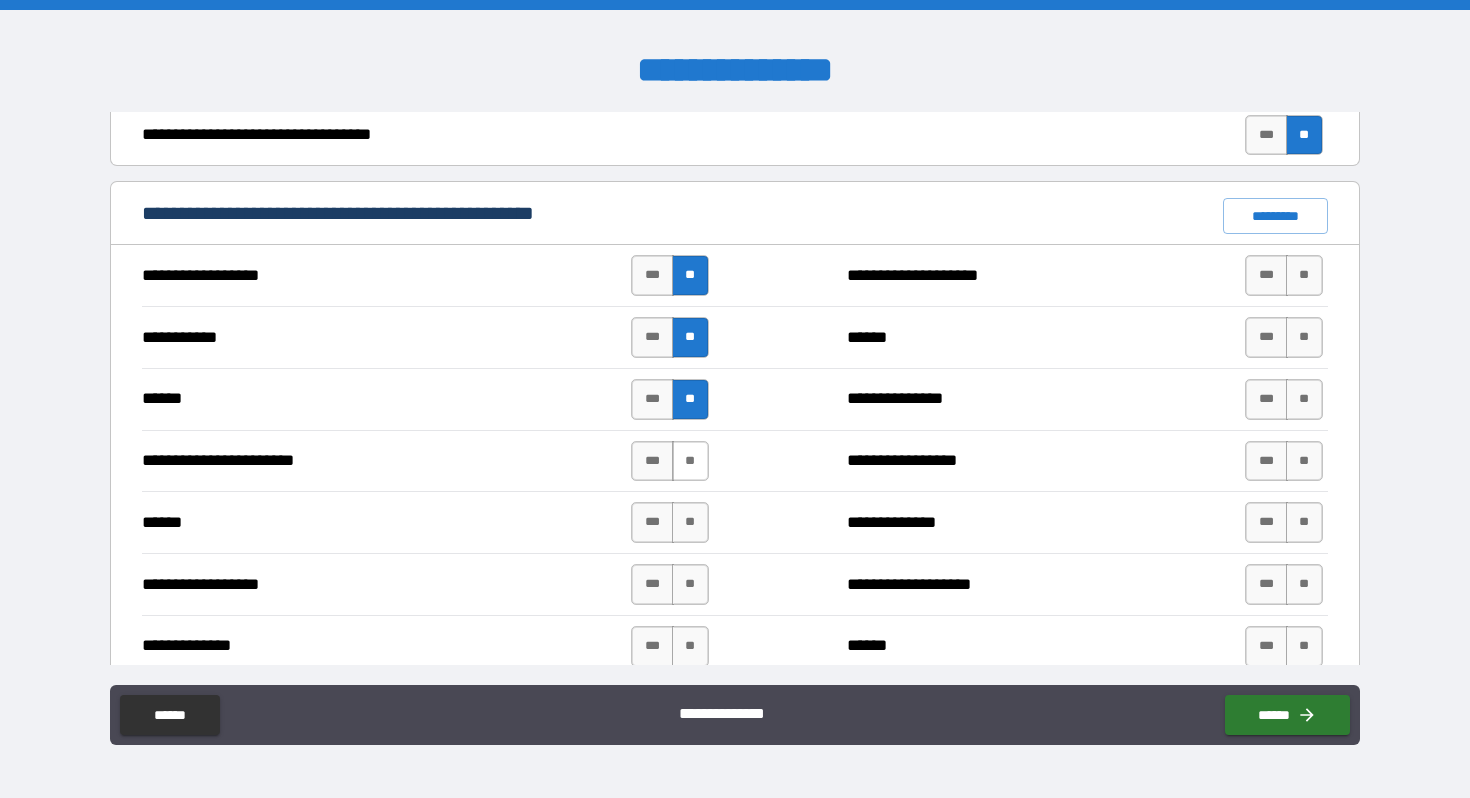 click on "**" at bounding box center [690, 461] 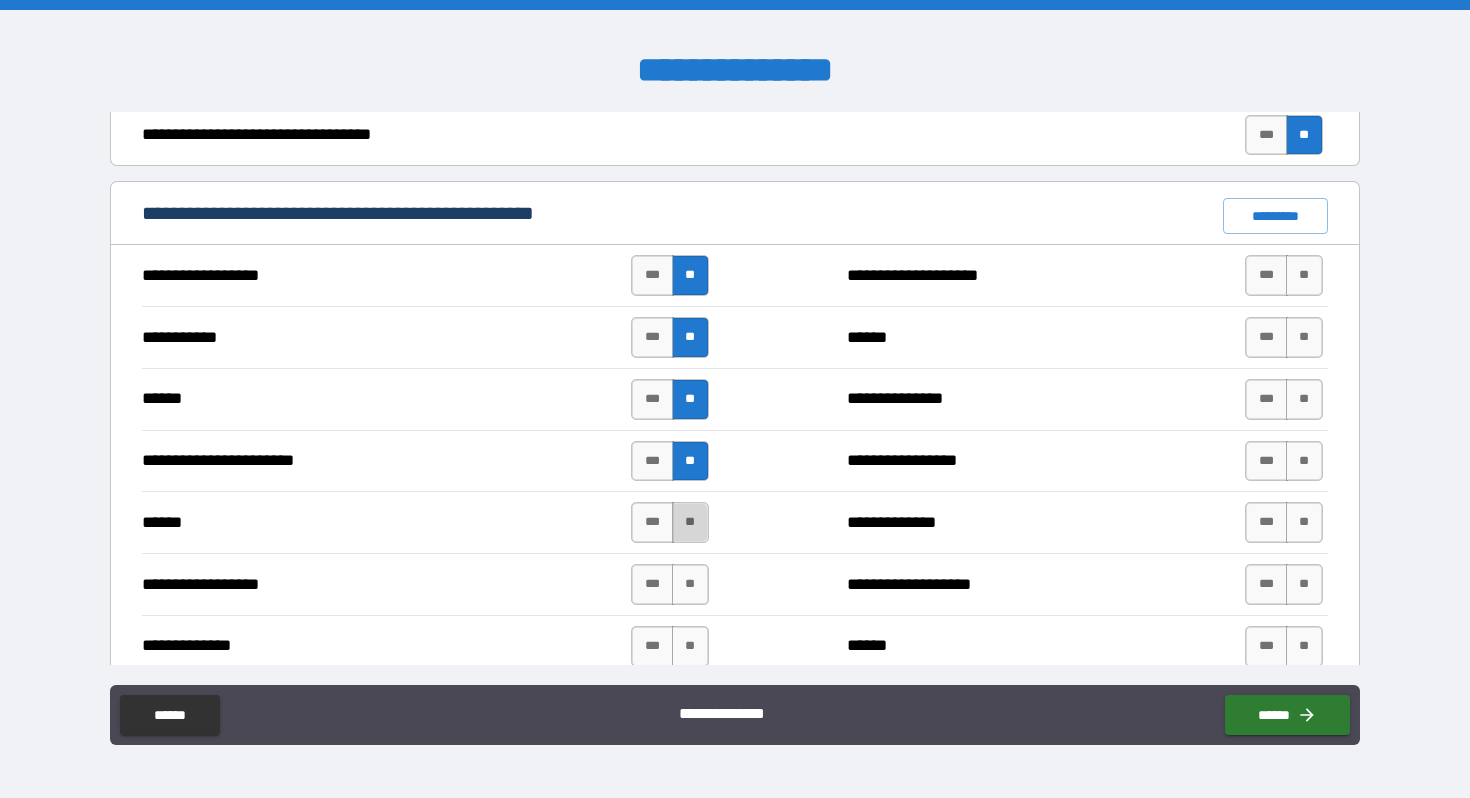 click on "**" at bounding box center (690, 522) 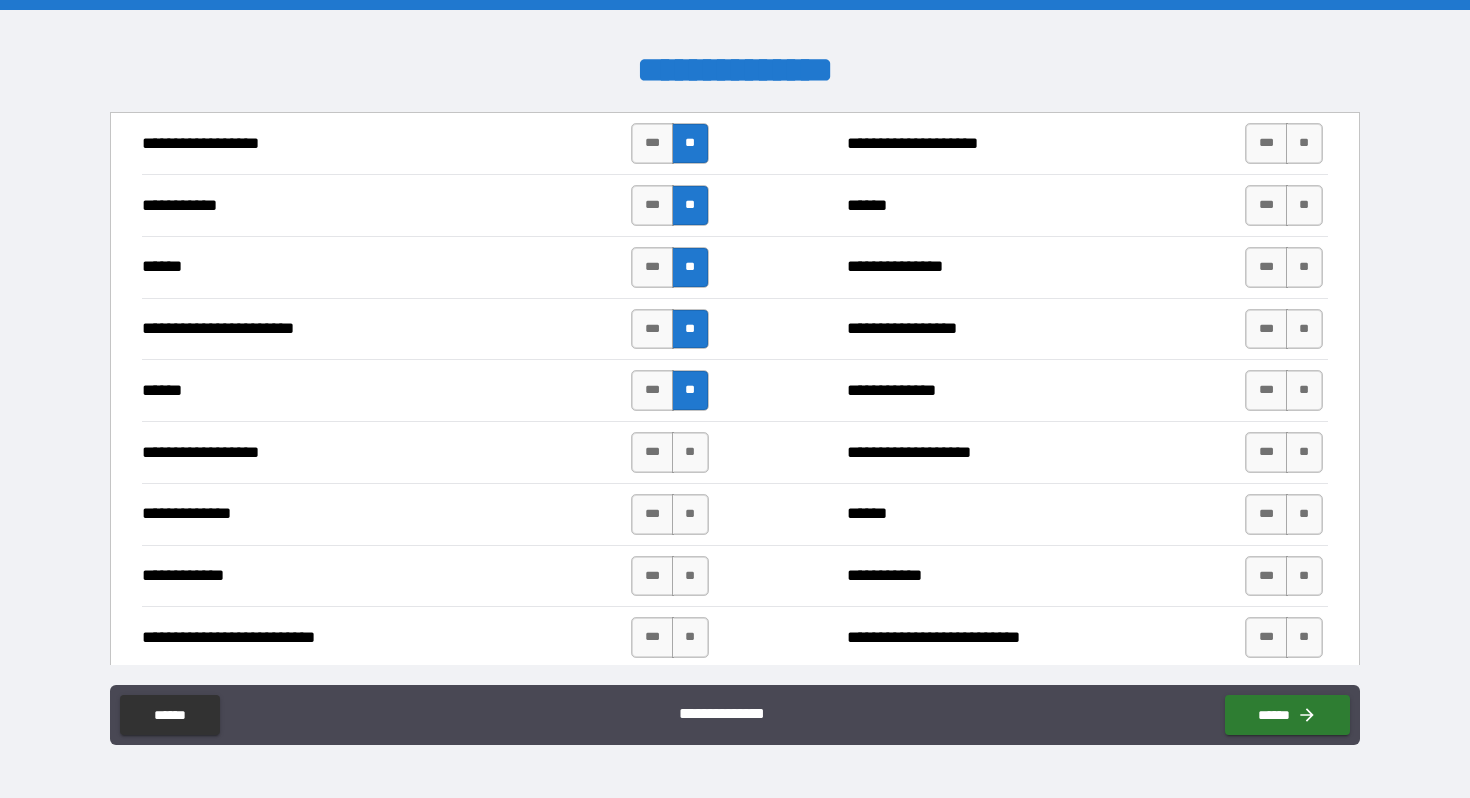 scroll, scrollTop: 1559, scrollLeft: 0, axis: vertical 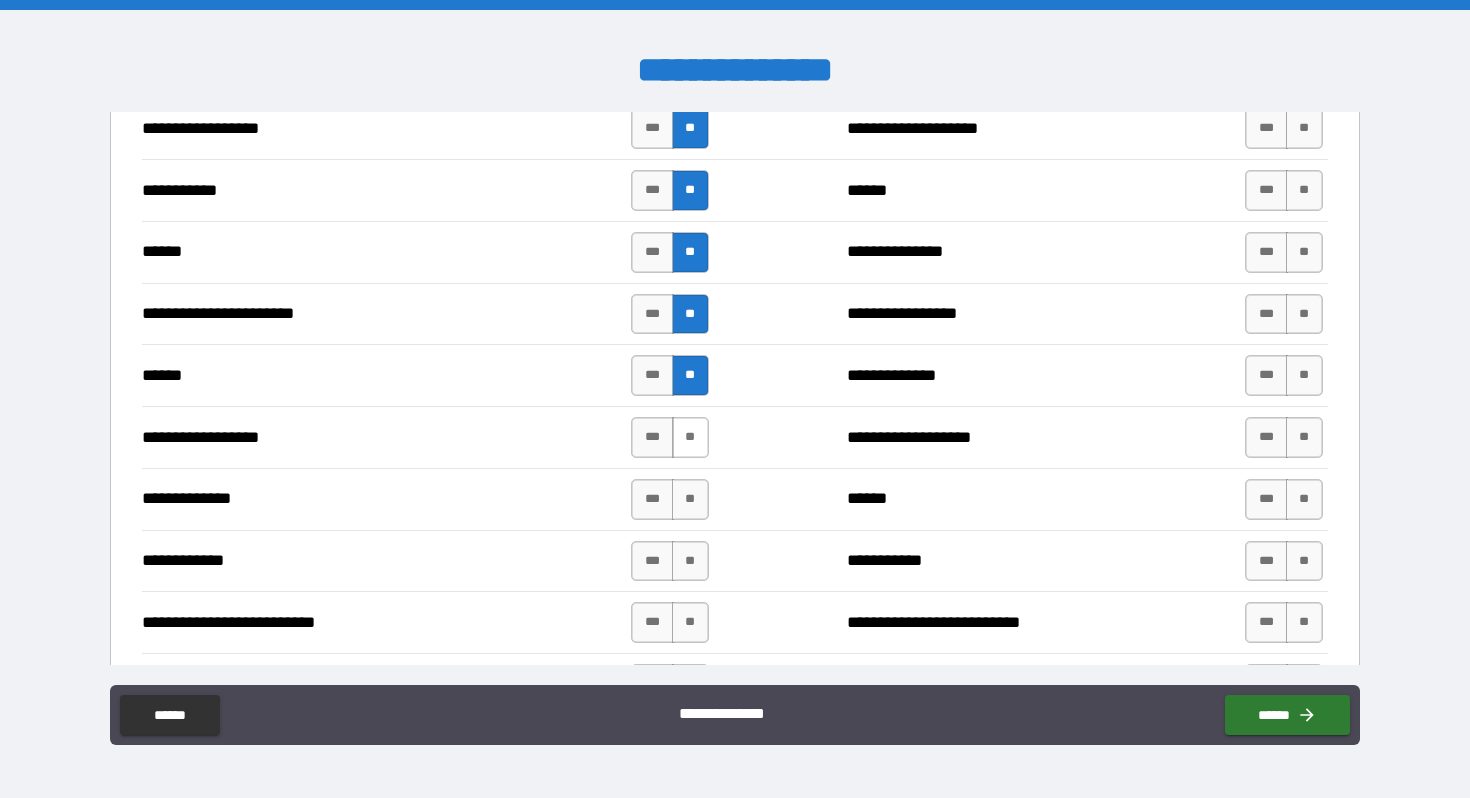 click on "**" at bounding box center [690, 437] 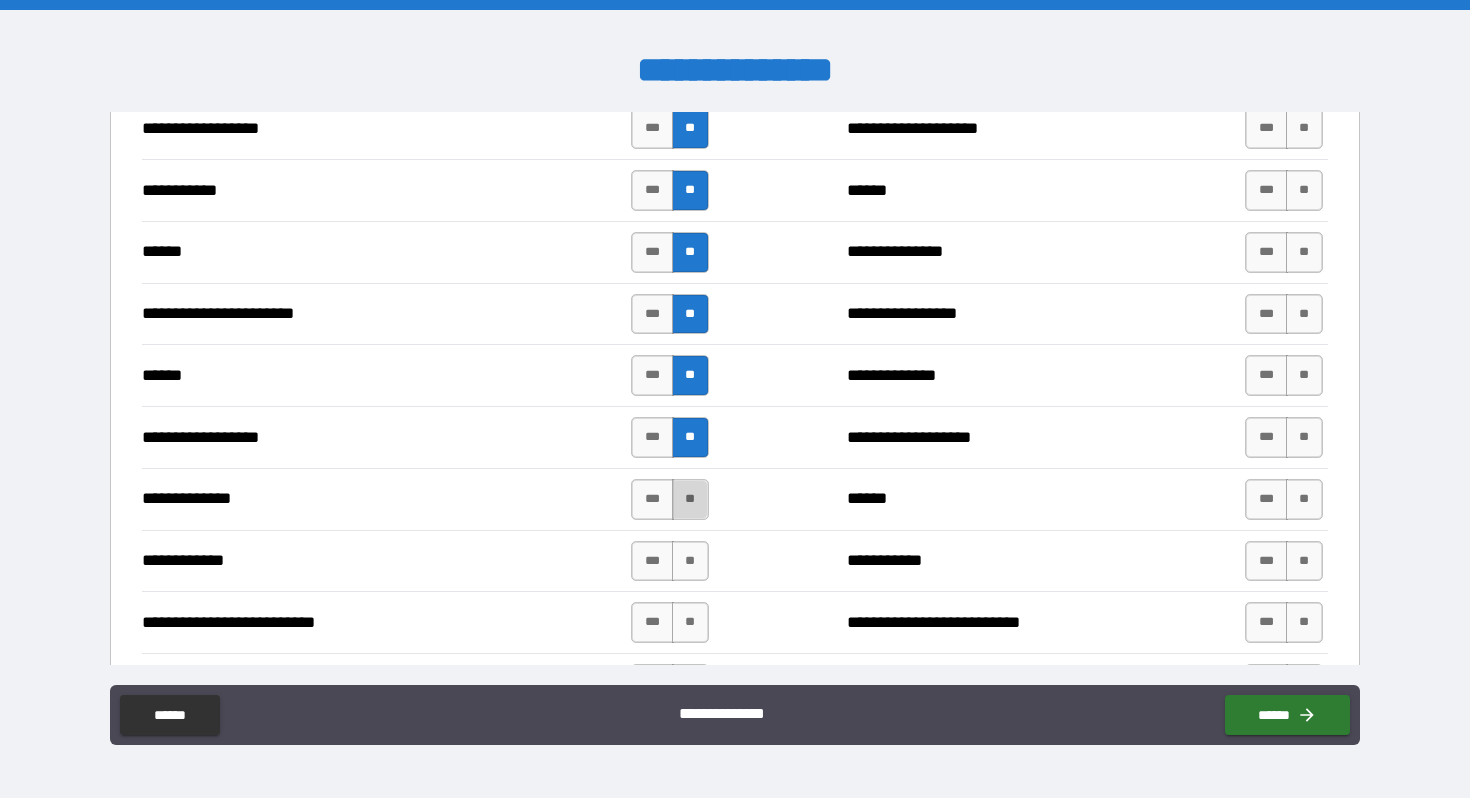 click on "**" at bounding box center [690, 499] 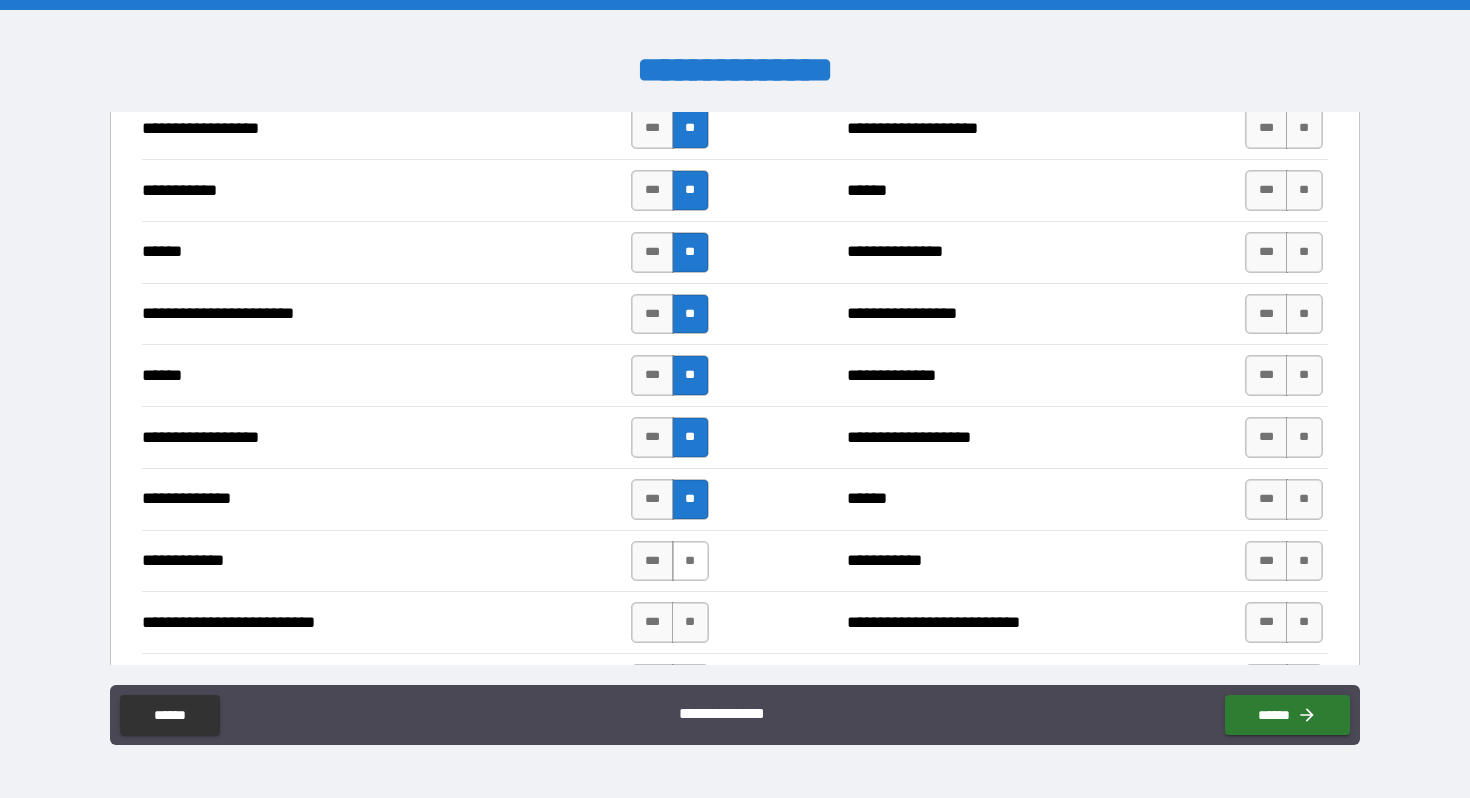 click on "**" at bounding box center (690, 561) 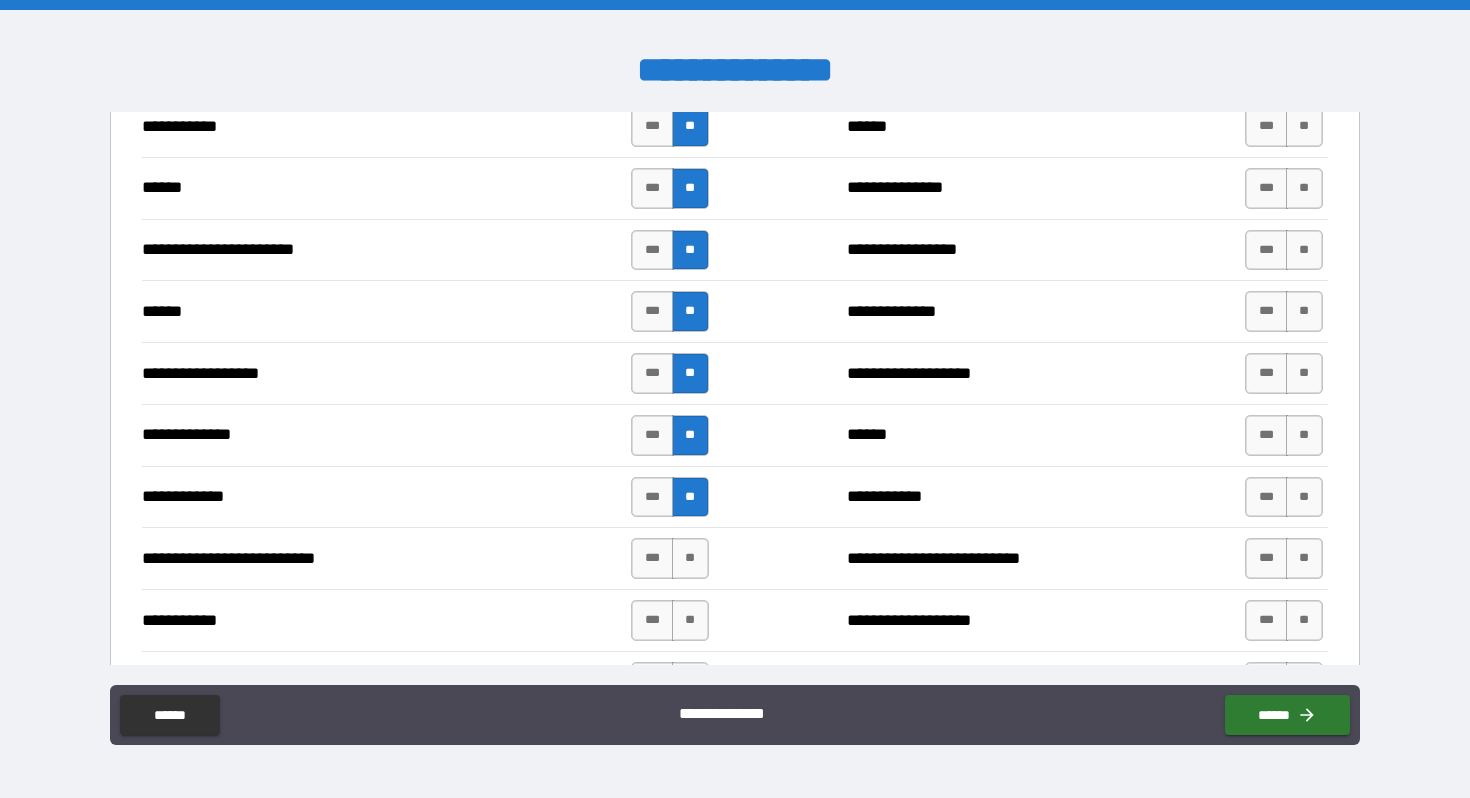 scroll, scrollTop: 1666, scrollLeft: 0, axis: vertical 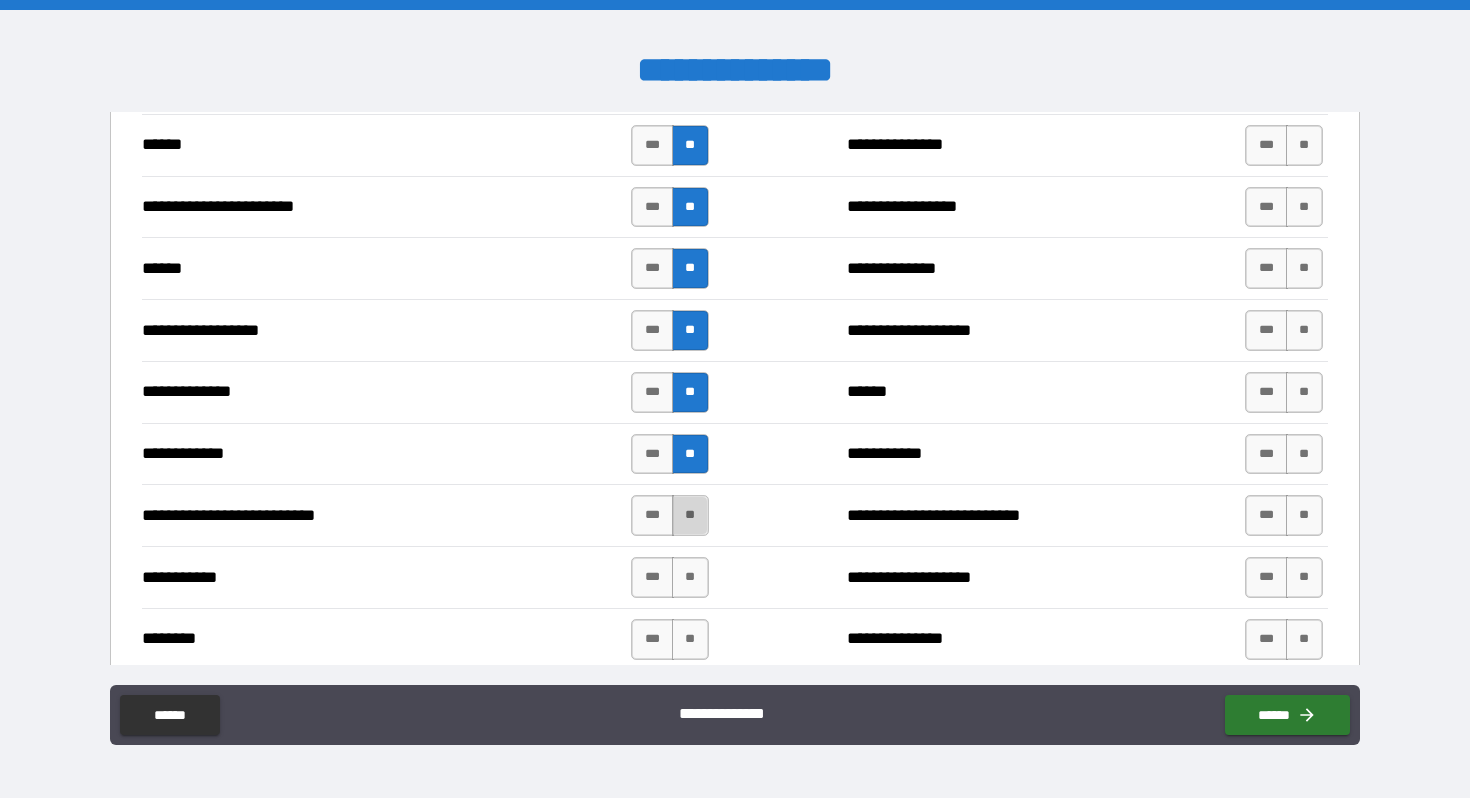 click on "**" at bounding box center (690, 515) 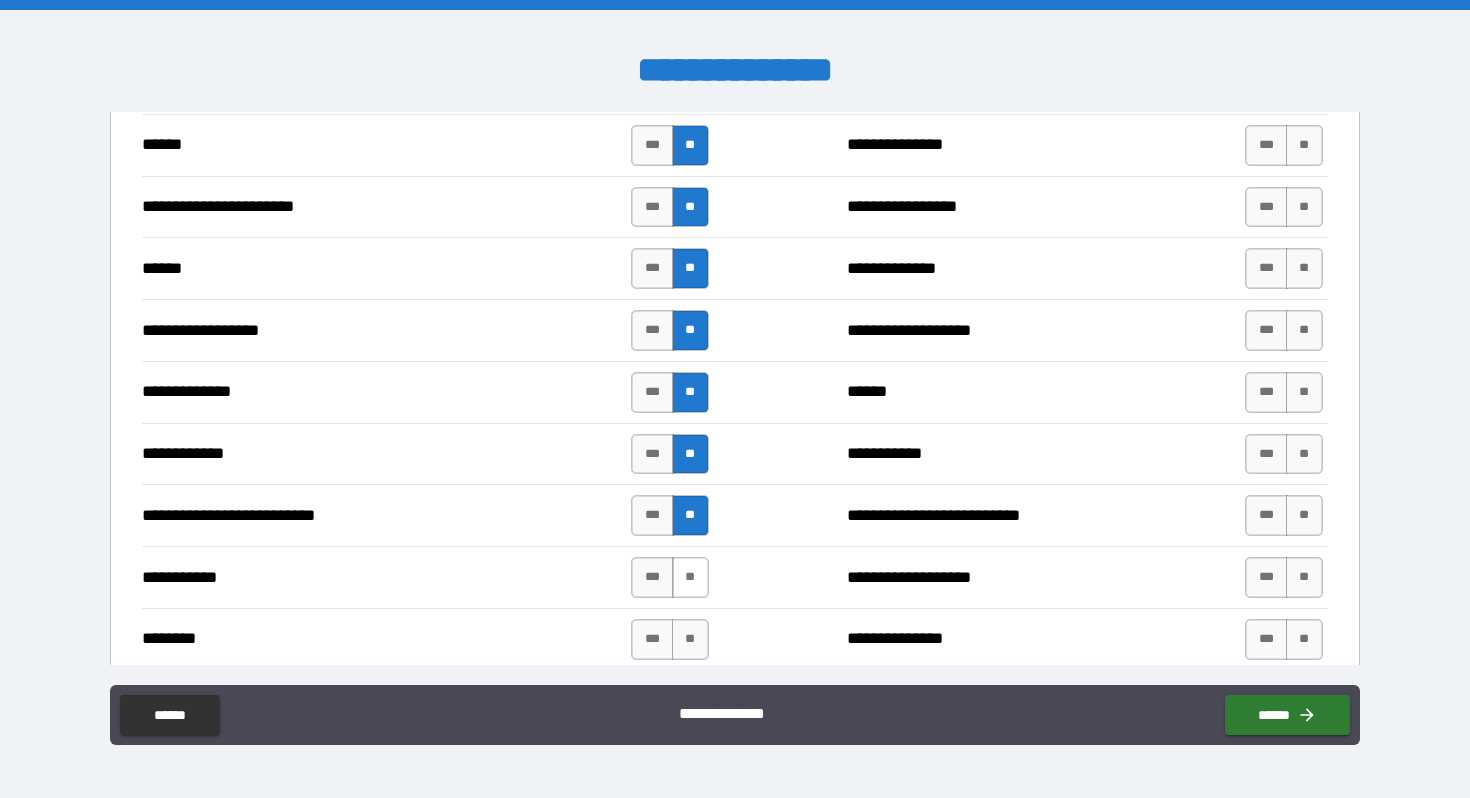 click on "**" at bounding box center [690, 577] 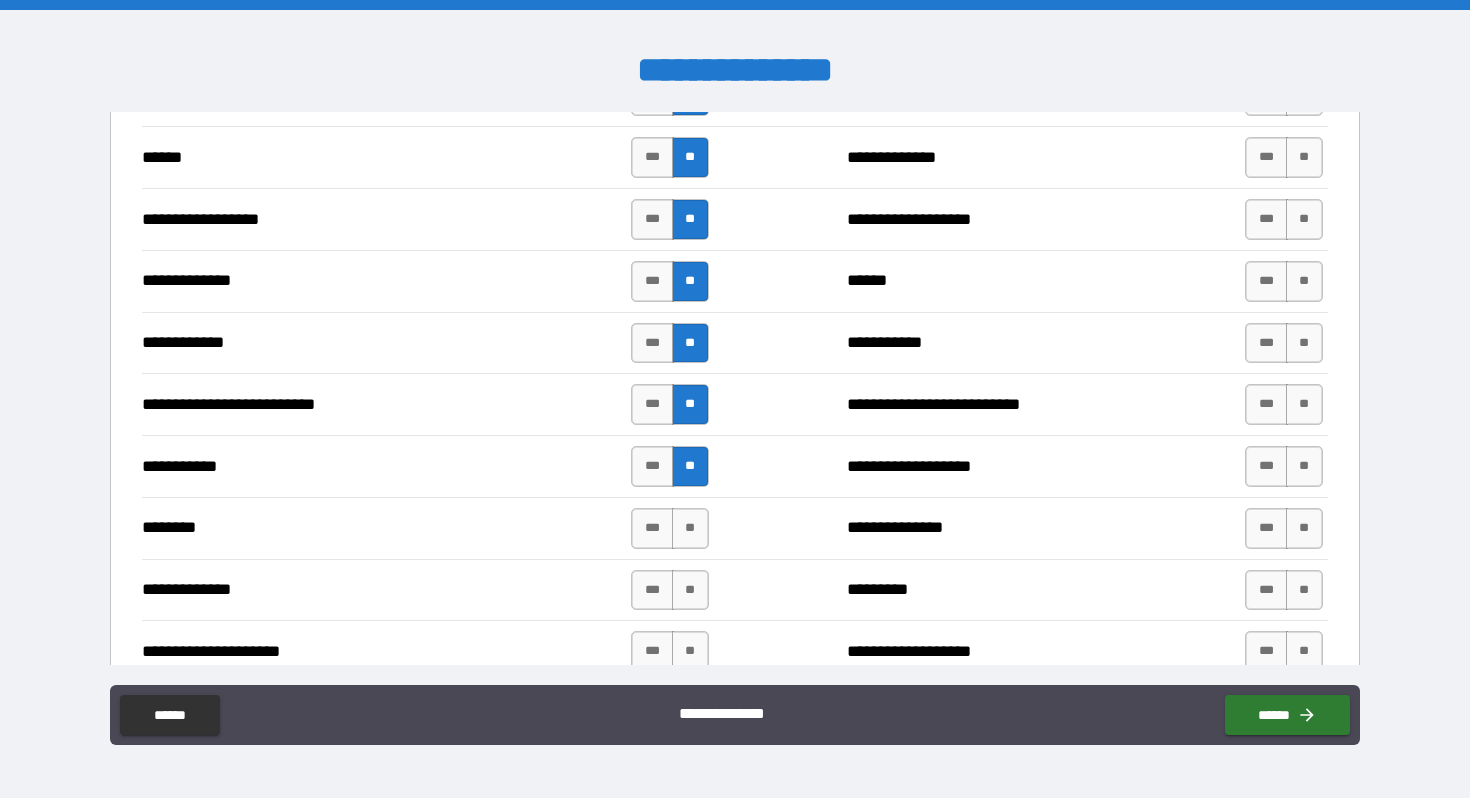 scroll, scrollTop: 1795, scrollLeft: 0, axis: vertical 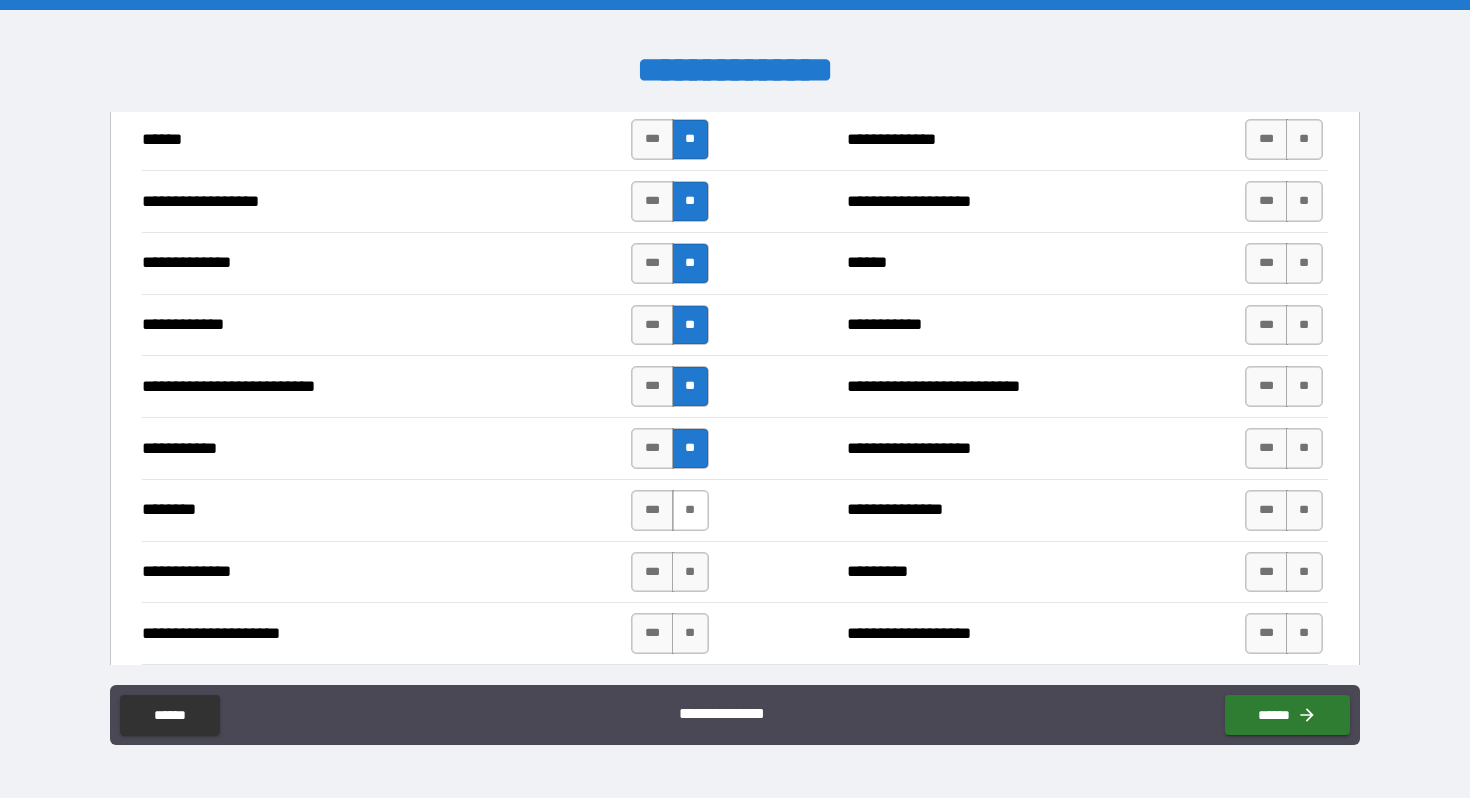 click on "**" at bounding box center (690, 510) 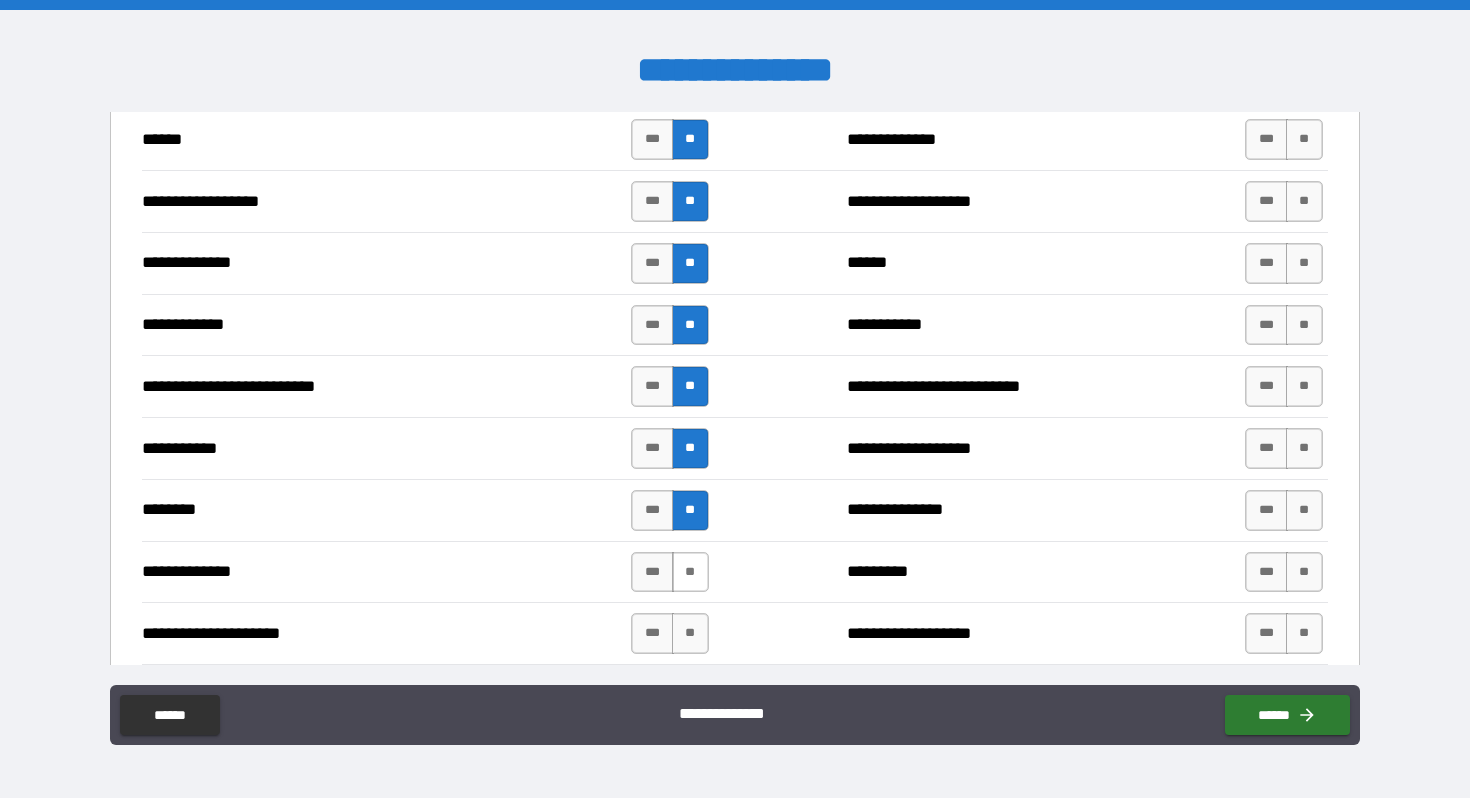 click on "**" at bounding box center (690, 572) 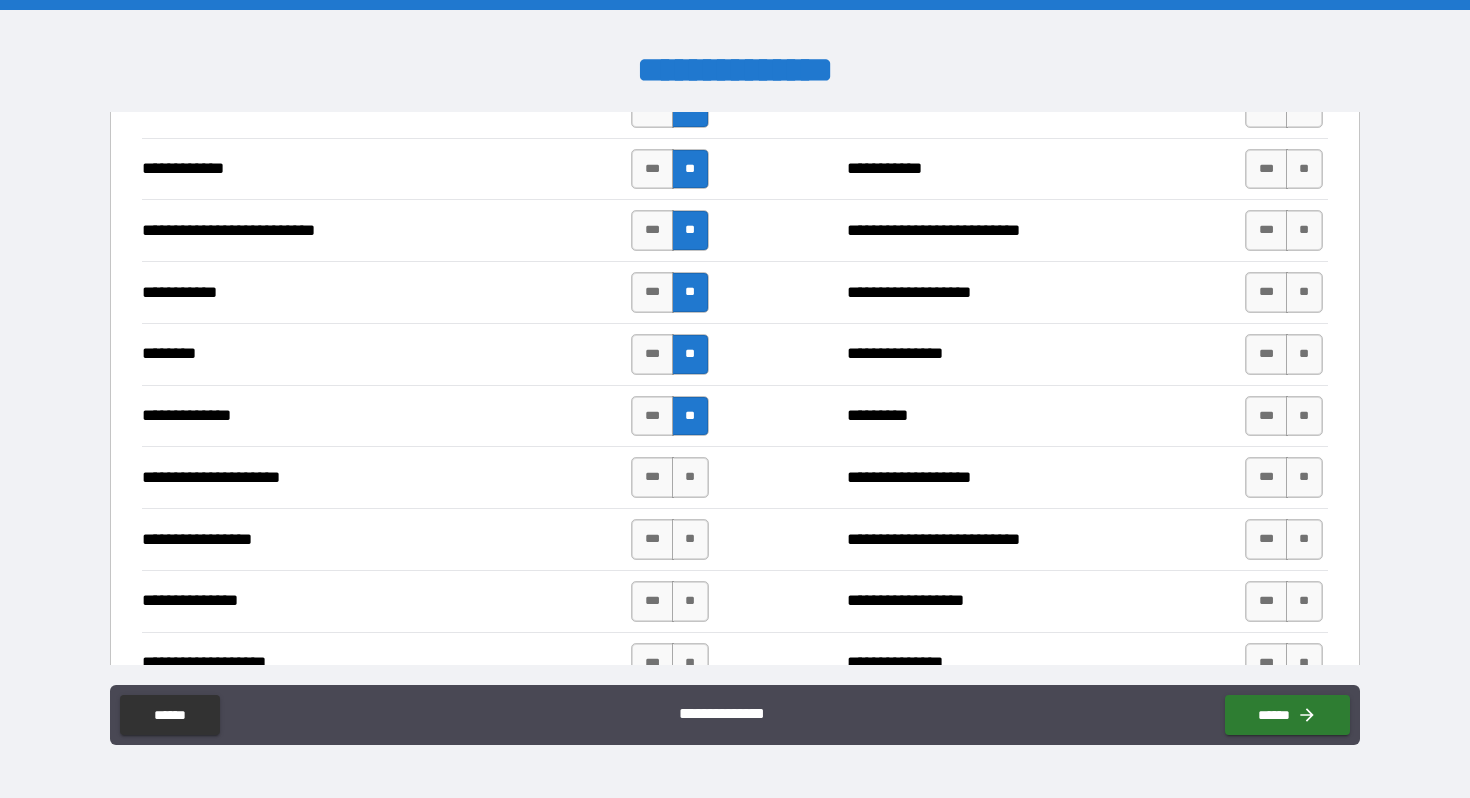 scroll, scrollTop: 1963, scrollLeft: 0, axis: vertical 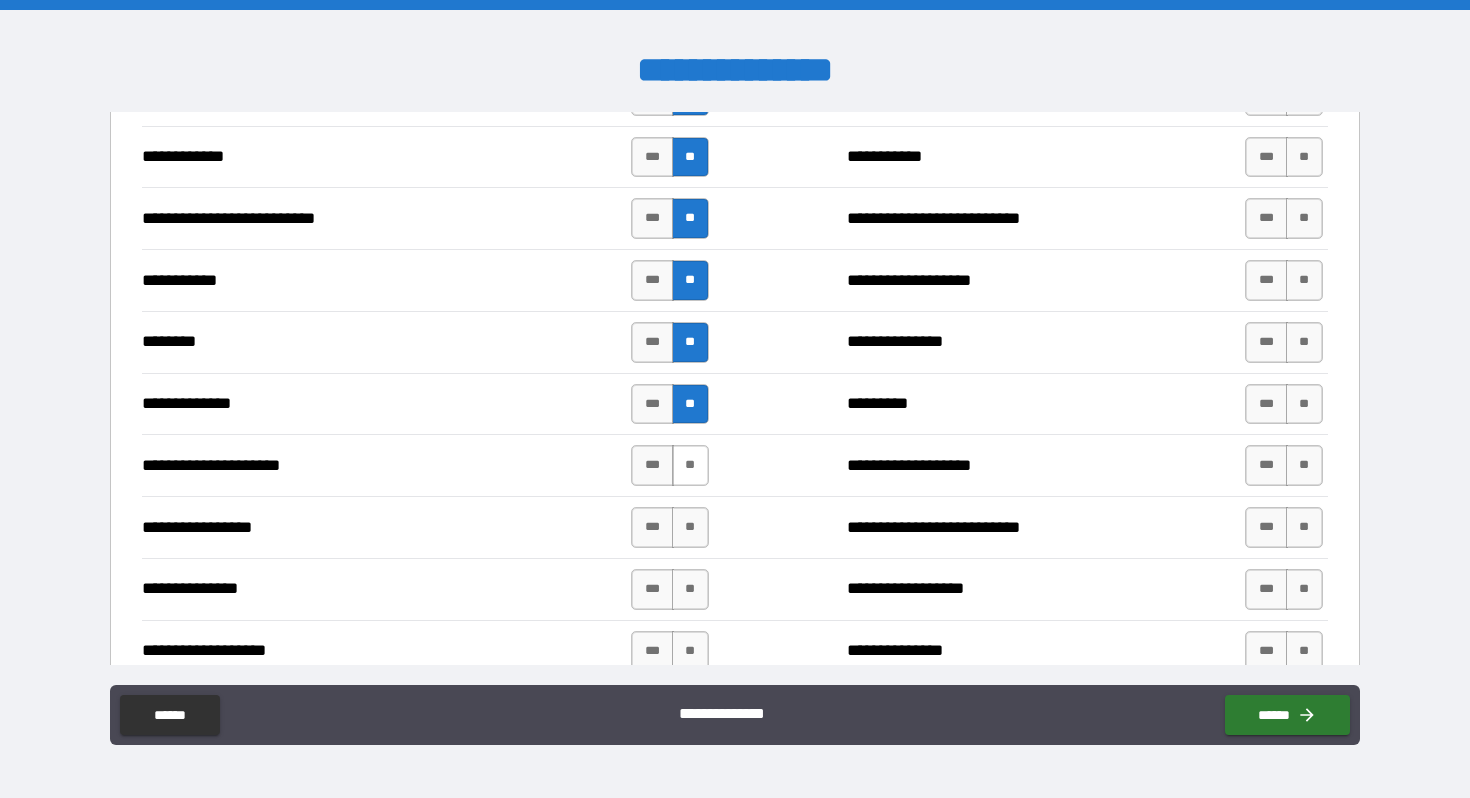 click on "**" at bounding box center [690, 465] 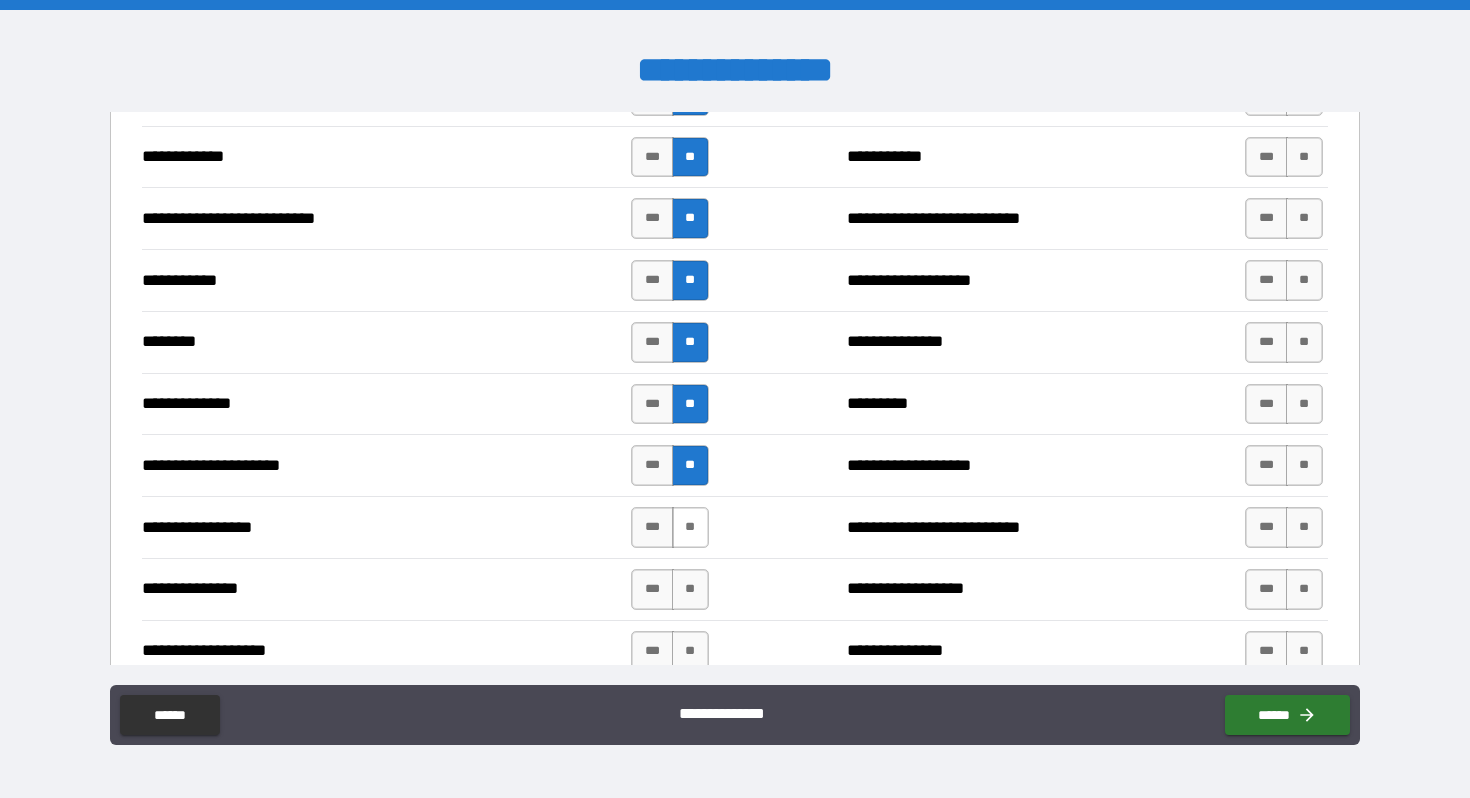 click on "**" at bounding box center [690, 527] 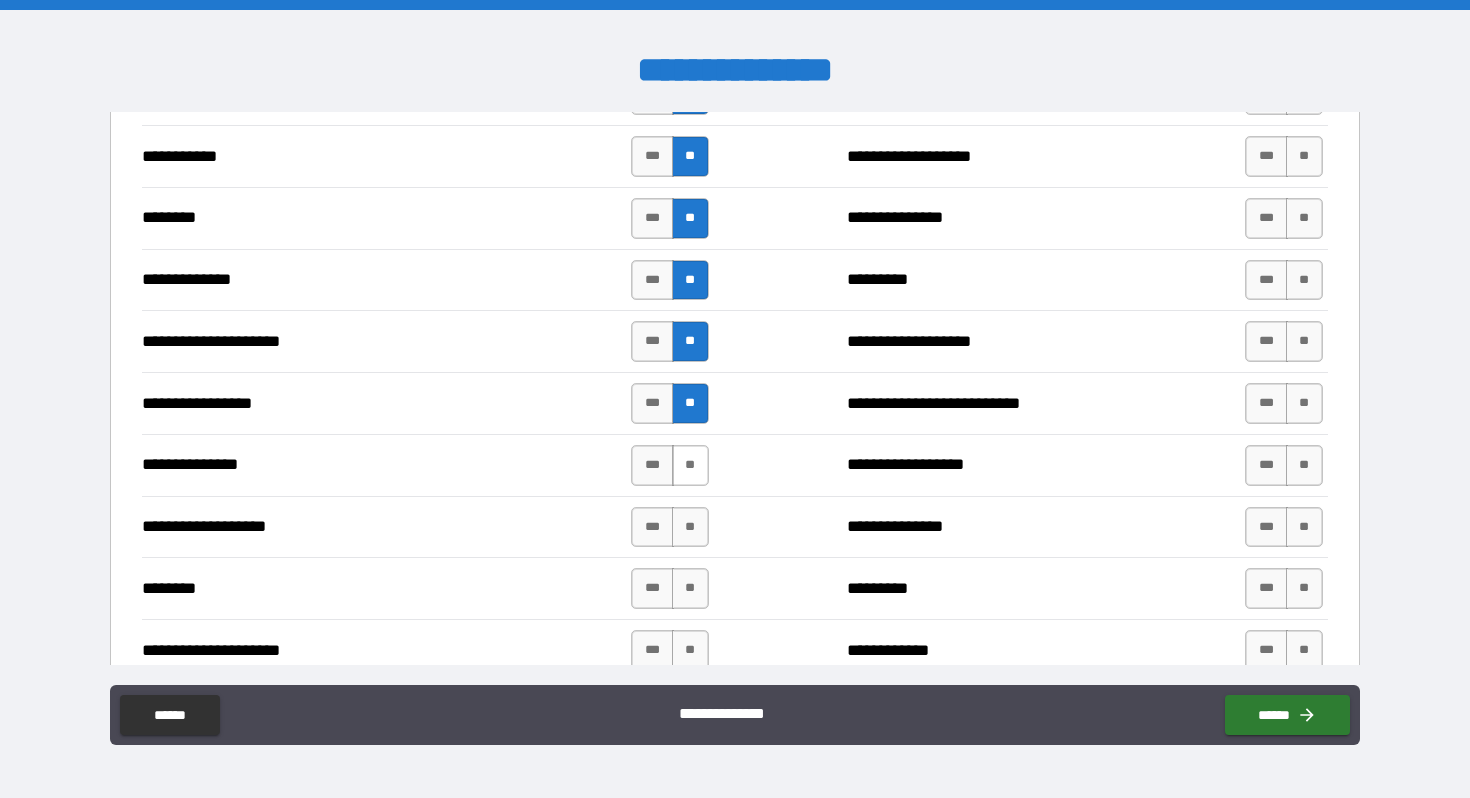 scroll, scrollTop: 2106, scrollLeft: 0, axis: vertical 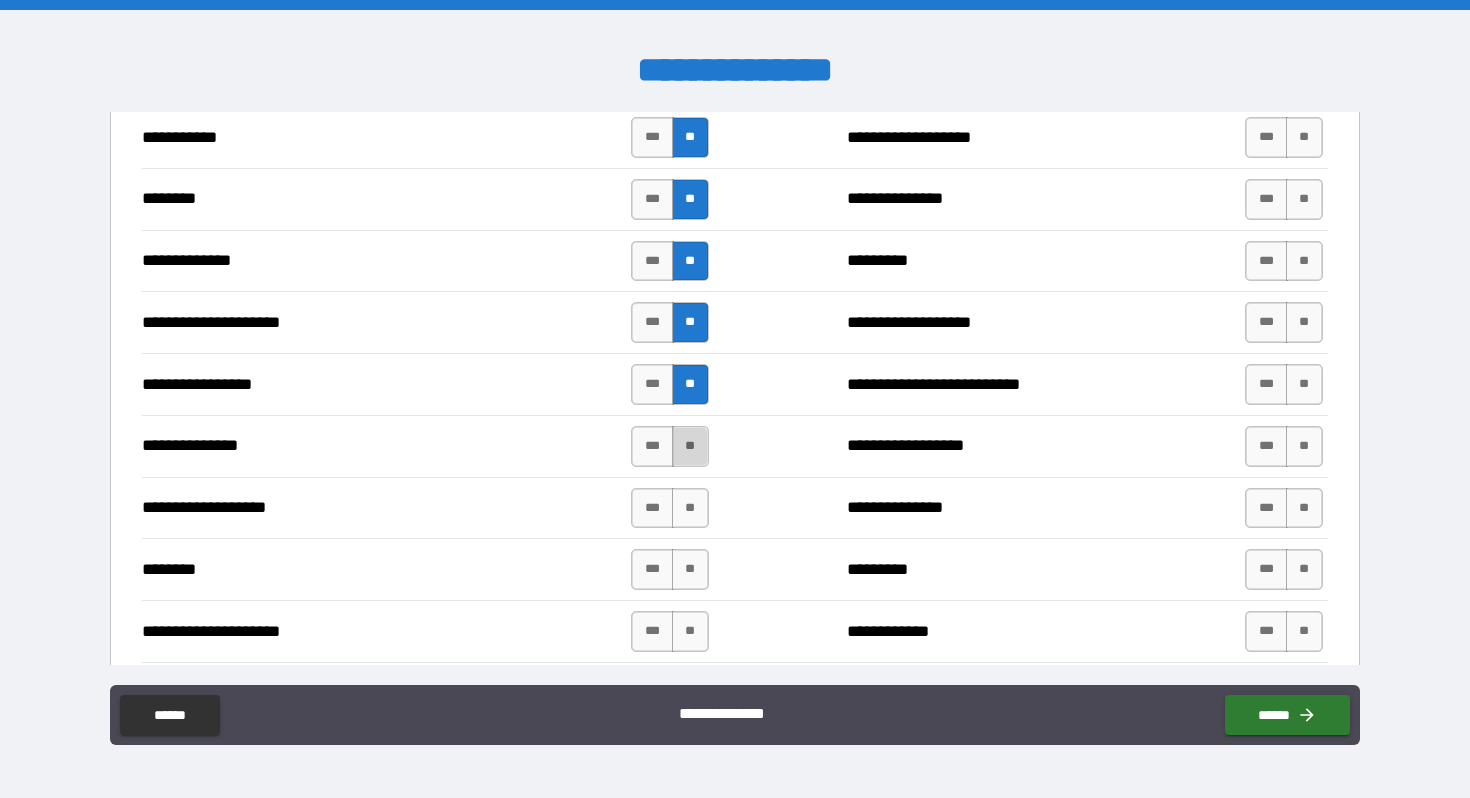 click on "**" at bounding box center [690, 446] 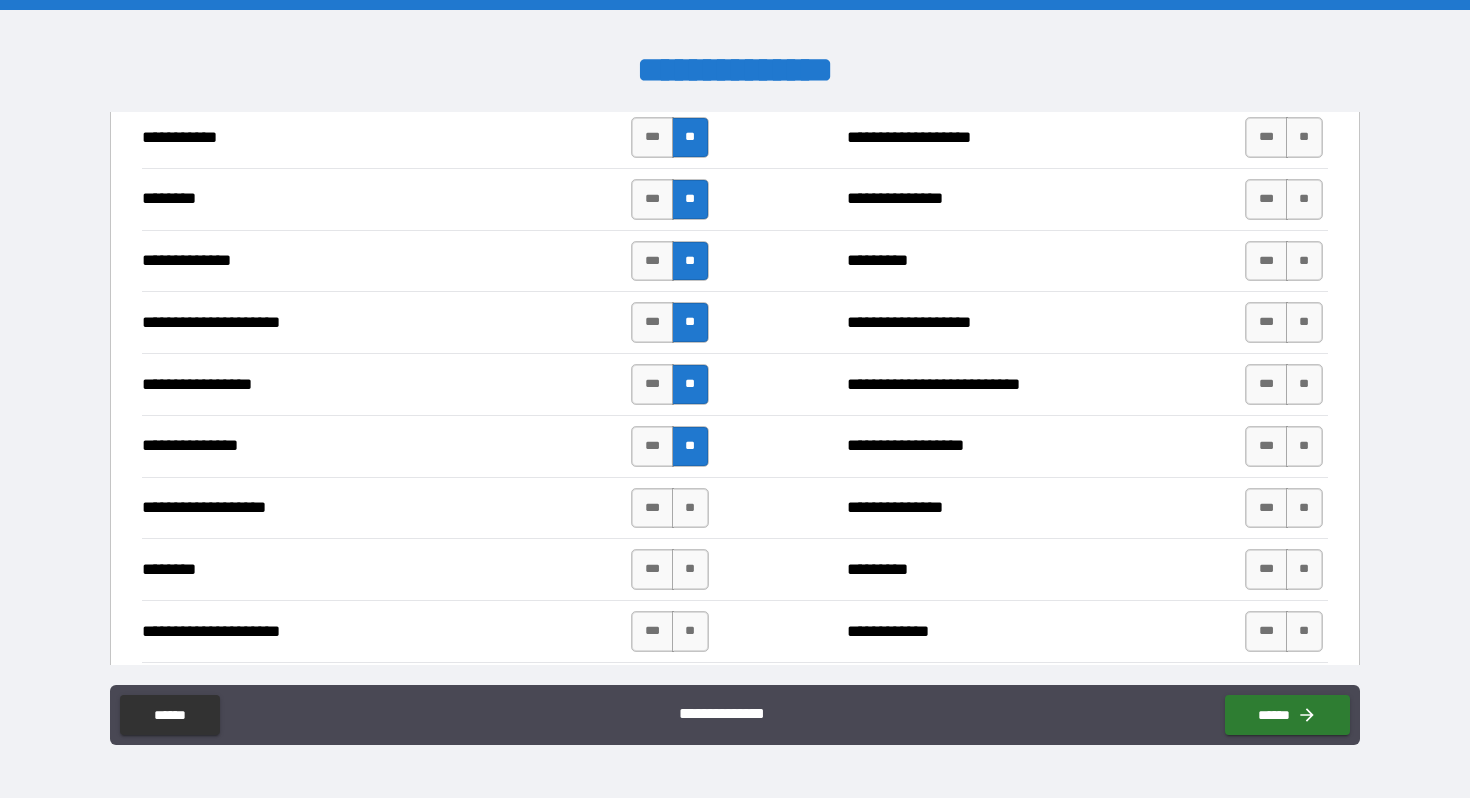 click on "**********" at bounding box center [734, 508] 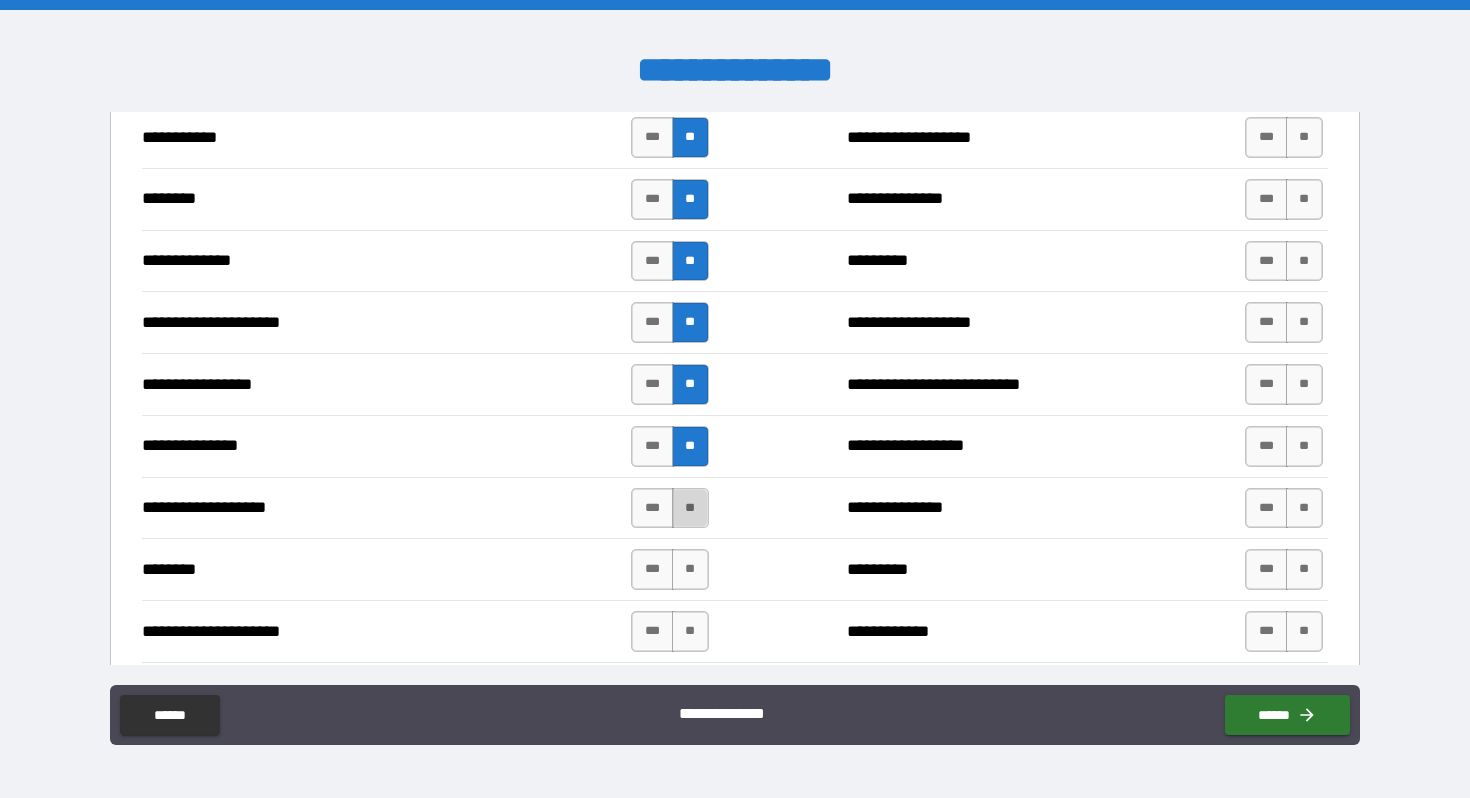 click on "**" at bounding box center (690, 508) 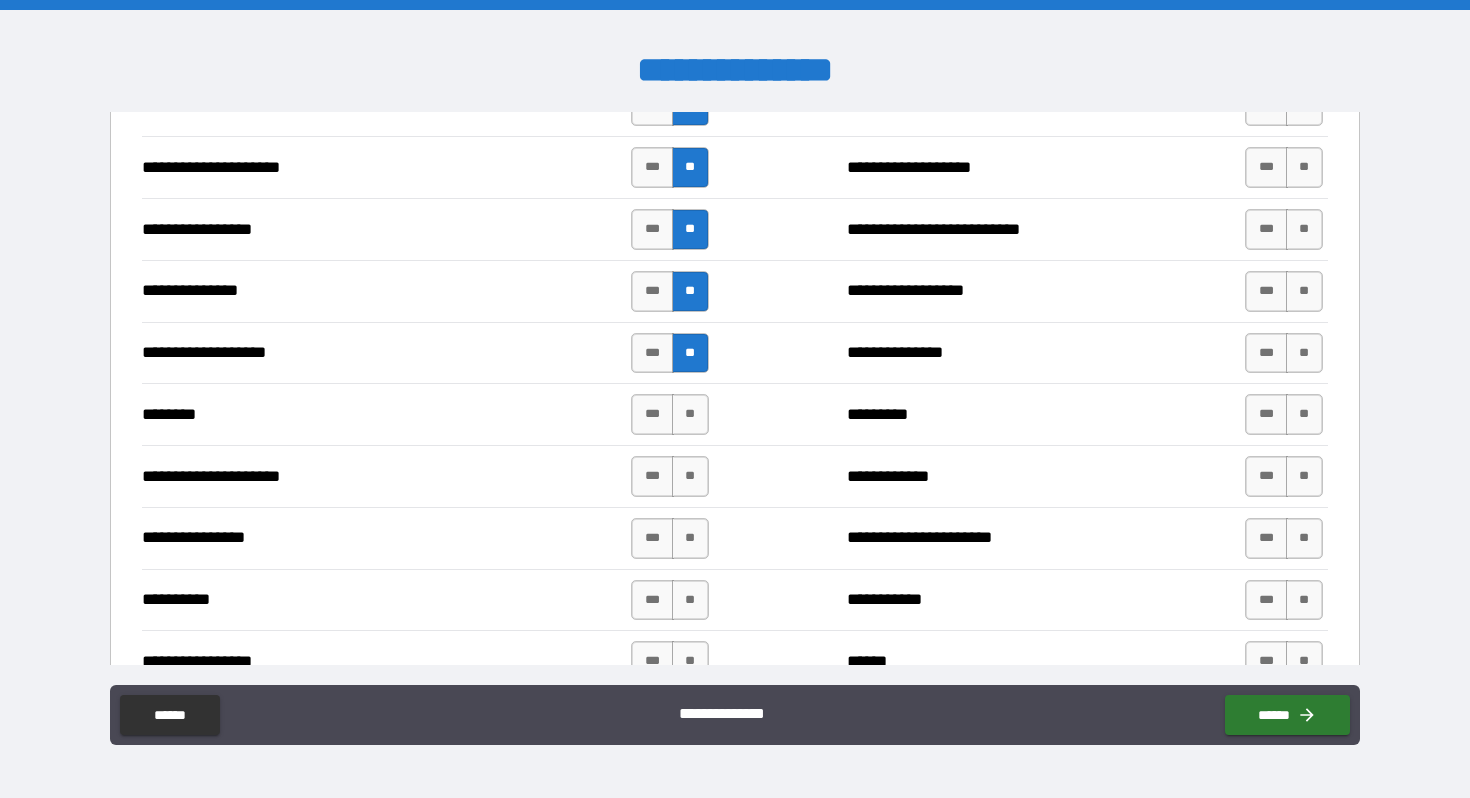 scroll, scrollTop: 2276, scrollLeft: 0, axis: vertical 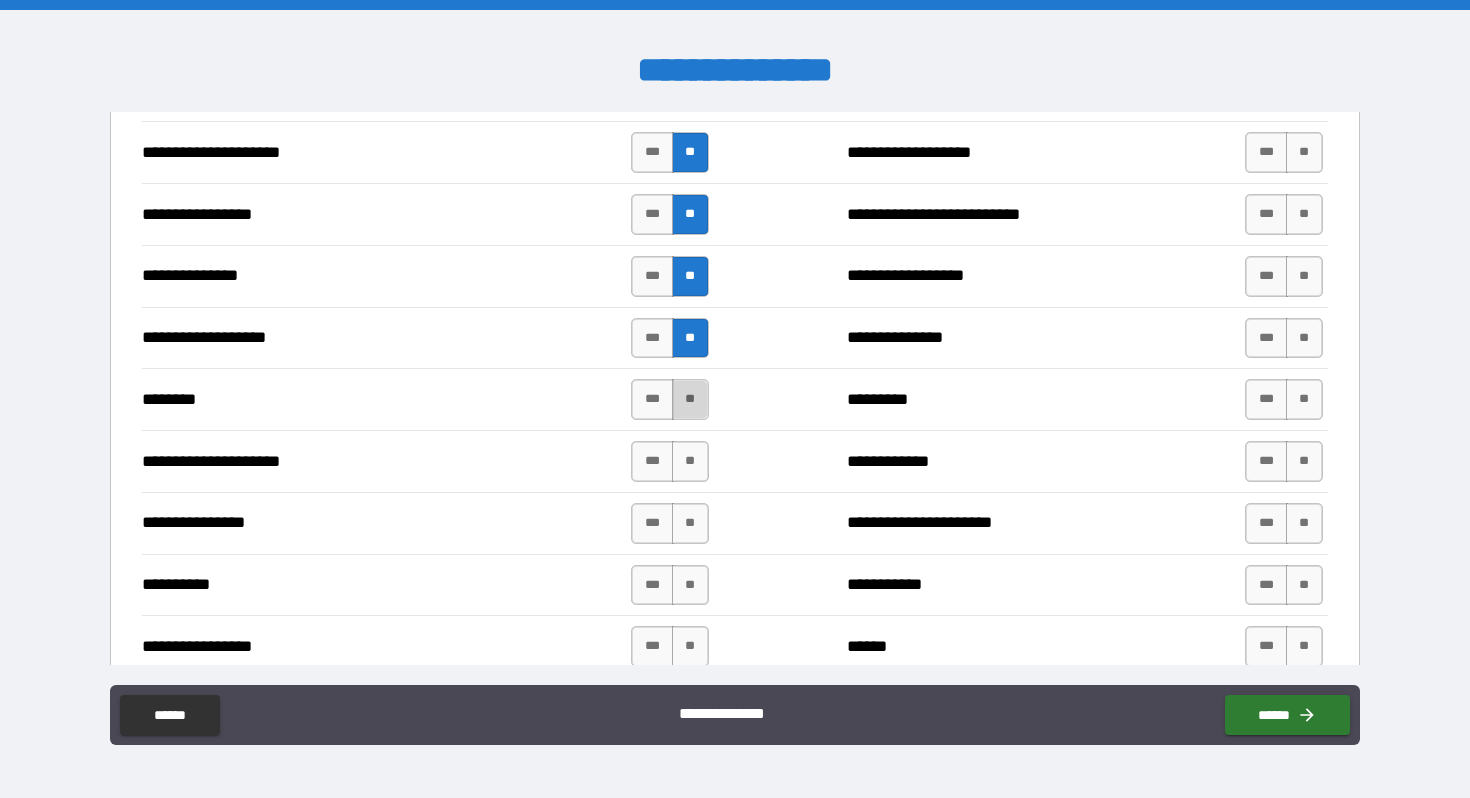 click on "**" at bounding box center [690, 399] 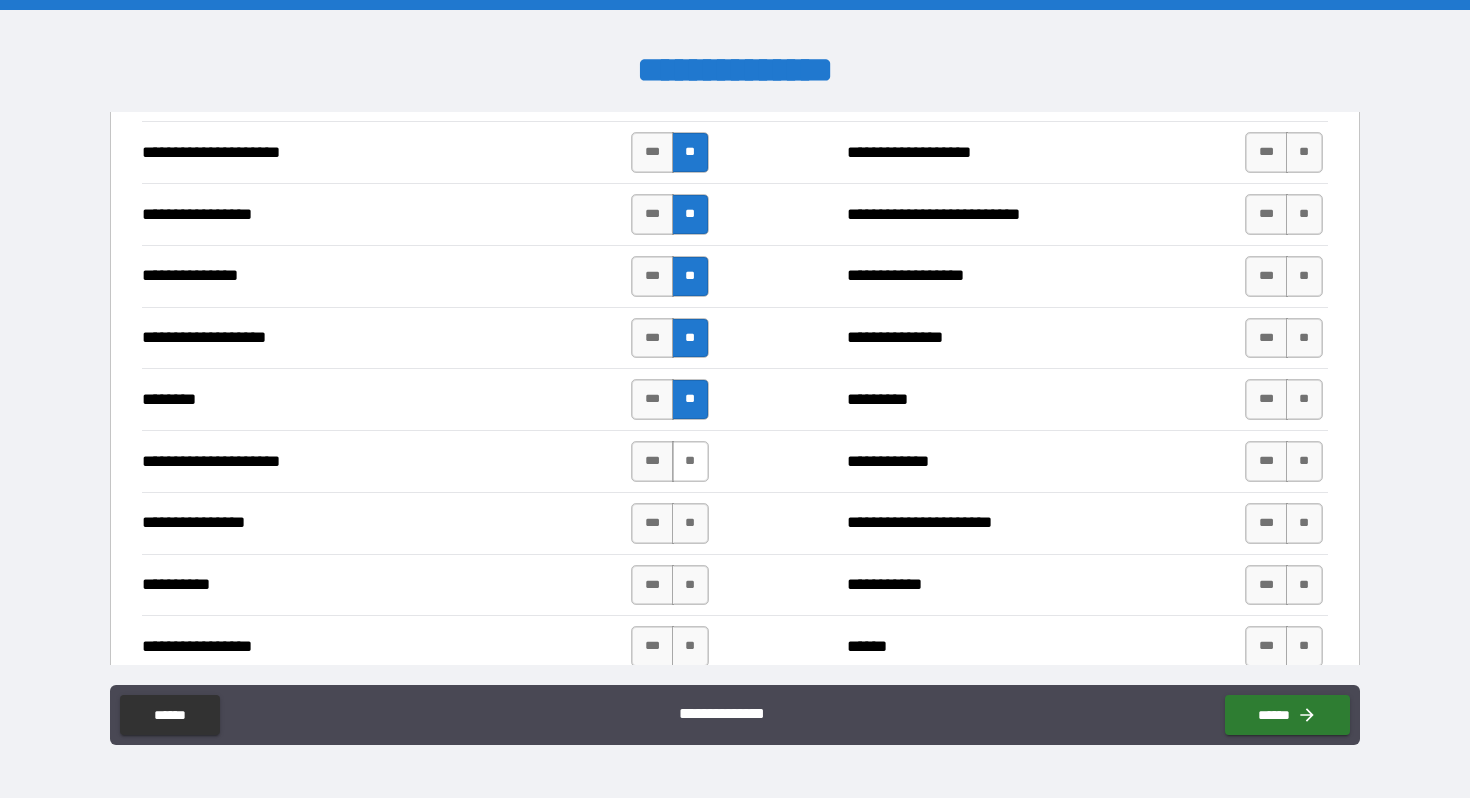 click on "**" at bounding box center [690, 461] 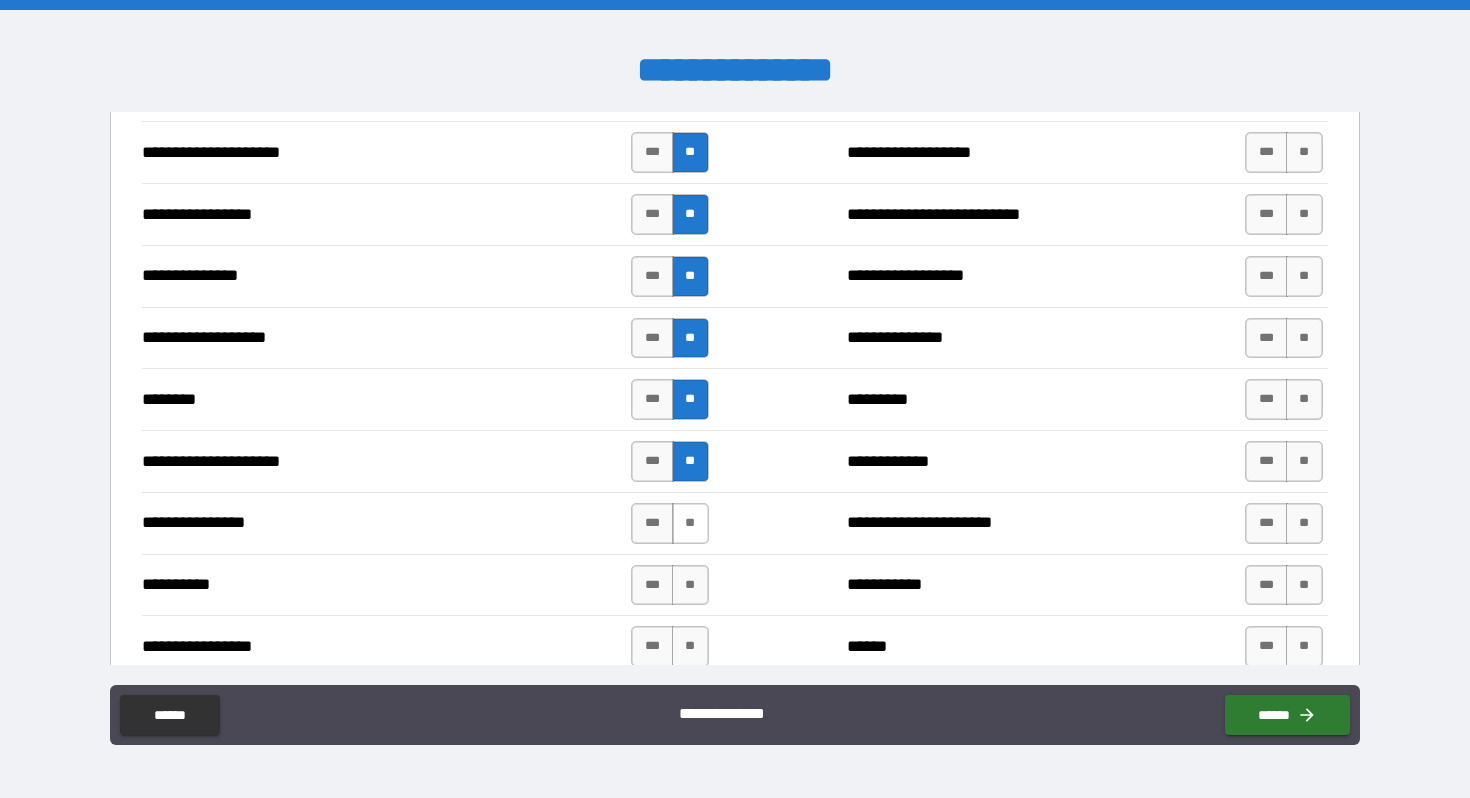 click on "**" at bounding box center (690, 523) 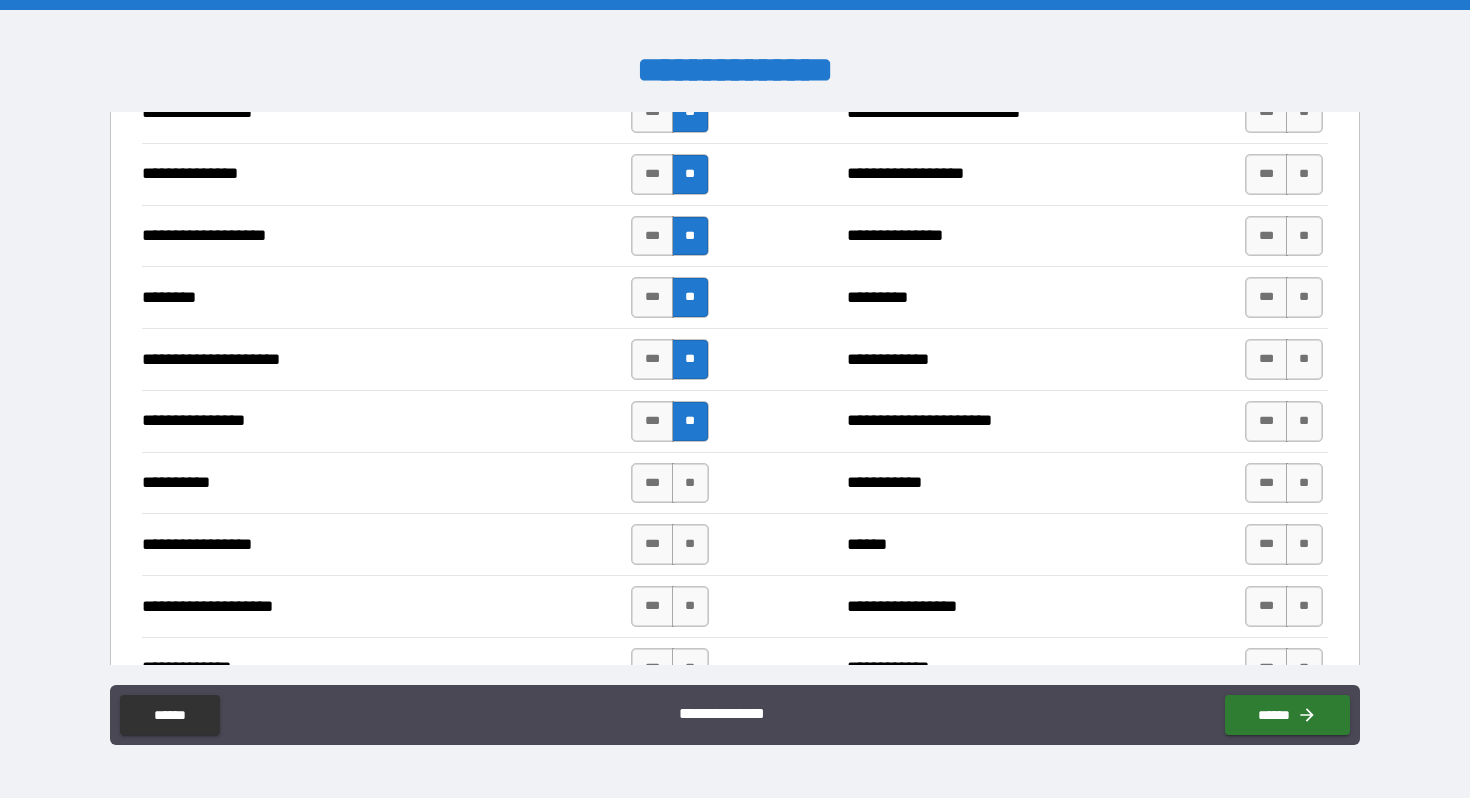 scroll, scrollTop: 2385, scrollLeft: 0, axis: vertical 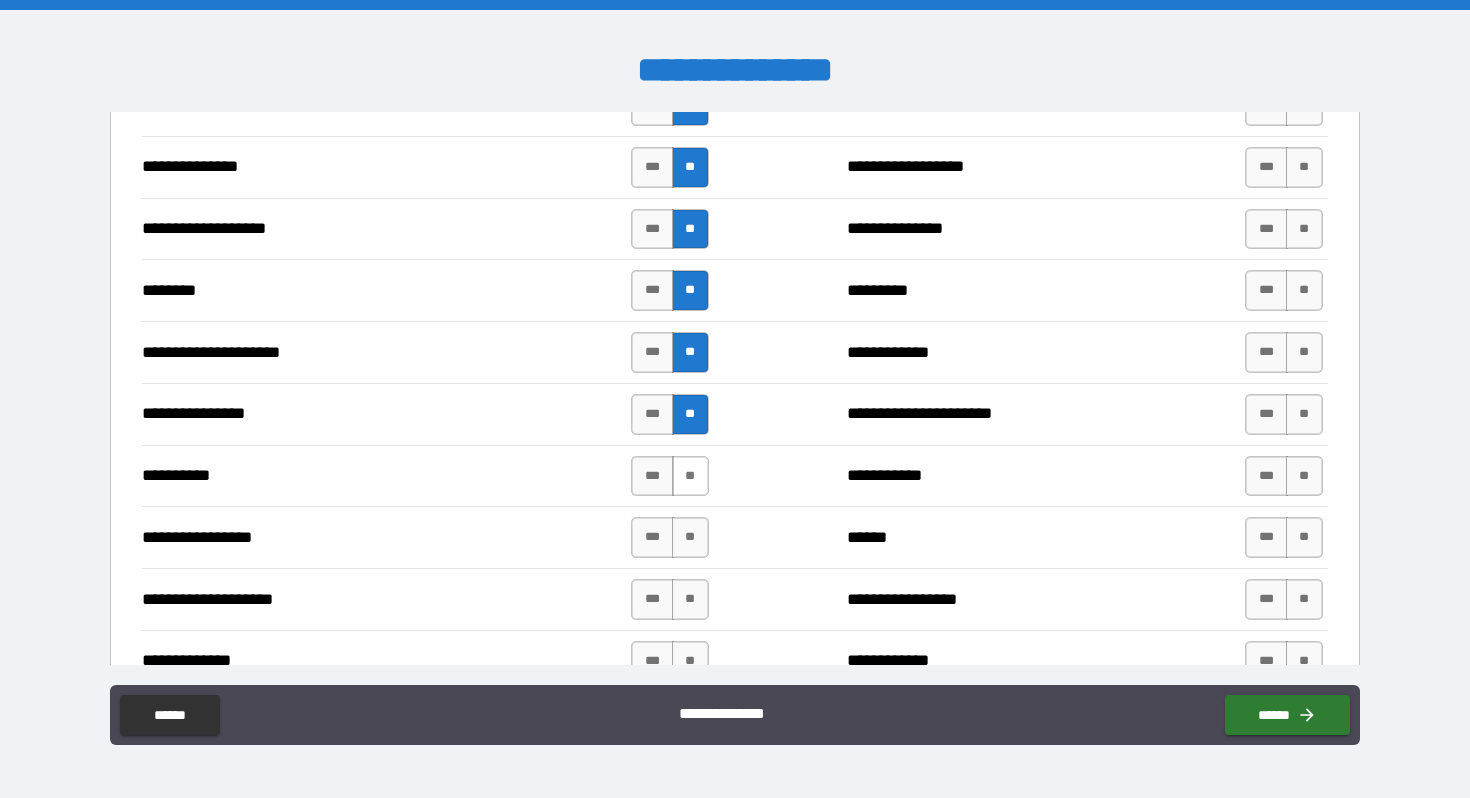 click on "**" at bounding box center (690, 476) 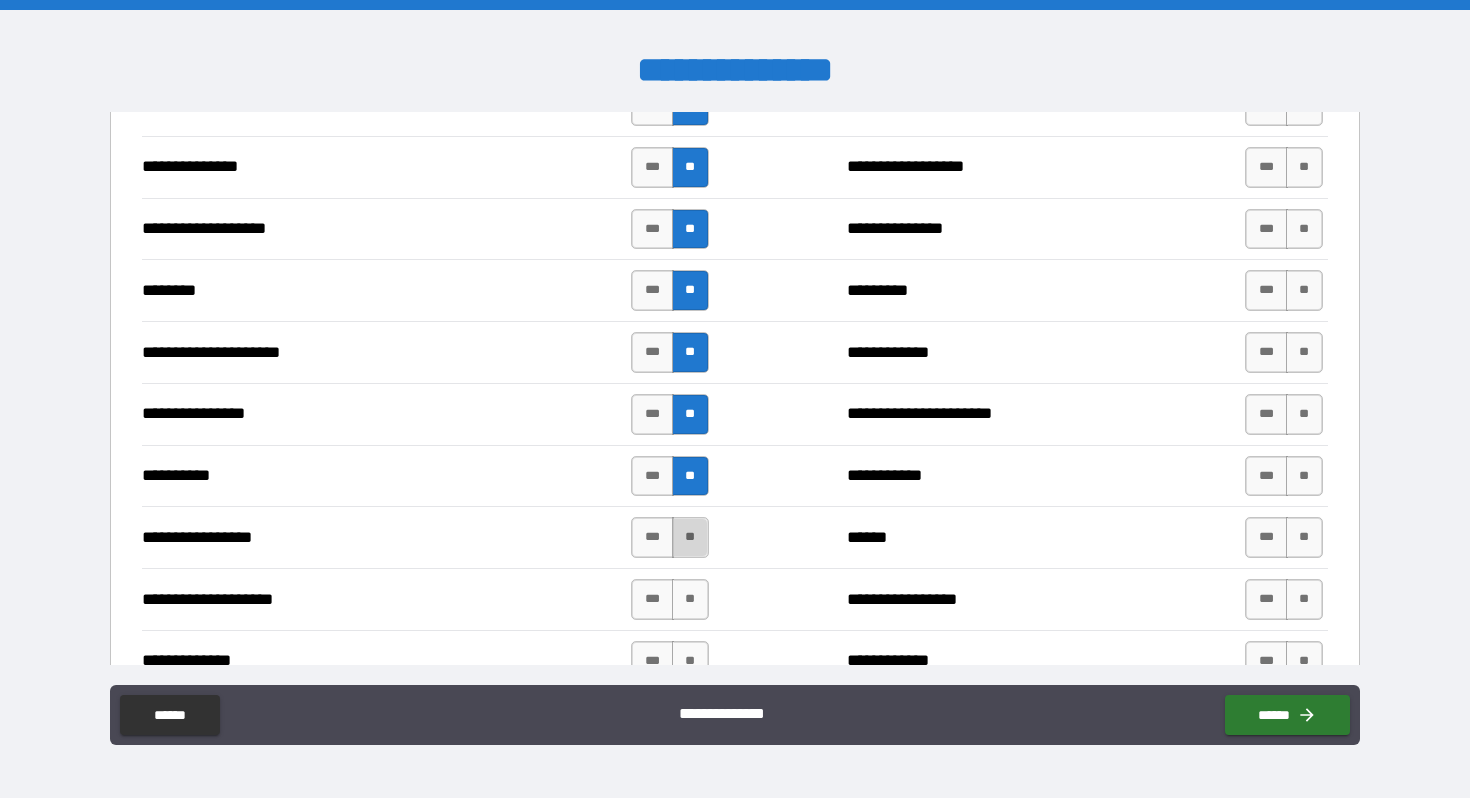 click on "**" at bounding box center [690, 537] 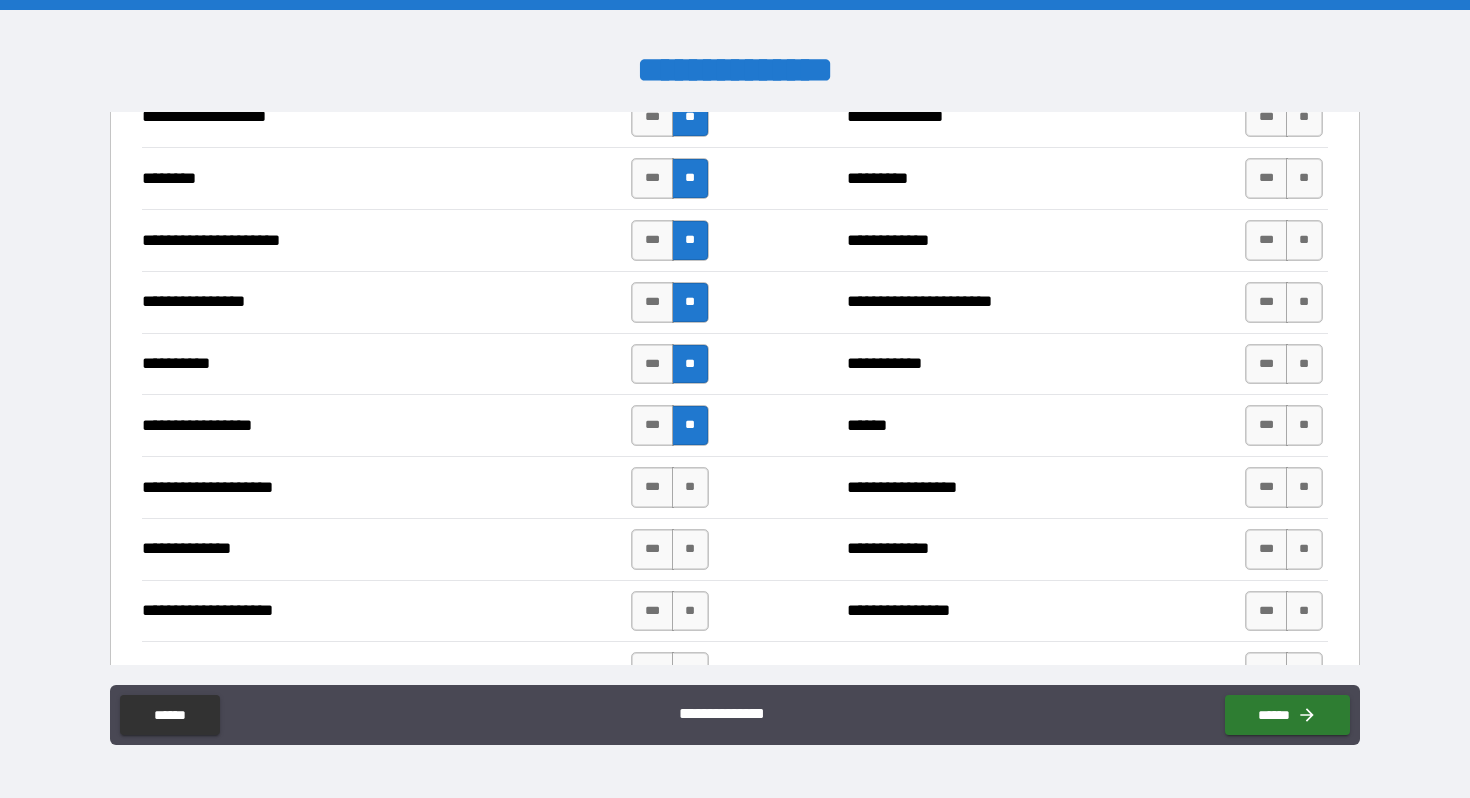 scroll, scrollTop: 2508, scrollLeft: 0, axis: vertical 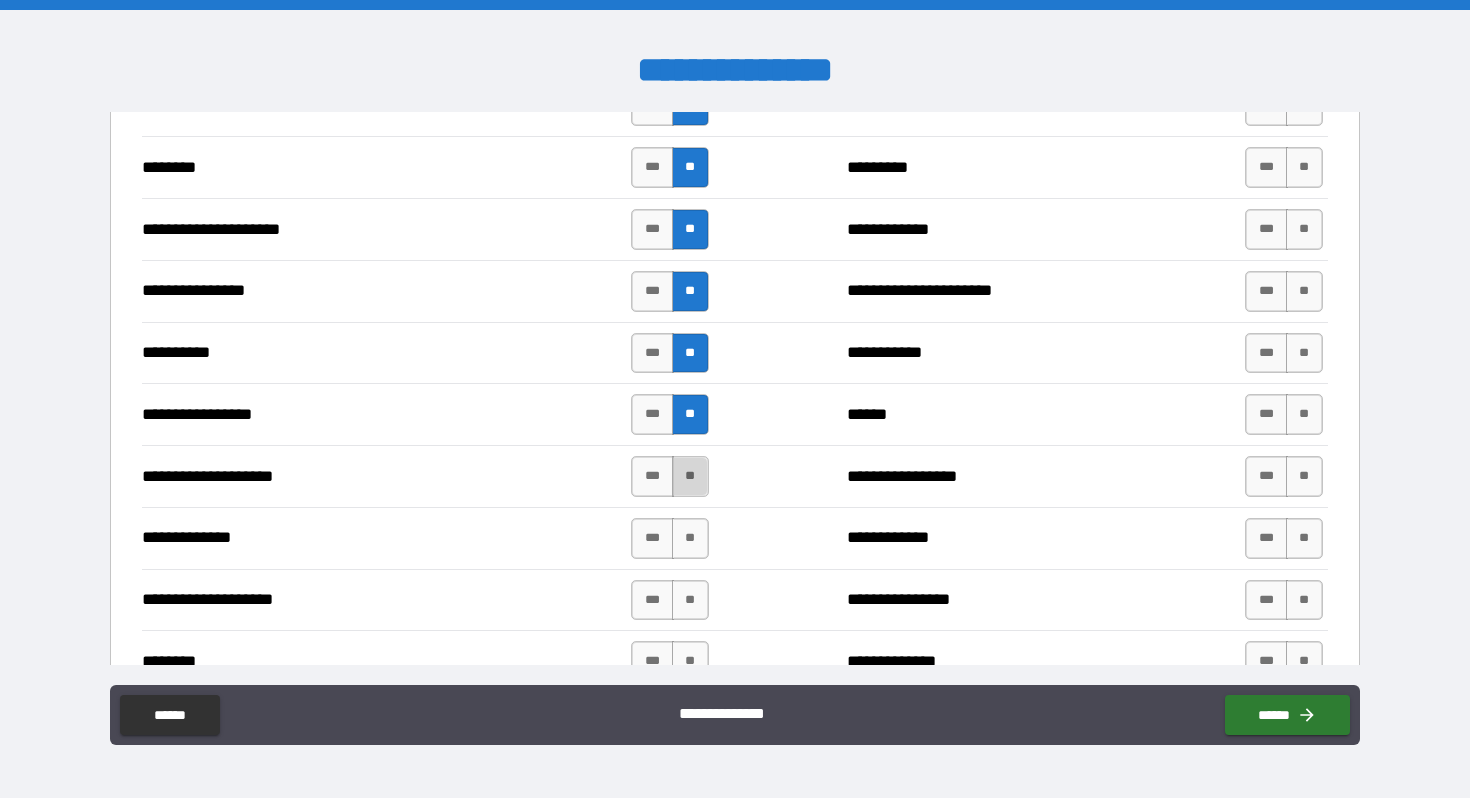 click on "**" at bounding box center (690, 476) 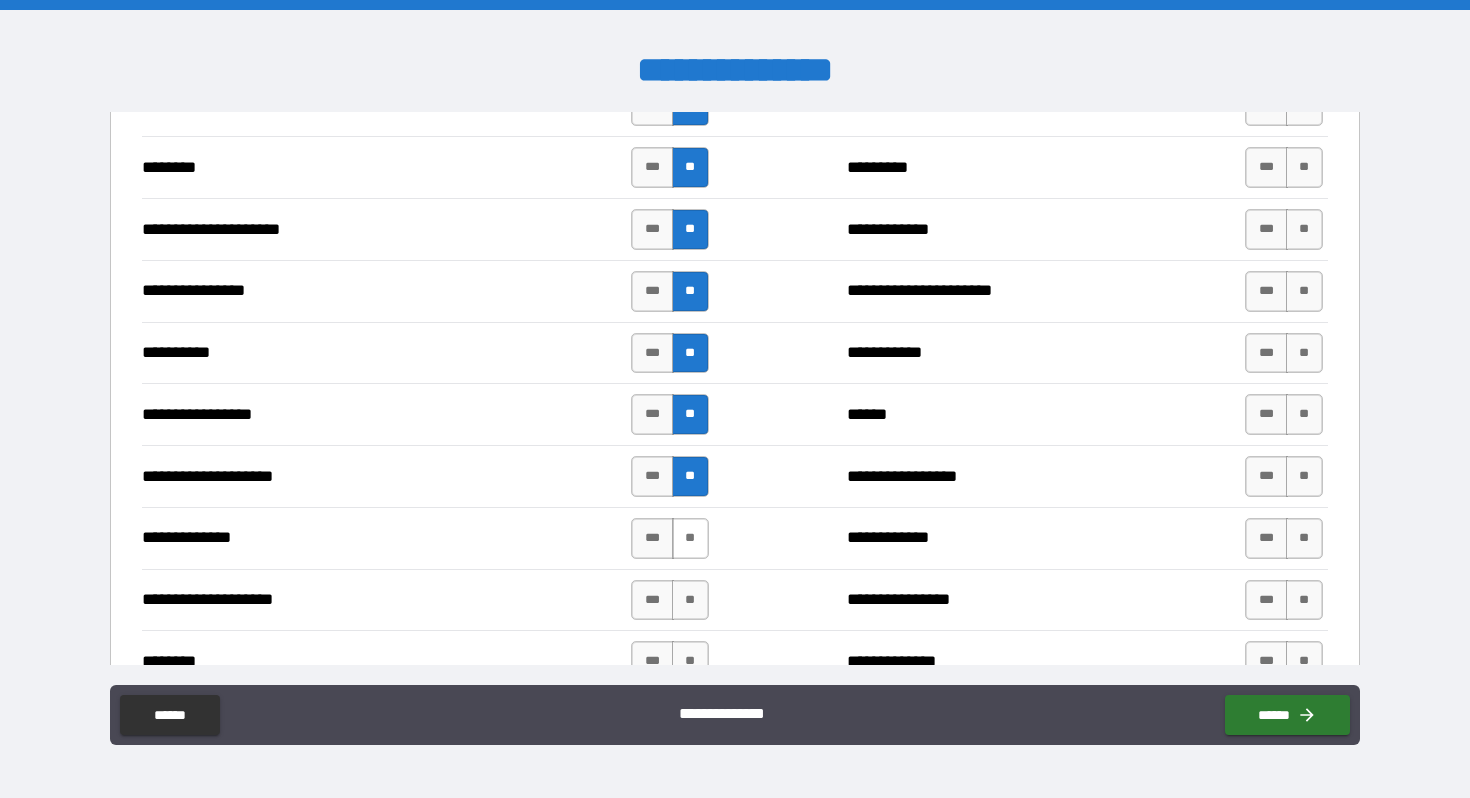 click on "**" at bounding box center [690, 538] 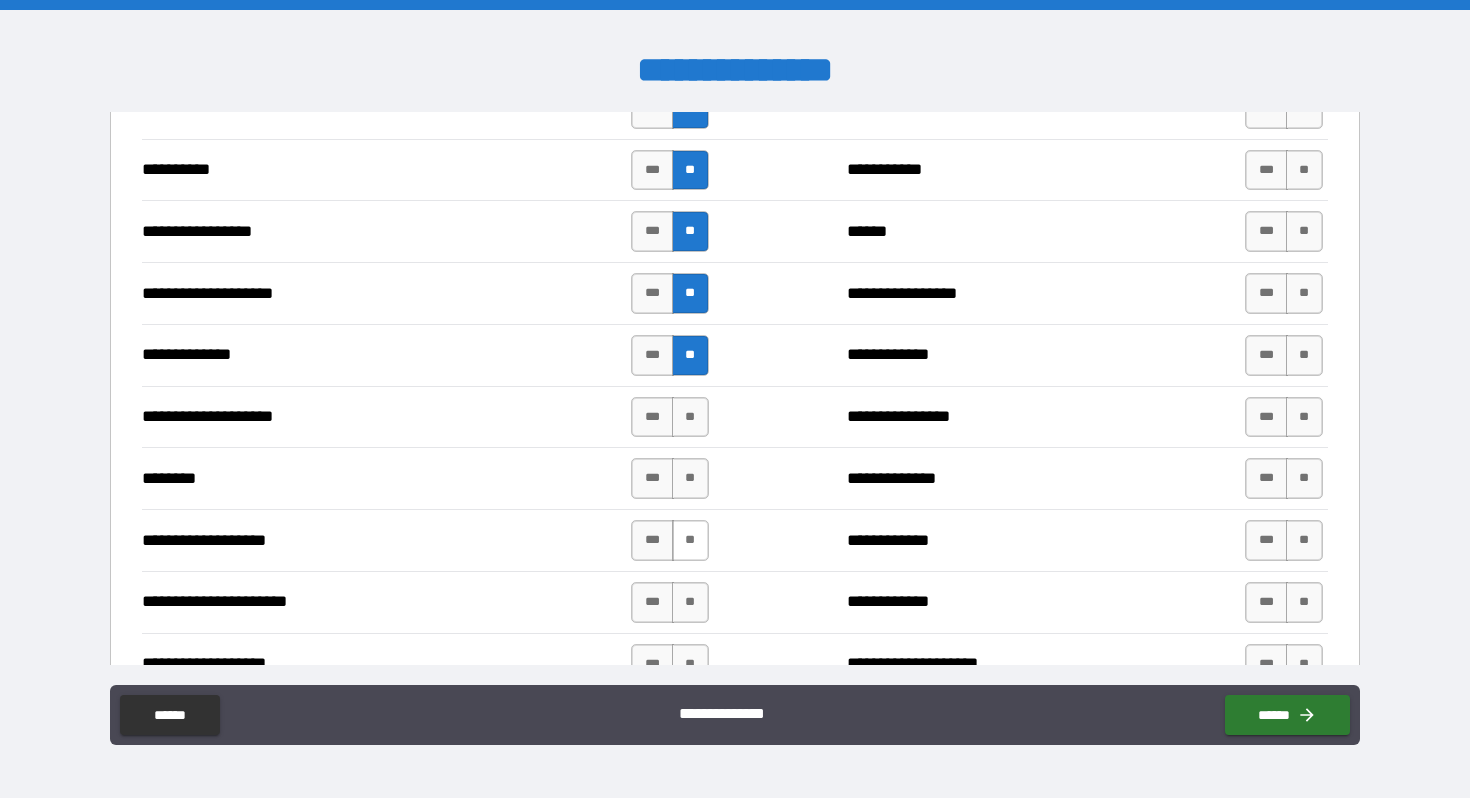 scroll, scrollTop: 2709, scrollLeft: 0, axis: vertical 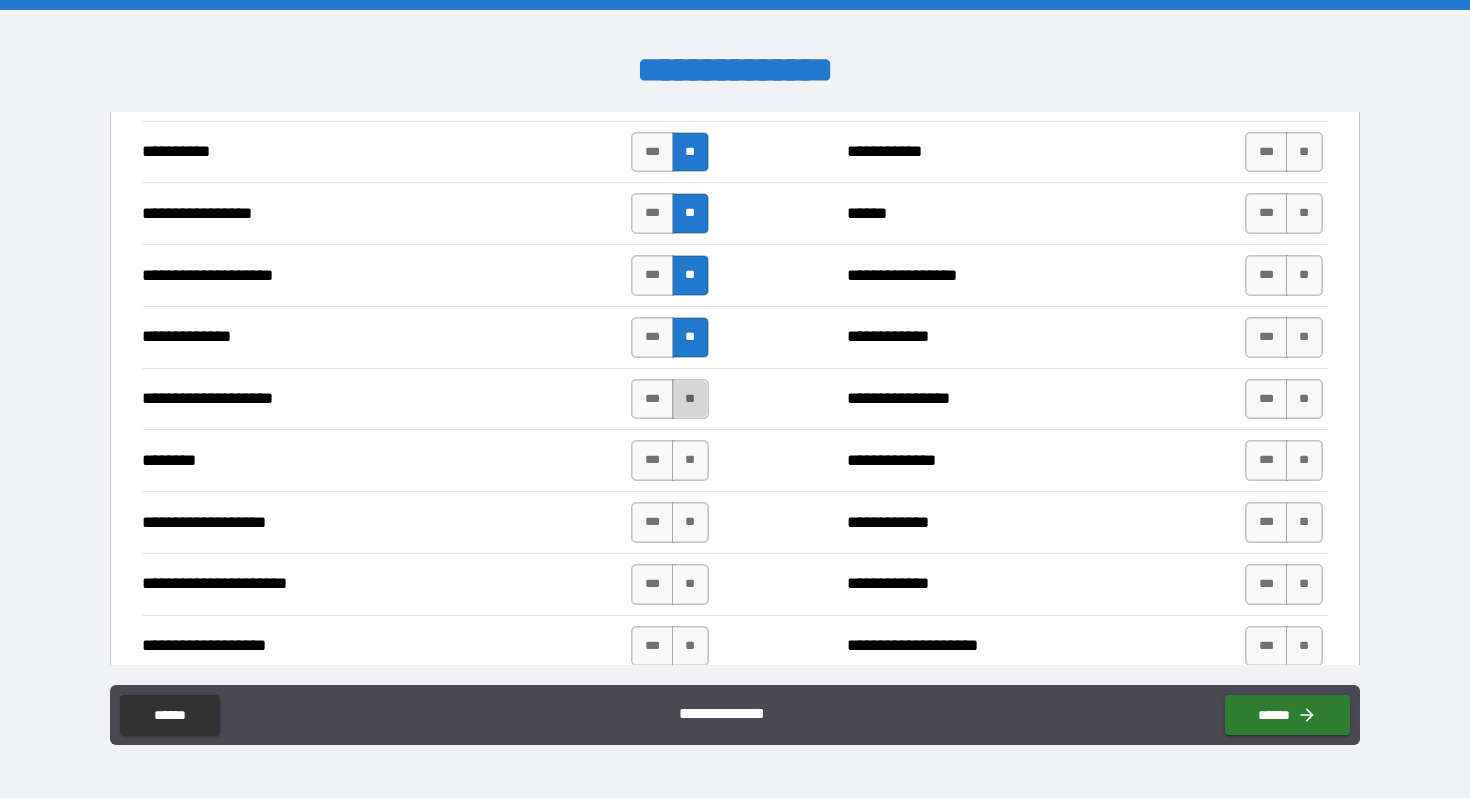 click on "**" at bounding box center (690, 399) 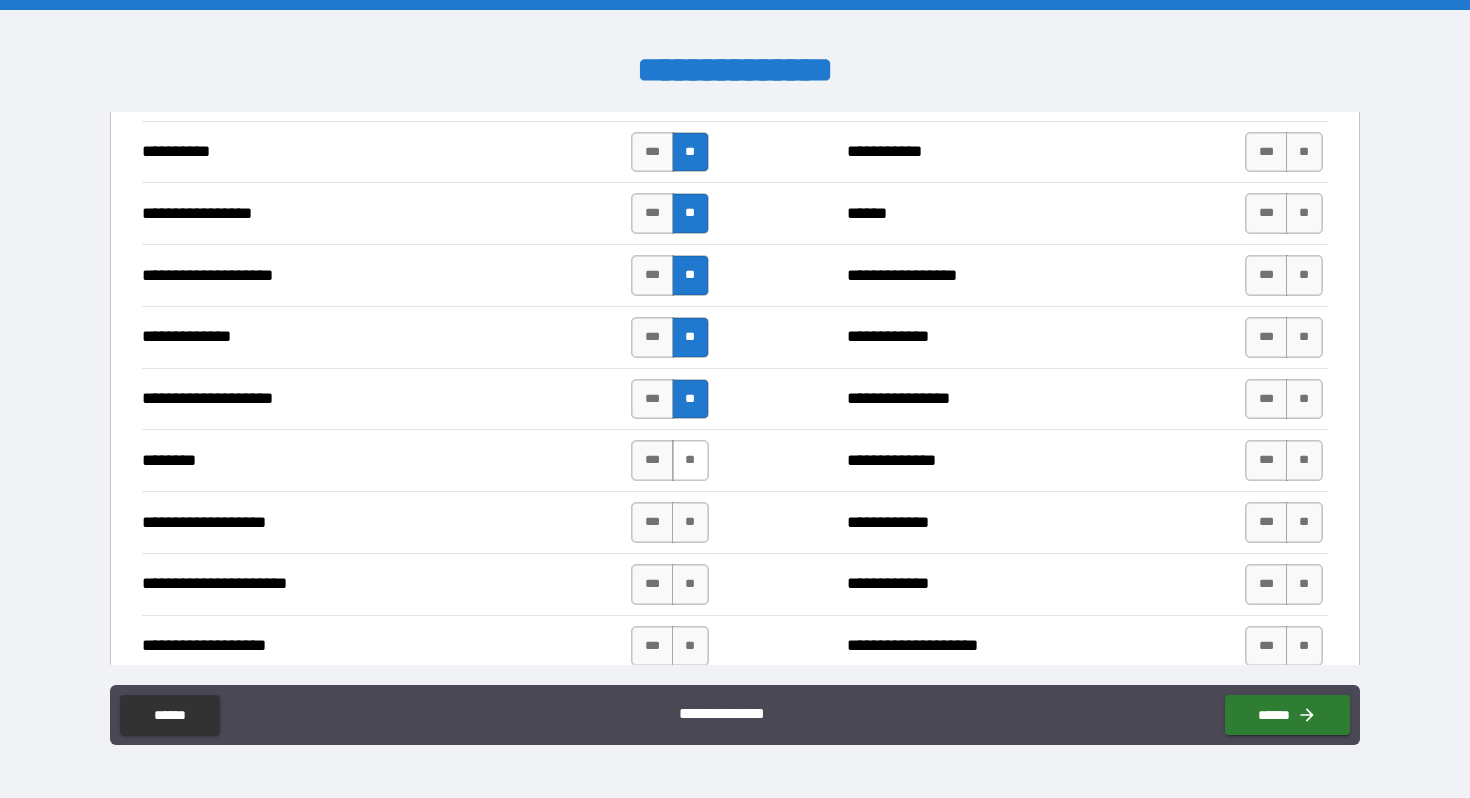 click on "**" at bounding box center (690, 460) 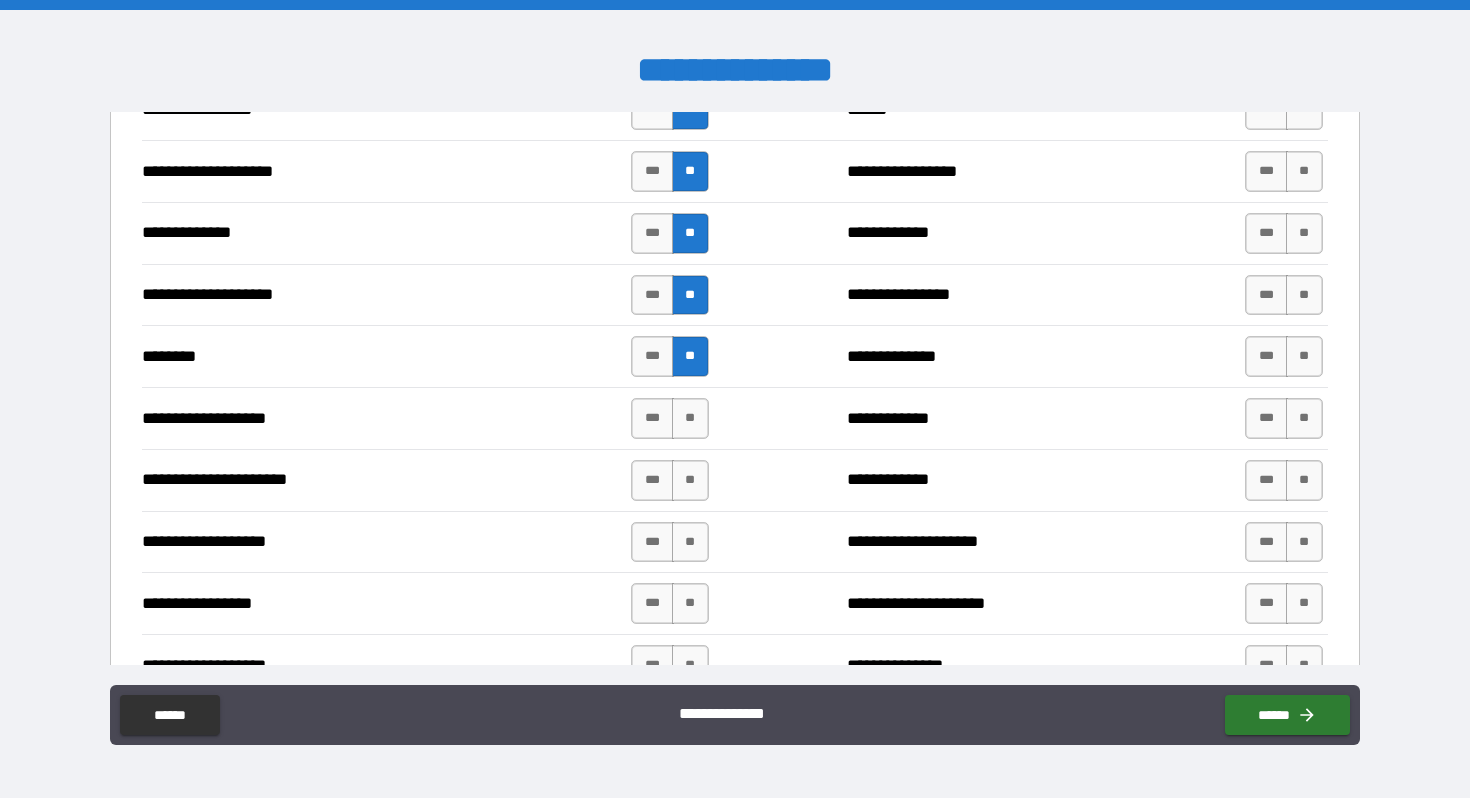 scroll, scrollTop: 2838, scrollLeft: 0, axis: vertical 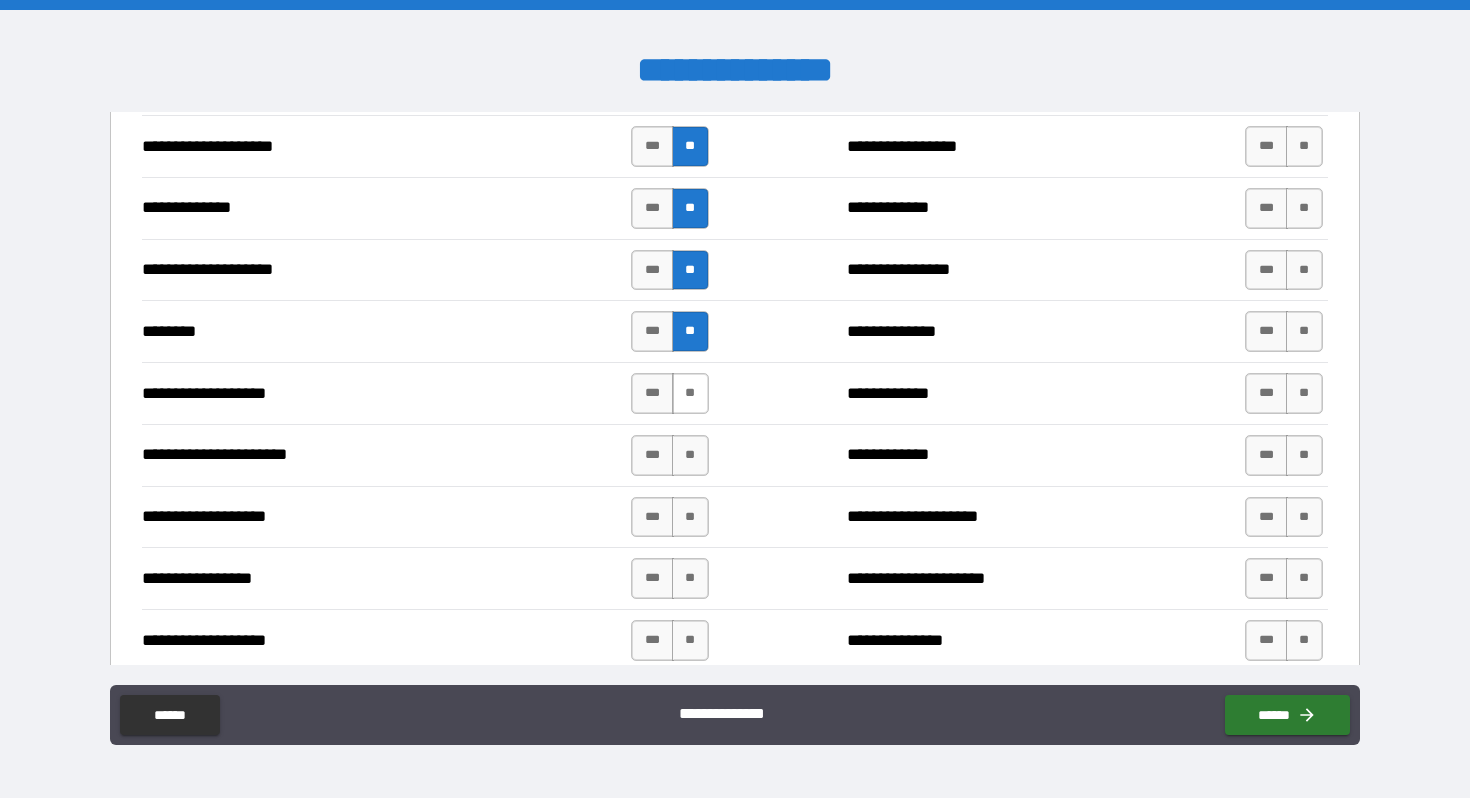click on "**" at bounding box center [690, 393] 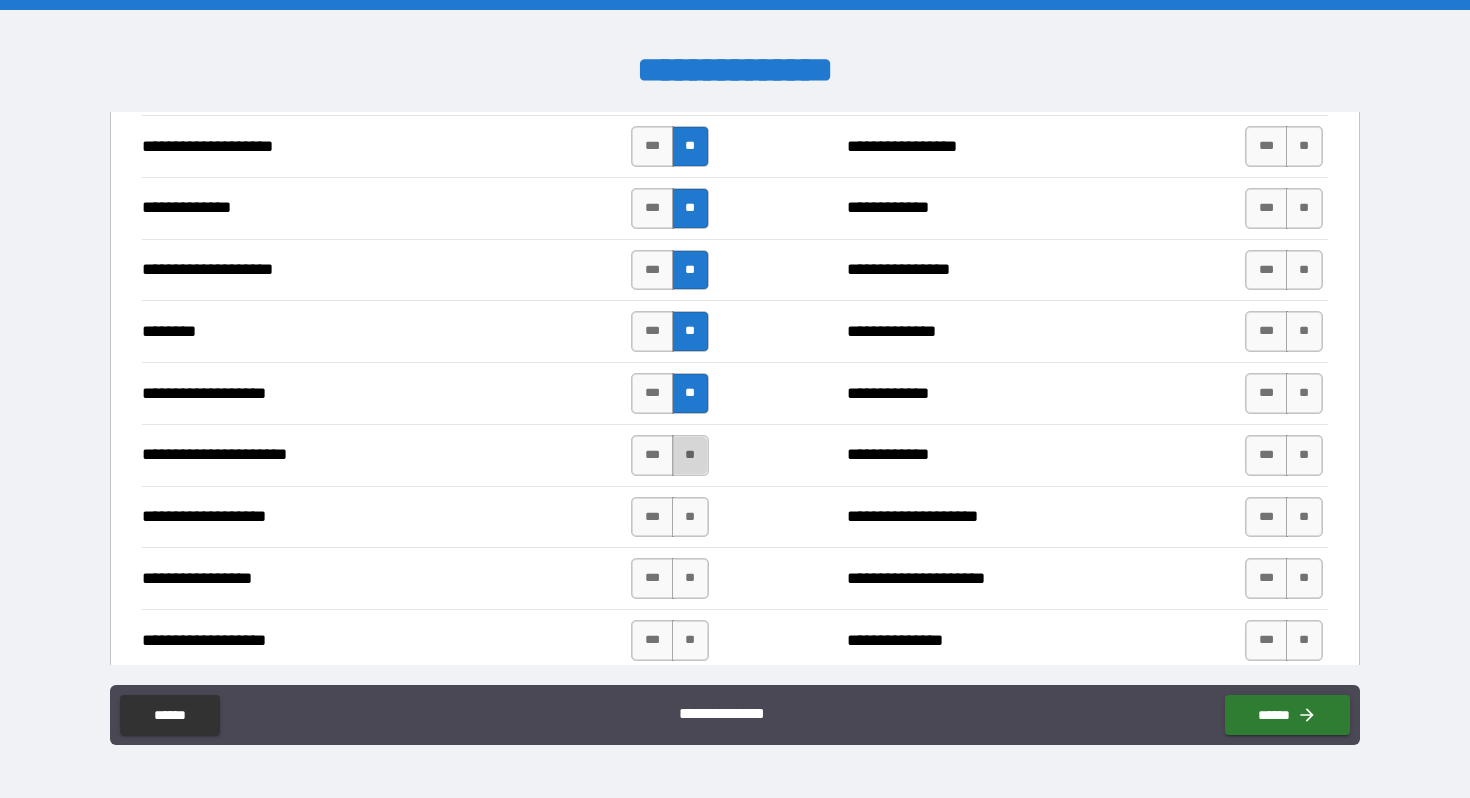 click on "**" at bounding box center [690, 455] 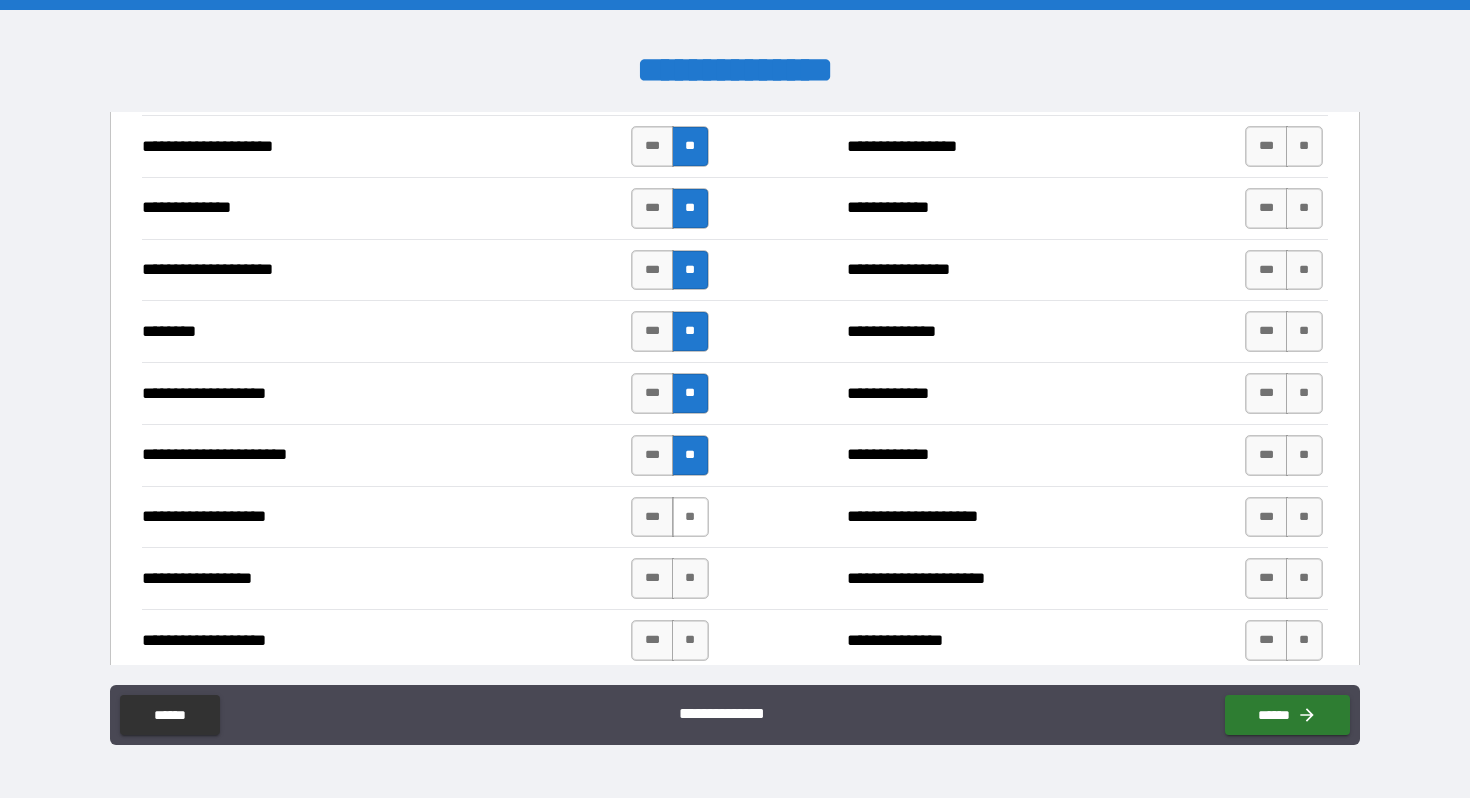 click on "**" at bounding box center (690, 517) 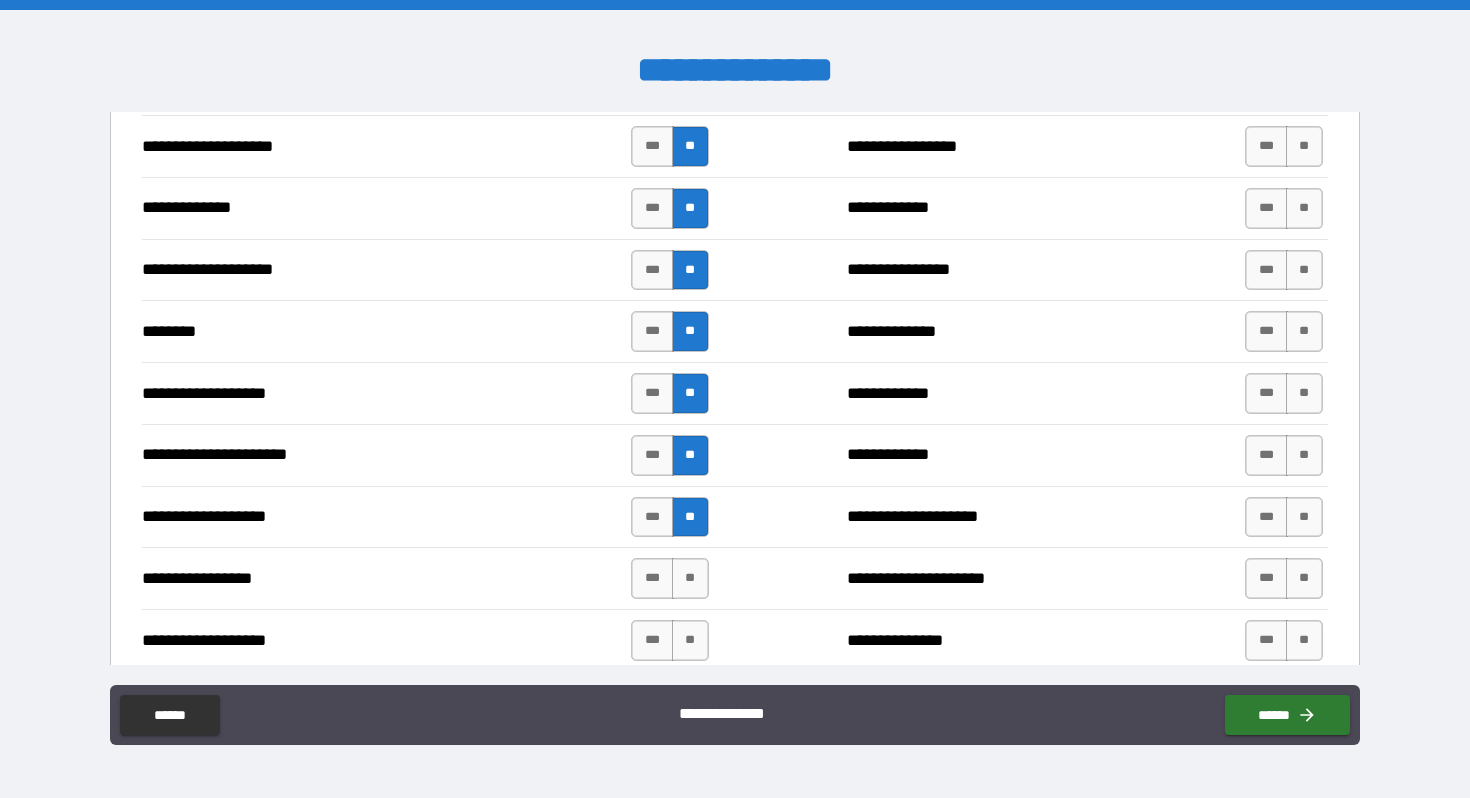 scroll, scrollTop: 2914, scrollLeft: 0, axis: vertical 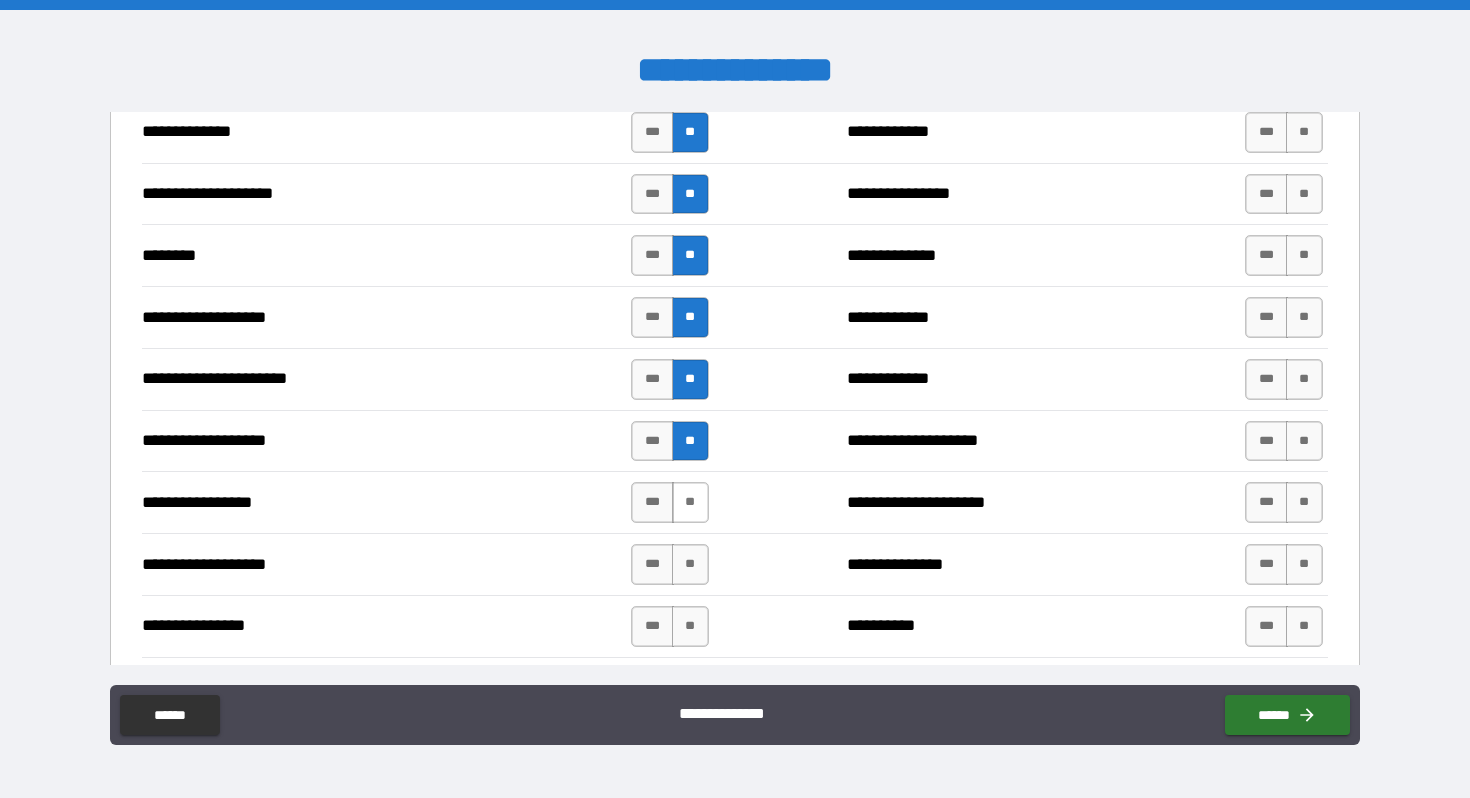 click on "**" at bounding box center (690, 502) 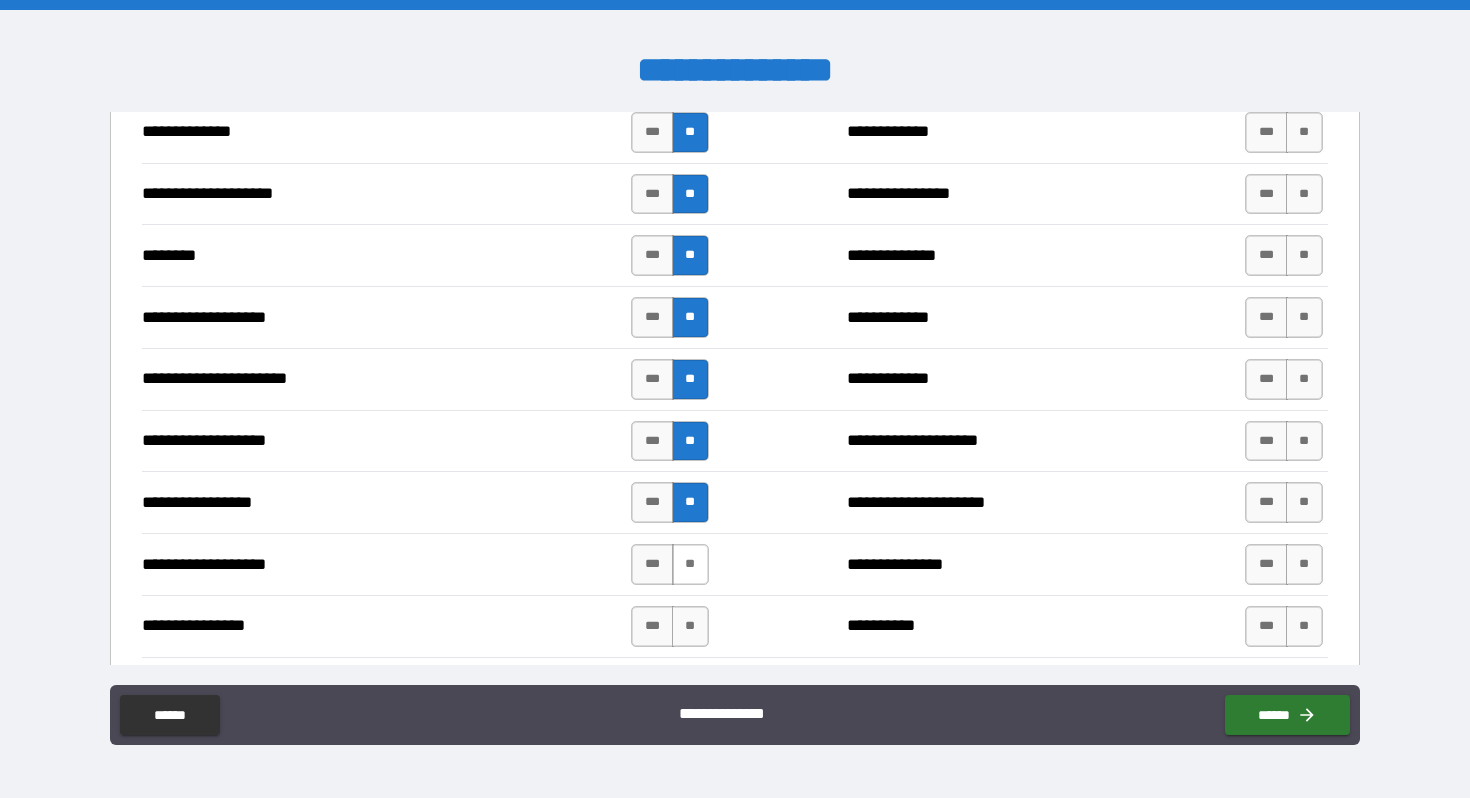 click on "**" at bounding box center (690, 564) 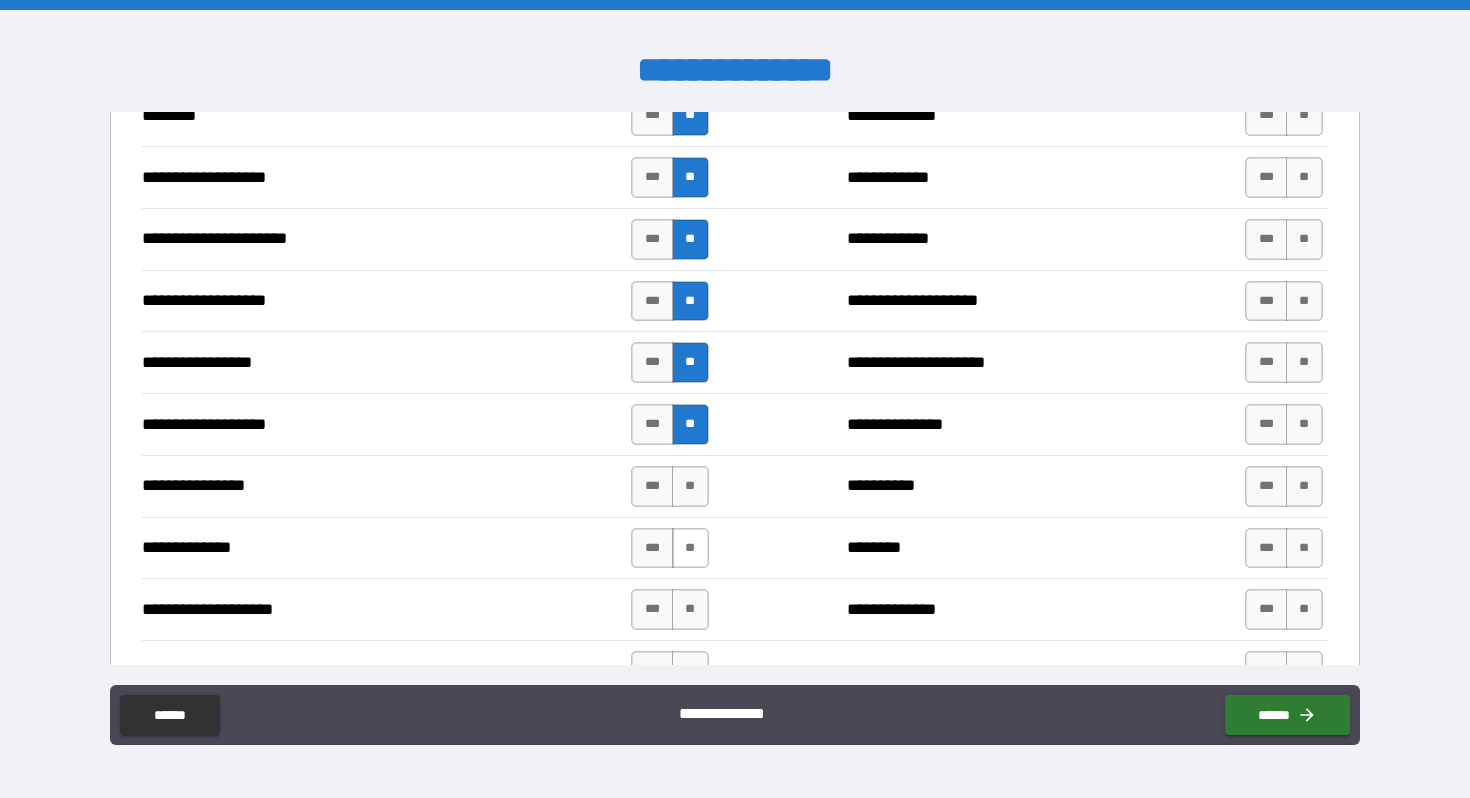 scroll, scrollTop: 3067, scrollLeft: 0, axis: vertical 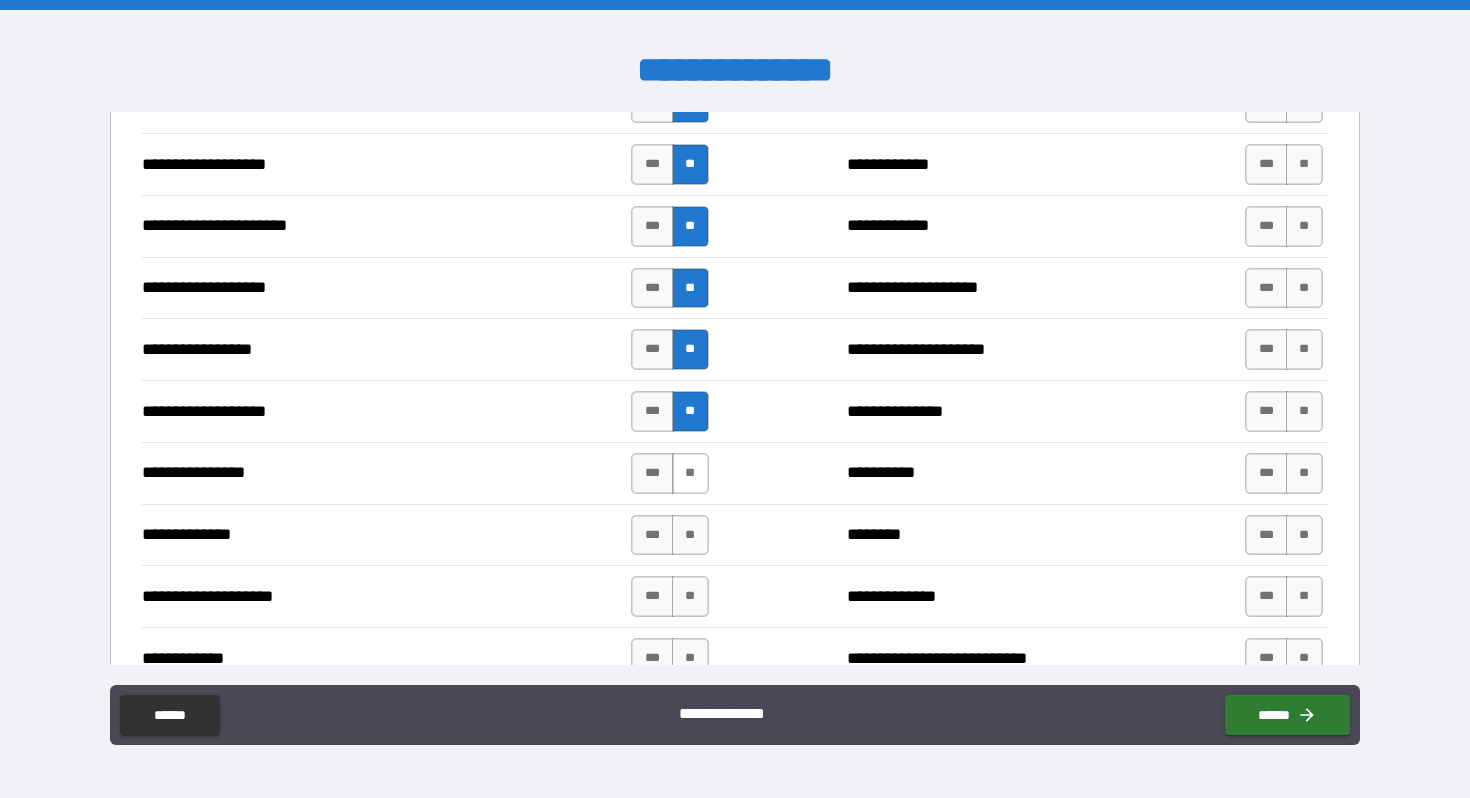 click on "**" at bounding box center (690, 473) 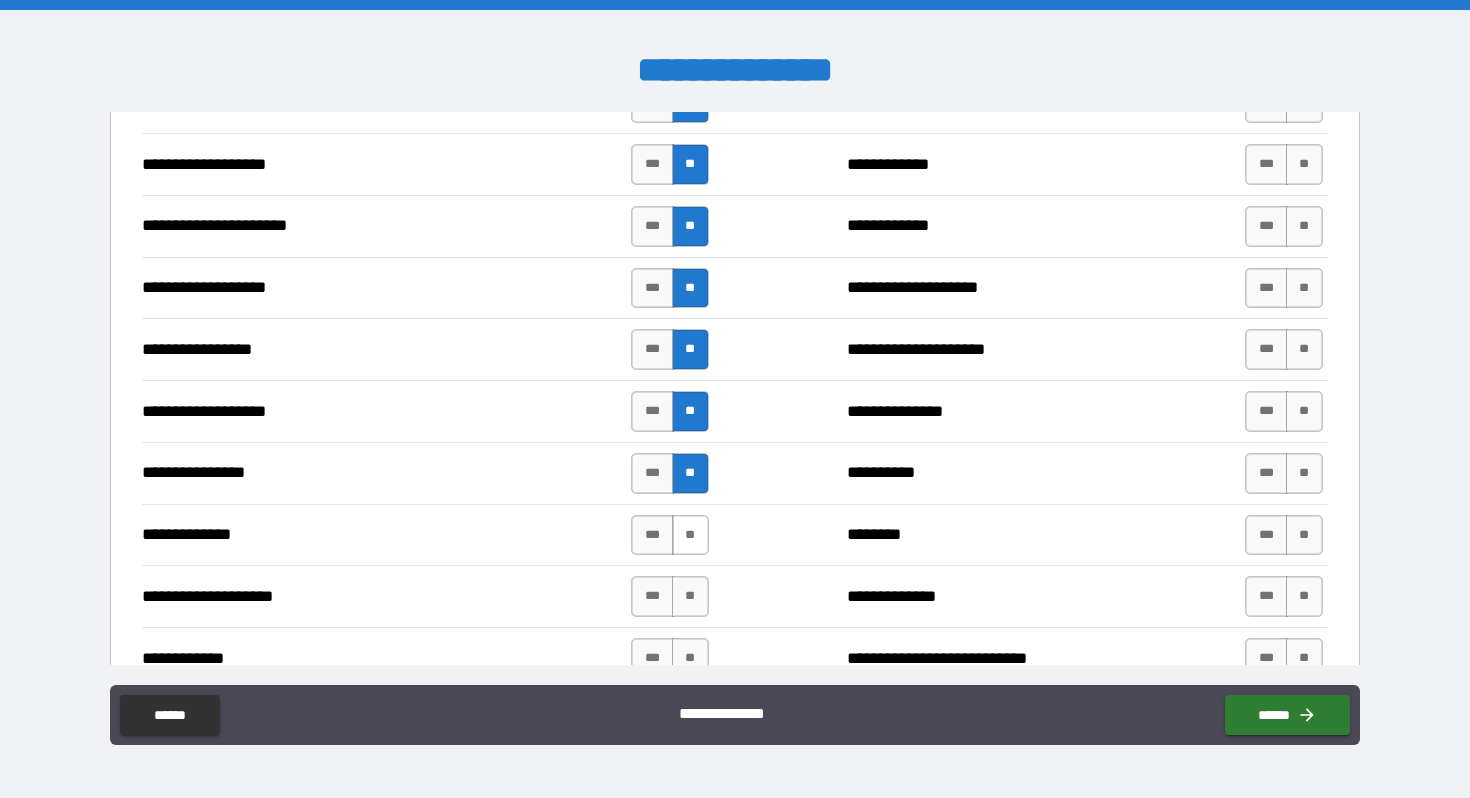 click on "*** **" at bounding box center [669, 535] 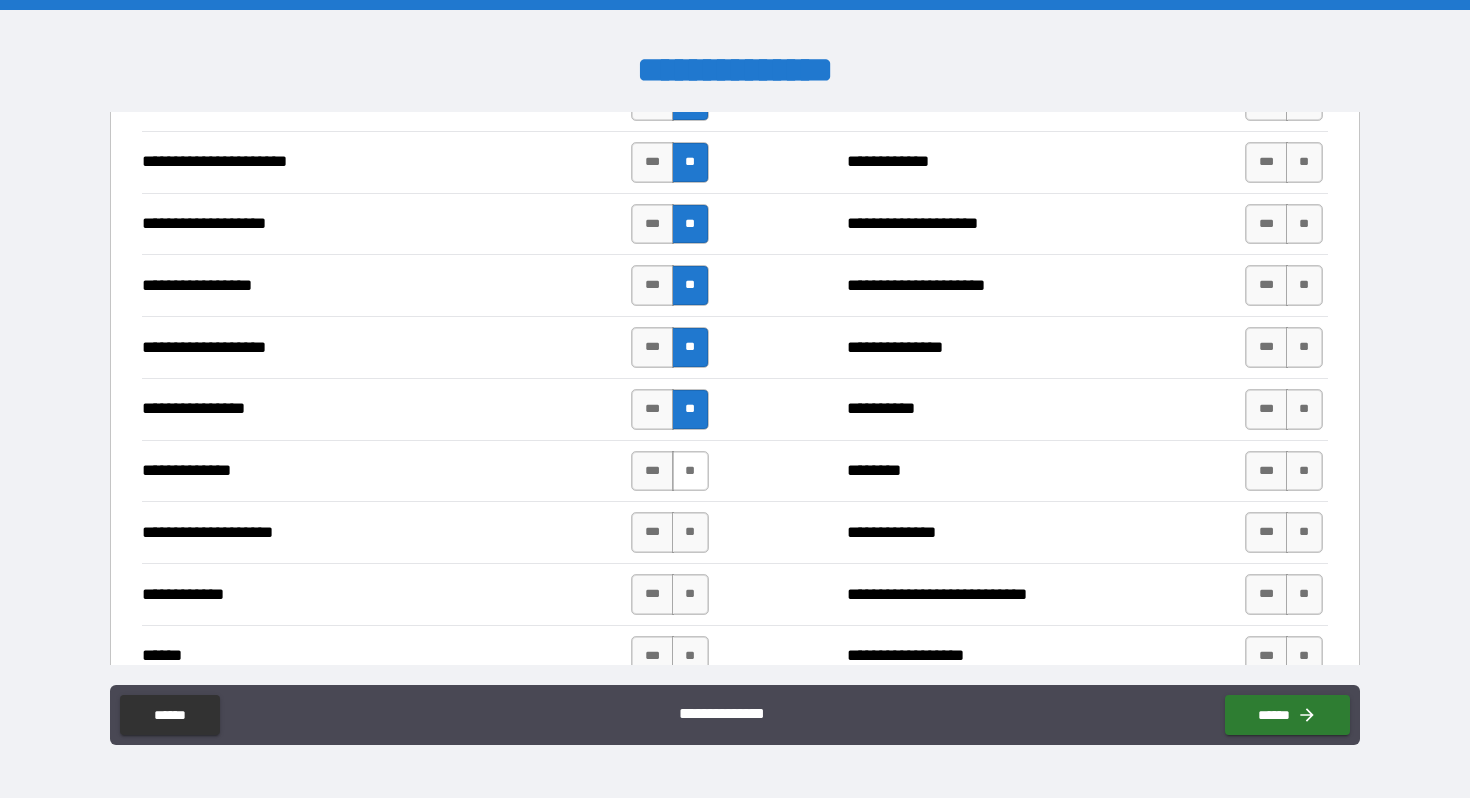 scroll, scrollTop: 3160, scrollLeft: 0, axis: vertical 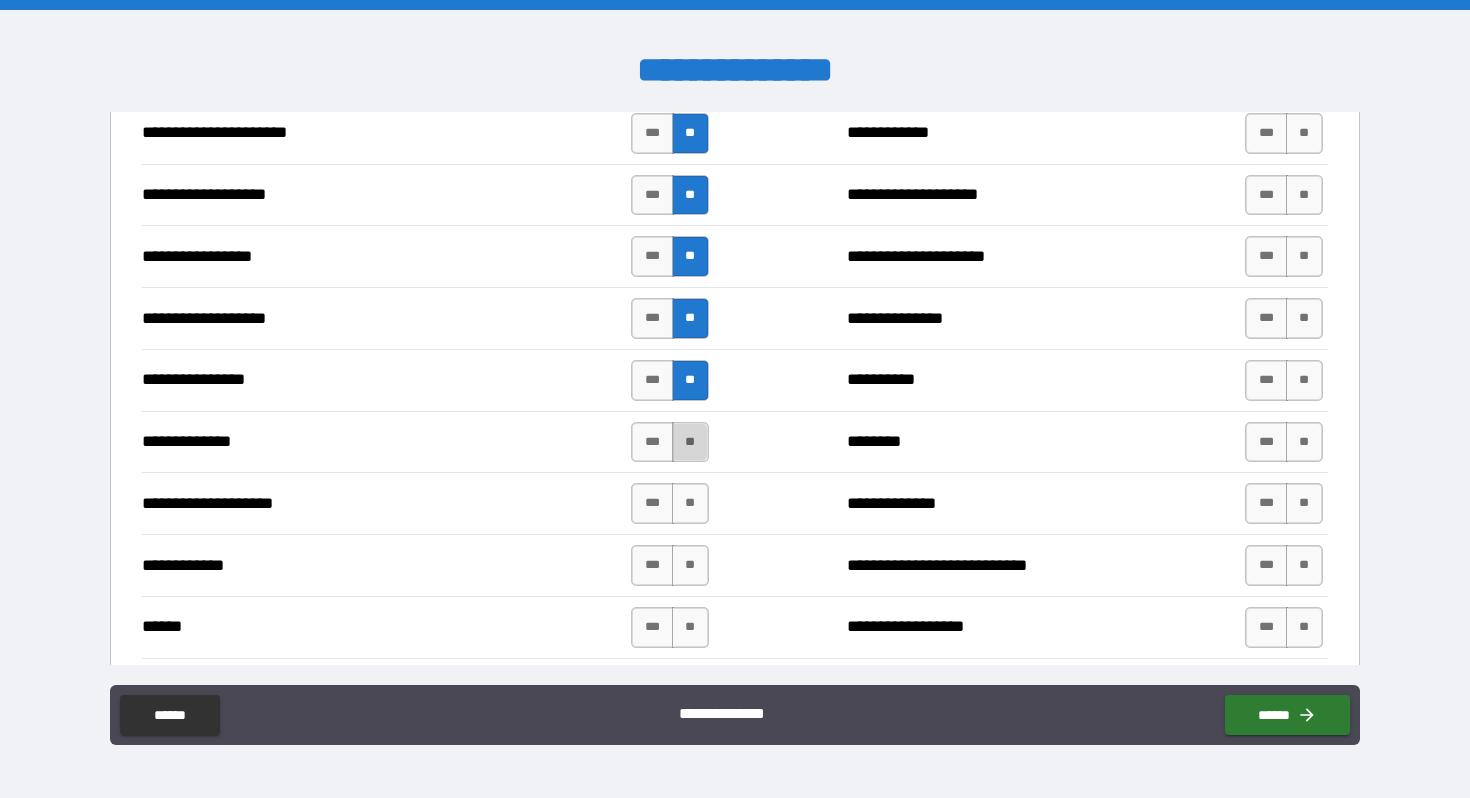click on "**" at bounding box center [690, 442] 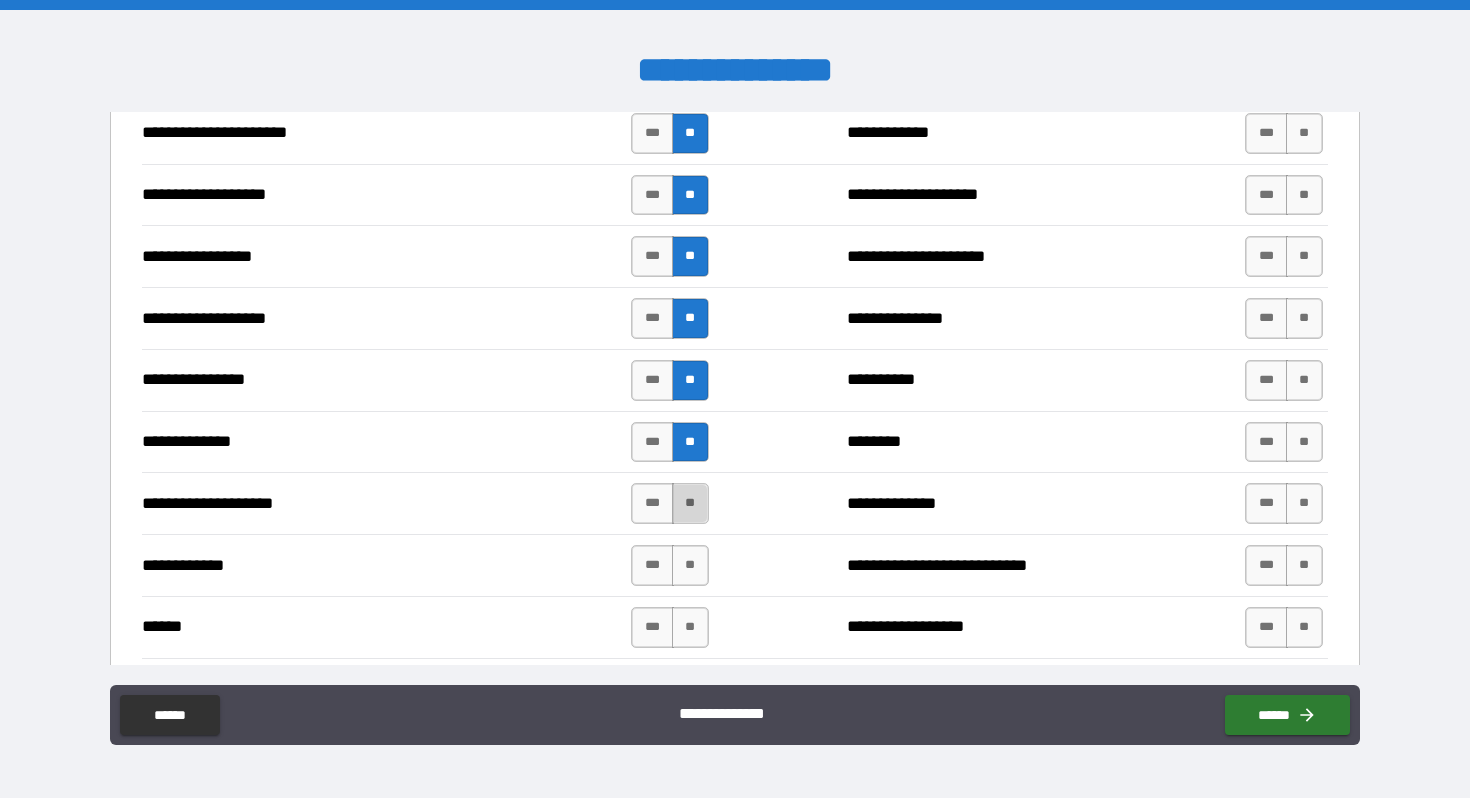 click on "**" at bounding box center (690, 503) 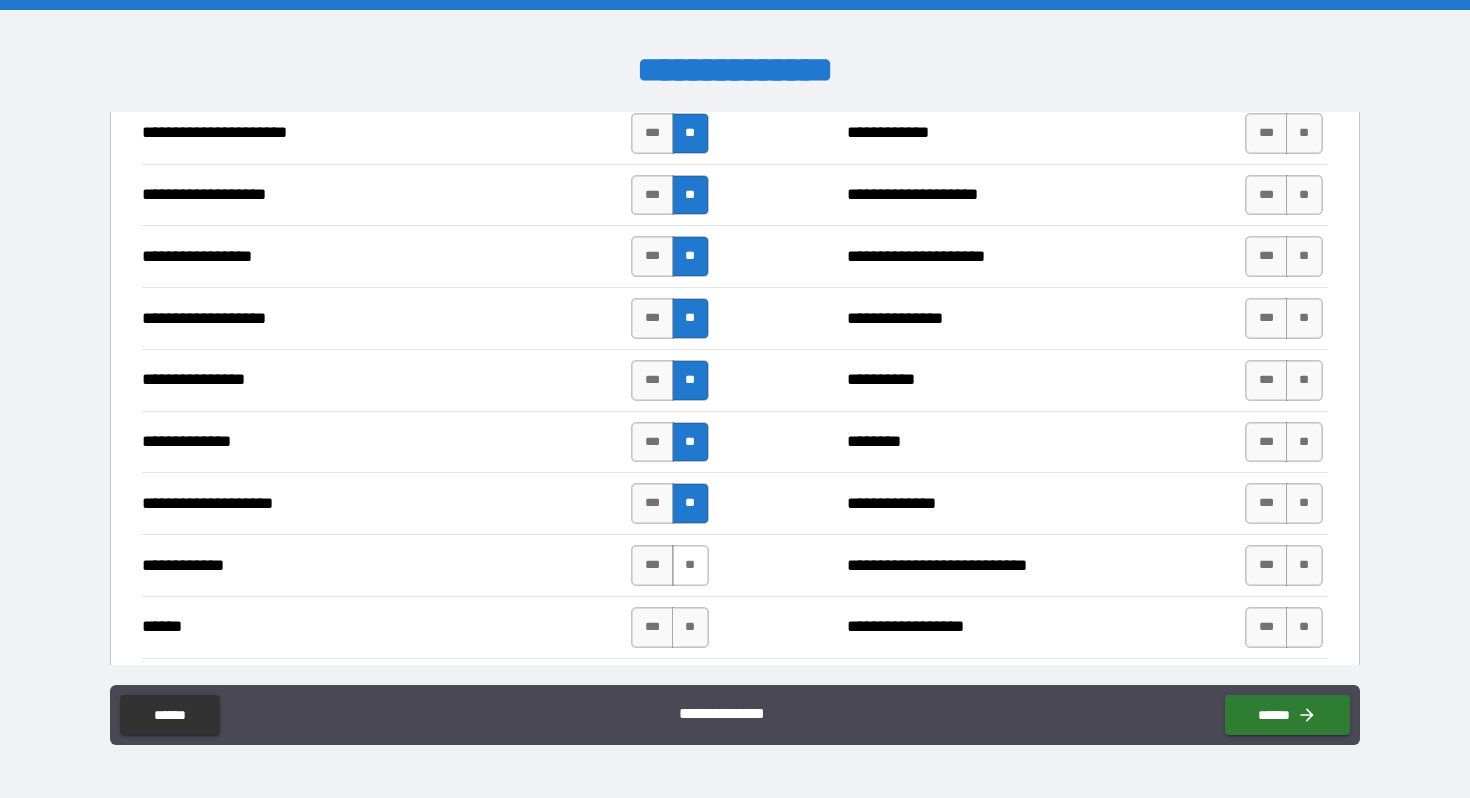 click on "**" at bounding box center (690, 565) 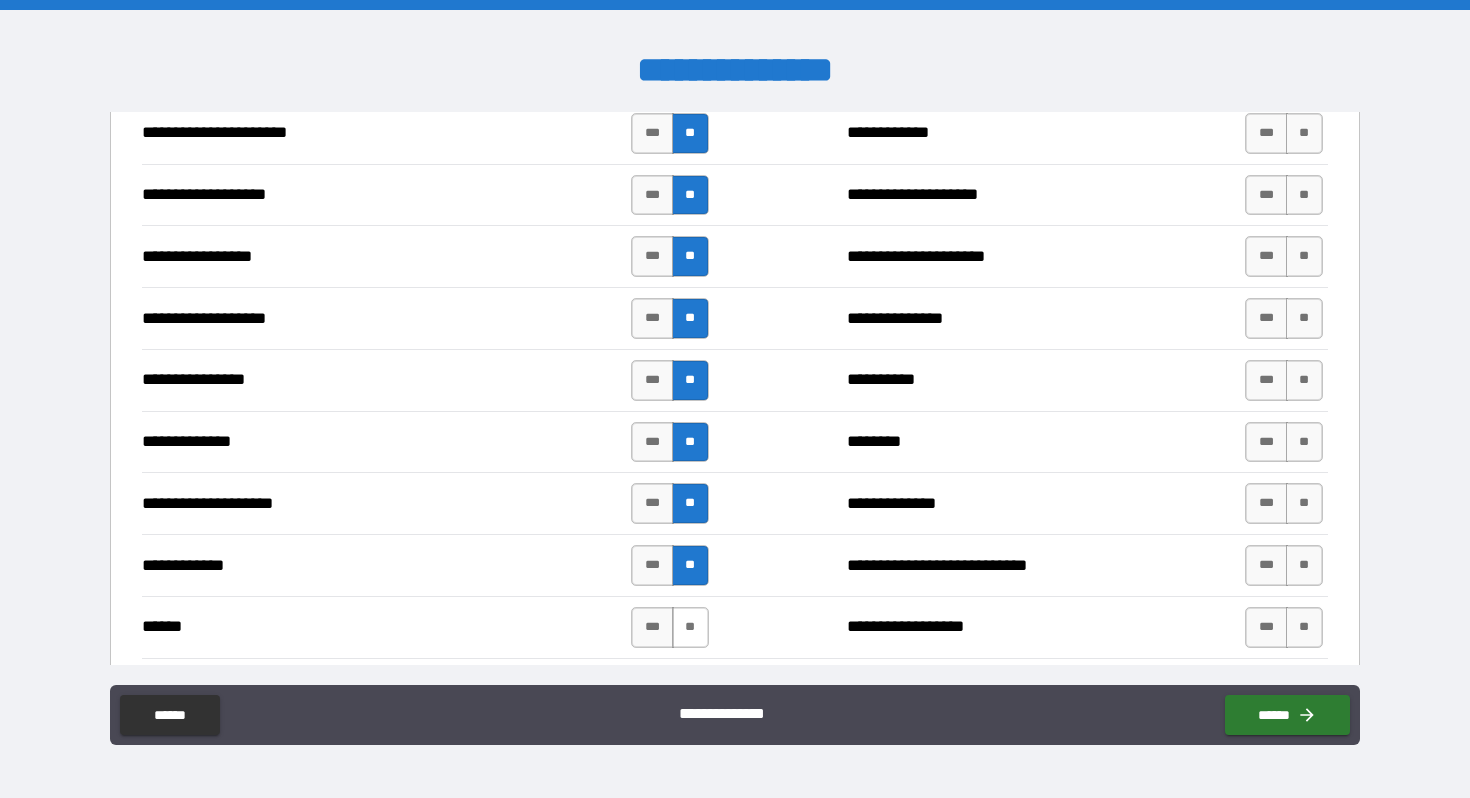 click on "**" at bounding box center (690, 627) 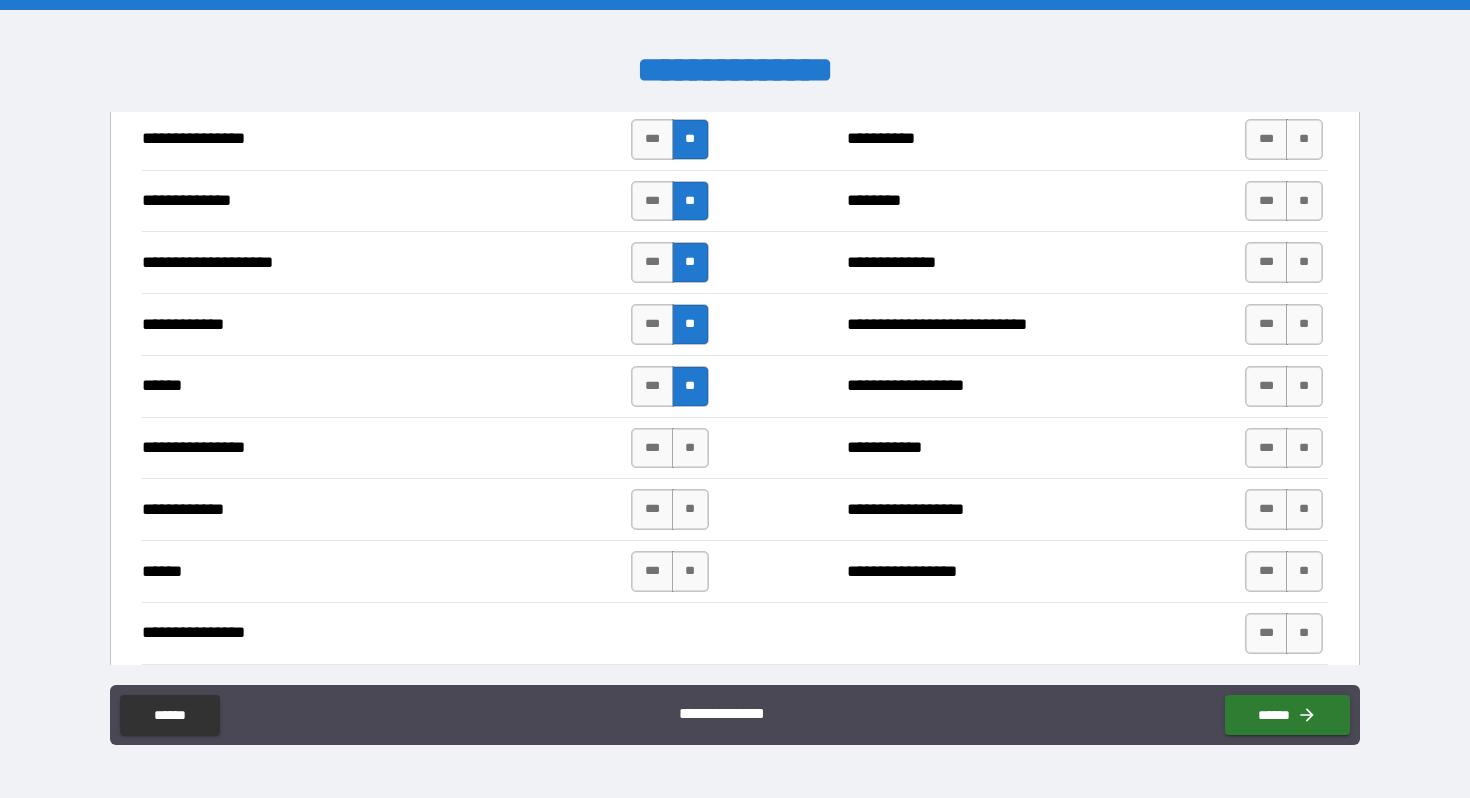 scroll, scrollTop: 3404, scrollLeft: 0, axis: vertical 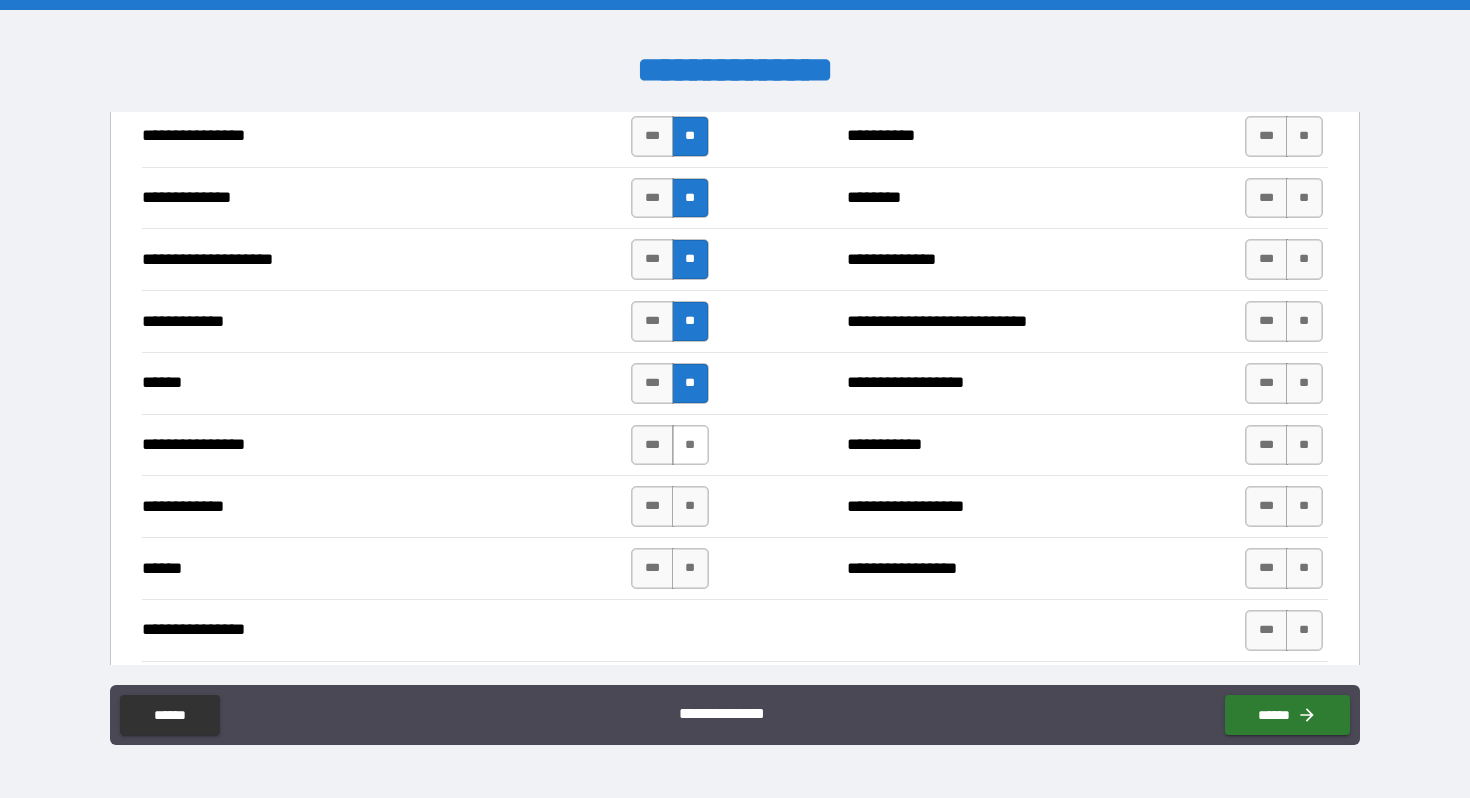 click on "**" at bounding box center [690, 445] 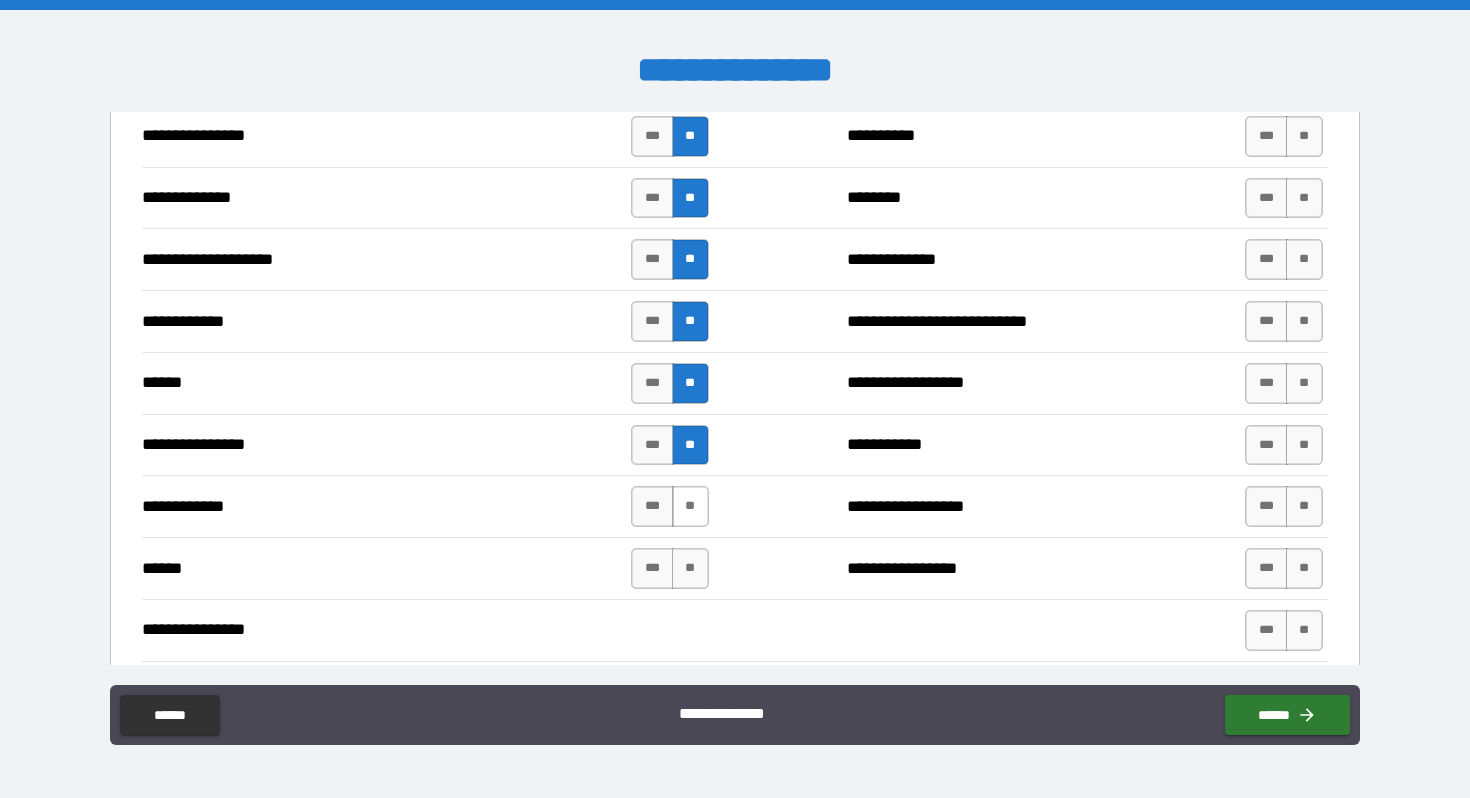 click on "**" at bounding box center [690, 506] 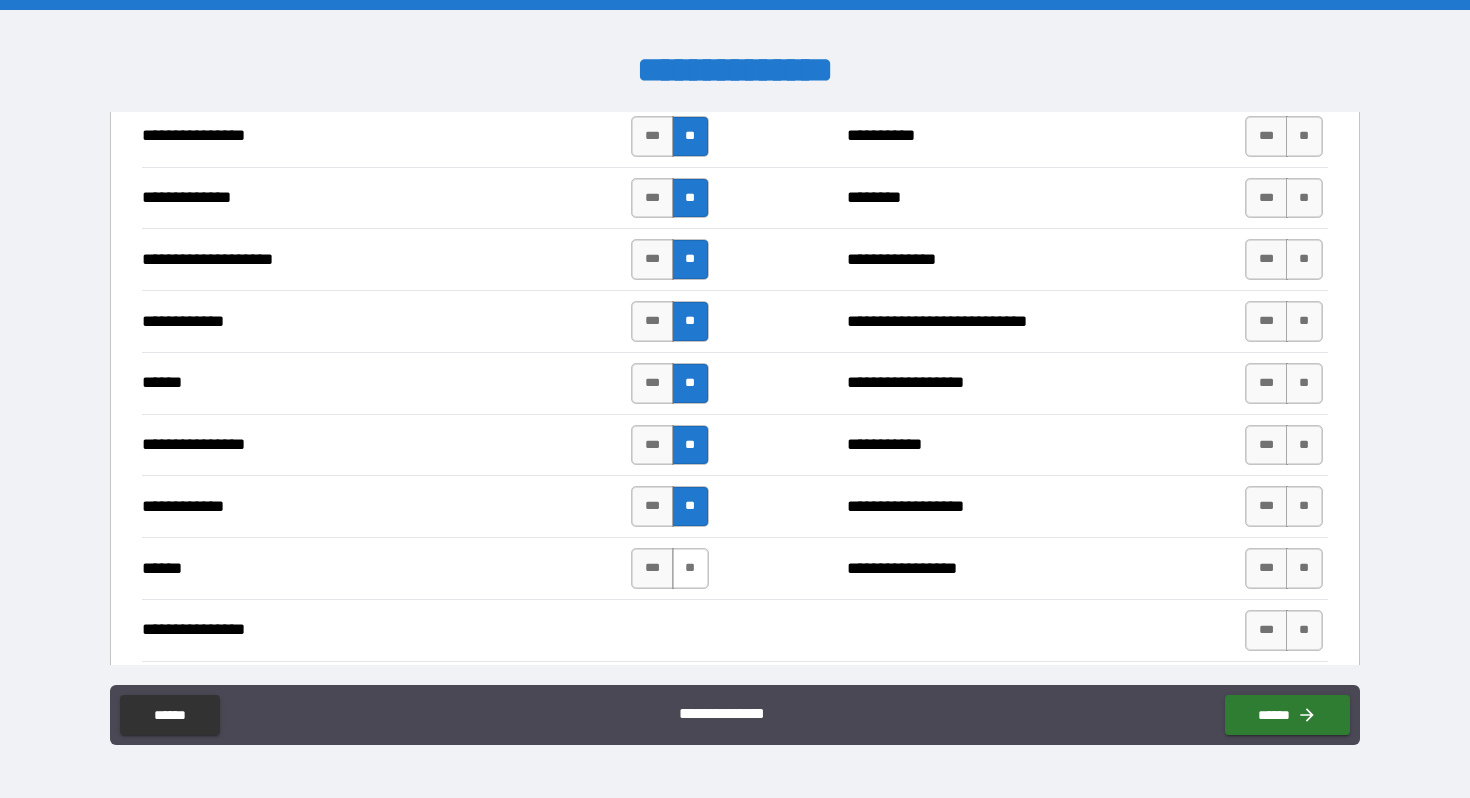 click on "**" at bounding box center (690, 568) 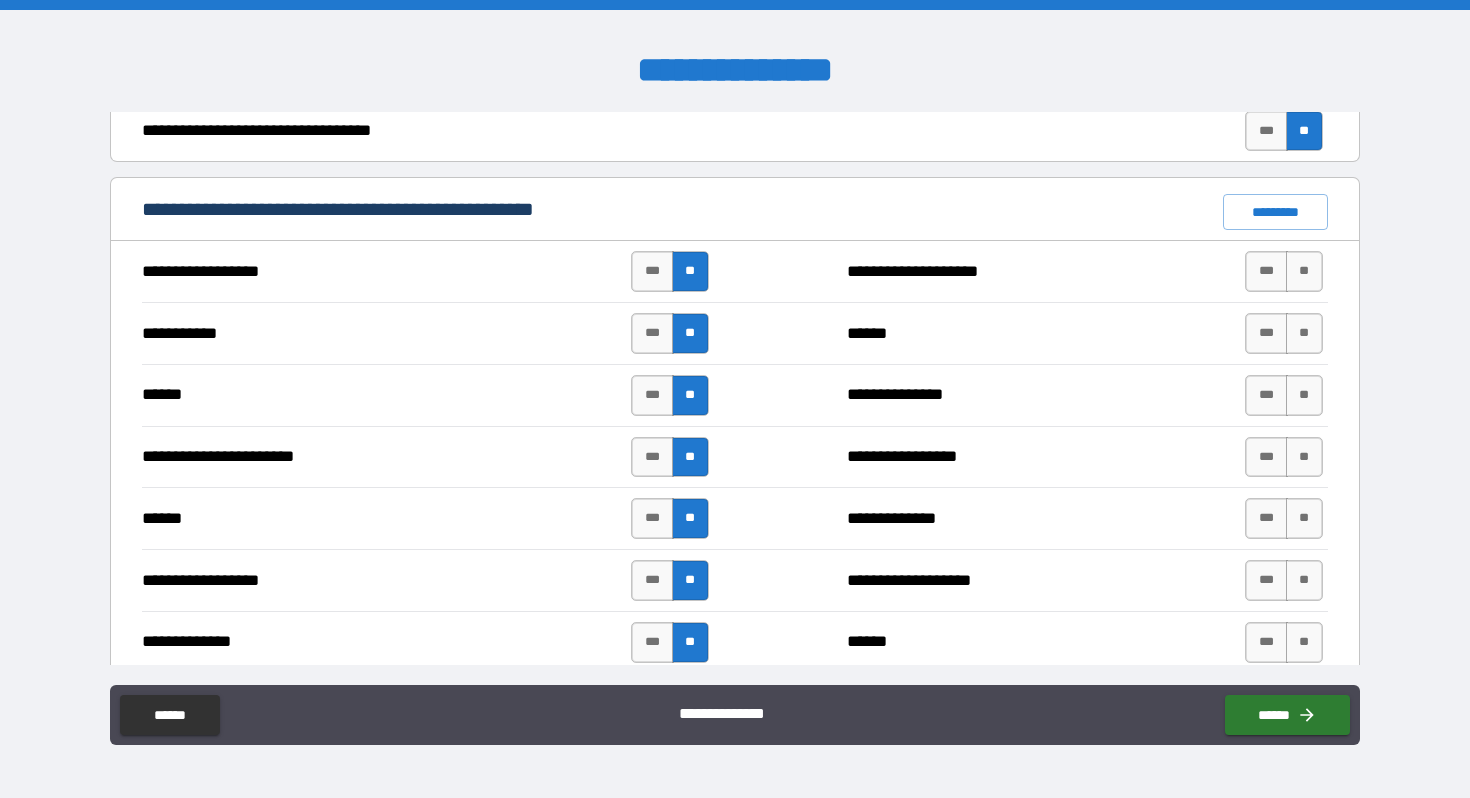 scroll, scrollTop: 1432, scrollLeft: 0, axis: vertical 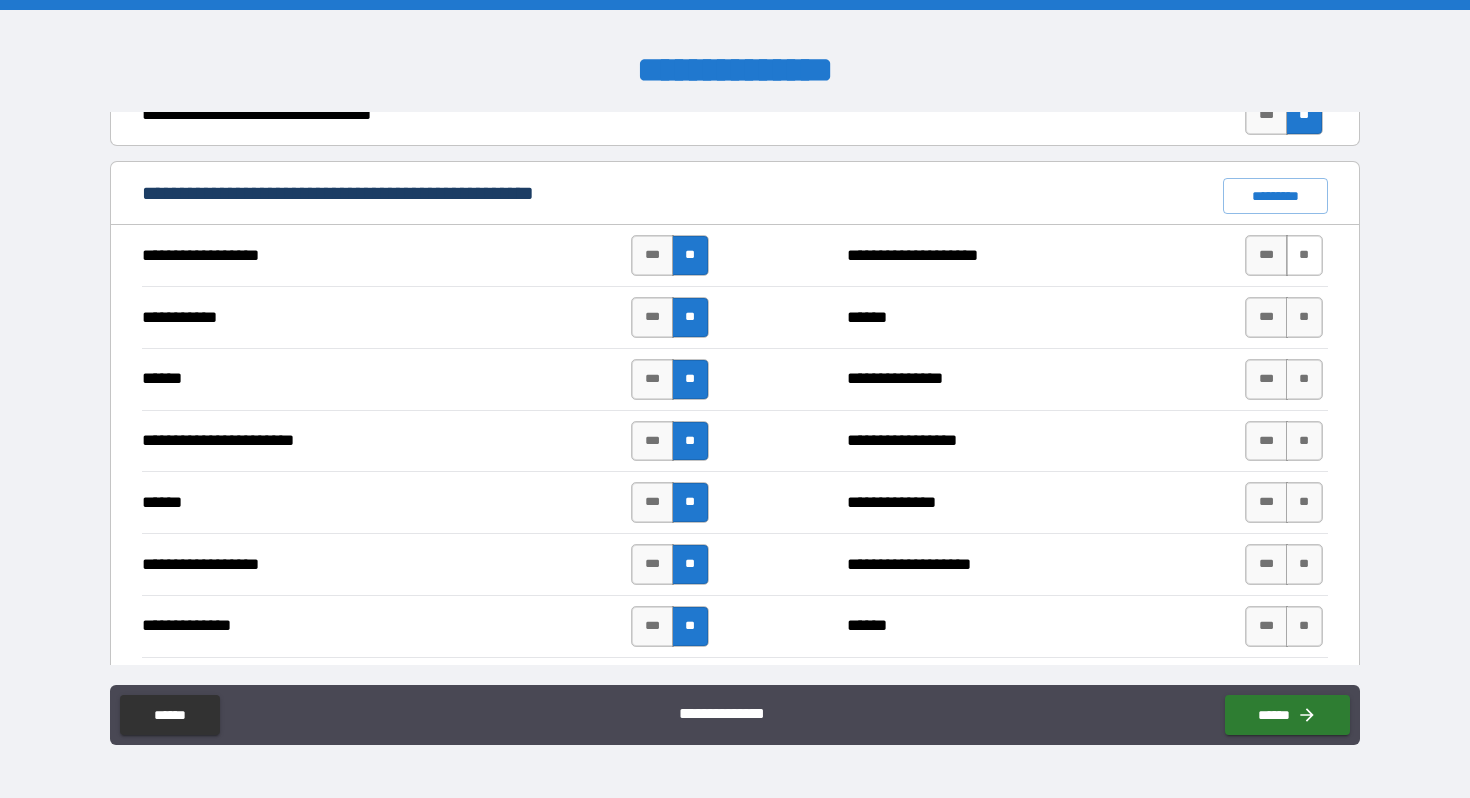 click on "**" at bounding box center (1304, 255) 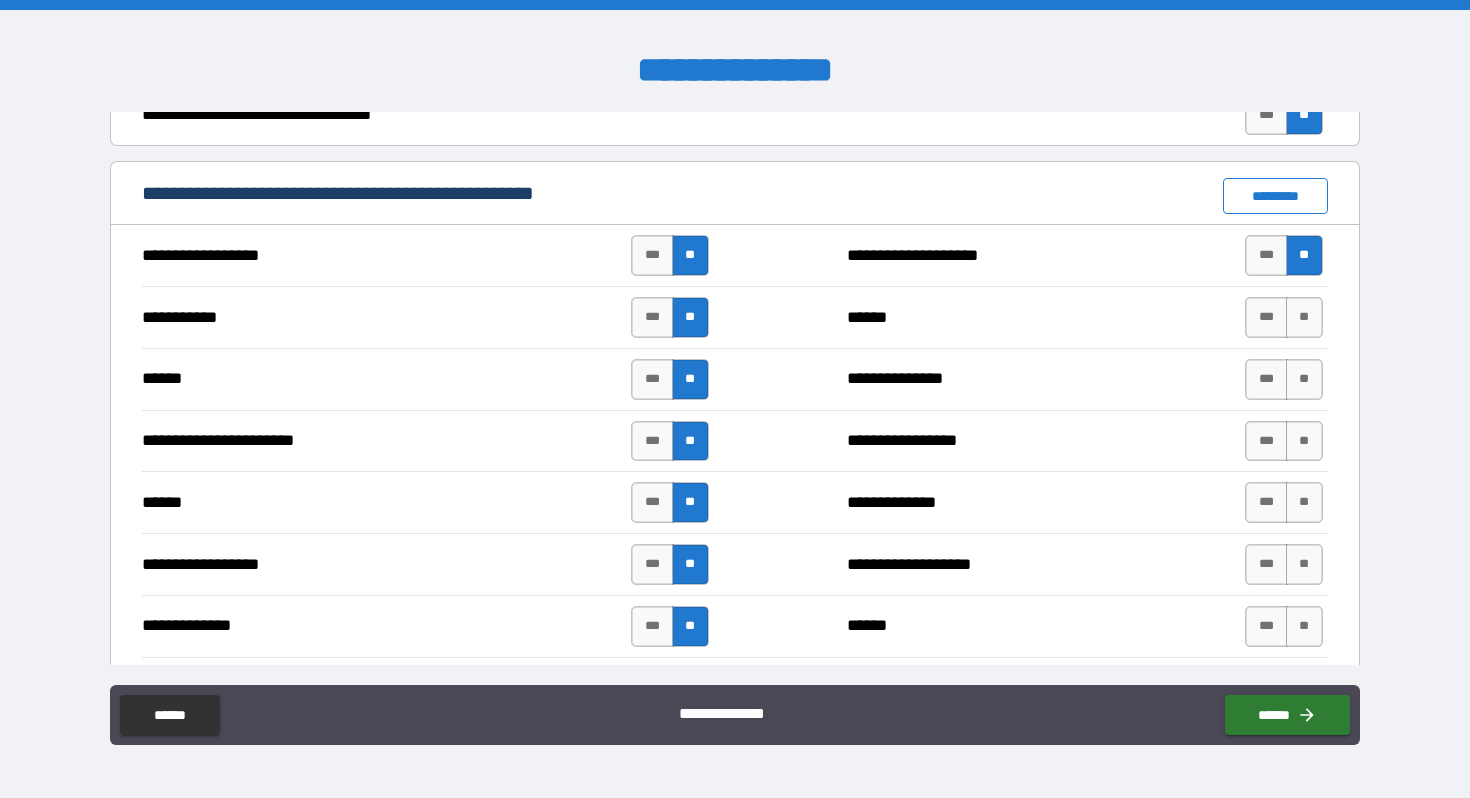 click on "*********" at bounding box center [1275, 196] 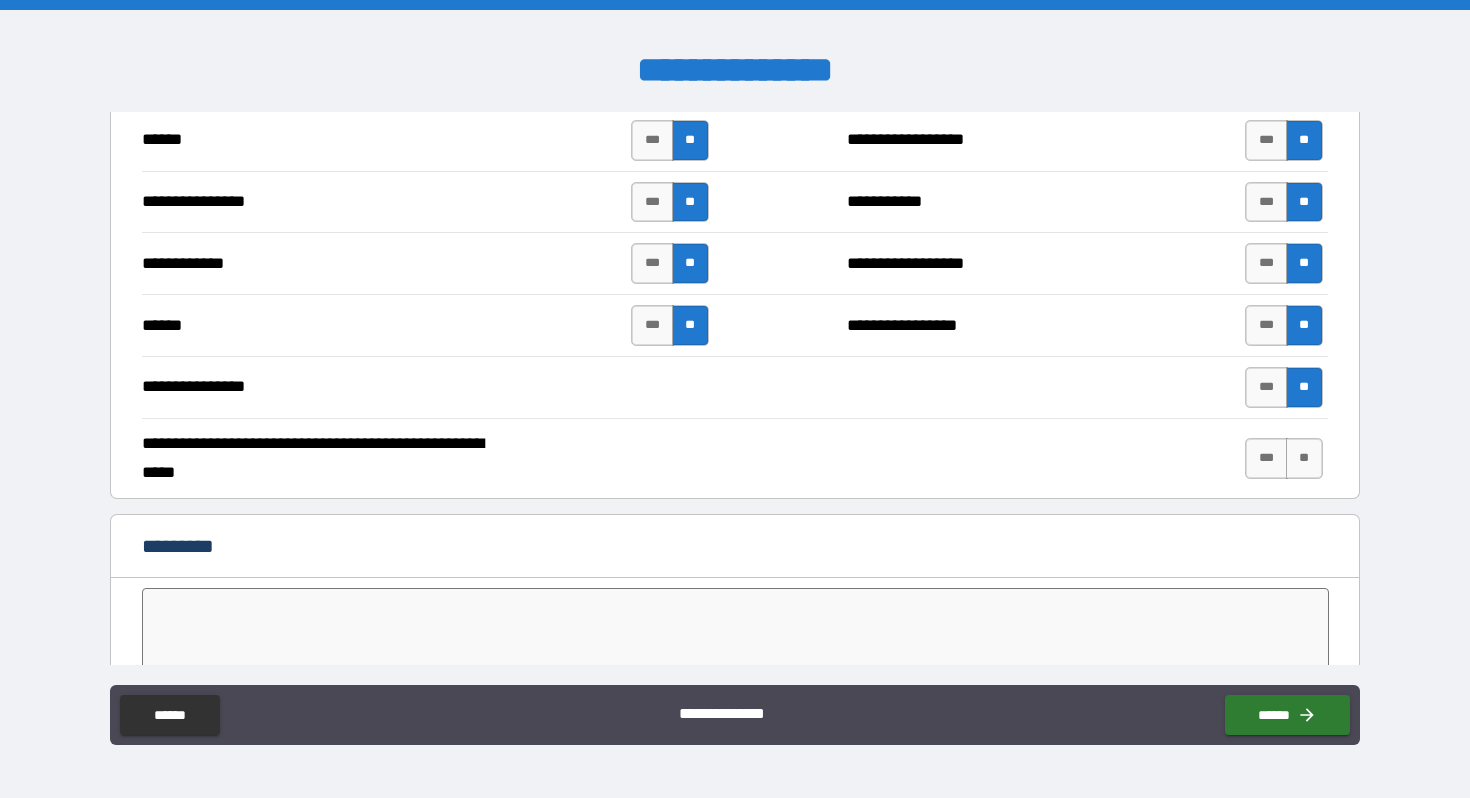 scroll, scrollTop: 3655, scrollLeft: 0, axis: vertical 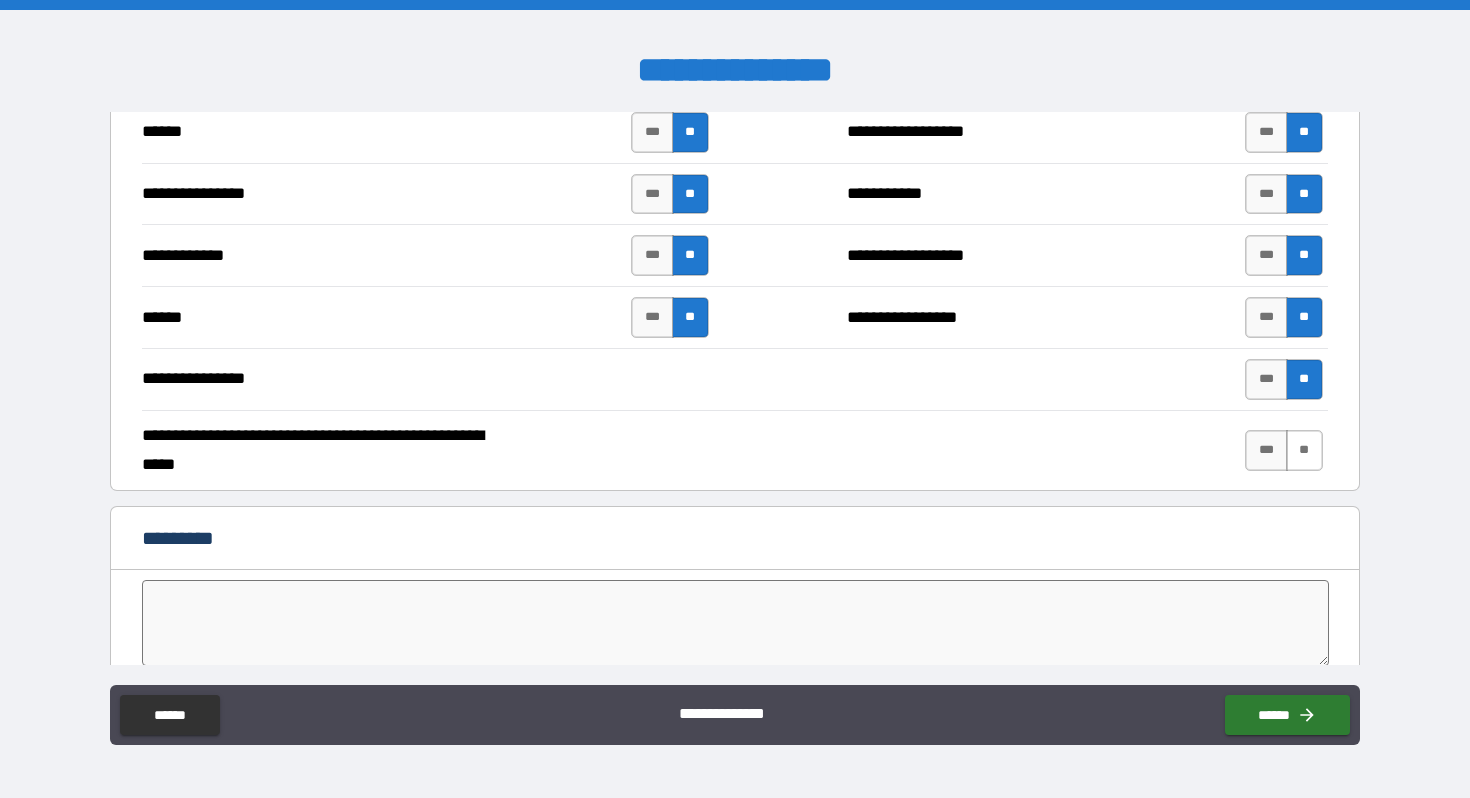click on "**" at bounding box center (1304, 450) 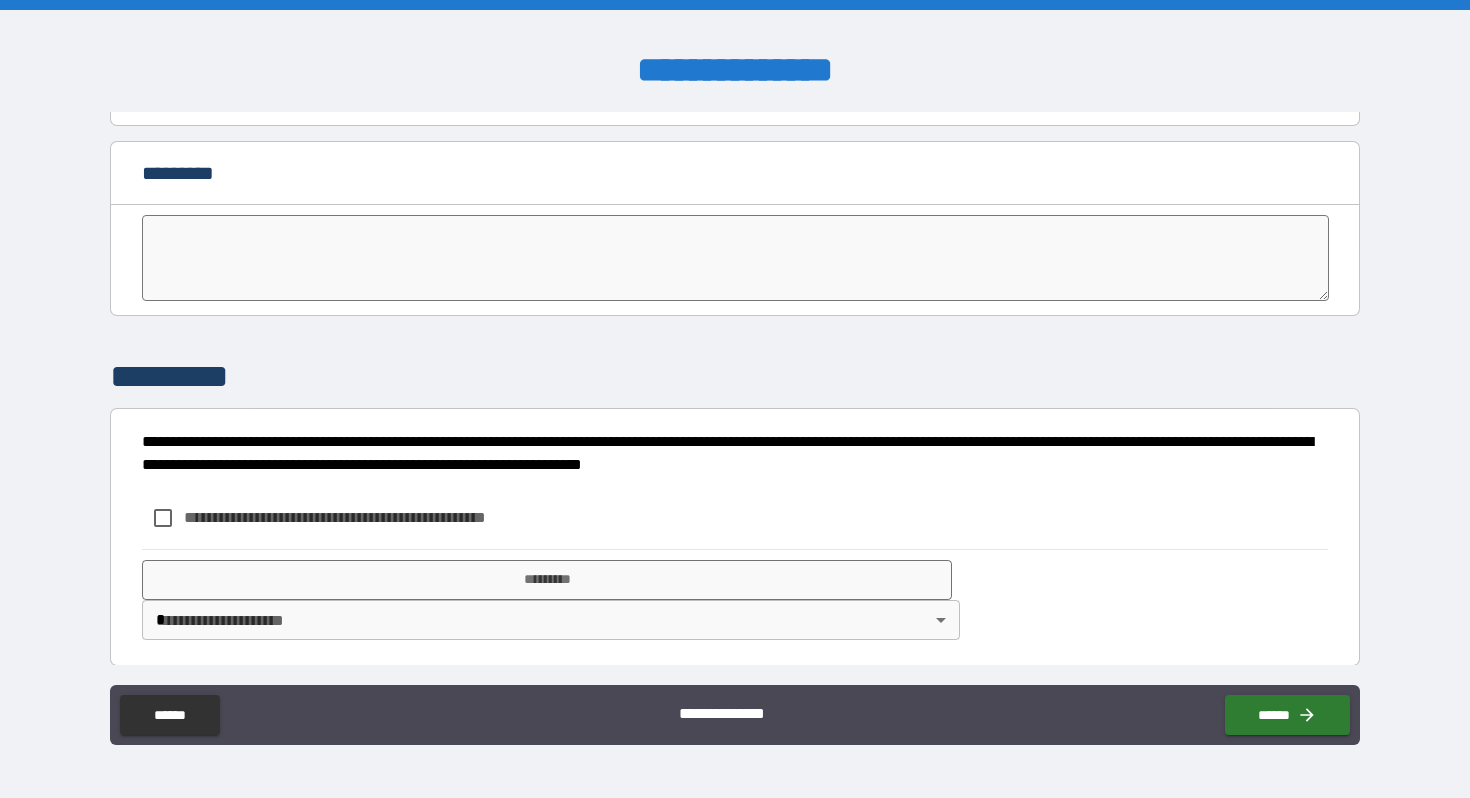 scroll, scrollTop: 4026, scrollLeft: 0, axis: vertical 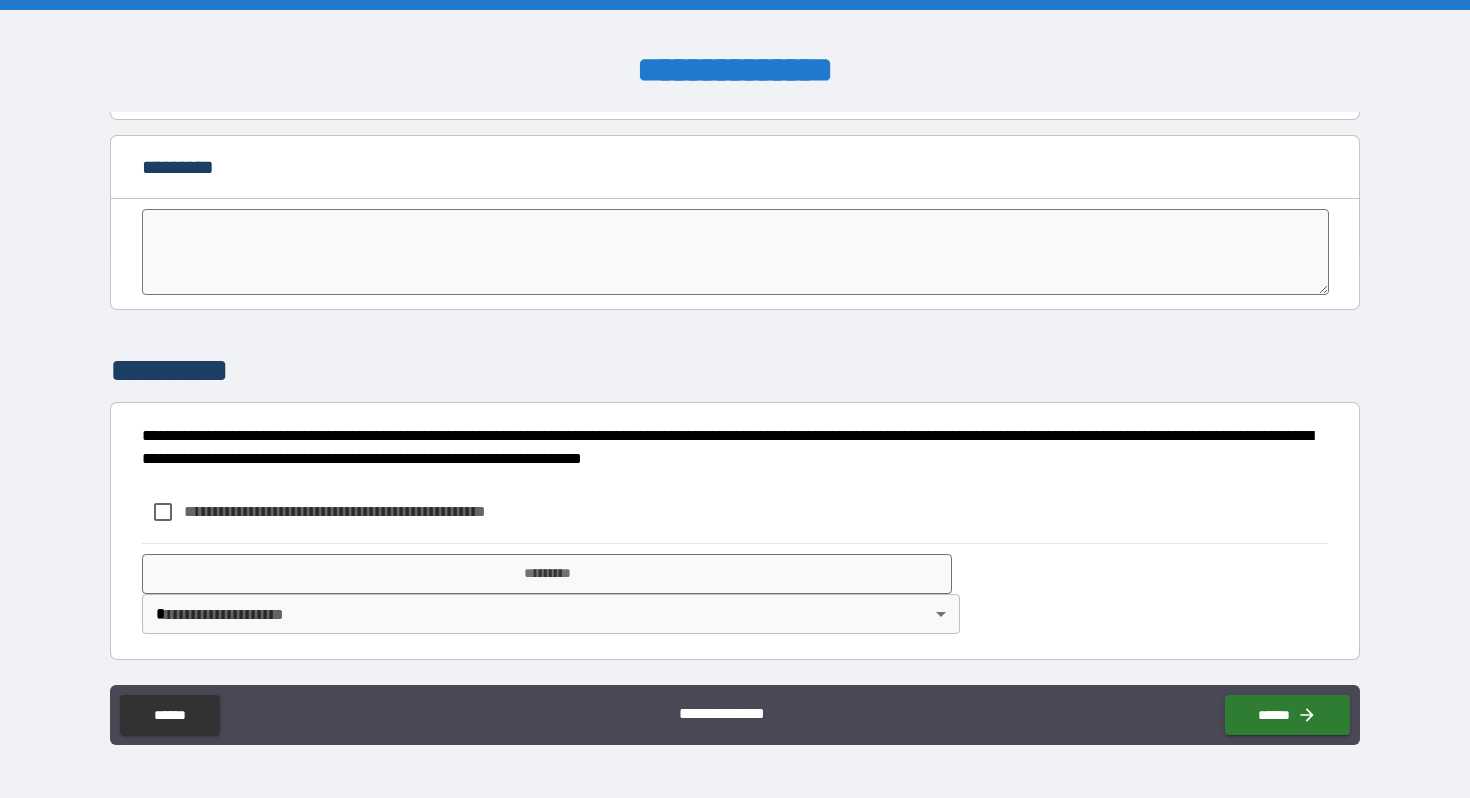 click on "**********" at bounding box center [368, 511] 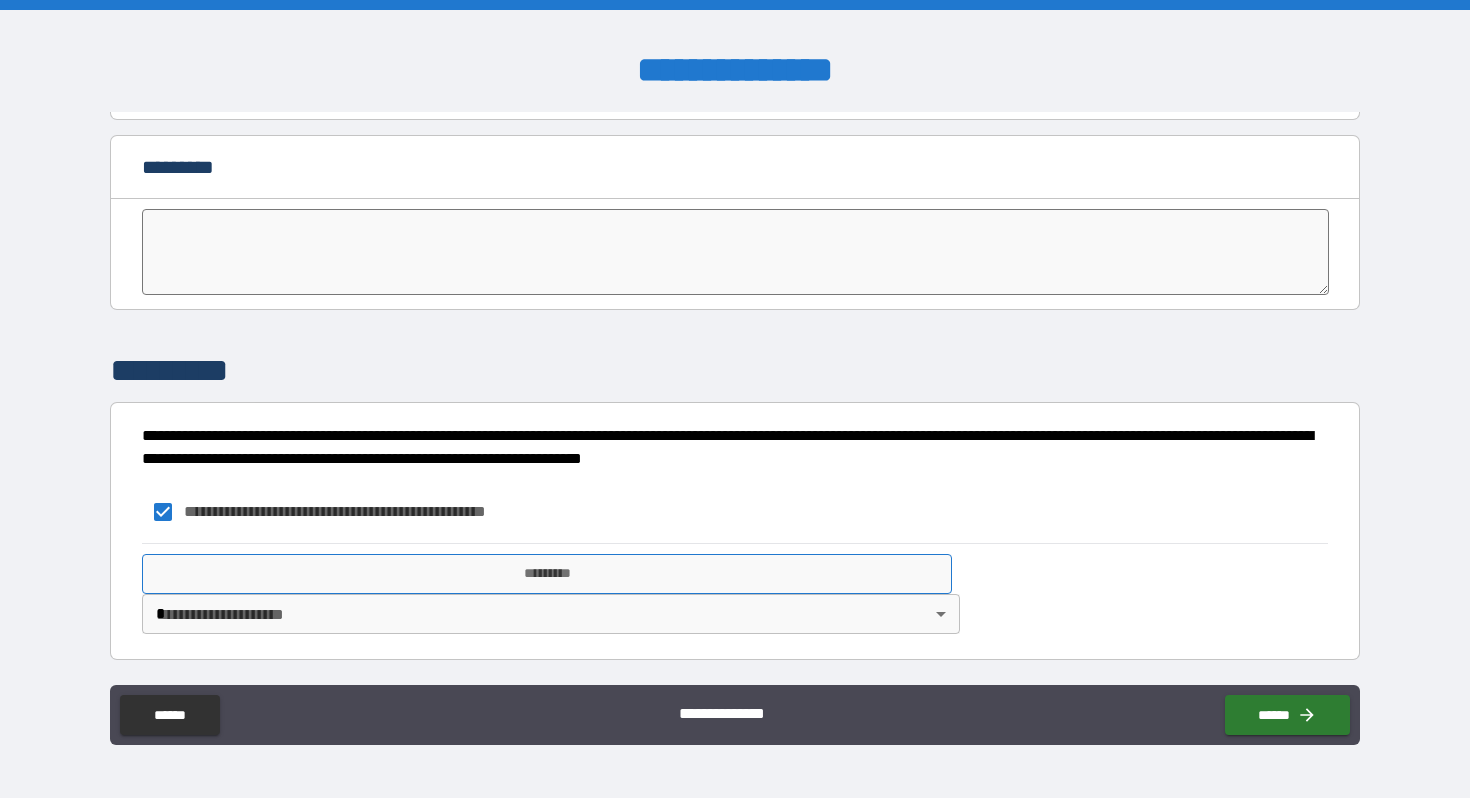 click on "*********" at bounding box center (547, 574) 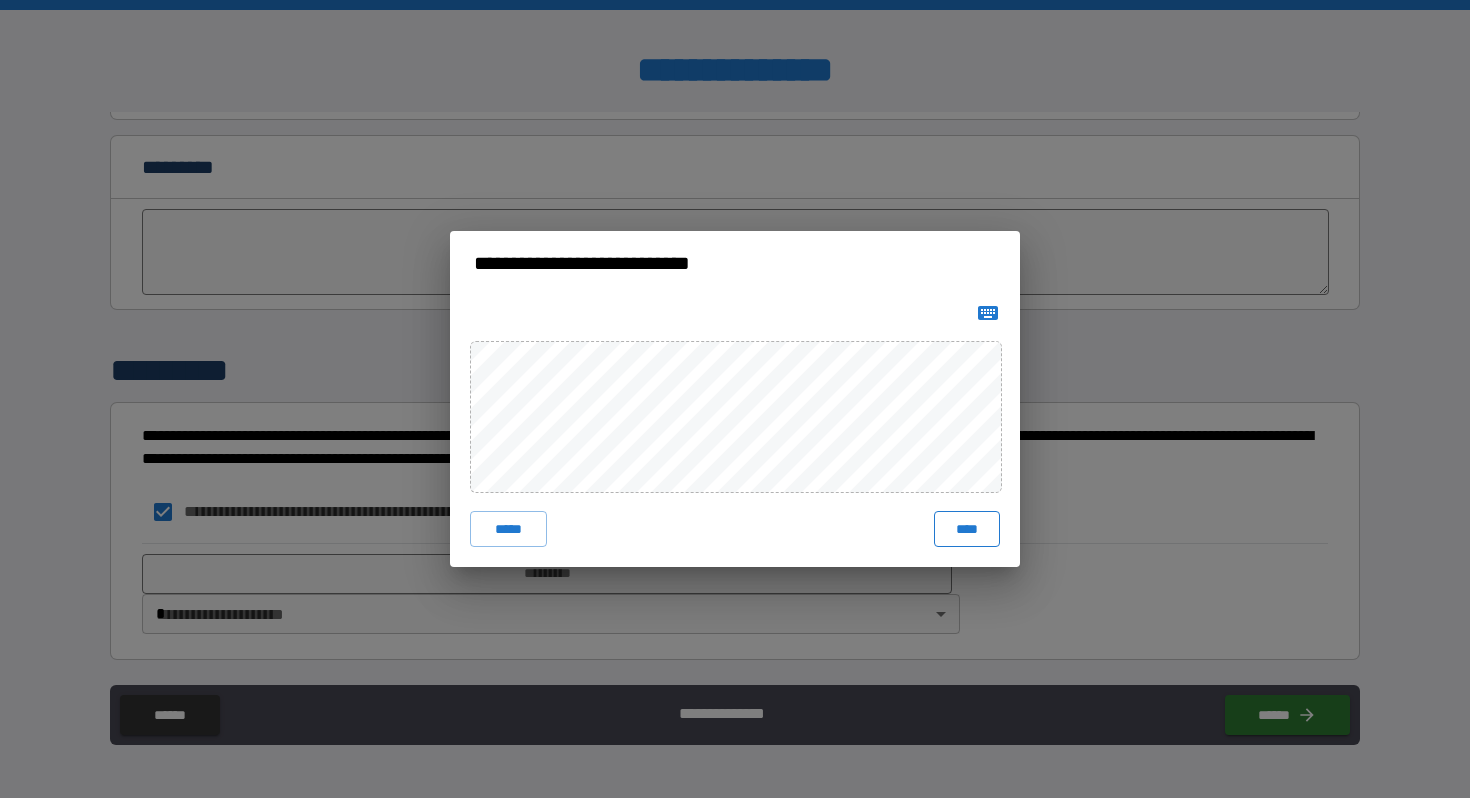 click on "****" at bounding box center [967, 529] 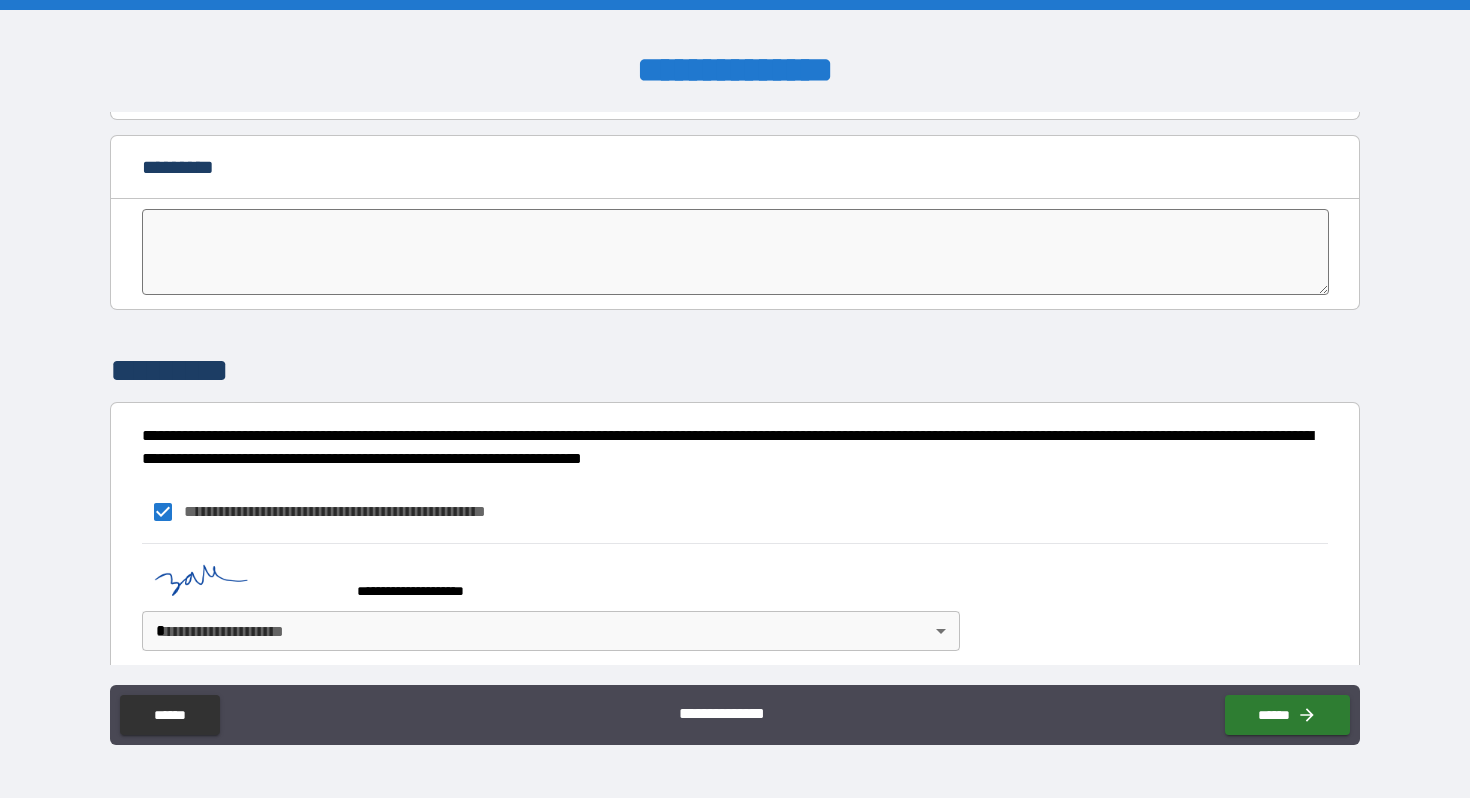 click on "**********" at bounding box center [735, 399] 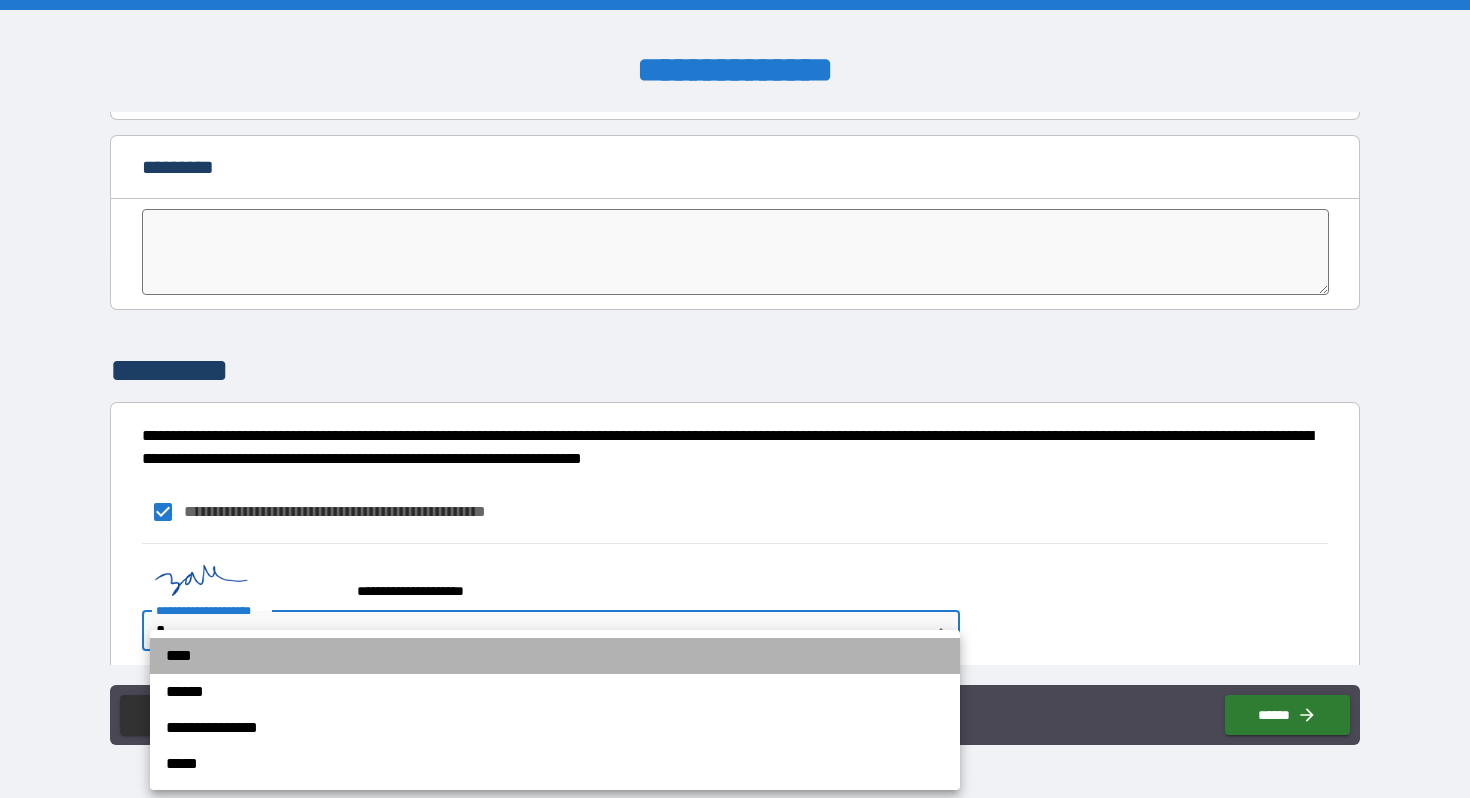 click on "****" at bounding box center (555, 656) 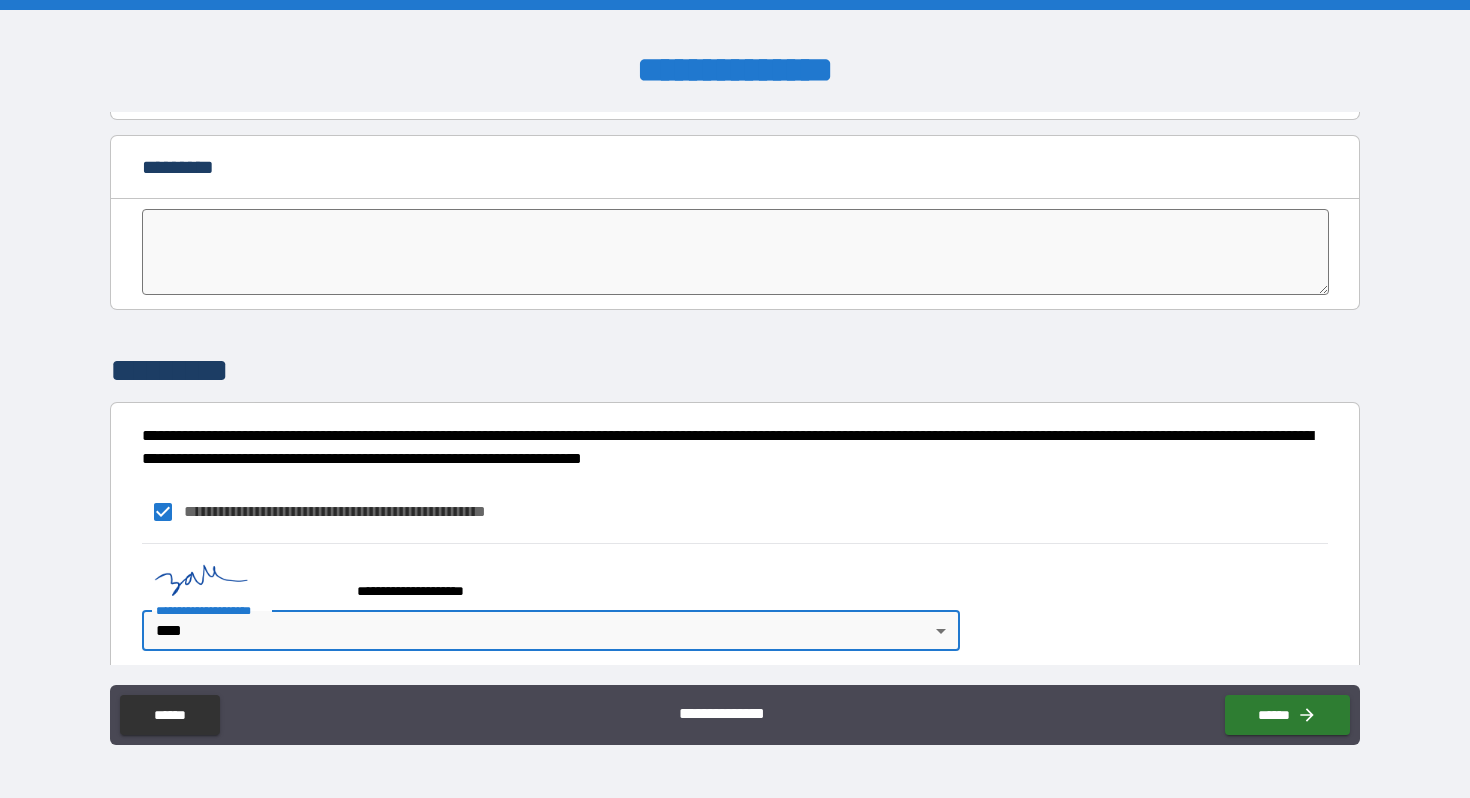 scroll, scrollTop: 4043, scrollLeft: 0, axis: vertical 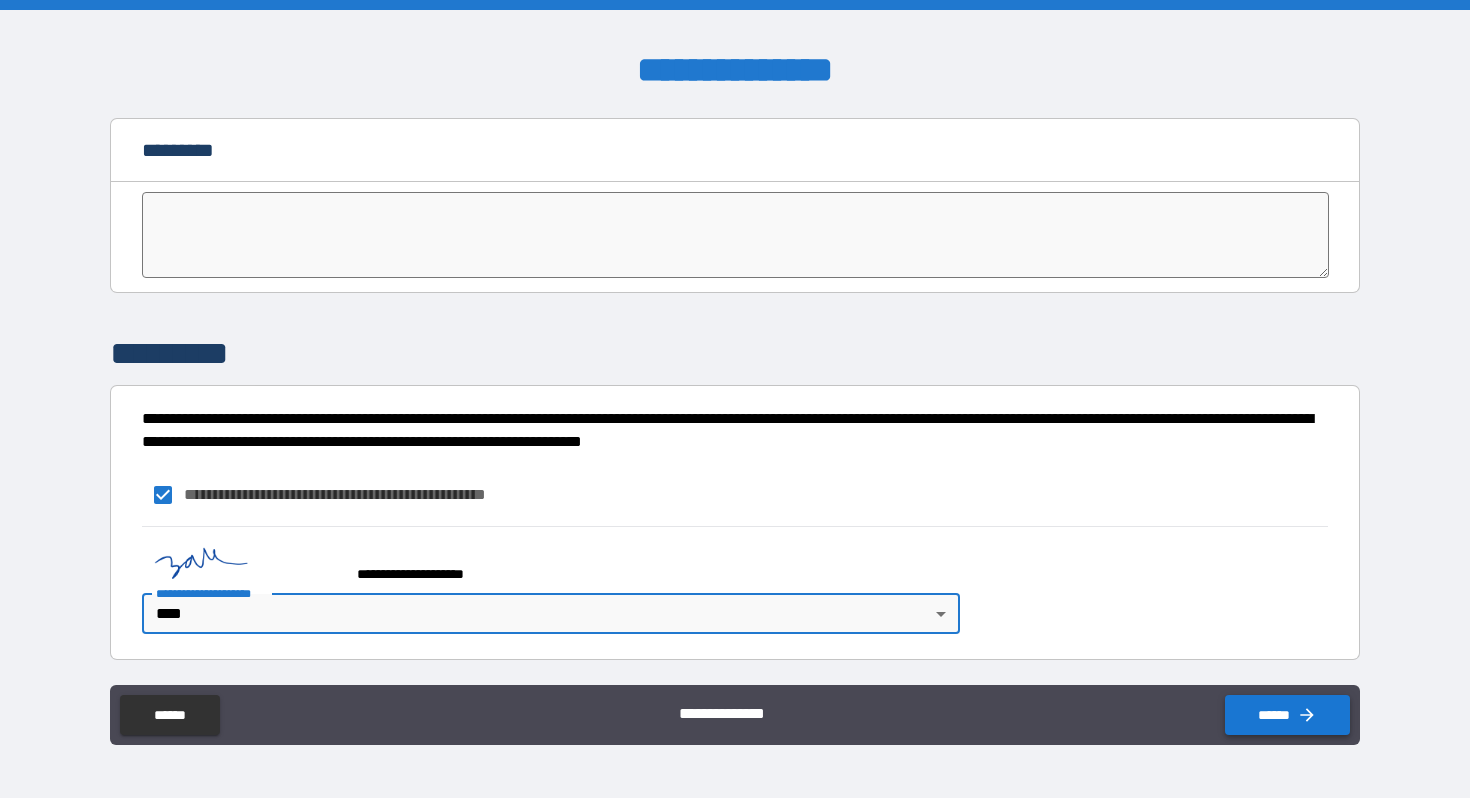 click on "******" at bounding box center [1287, 715] 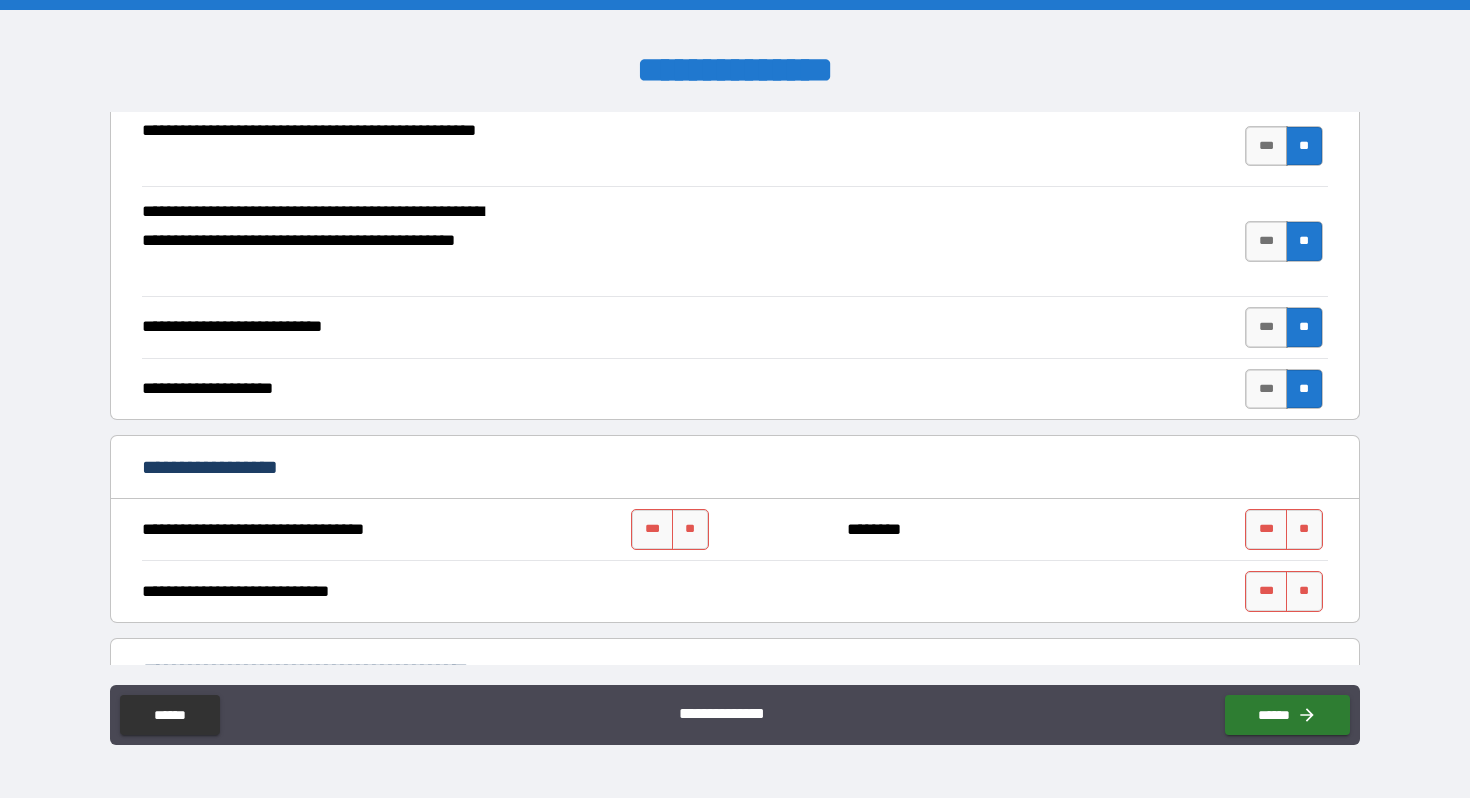 scroll, scrollTop: 509, scrollLeft: 0, axis: vertical 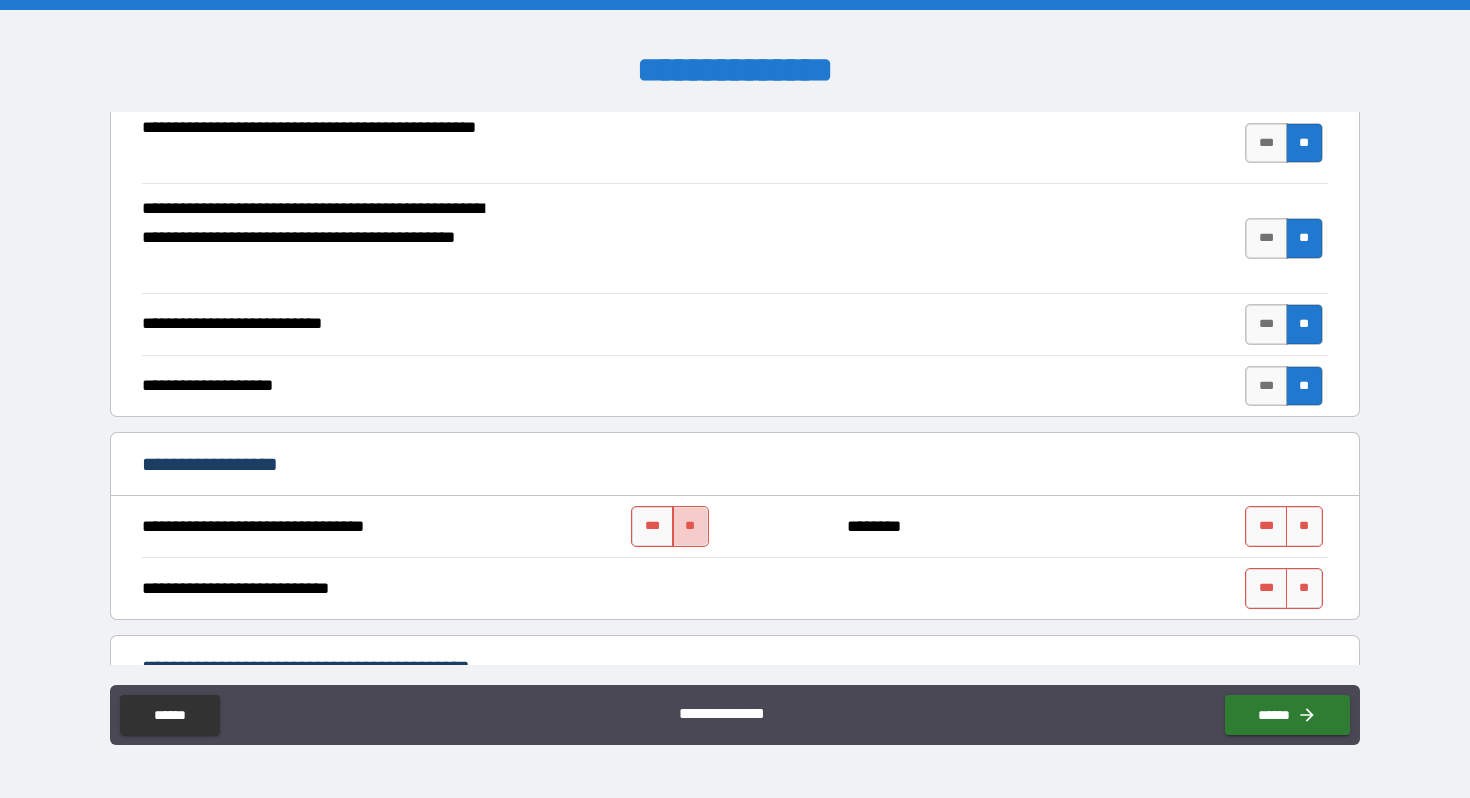 click on "**" at bounding box center [690, 526] 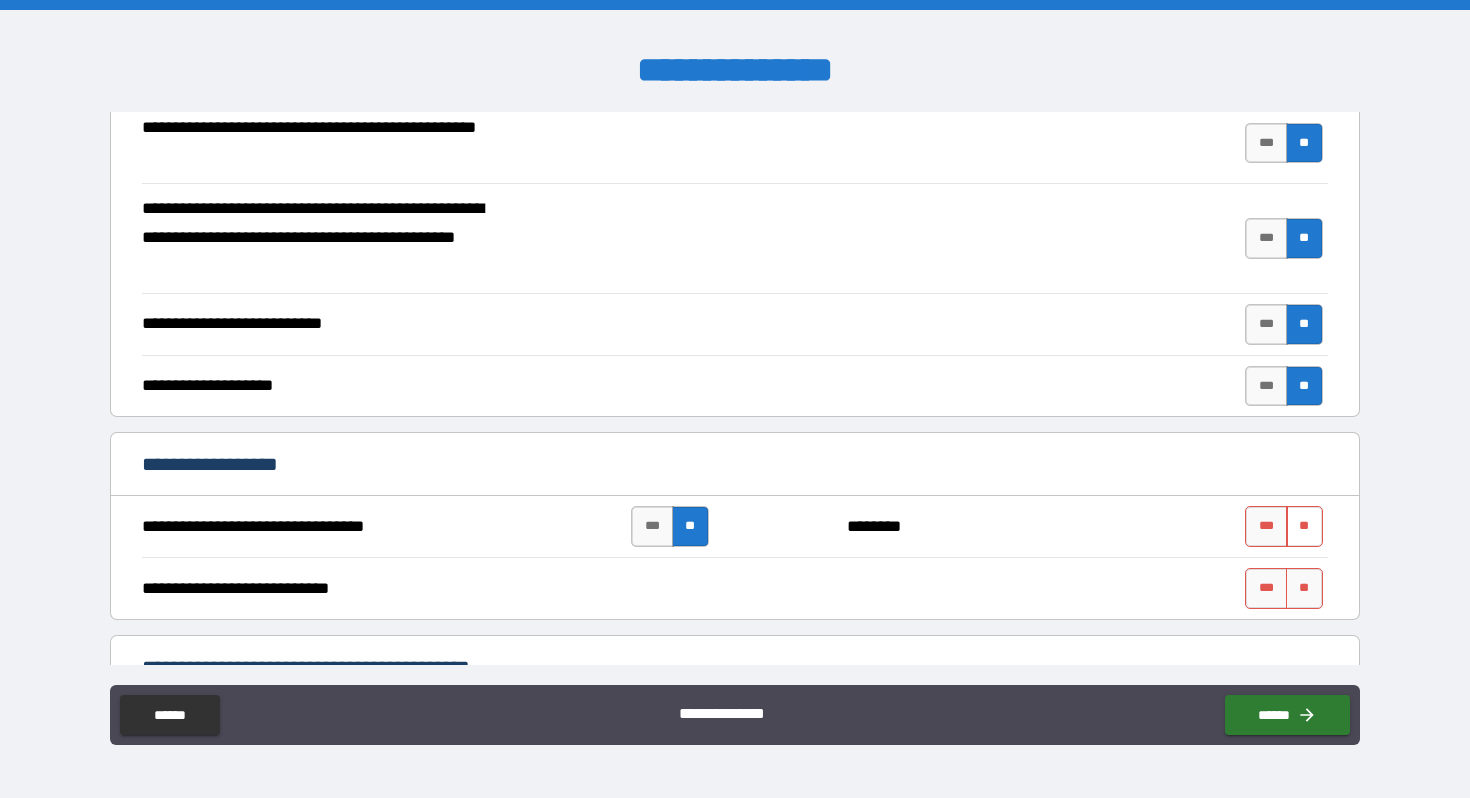 click on "**" at bounding box center [1304, 526] 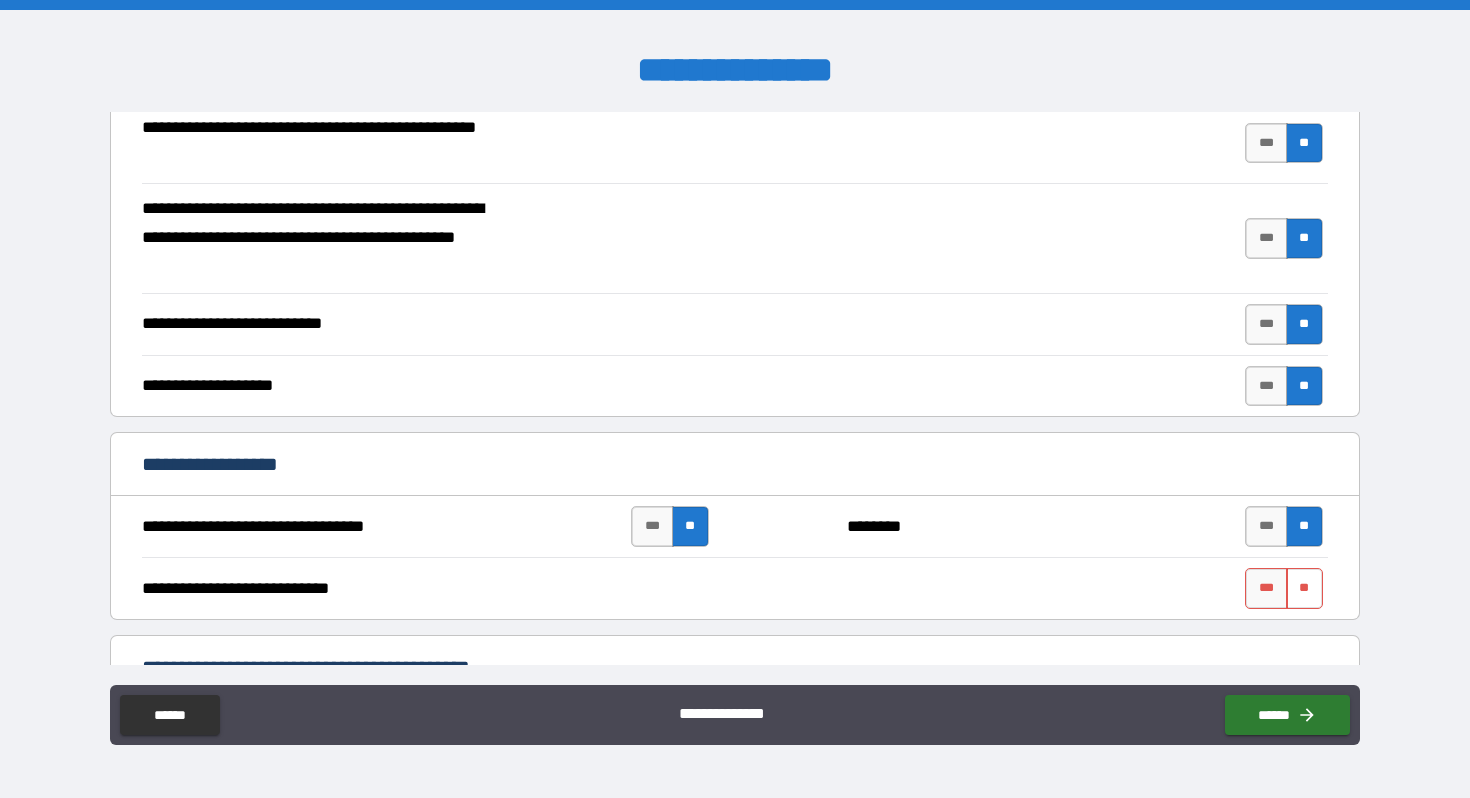 click on "**" at bounding box center (1304, 588) 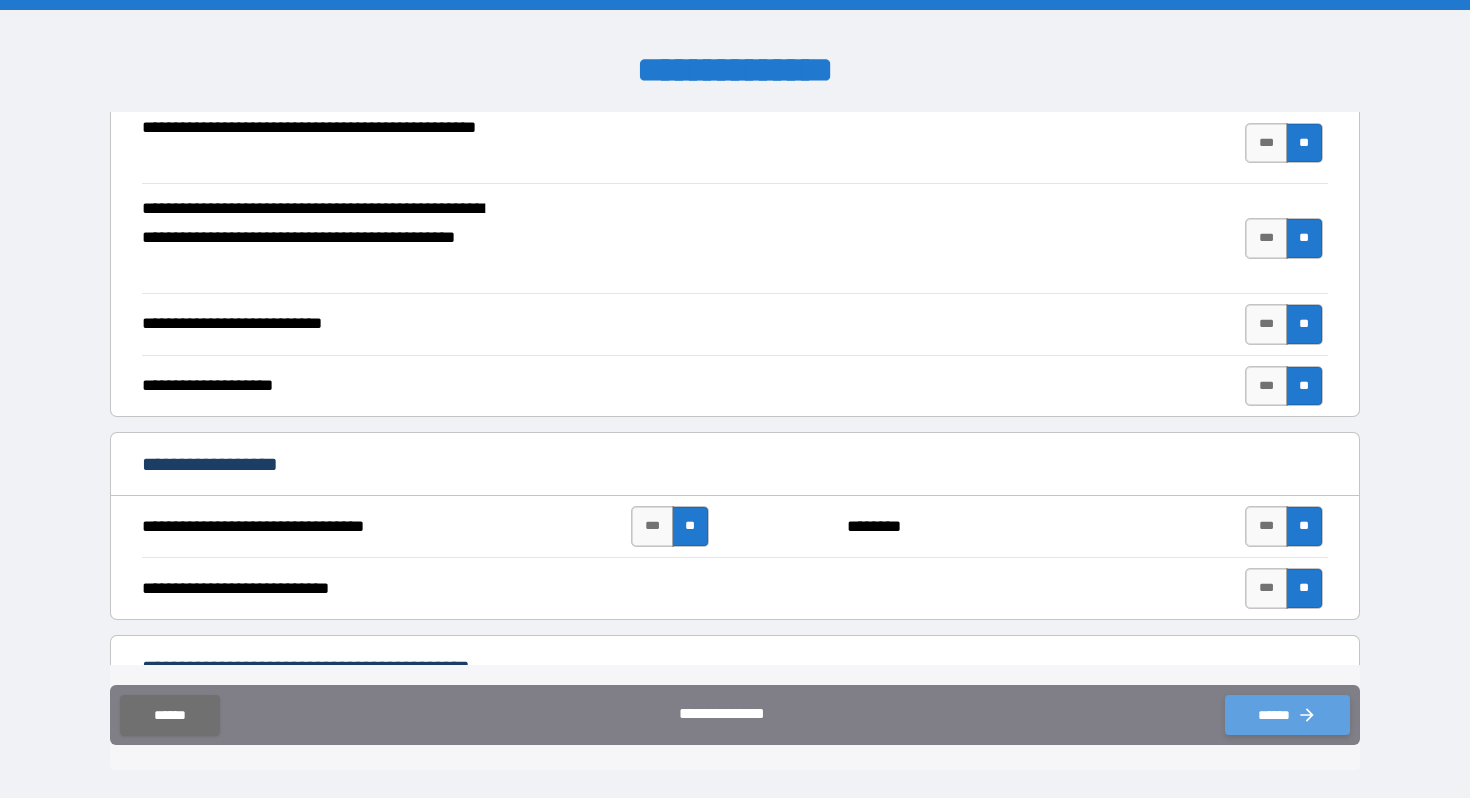 click on "******" at bounding box center (1287, 715) 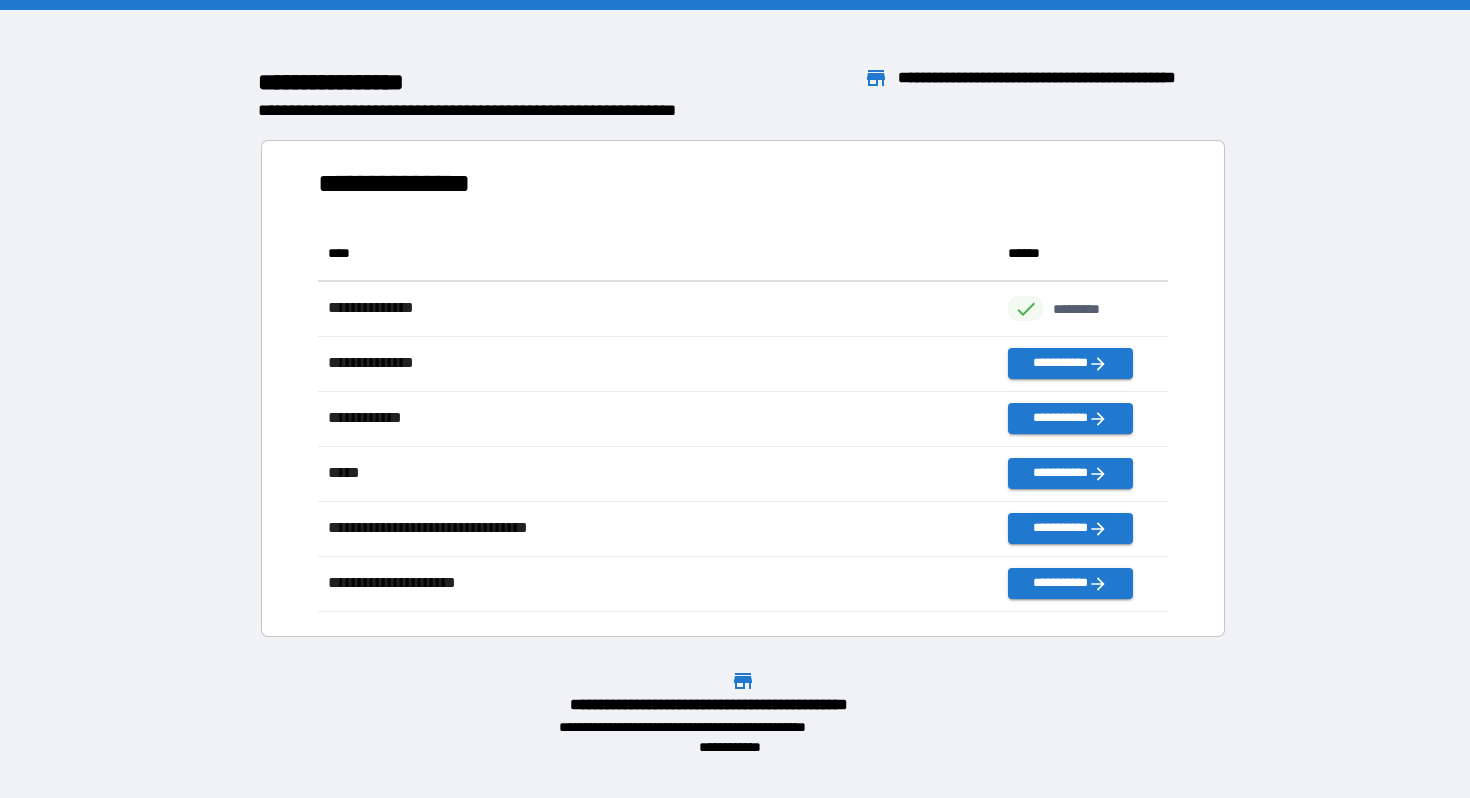 scroll, scrollTop: 1, scrollLeft: 1, axis: both 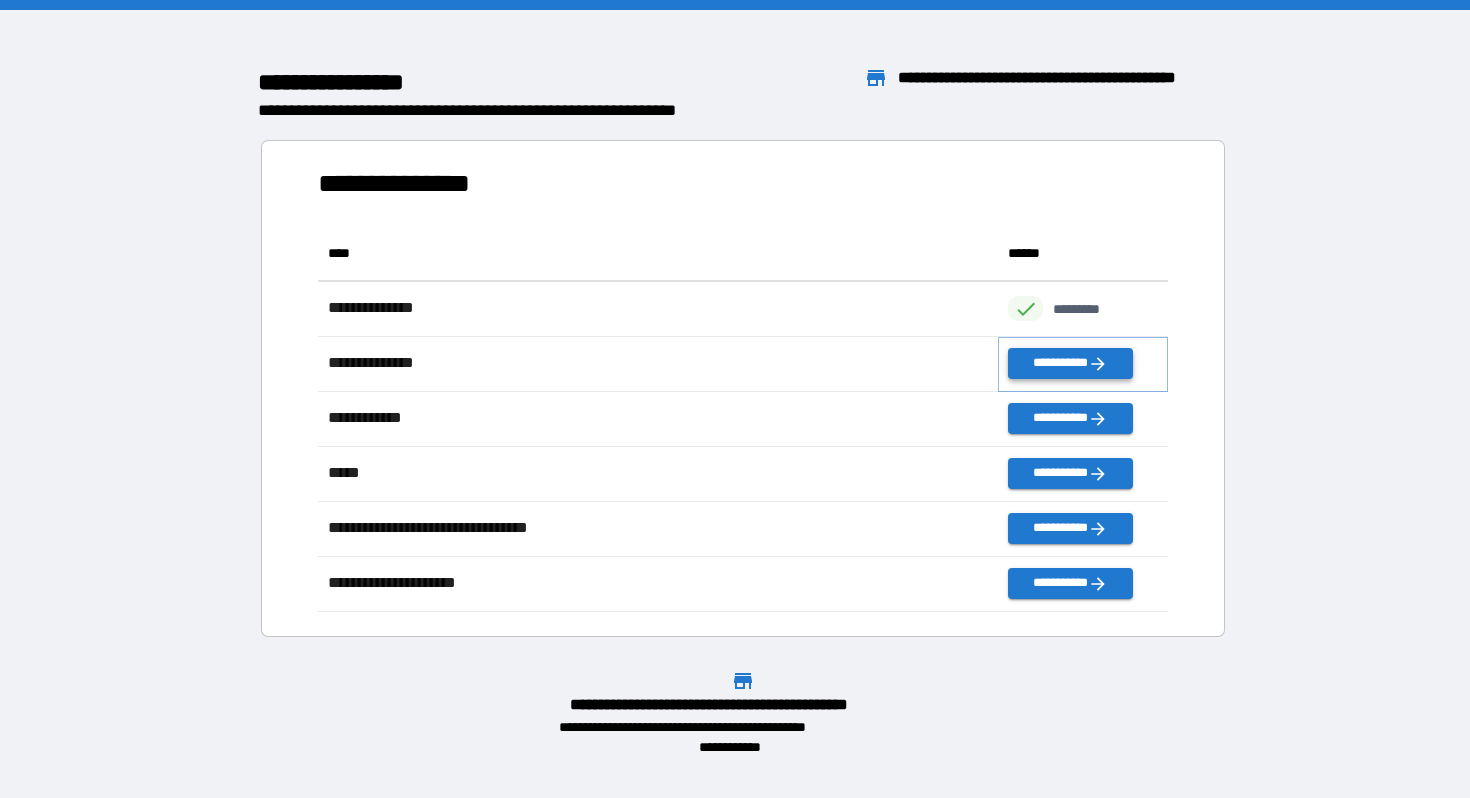click on "**********" at bounding box center [1070, 363] 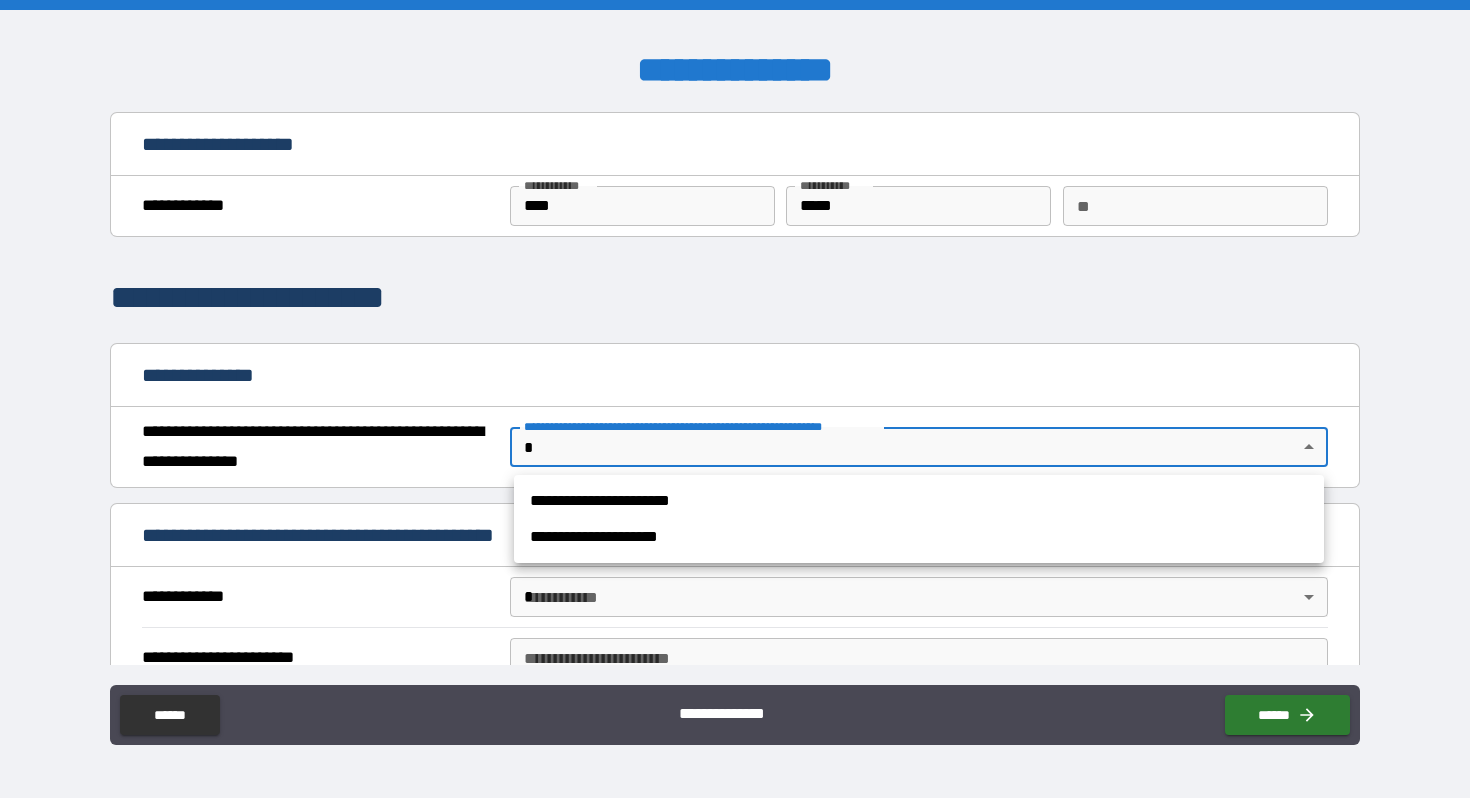 click on "**********" at bounding box center (735, 399) 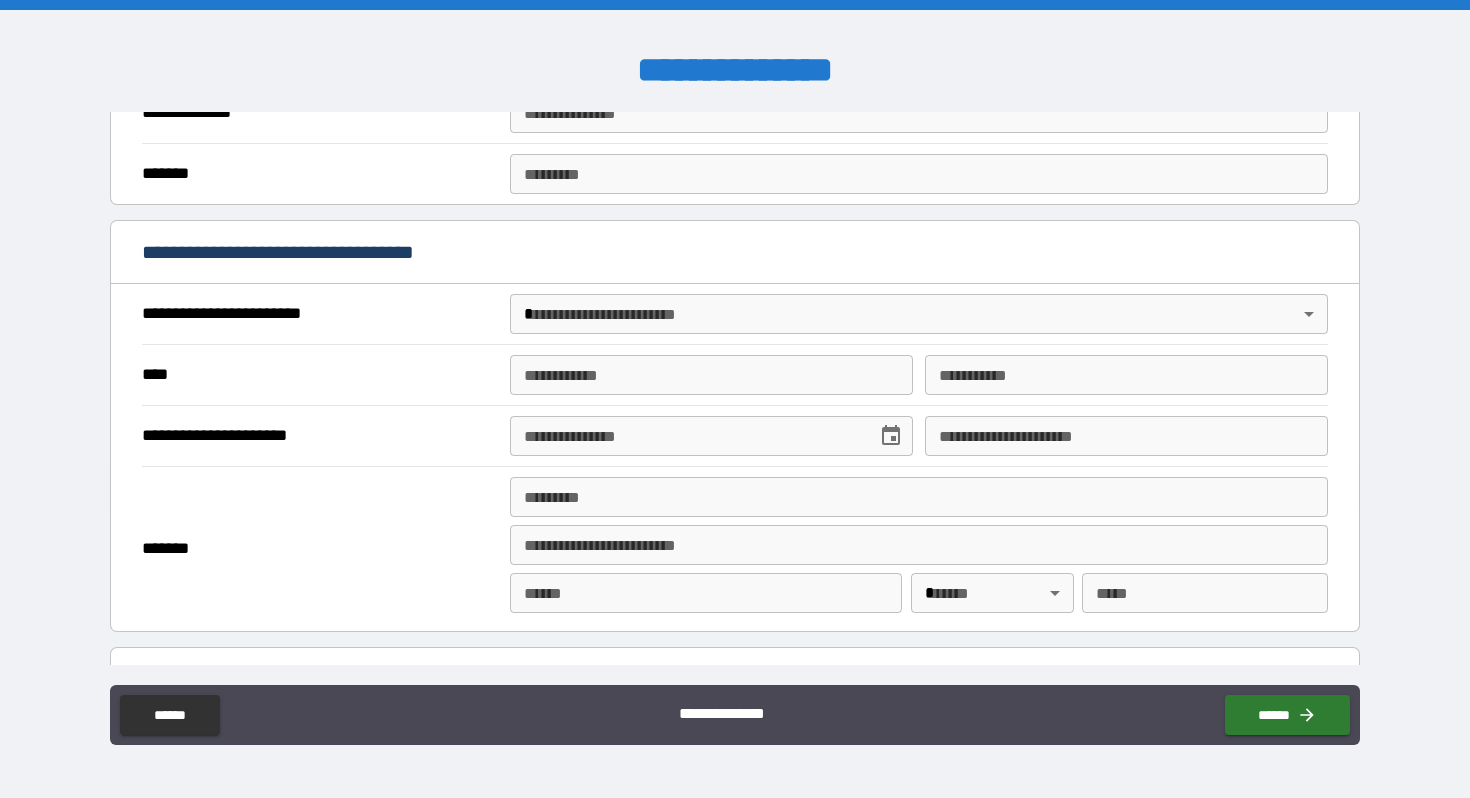 scroll, scrollTop: 383, scrollLeft: 0, axis: vertical 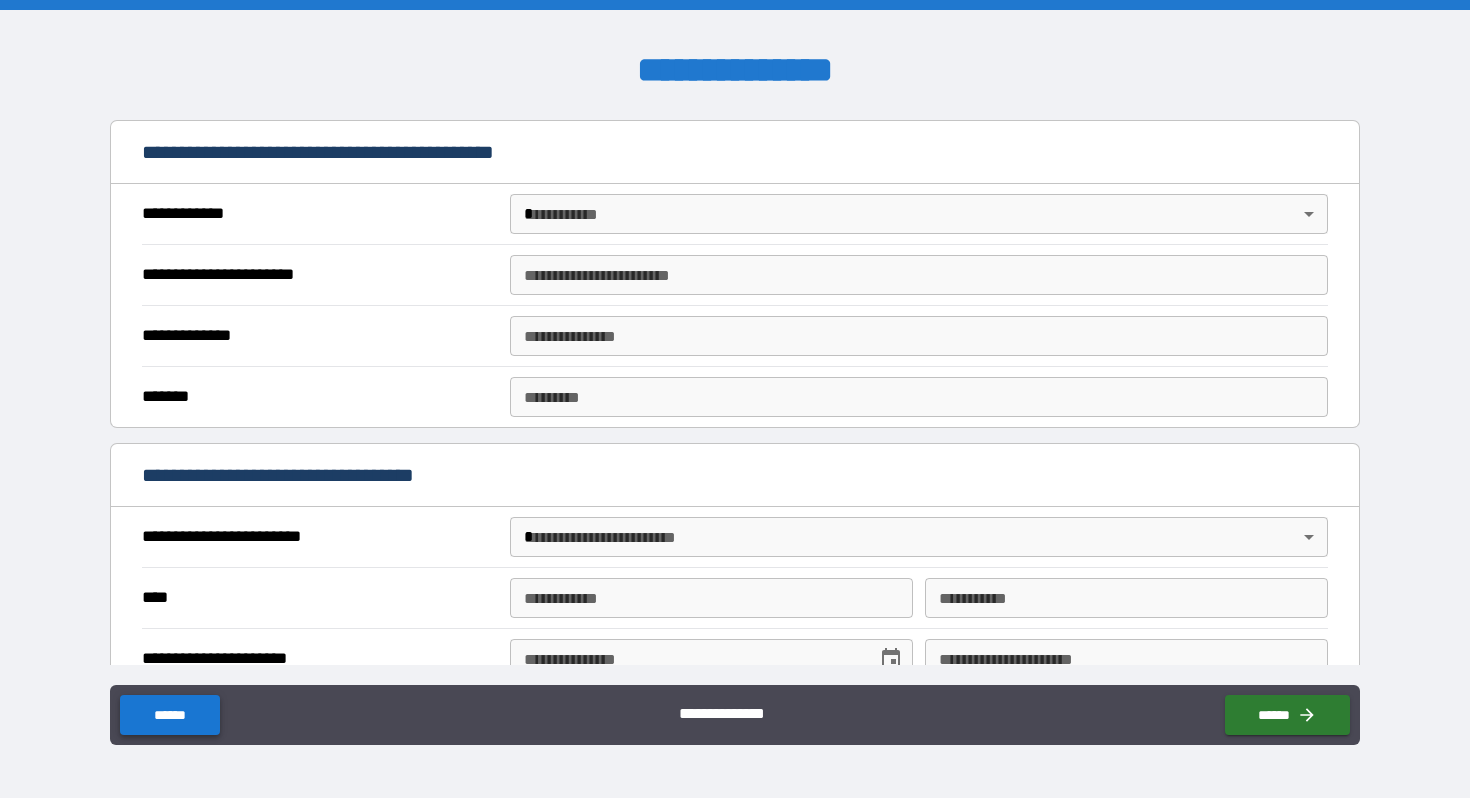 click on "******" at bounding box center (169, 715) 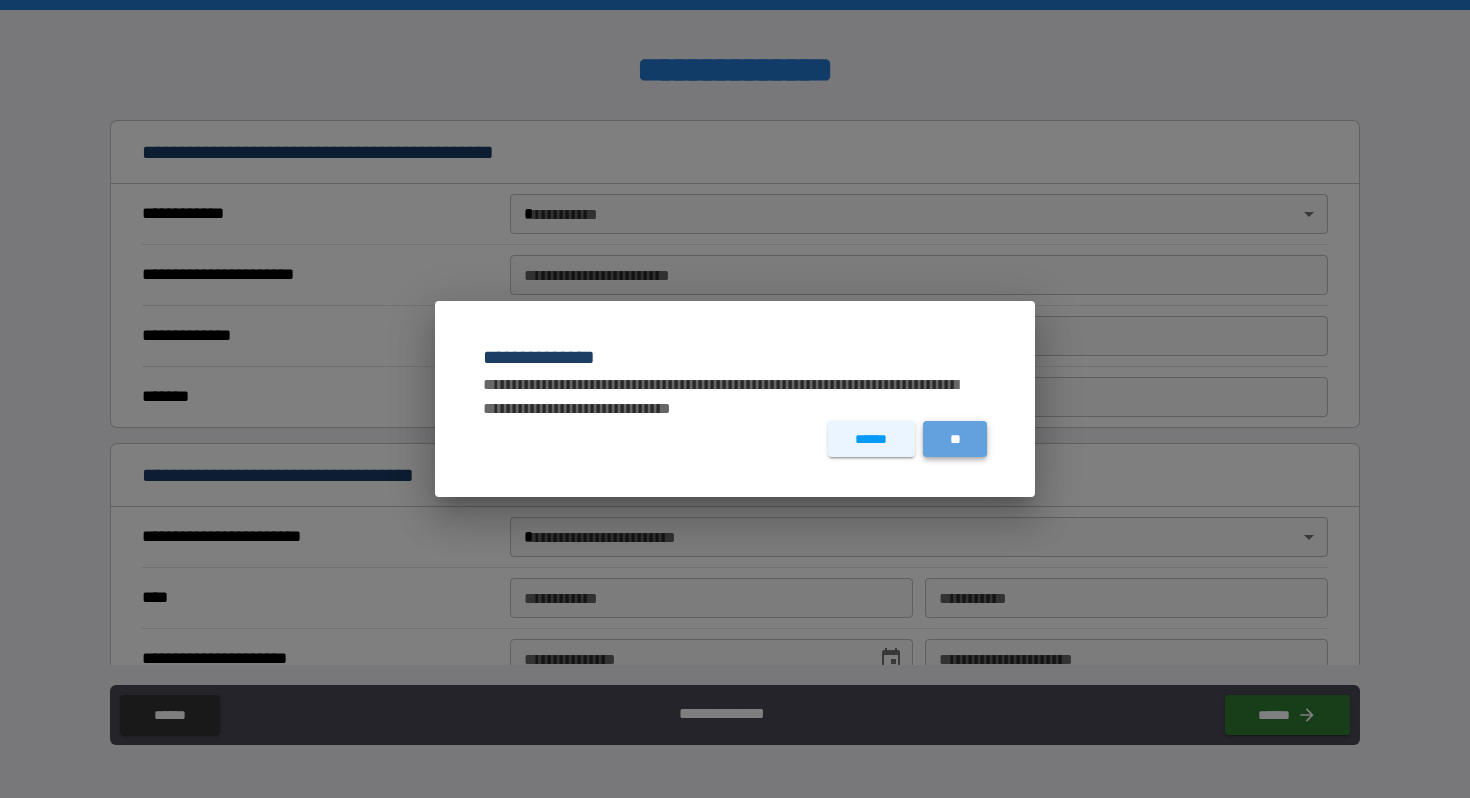 click on "**" at bounding box center (955, 439) 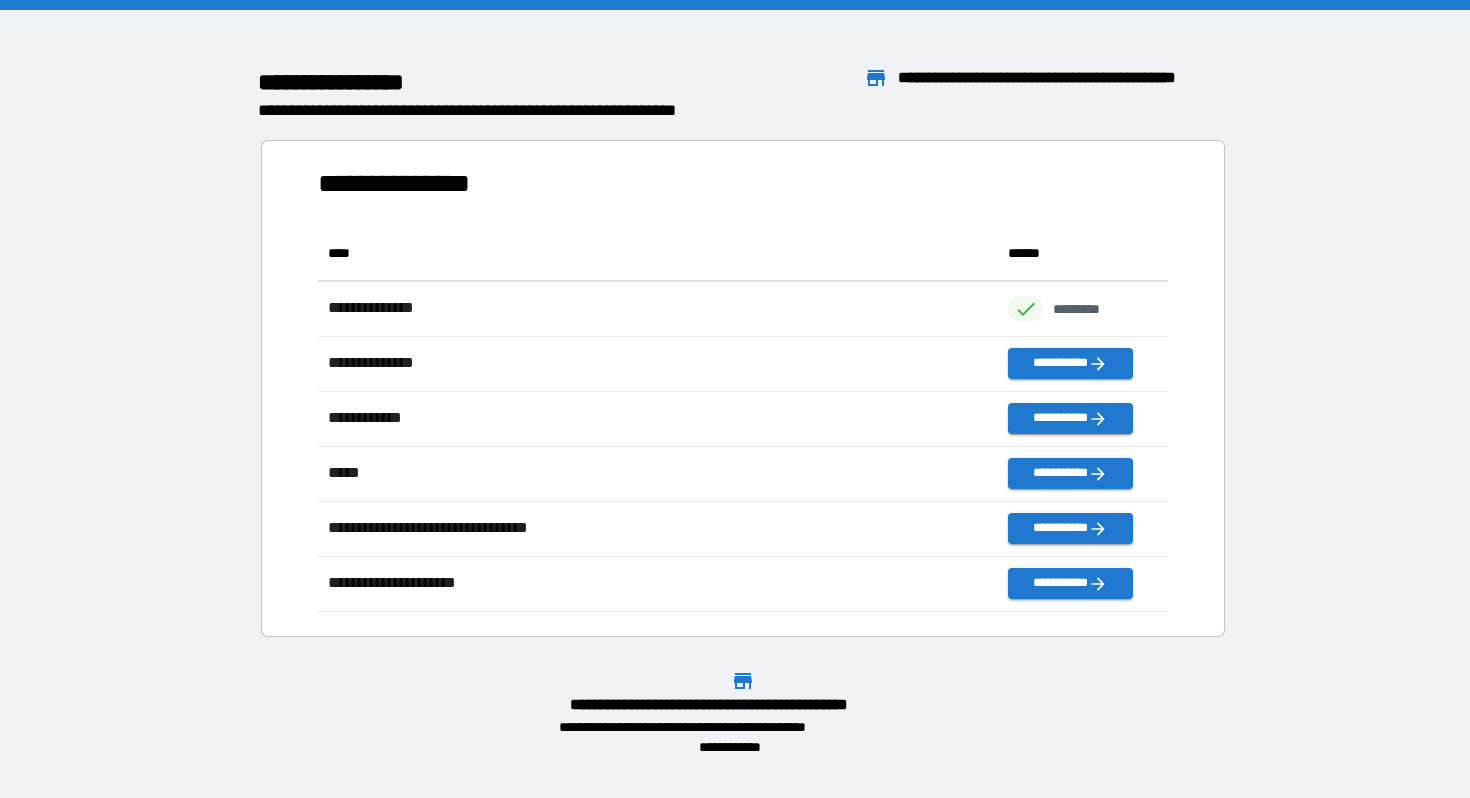 scroll, scrollTop: 1, scrollLeft: 1, axis: both 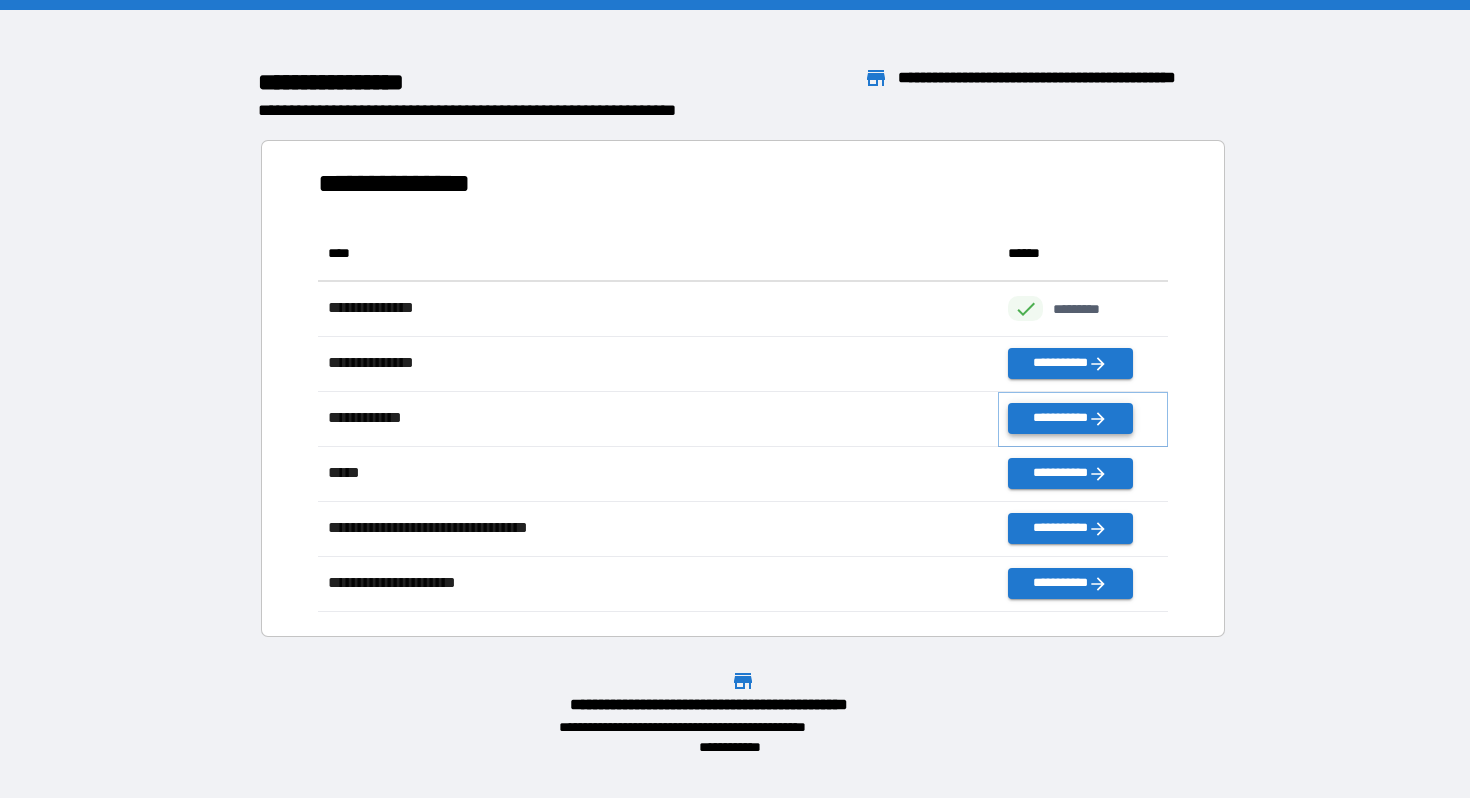 click on "**********" at bounding box center (1070, 418) 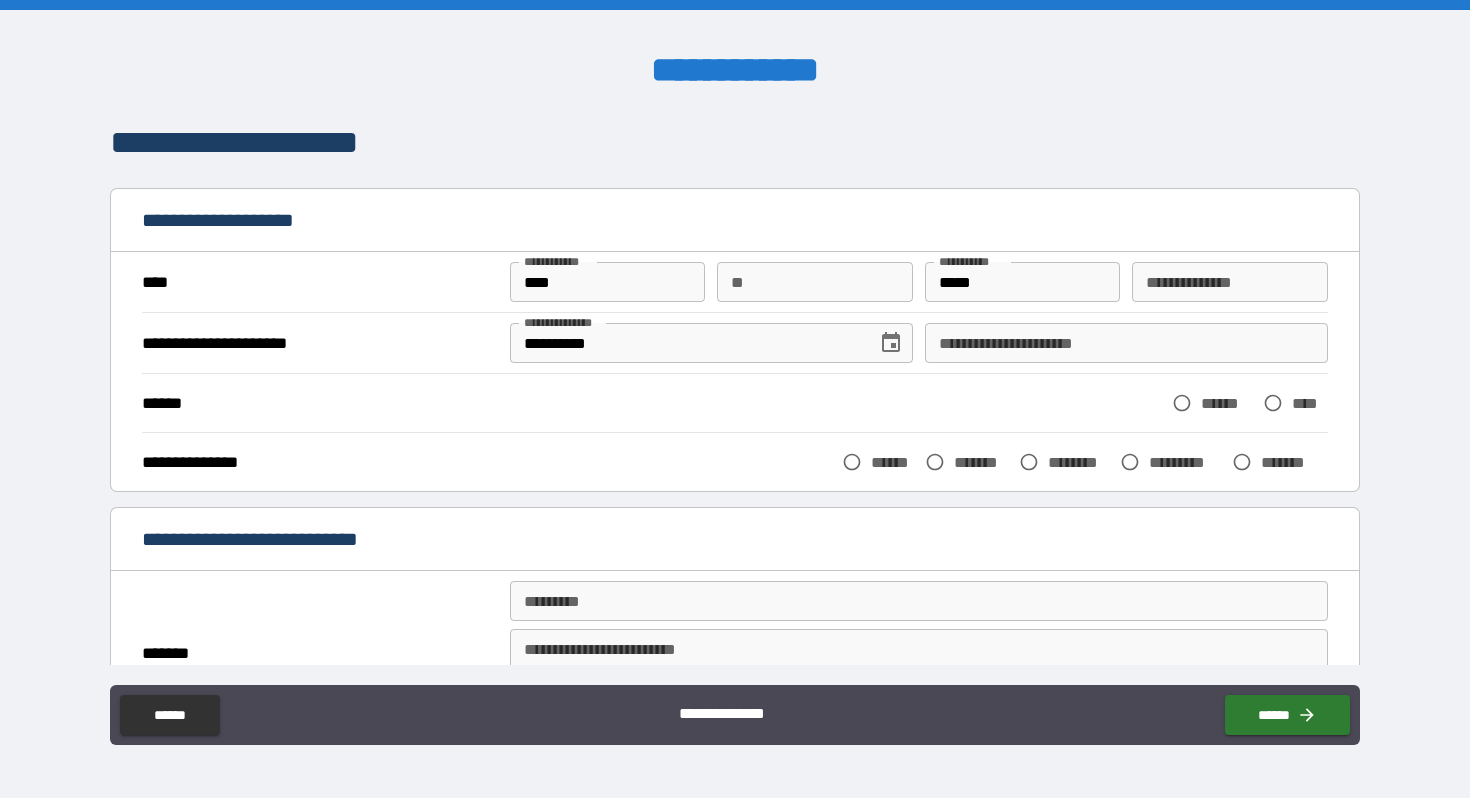 click on "**********" at bounding box center (1126, 343) 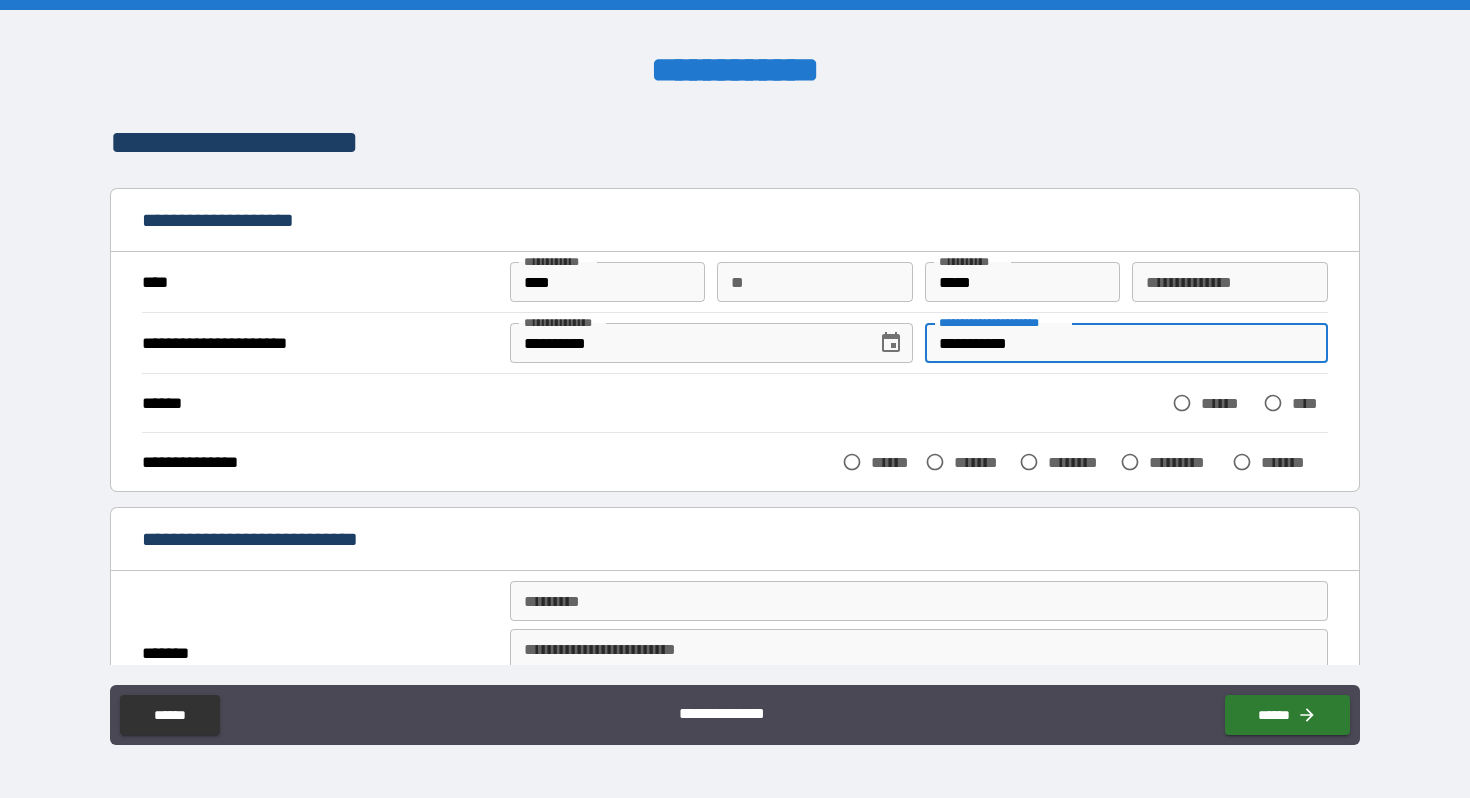 type on "**********" 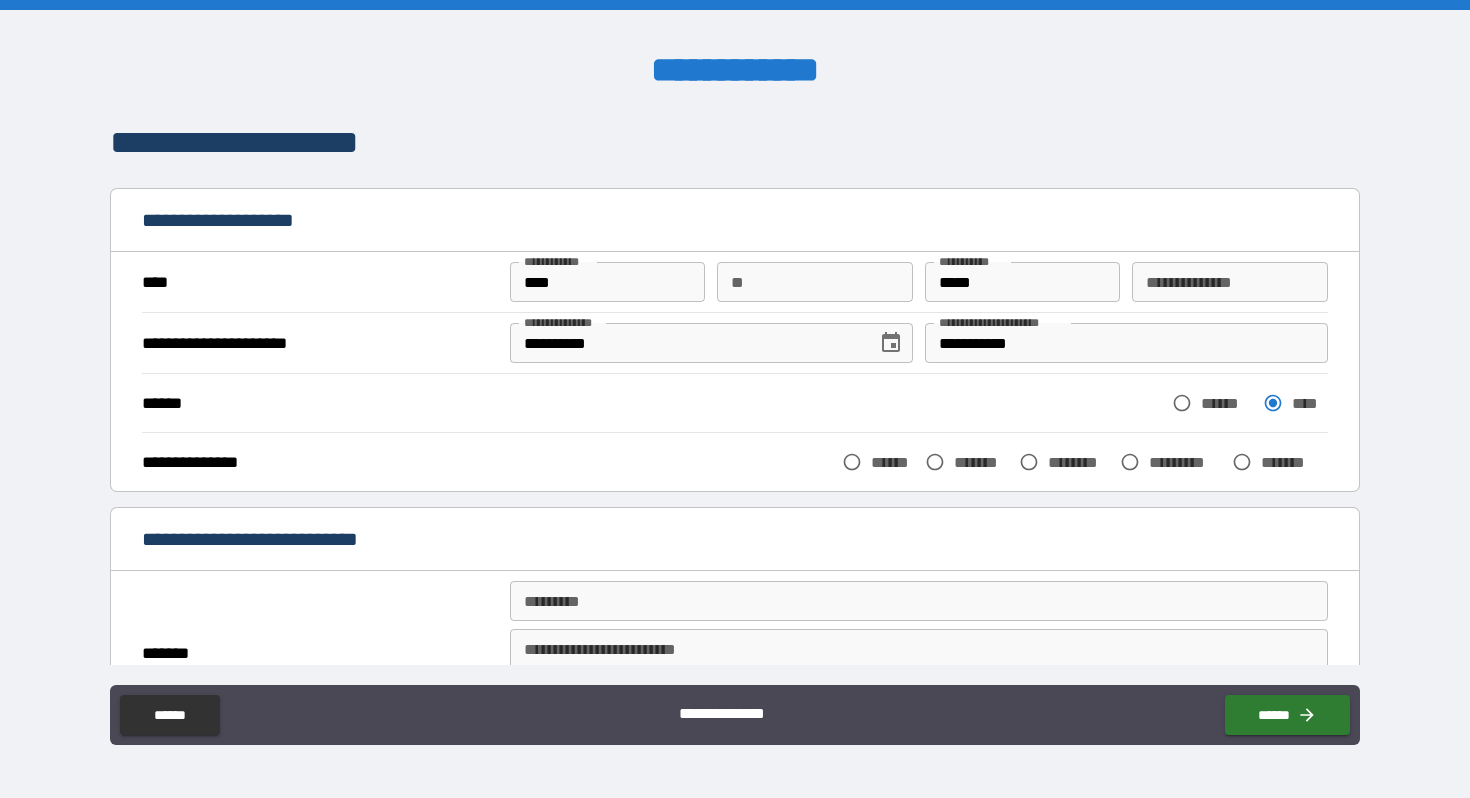 click on "******" at bounding box center (893, 462) 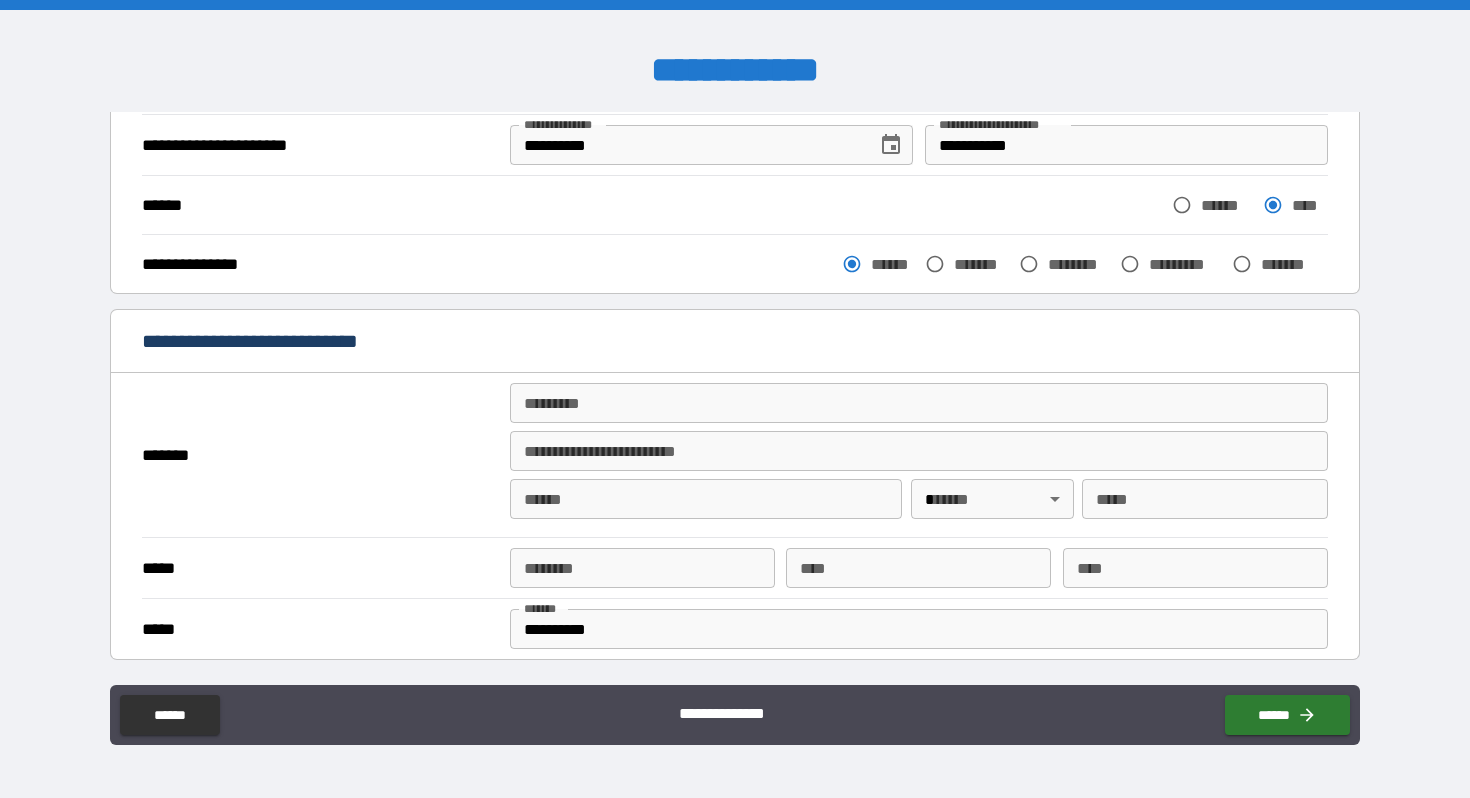 scroll, scrollTop: 215, scrollLeft: 0, axis: vertical 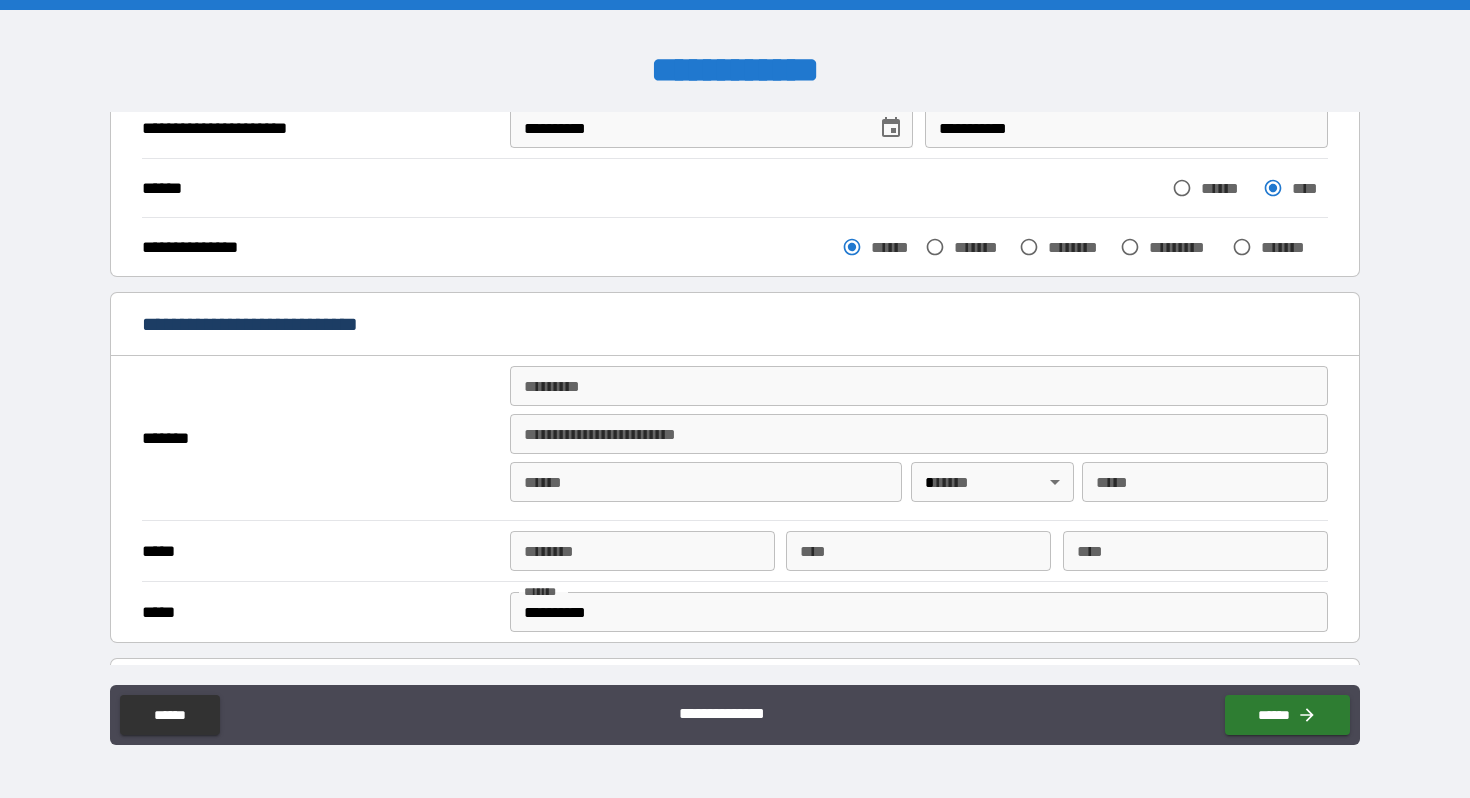 click on "*******   *" at bounding box center (919, 386) 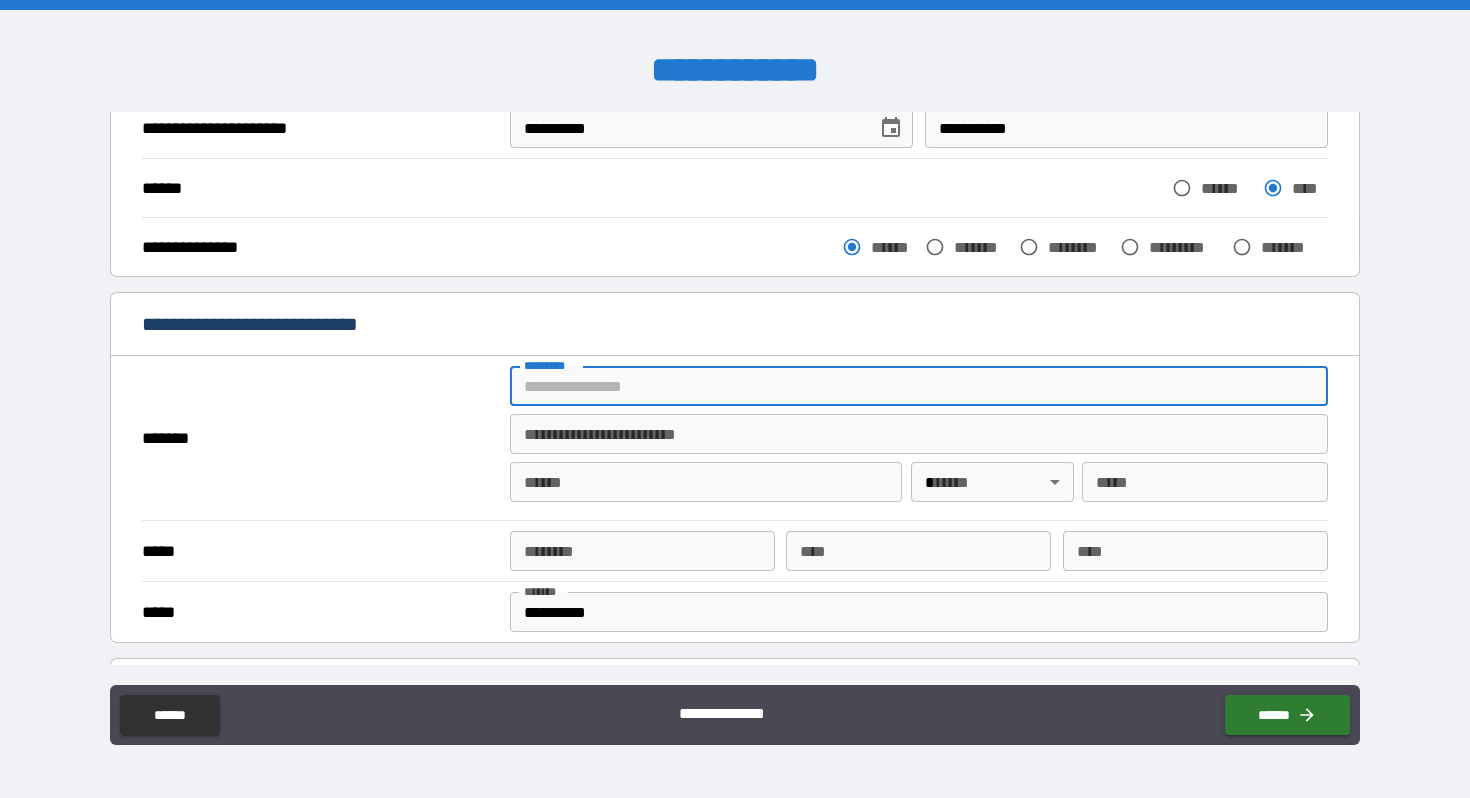 type on "**********" 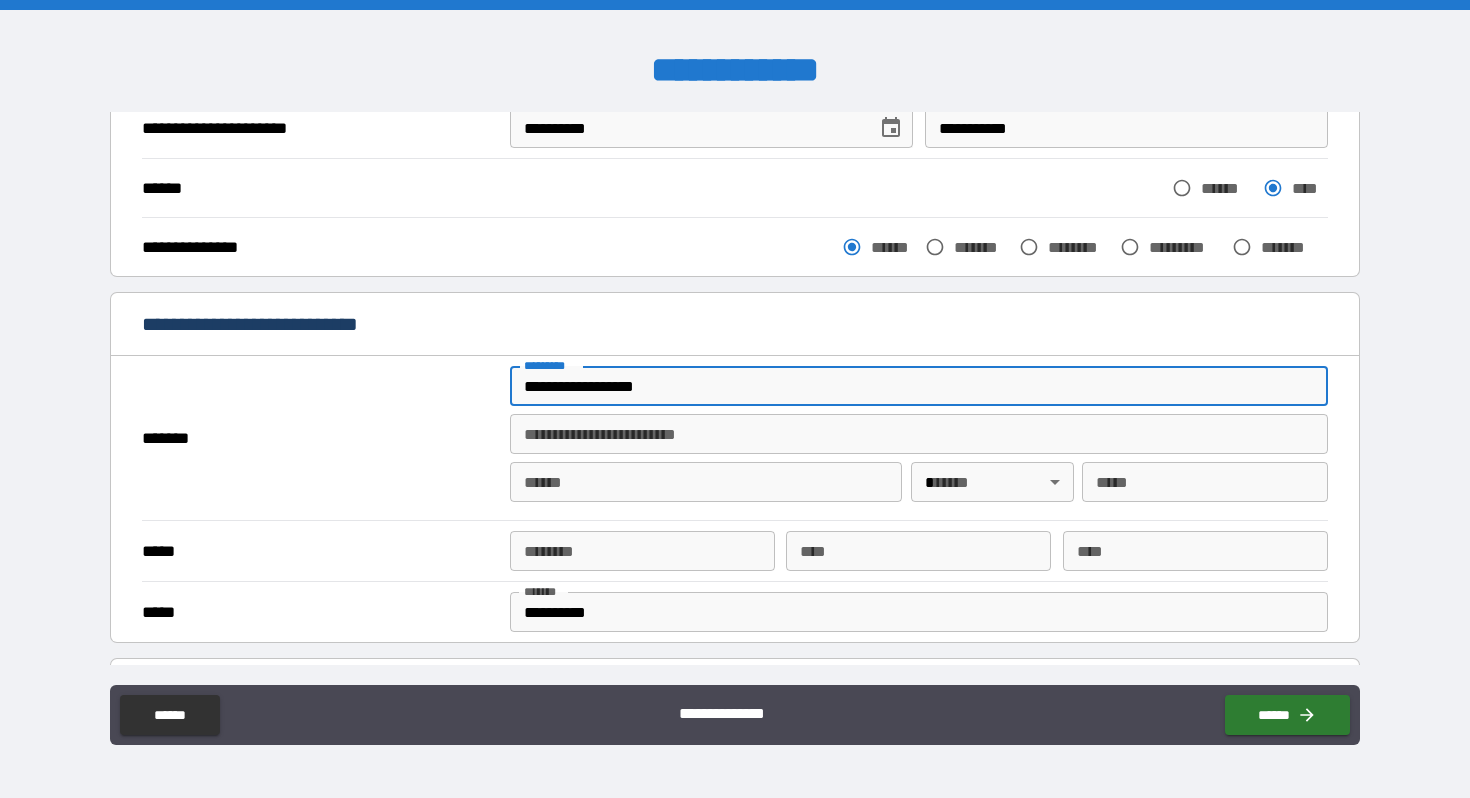 type on "**********" 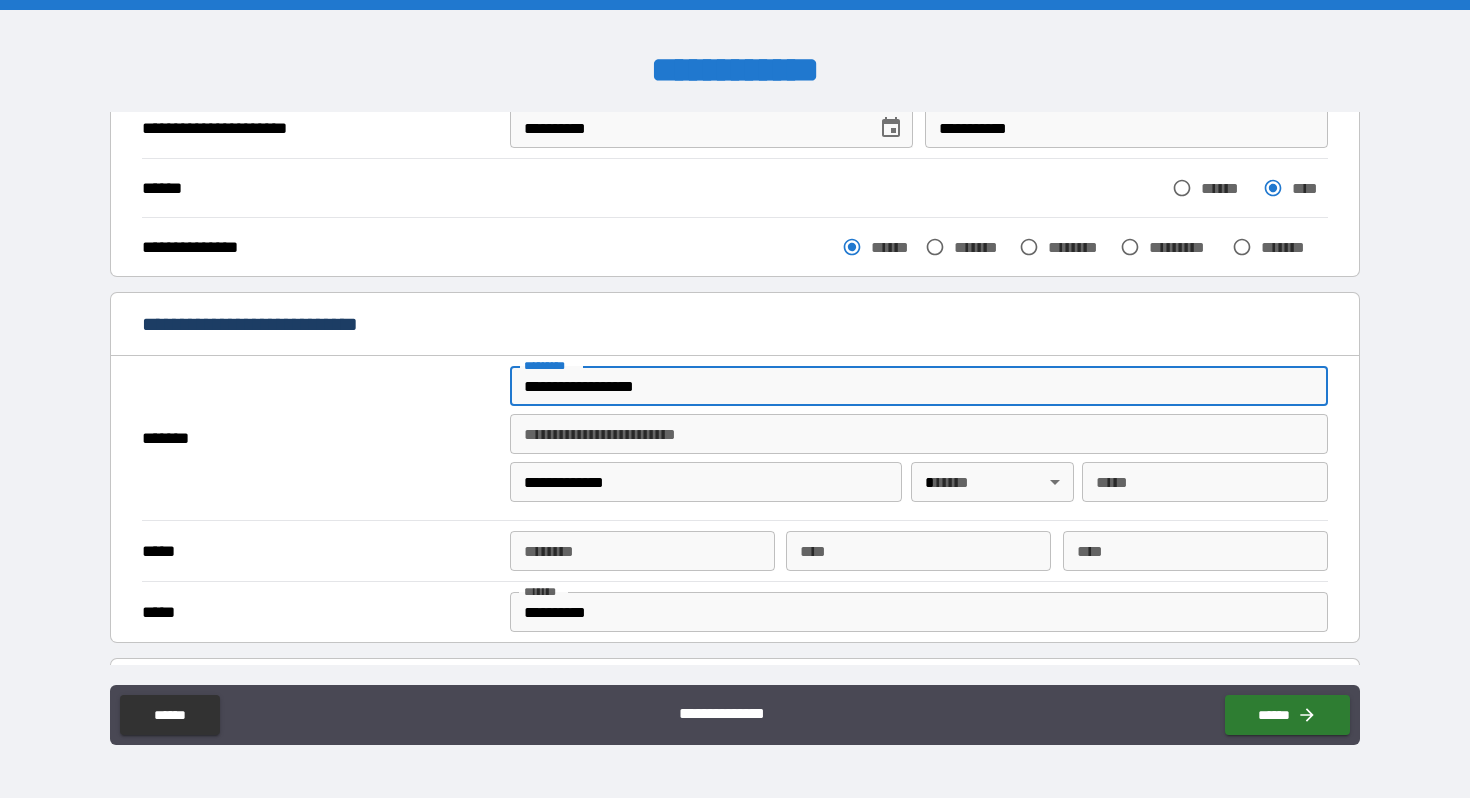 type 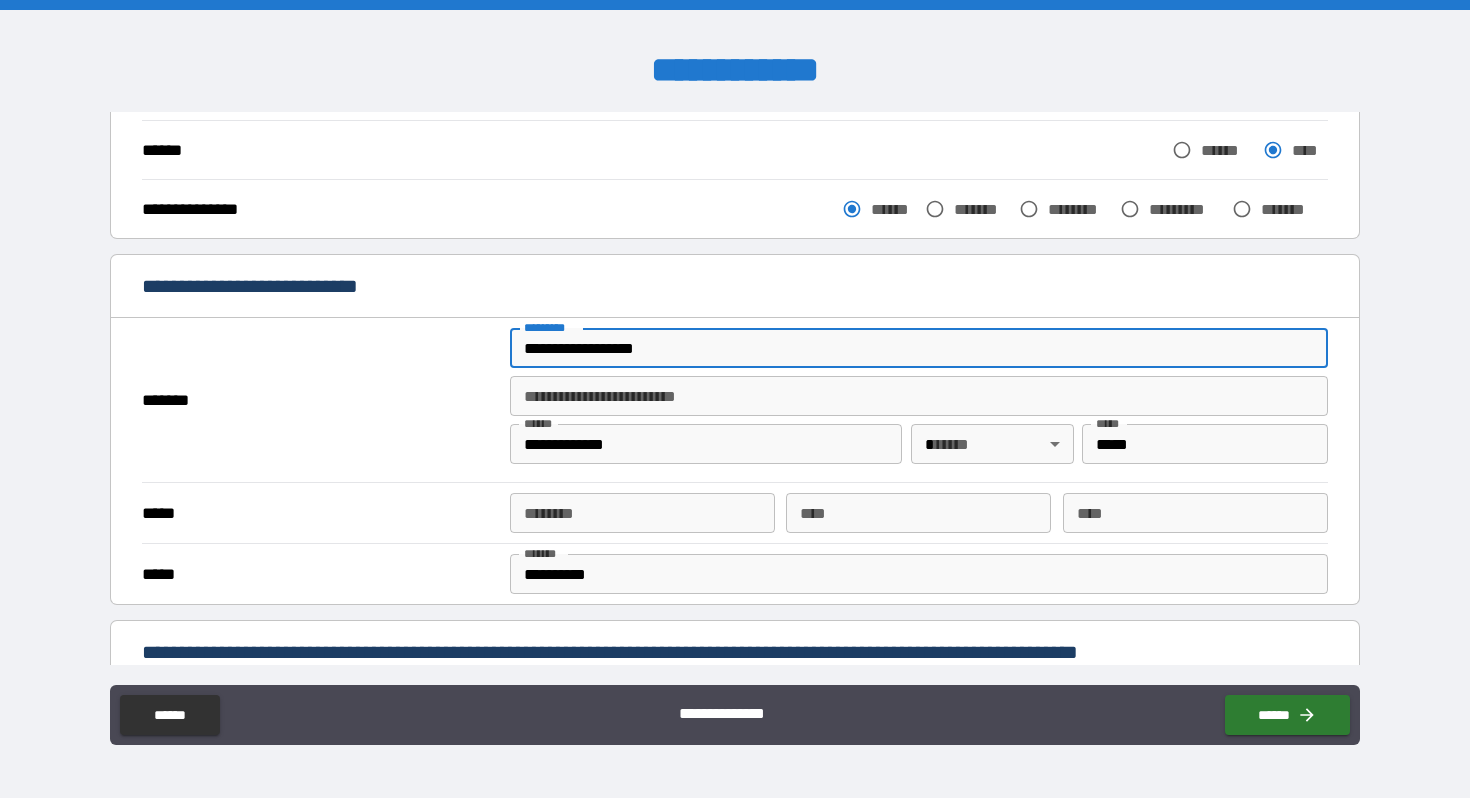 scroll, scrollTop: 268, scrollLeft: 0, axis: vertical 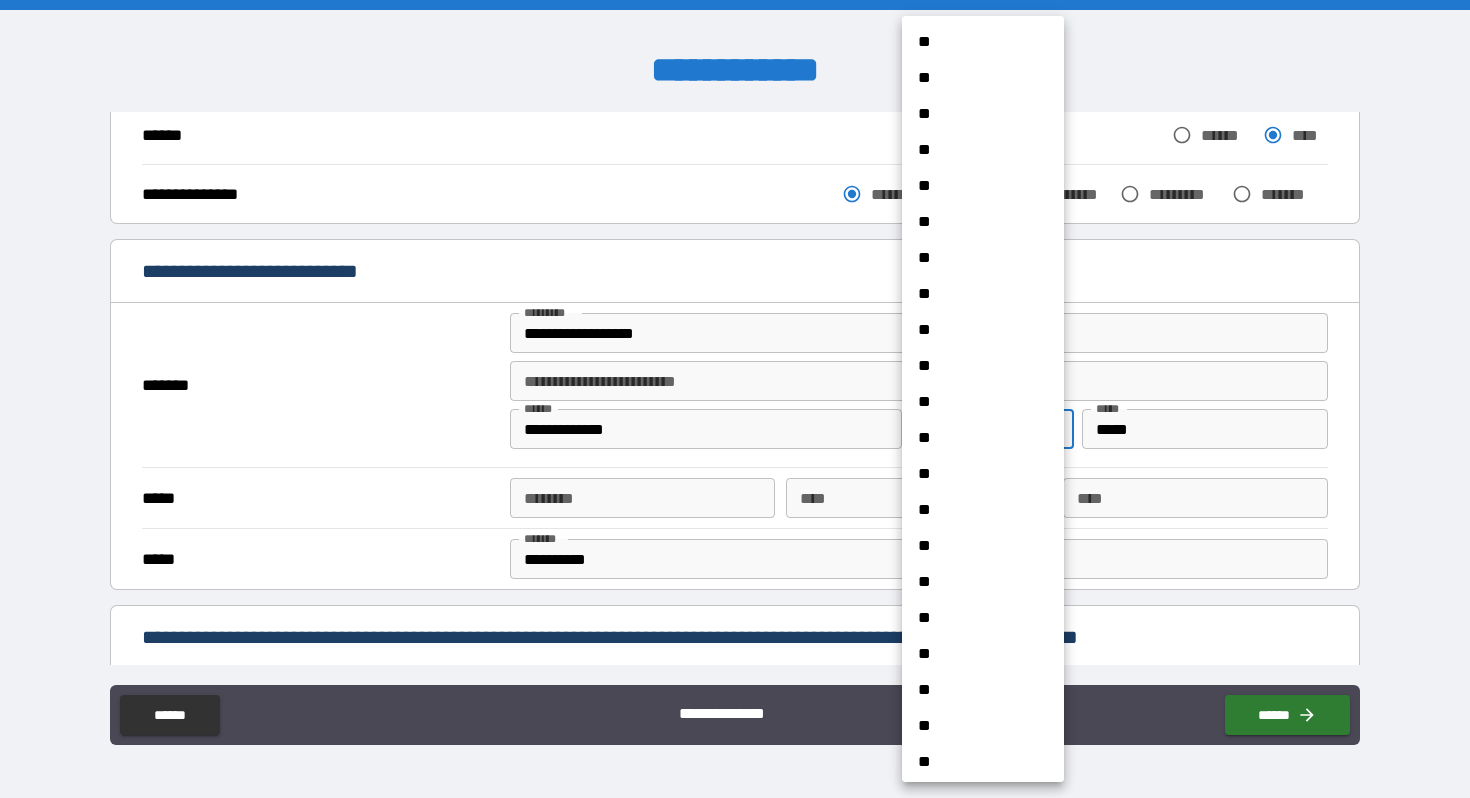 click on "**********" at bounding box center [735, 399] 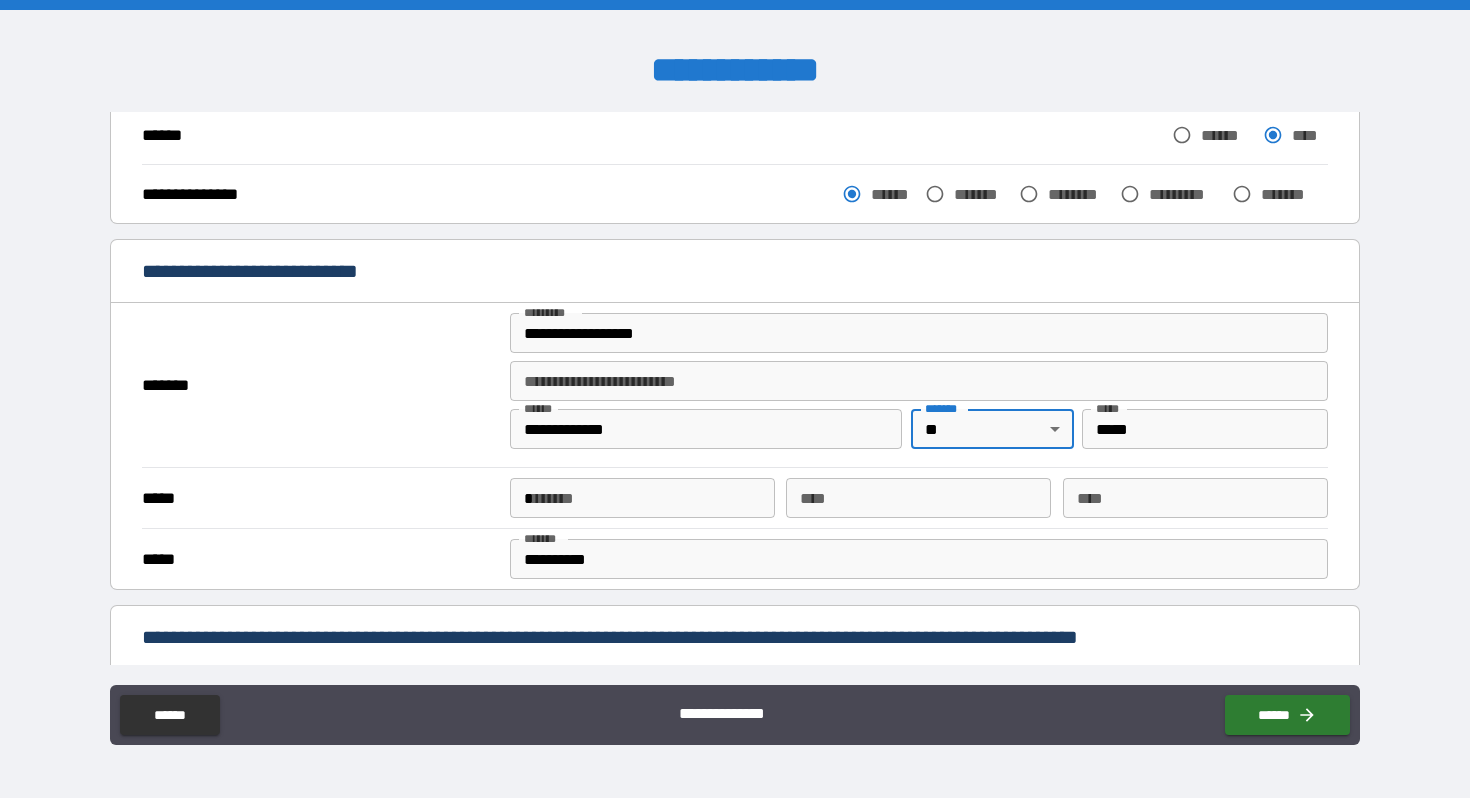 click on "*" at bounding box center (642, 498) 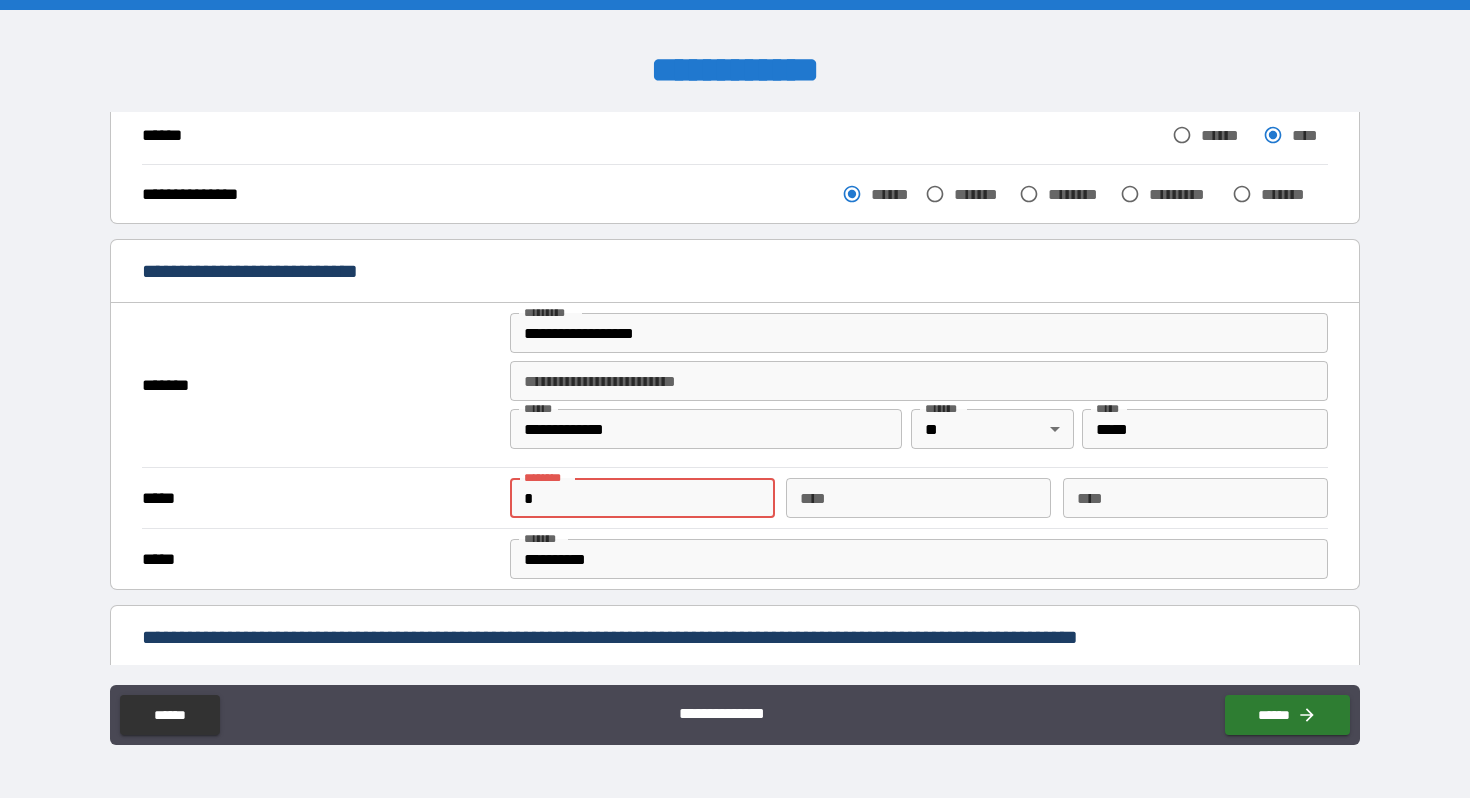 type on "**********" 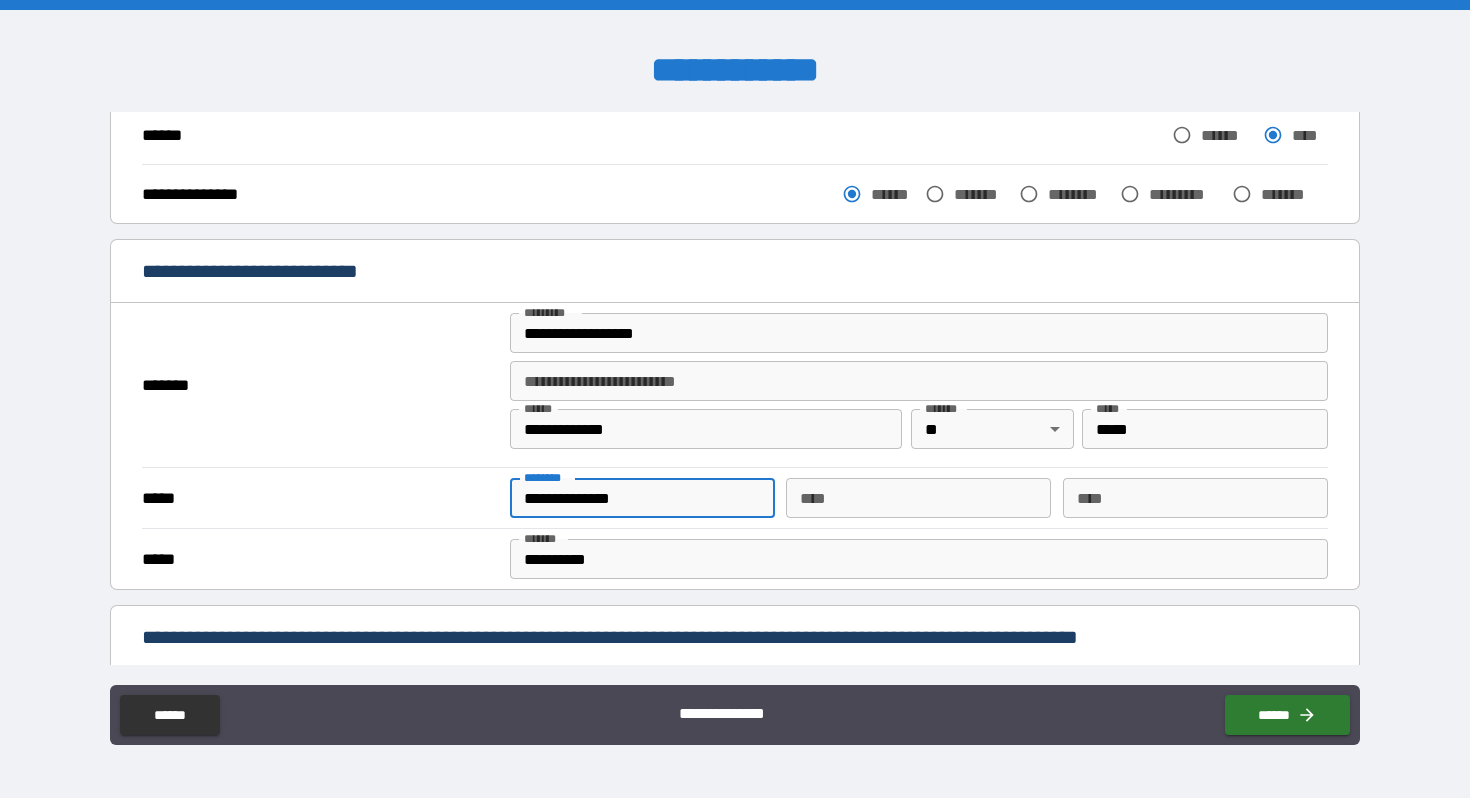 click on "**********" at bounding box center [919, 559] 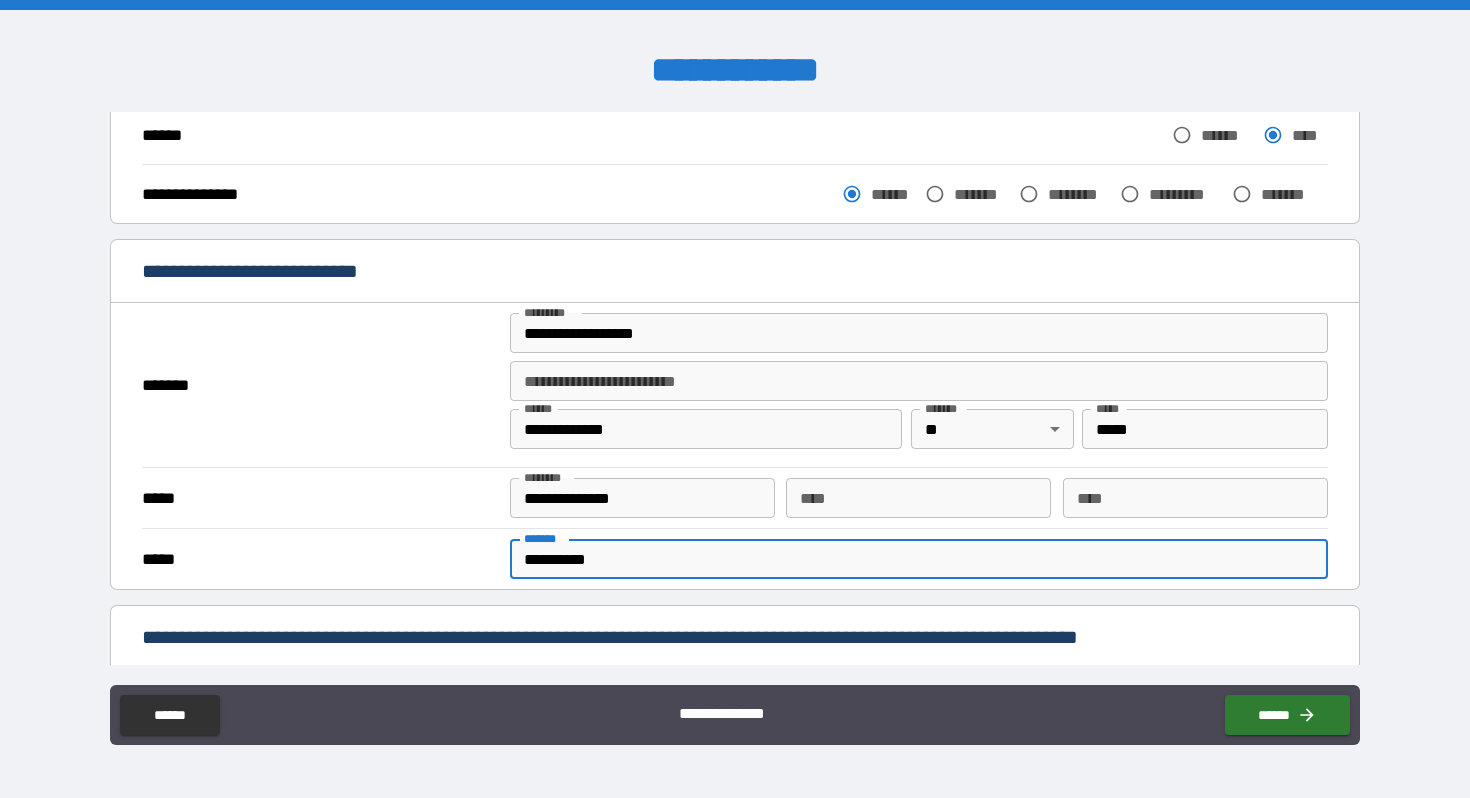 click on "**********" at bounding box center [919, 559] 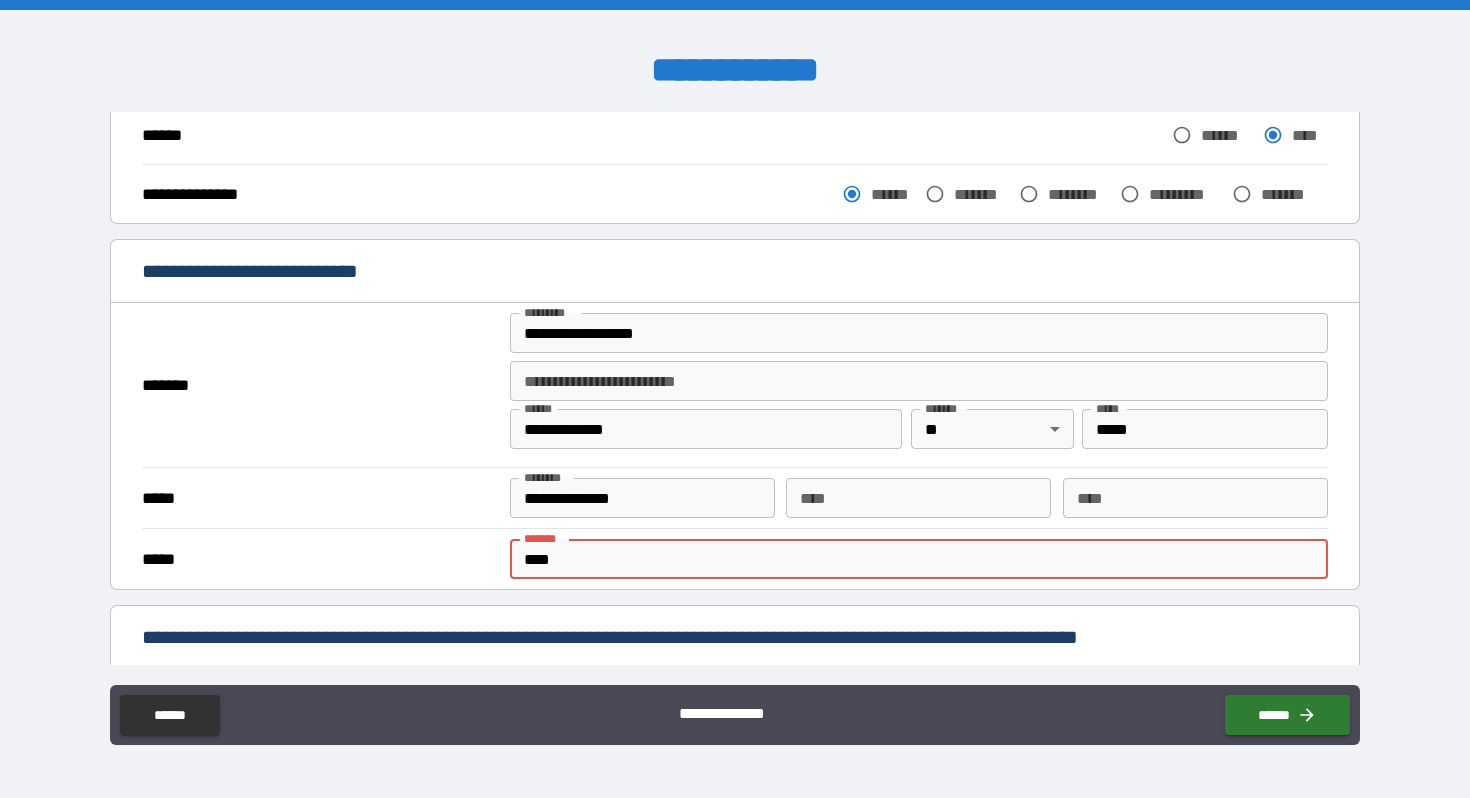 type on "**********" 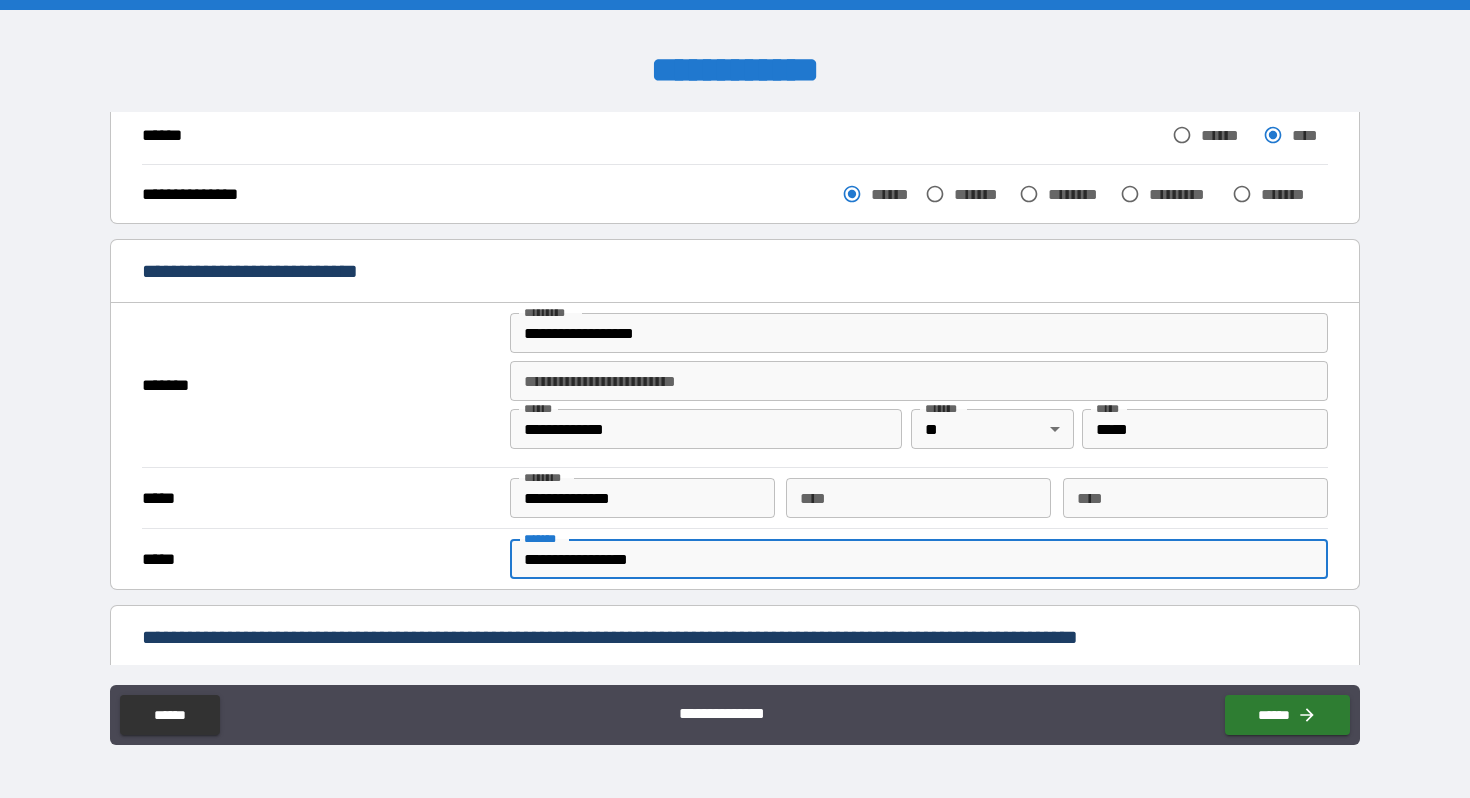 click on "**********" at bounding box center (734, 558) 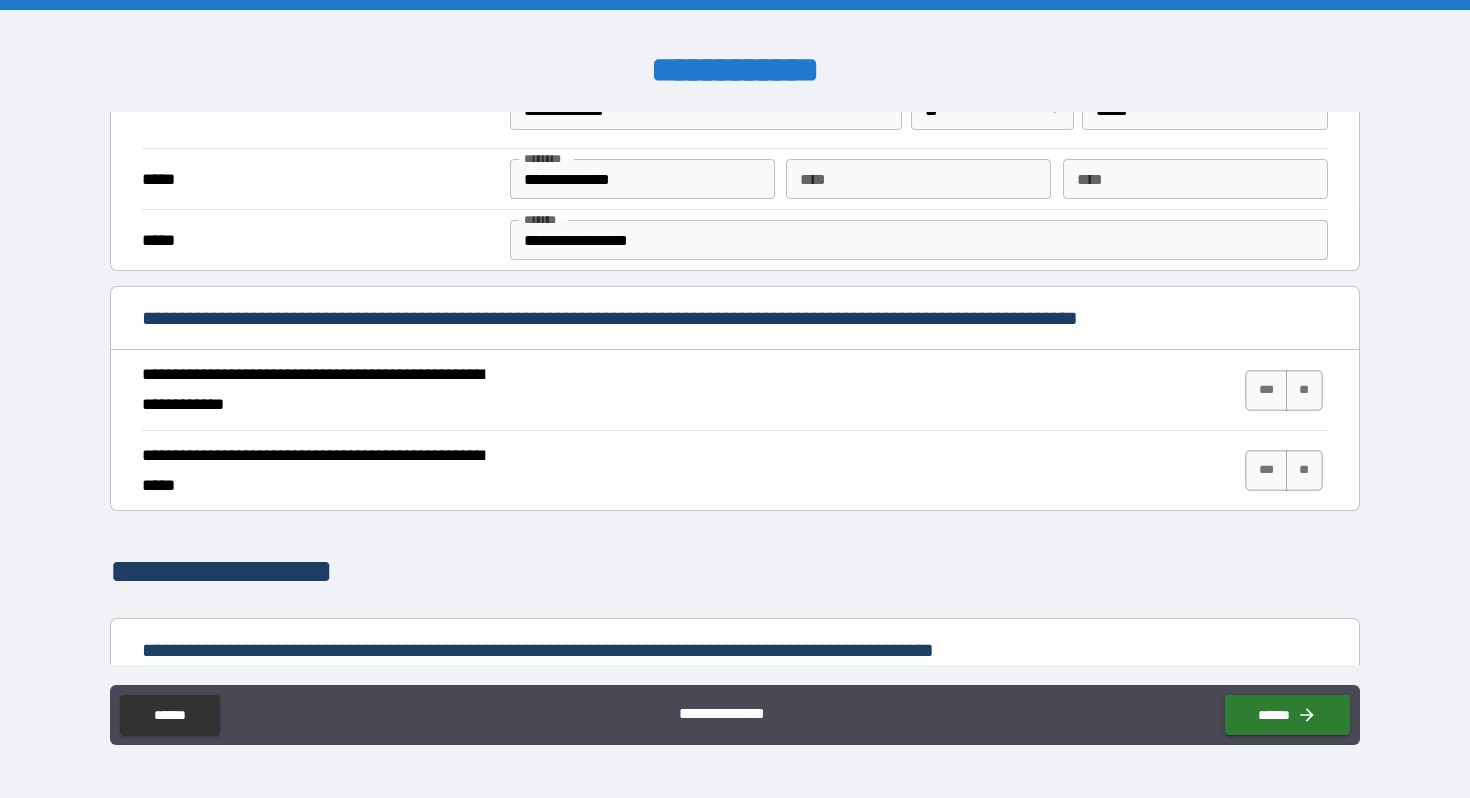 scroll, scrollTop: 593, scrollLeft: 0, axis: vertical 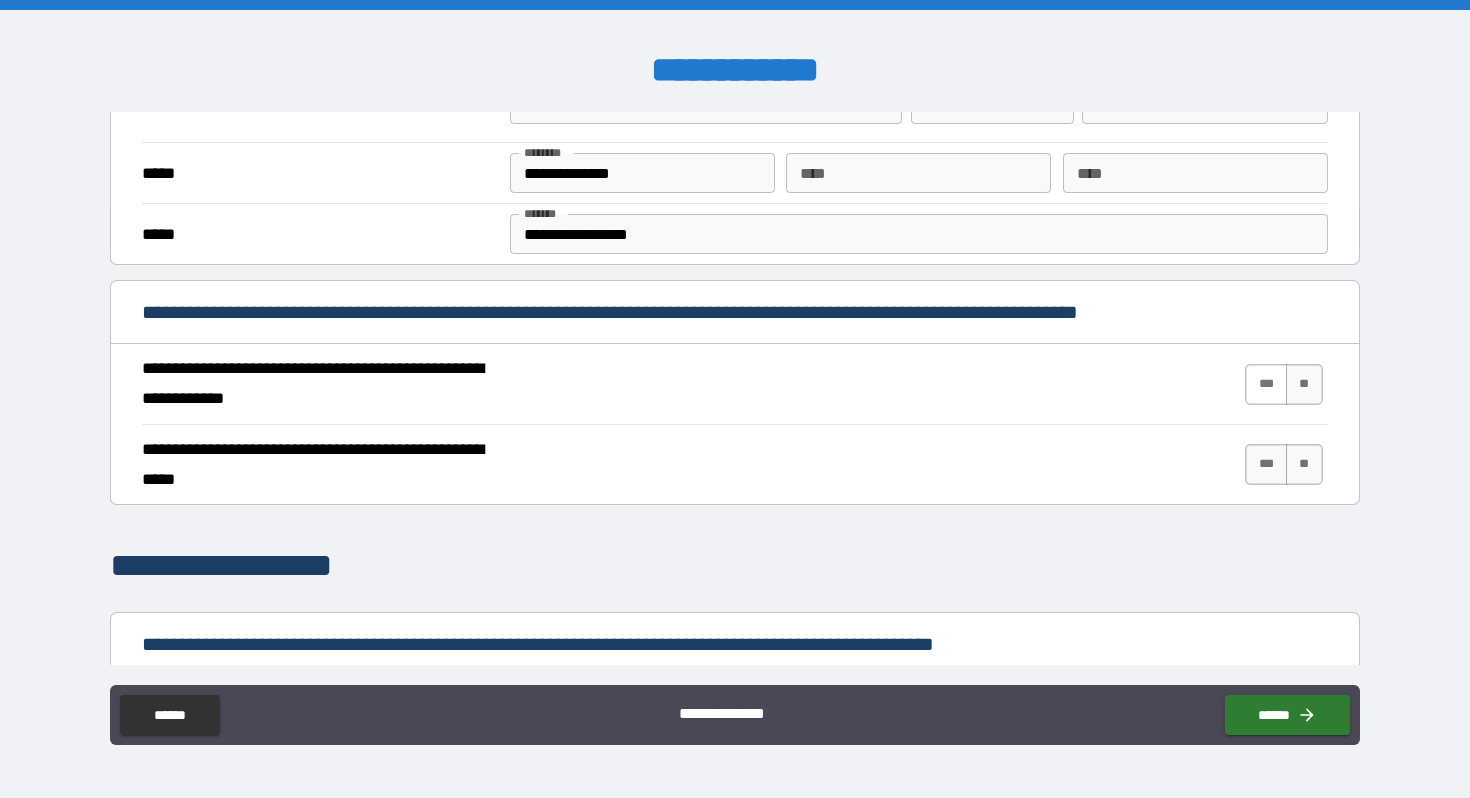 click on "***" at bounding box center (1266, 384) 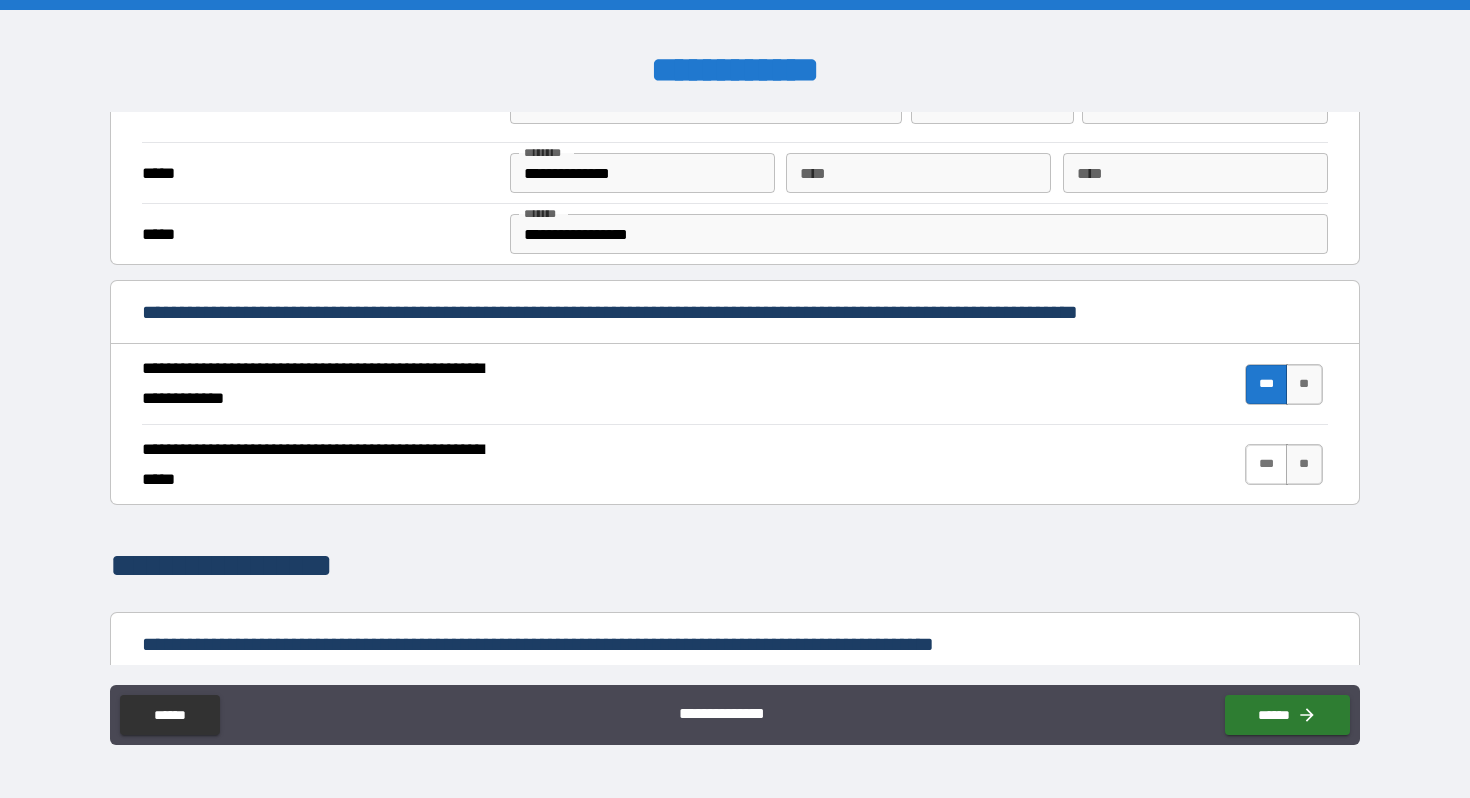 click on "***" at bounding box center (1266, 464) 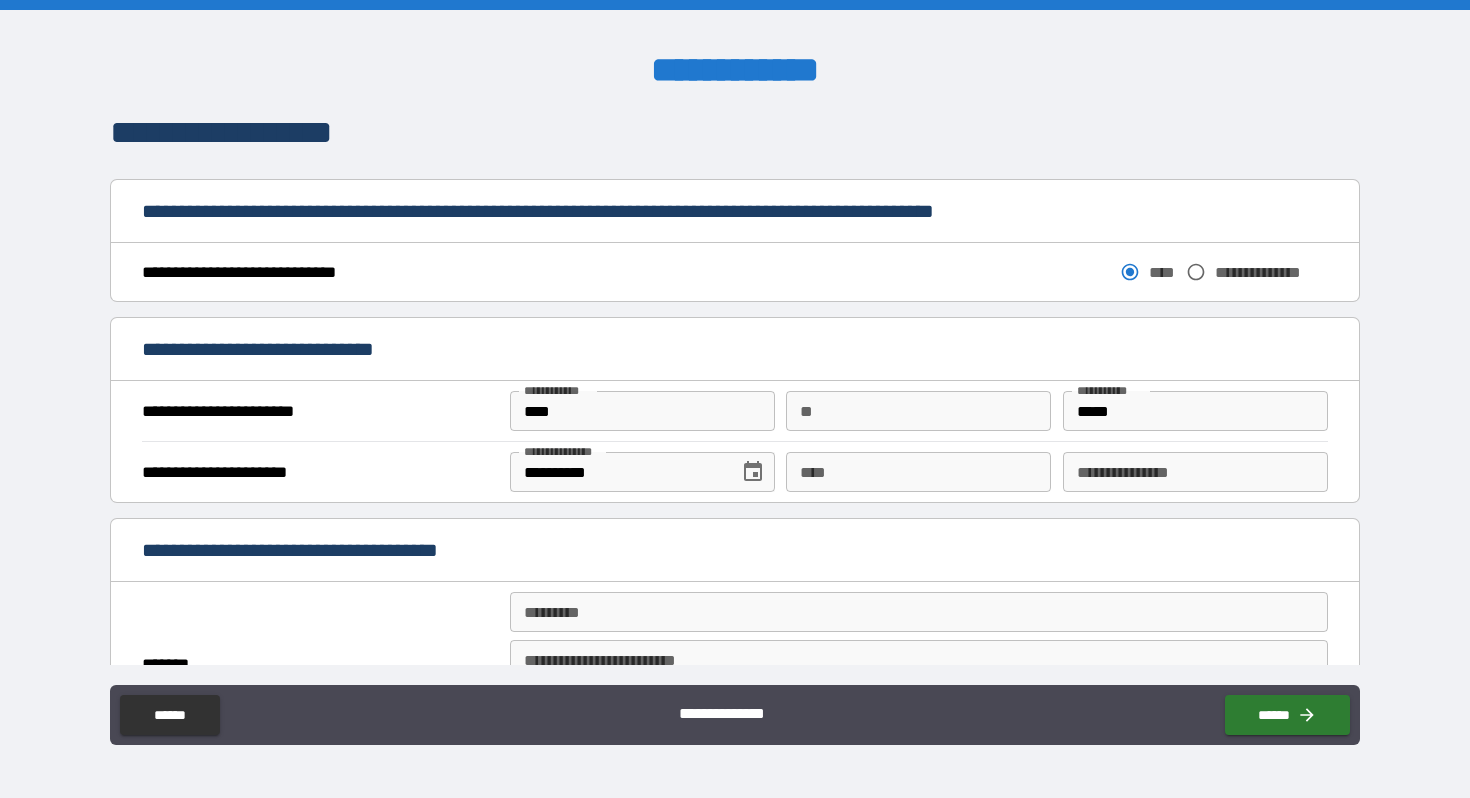 scroll, scrollTop: 1029, scrollLeft: 0, axis: vertical 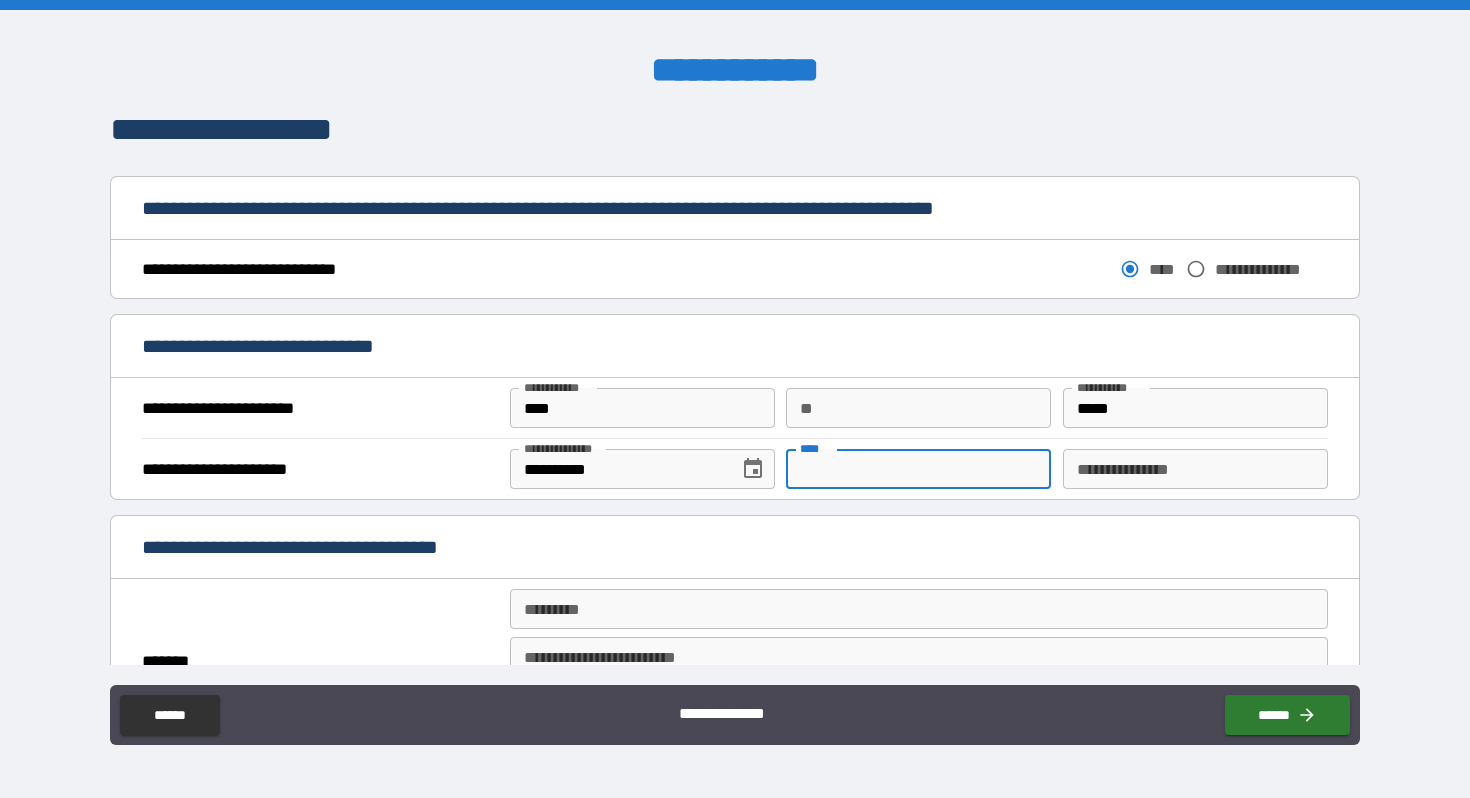click on "****" at bounding box center (918, 469) 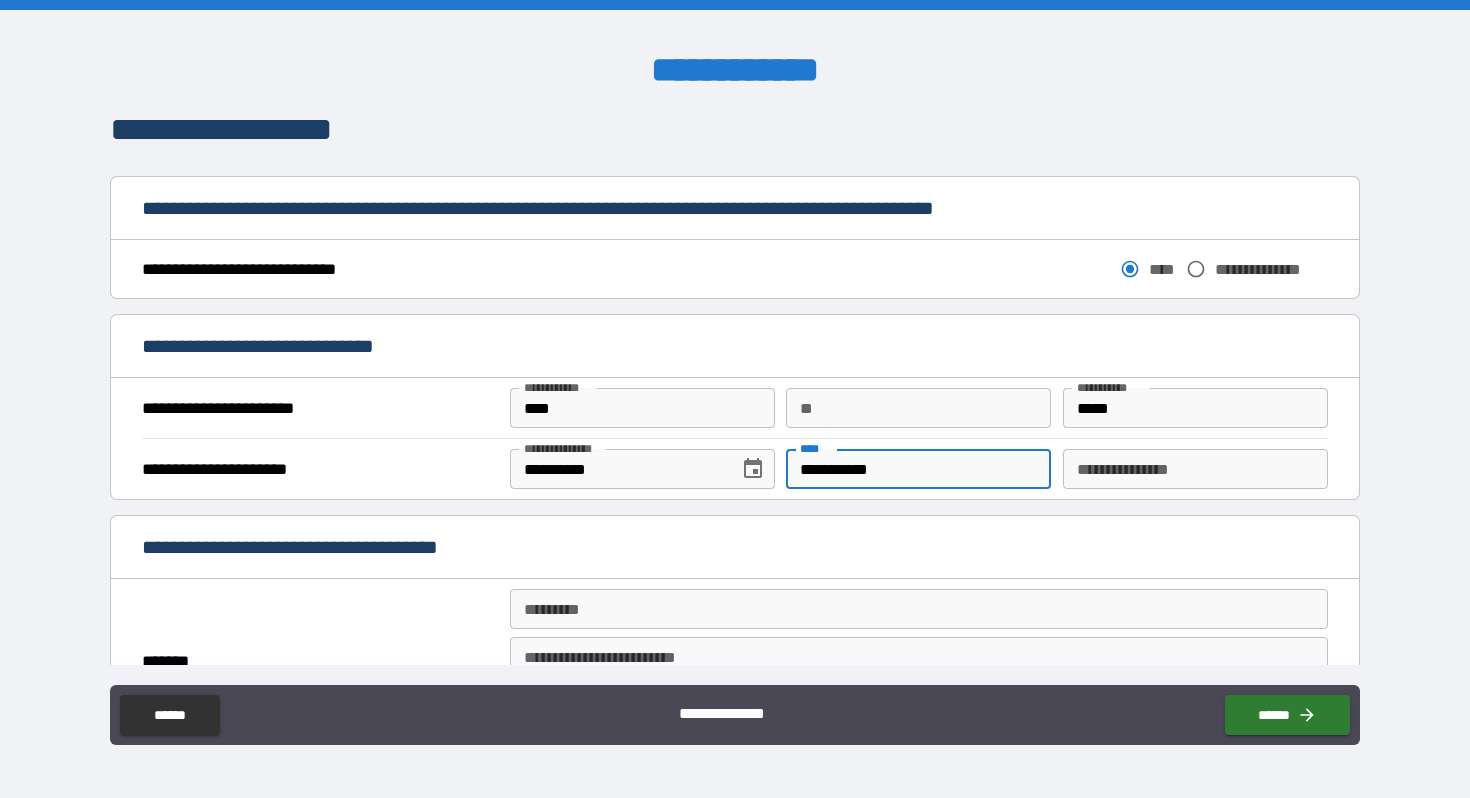 type on "**********" 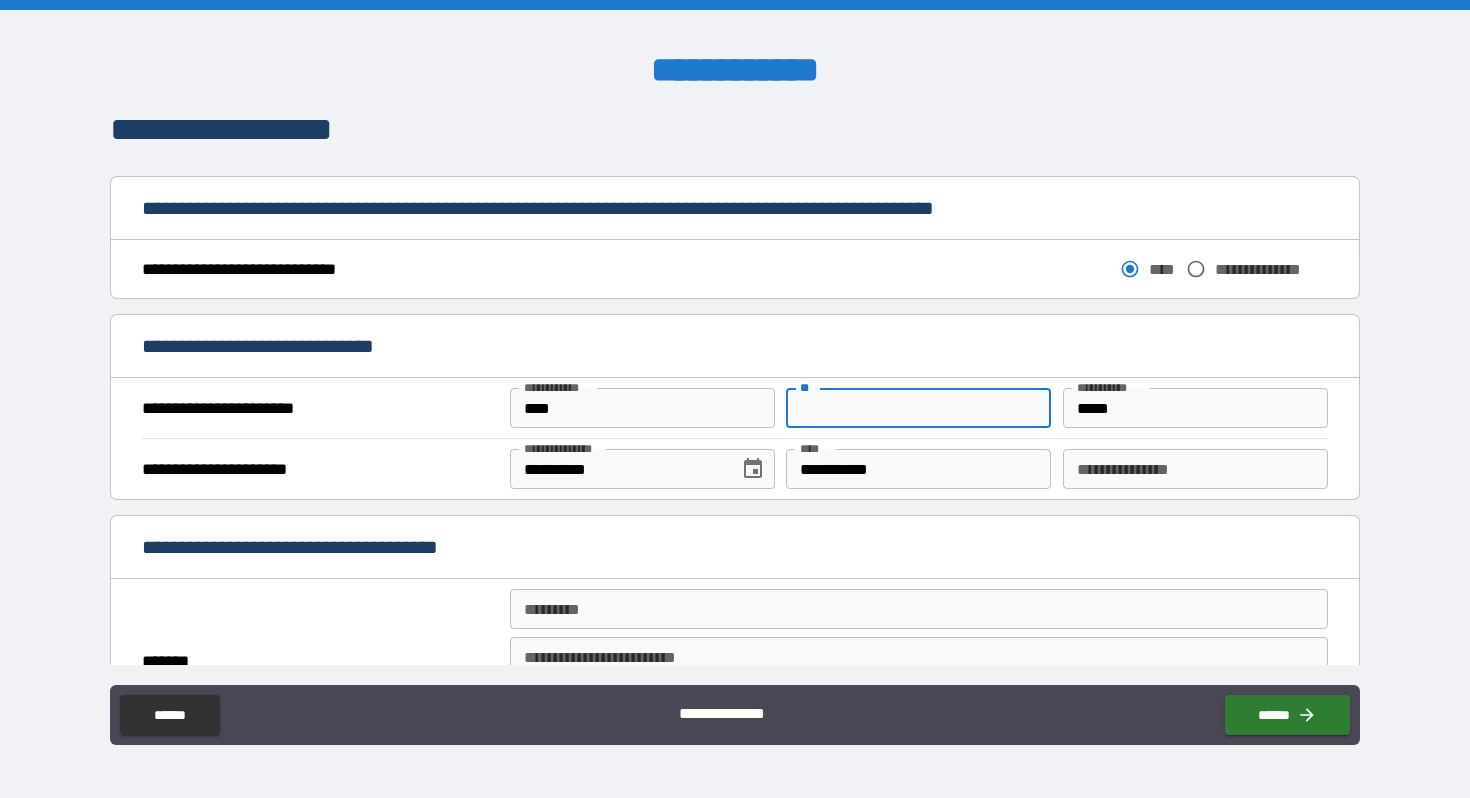 click on "**" at bounding box center [918, 408] 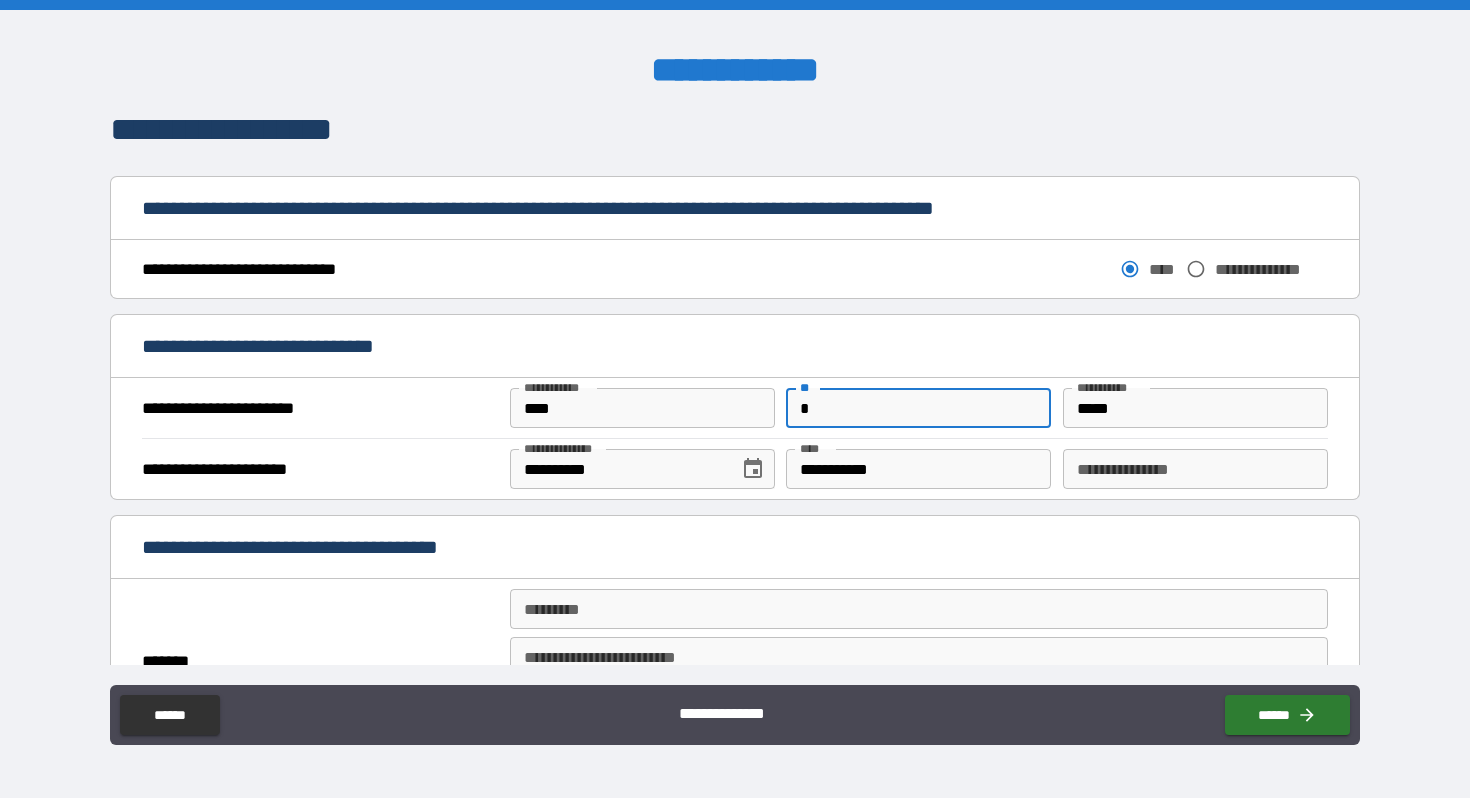 type on "*" 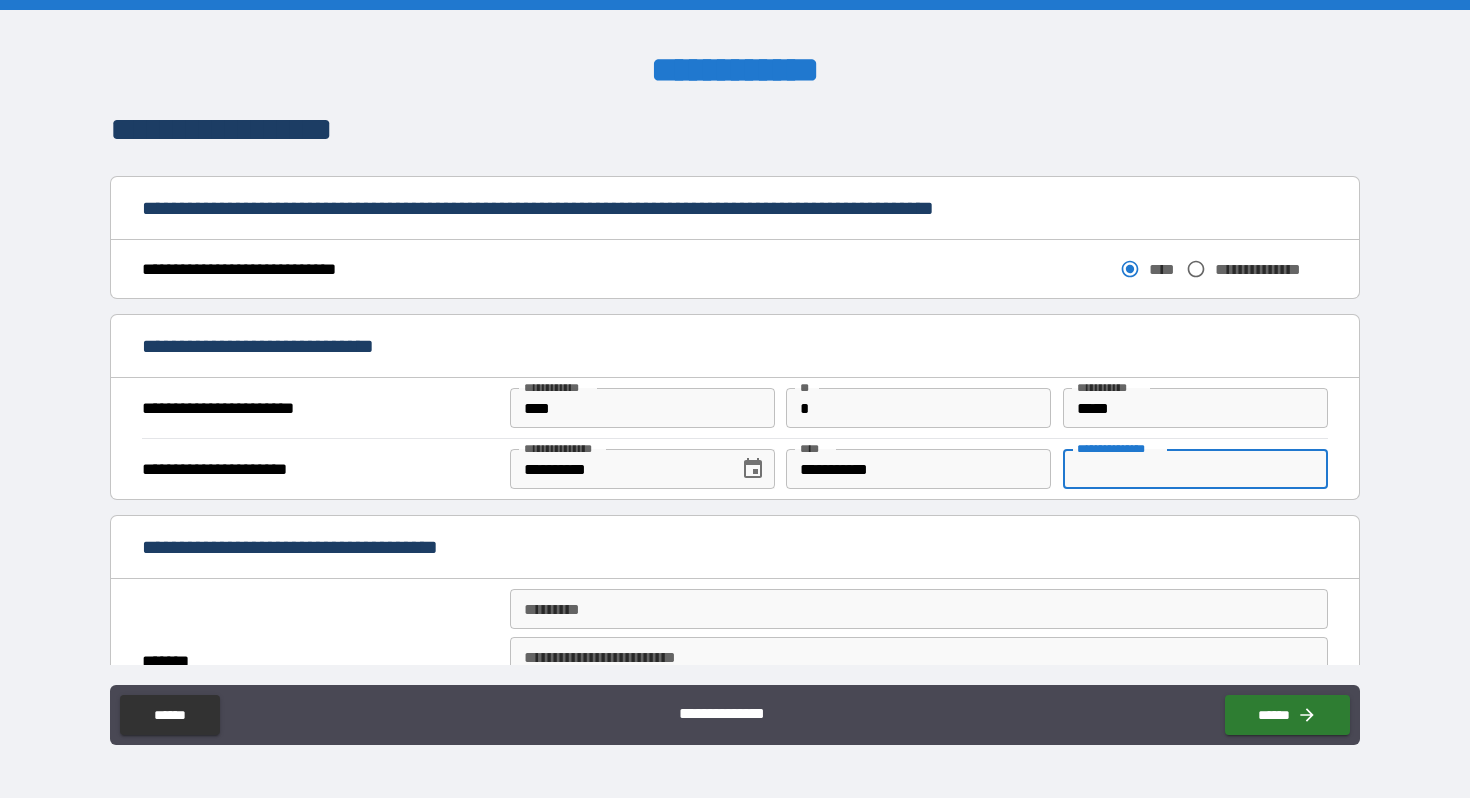 click on "**********" at bounding box center (1195, 469) 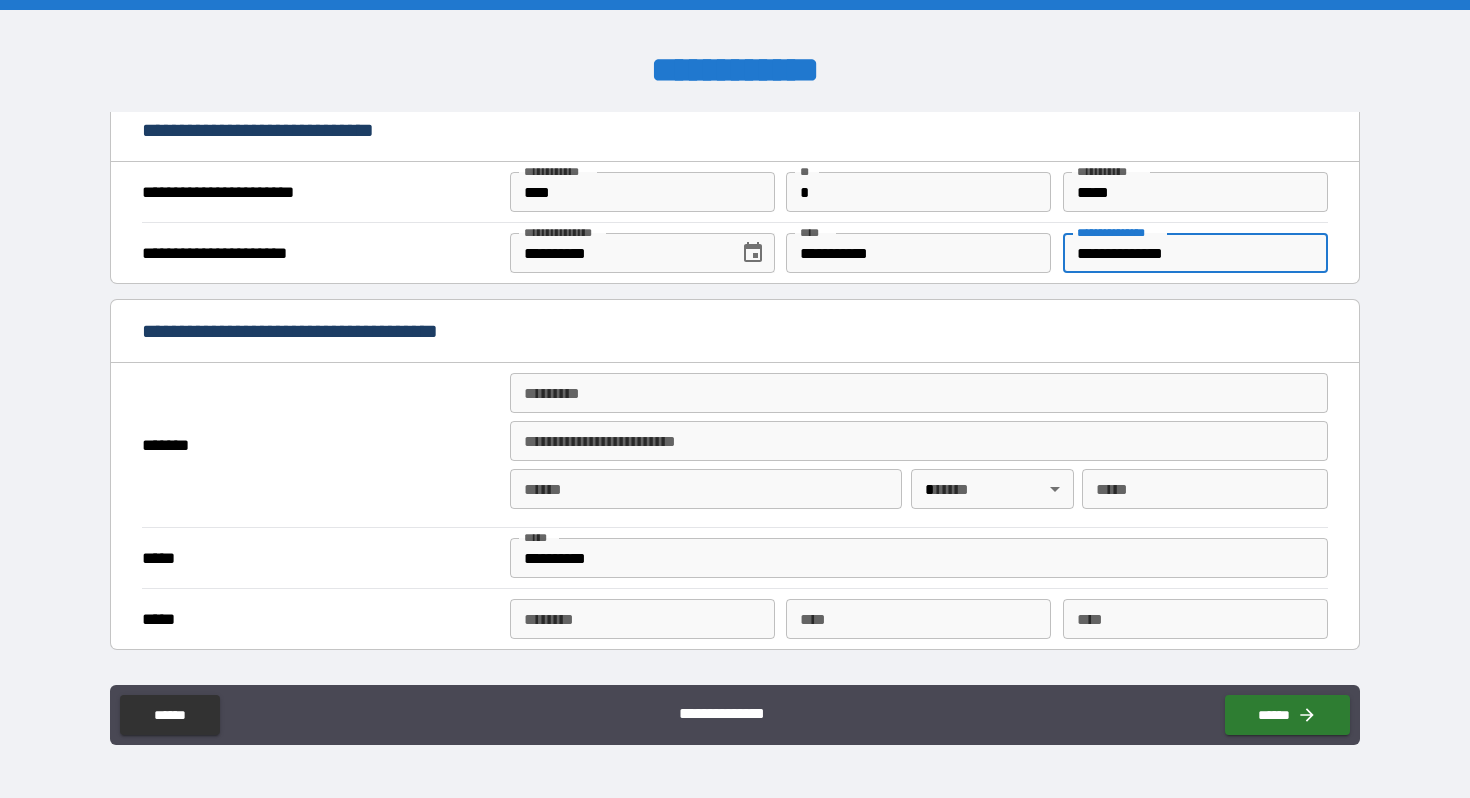 scroll, scrollTop: 1269, scrollLeft: 0, axis: vertical 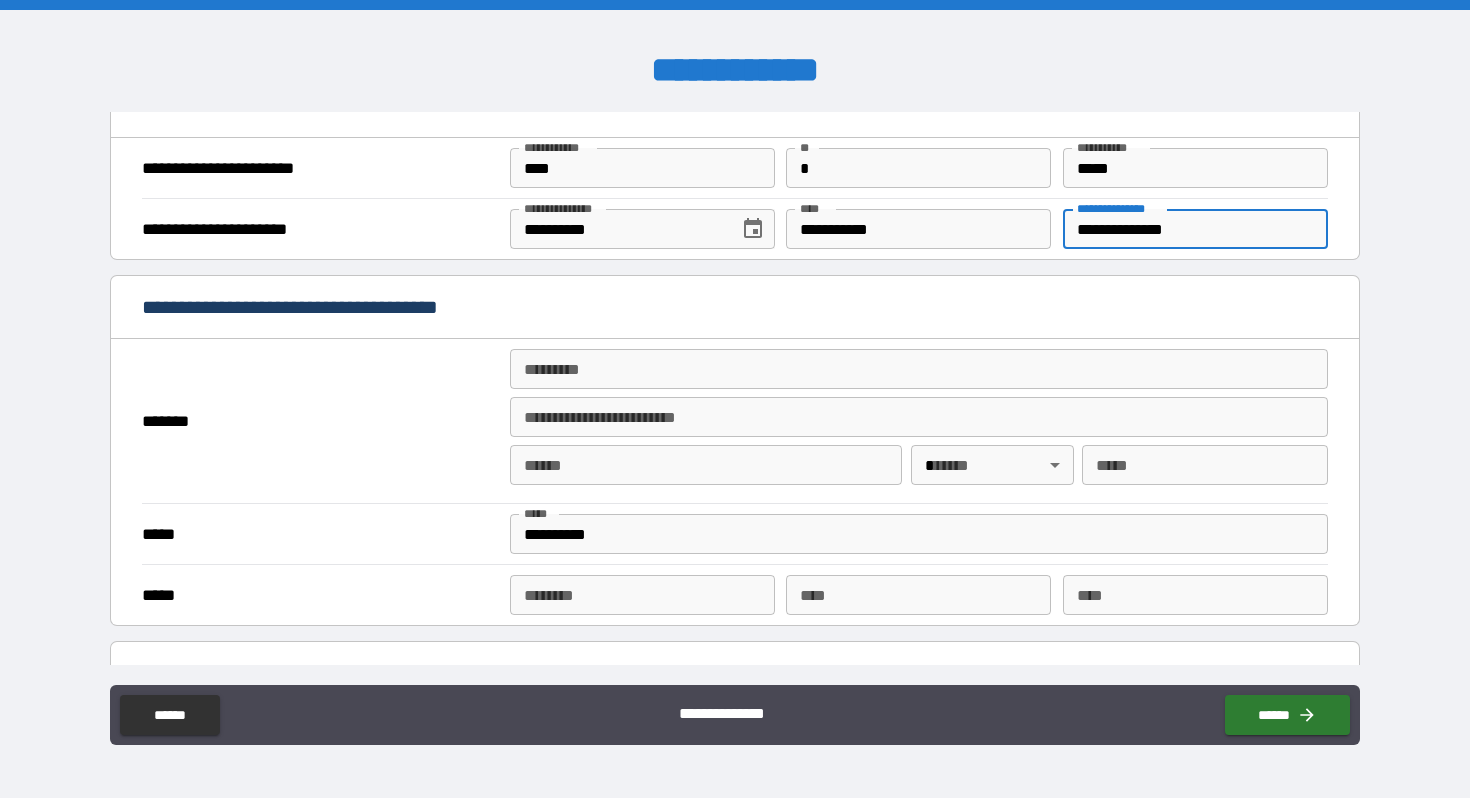 type on "**********" 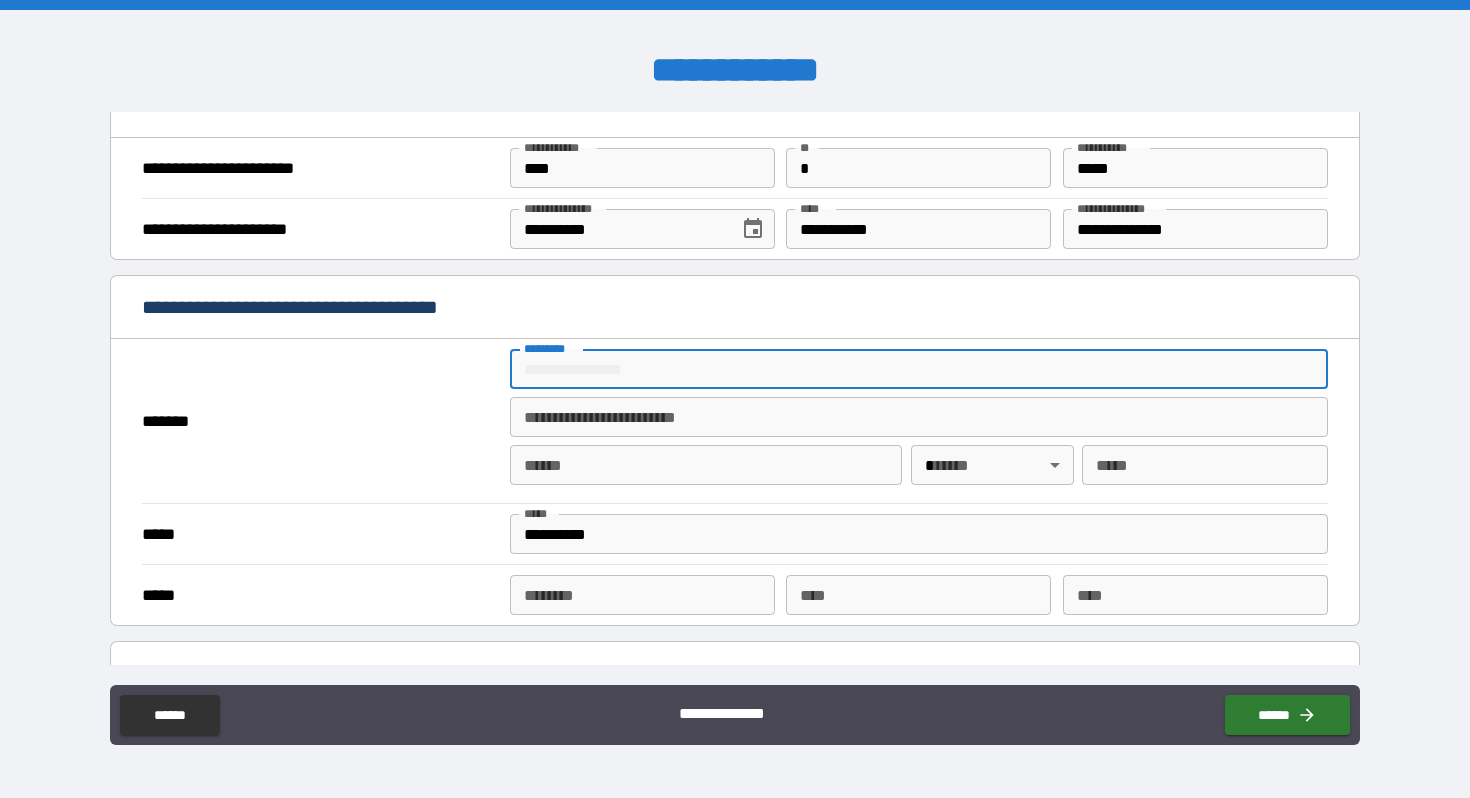 type on "**********" 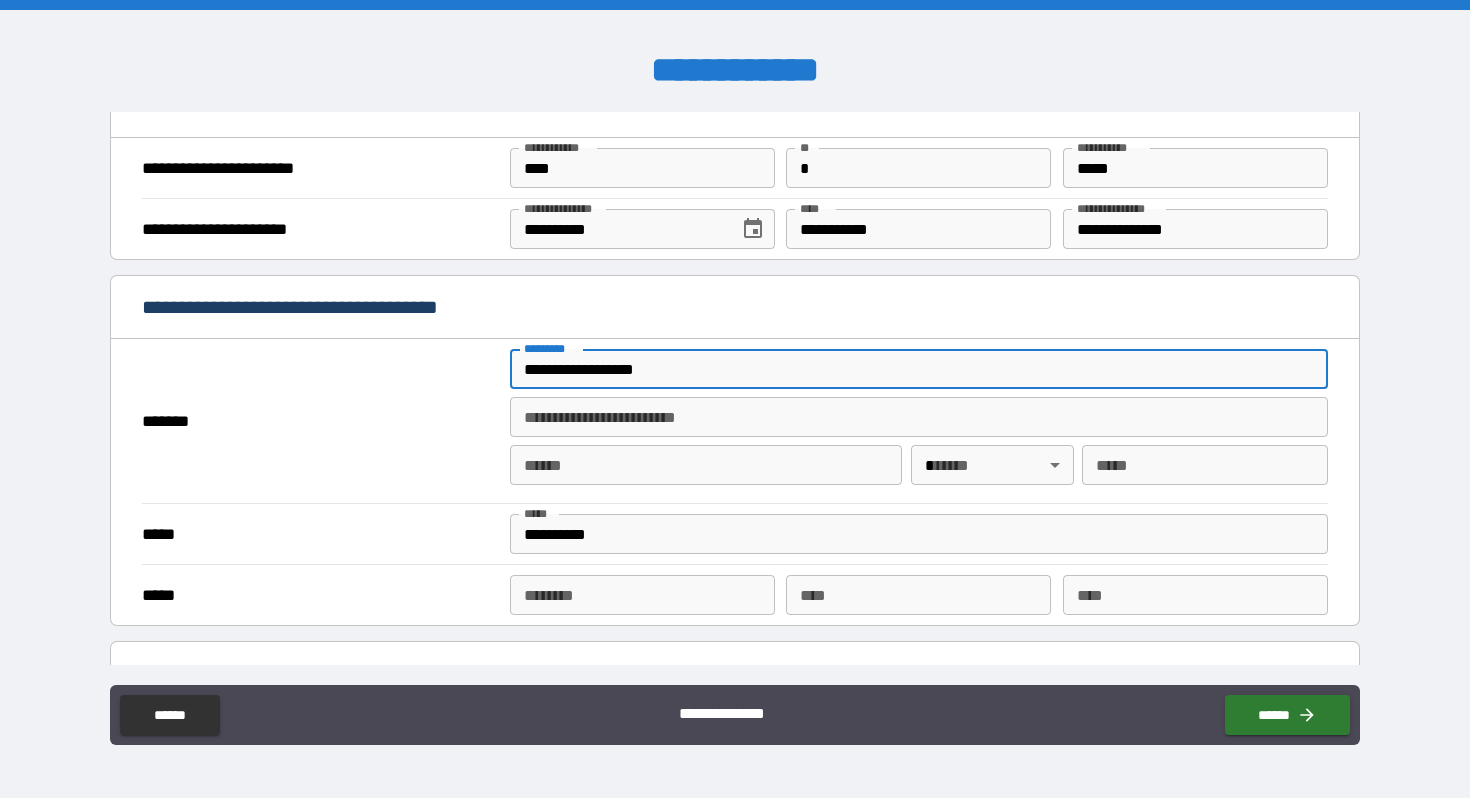 type on "**********" 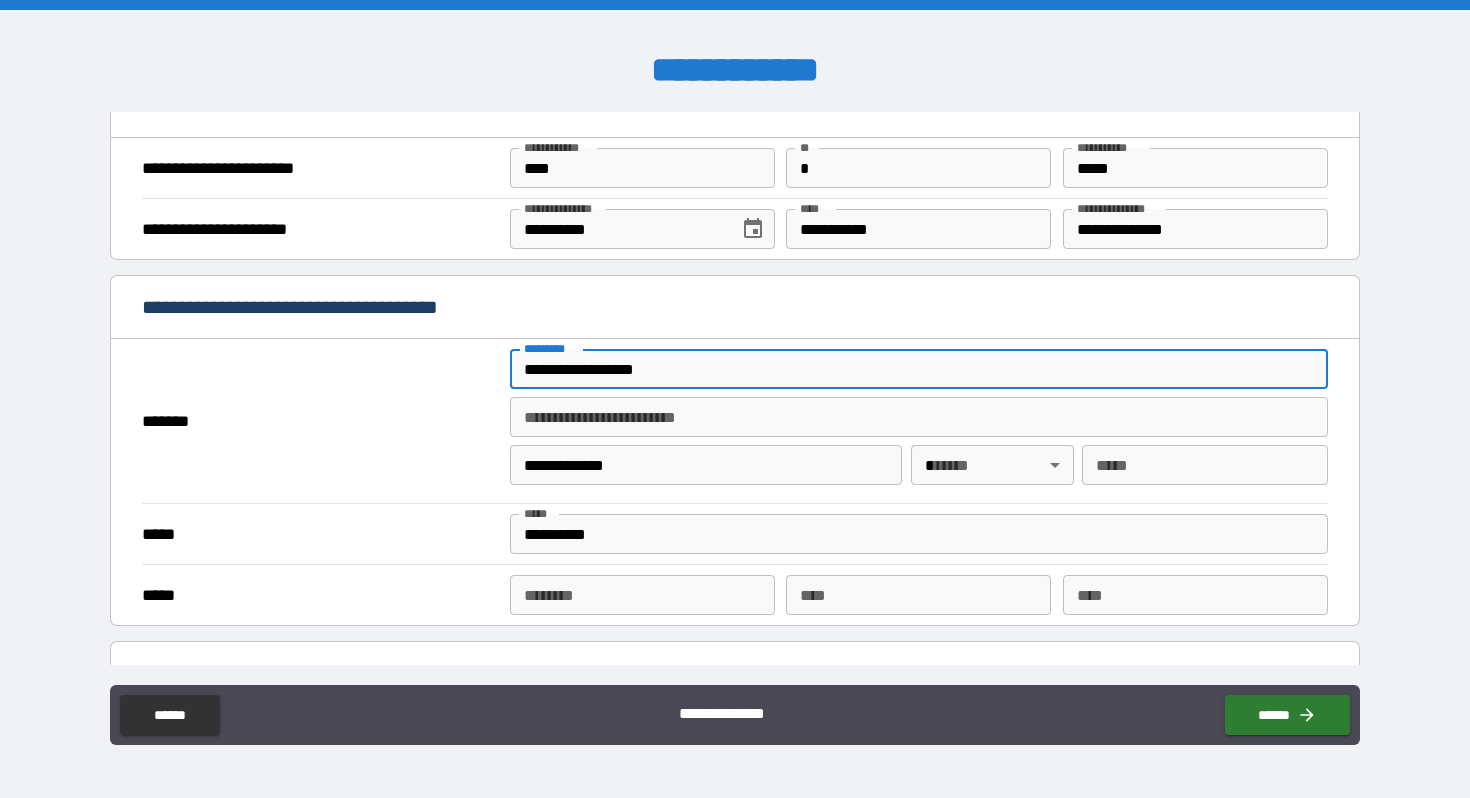 type 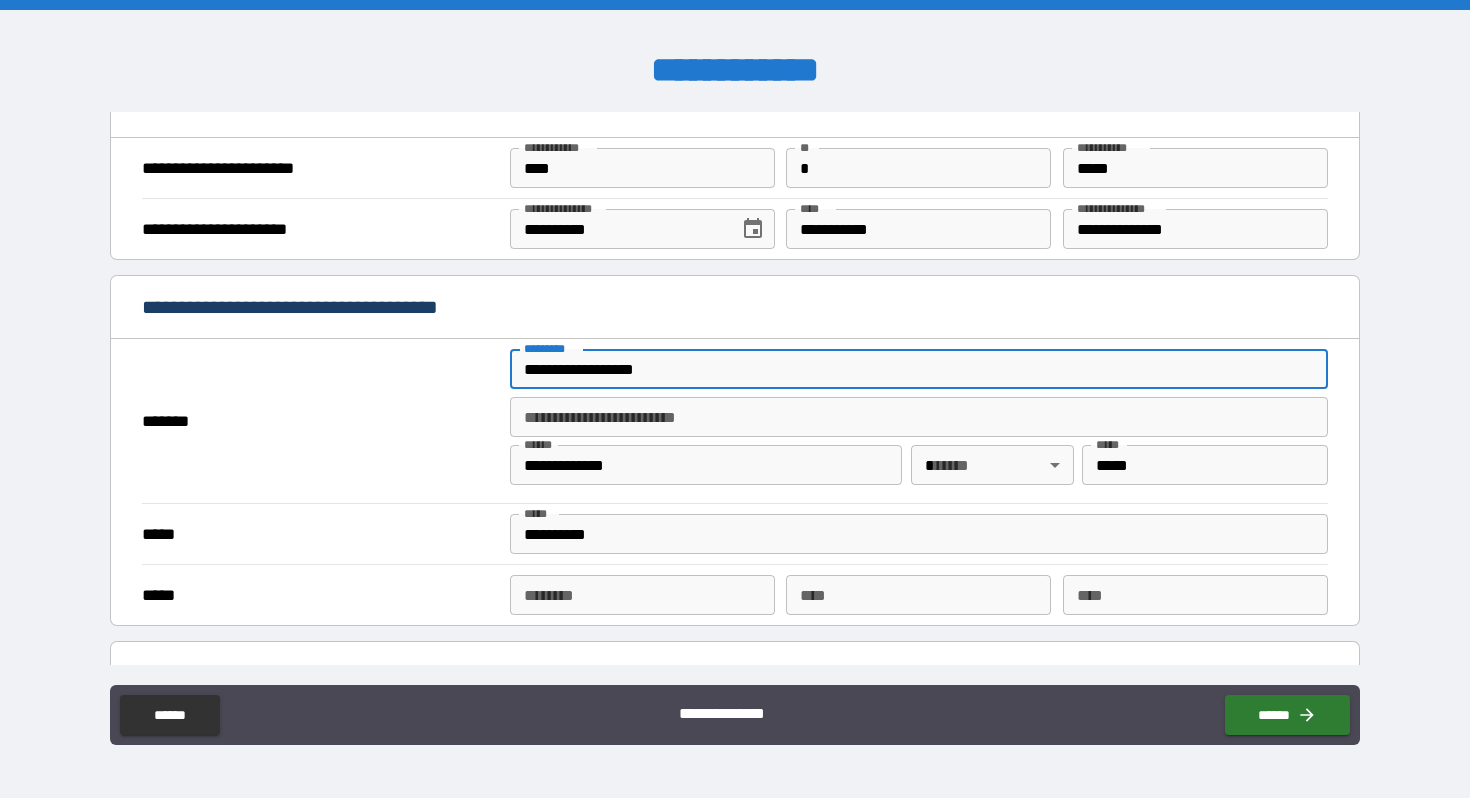 click on "**********" at bounding box center (735, 399) 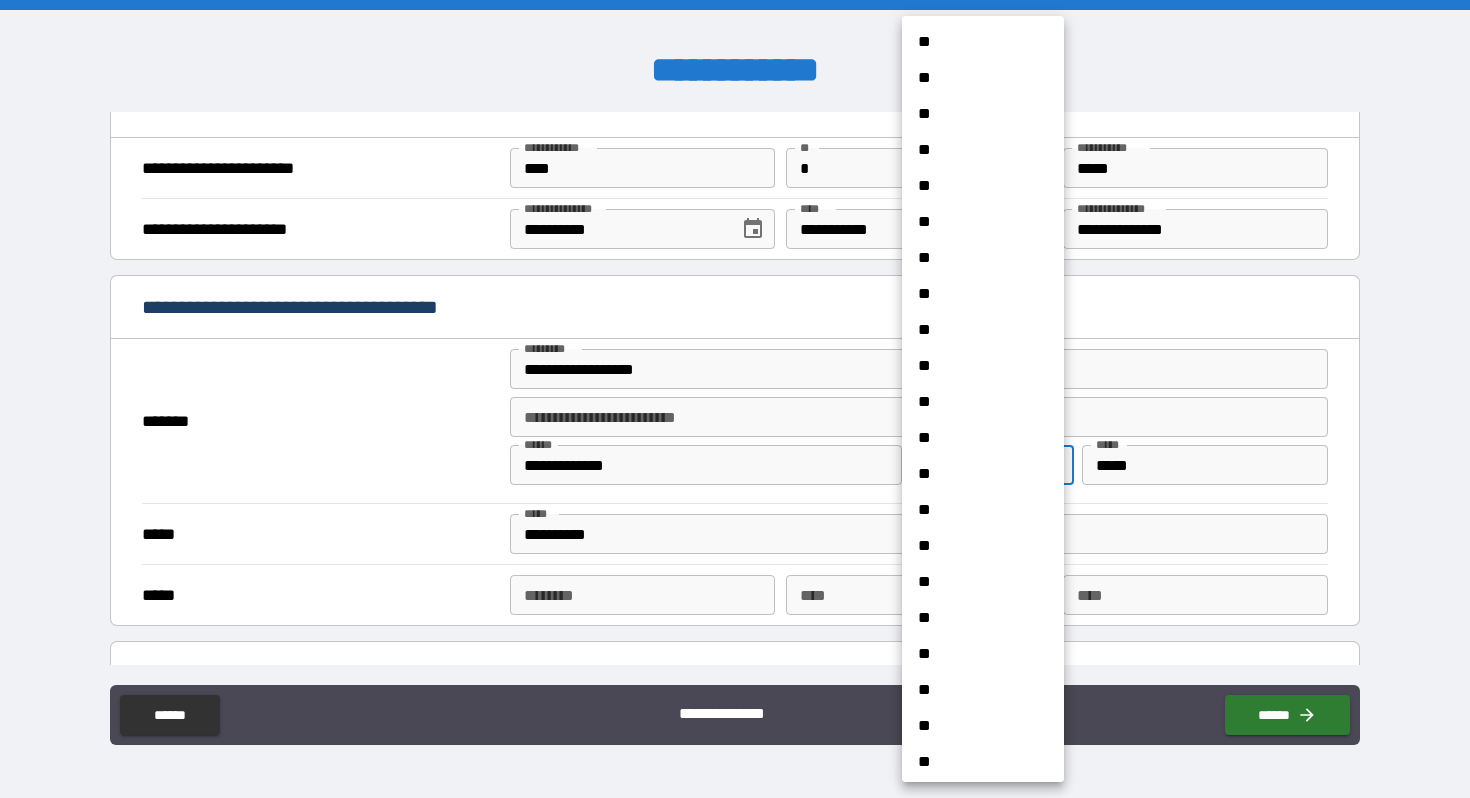 click on "**" at bounding box center [983, 618] 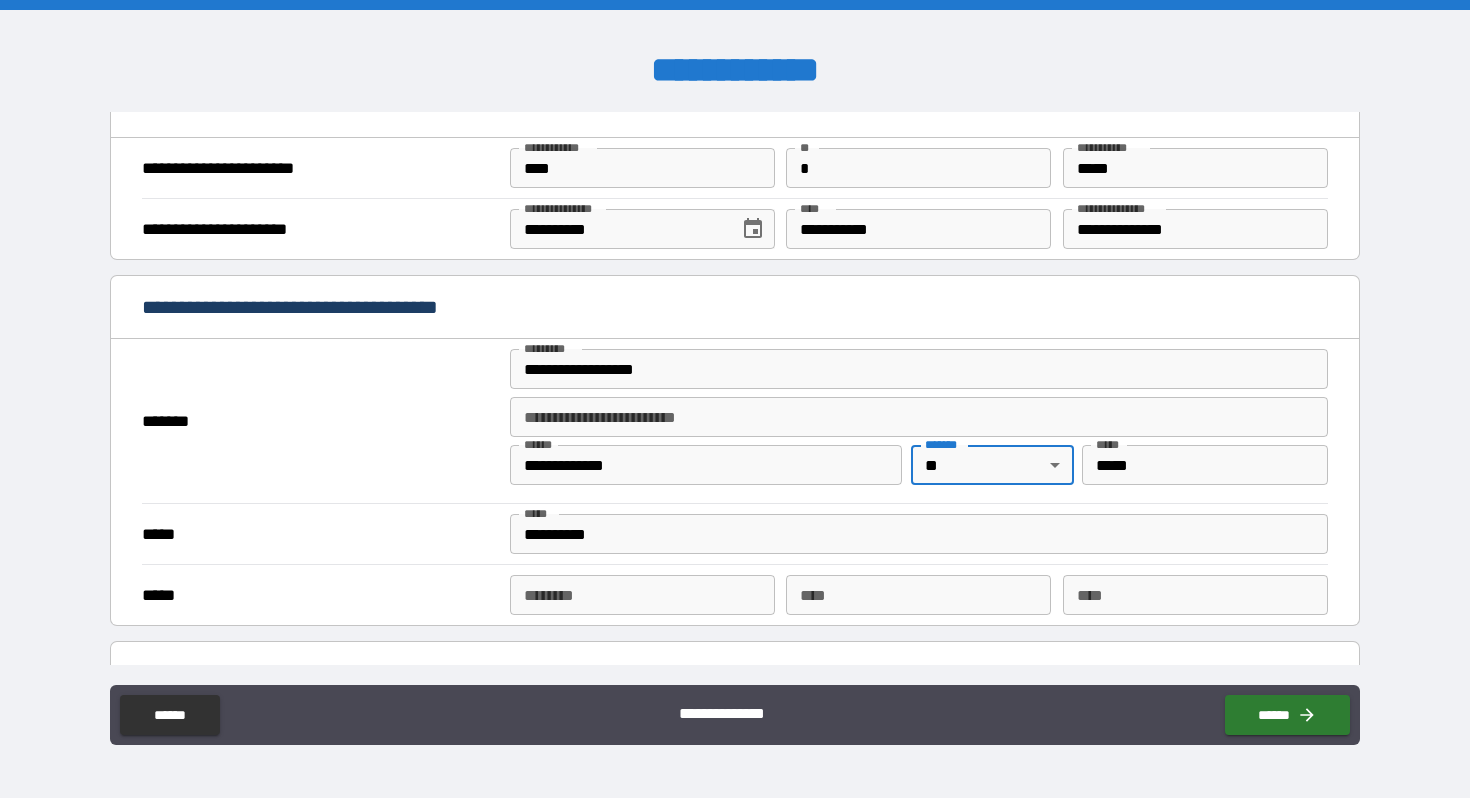 click on "**********" at bounding box center (919, 534) 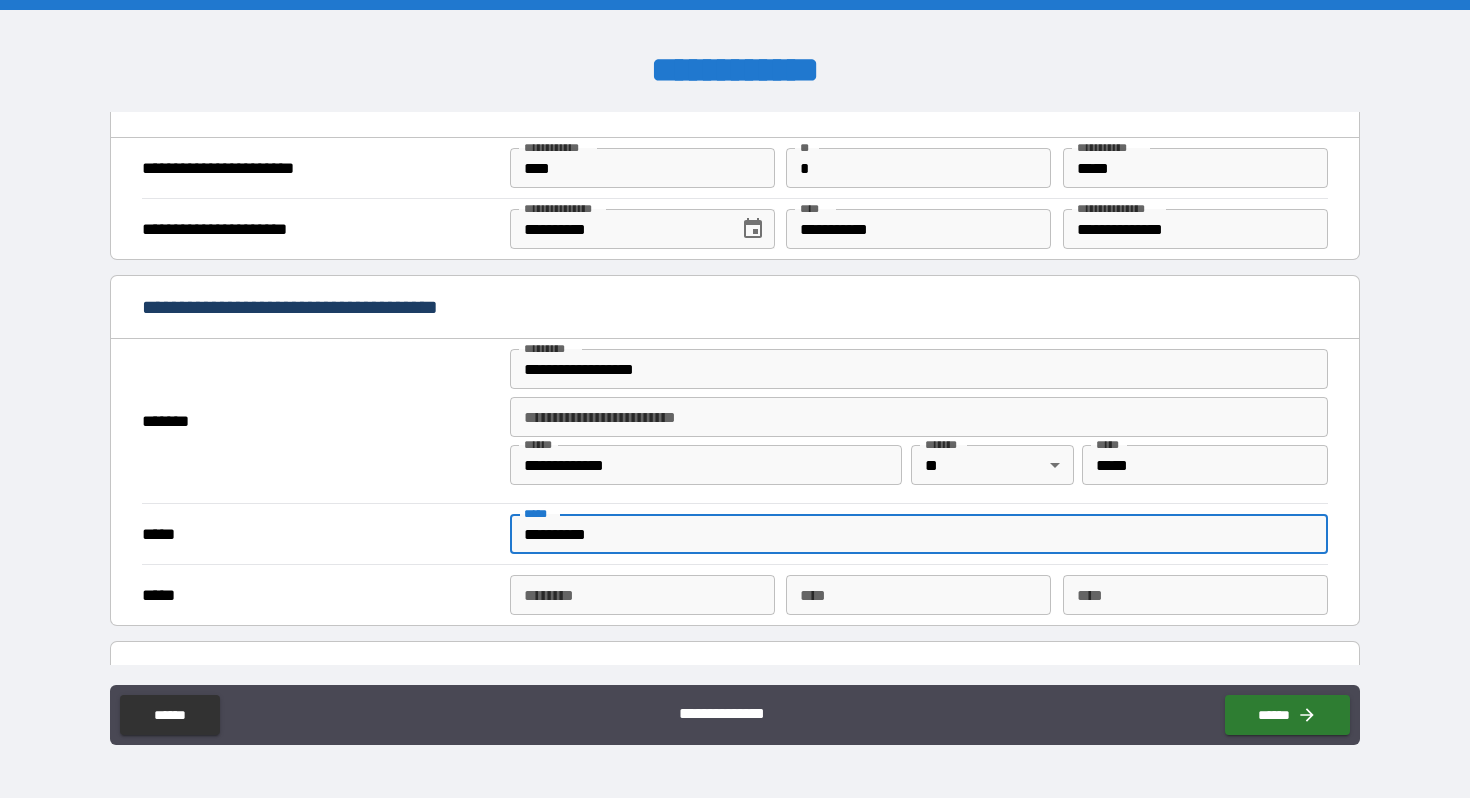click on "**********" at bounding box center [919, 534] 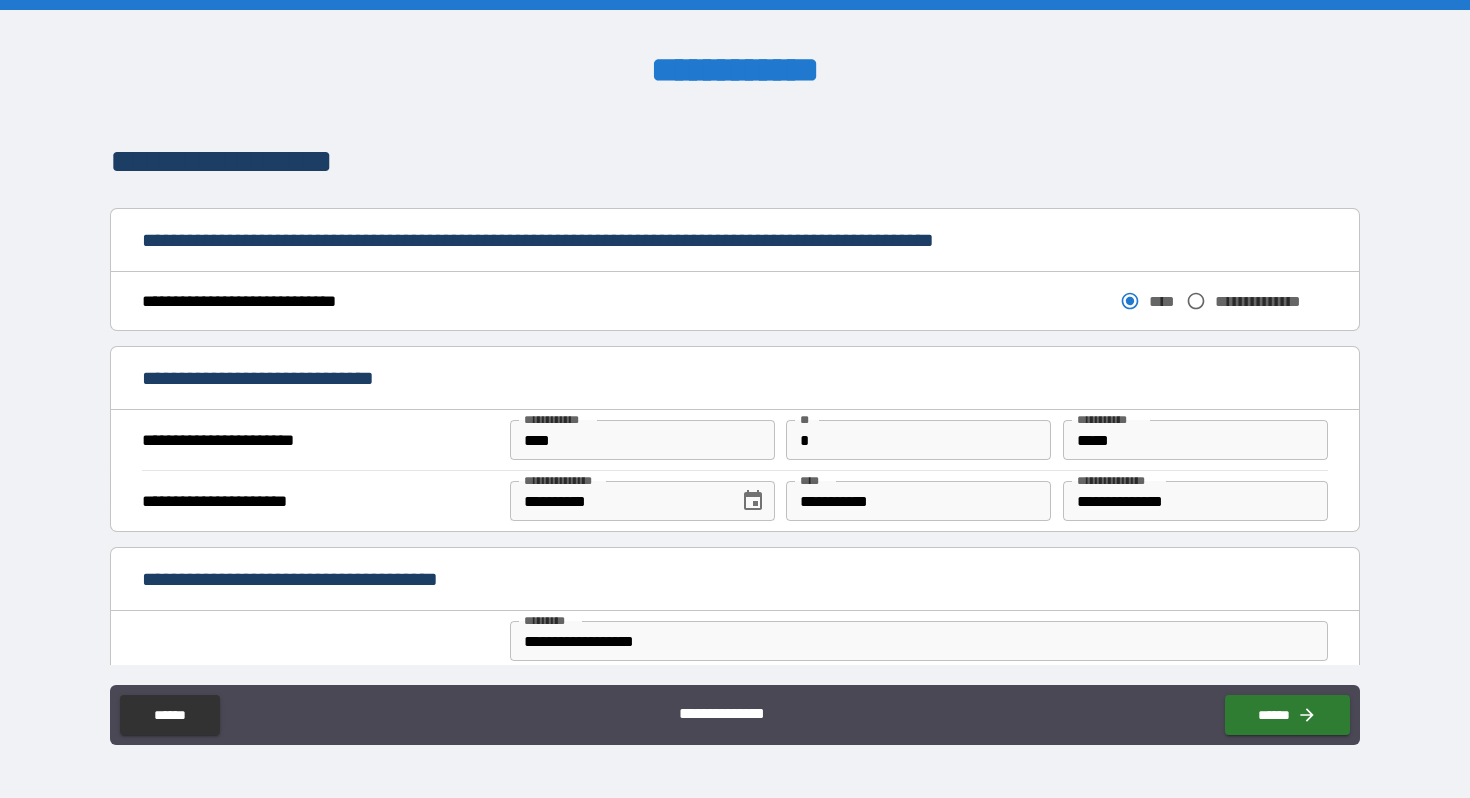 scroll, scrollTop: 985, scrollLeft: 0, axis: vertical 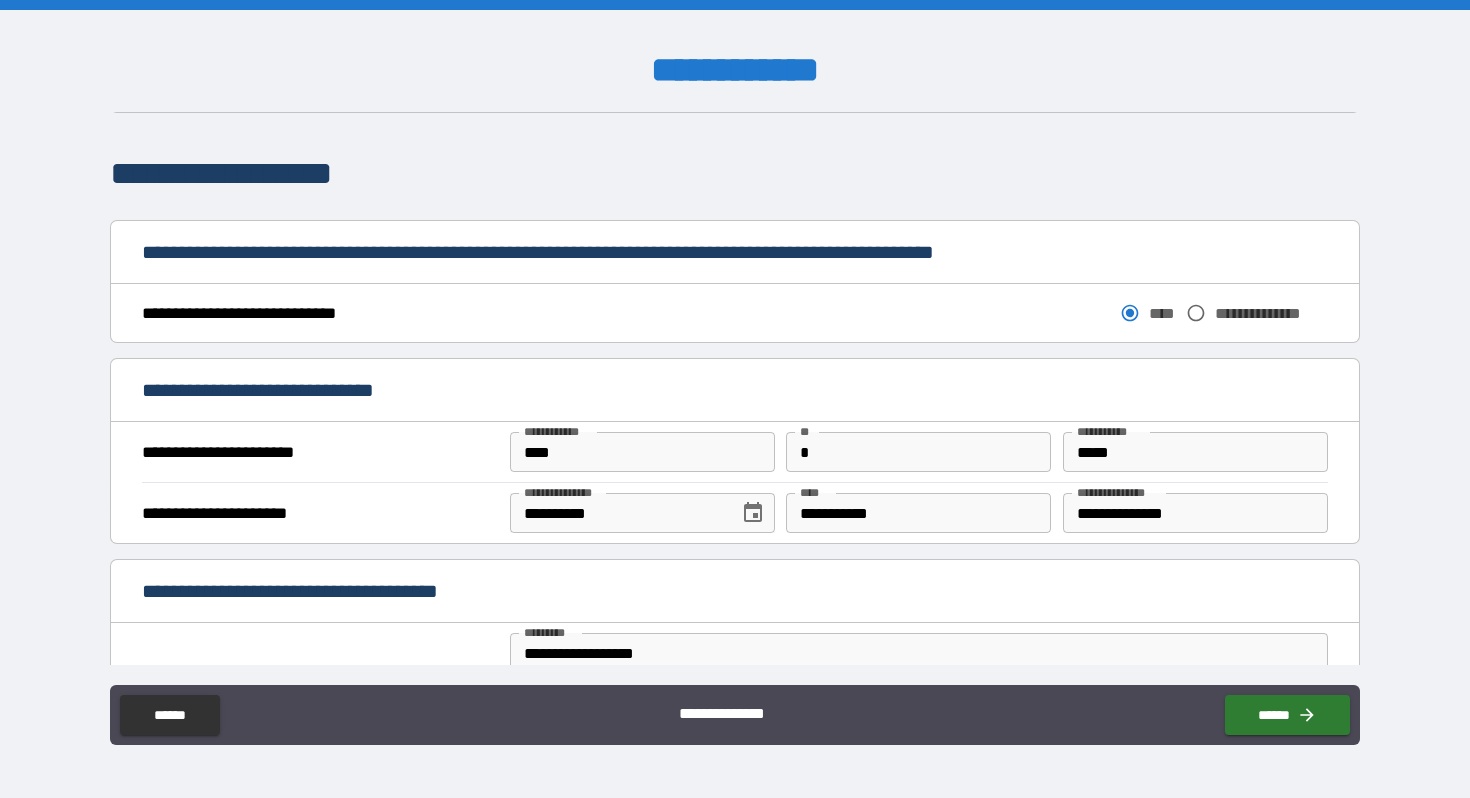 type 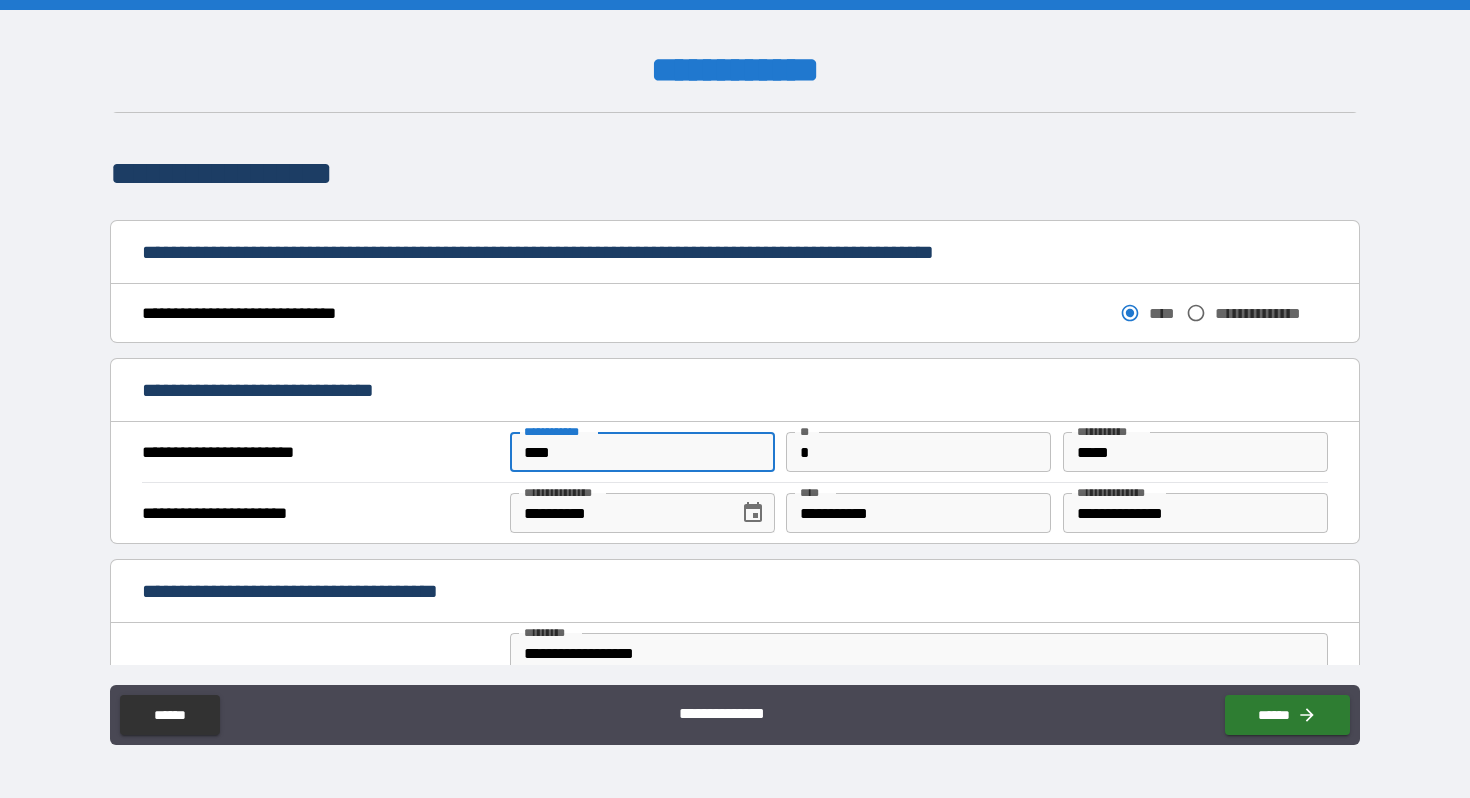 click on "****" at bounding box center (642, 452) 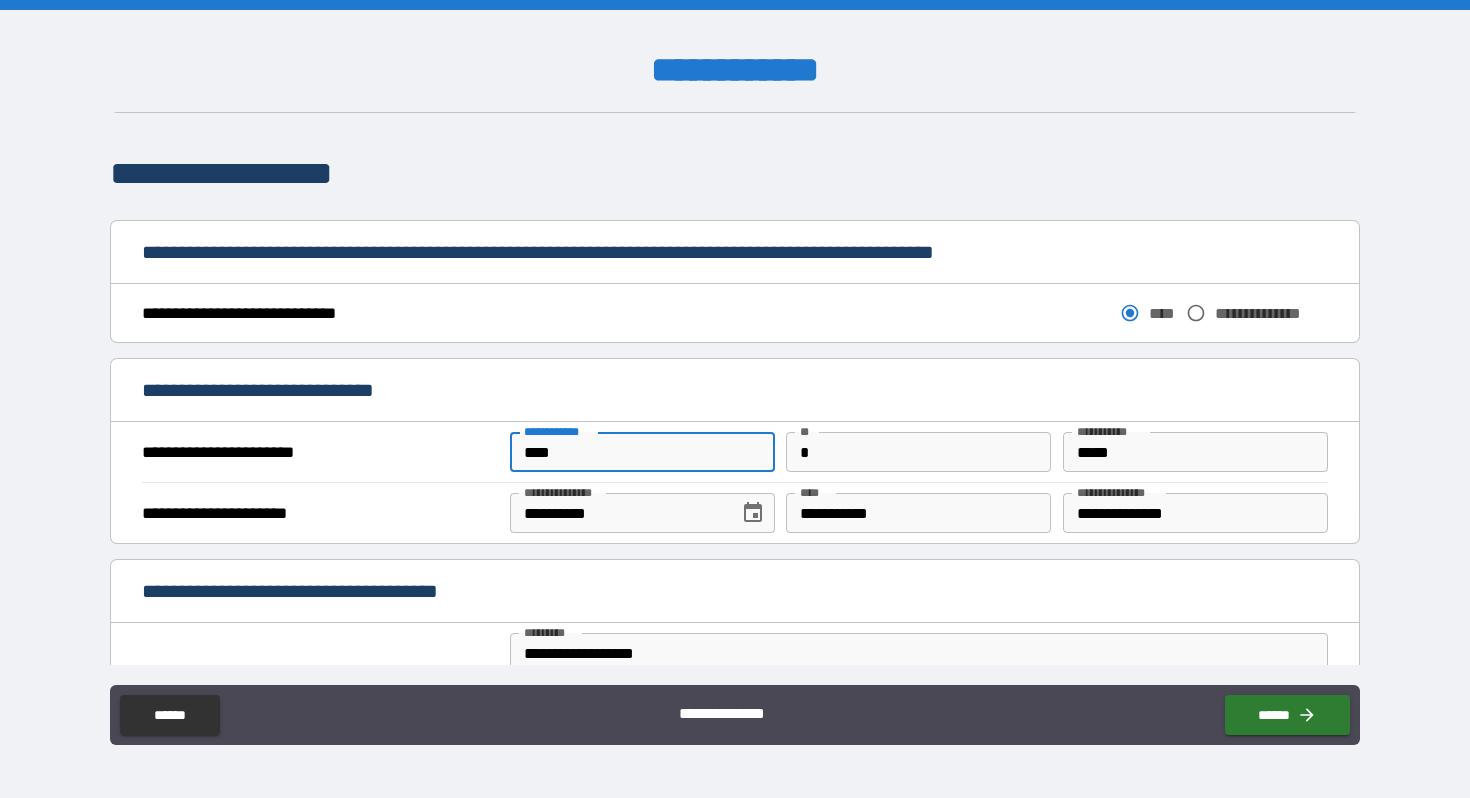 type on "********" 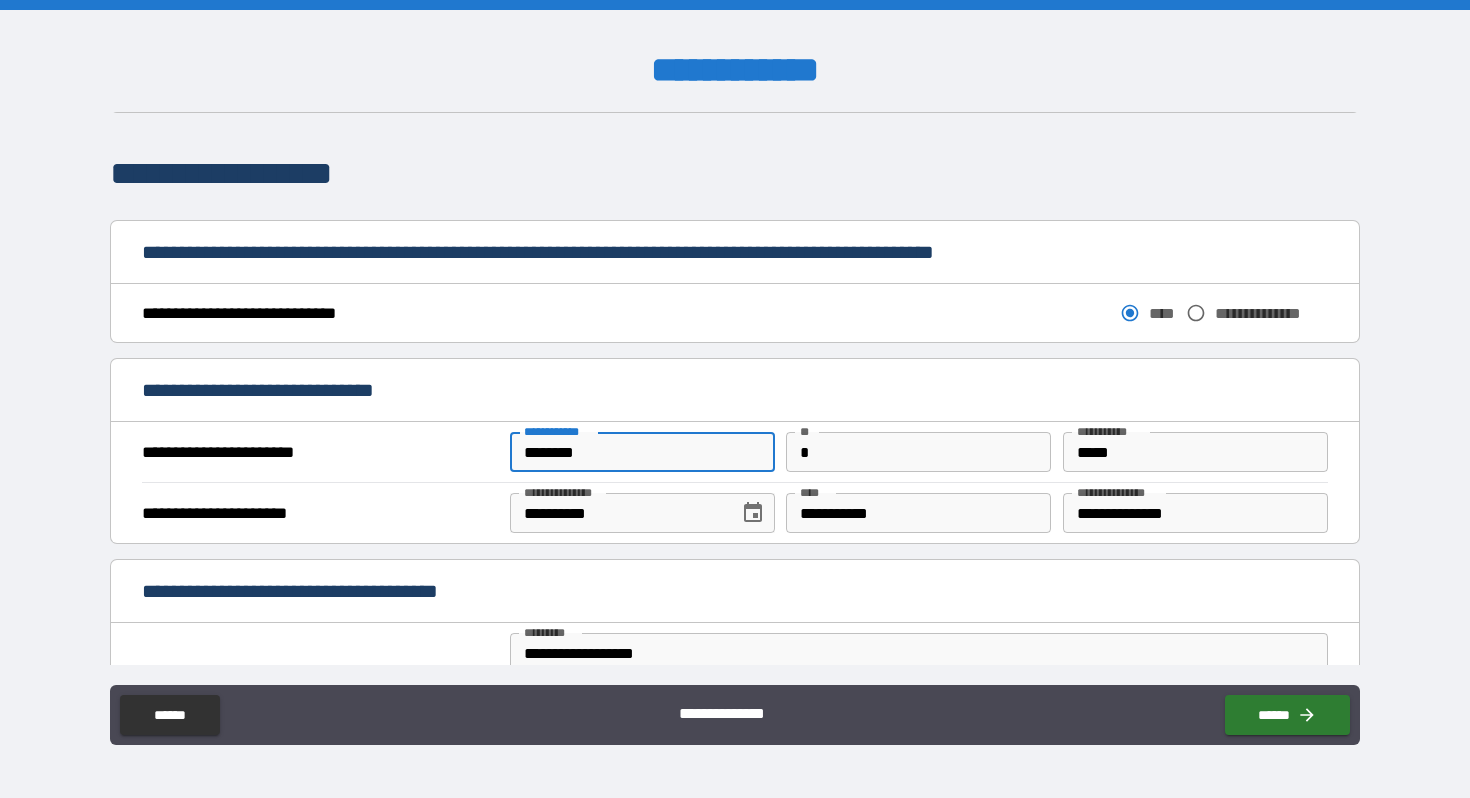 scroll, scrollTop: 996, scrollLeft: 0, axis: vertical 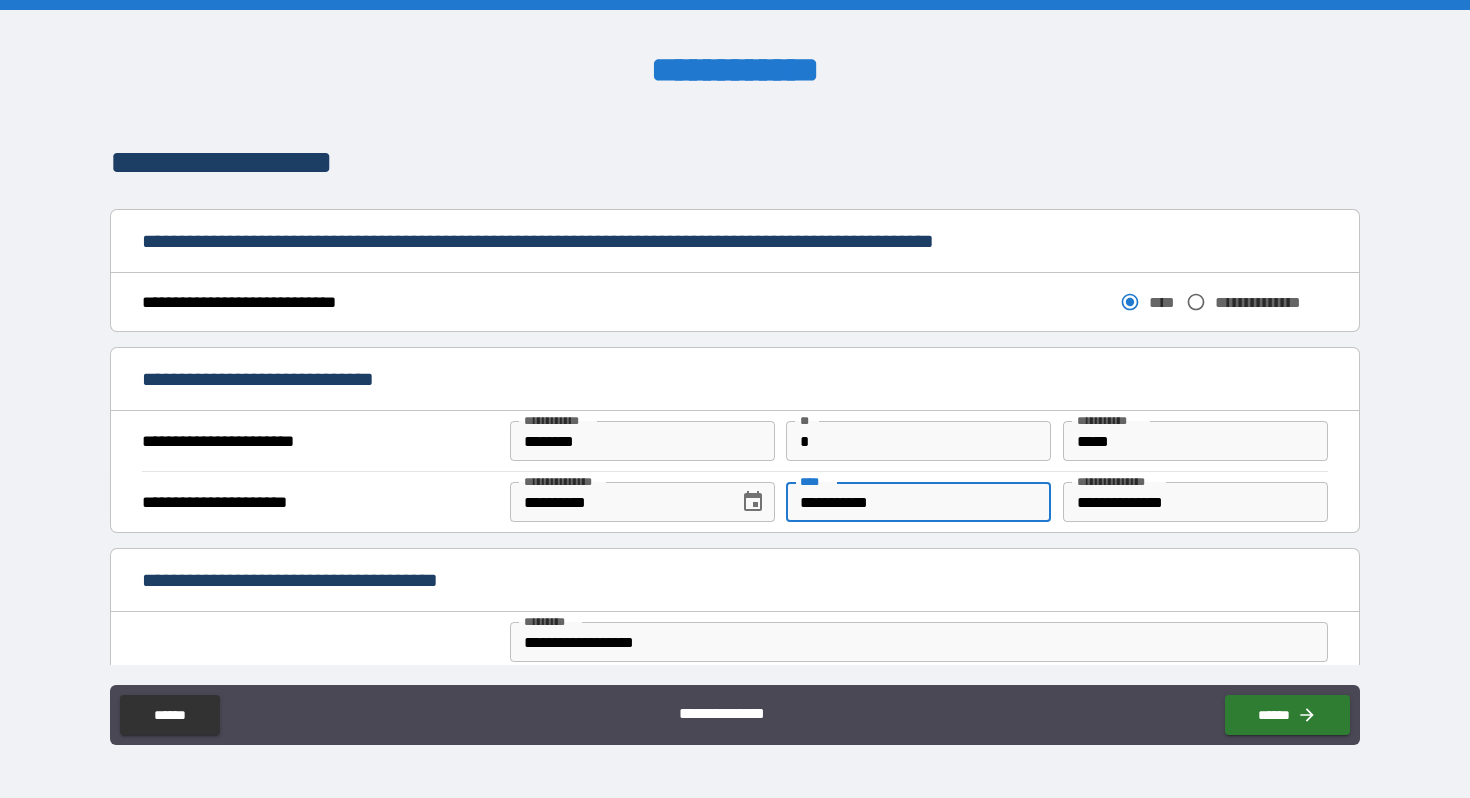 drag, startPoint x: 929, startPoint y: 504, endPoint x: 732, endPoint y: 504, distance: 197 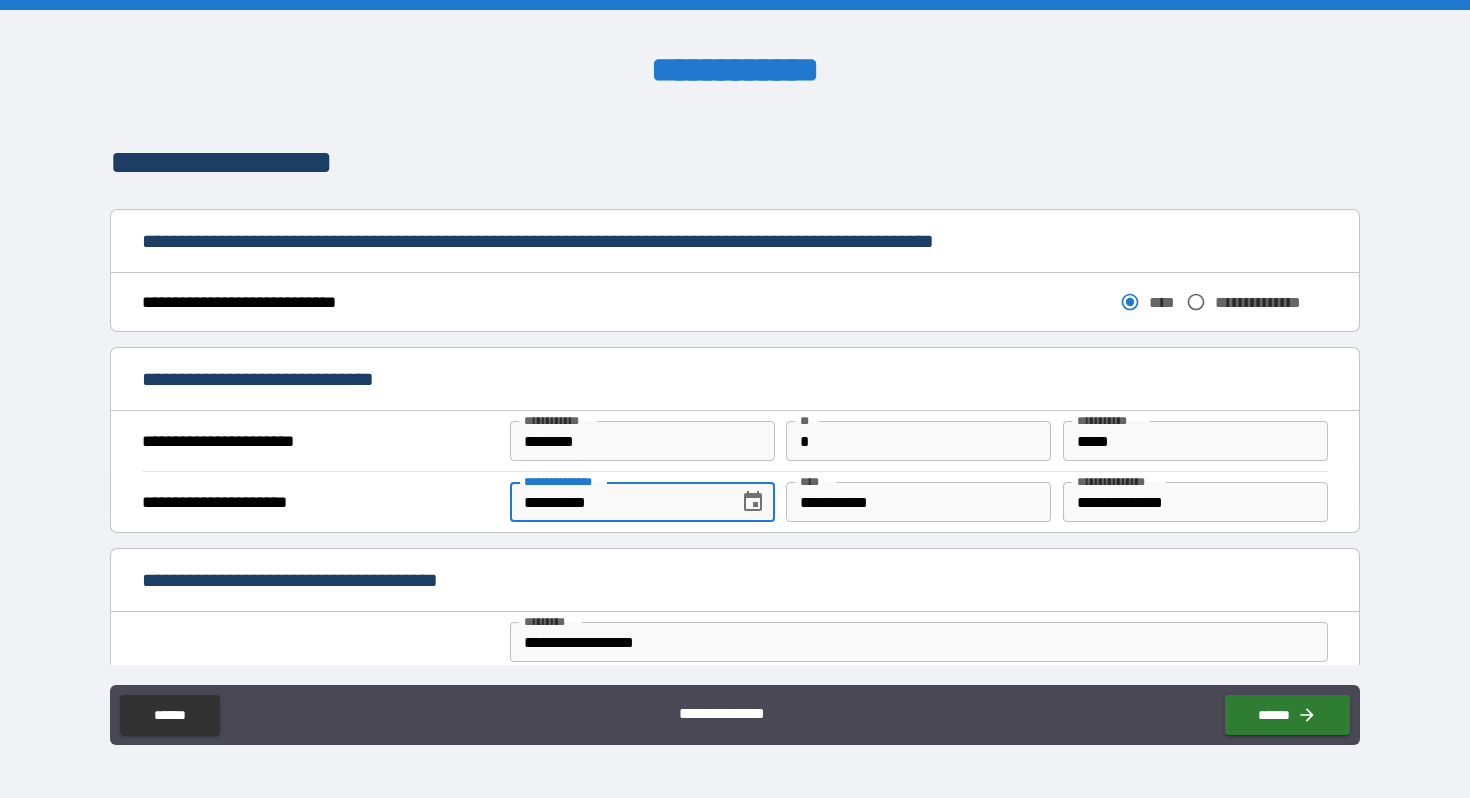drag, startPoint x: 664, startPoint y: 509, endPoint x: 514, endPoint y: 505, distance: 150.05333 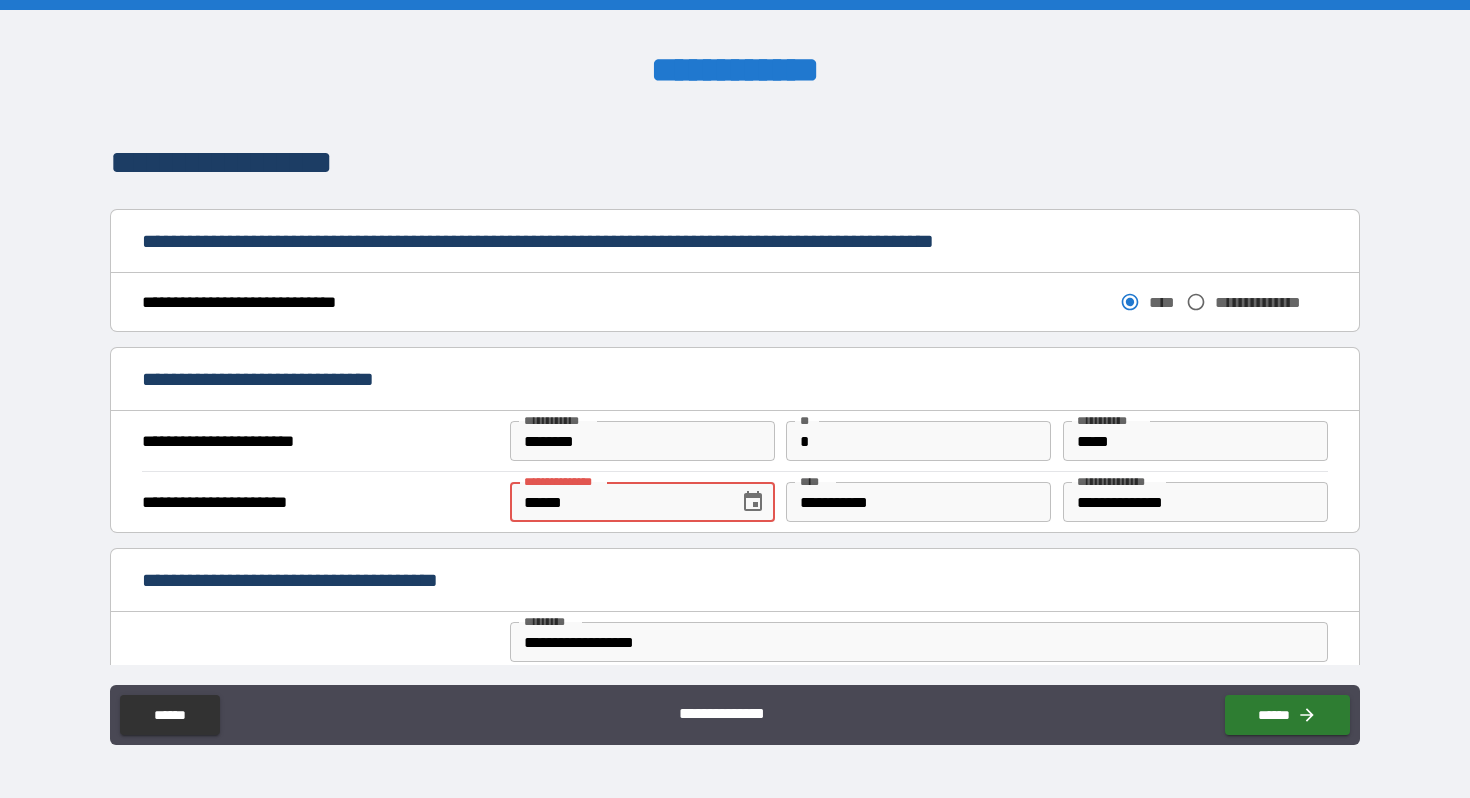 click on "**********" at bounding box center [735, 388] 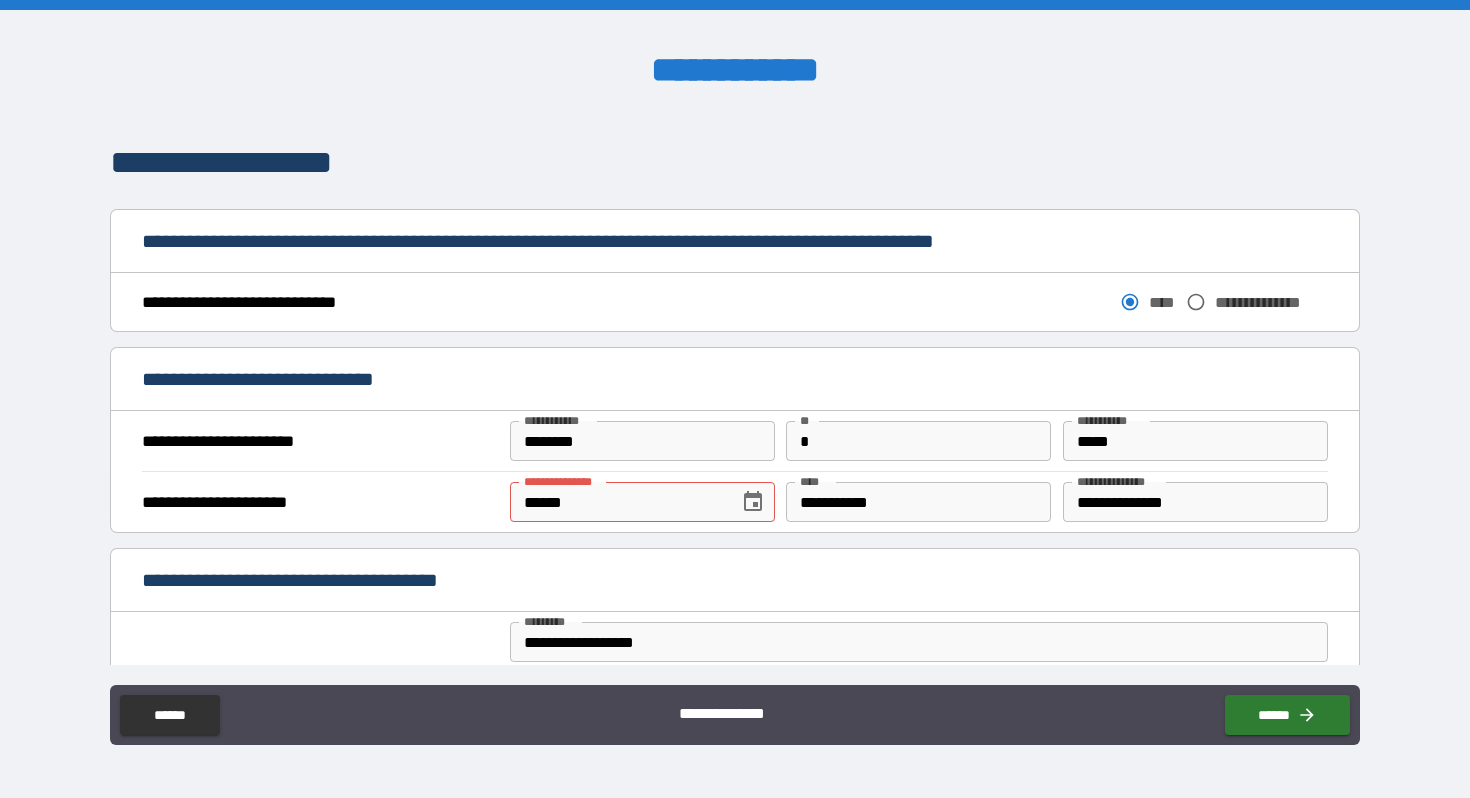 click on "******" at bounding box center [617, 502] 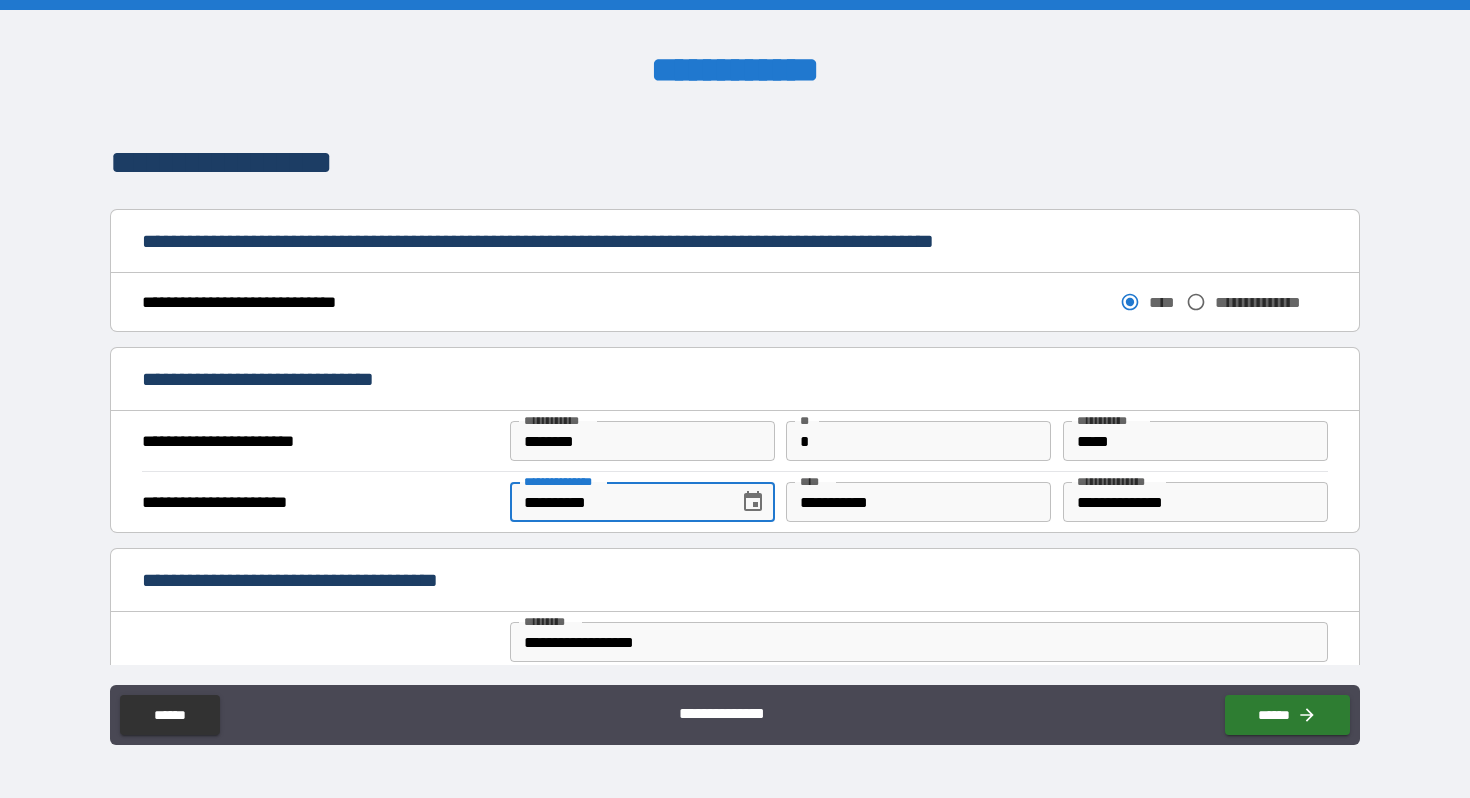 type on "**********" 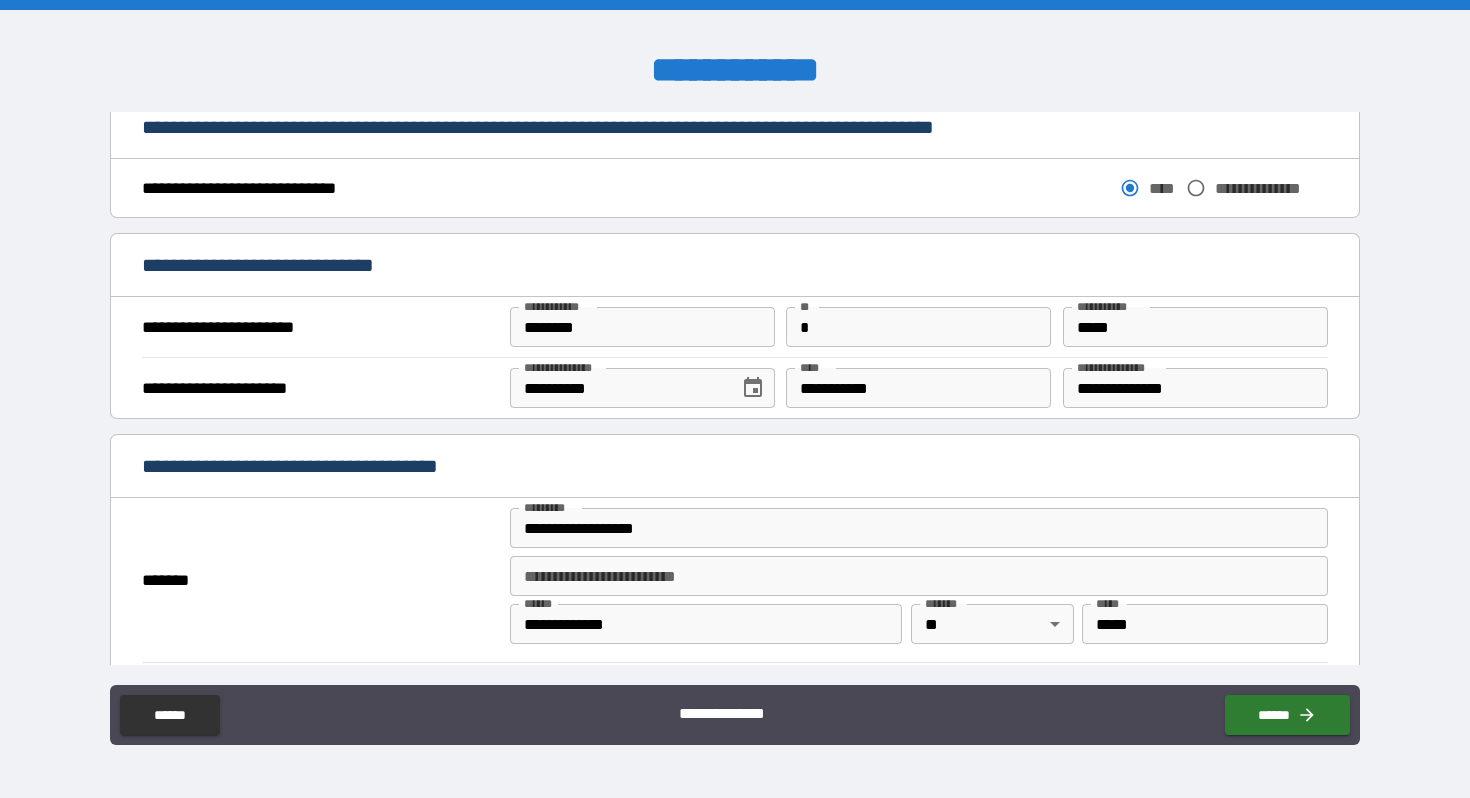 scroll, scrollTop: 1114, scrollLeft: 0, axis: vertical 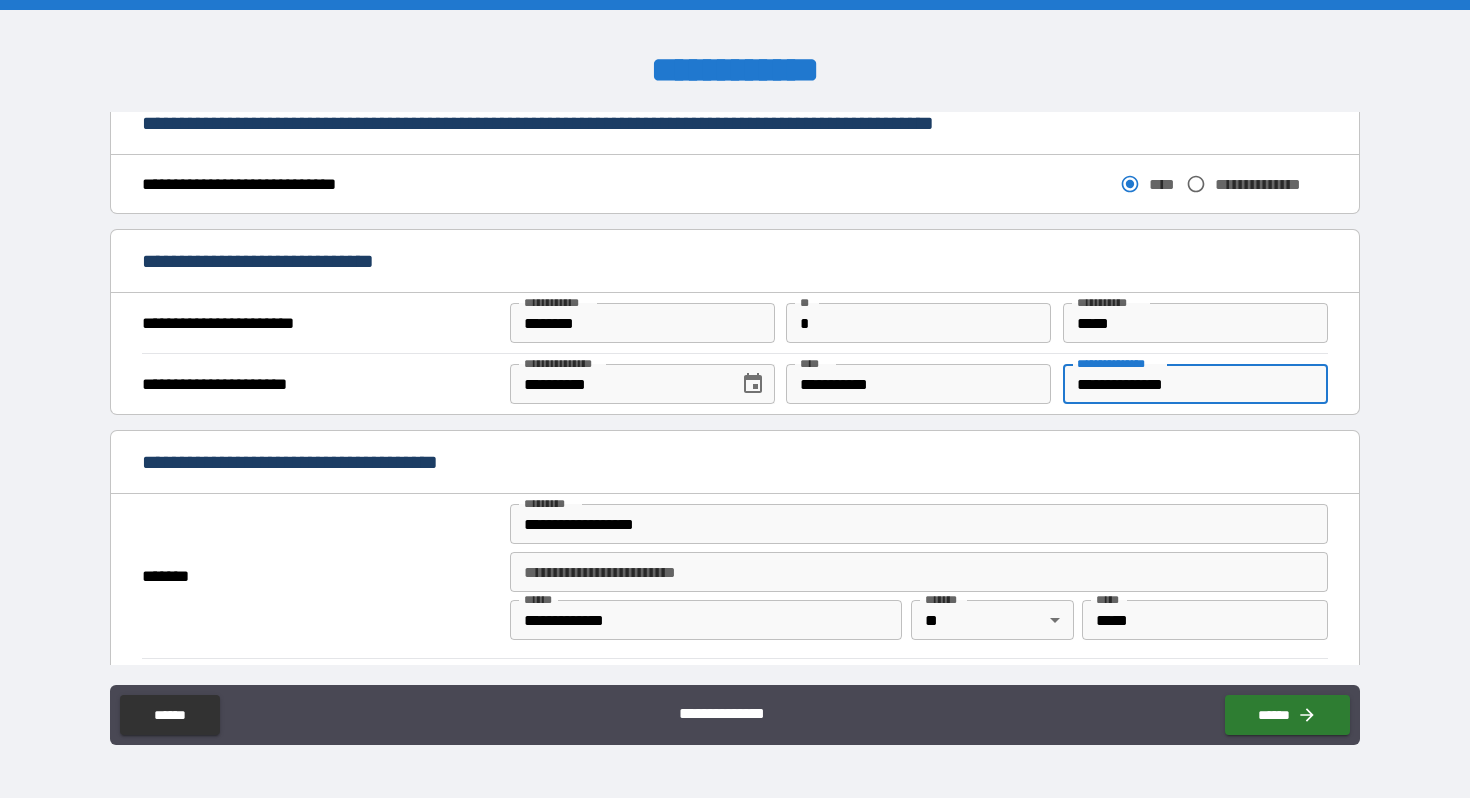 drag, startPoint x: 1210, startPoint y: 386, endPoint x: 1066, endPoint y: 388, distance: 144.01389 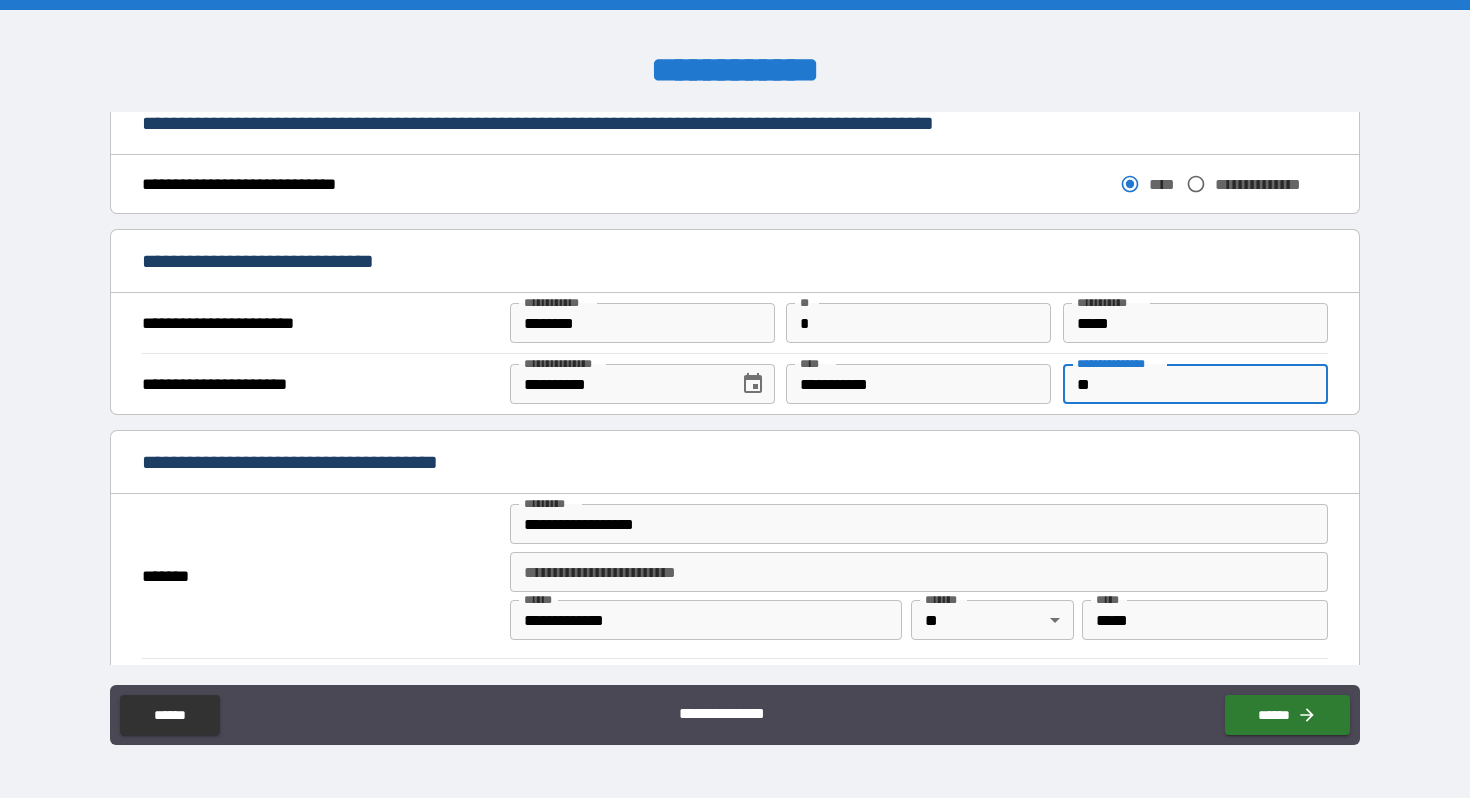 type on "*" 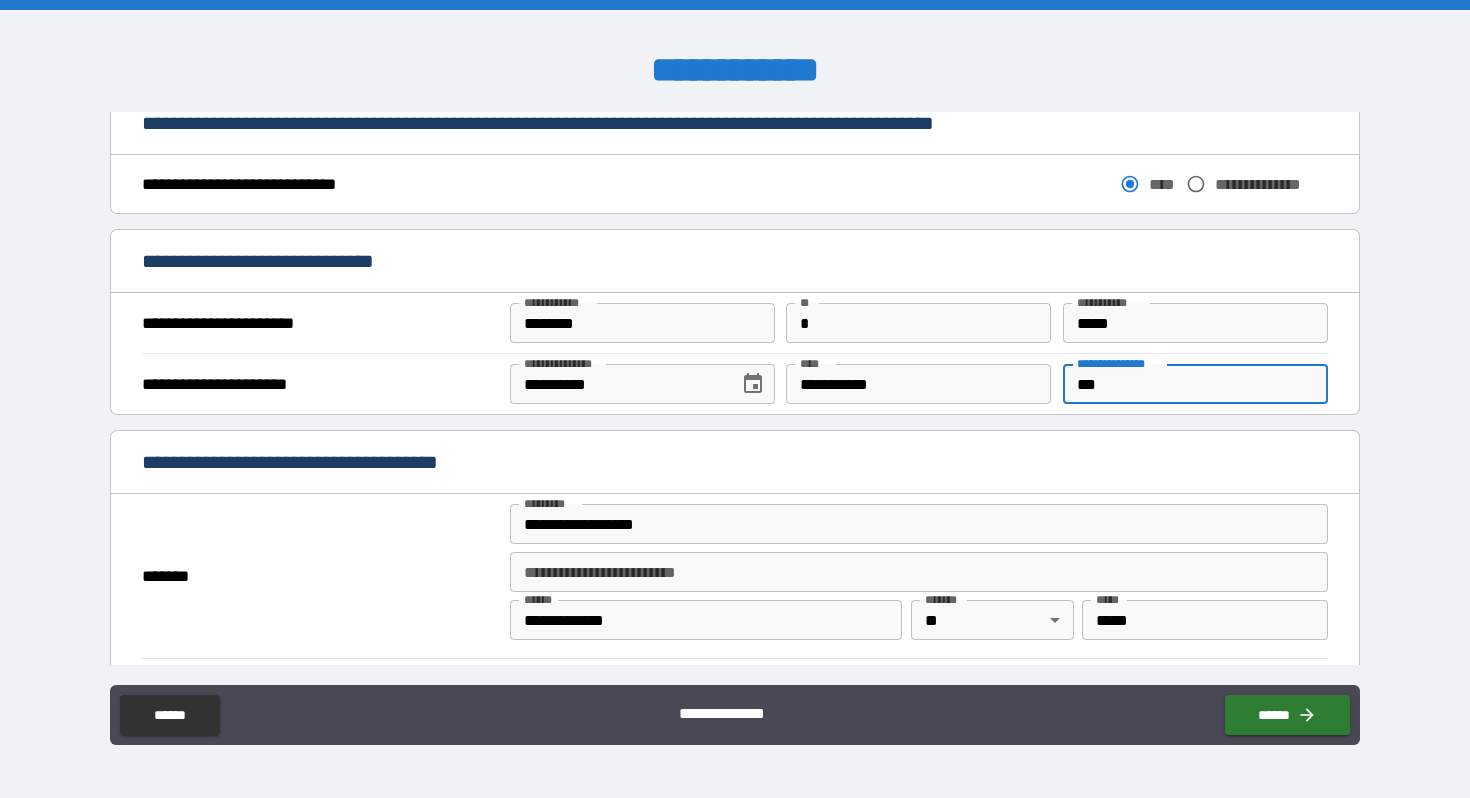 type on "***" 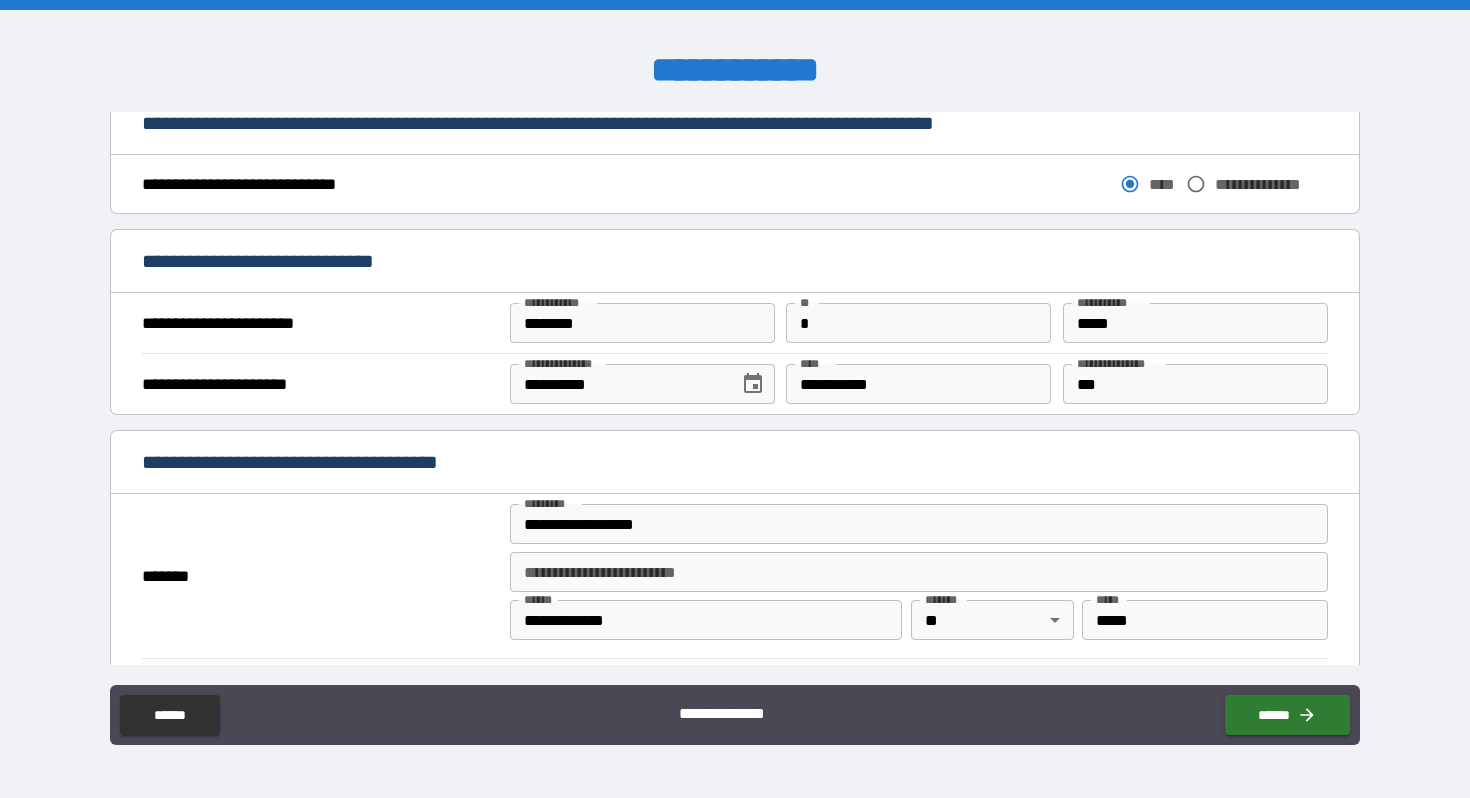 click on "**********" at bounding box center [734, 464] 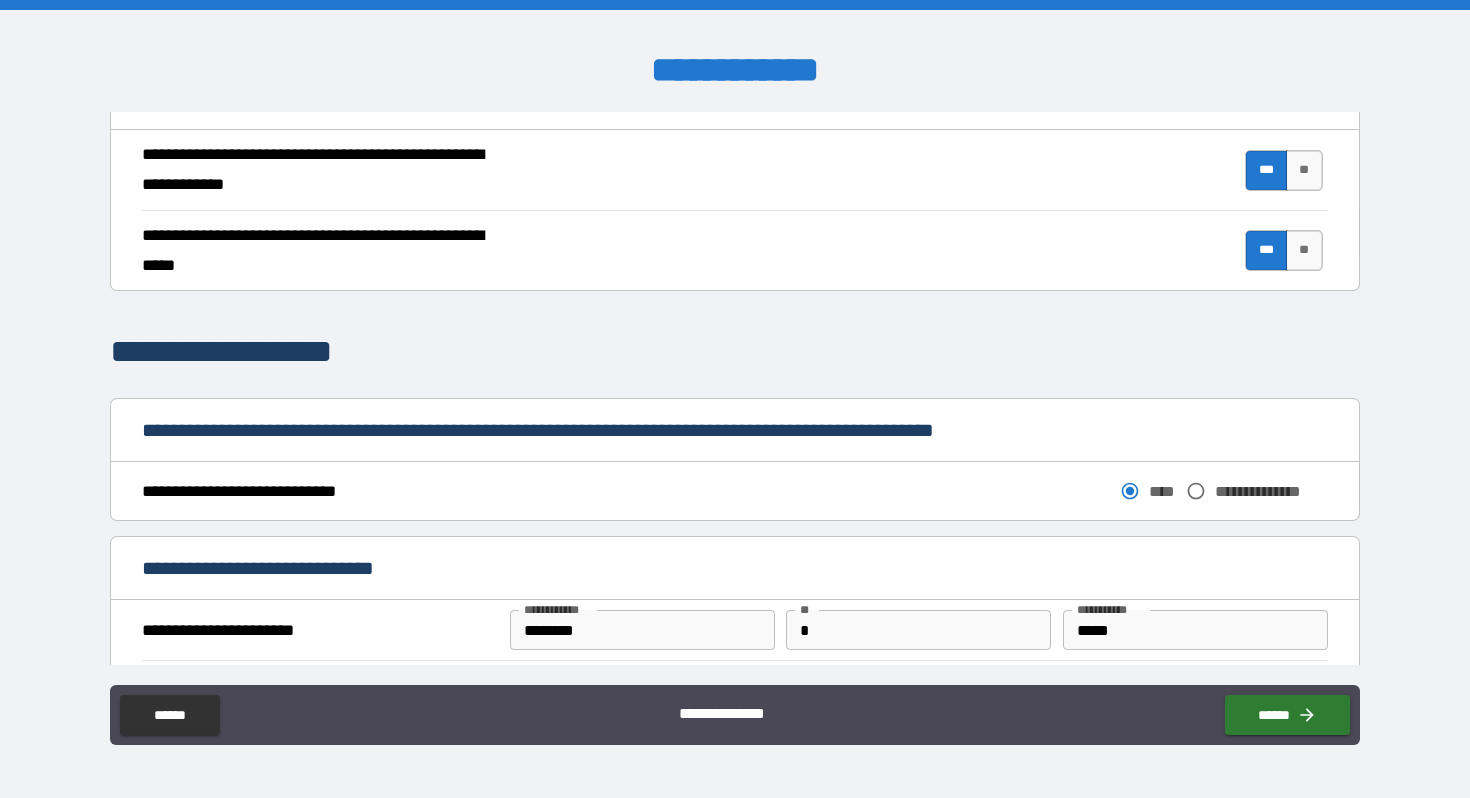 scroll, scrollTop: 812, scrollLeft: 0, axis: vertical 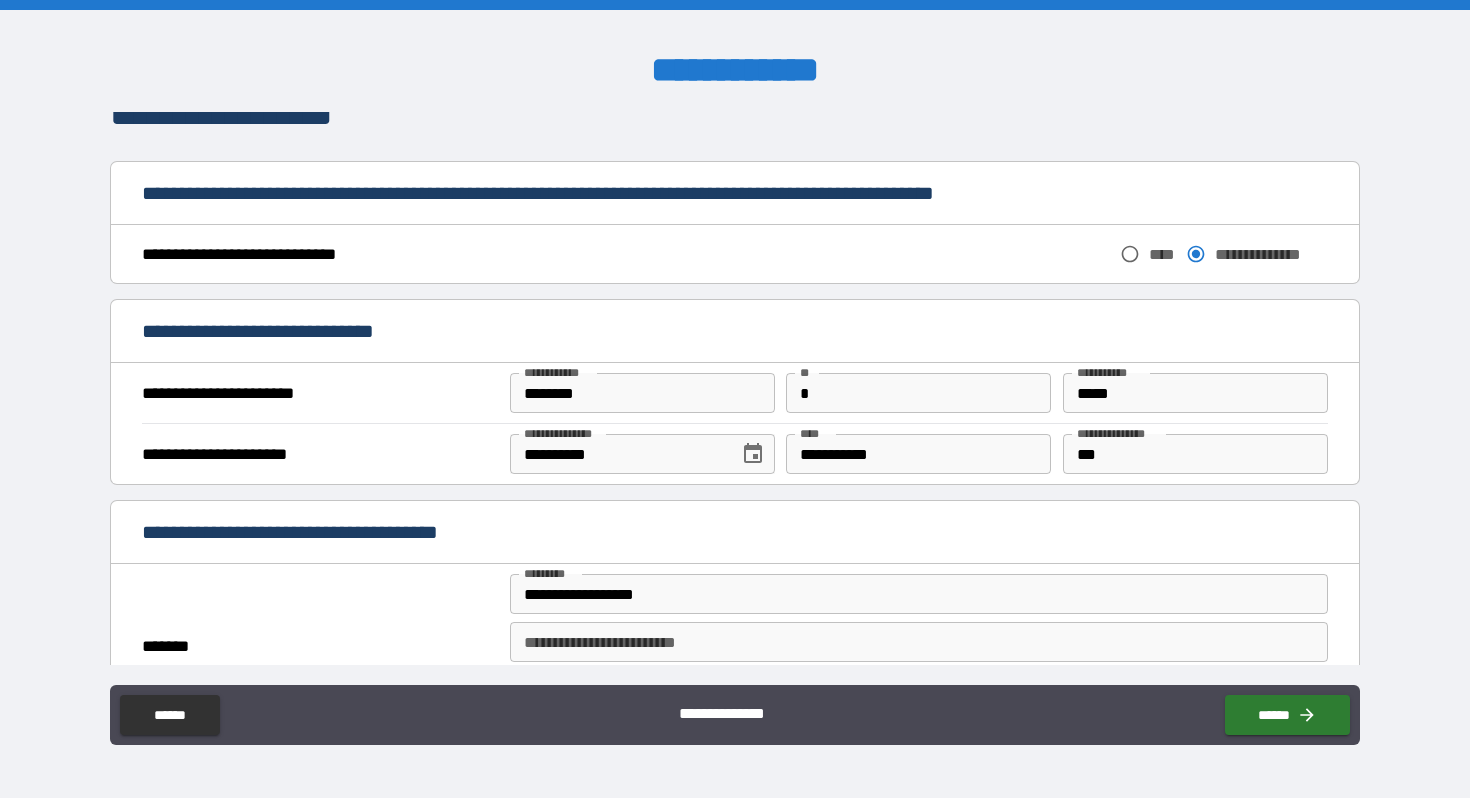 click on "*" at bounding box center [918, 393] 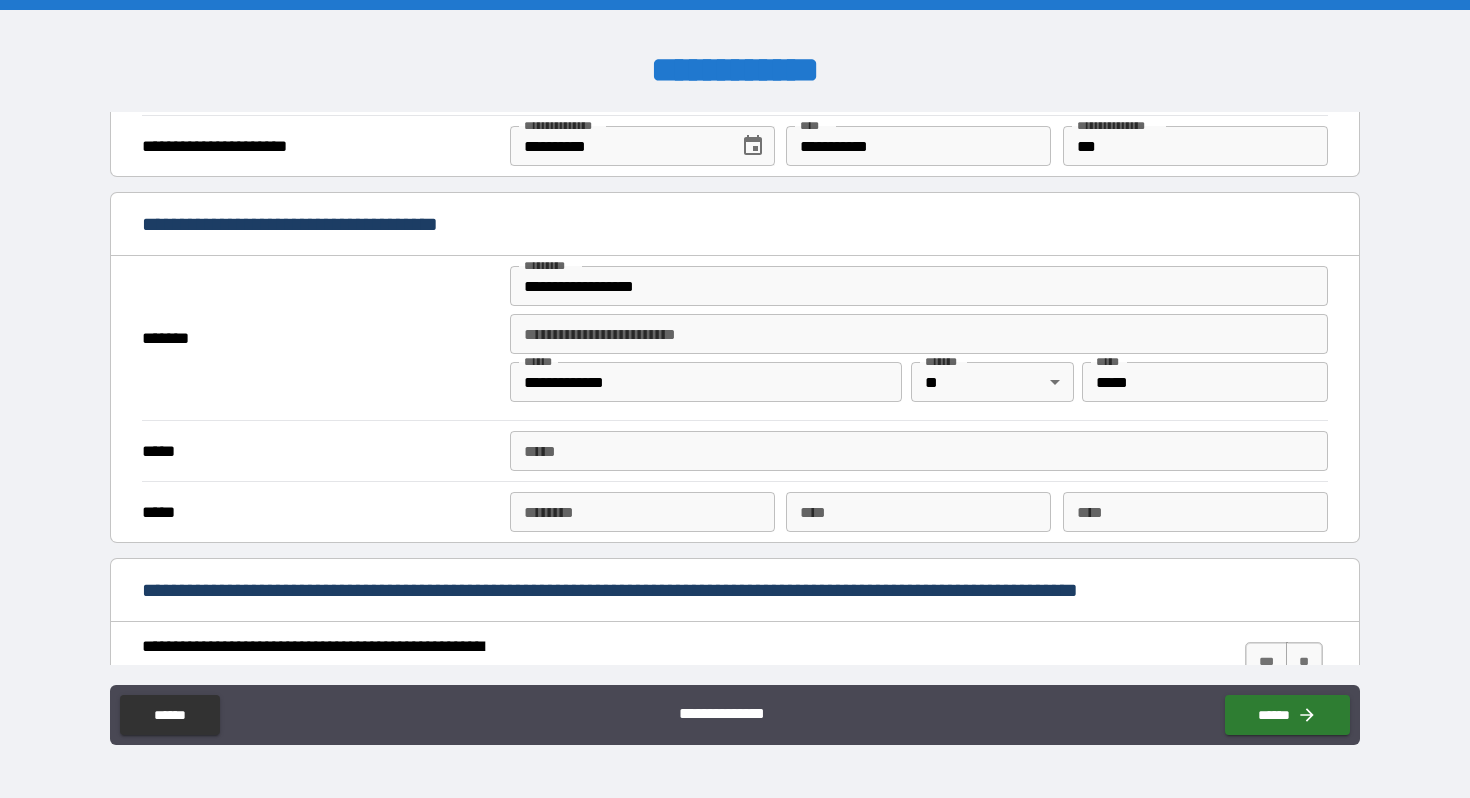 scroll, scrollTop: 1371, scrollLeft: 0, axis: vertical 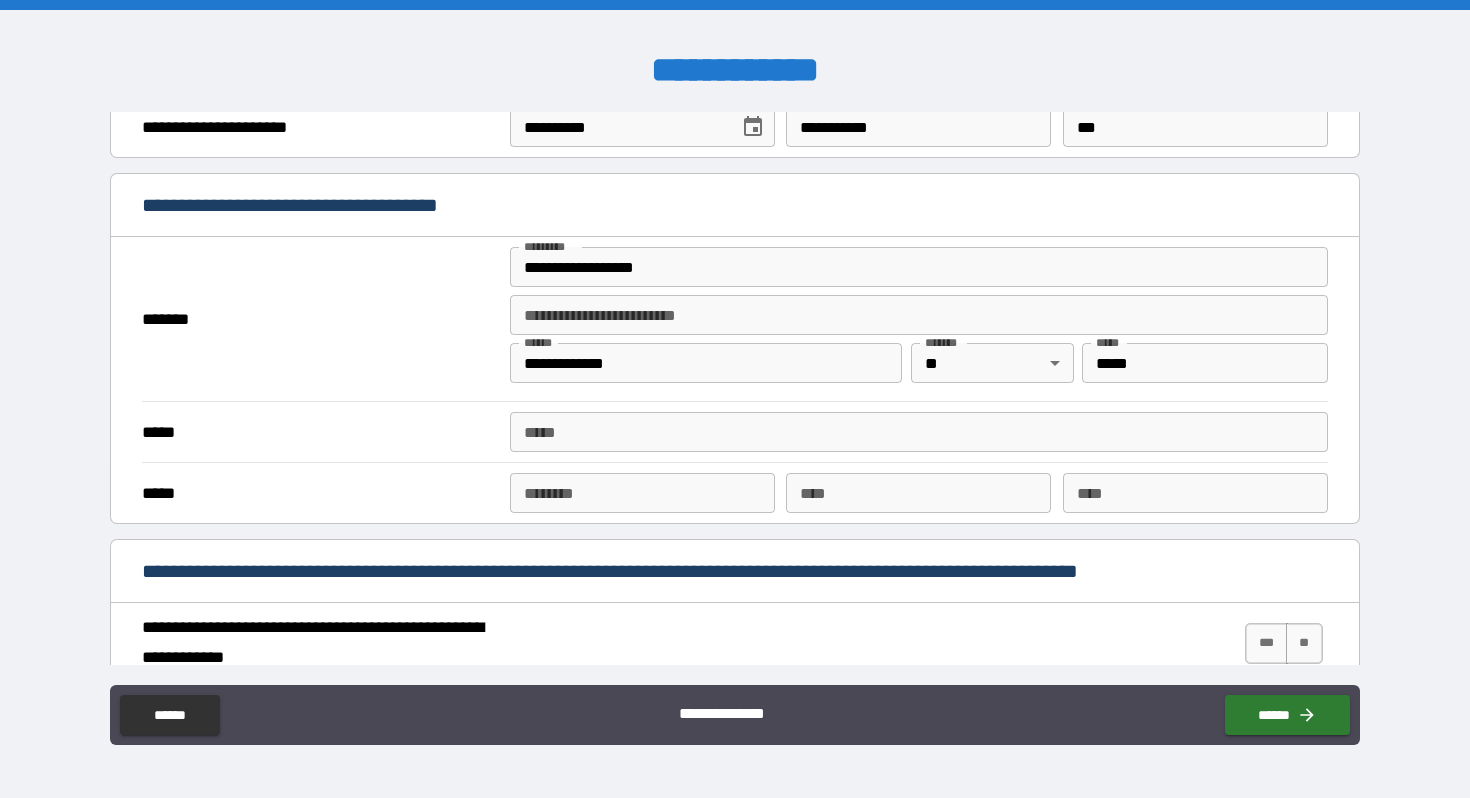 type on "*" 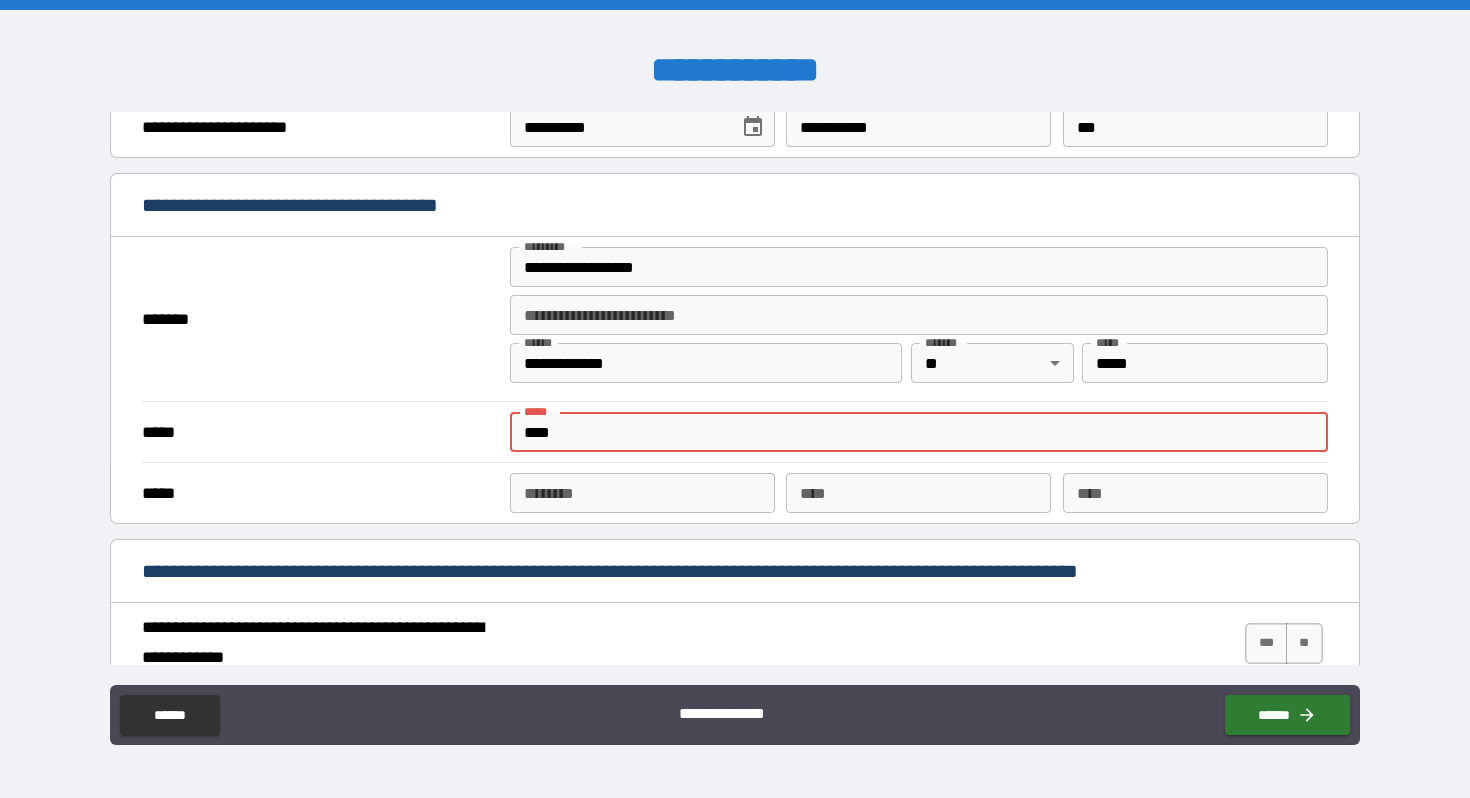 type on "**********" 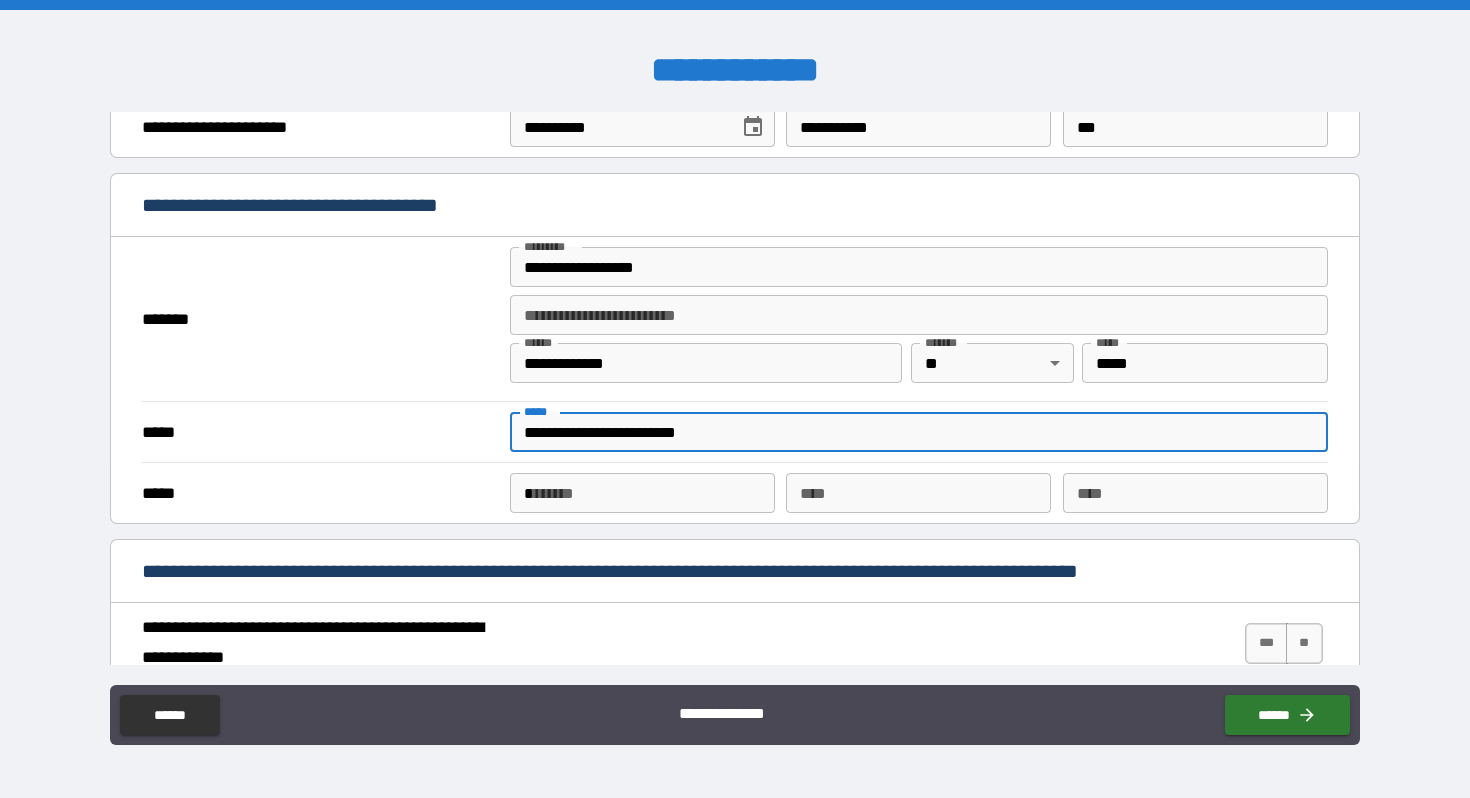 click on "*" at bounding box center (642, 493) 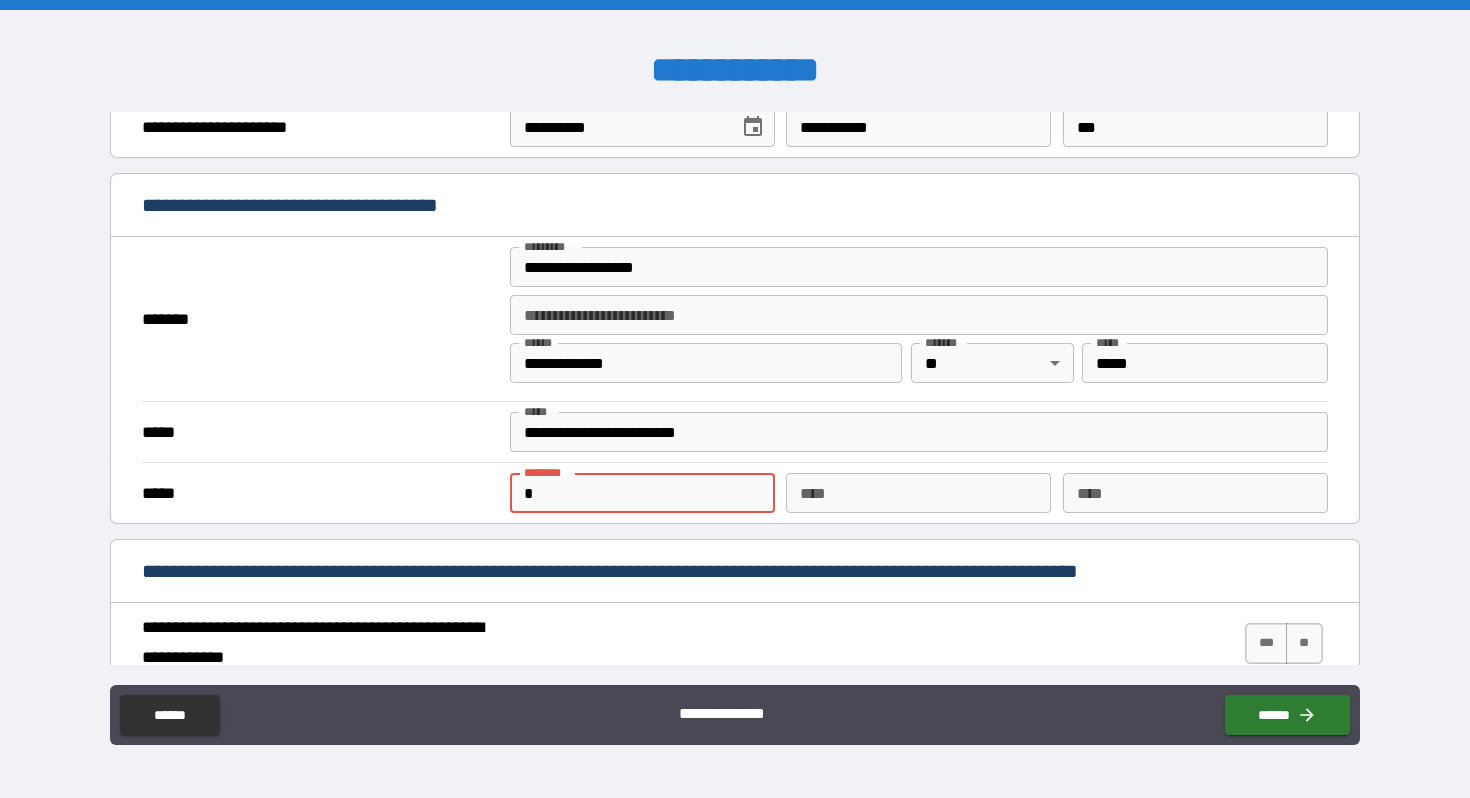 type on "**********" 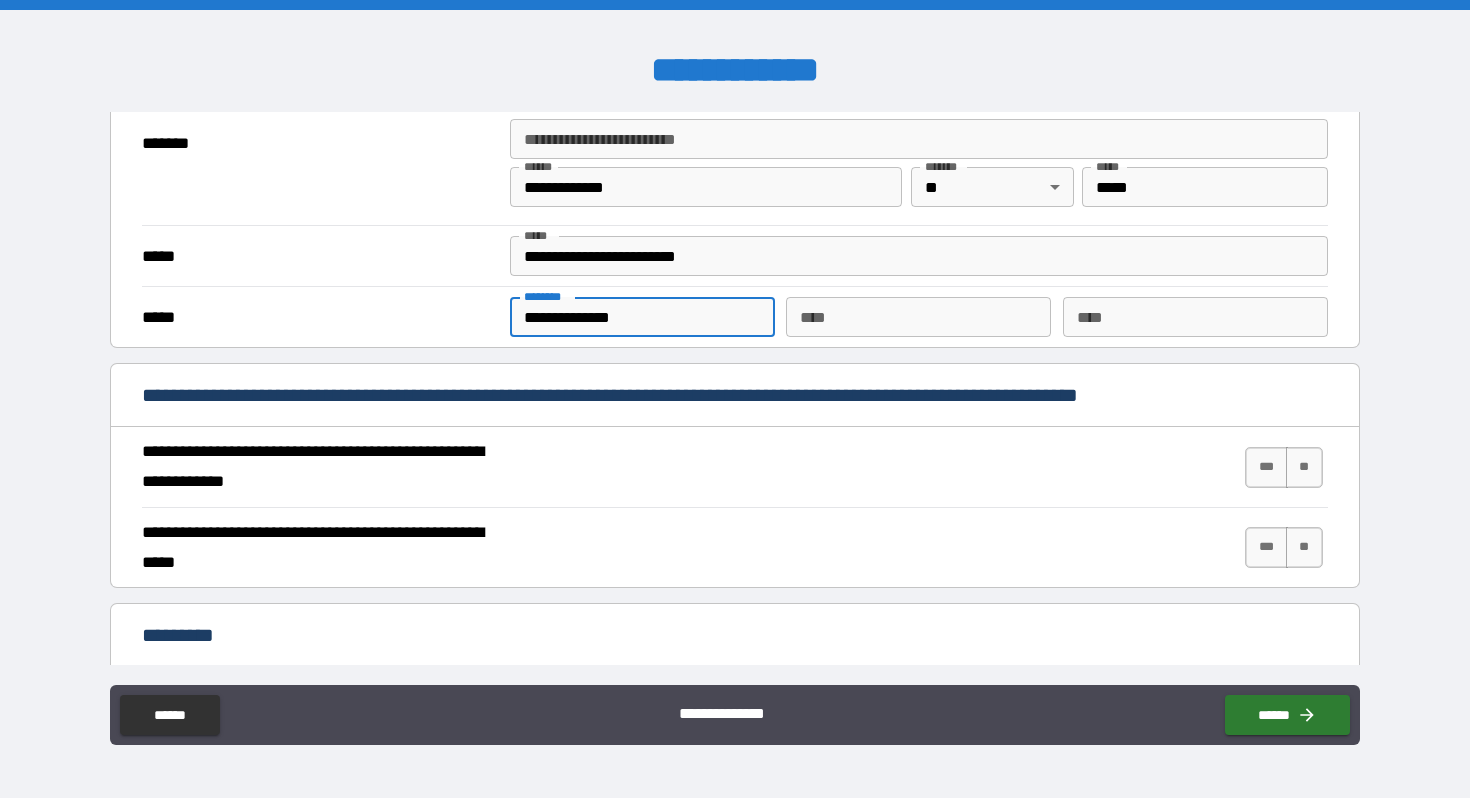 scroll, scrollTop: 1554, scrollLeft: 0, axis: vertical 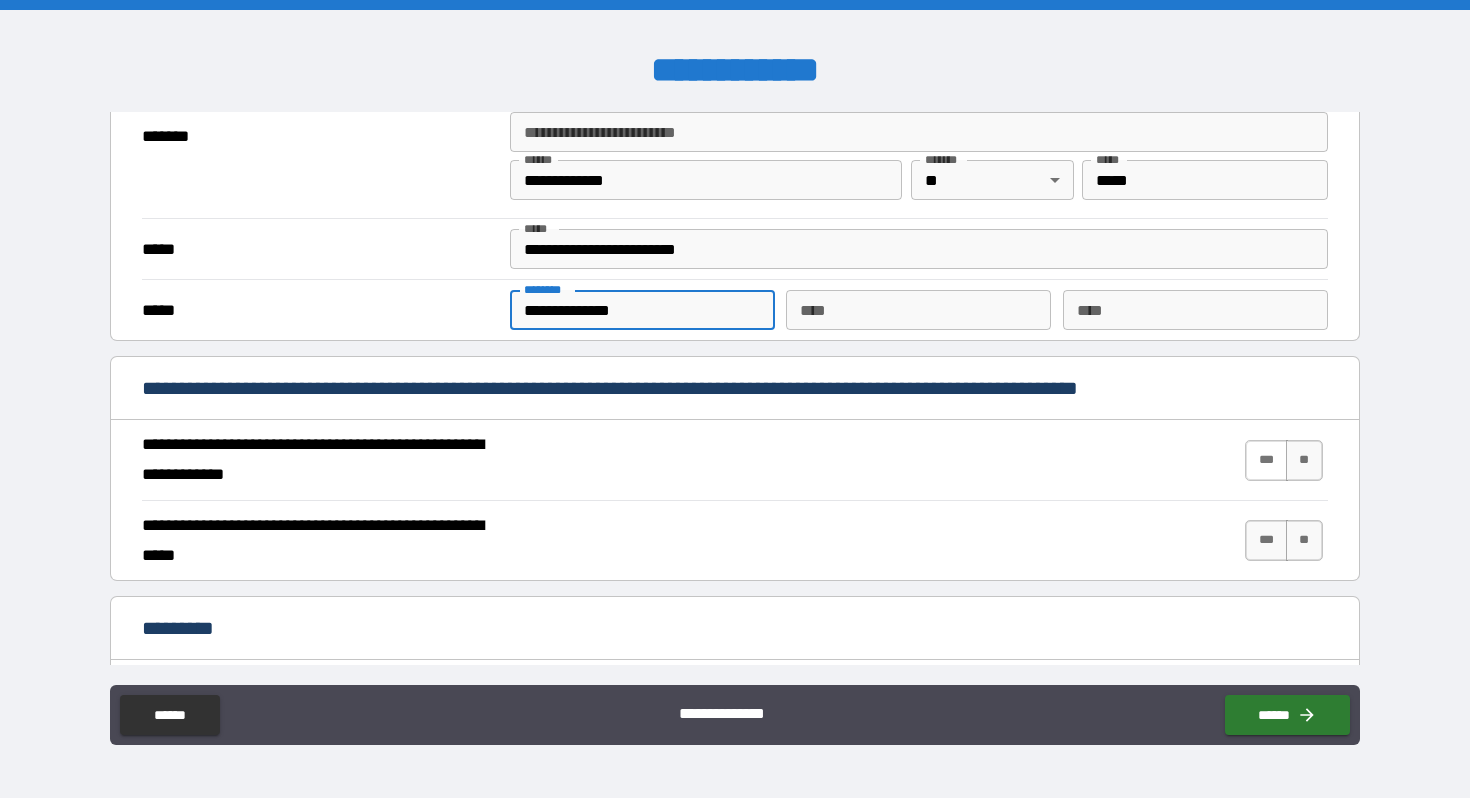 click on "***" at bounding box center [1266, 460] 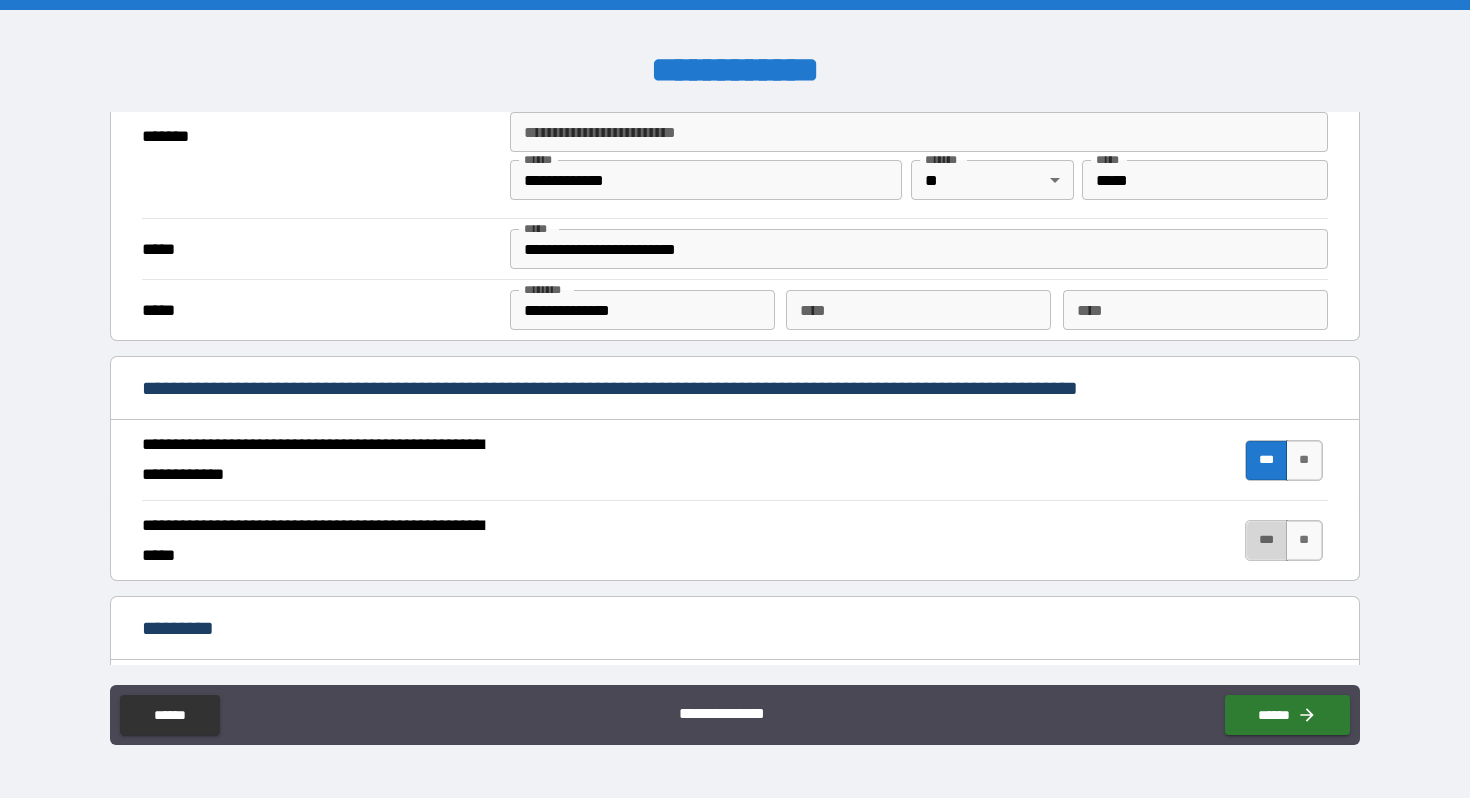 click on "***" at bounding box center (1266, 540) 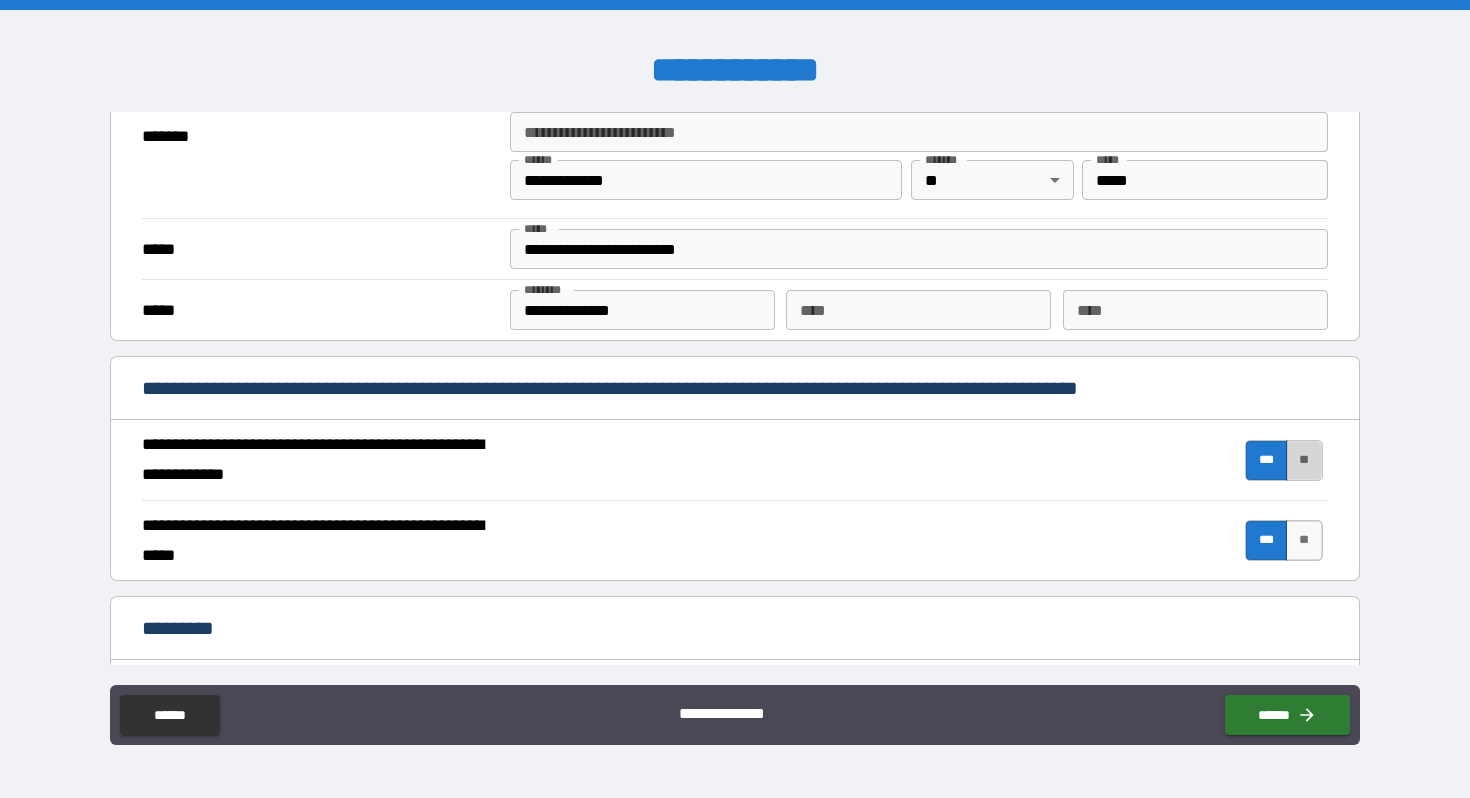 click on "**" at bounding box center [1304, 460] 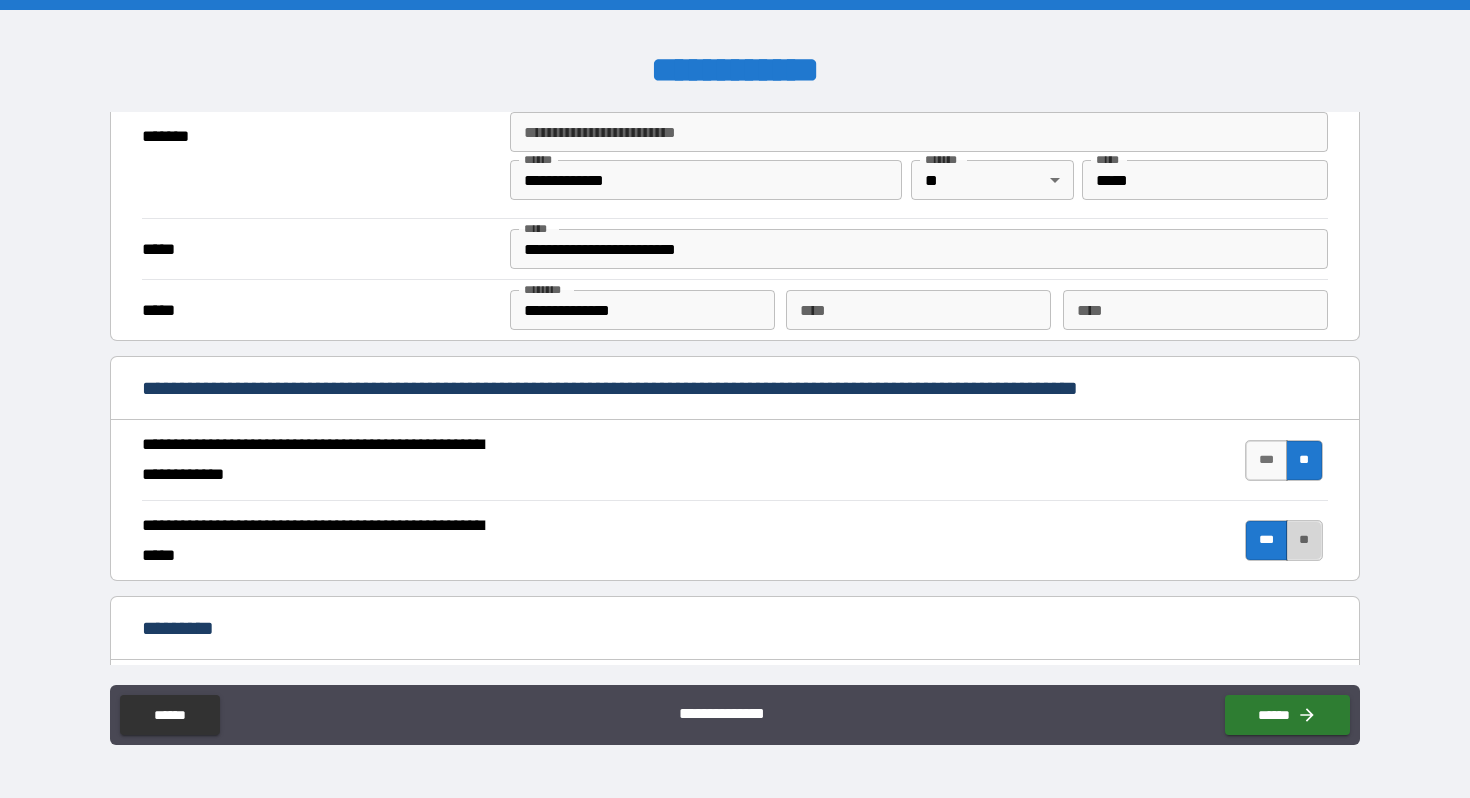 click on "**" at bounding box center (1304, 540) 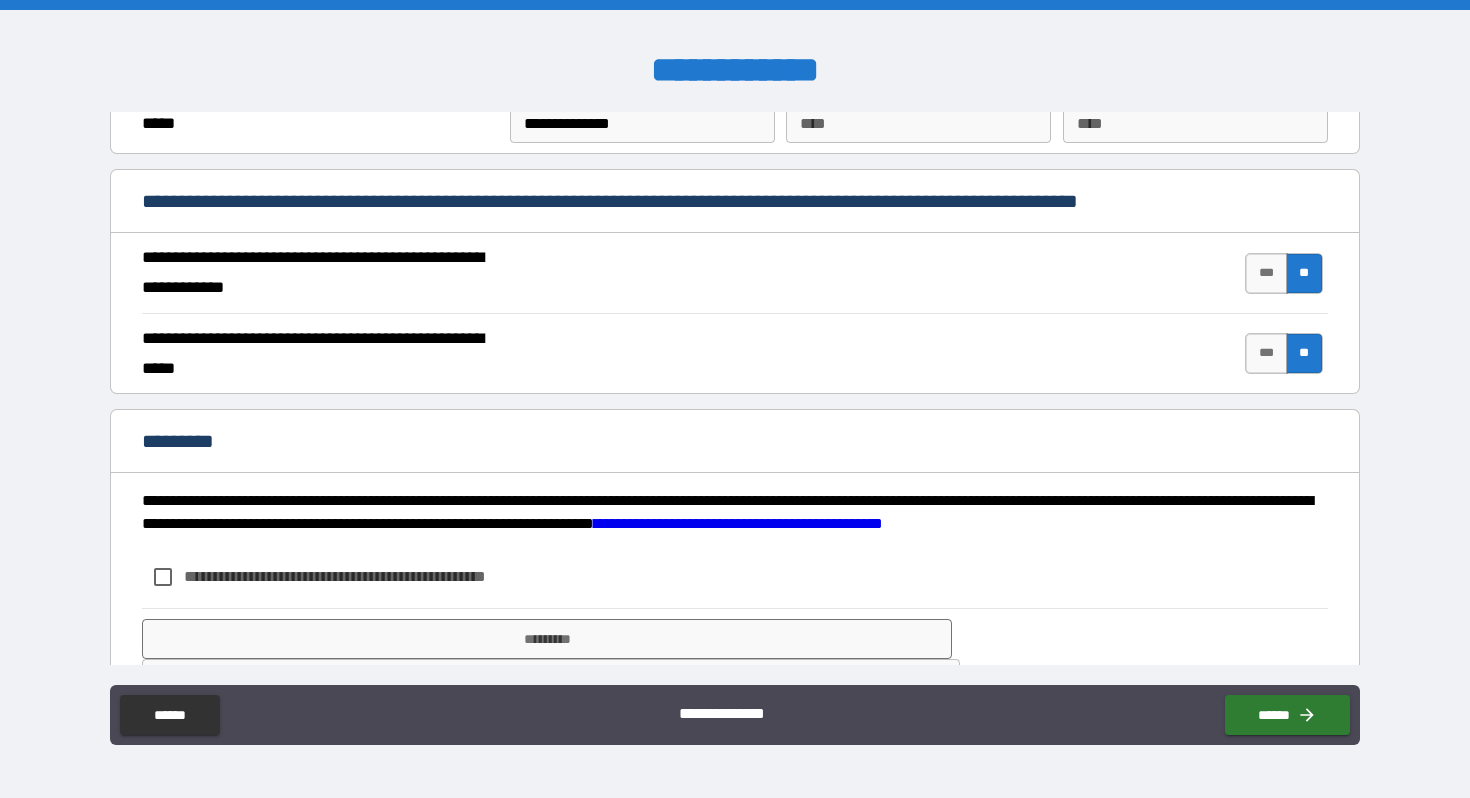 scroll, scrollTop: 1806, scrollLeft: 0, axis: vertical 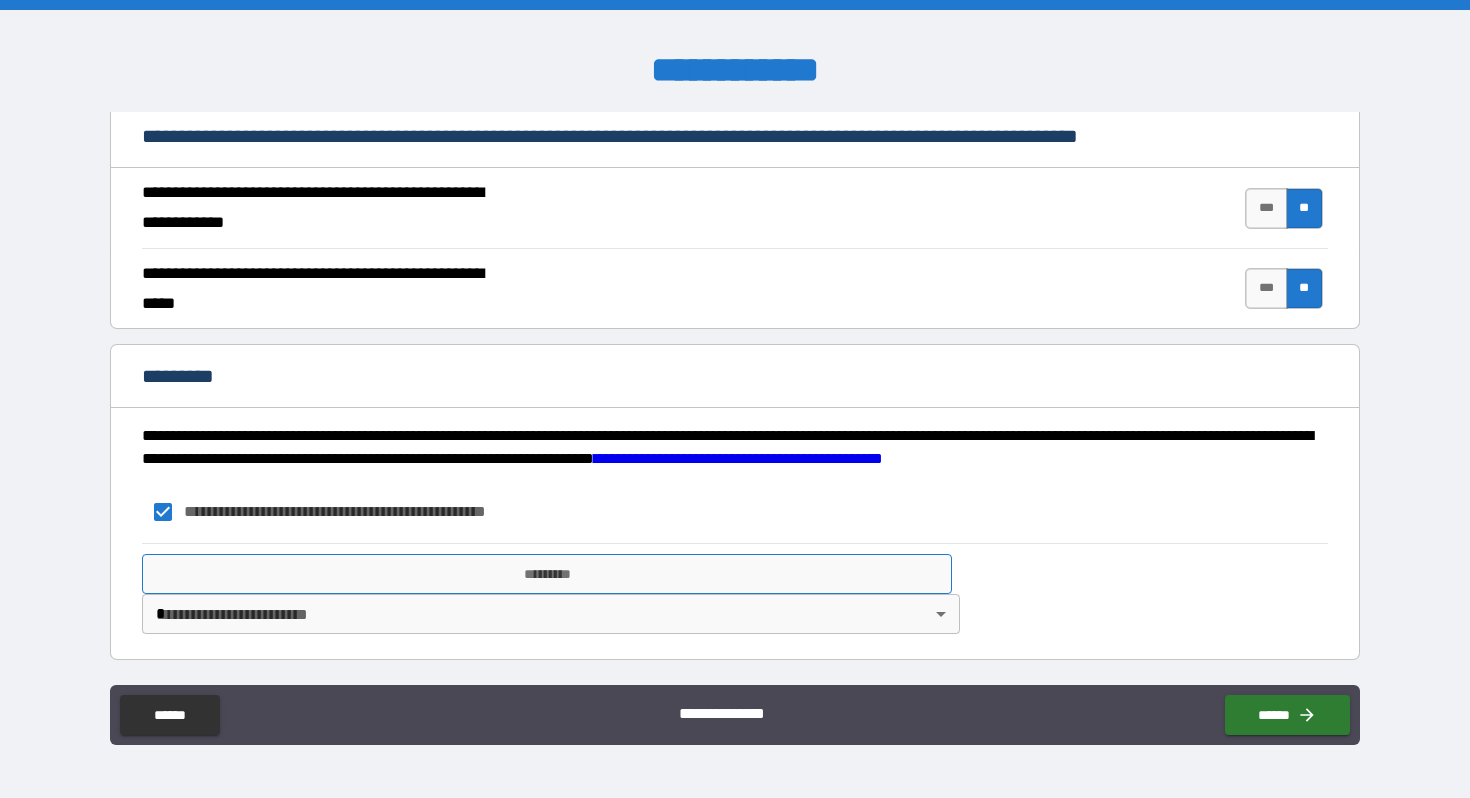 click on "*********" at bounding box center [547, 574] 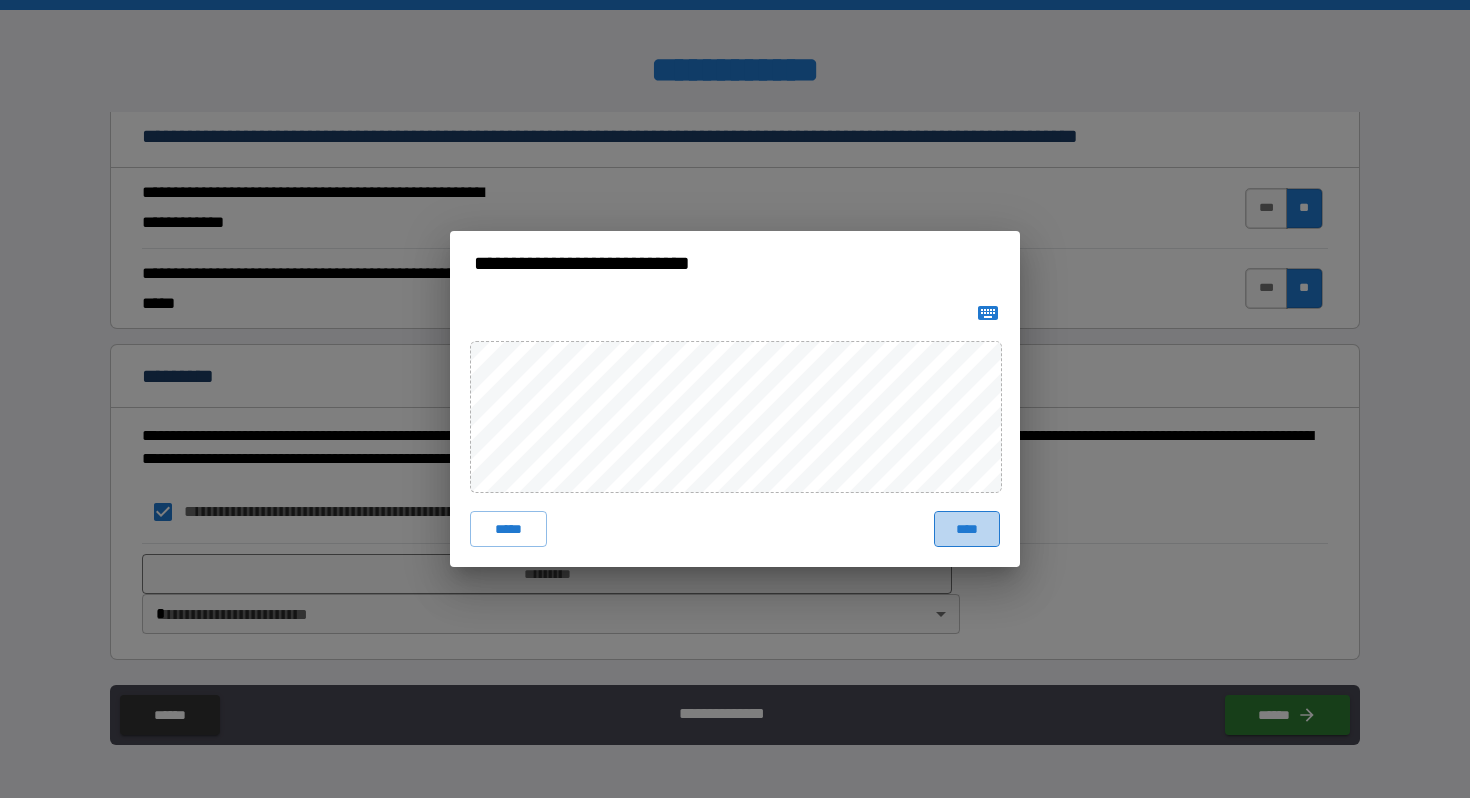 click on "****" at bounding box center (967, 529) 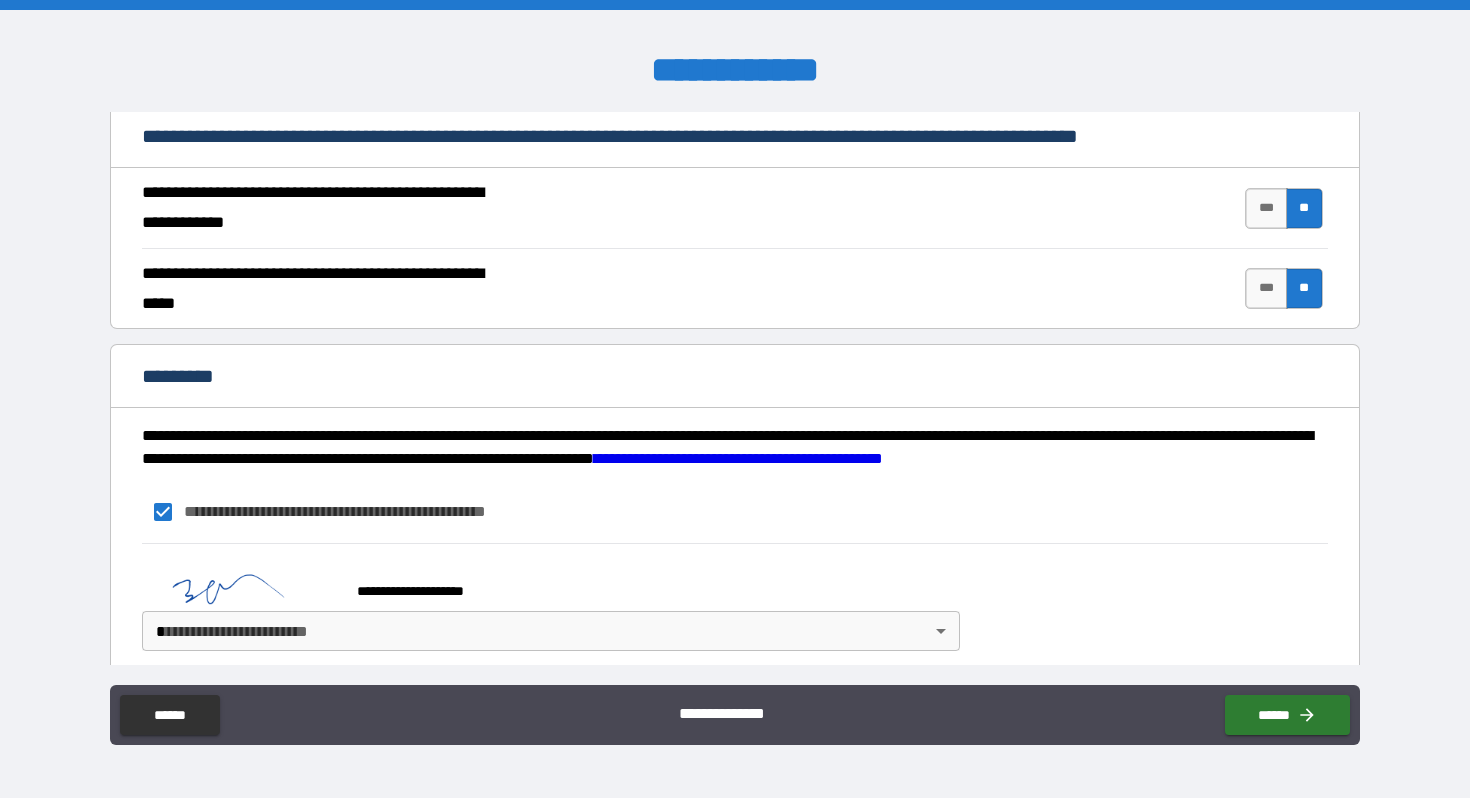 scroll, scrollTop: 1823, scrollLeft: 0, axis: vertical 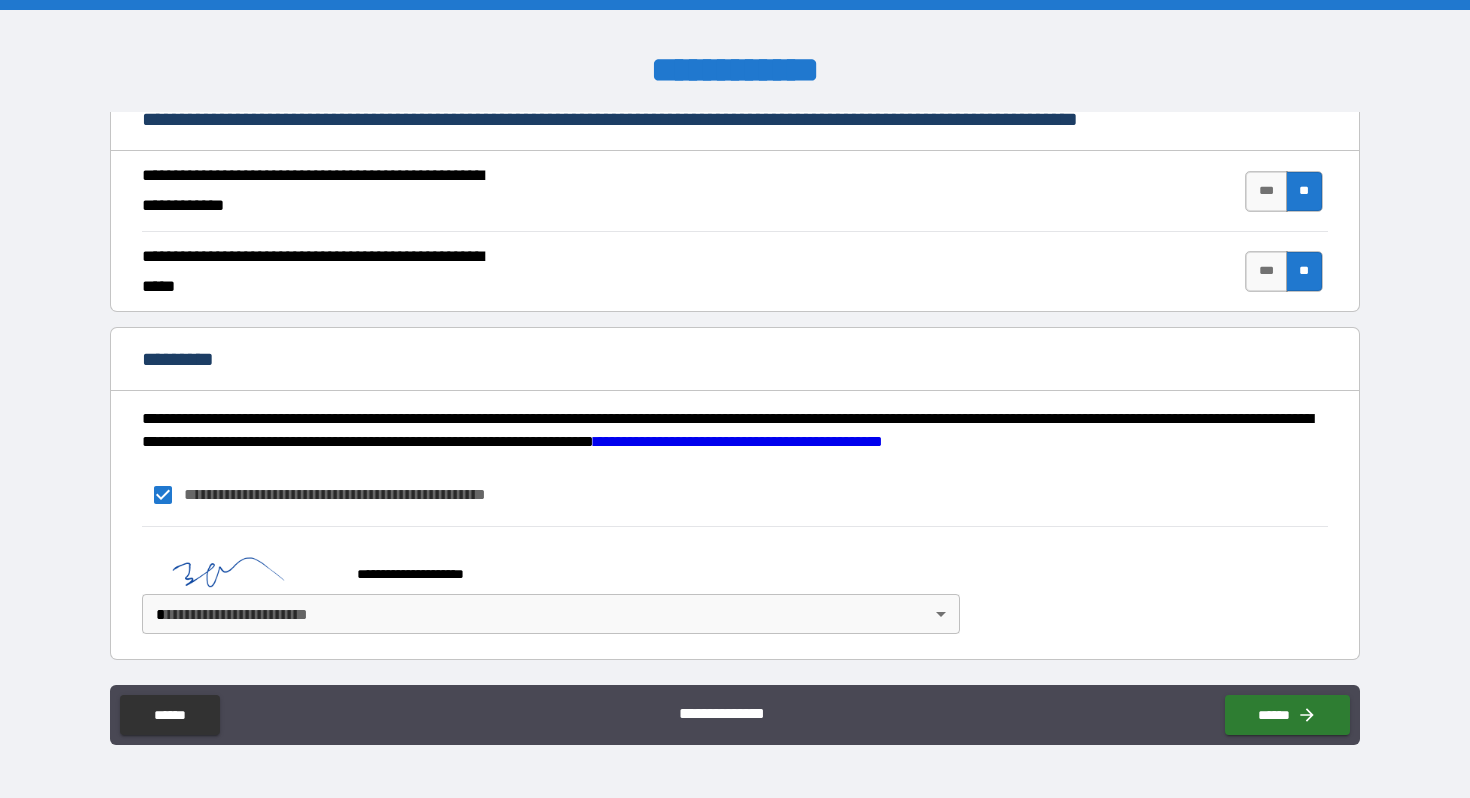 click on "**********" at bounding box center (735, 399) 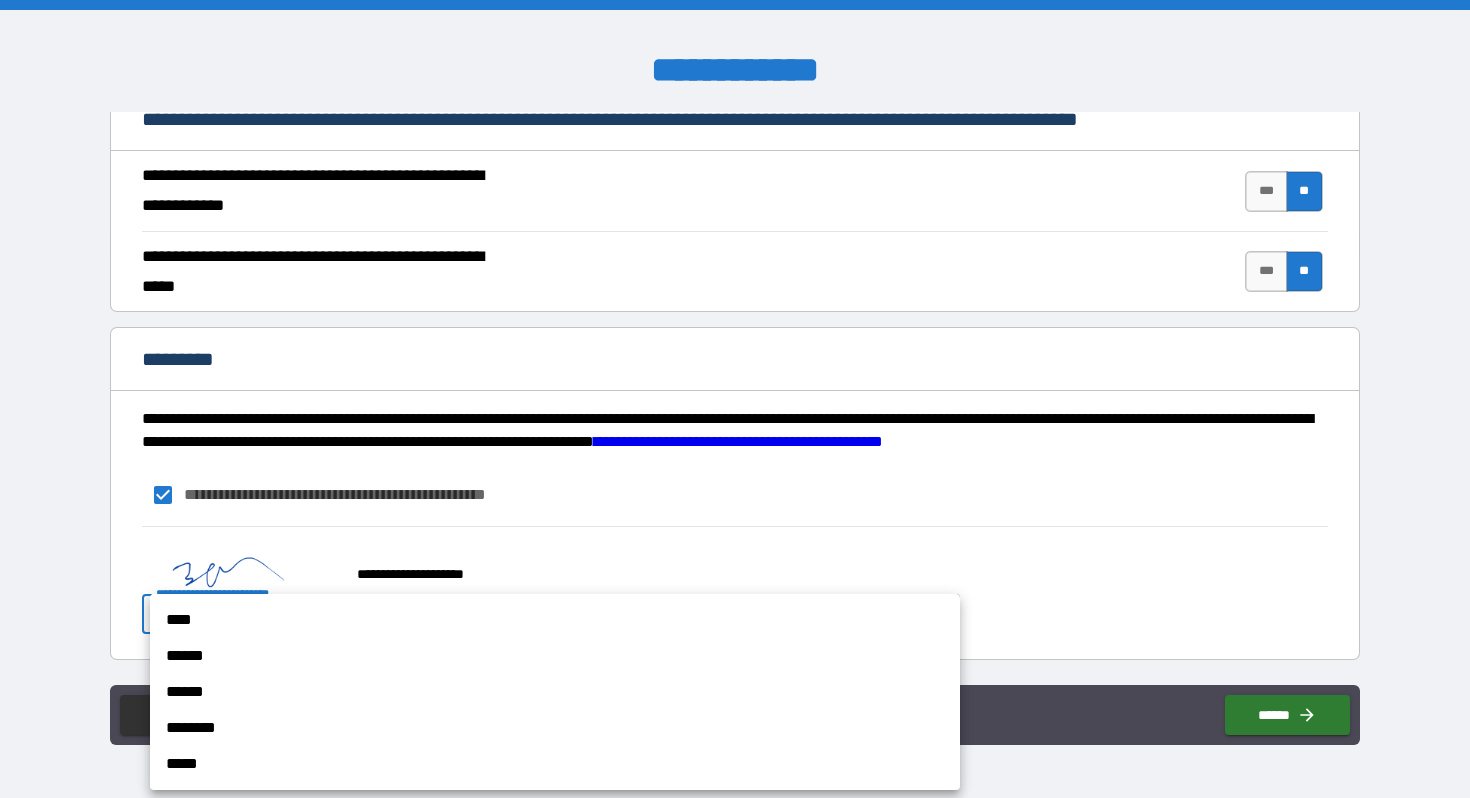 click on "******" at bounding box center [555, 656] 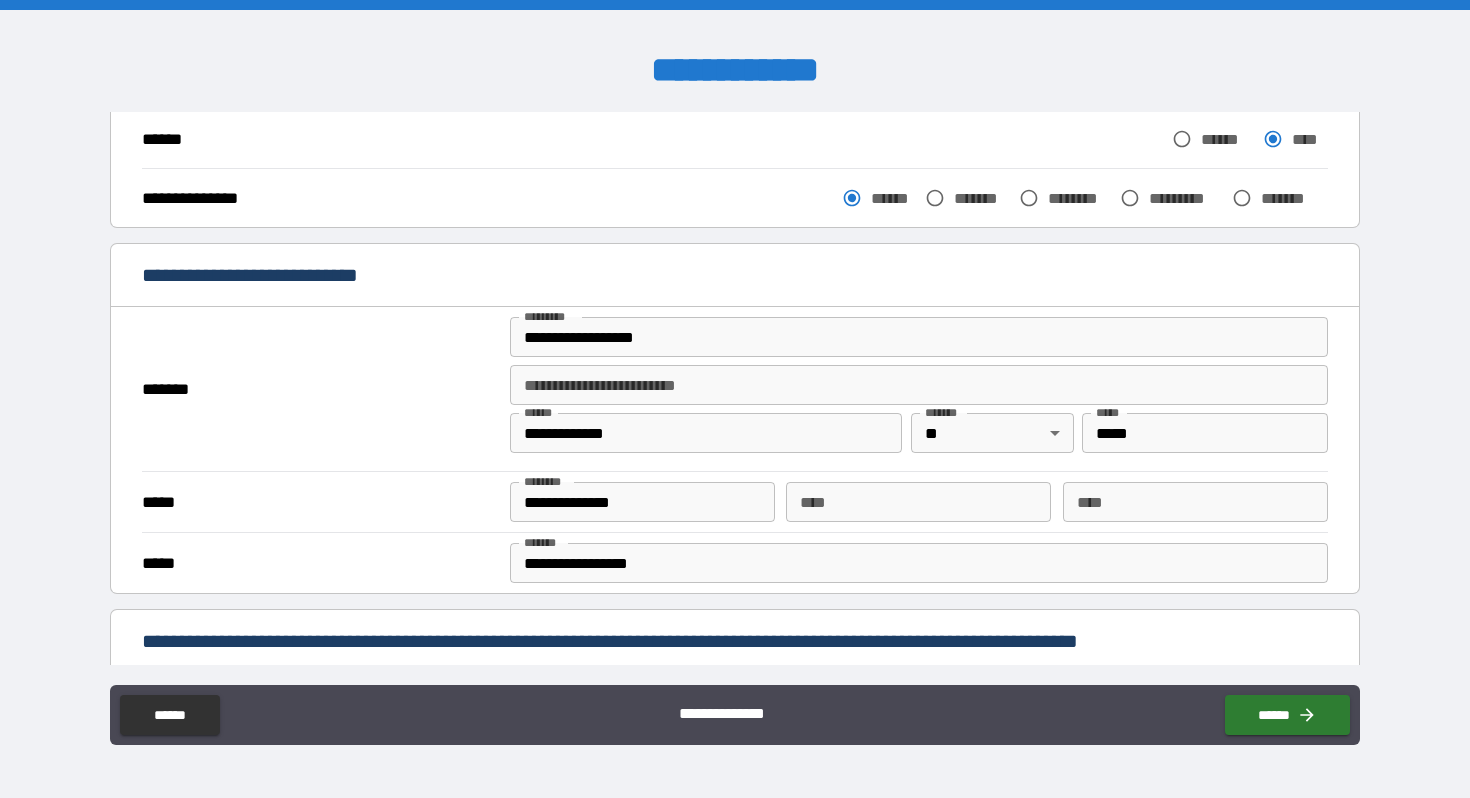 scroll, scrollTop: 0, scrollLeft: 0, axis: both 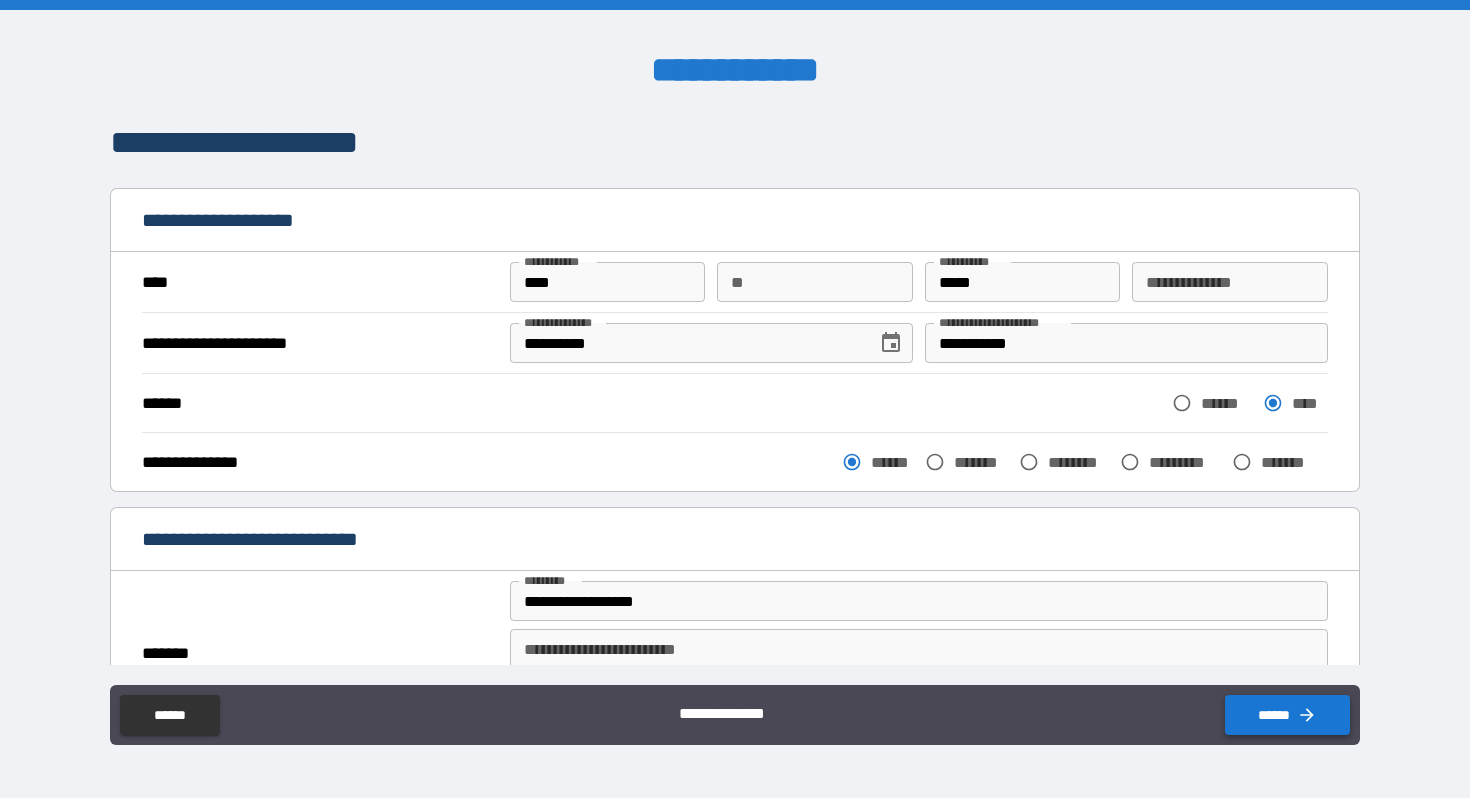 click on "******" at bounding box center (1287, 715) 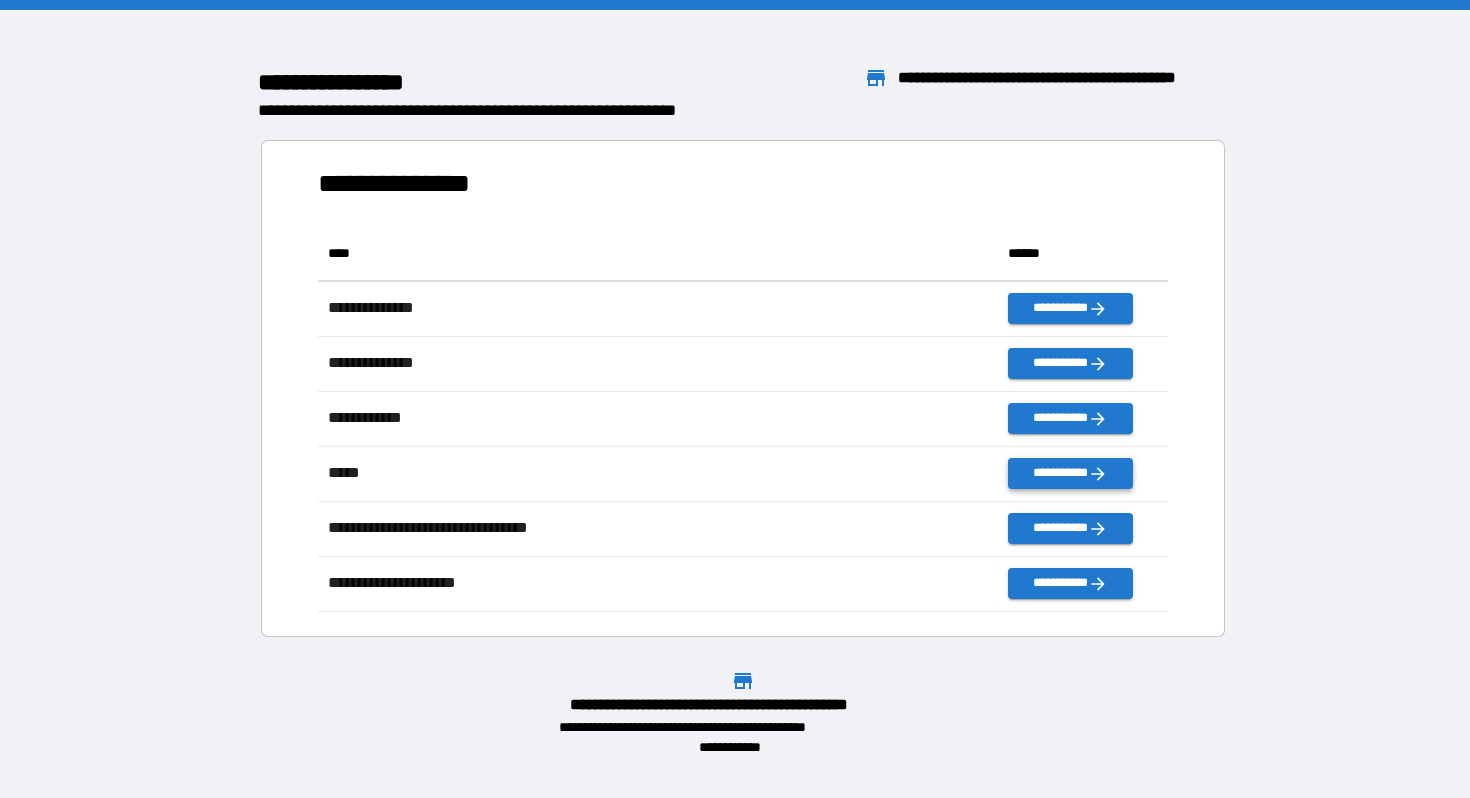scroll, scrollTop: 1, scrollLeft: 1, axis: both 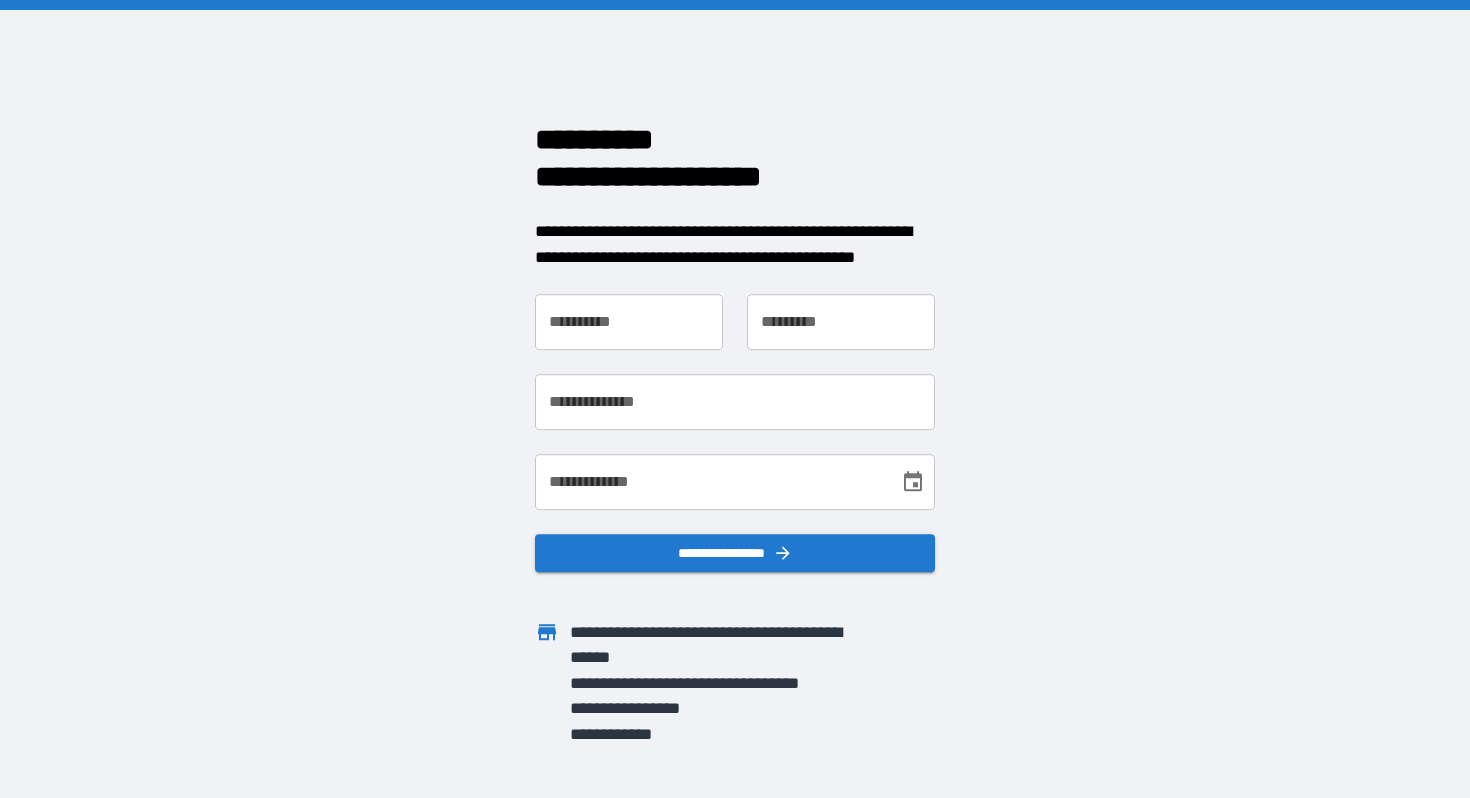 click on "**********" at bounding box center [629, 322] 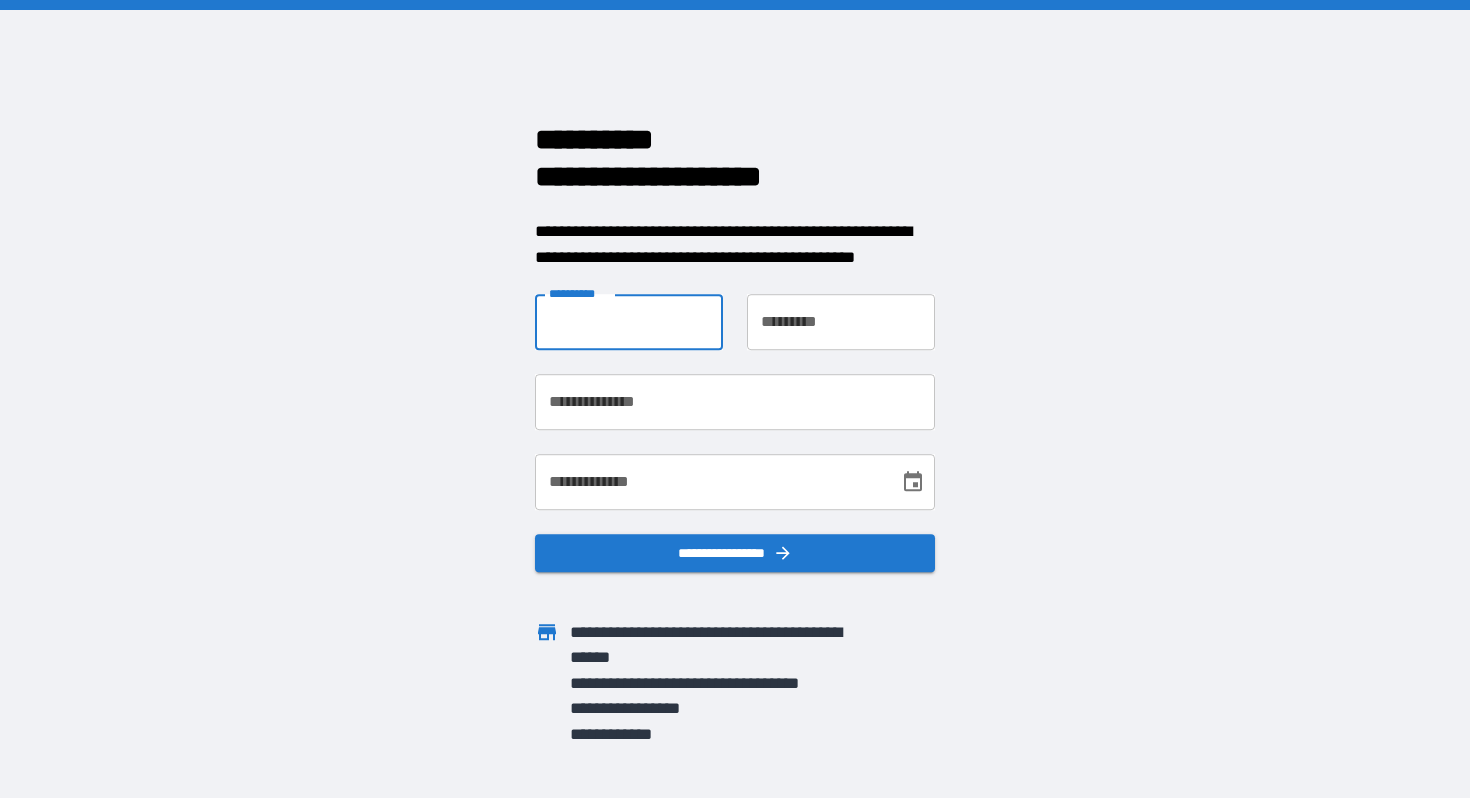 type on "****" 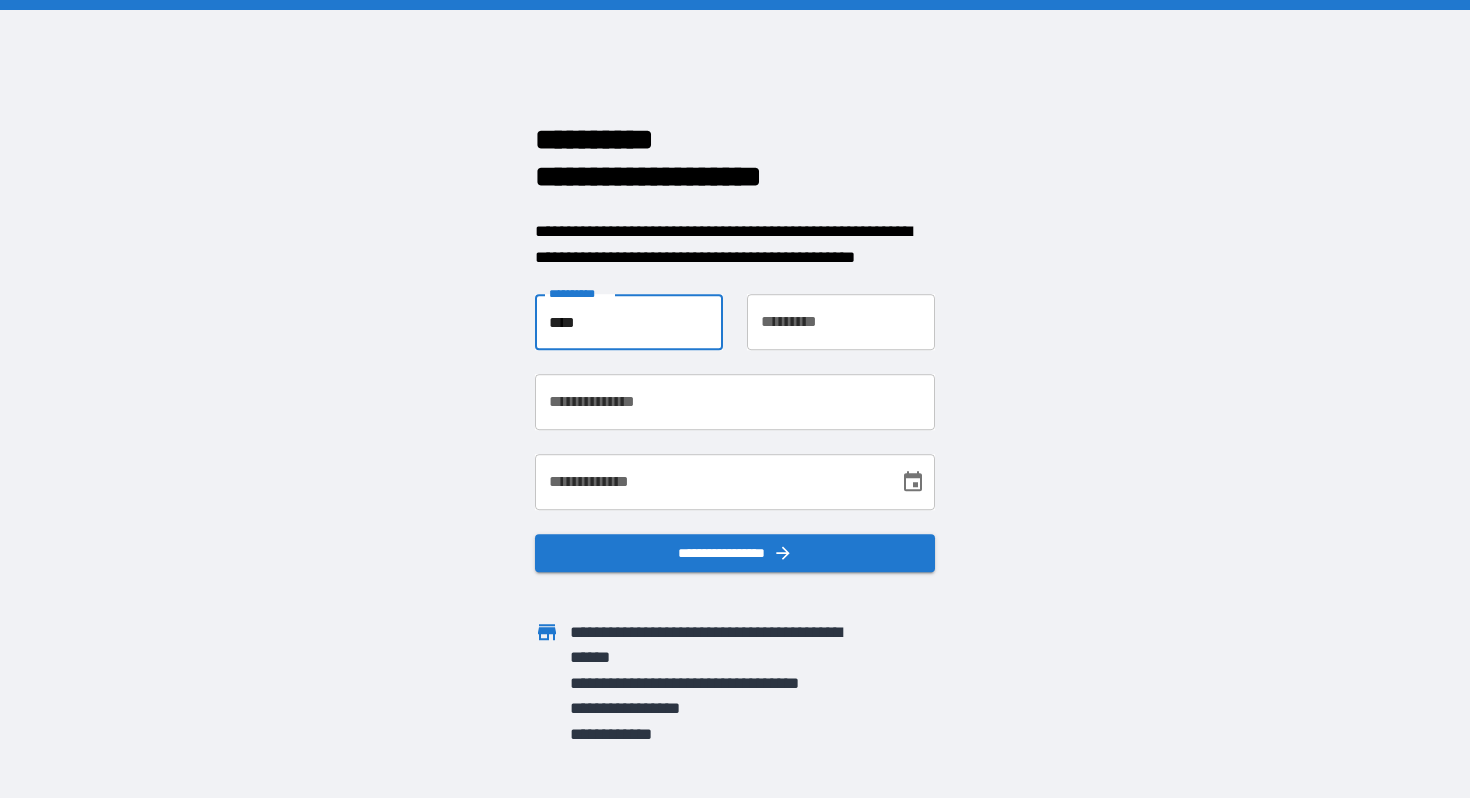 click on "**********" at bounding box center (841, 322) 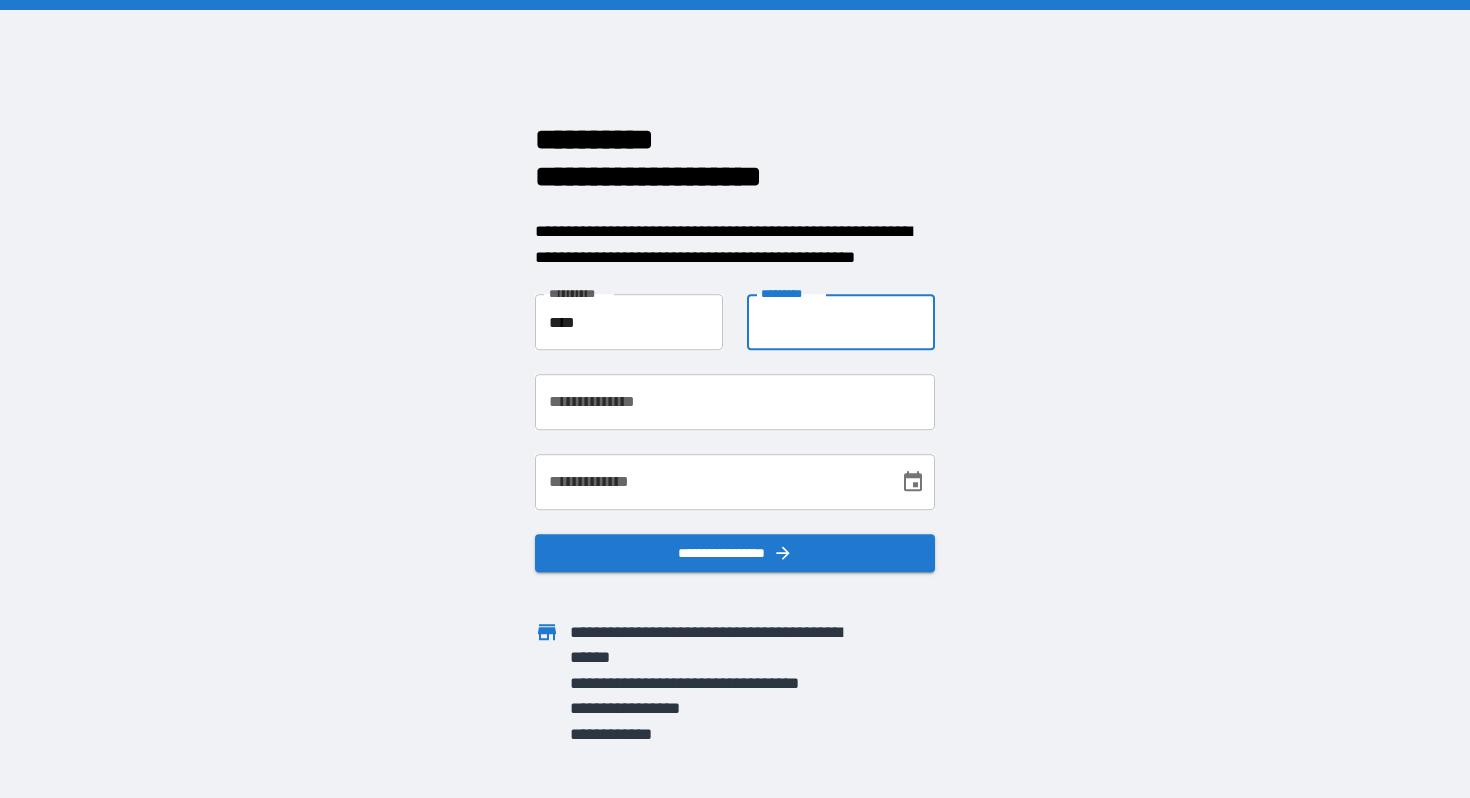 type on "*****" 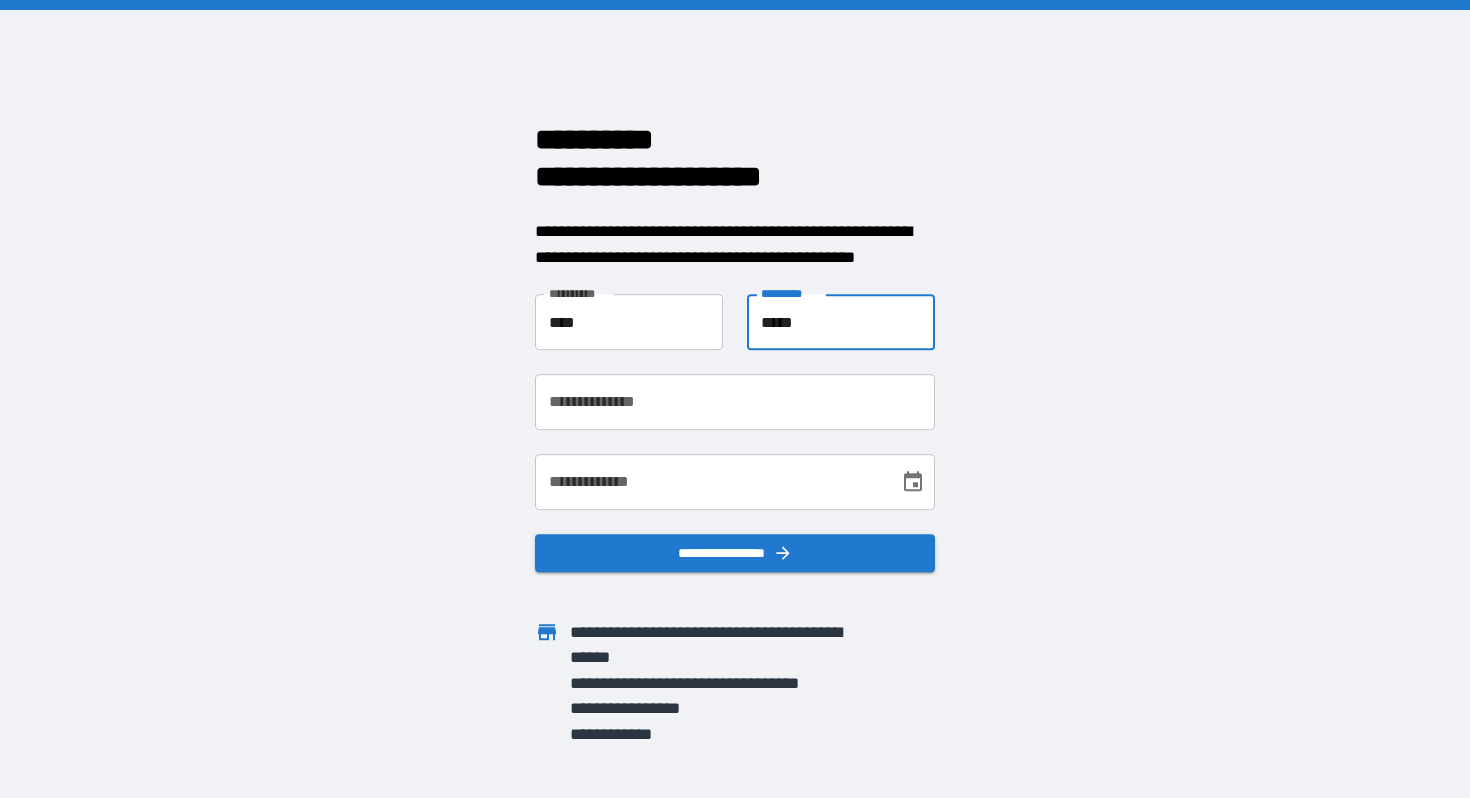 click on "**********" at bounding box center (735, 402) 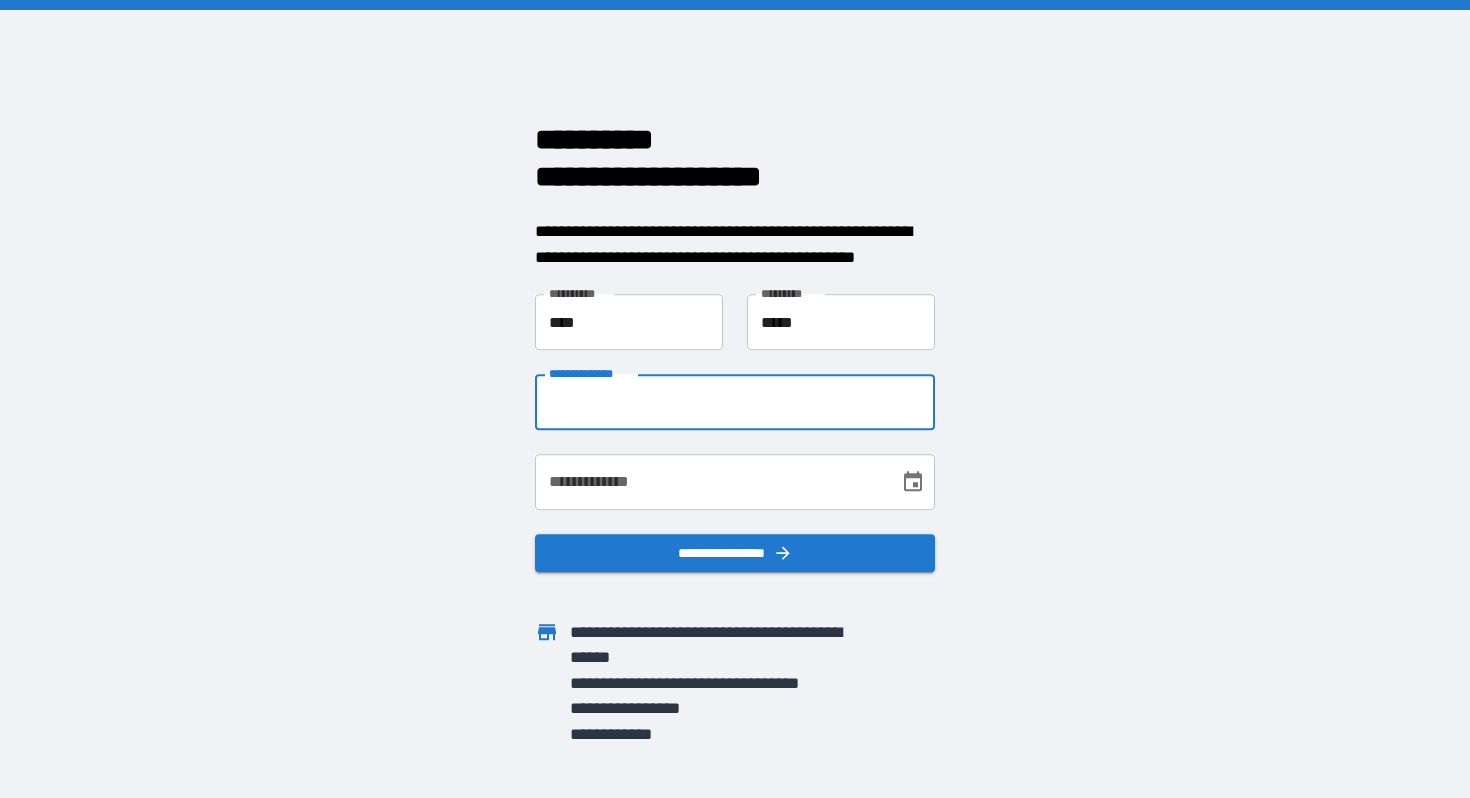 type on "**********" 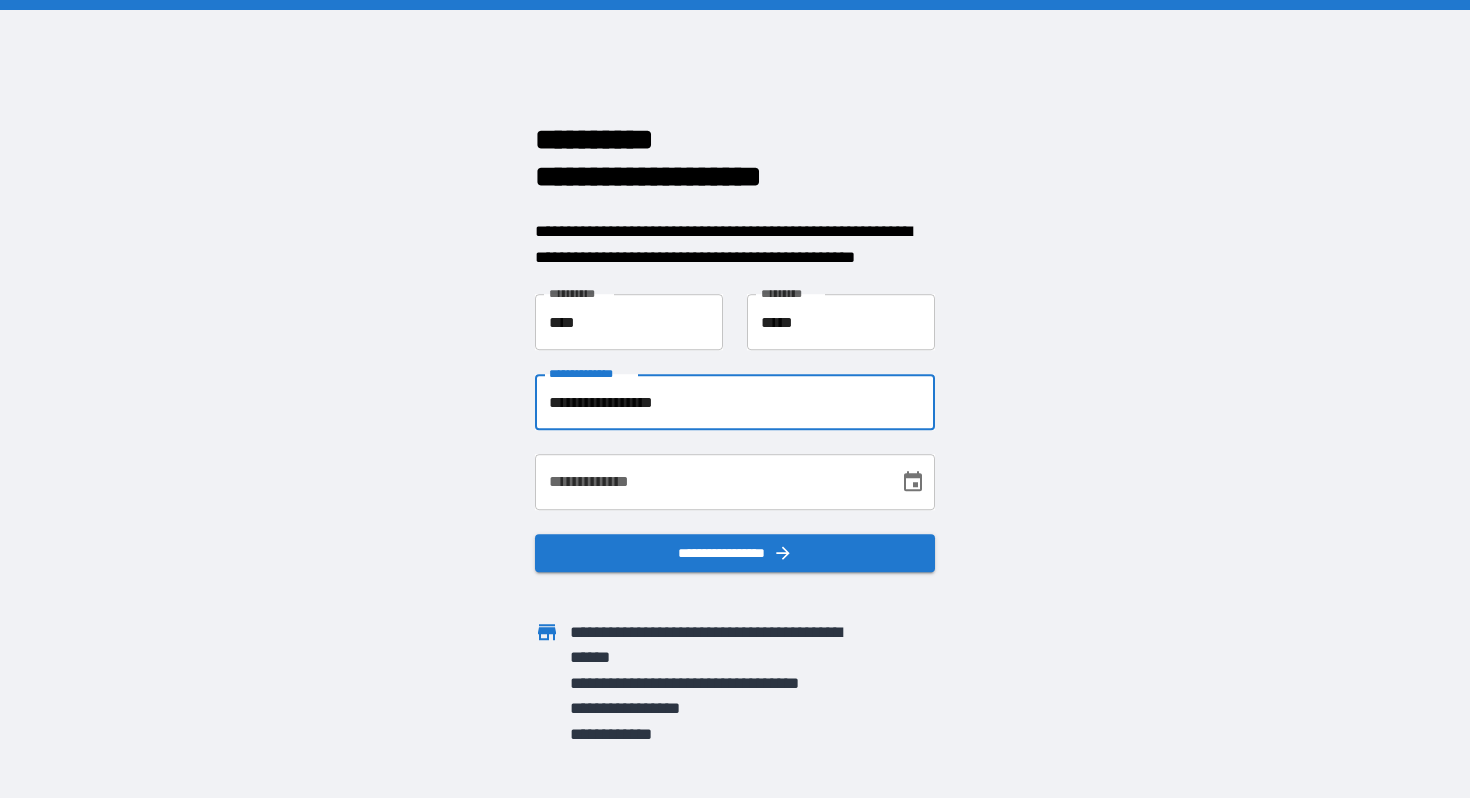 click on "**********" at bounding box center (710, 482) 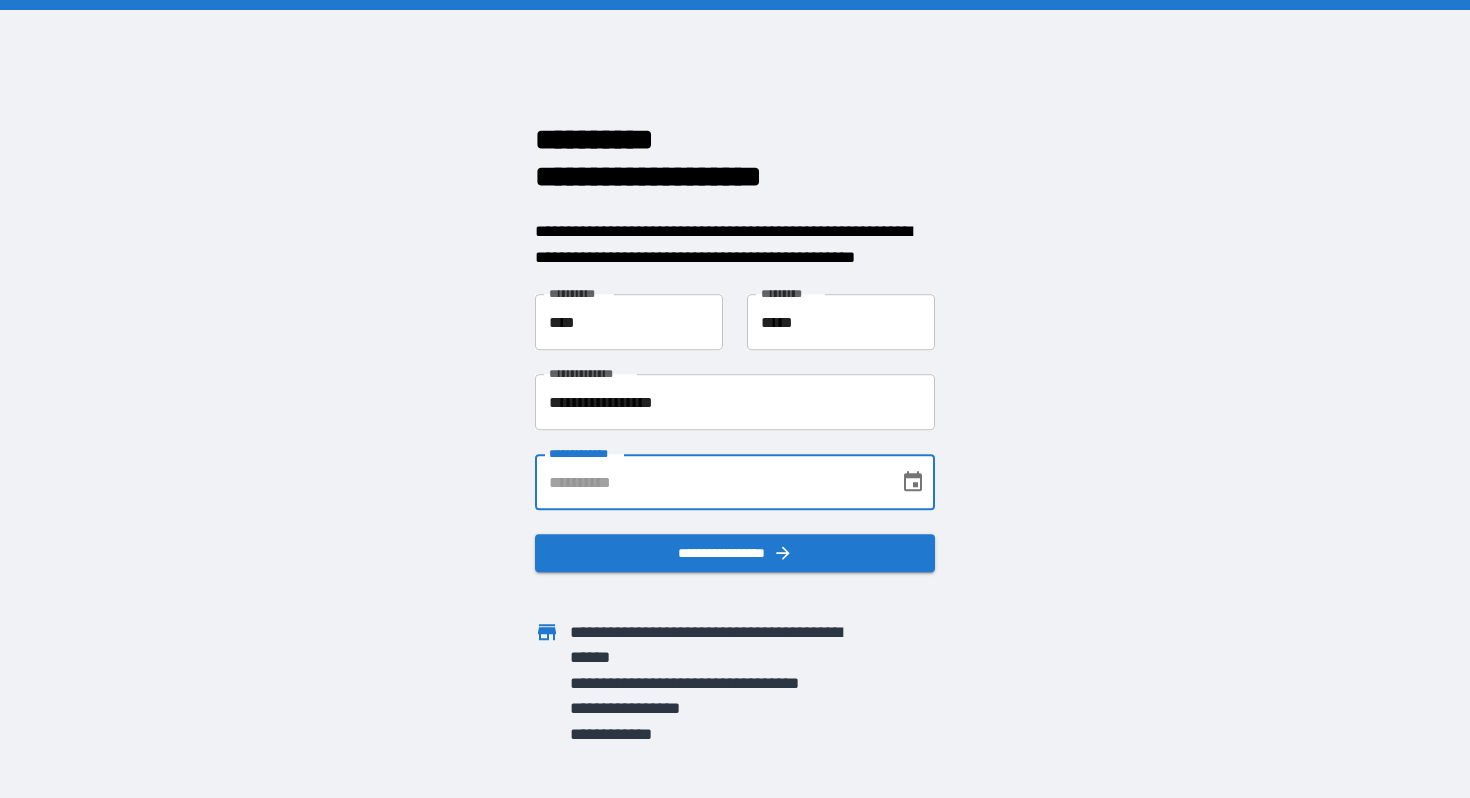 type on "**********" 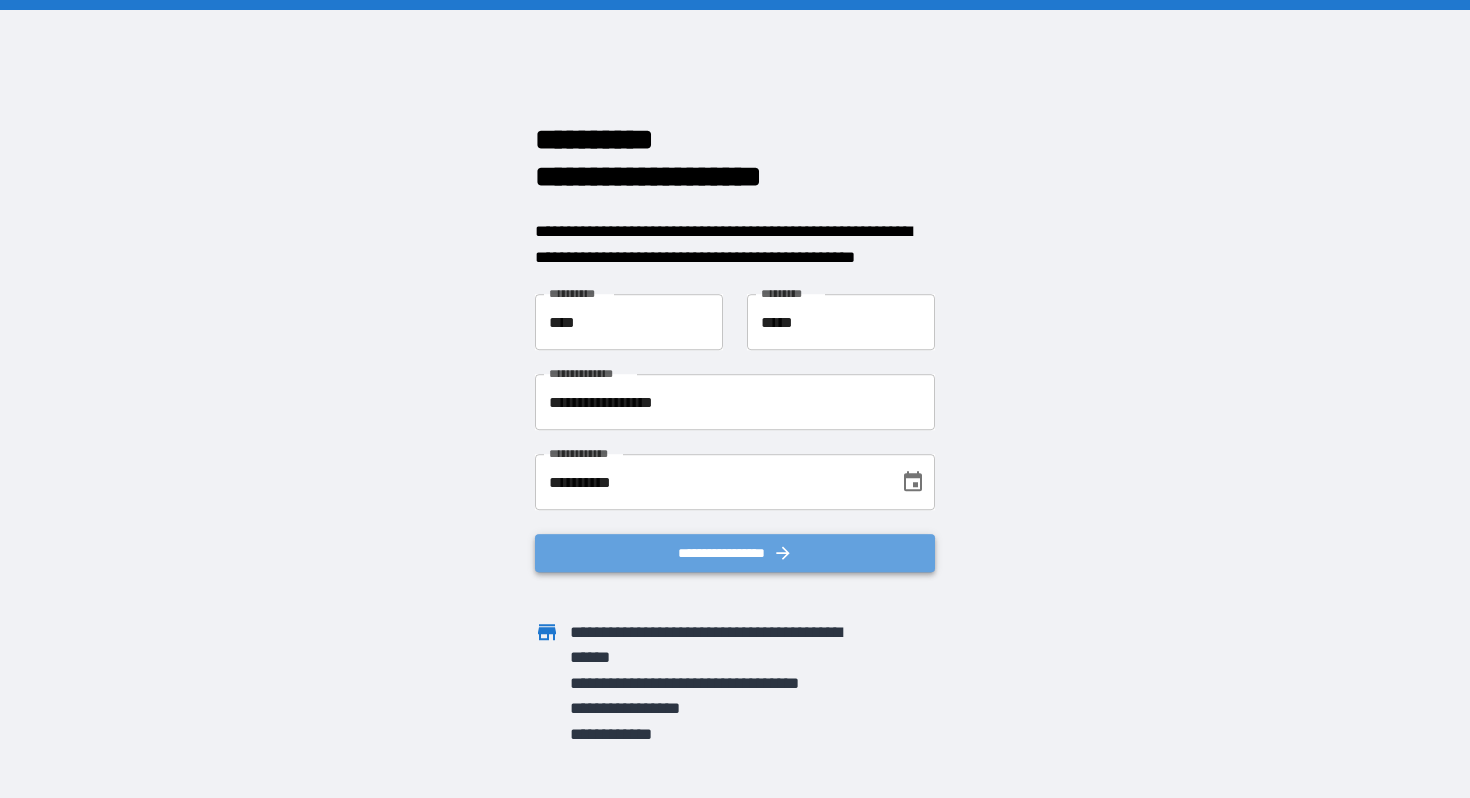 click on "**********" at bounding box center [735, 553] 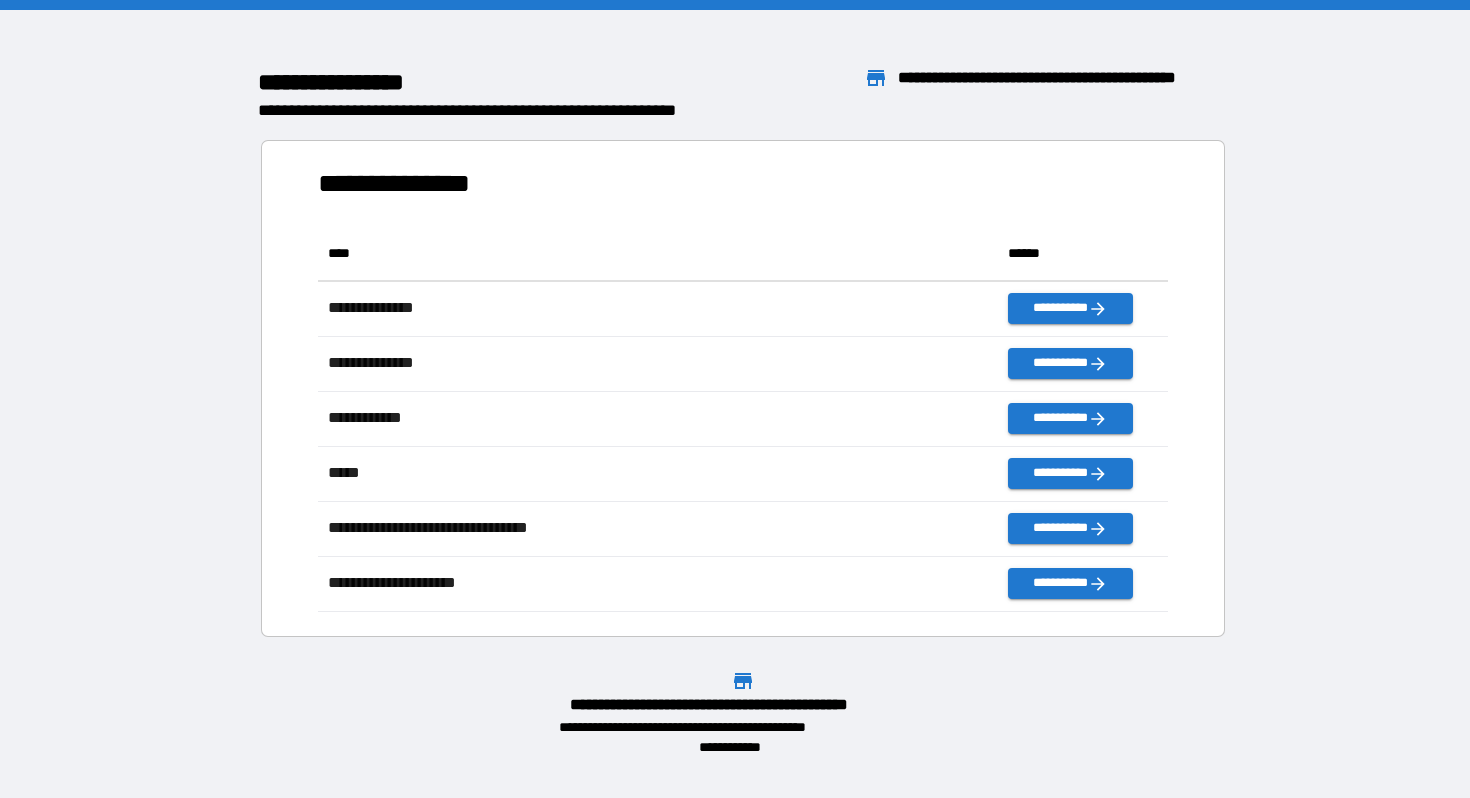 scroll, scrollTop: 1, scrollLeft: 1, axis: both 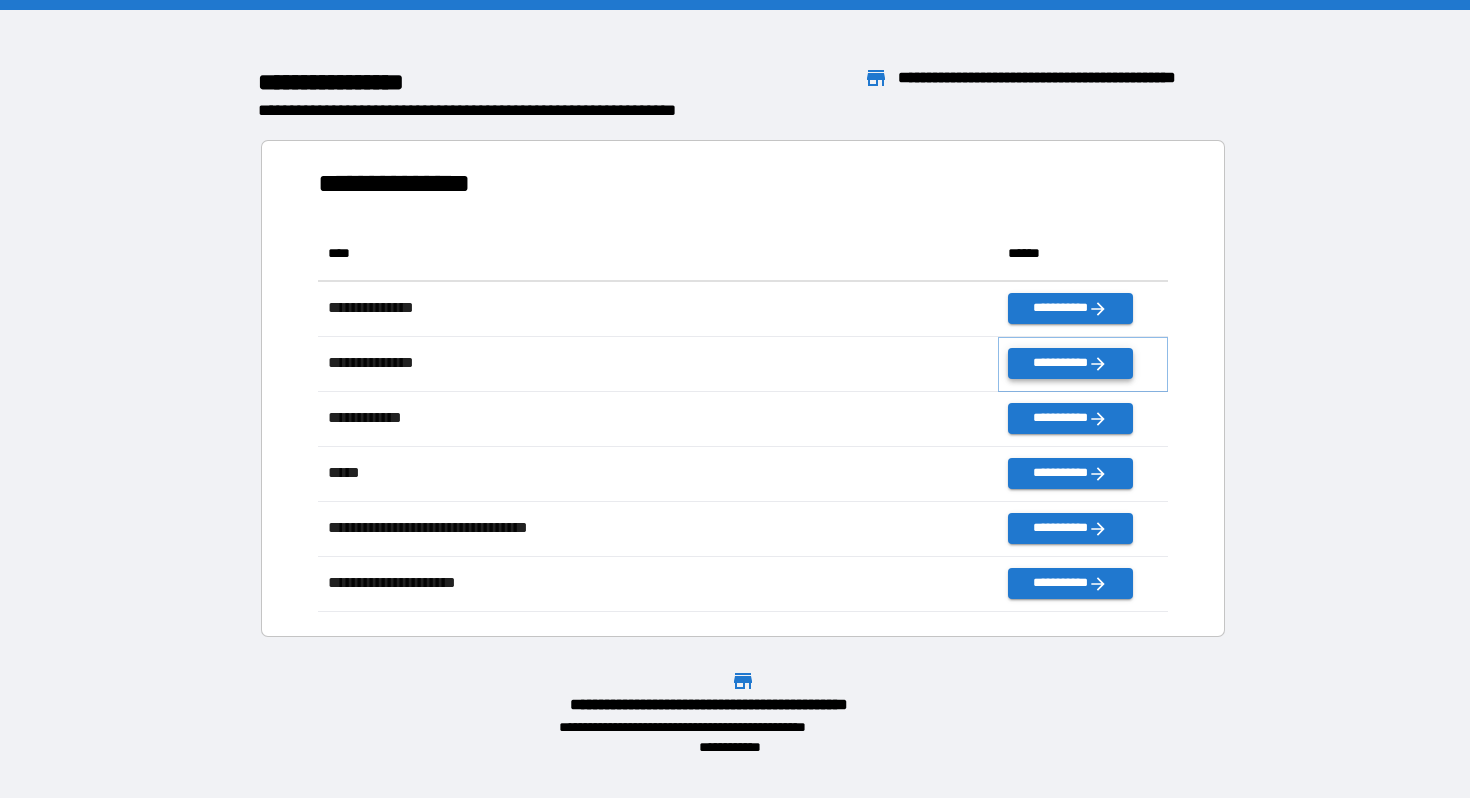 click on "**********" at bounding box center (1070, 363) 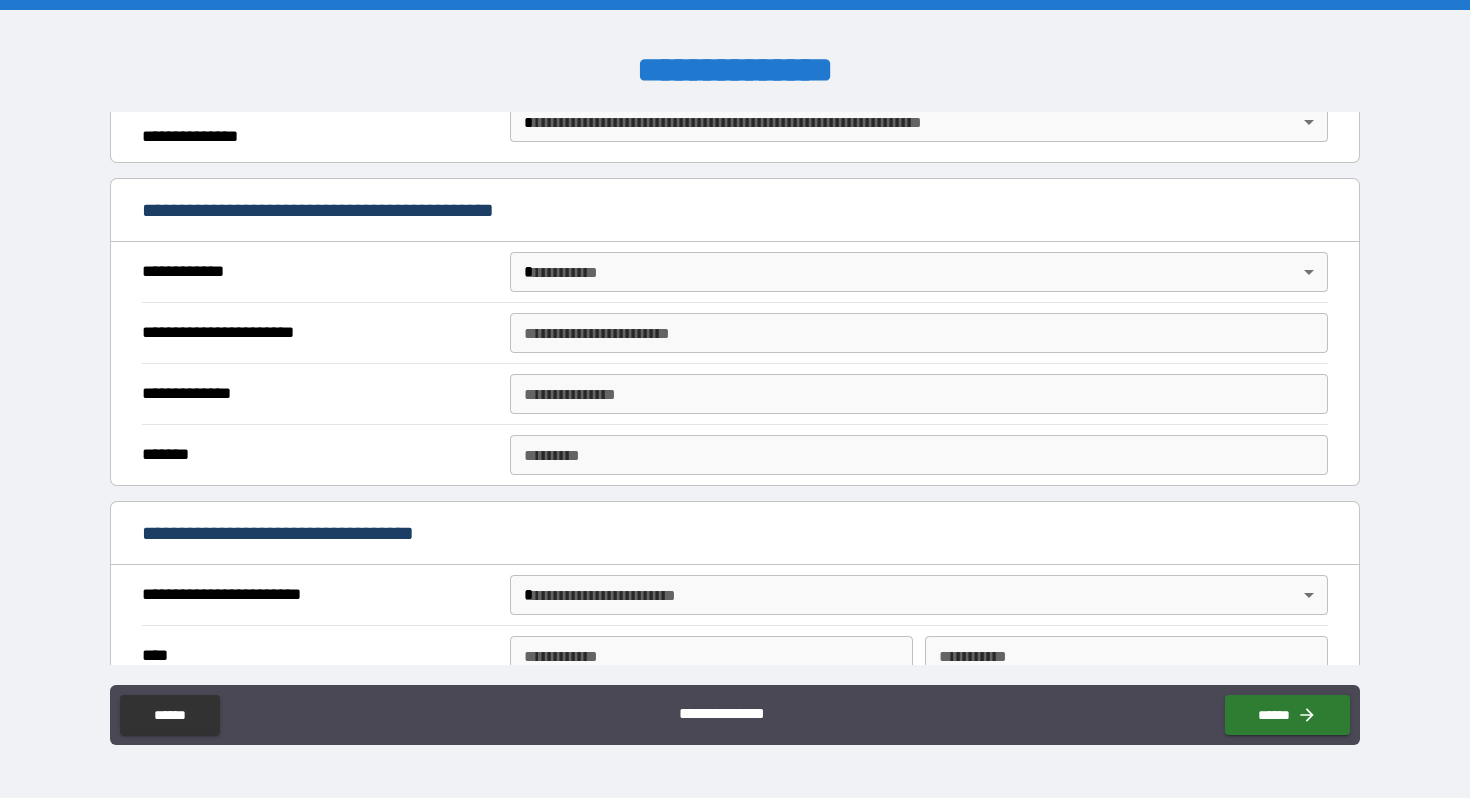 scroll, scrollTop: 328, scrollLeft: 0, axis: vertical 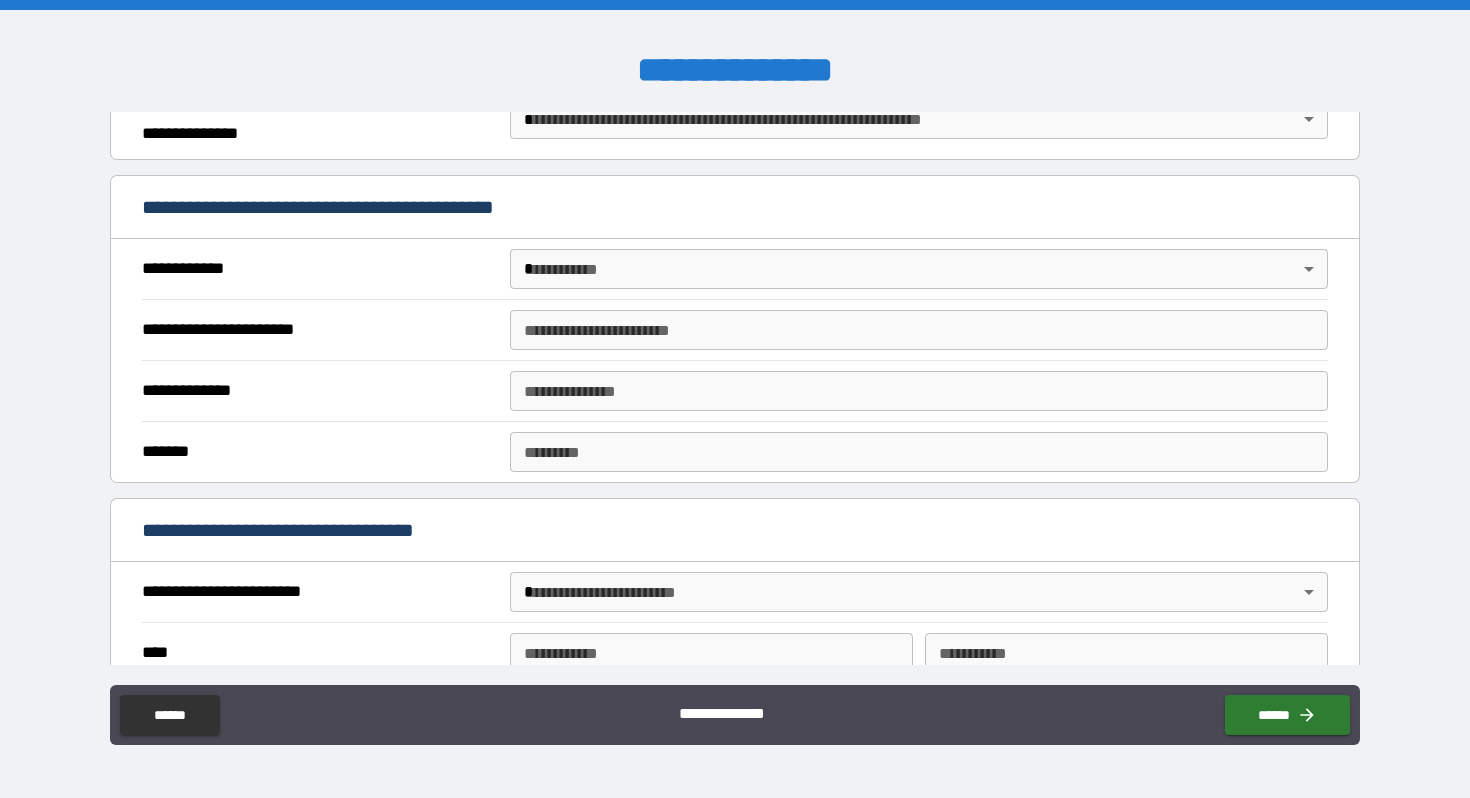 click on "**********" at bounding box center [735, 399] 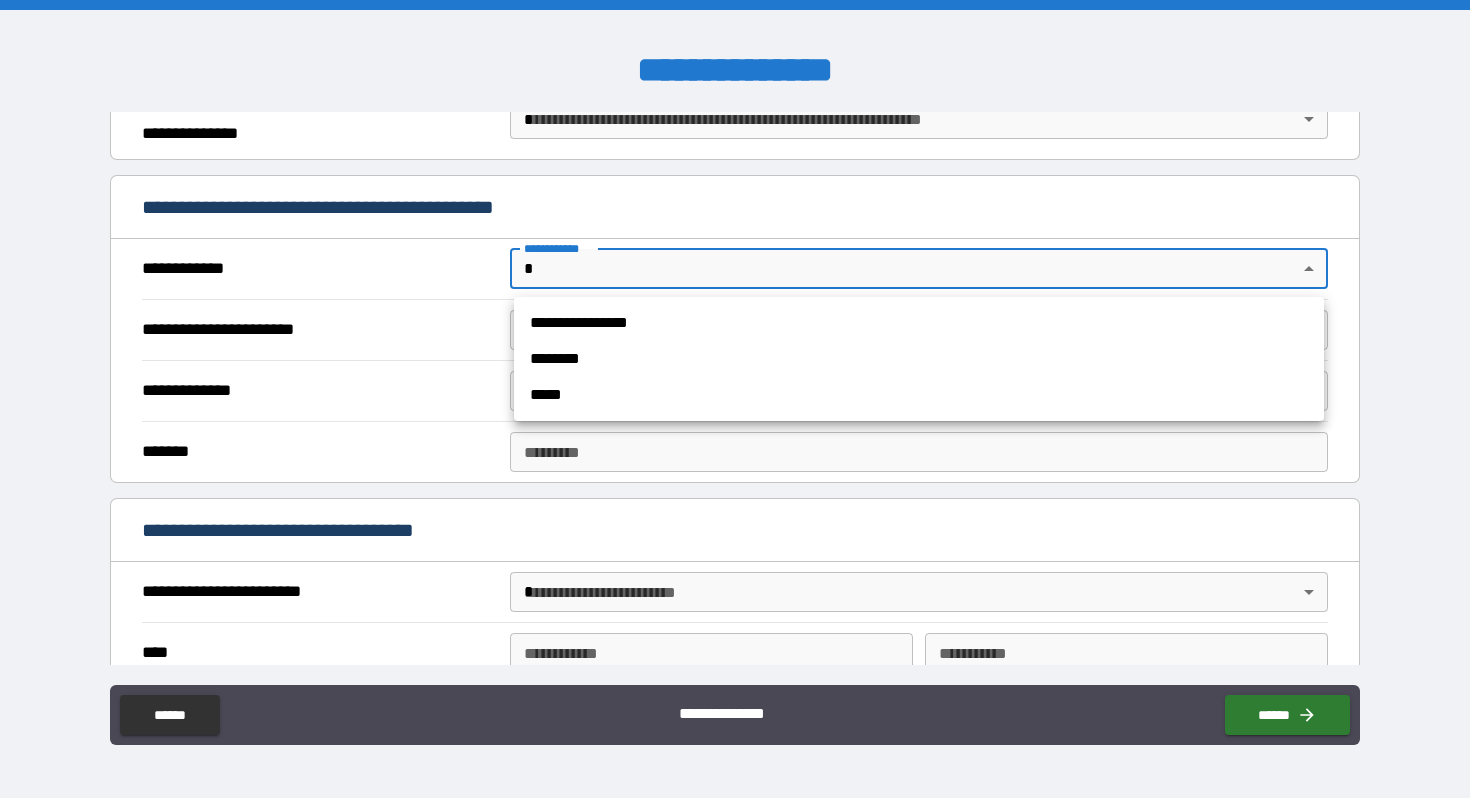click at bounding box center (735, 399) 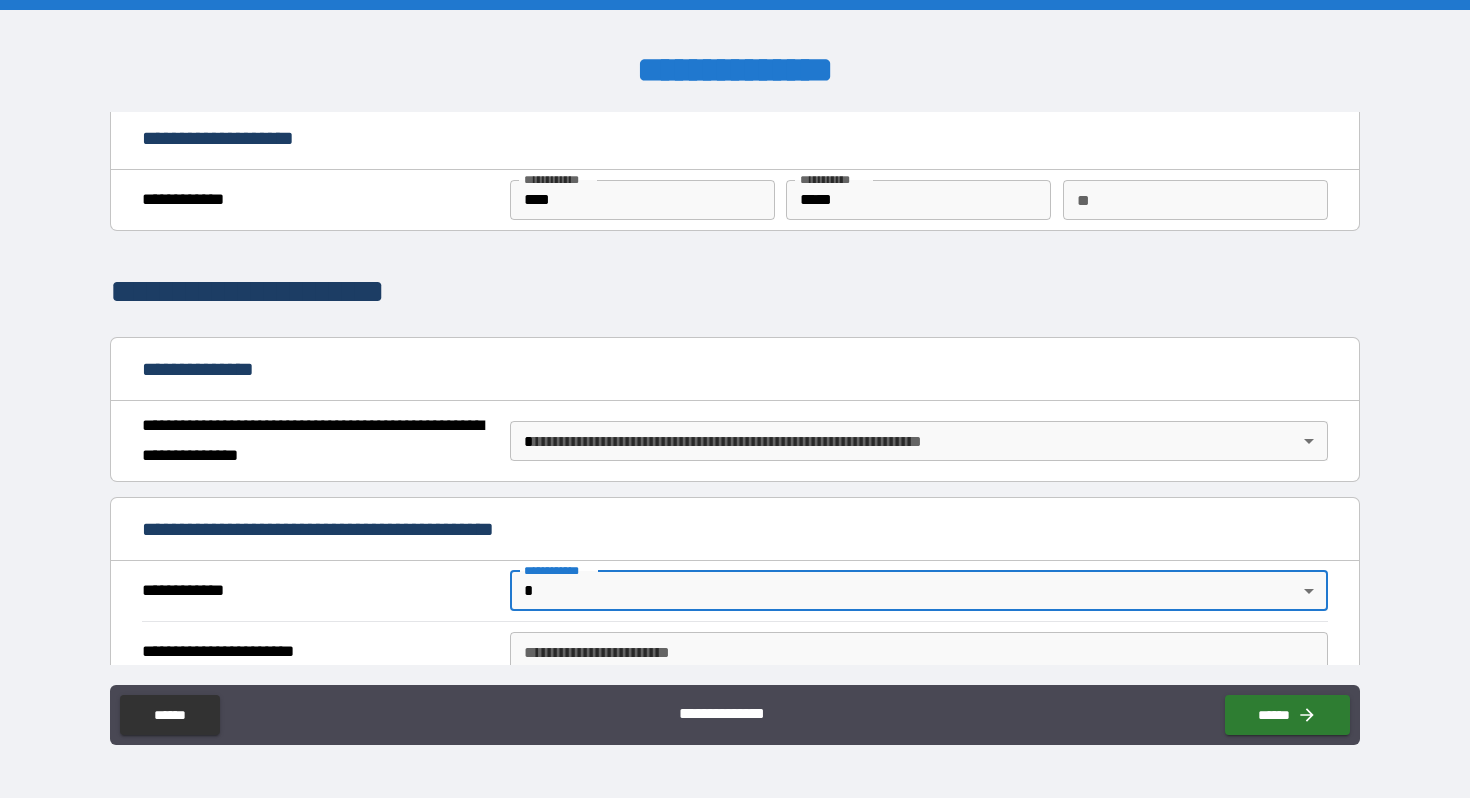 scroll, scrollTop: 0, scrollLeft: 0, axis: both 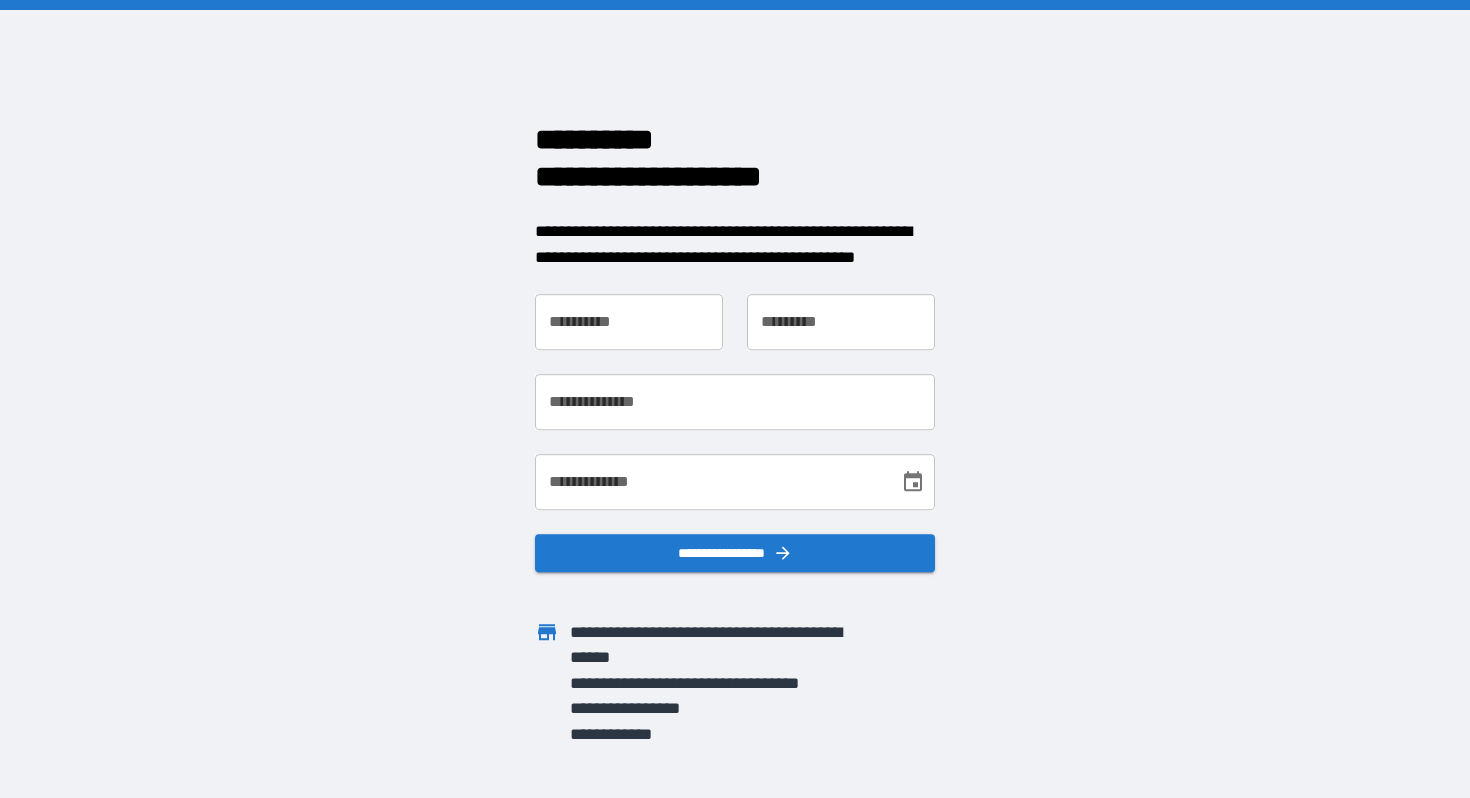click on "**********" at bounding box center [629, 322] 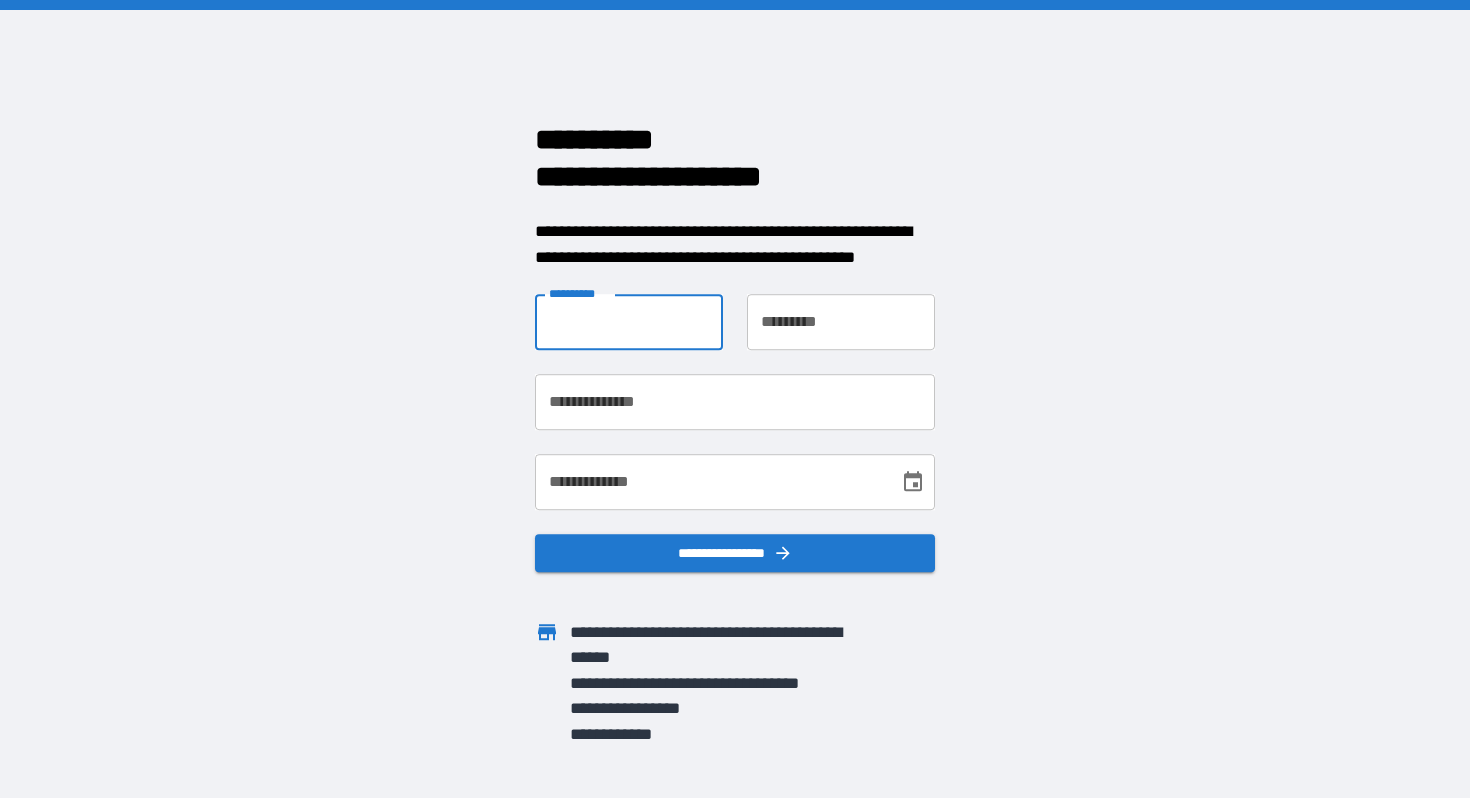 type on "****" 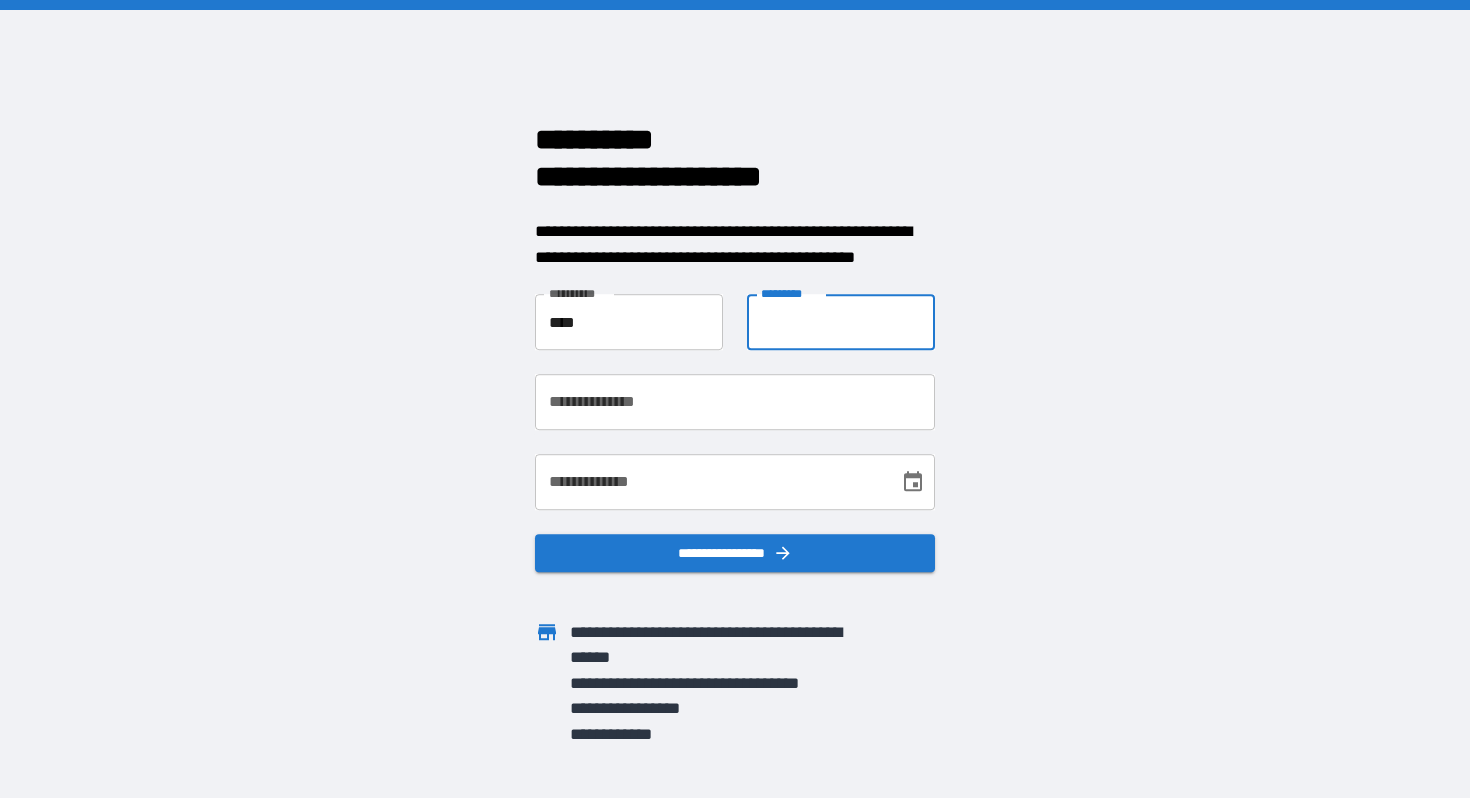click on "**********" at bounding box center [841, 322] 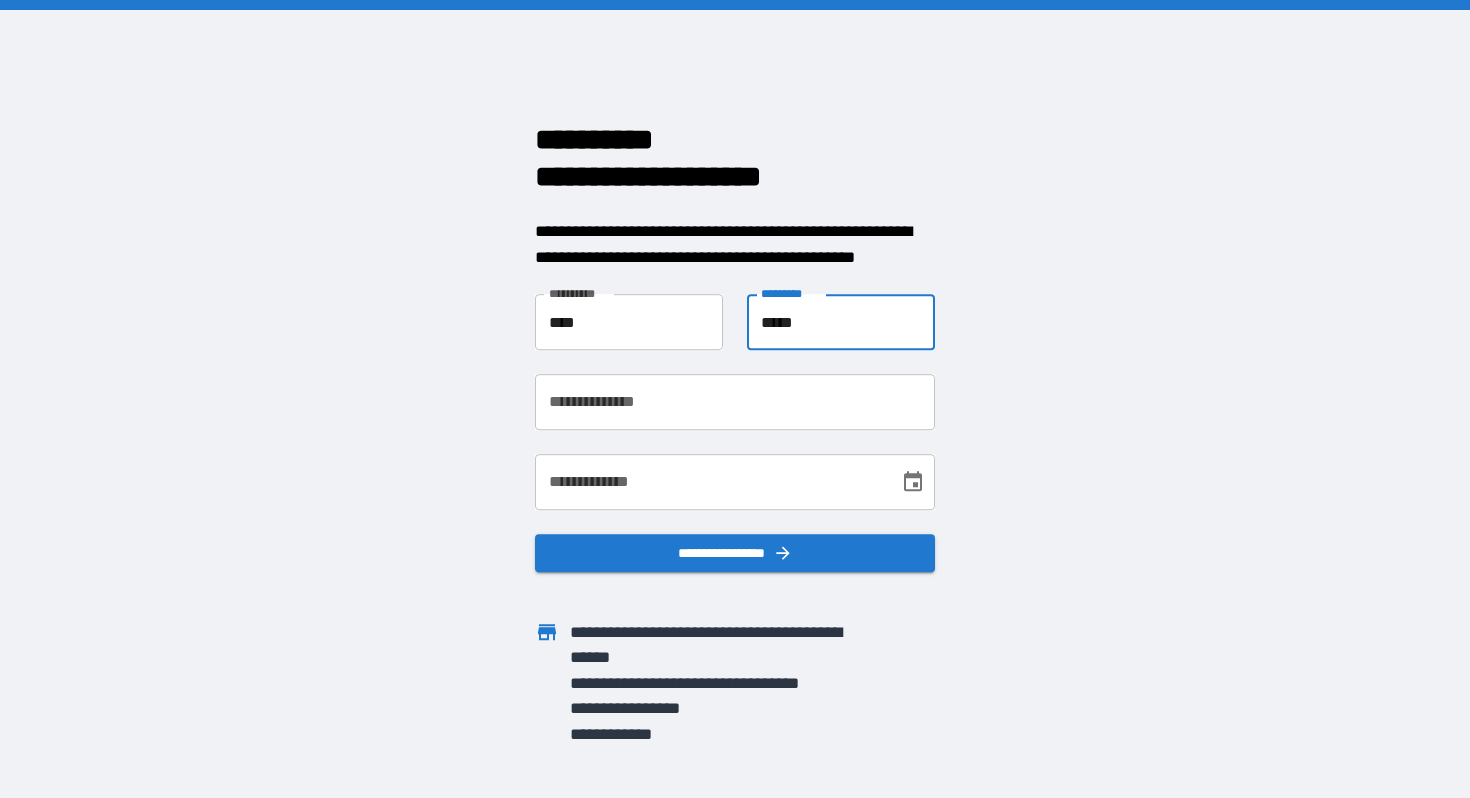 click on "**********" at bounding box center (735, 402) 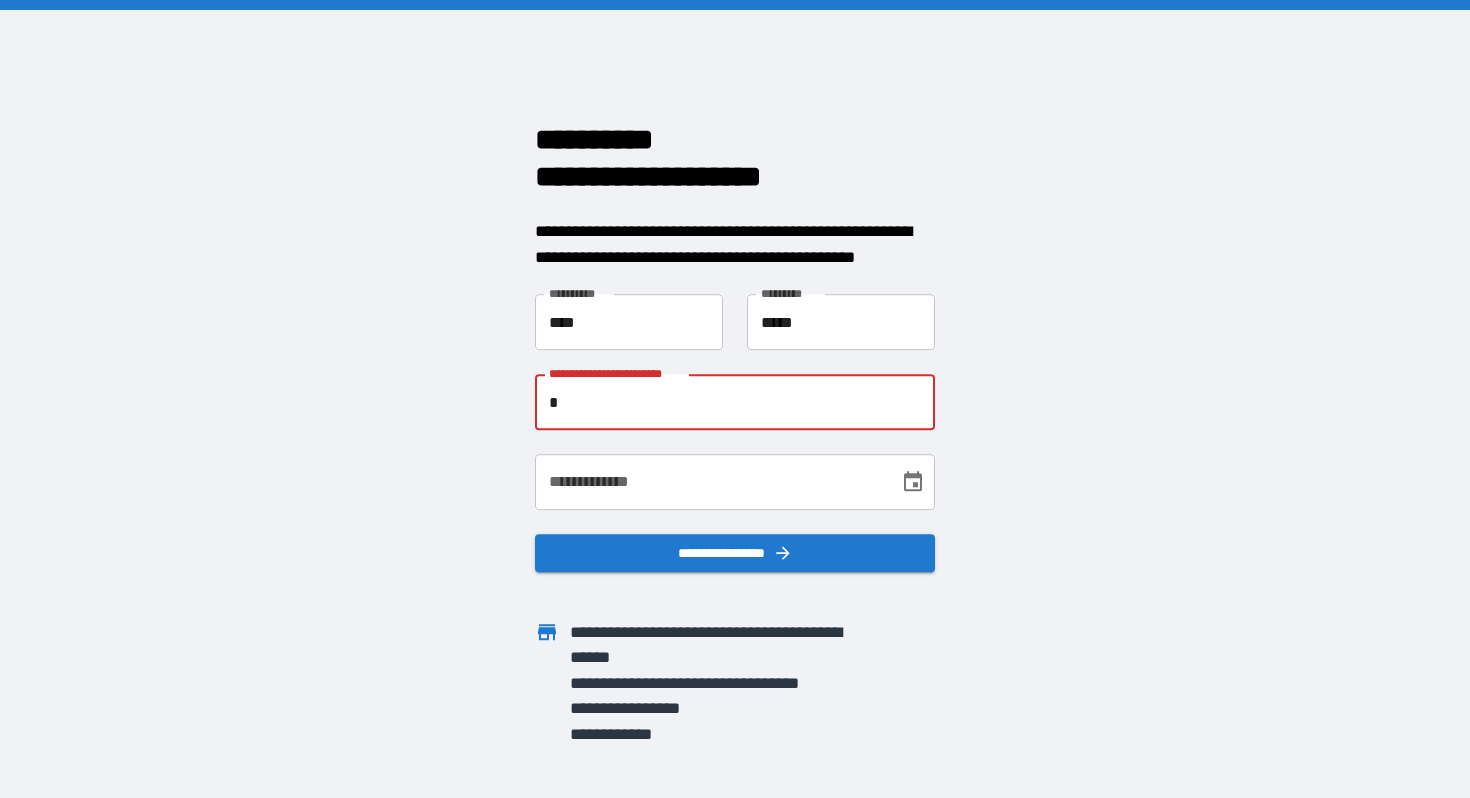 type on "**********" 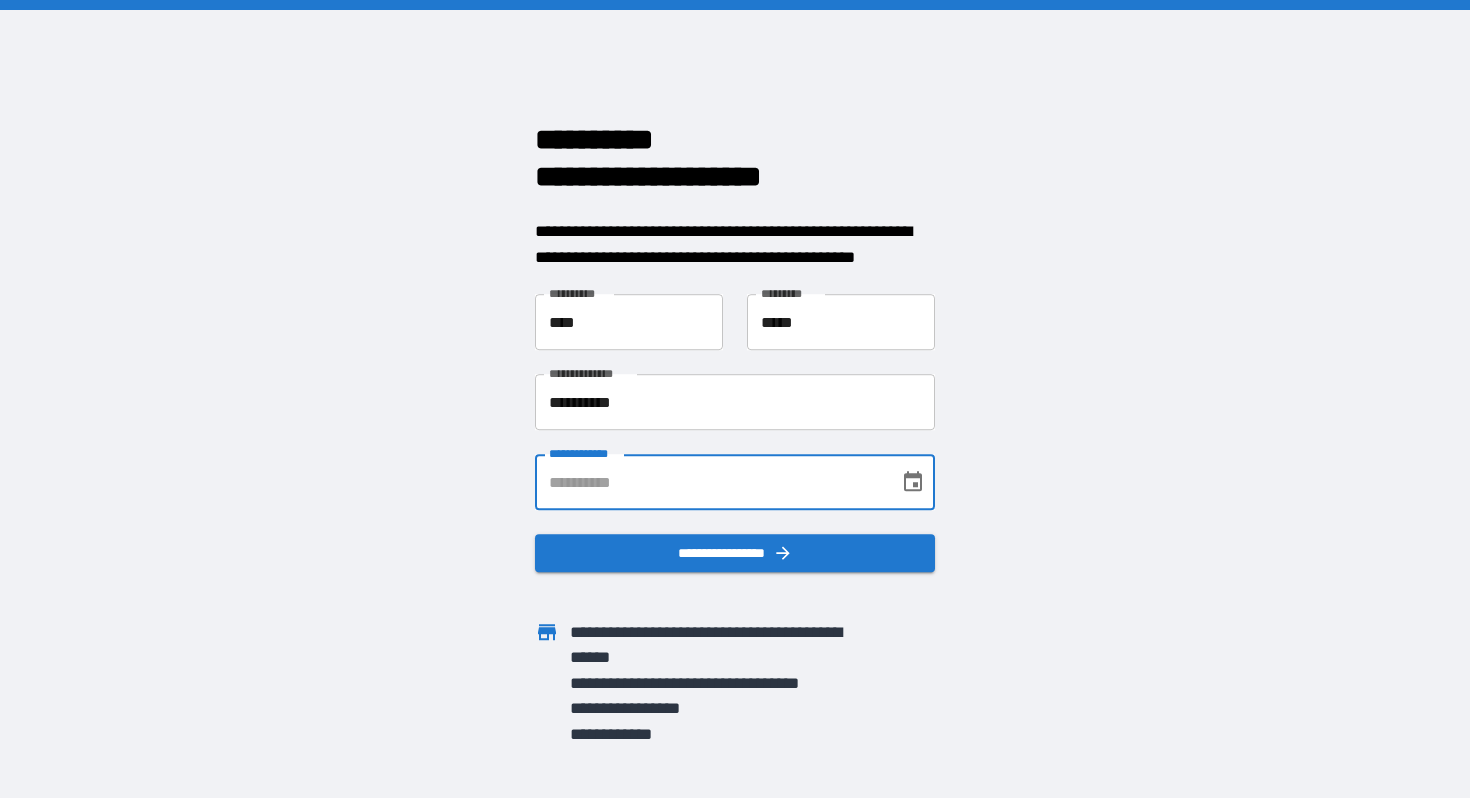 click on "**********" at bounding box center [710, 482] 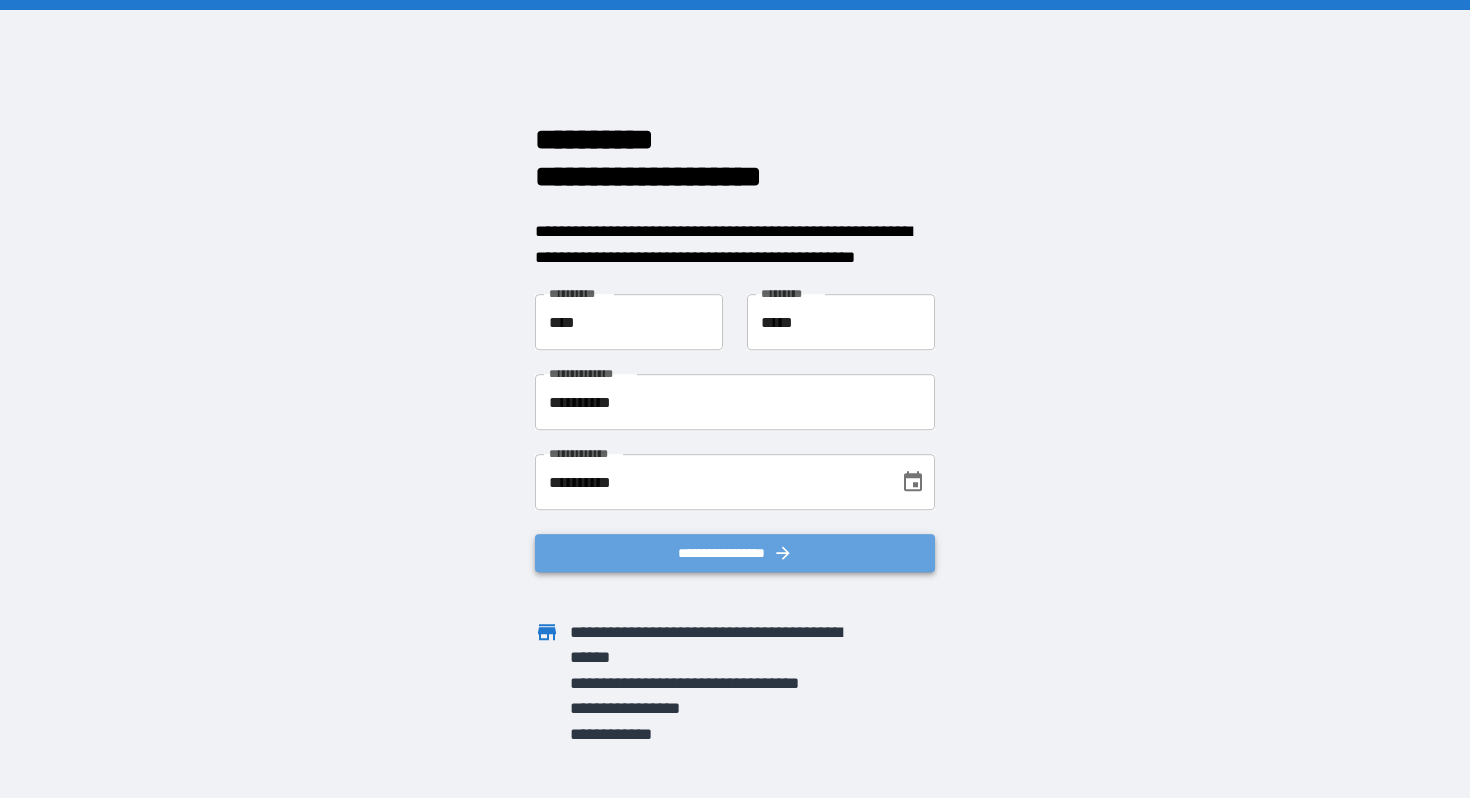click on "**********" at bounding box center (735, 553) 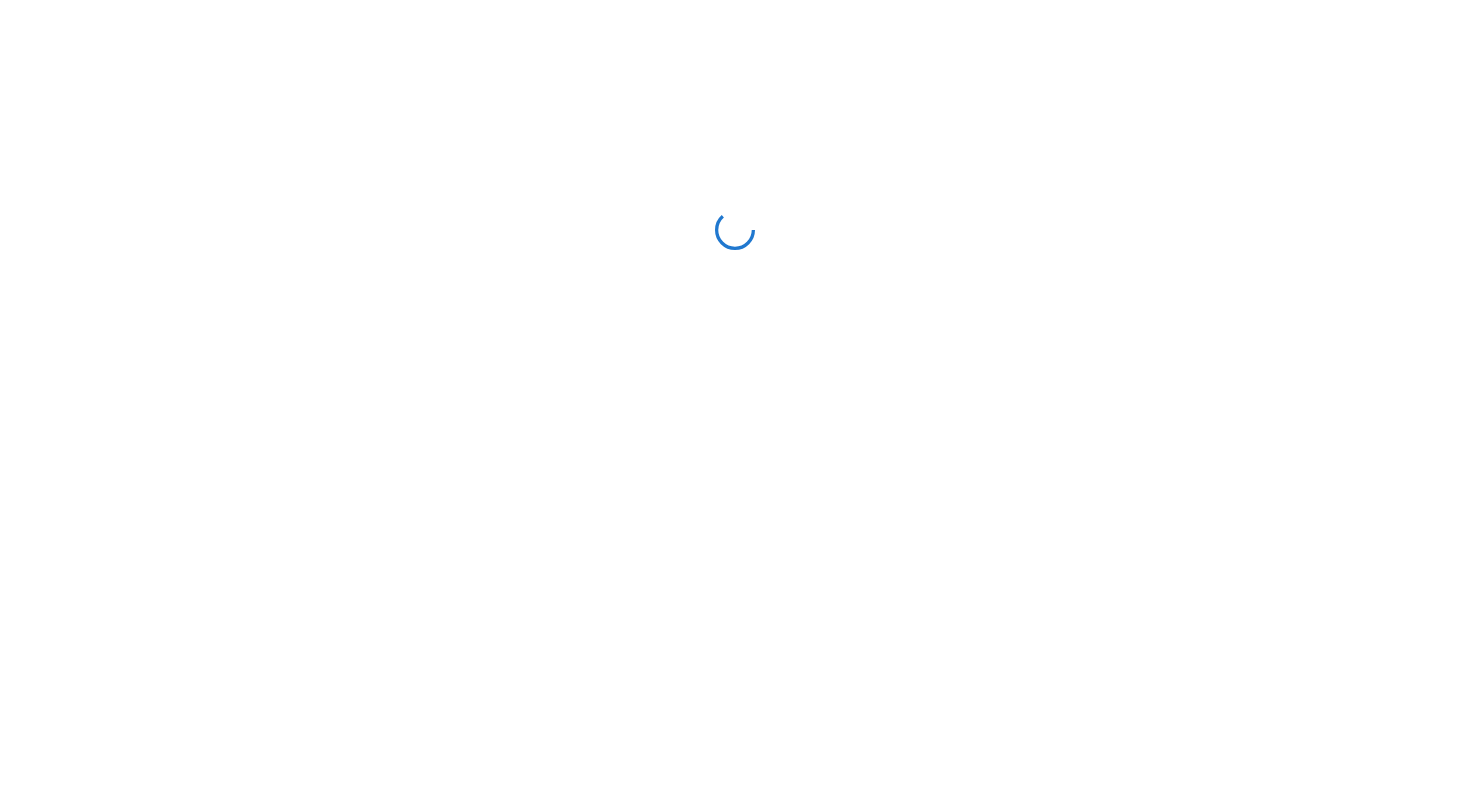 scroll, scrollTop: 0, scrollLeft: 0, axis: both 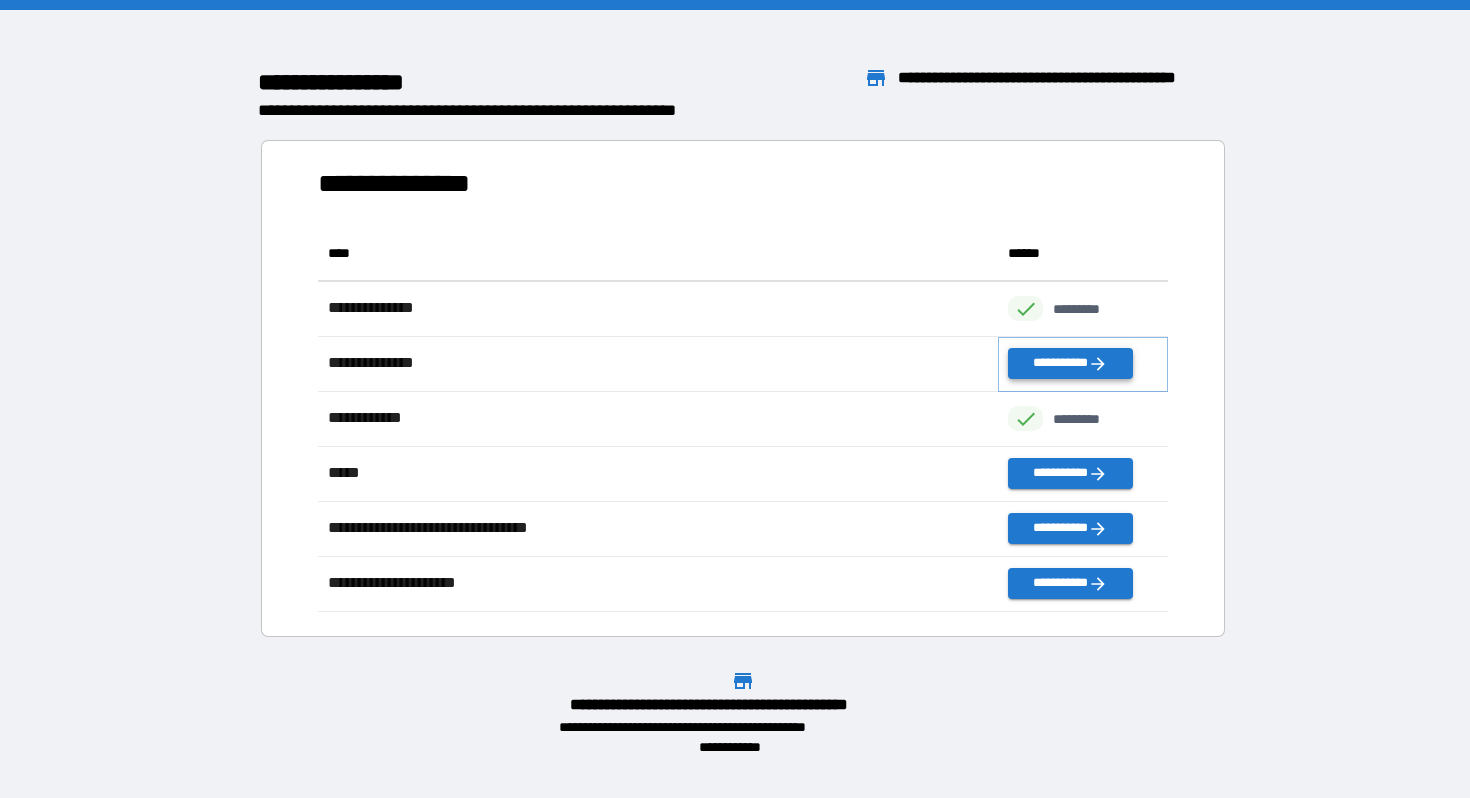 click on "**********" at bounding box center [1070, 363] 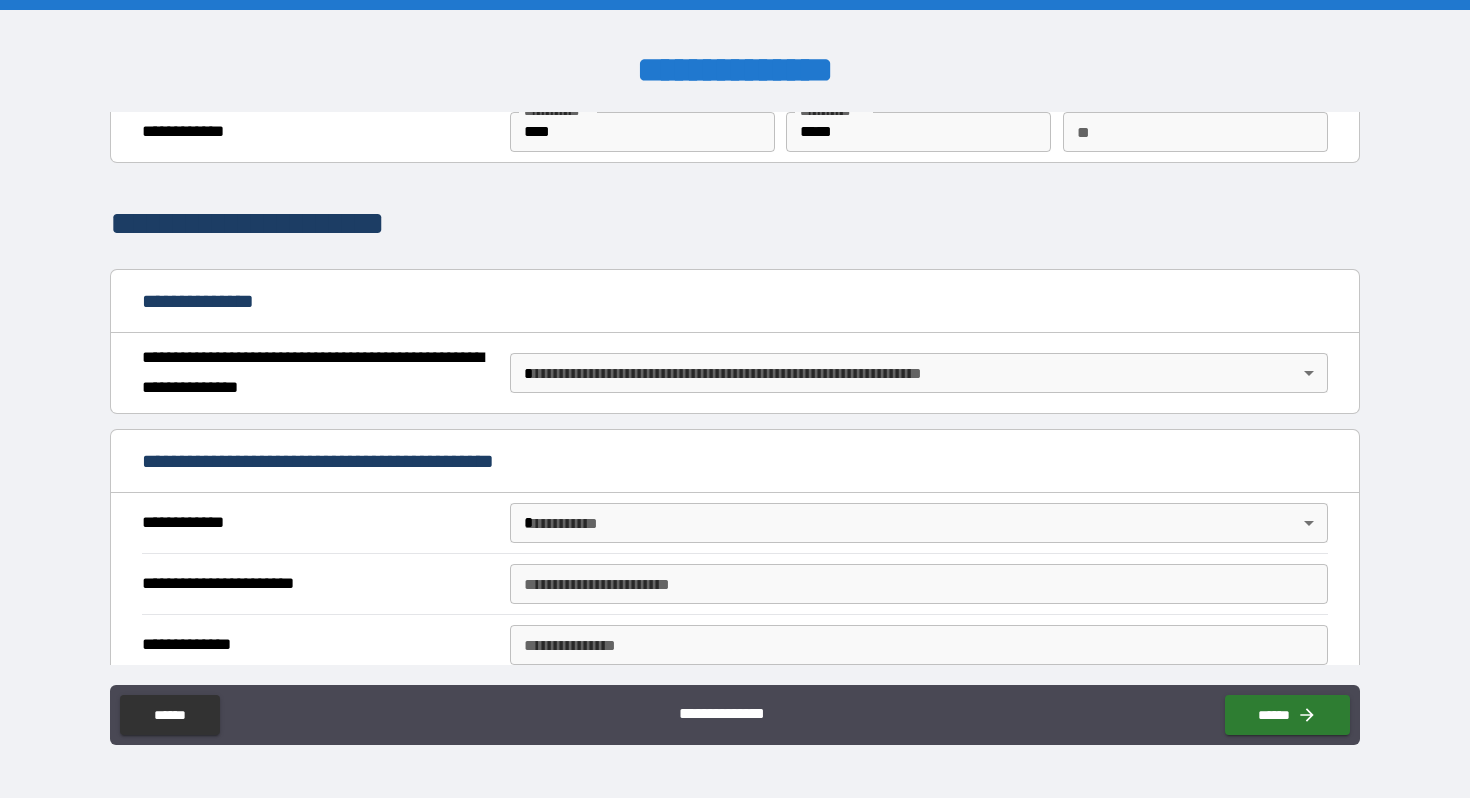 scroll, scrollTop: 93, scrollLeft: 0, axis: vertical 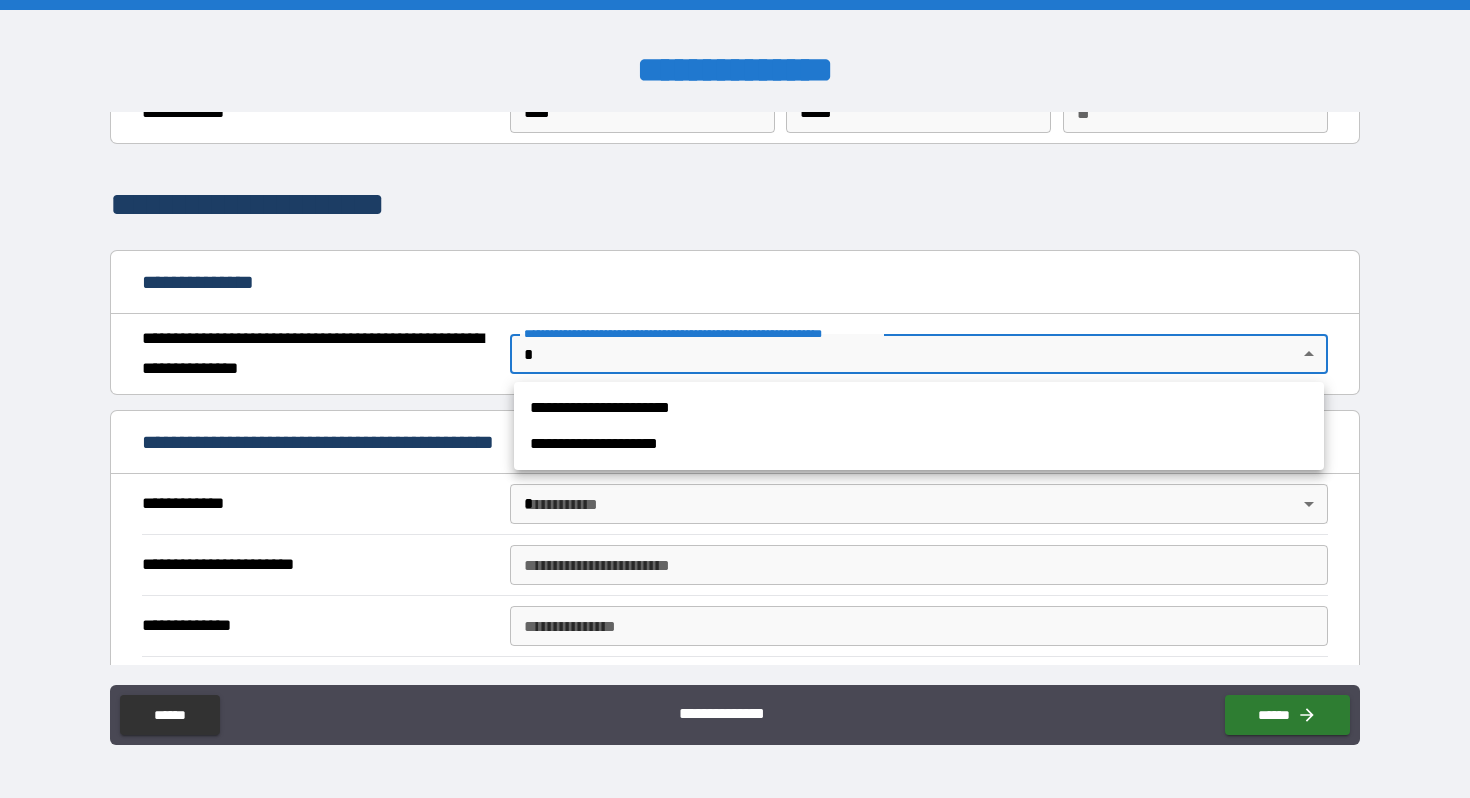 click on "**********" at bounding box center [735, 399] 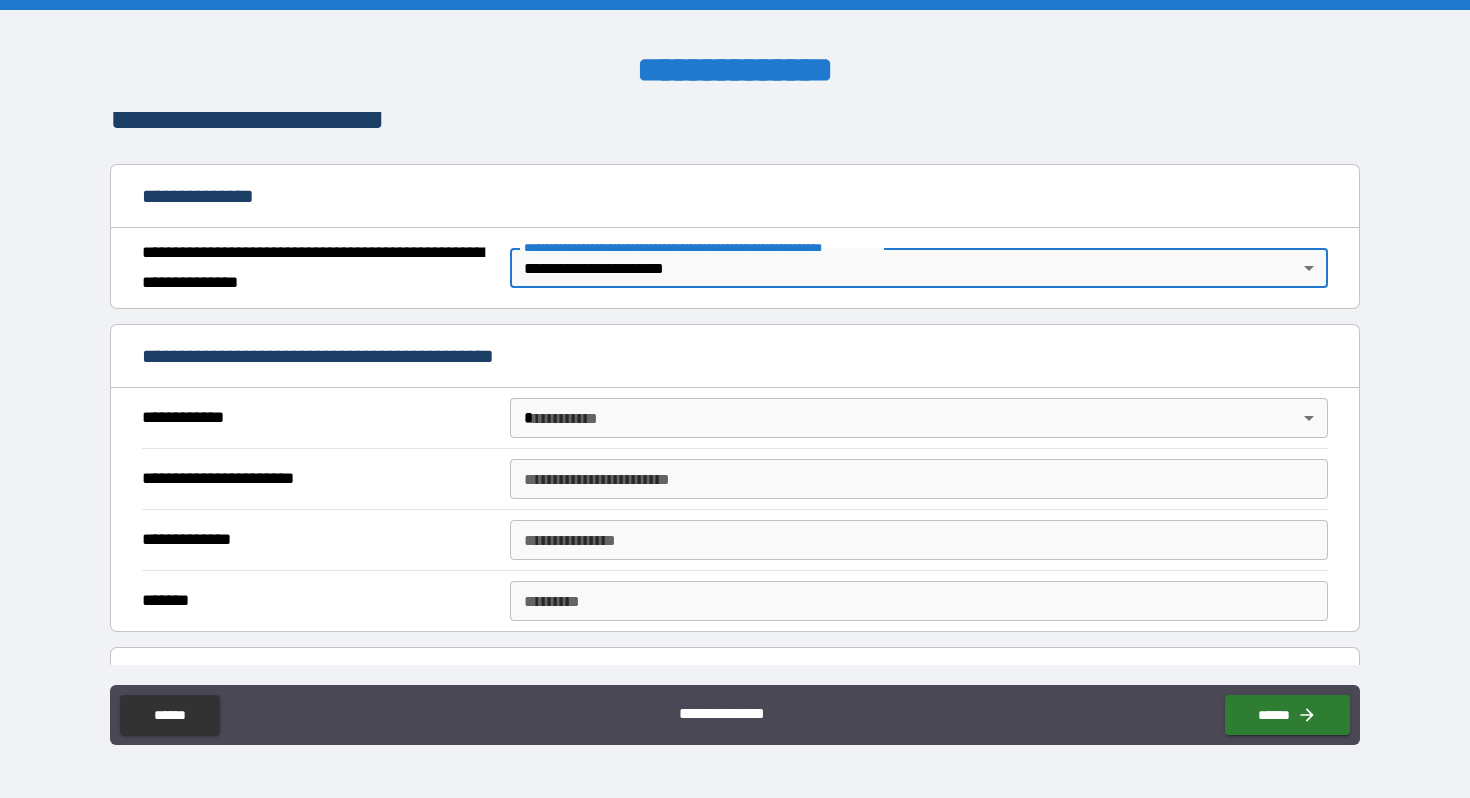 scroll, scrollTop: 182, scrollLeft: 0, axis: vertical 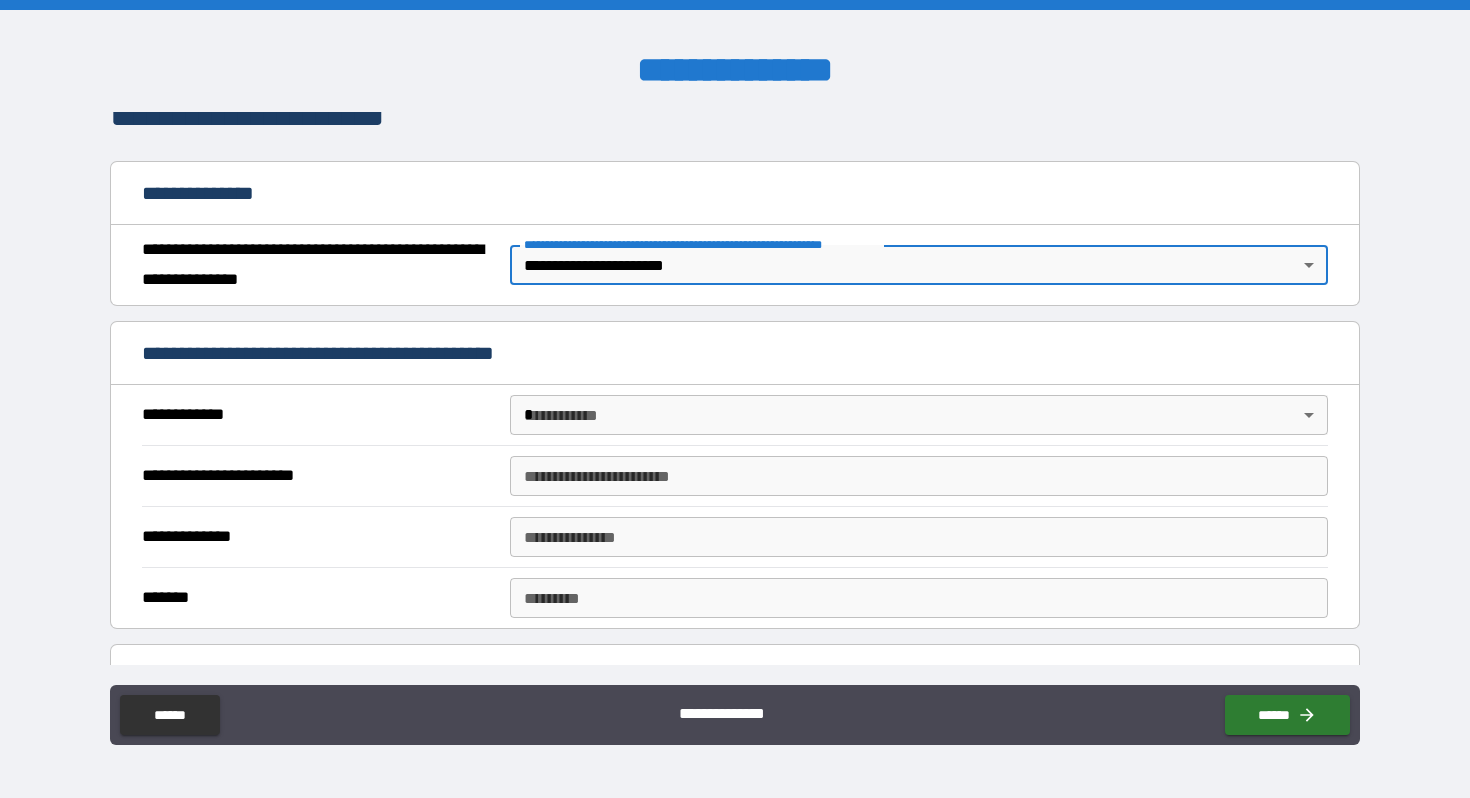 click on "**********" at bounding box center [735, 399] 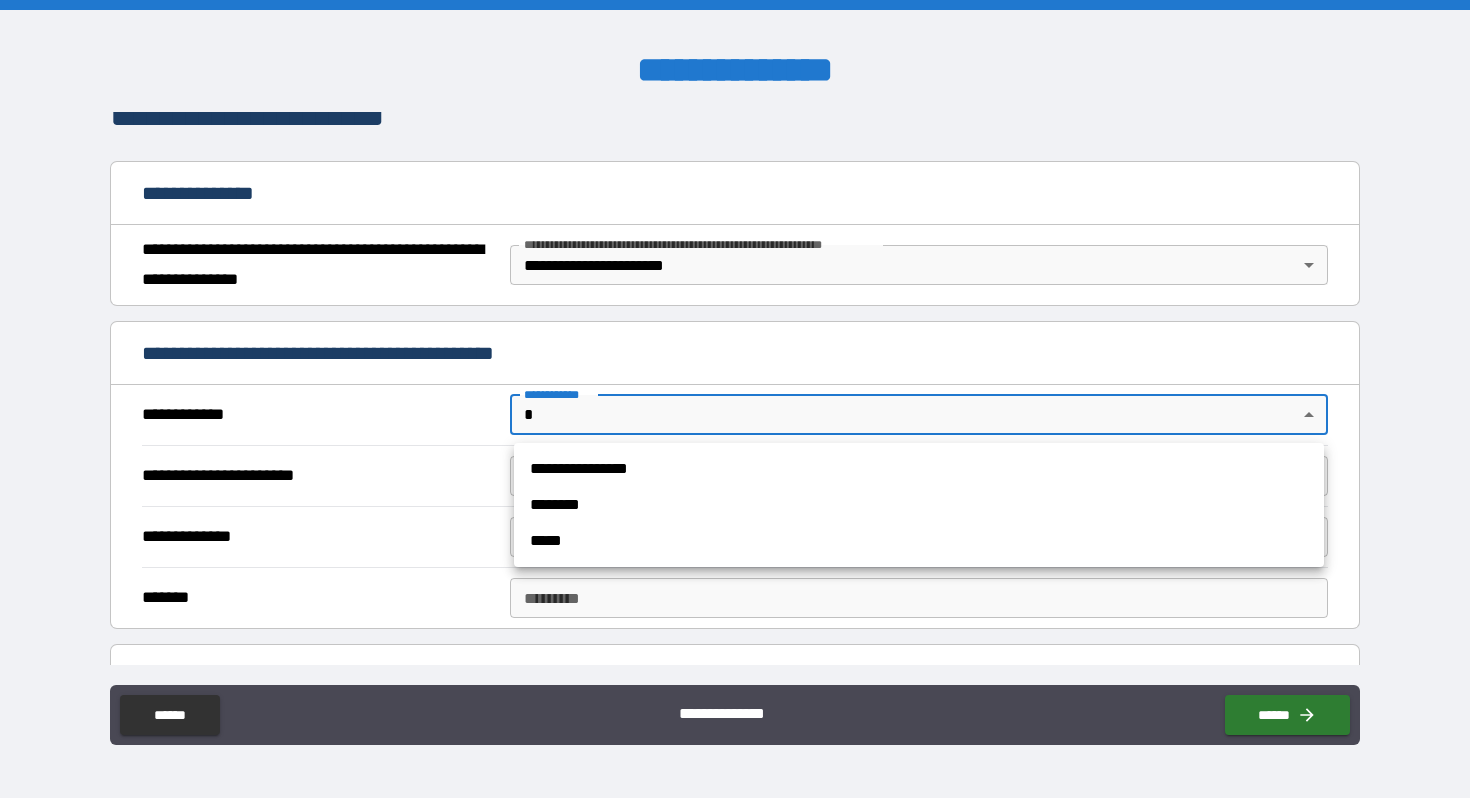click on "*****" at bounding box center [919, 541] 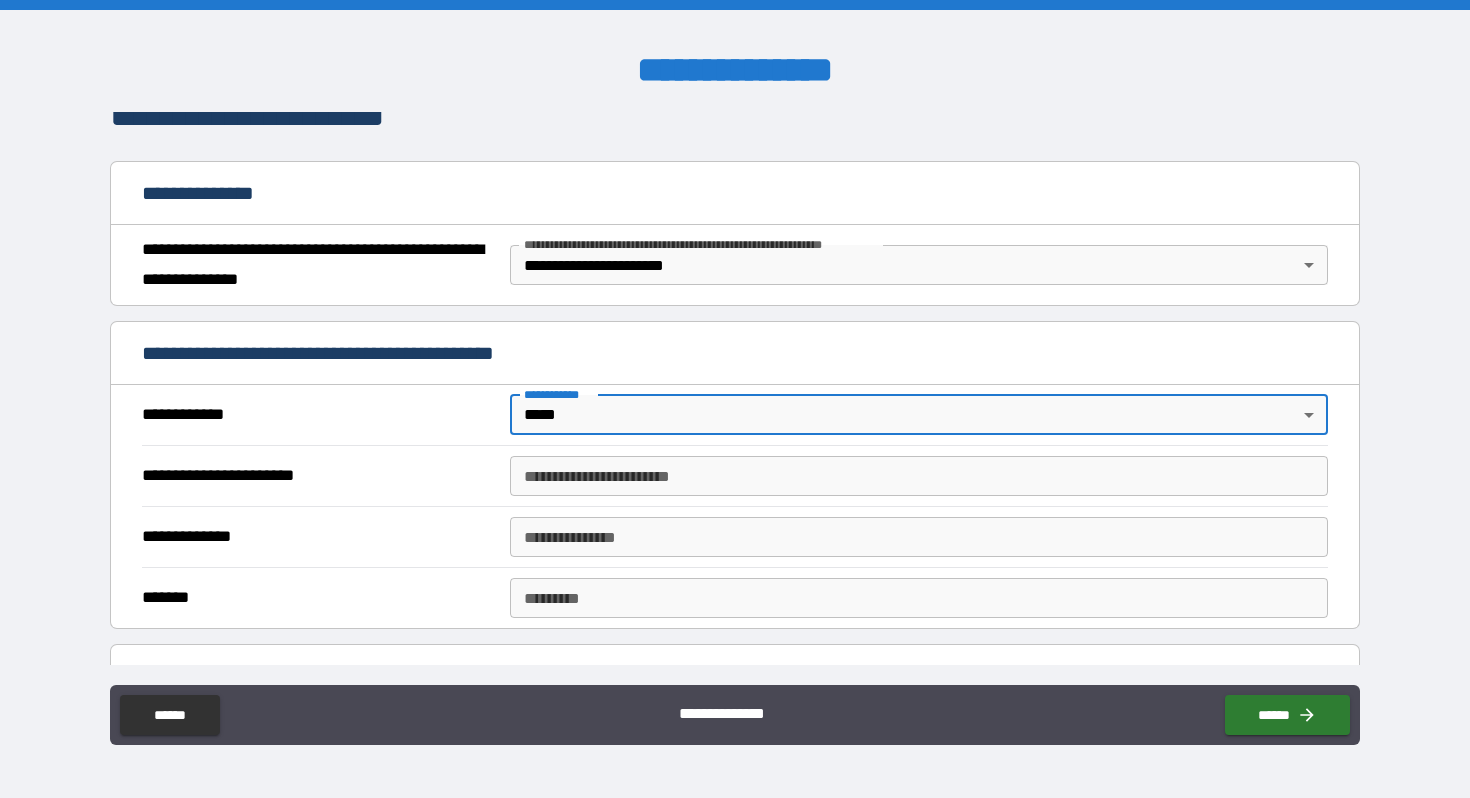 click on "**********" at bounding box center [735, 399] 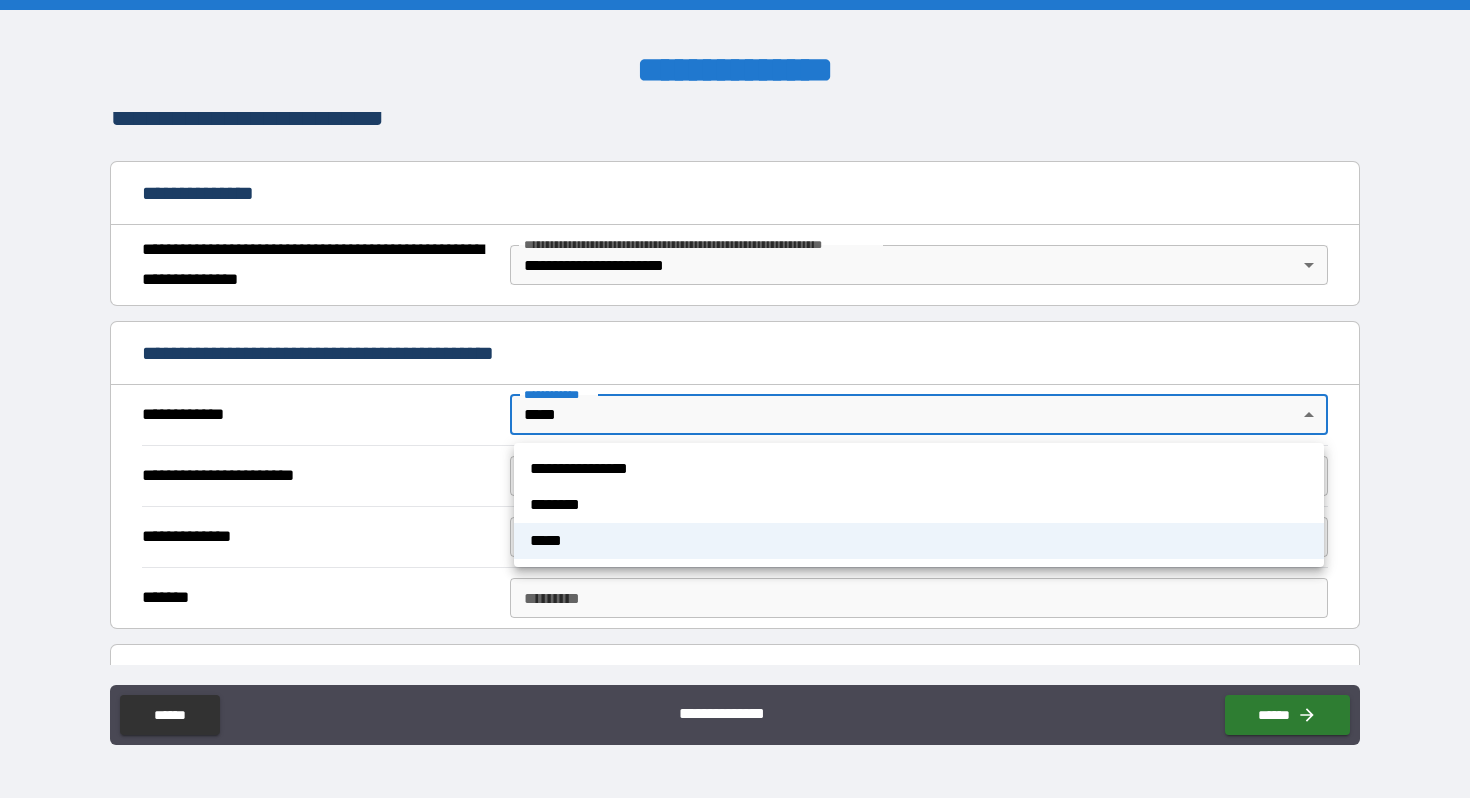 click on "**********" at bounding box center [919, 469] 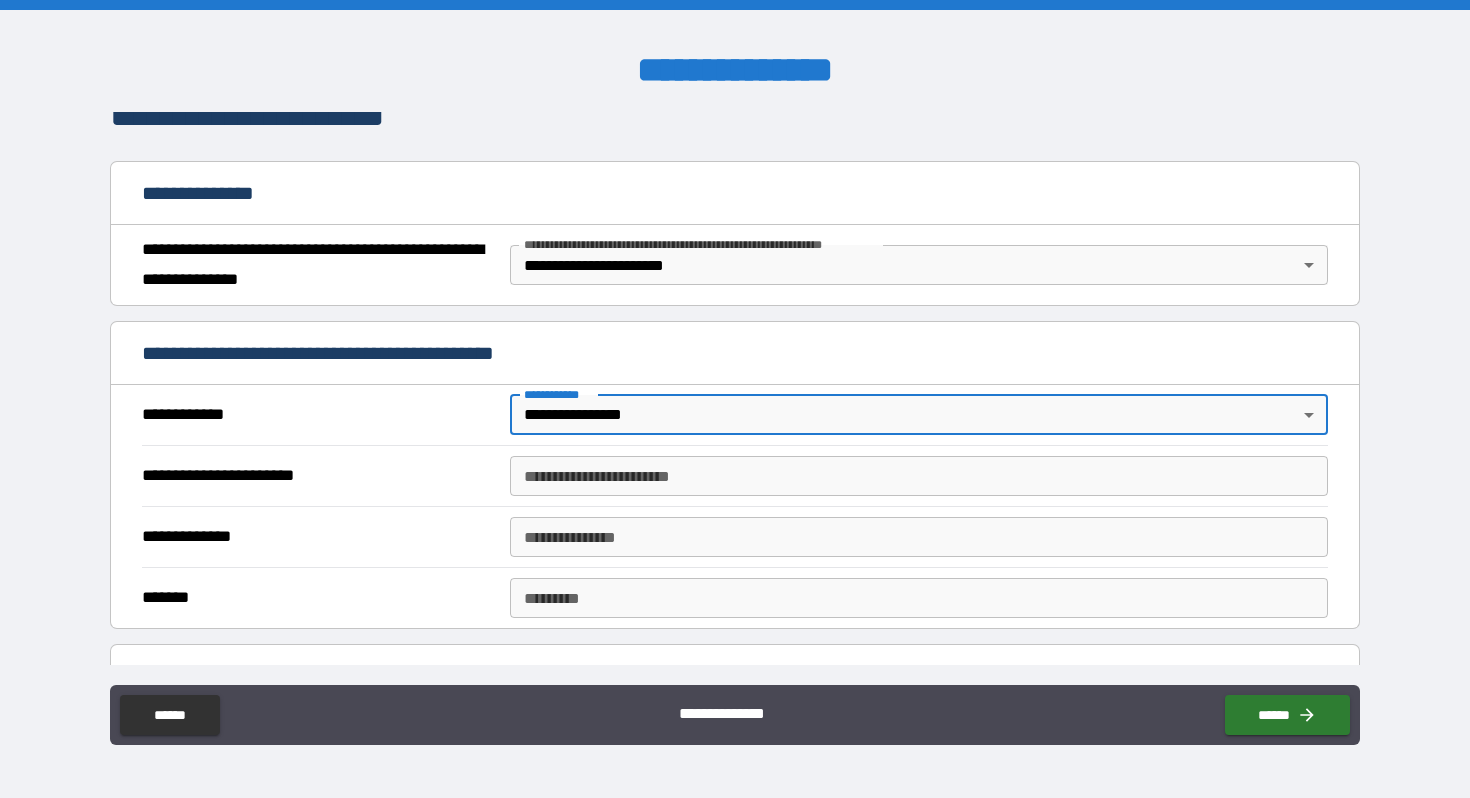 click on "**********" at bounding box center [919, 476] 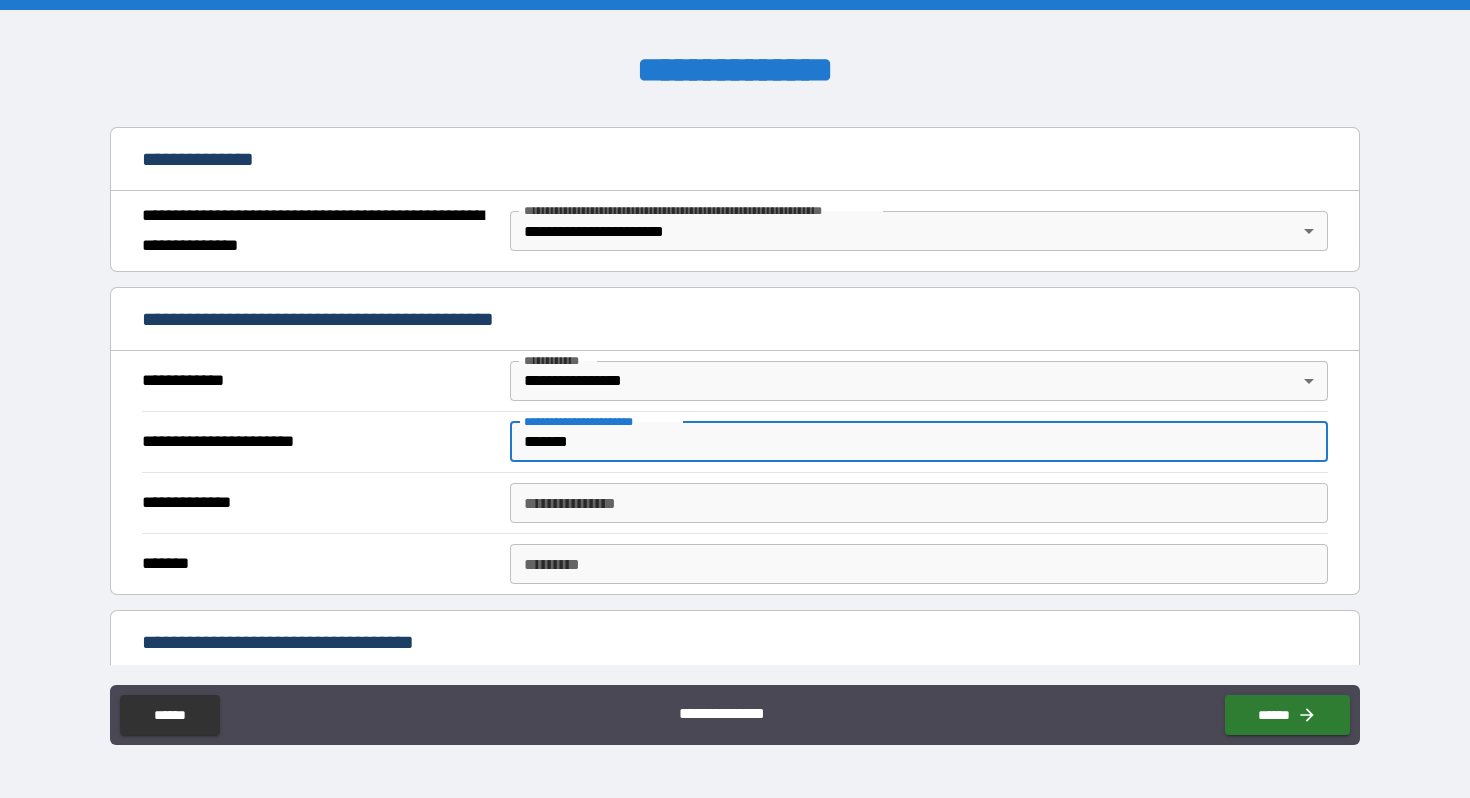 scroll, scrollTop: 258, scrollLeft: 0, axis: vertical 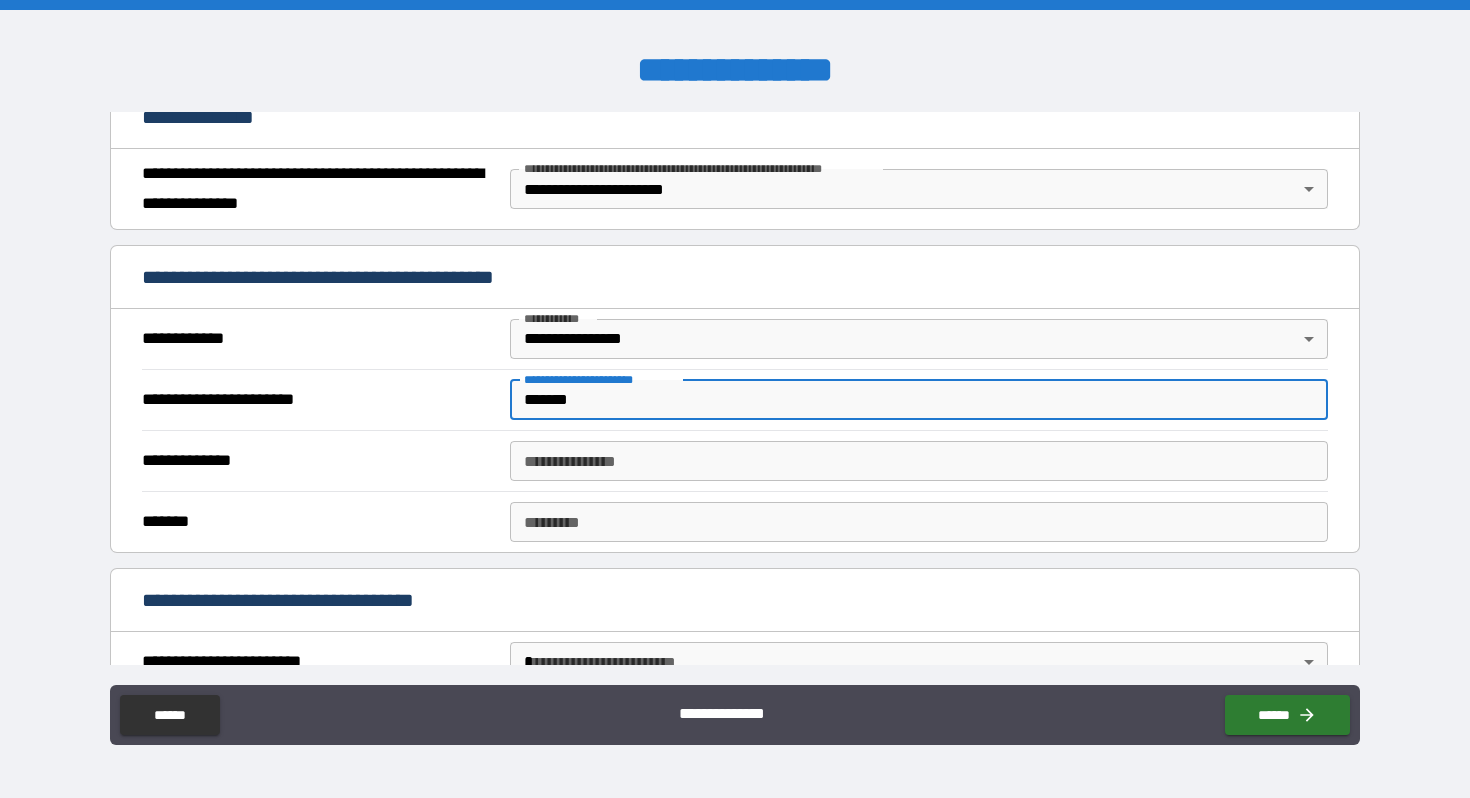 type on "*******" 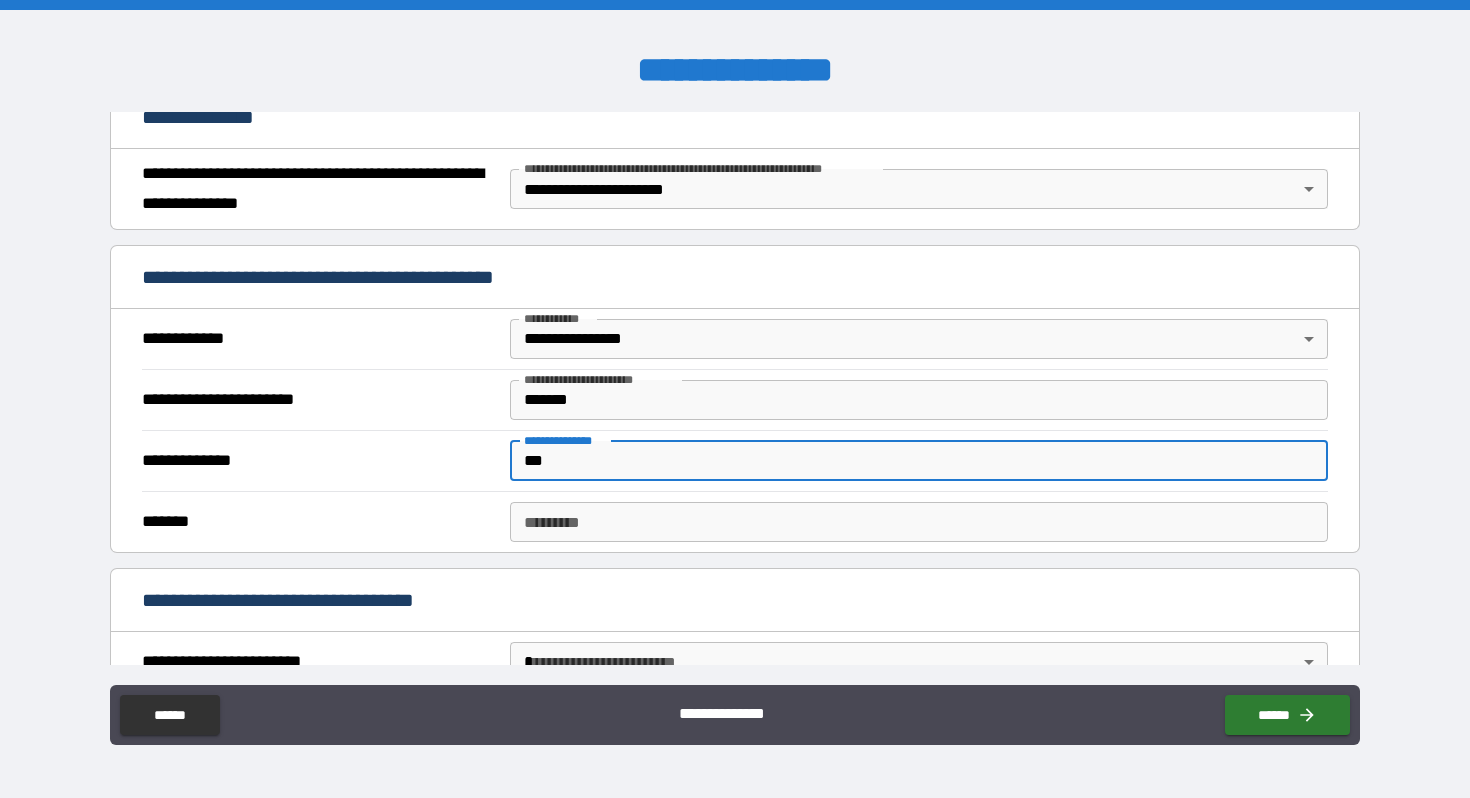 type on "***" 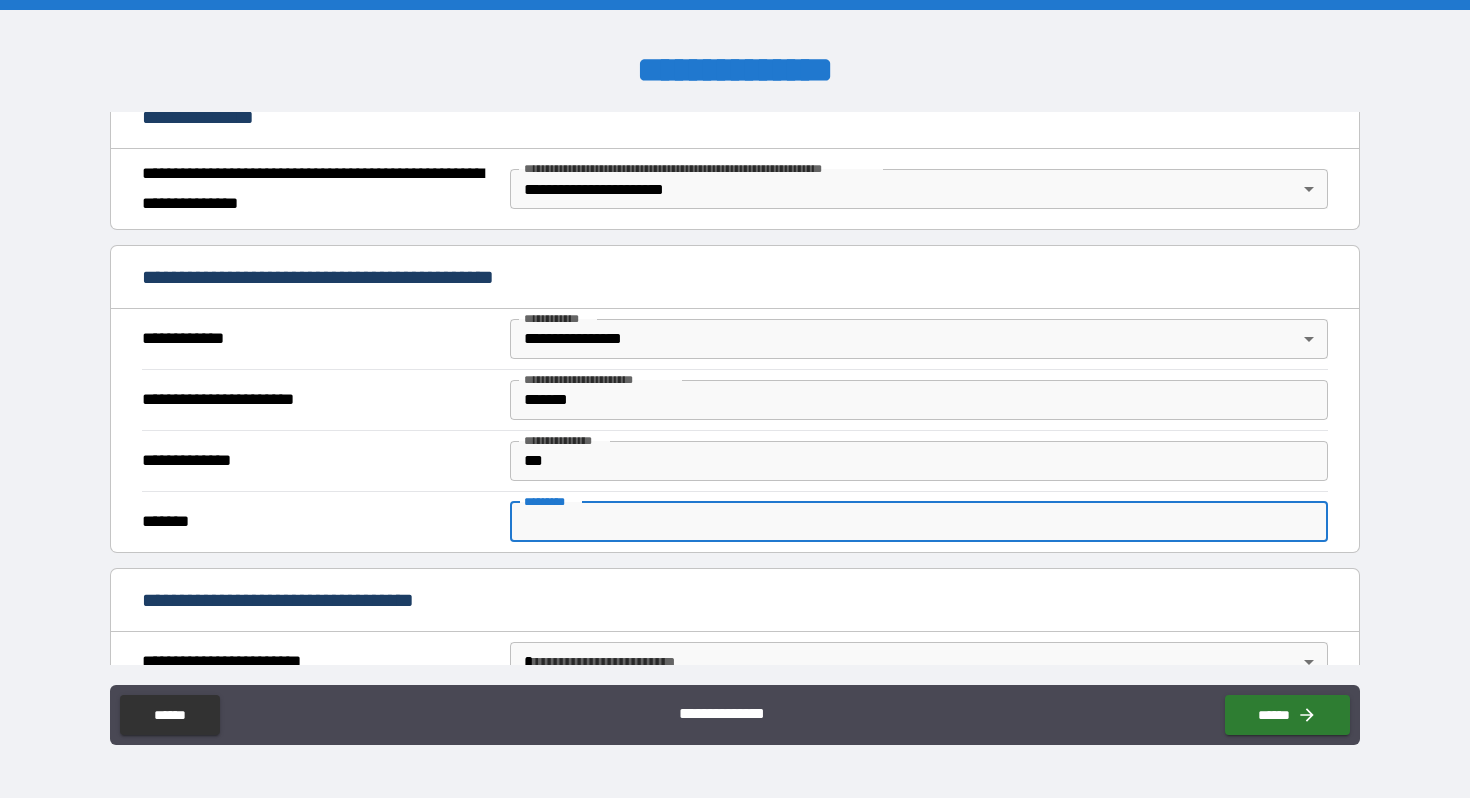 click on "*******   * *******   *" at bounding box center (919, 522) 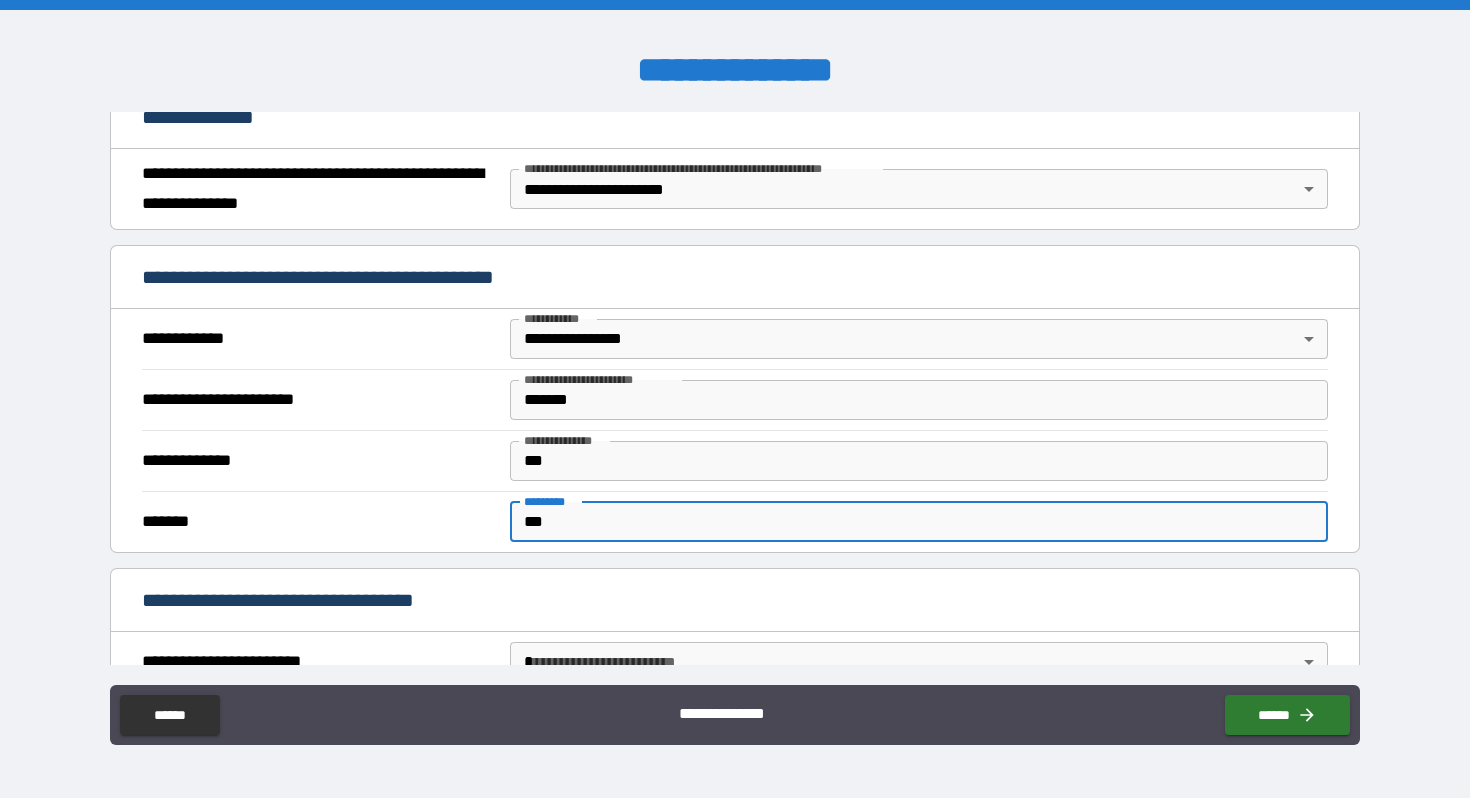 type on "***" 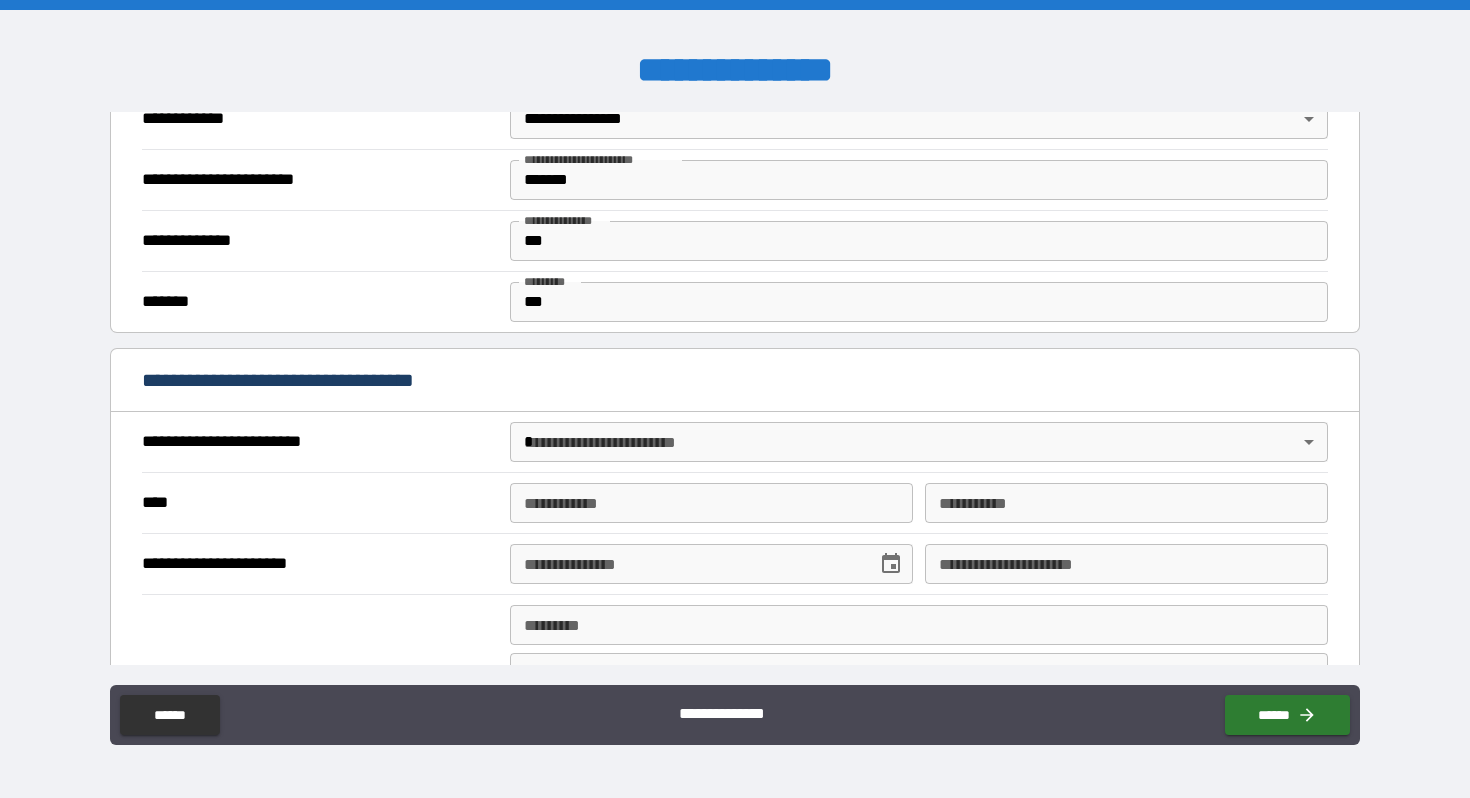 scroll, scrollTop: 502, scrollLeft: 0, axis: vertical 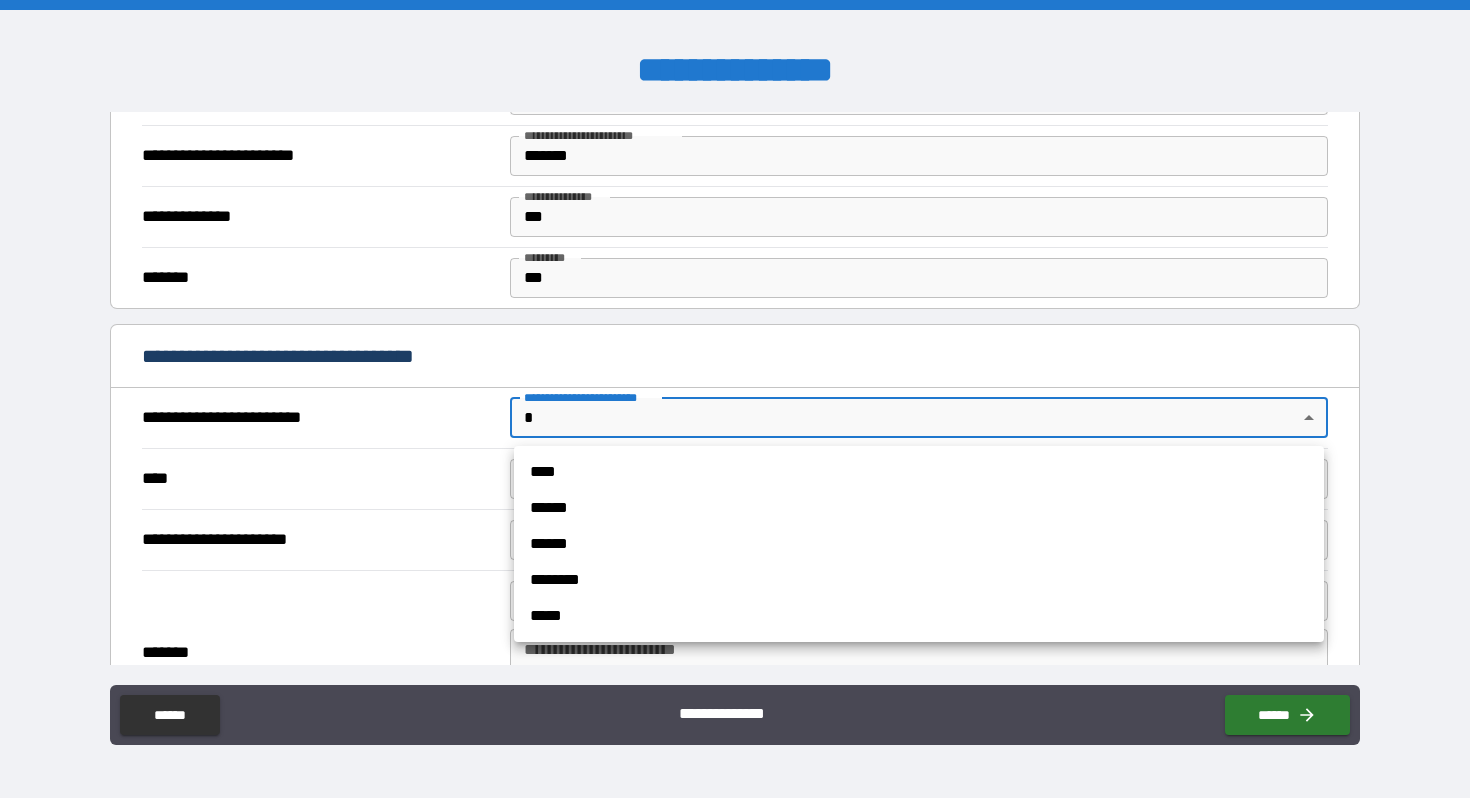 click on "**********" at bounding box center (735, 399) 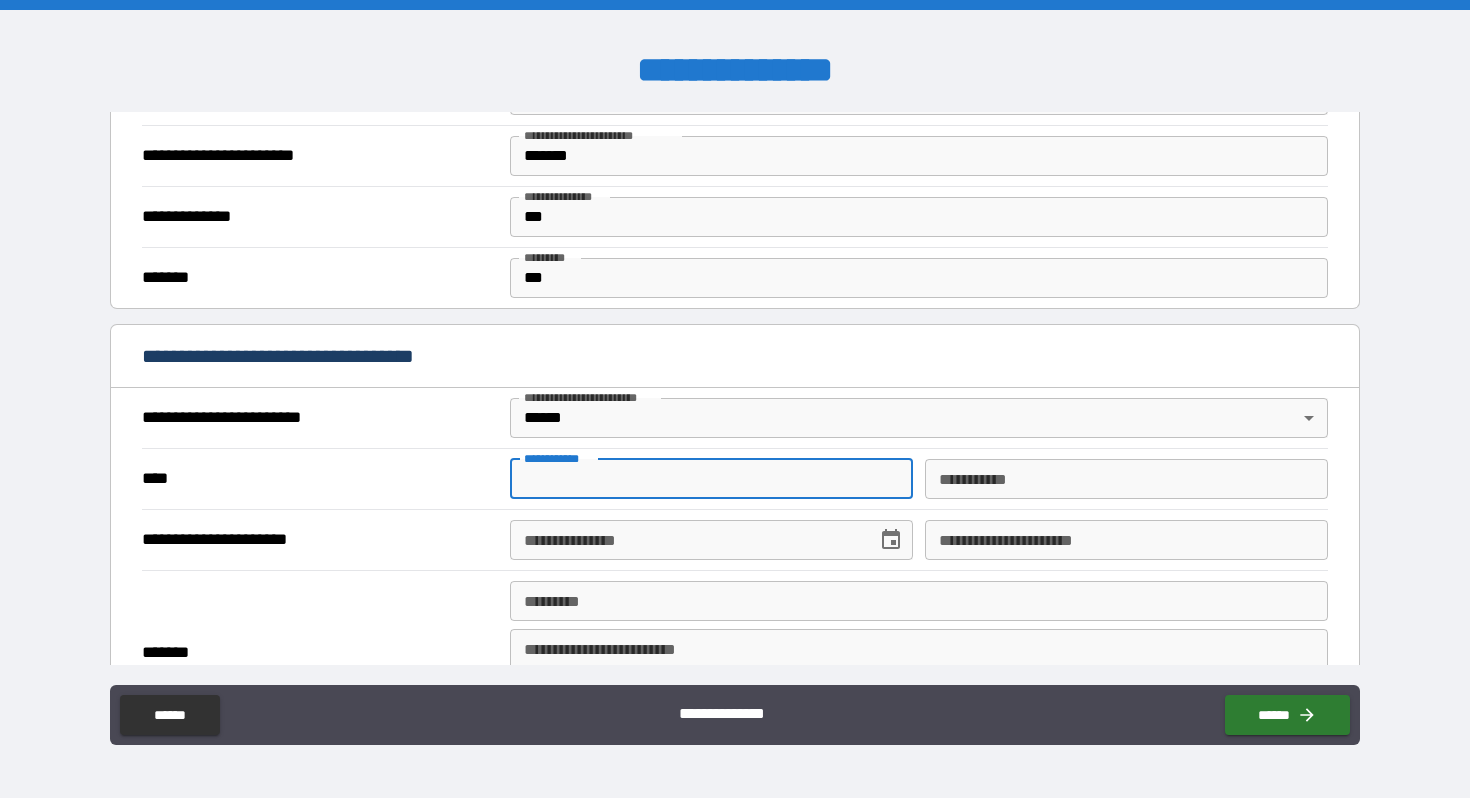 click on "**********" at bounding box center (711, 479) 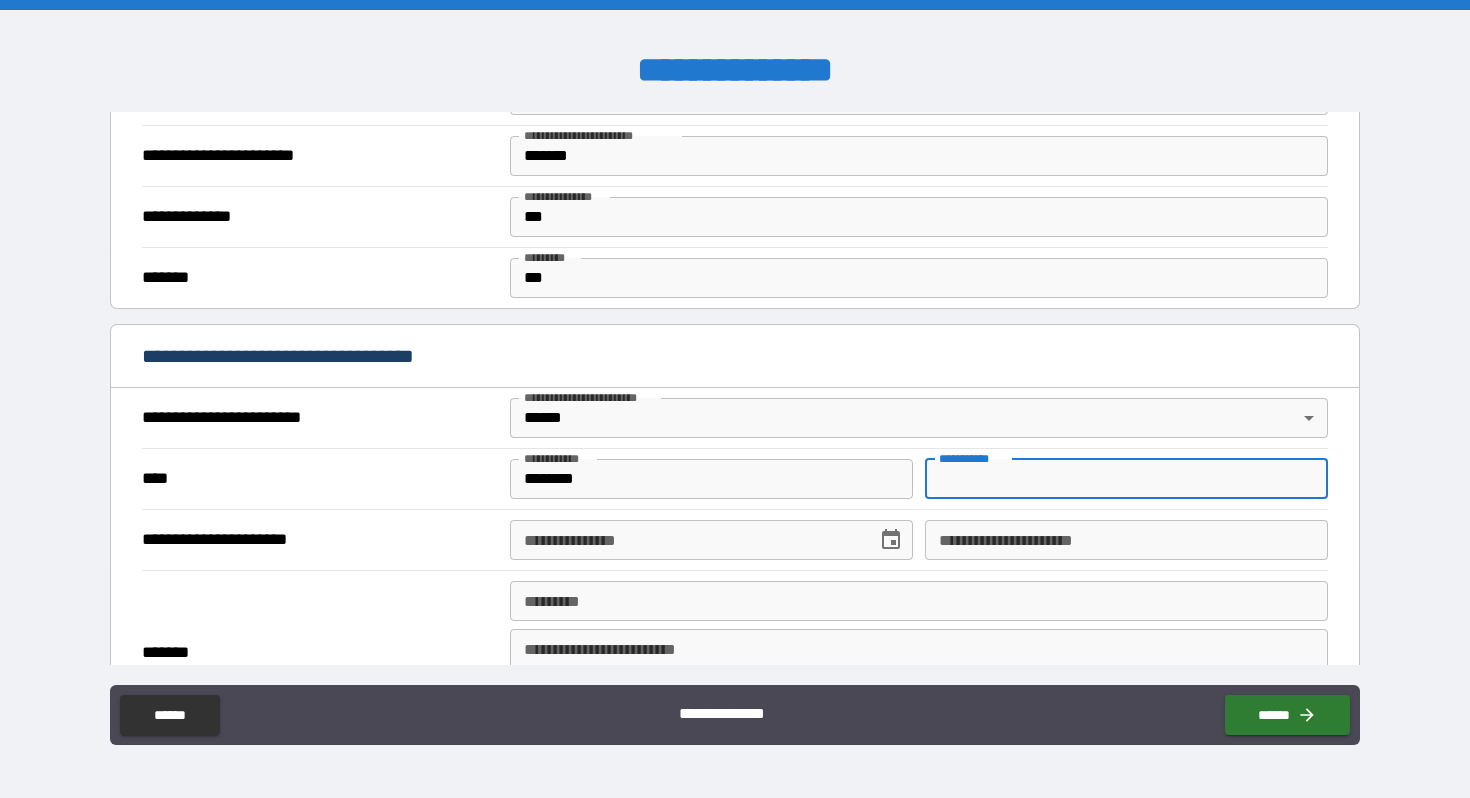 click on "*********   *" at bounding box center (1126, 479) 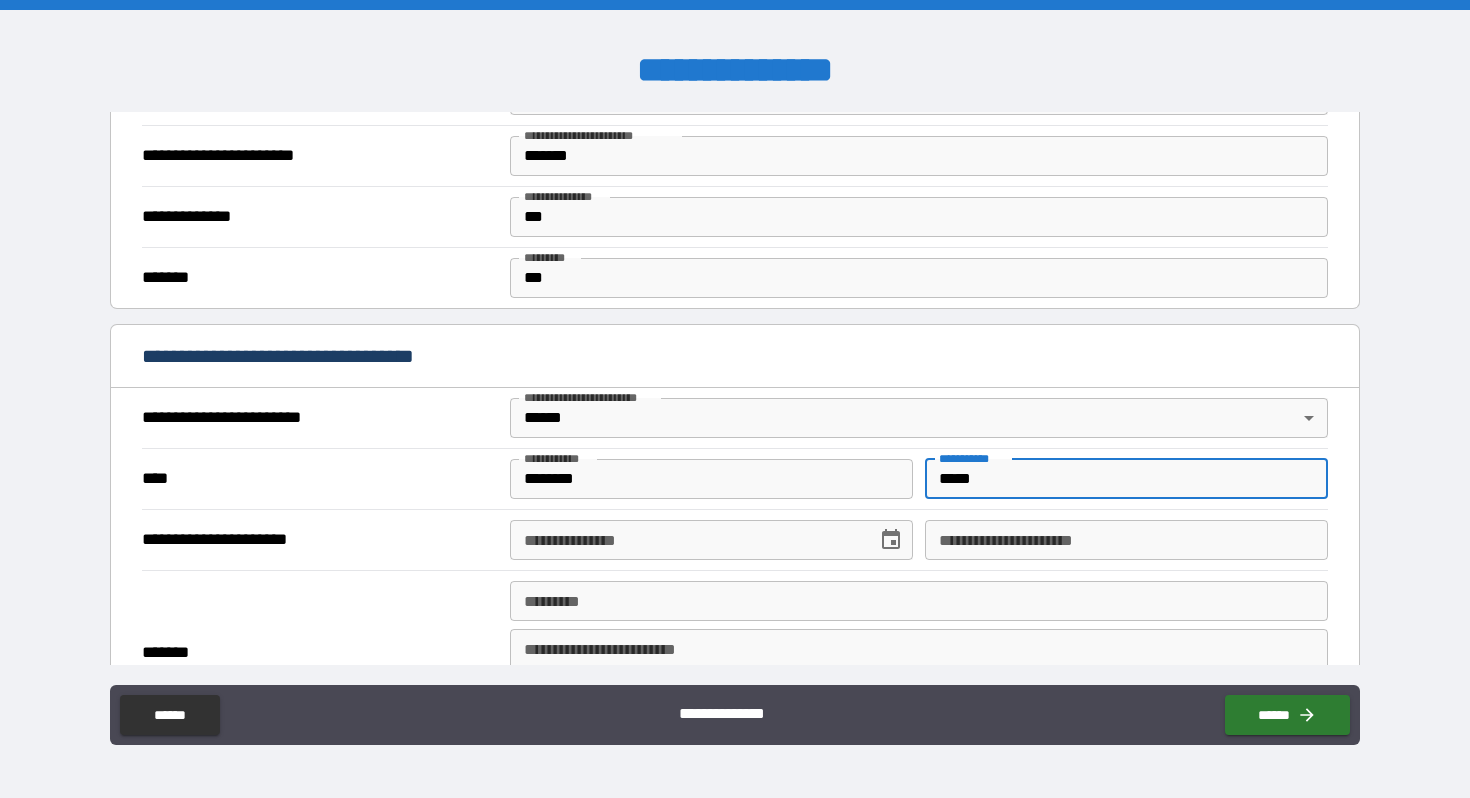 click on "**********" at bounding box center [686, 540] 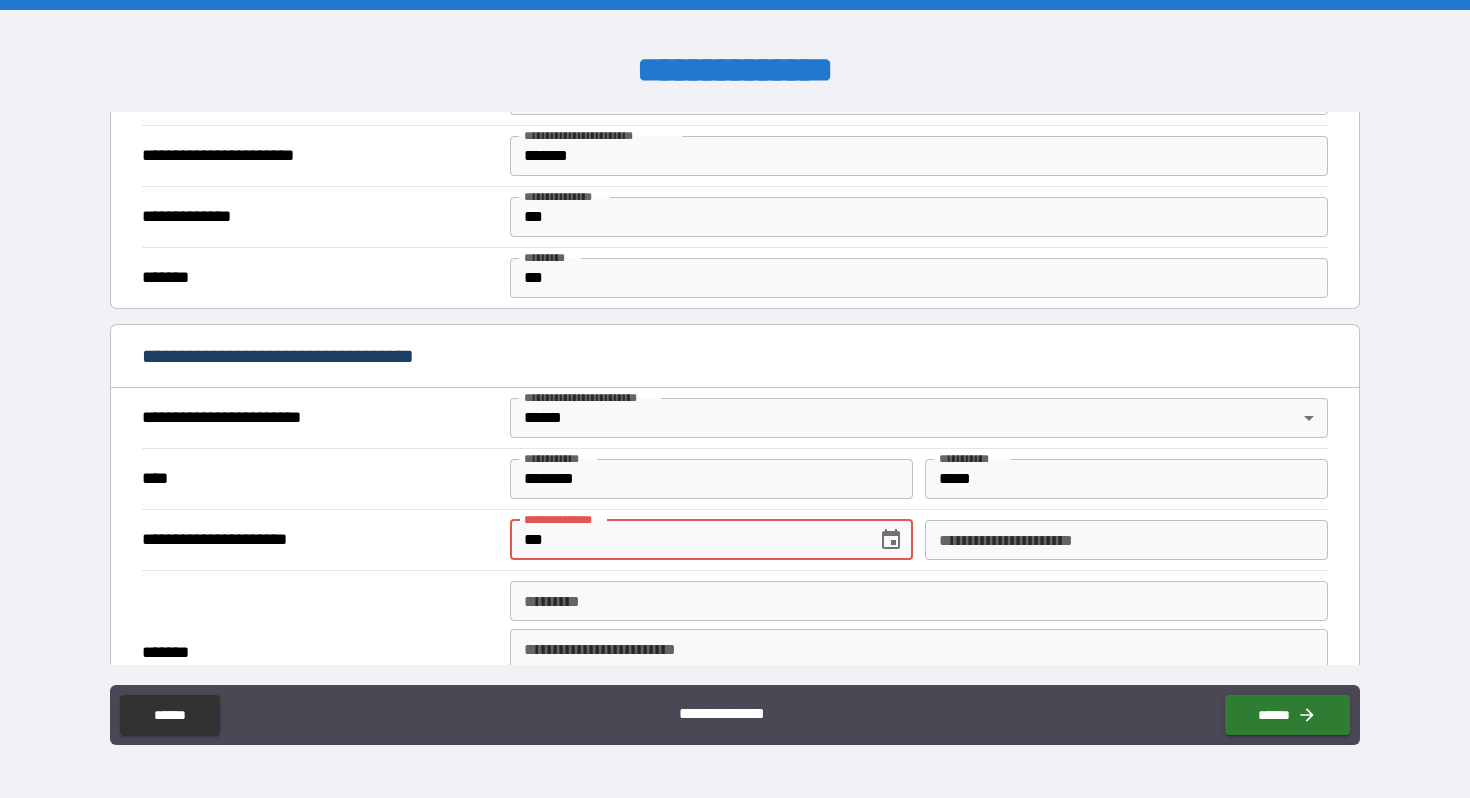 type on "*" 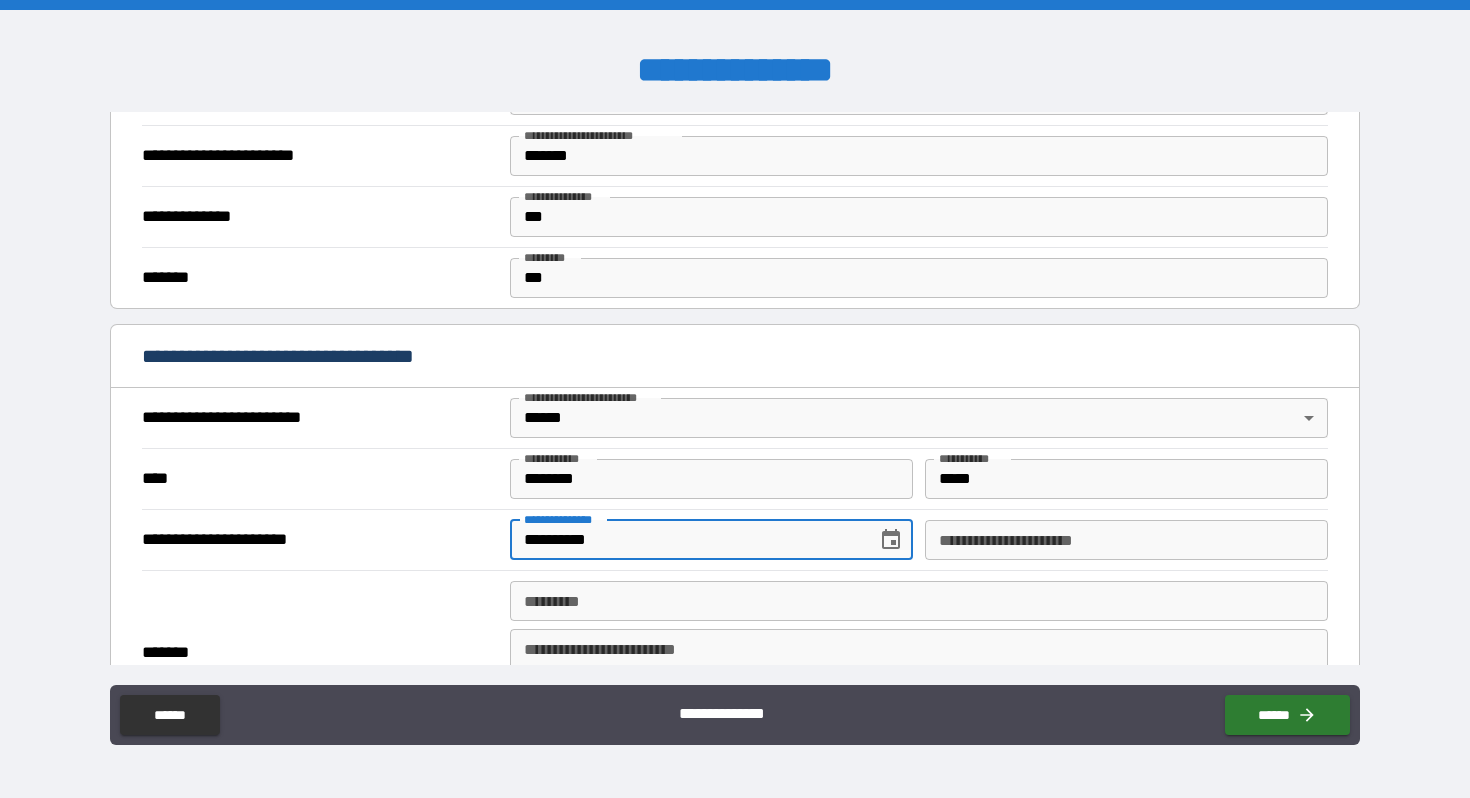 type on "**********" 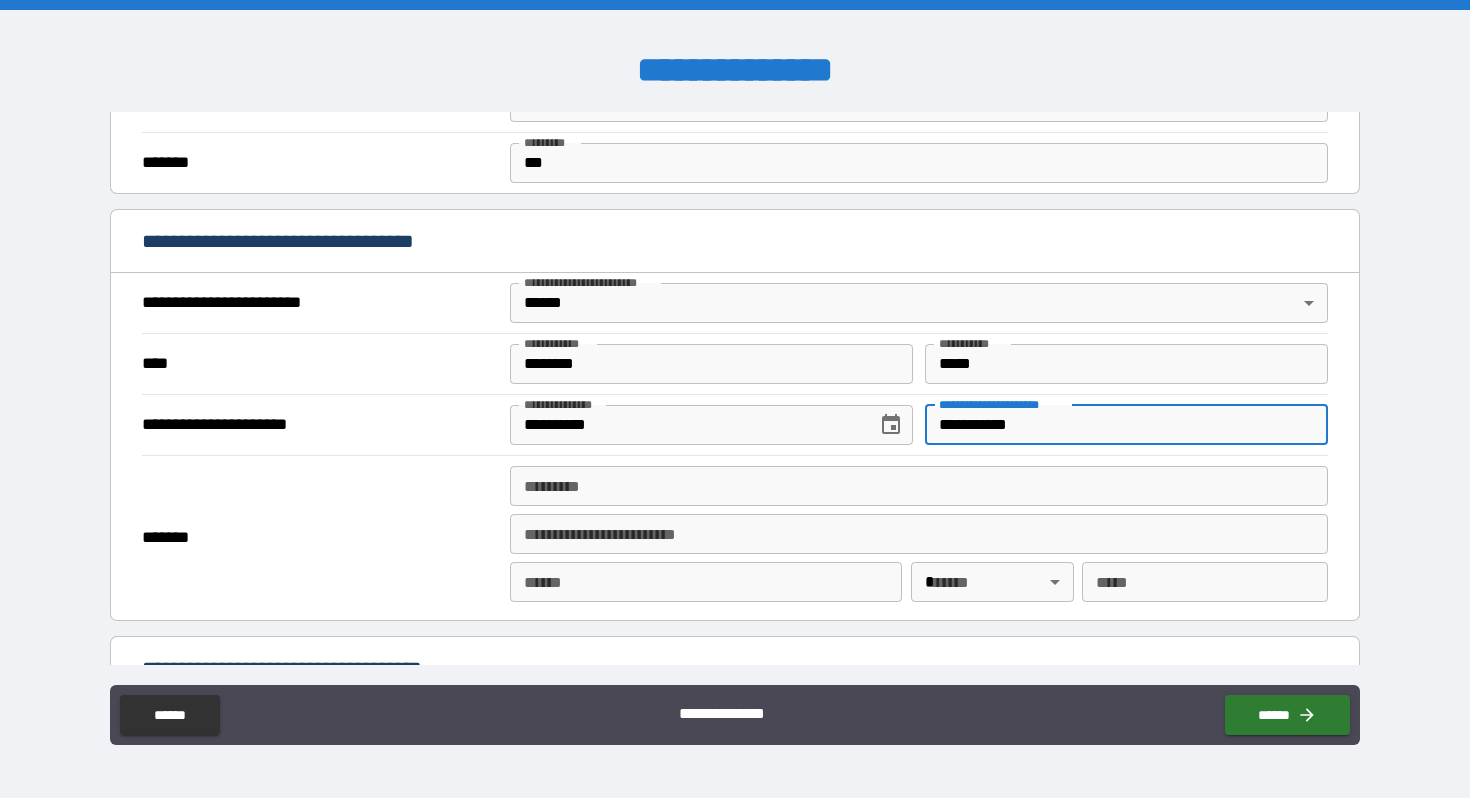 scroll, scrollTop: 665, scrollLeft: 0, axis: vertical 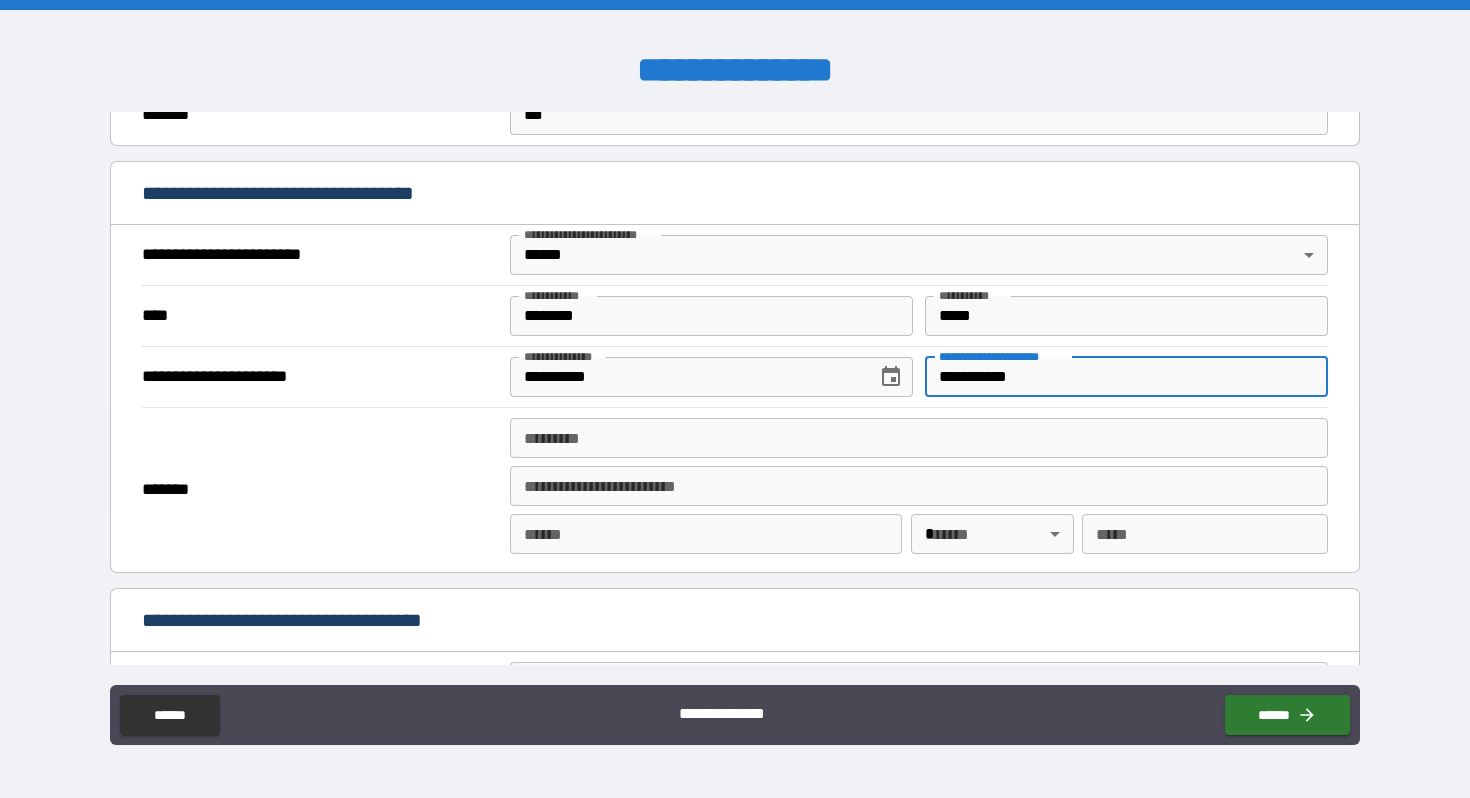 type on "**********" 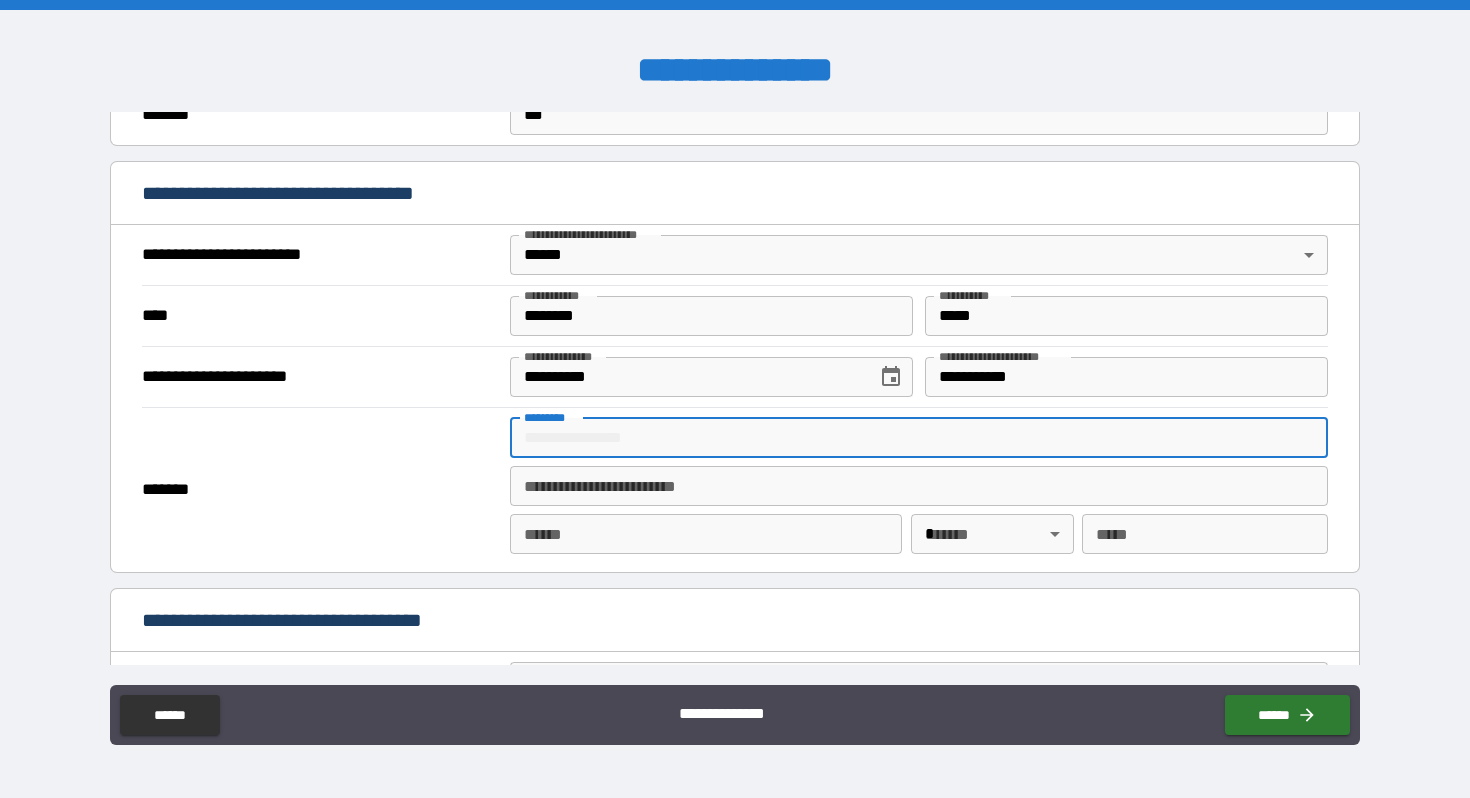 type on "**********" 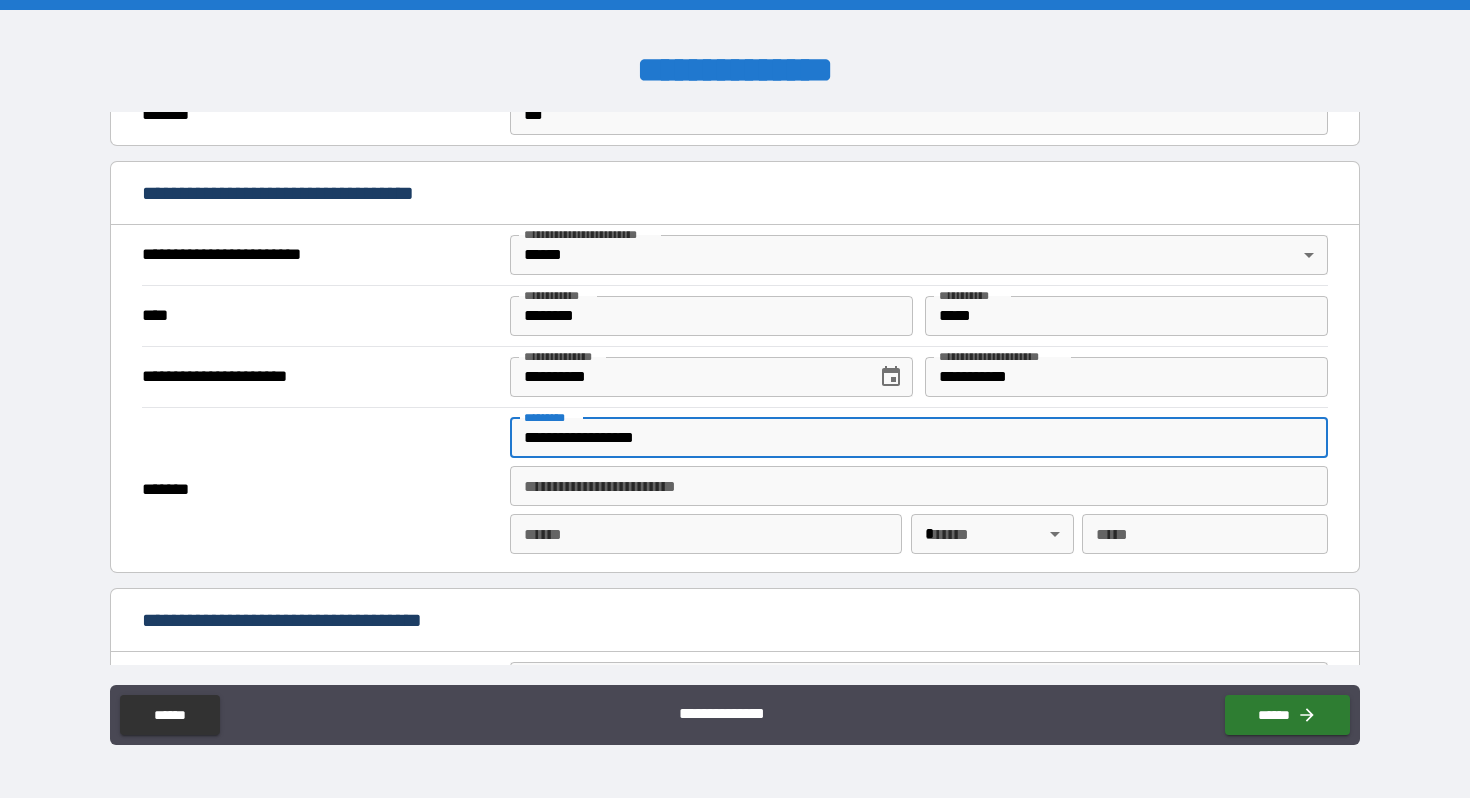 type on "**********" 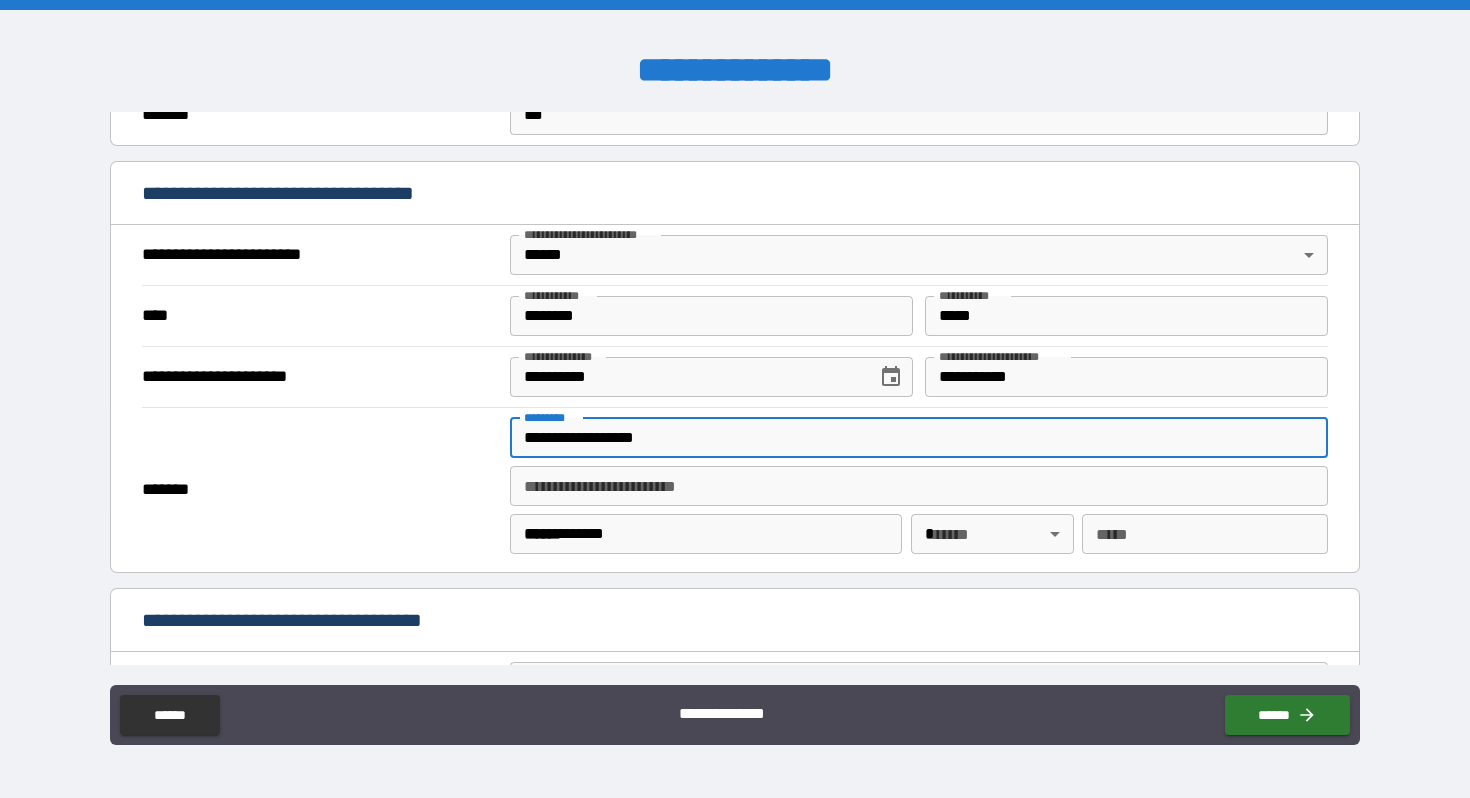 type 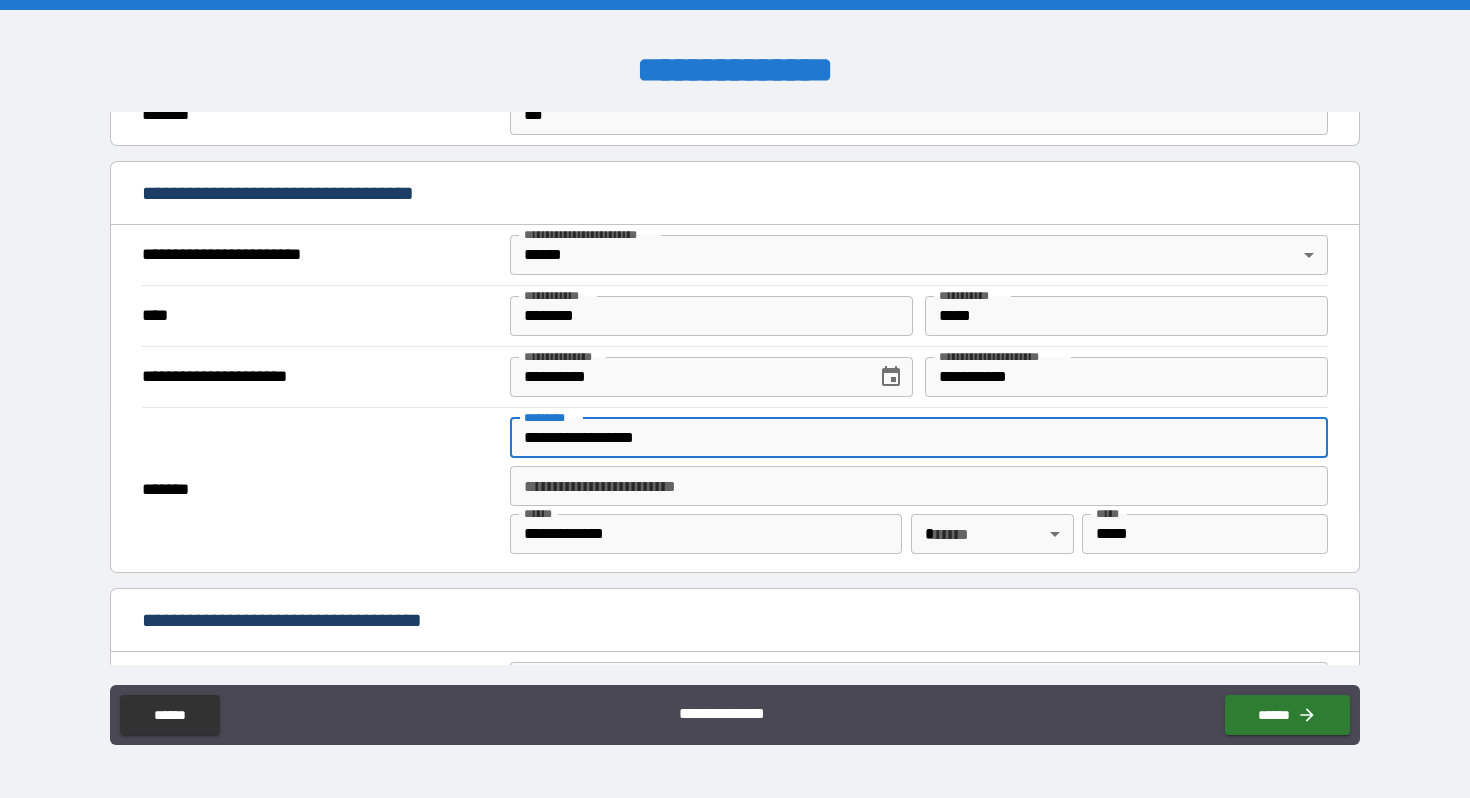 click on "**********" at bounding box center [735, 399] 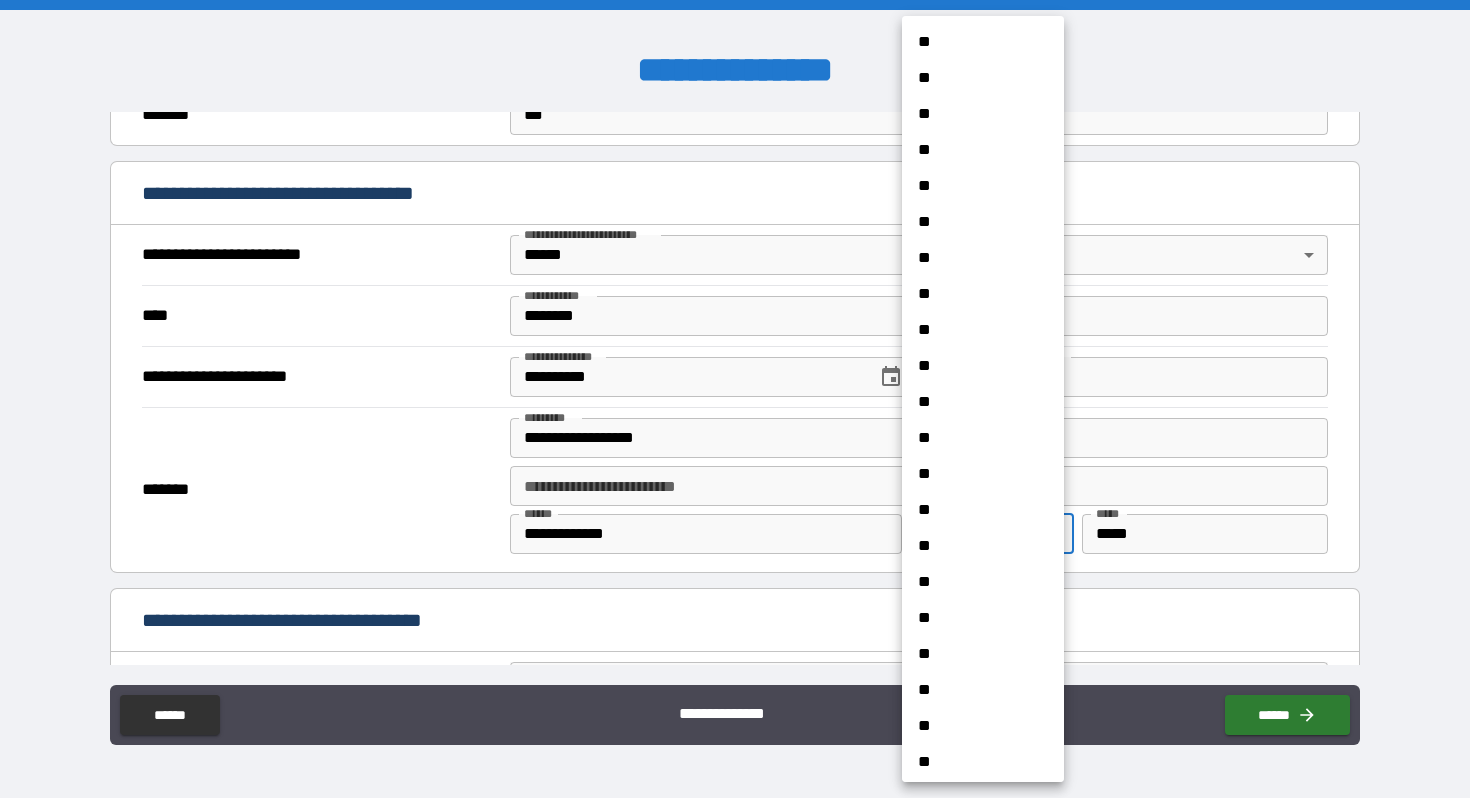 click on "**" at bounding box center (983, 618) 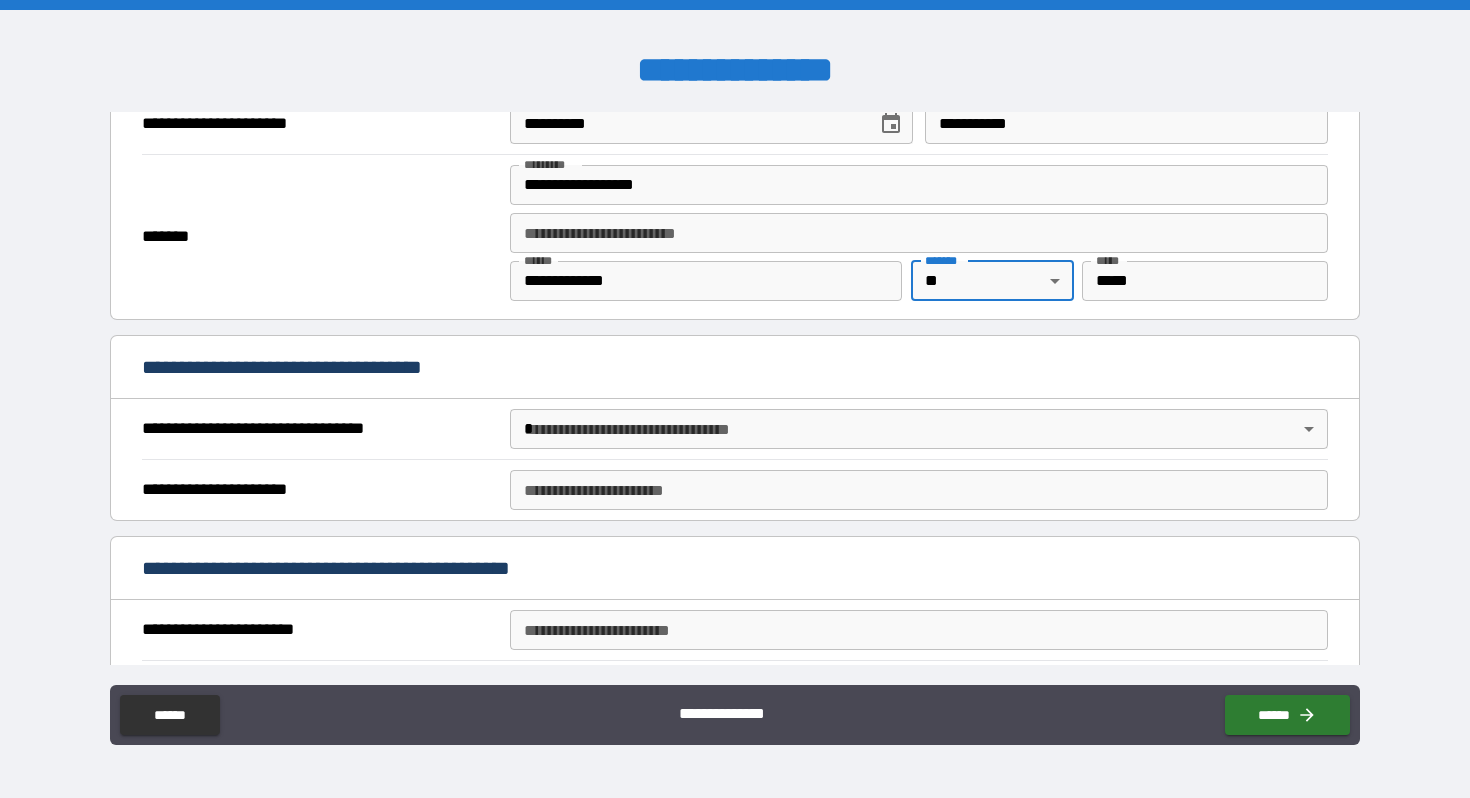 scroll, scrollTop: 929, scrollLeft: 0, axis: vertical 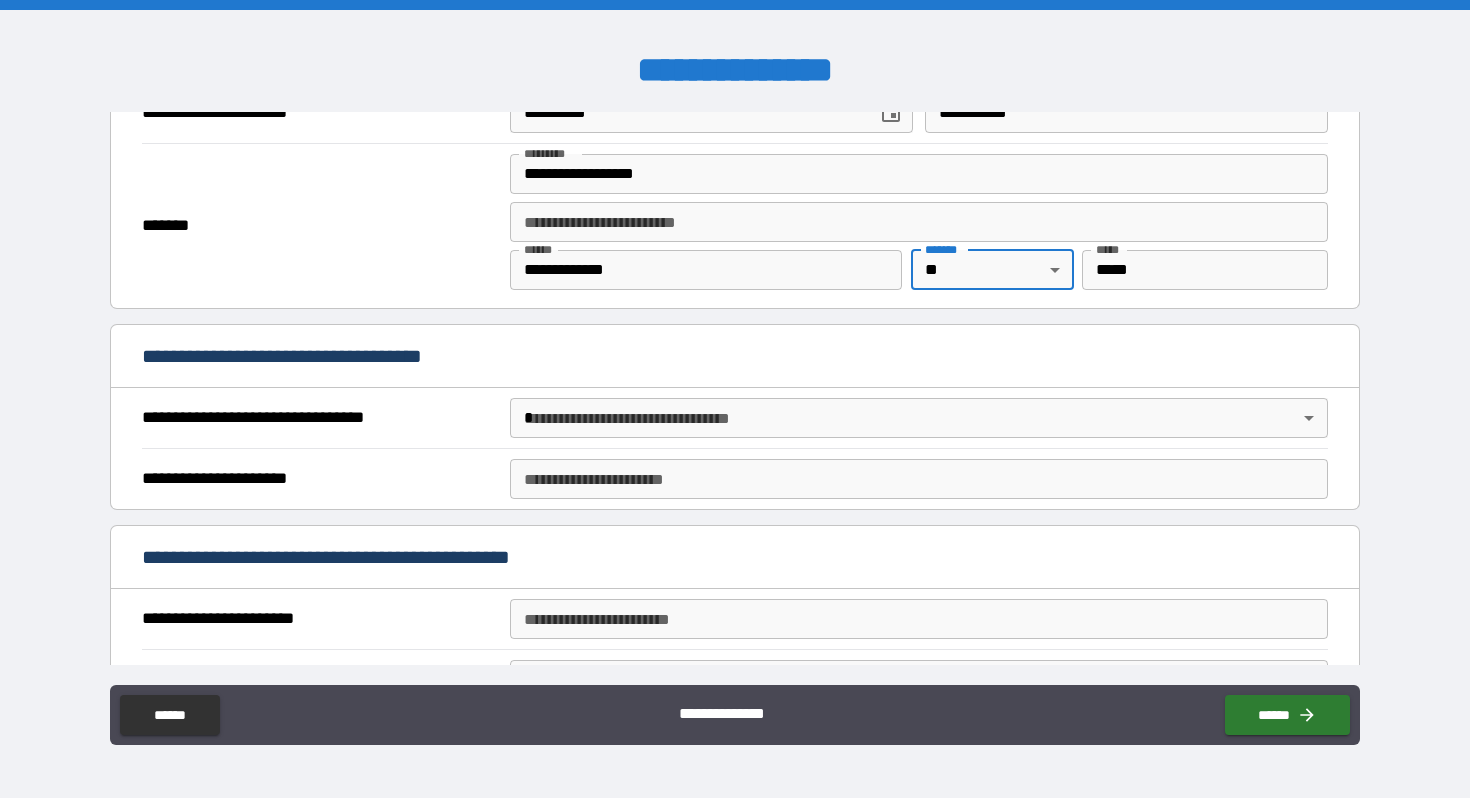 click on "**********" at bounding box center (735, 399) 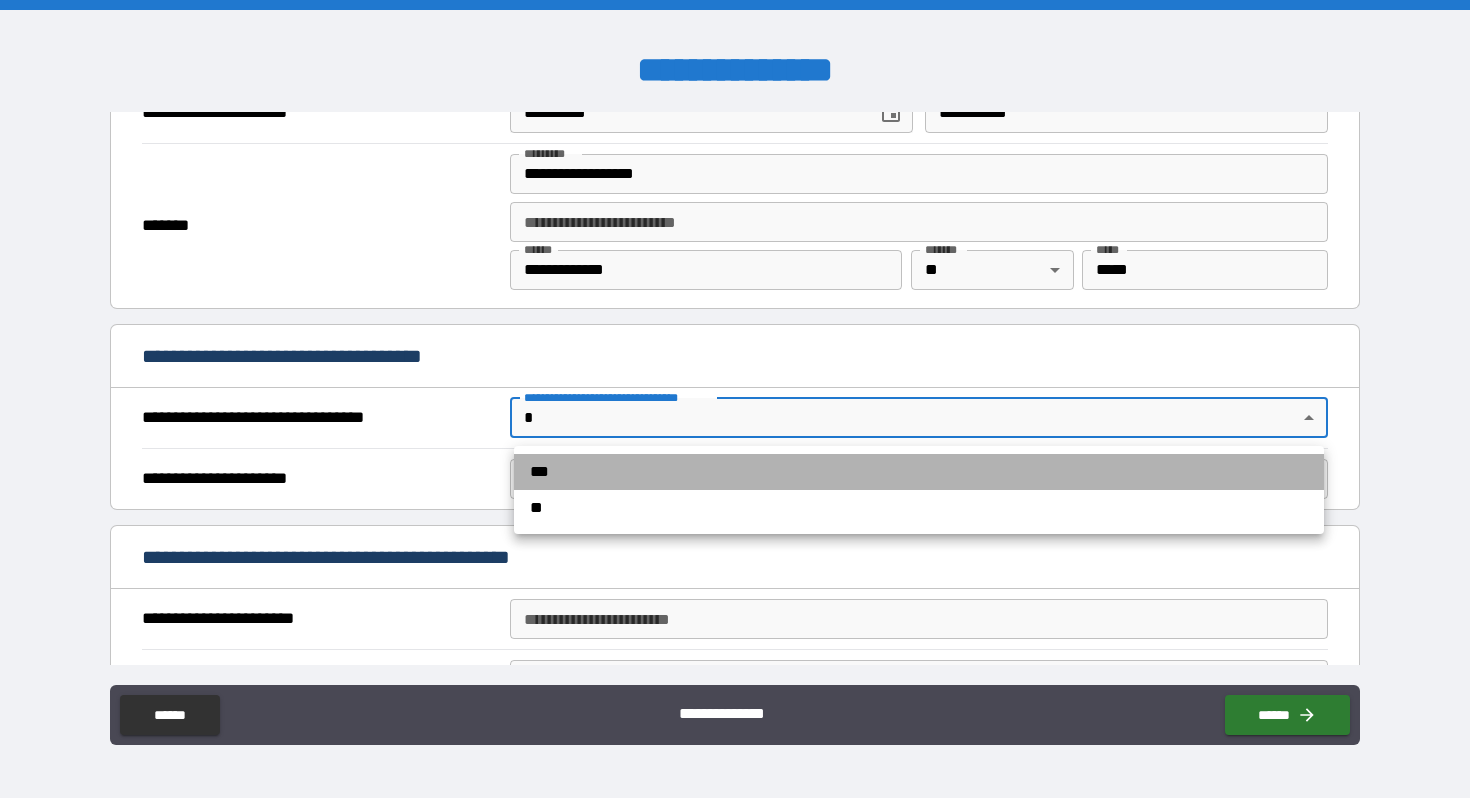 click on "***" at bounding box center (919, 472) 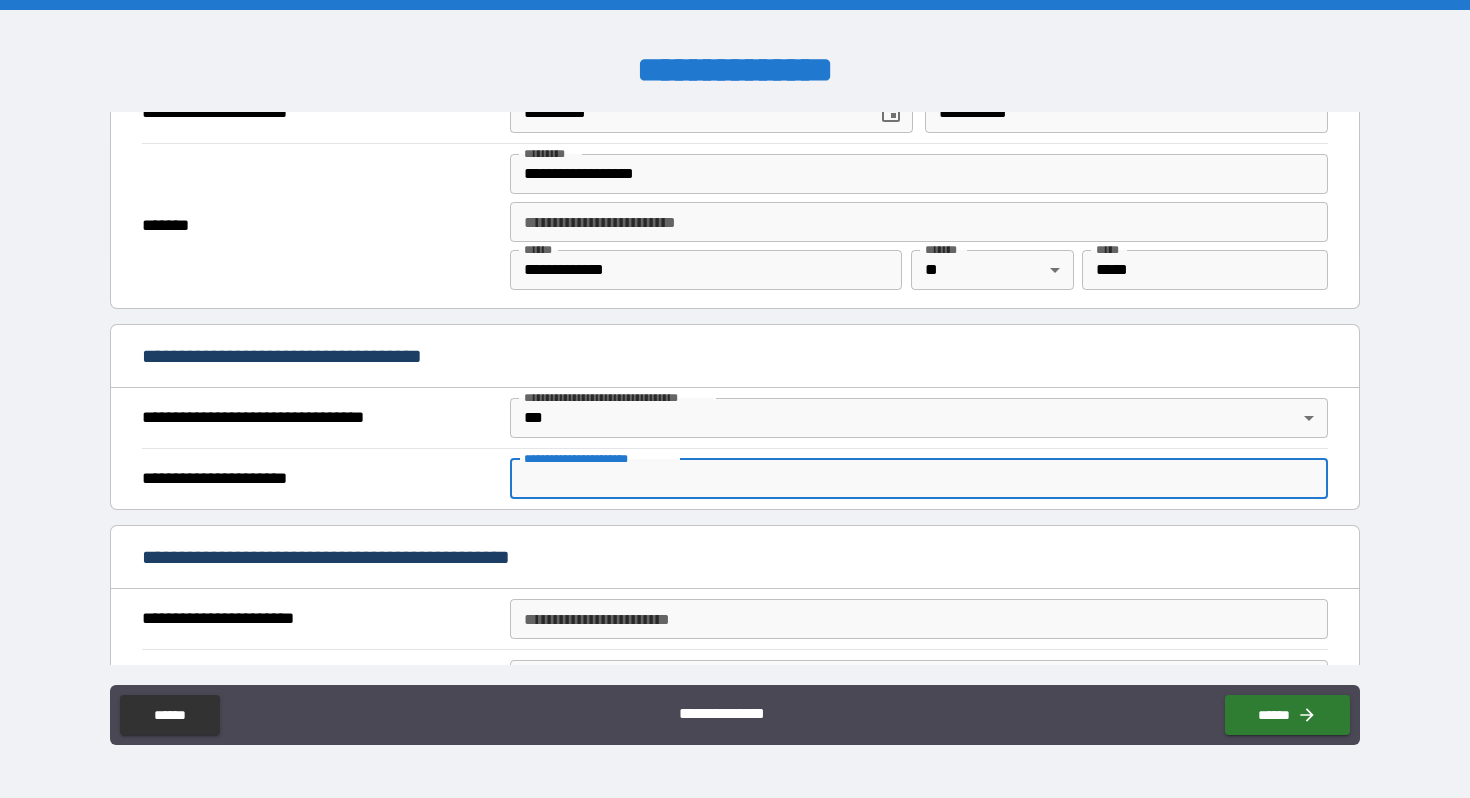 click on "**********" at bounding box center [919, 479] 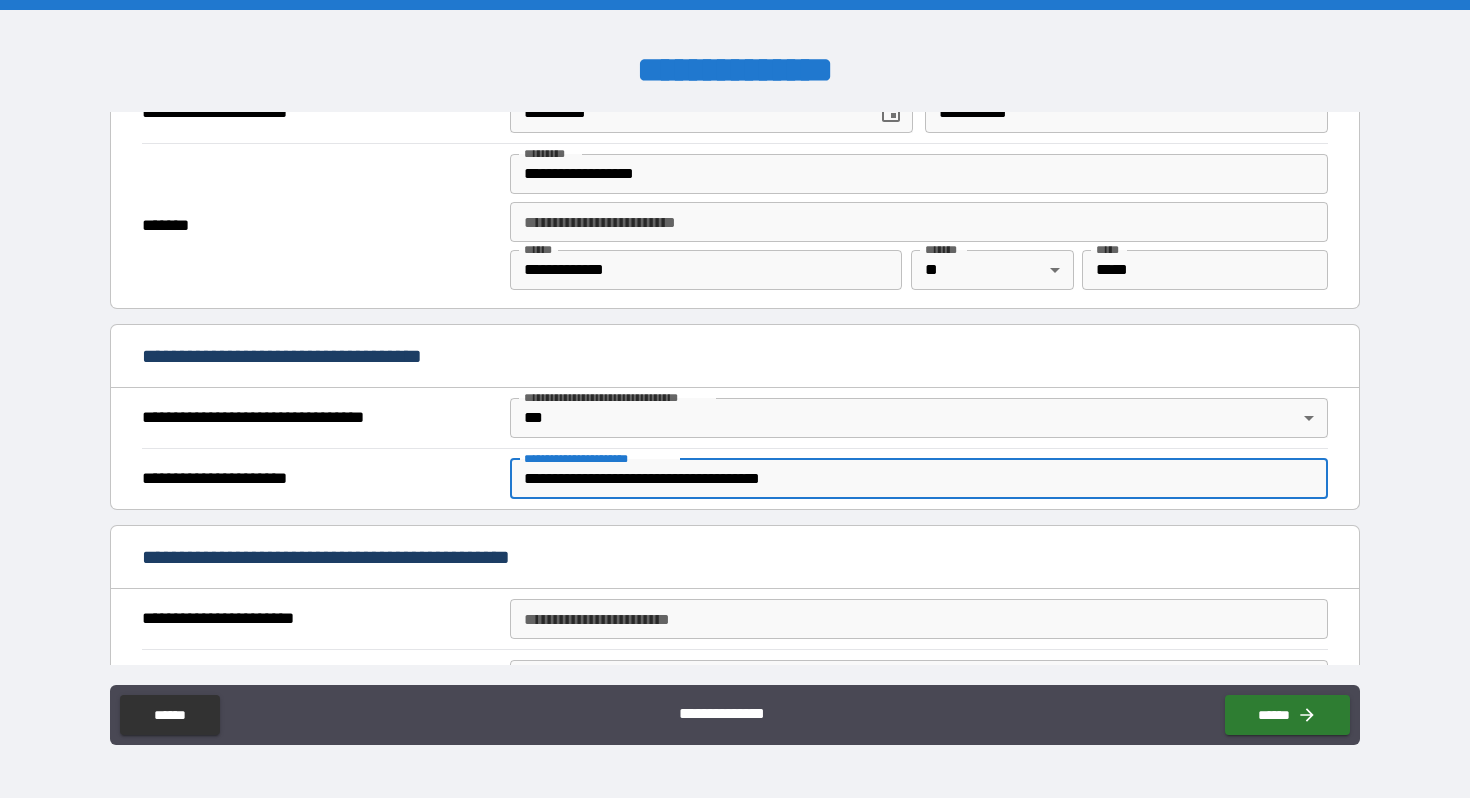 type on "**********" 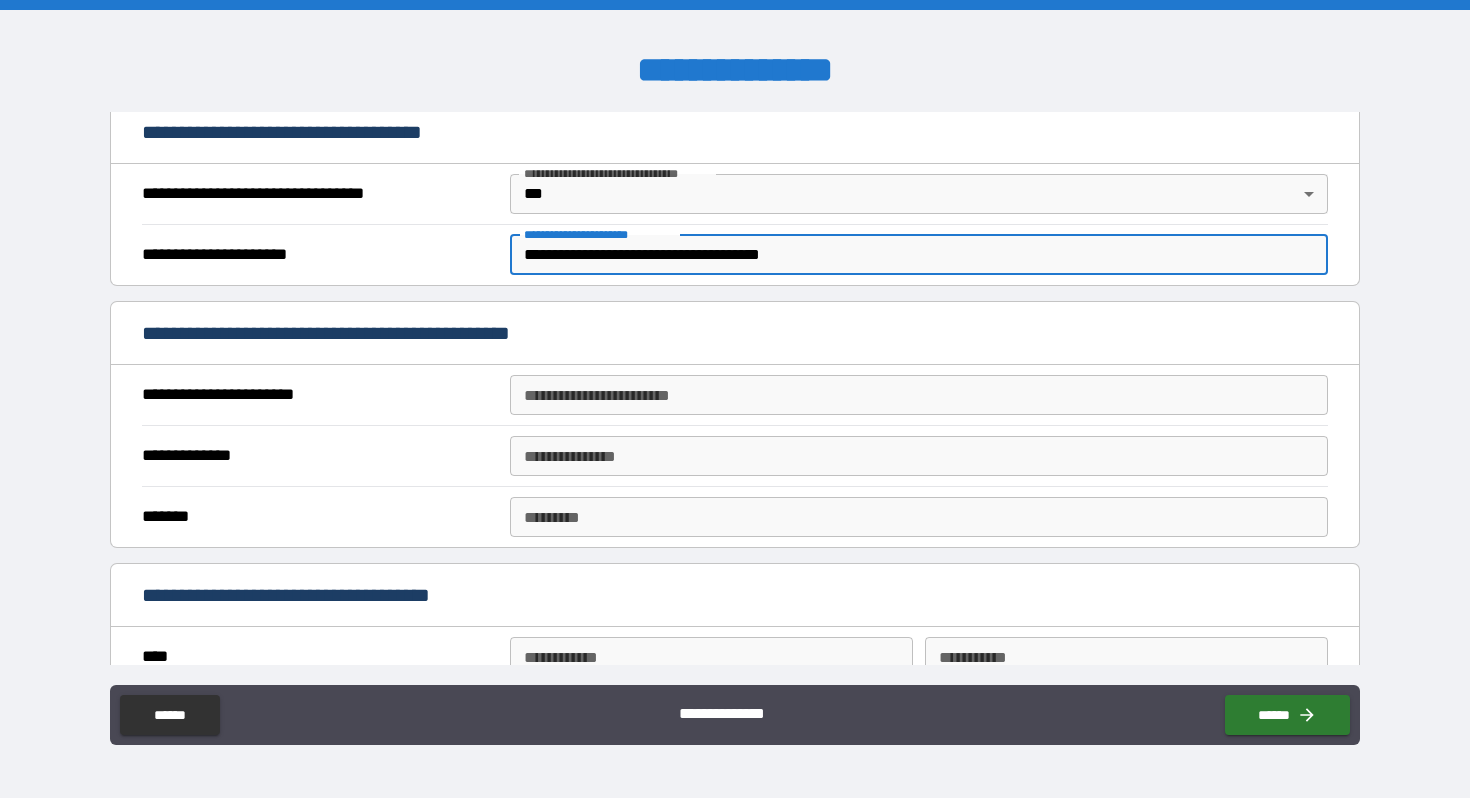 scroll, scrollTop: 1129, scrollLeft: 0, axis: vertical 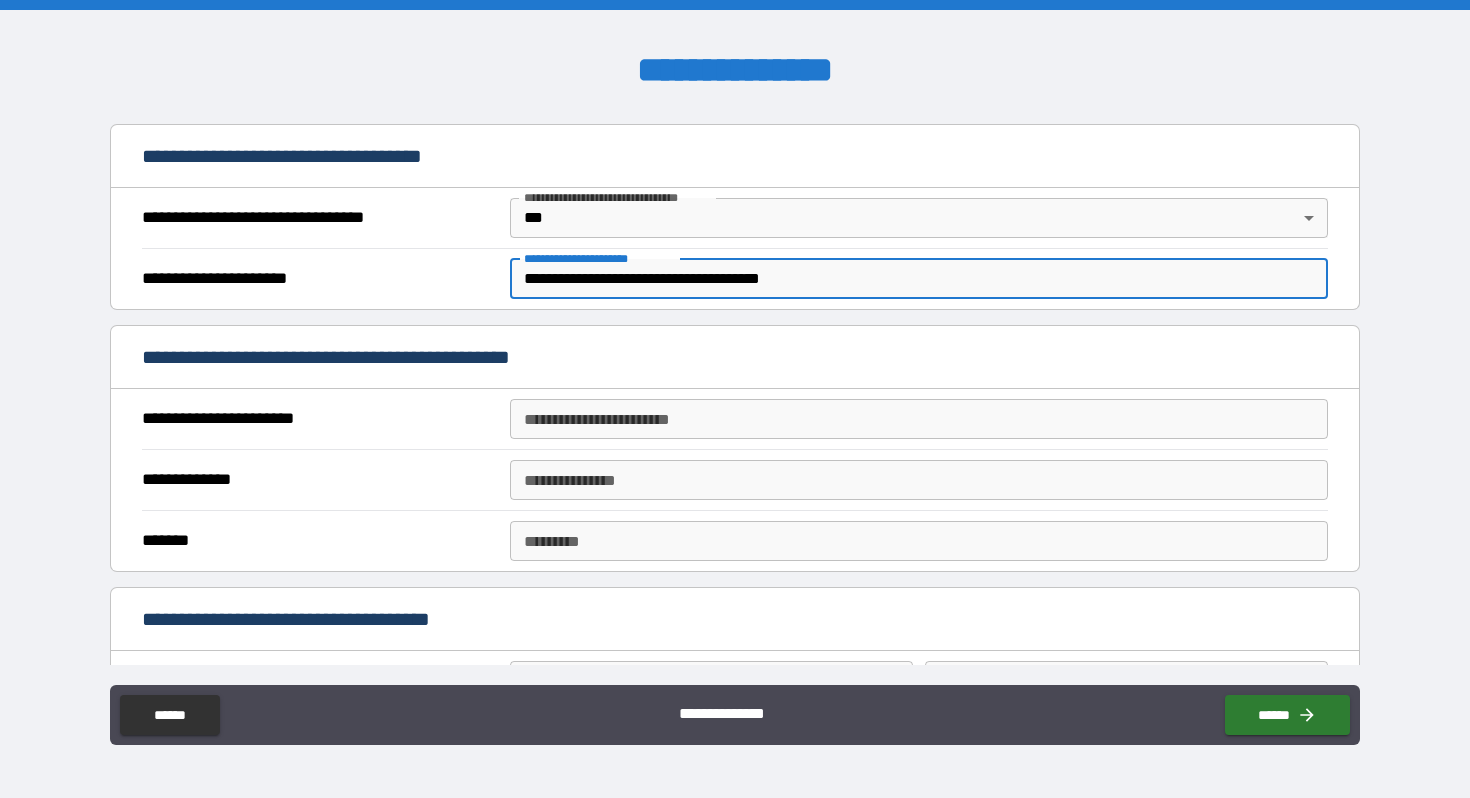 click on "**********" at bounding box center (919, 419) 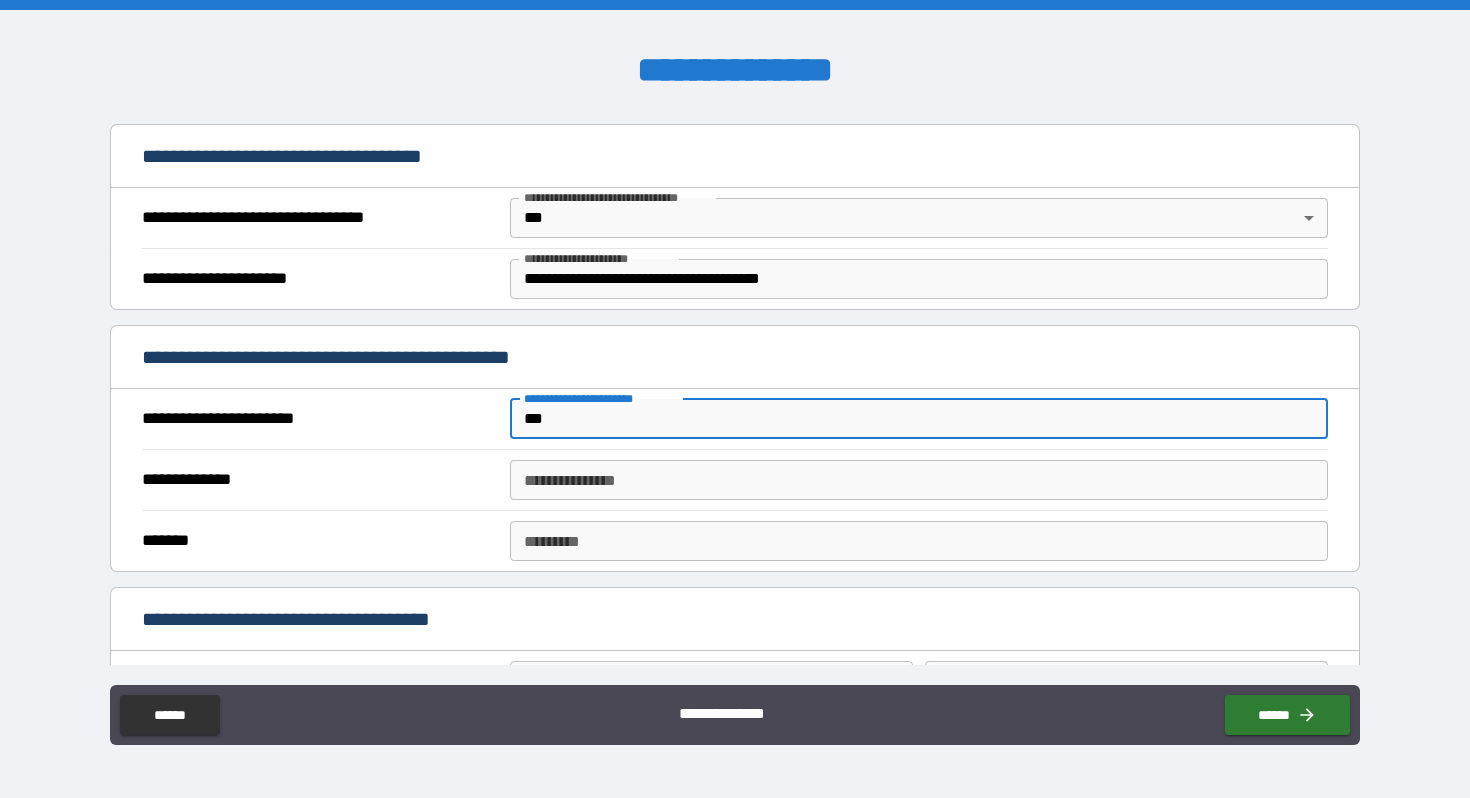 type on "***" 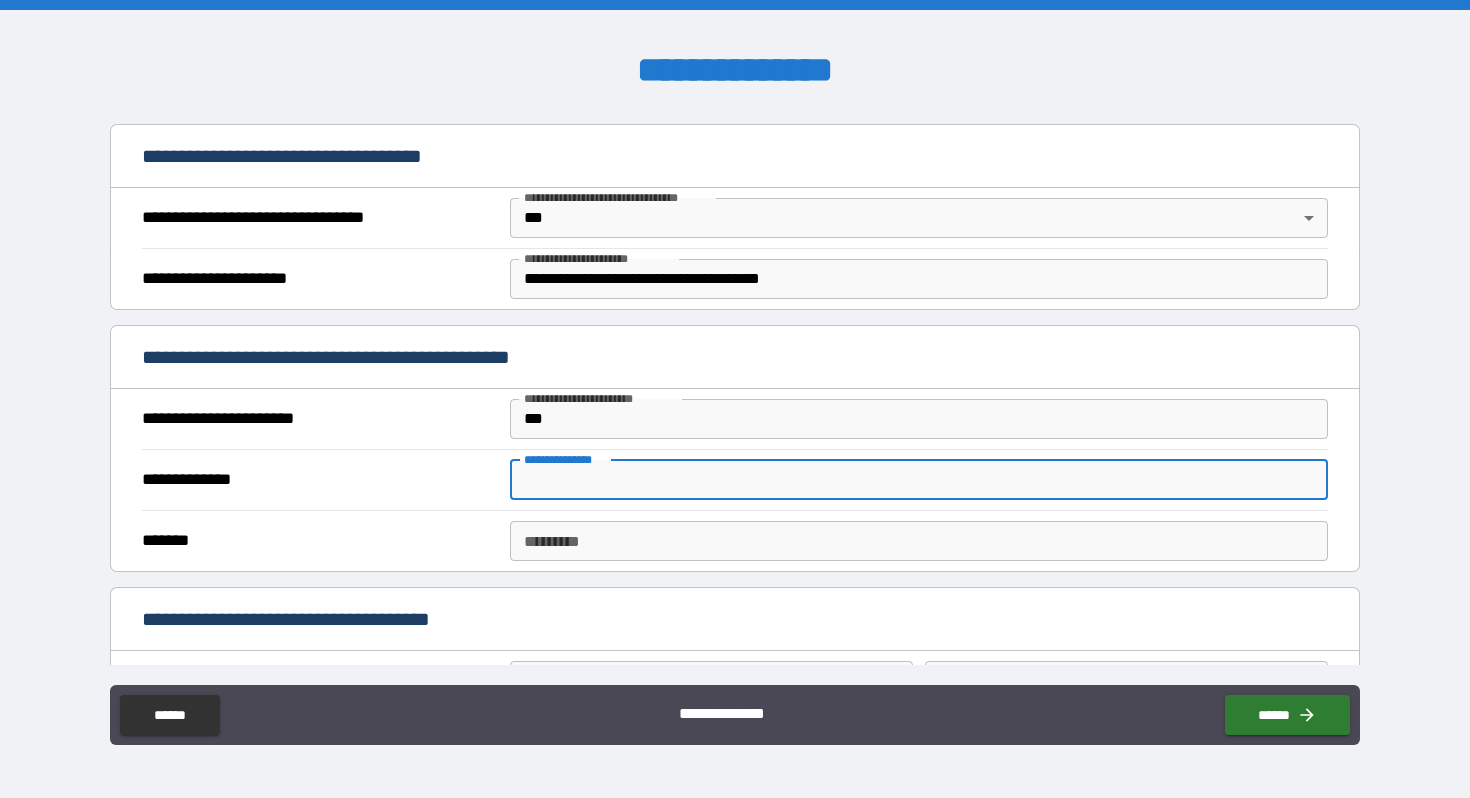click on "**********" at bounding box center (919, 480) 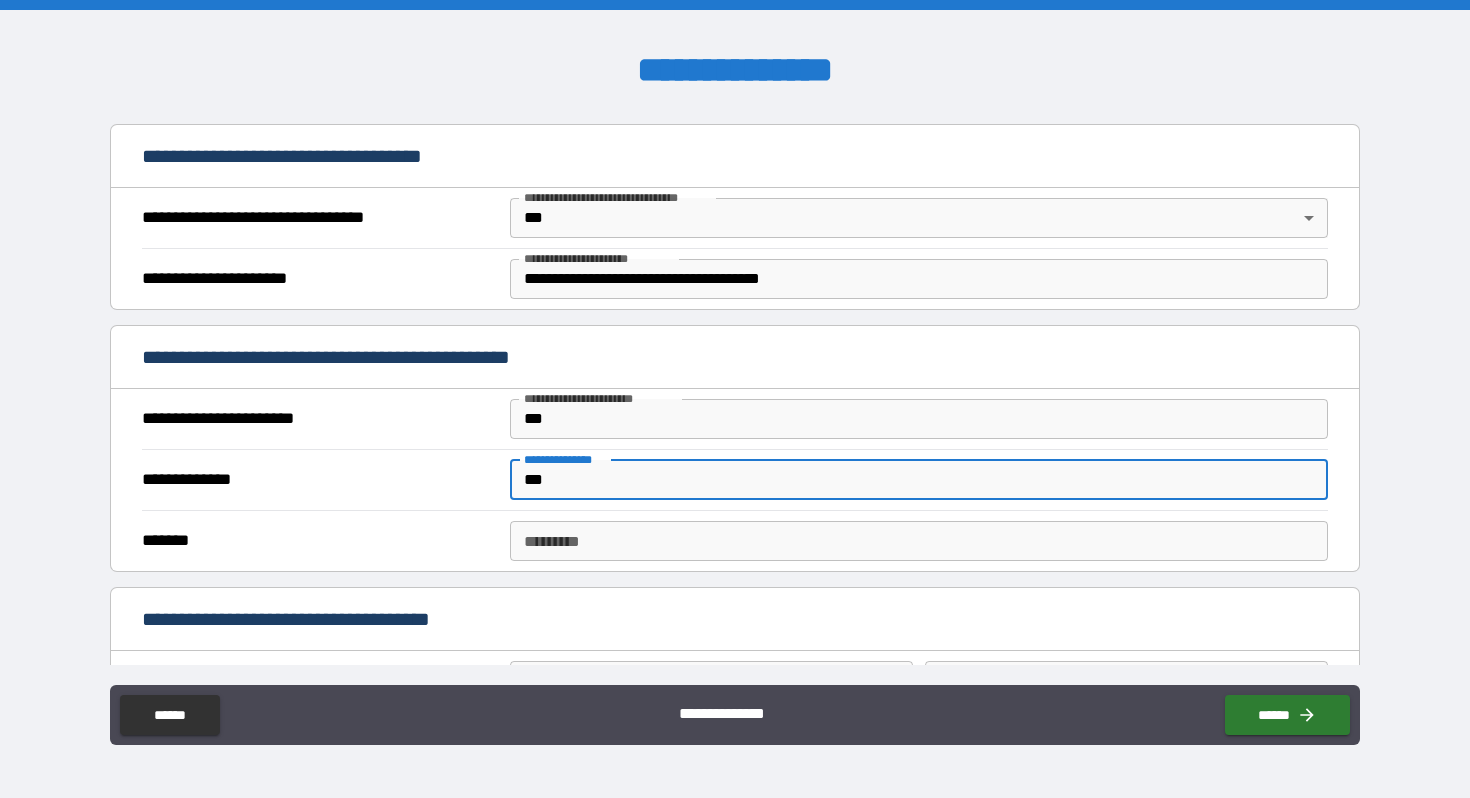 type on "***" 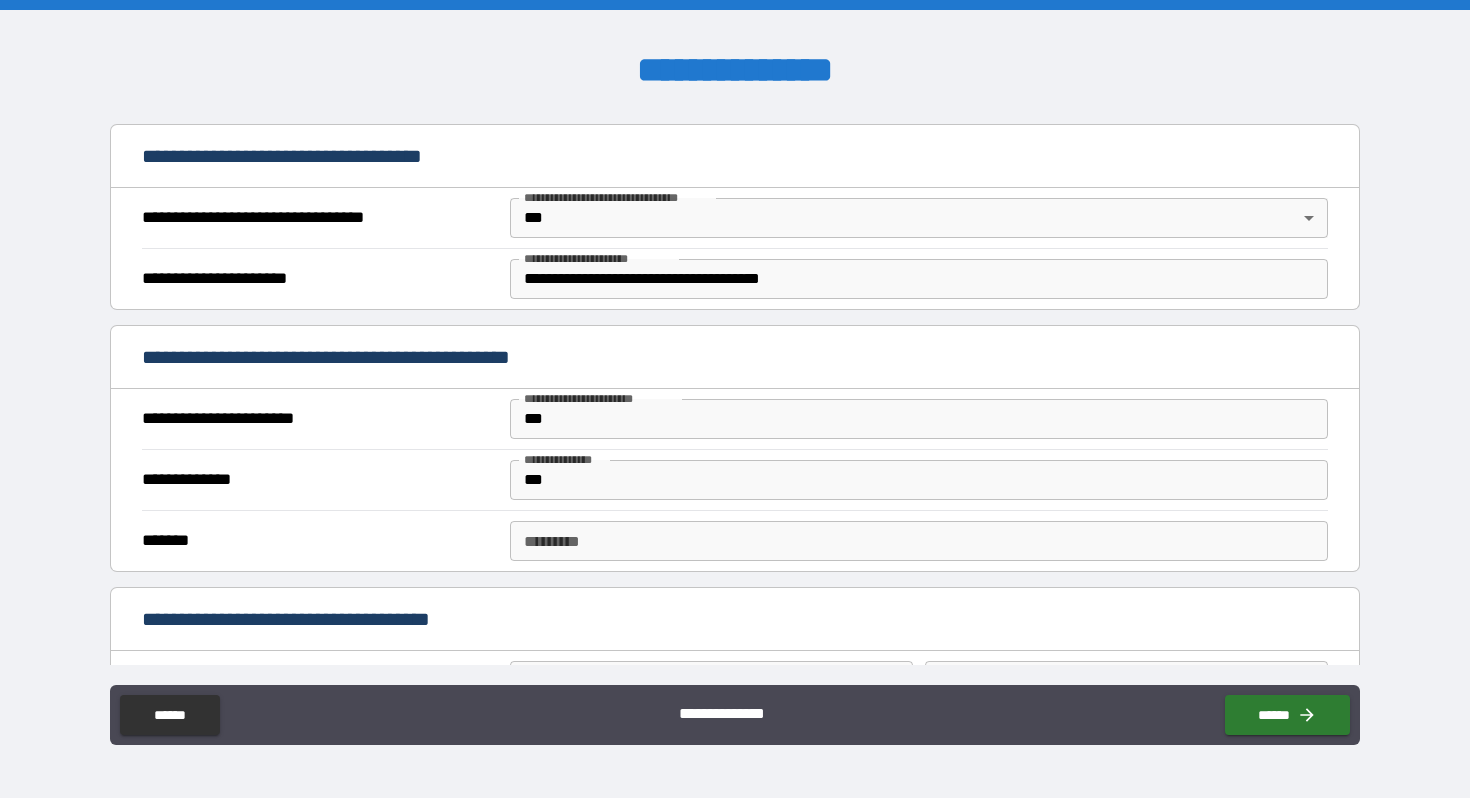 click on "******* *******   * *******   *" at bounding box center [734, 540] 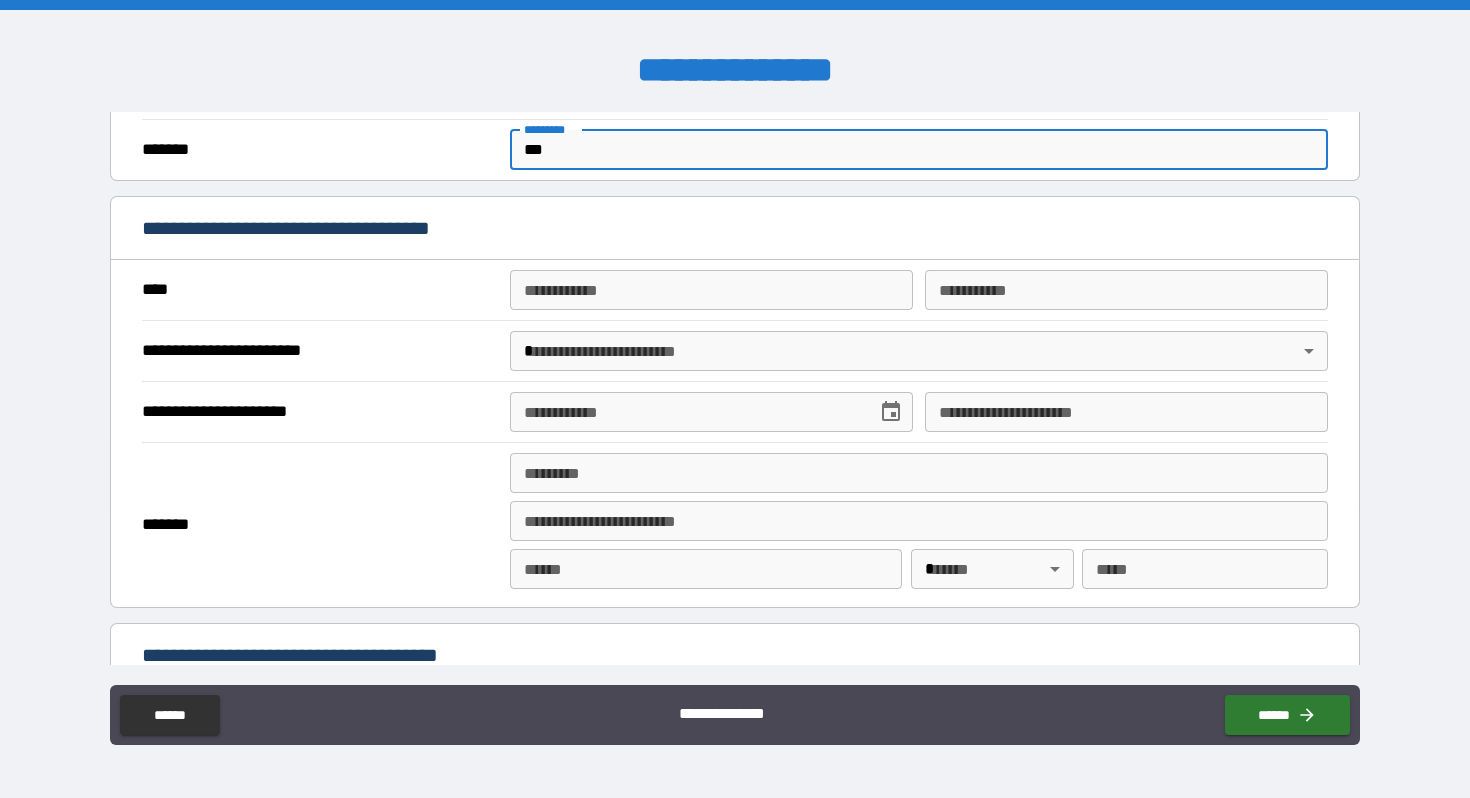scroll, scrollTop: 1524, scrollLeft: 0, axis: vertical 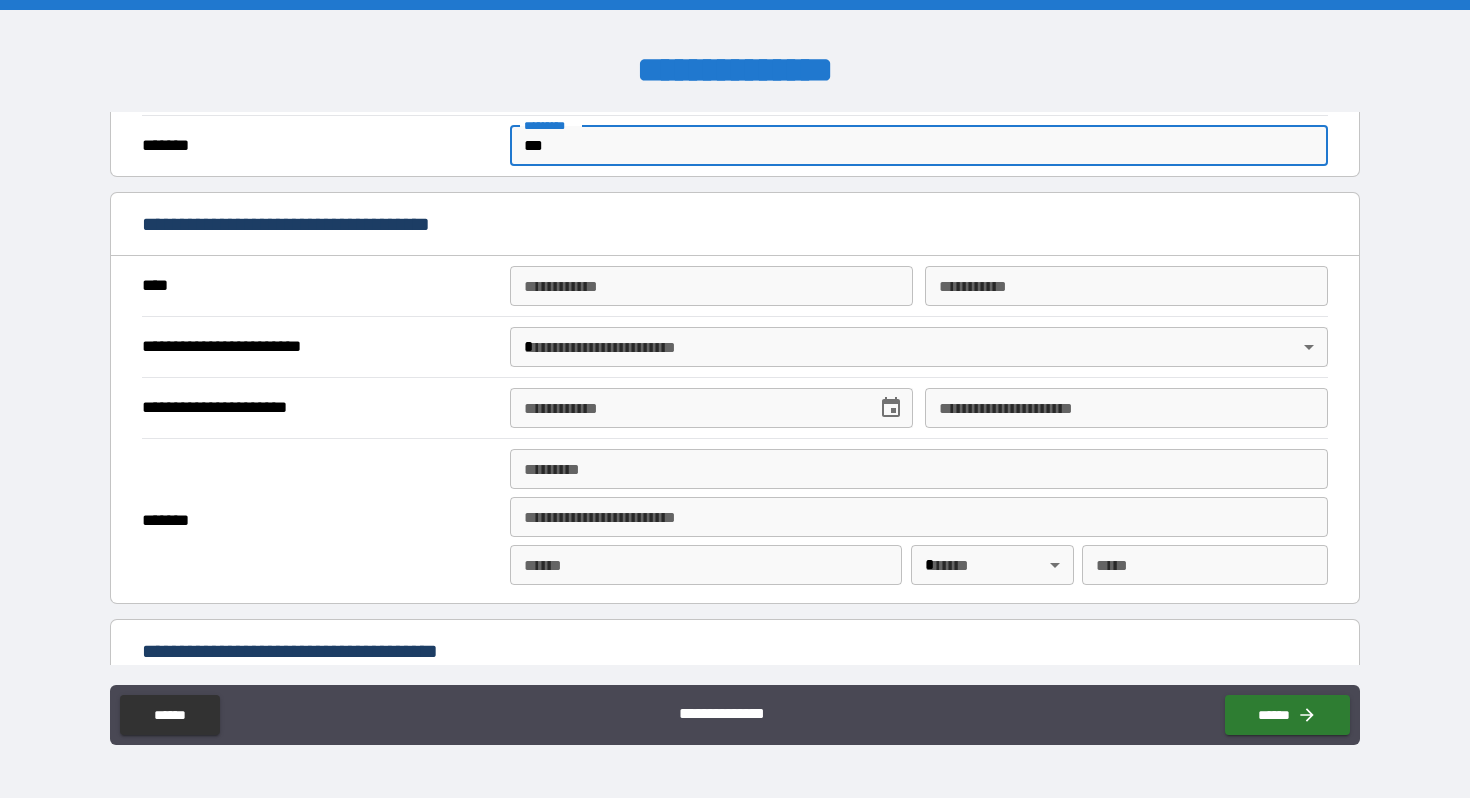 type on "***" 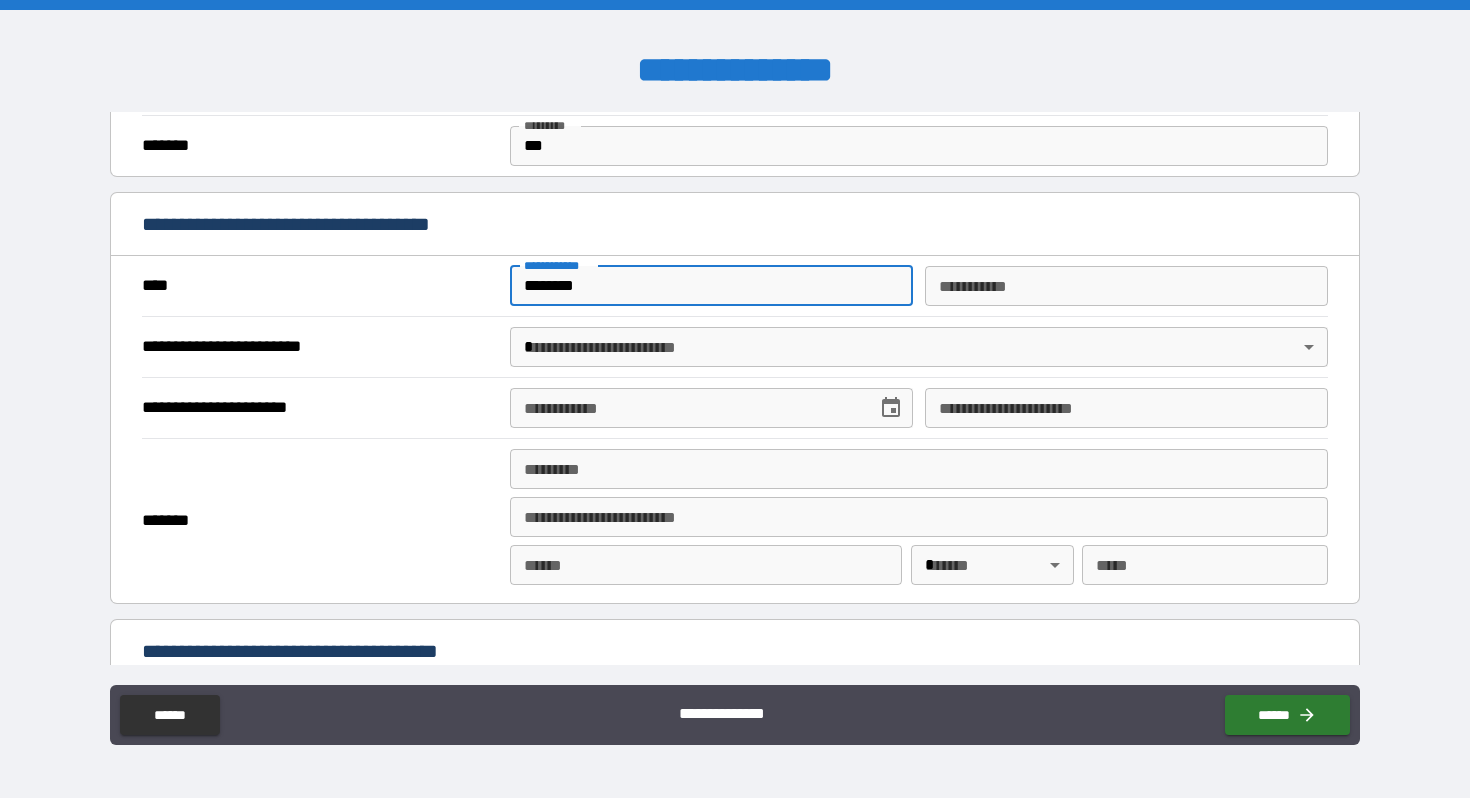 type on "********" 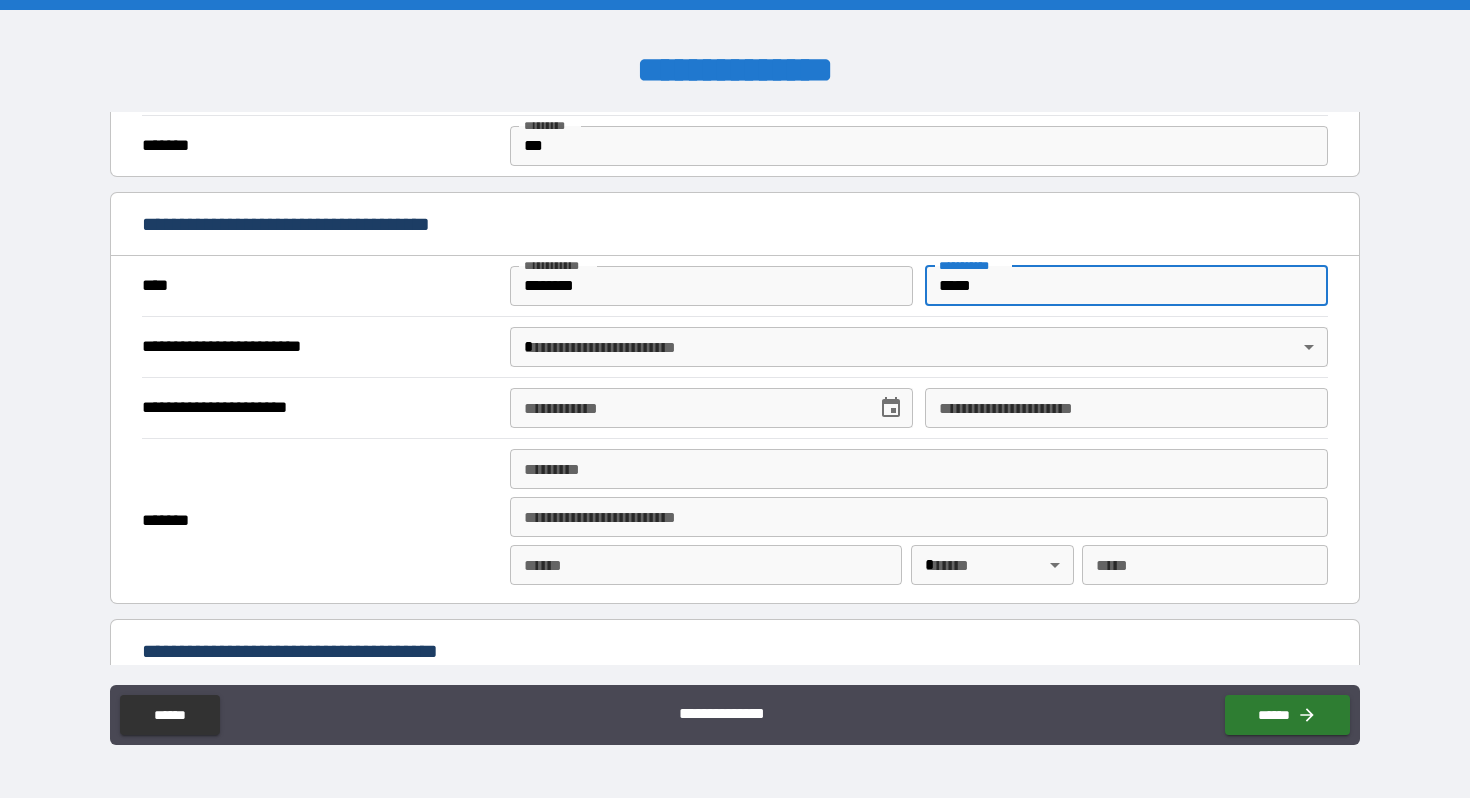 type on "*****" 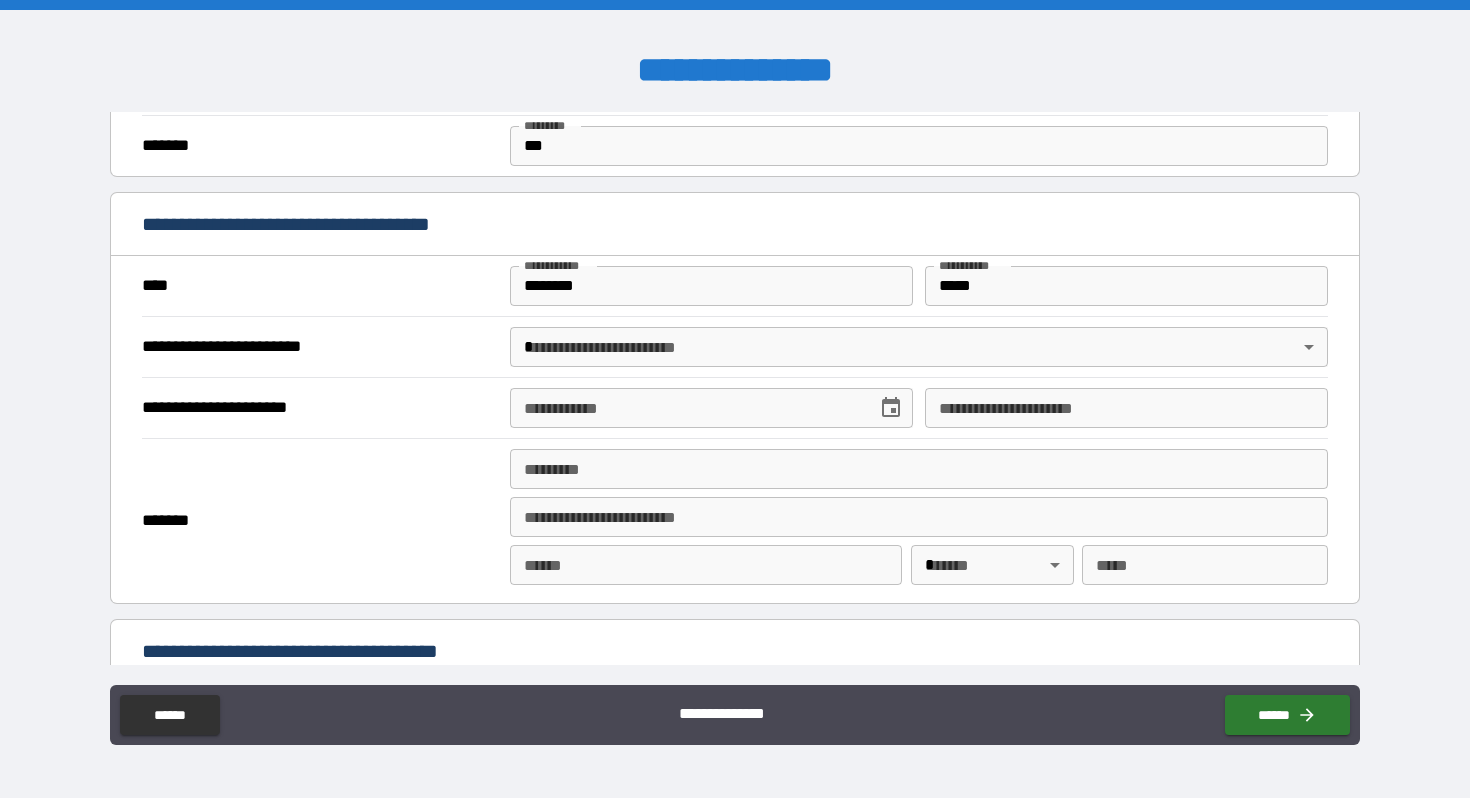 click on "**********" at bounding box center [735, 399] 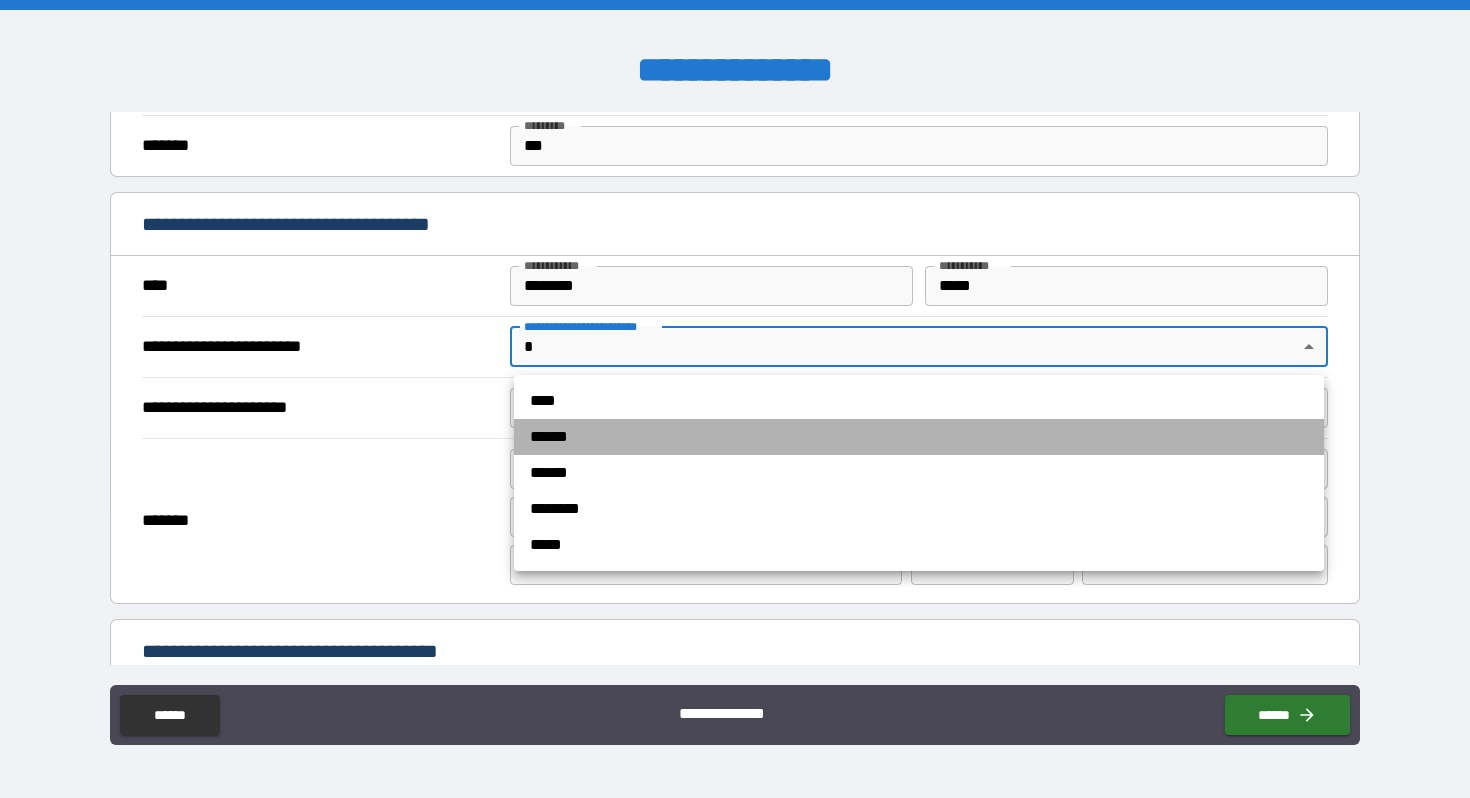 click on "******" at bounding box center (919, 437) 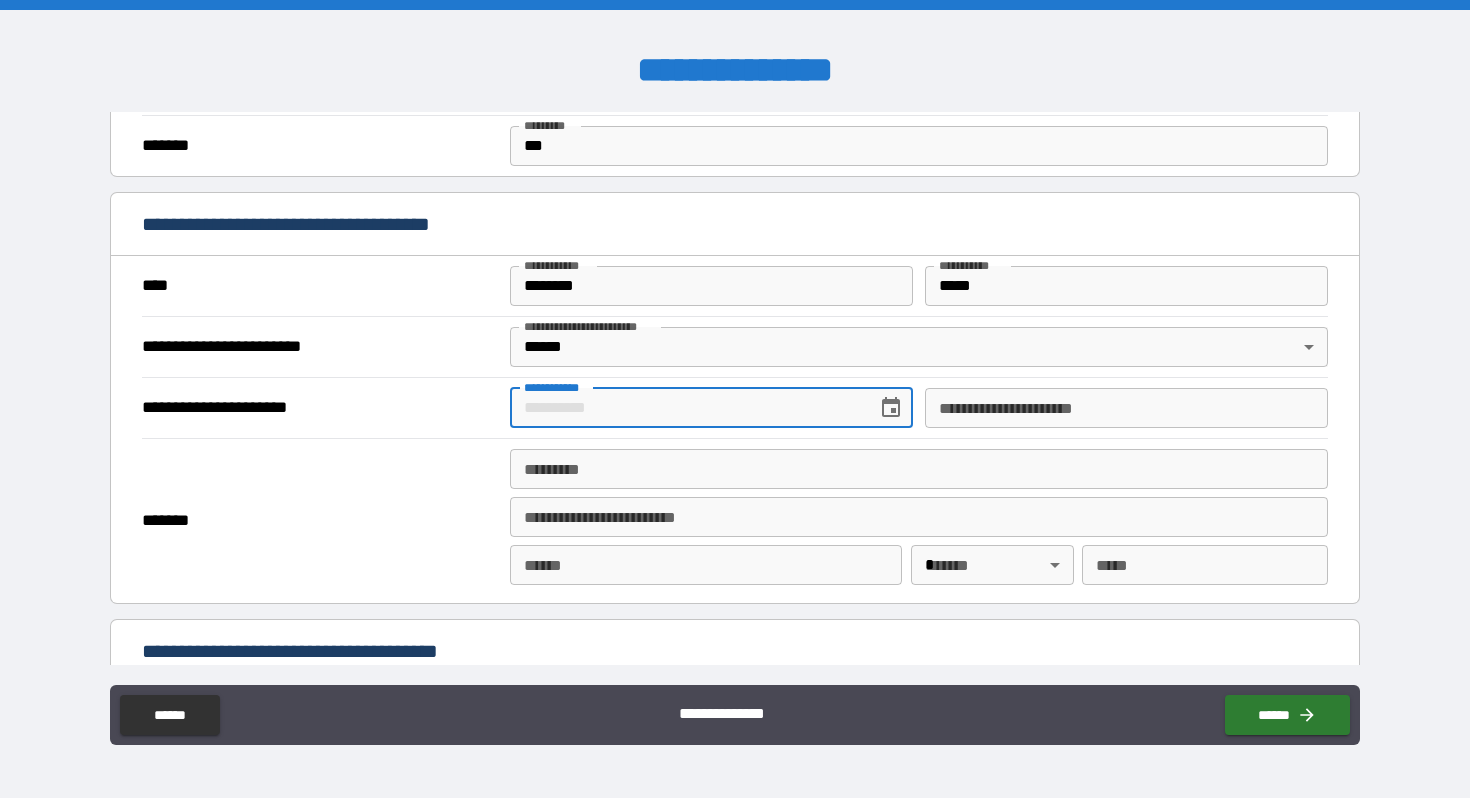 click on "**********" at bounding box center (686, 408) 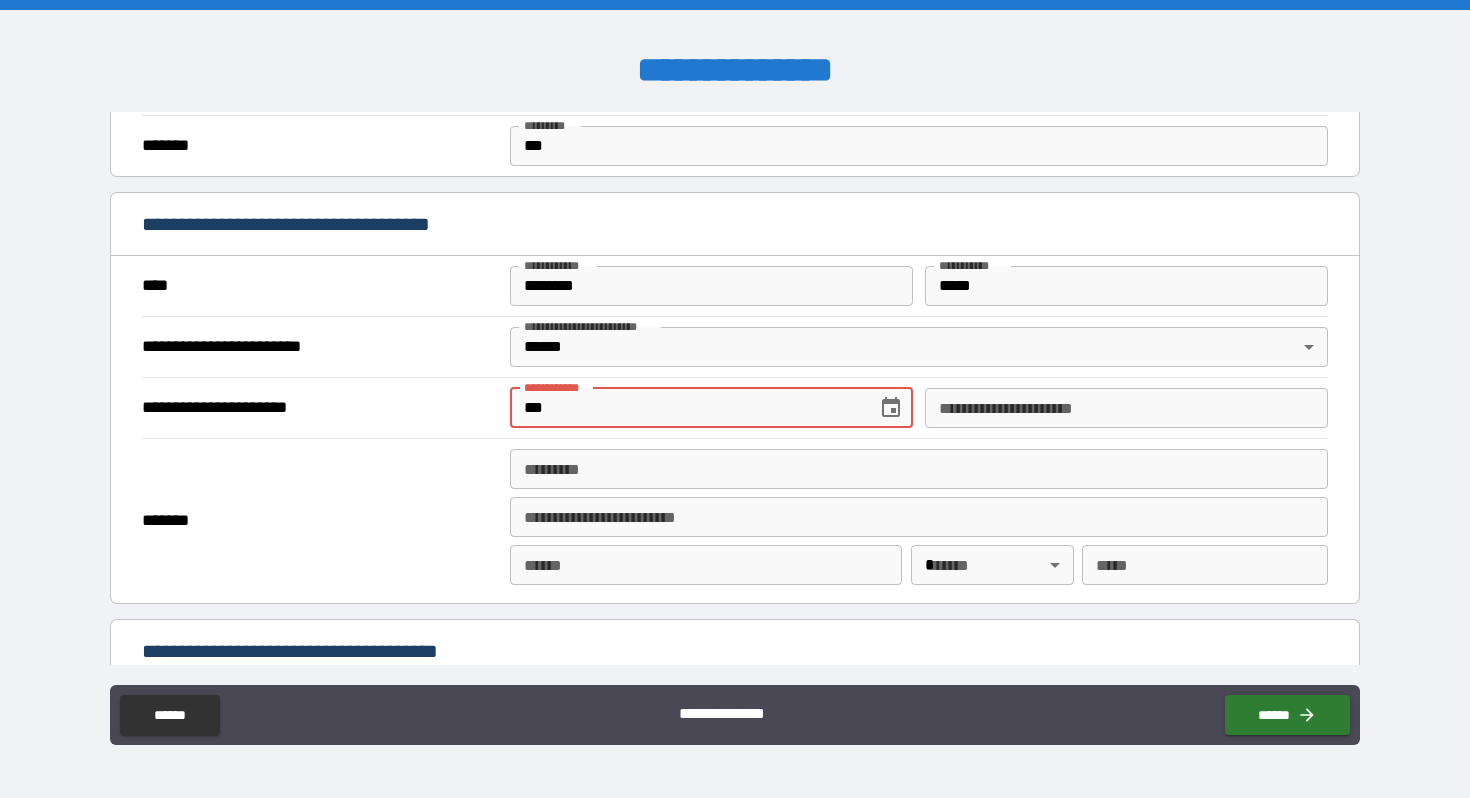 type on "*" 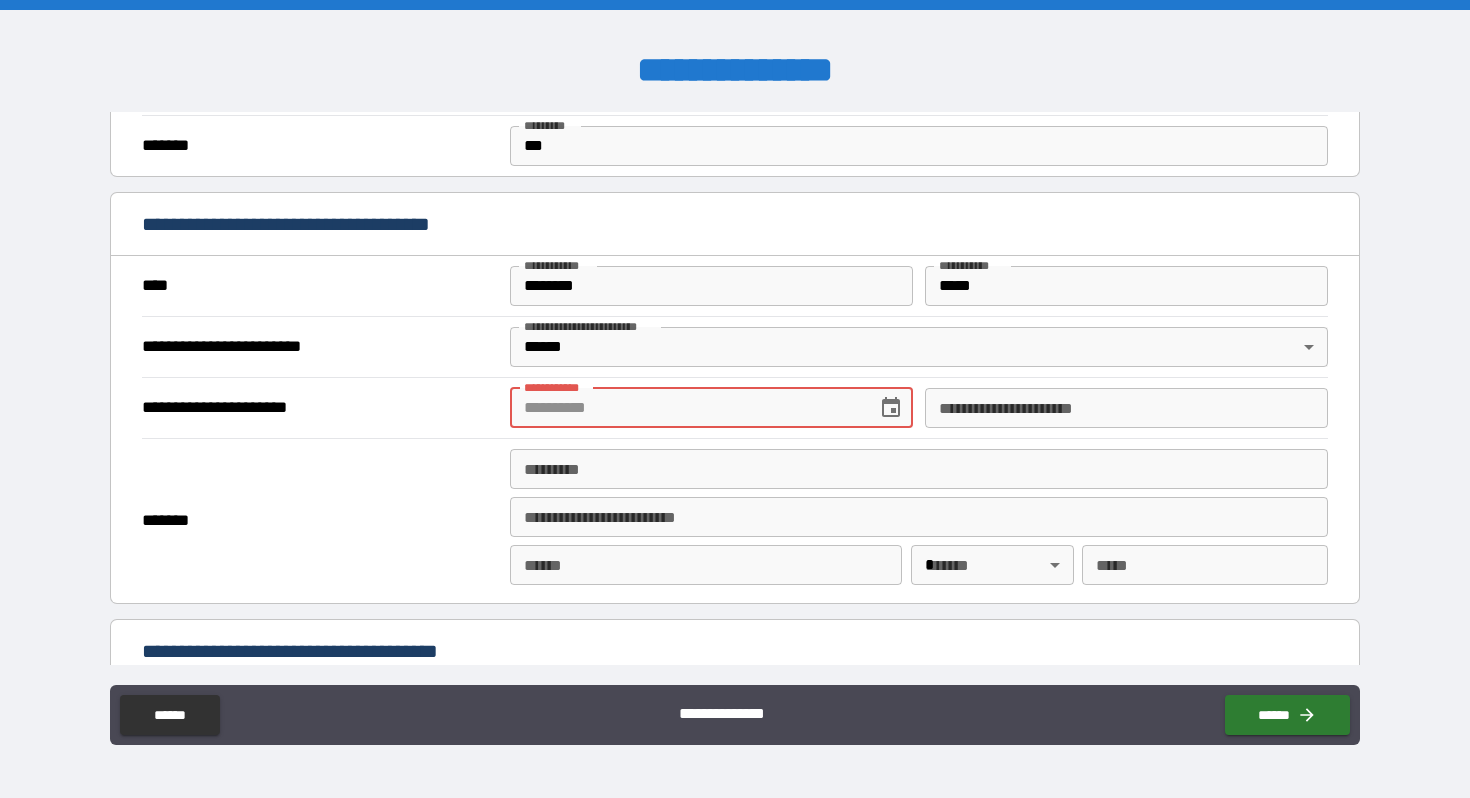 type on "*" 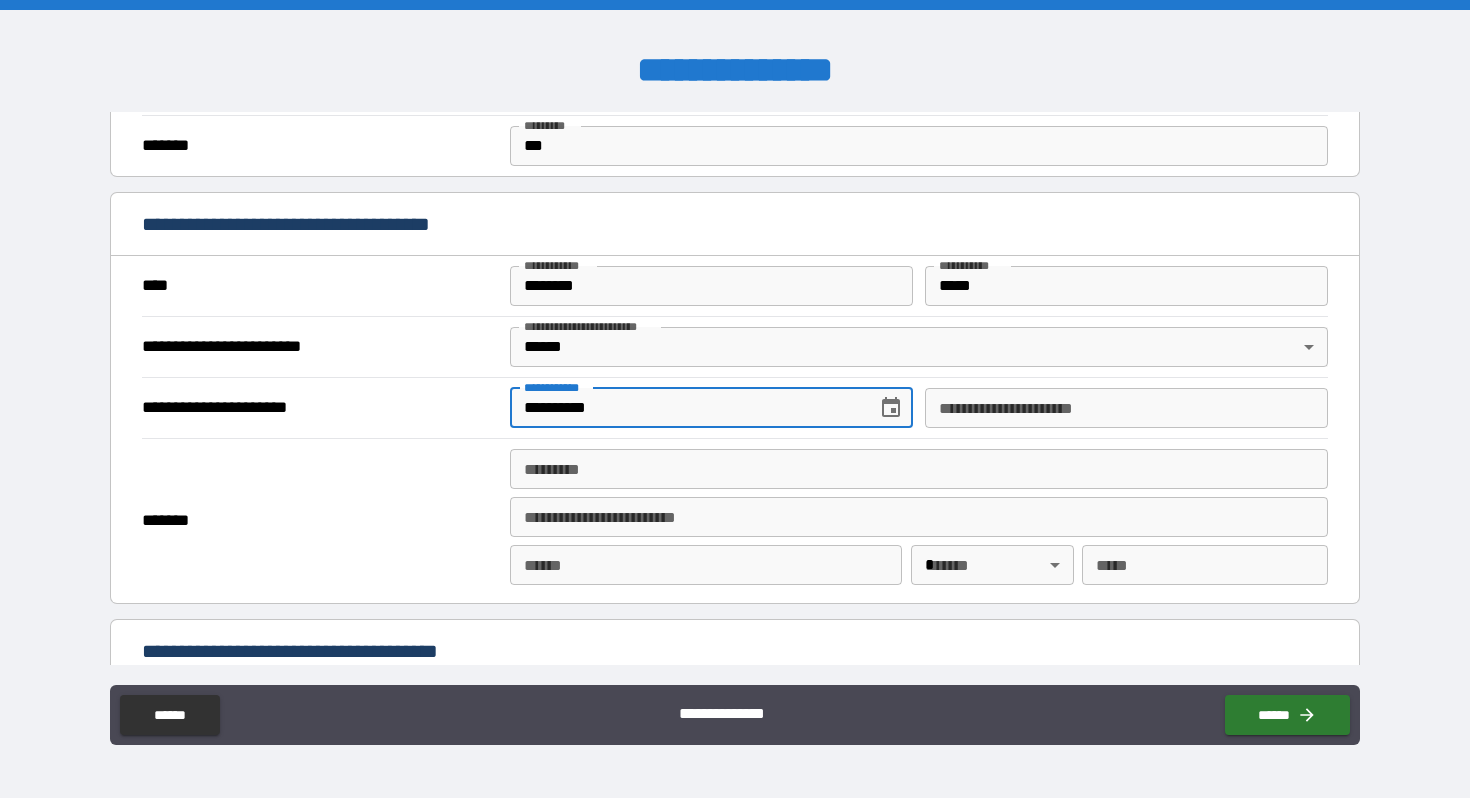 type on "**********" 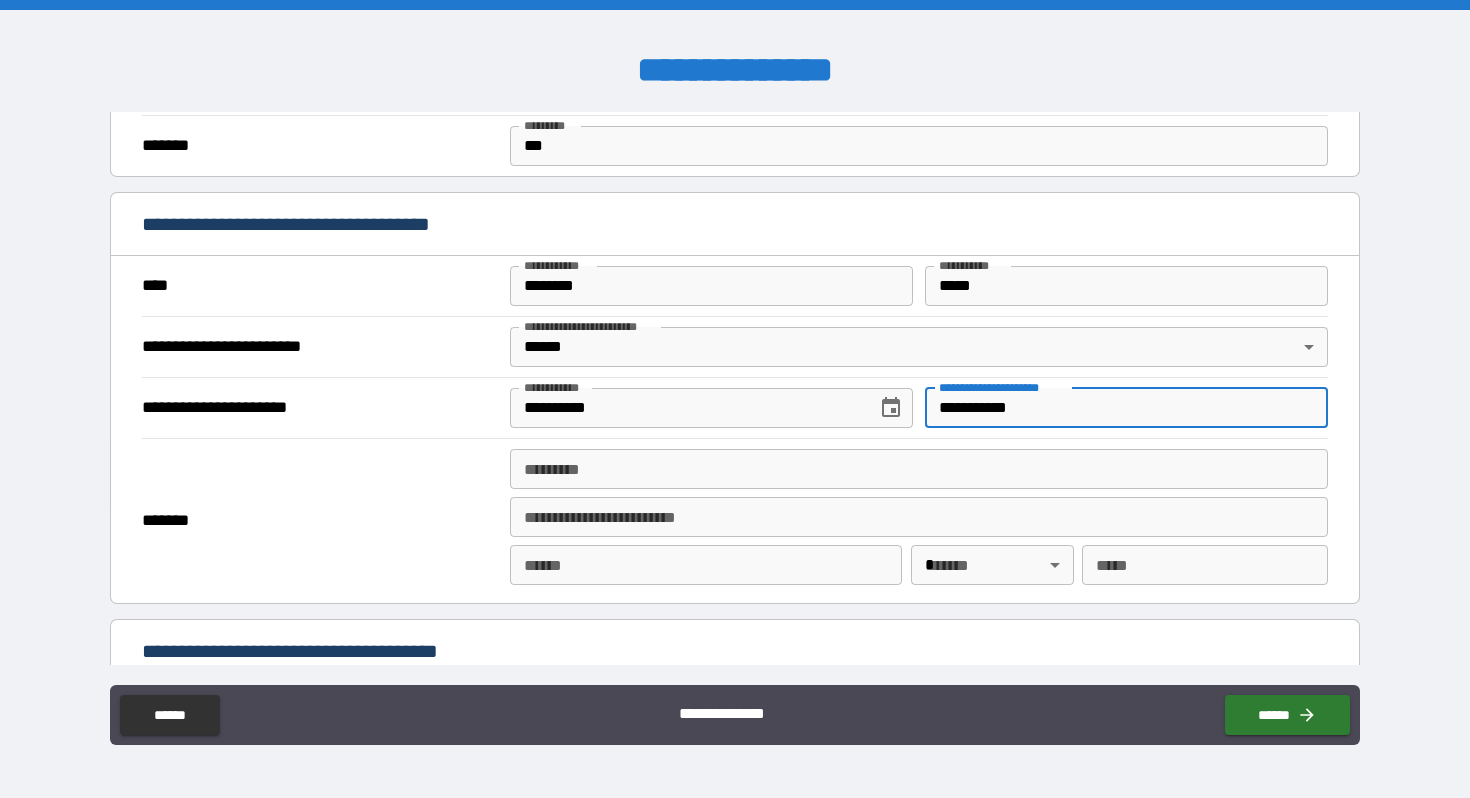 type on "**********" 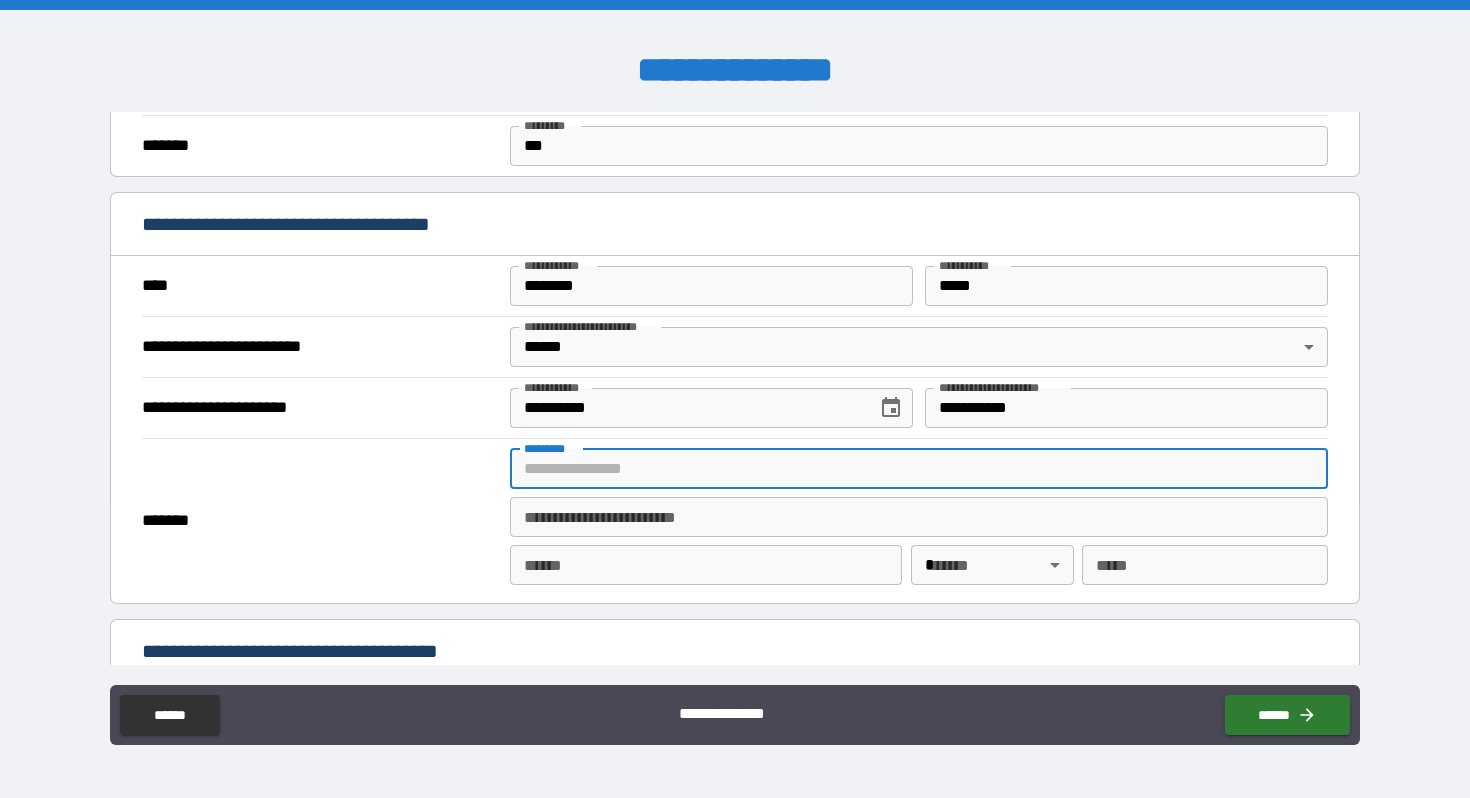 click on "*******   *" at bounding box center (919, 469) 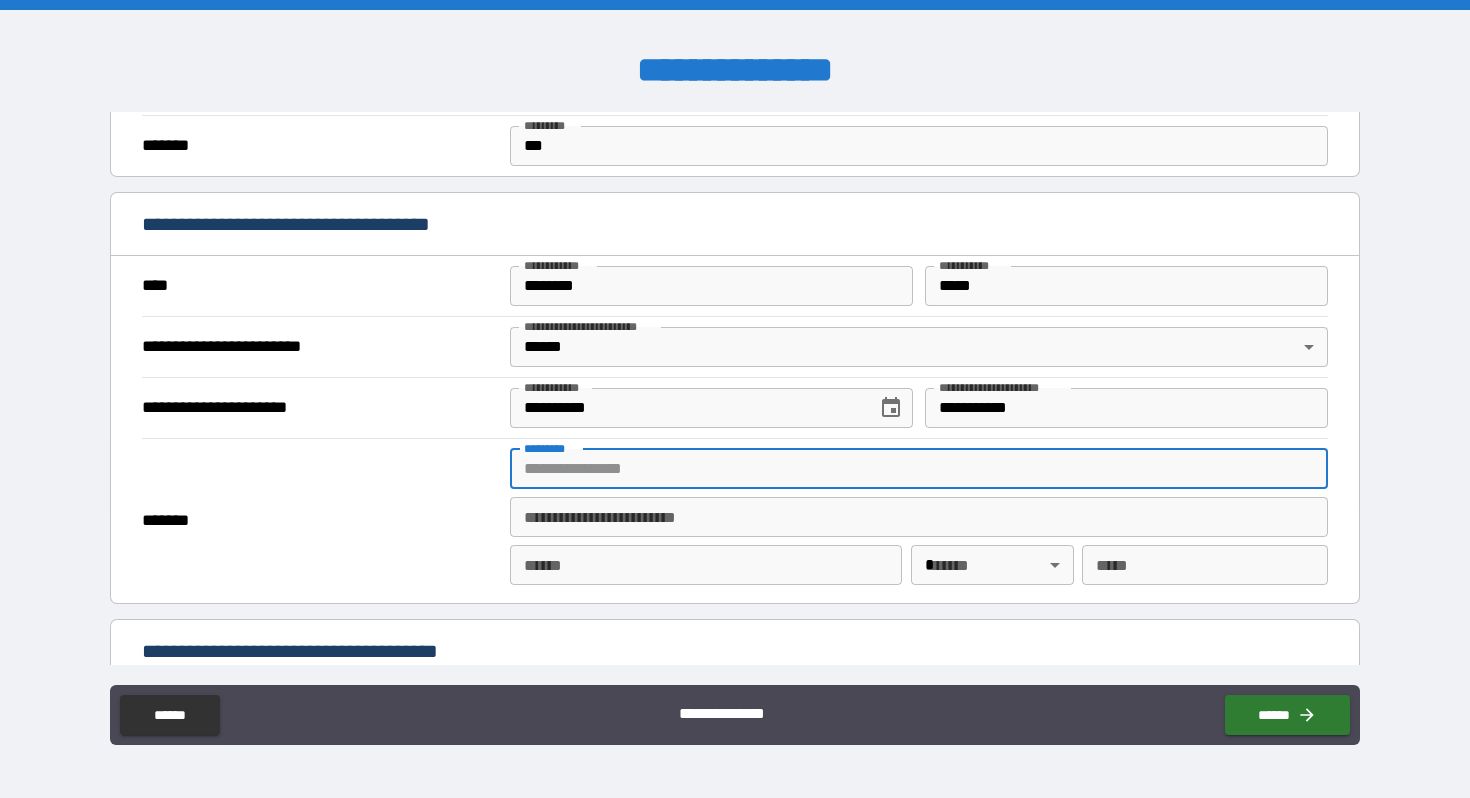 type on "**********" 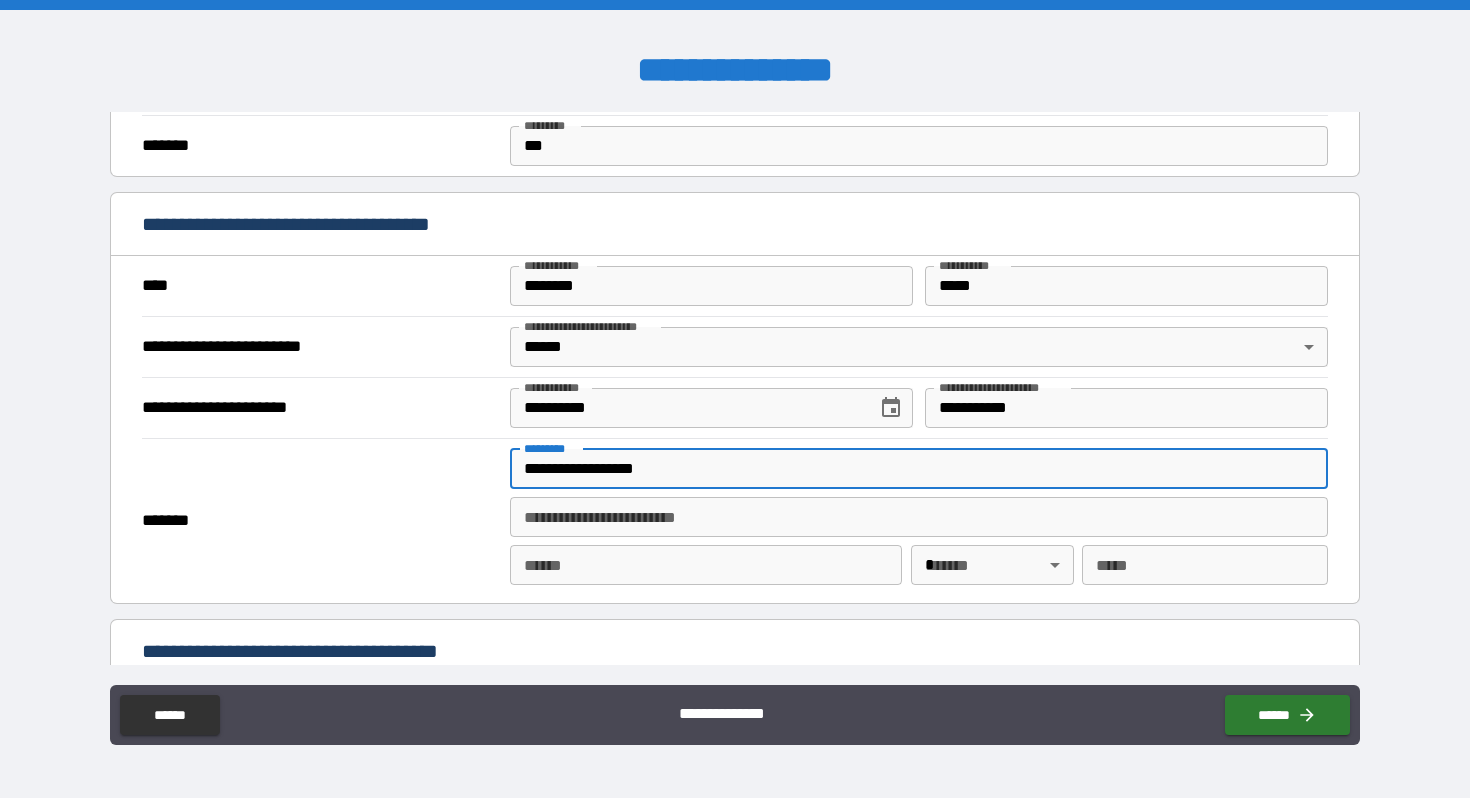 type on "**********" 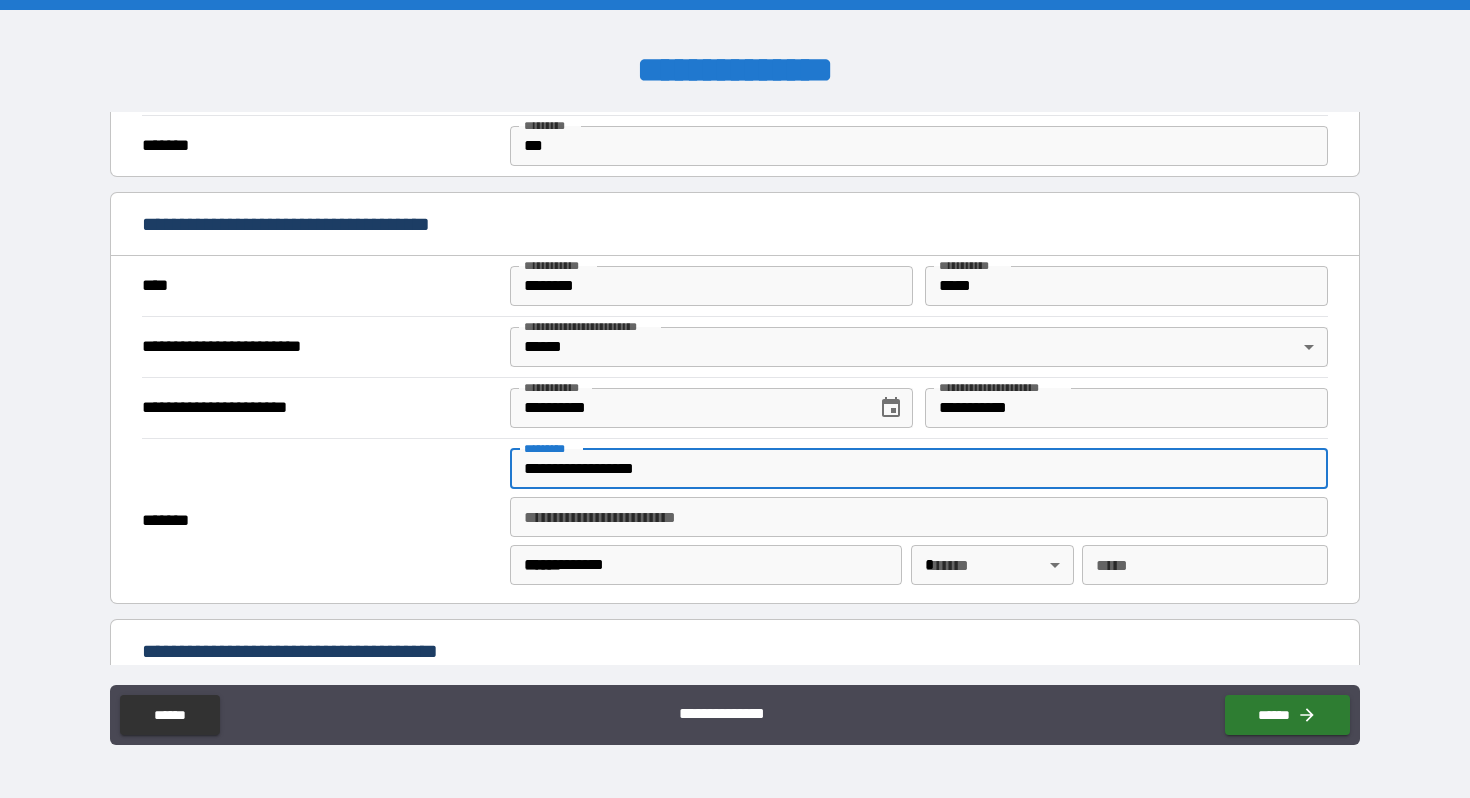 type 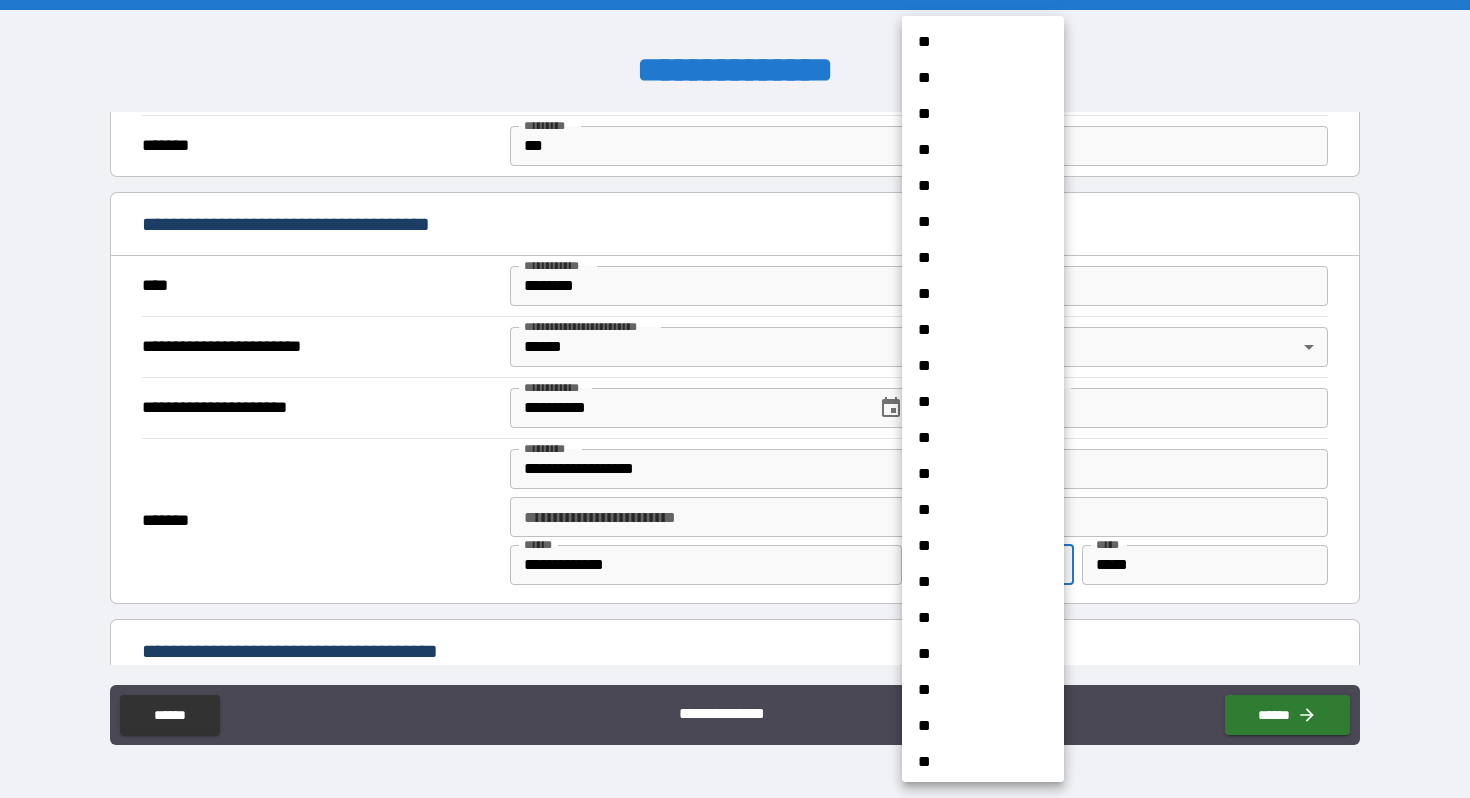 click on "**********" at bounding box center (735, 399) 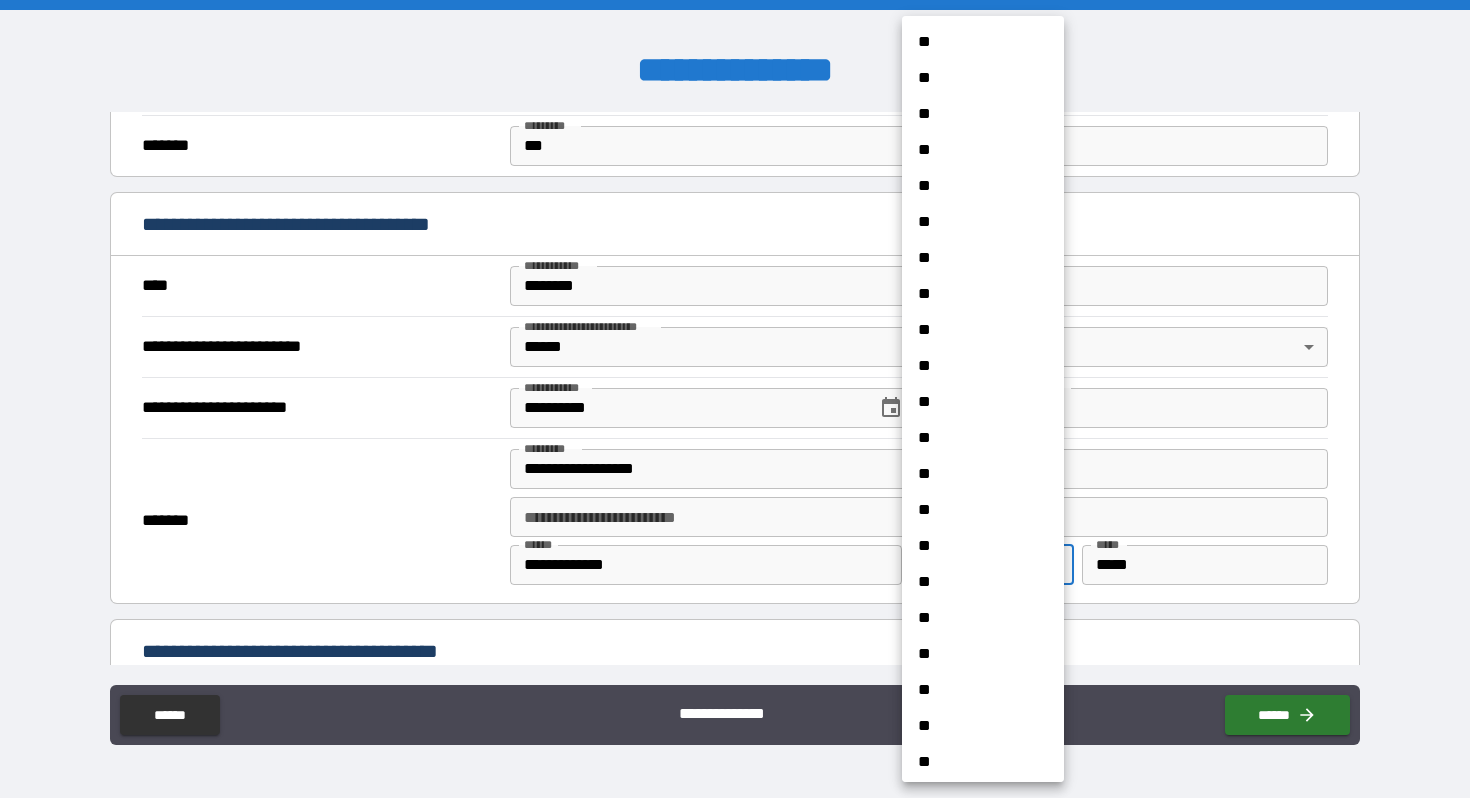 click on "**" at bounding box center [983, 618] 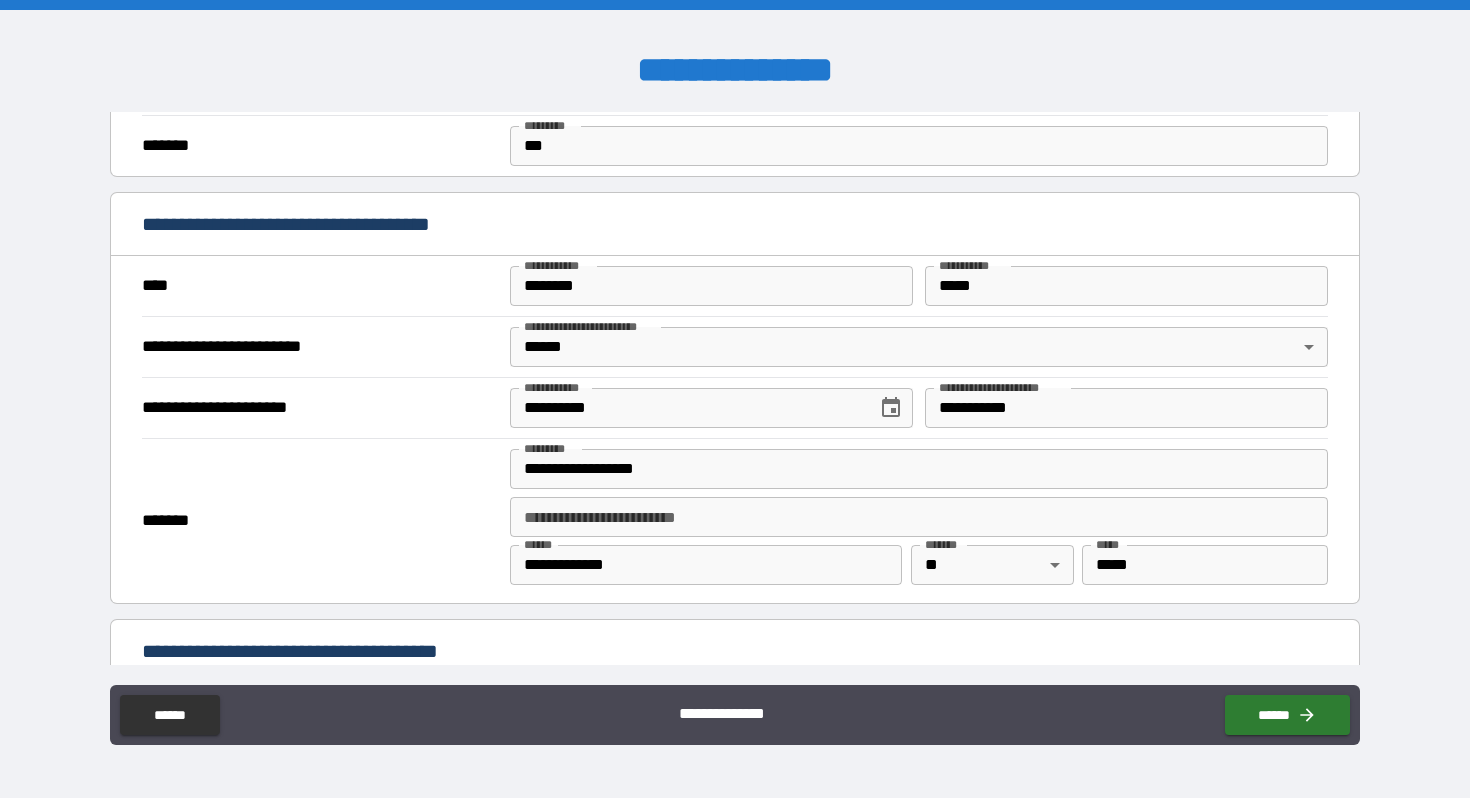 click on "*******" at bounding box center (320, 521) 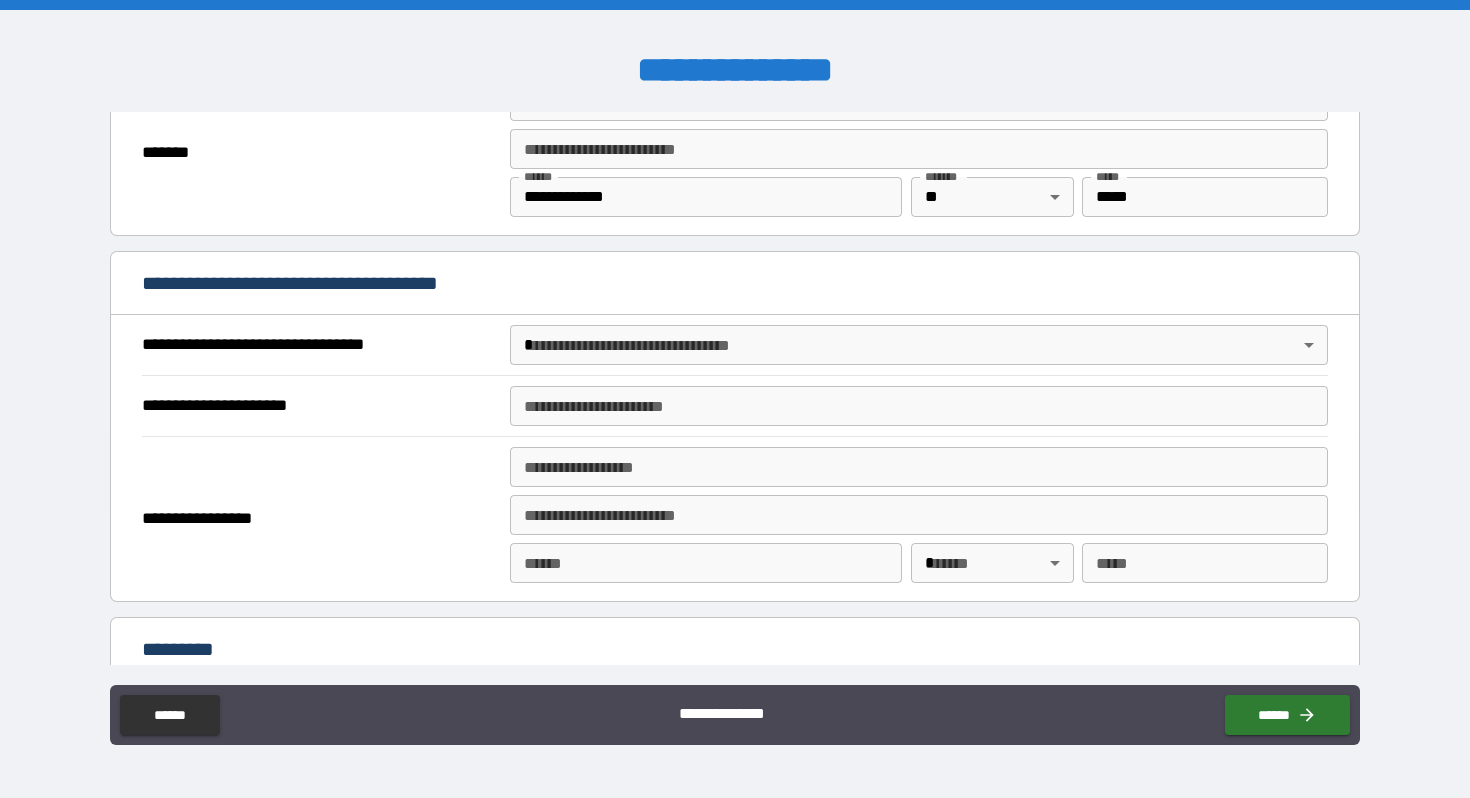 scroll, scrollTop: 1941, scrollLeft: 0, axis: vertical 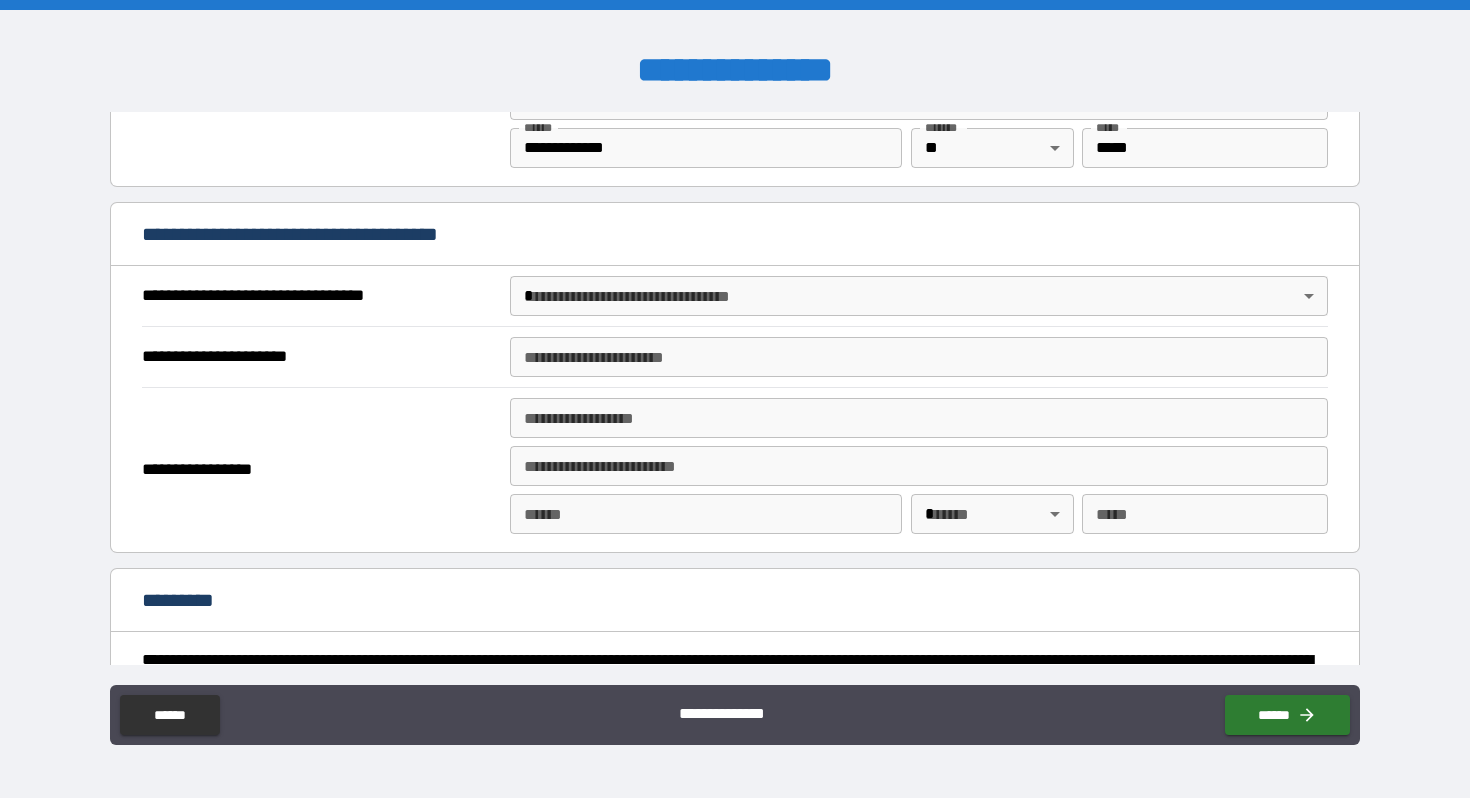 click on "**********" at bounding box center (735, 399) 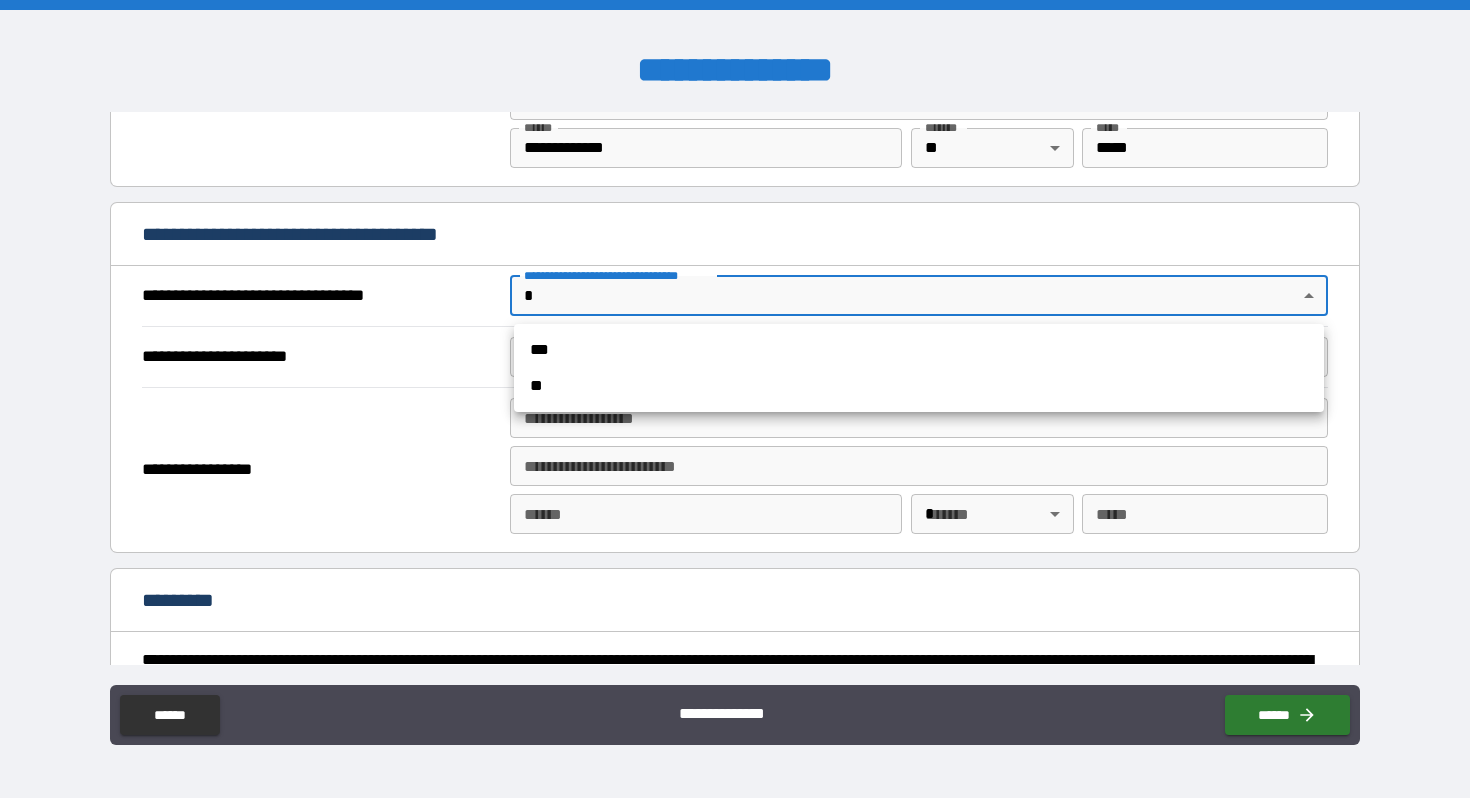 click on "**" at bounding box center [919, 386] 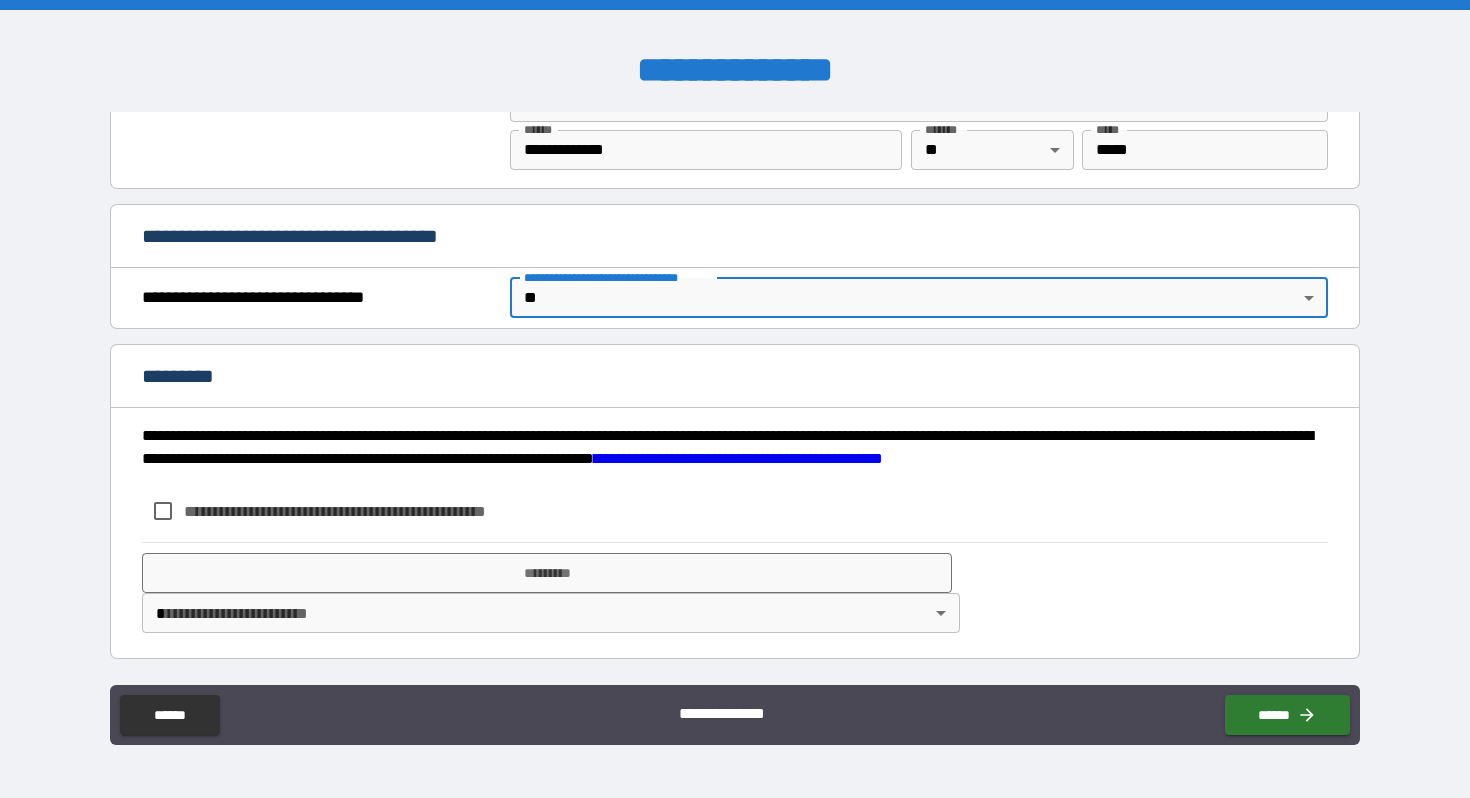 scroll, scrollTop: 1939, scrollLeft: 0, axis: vertical 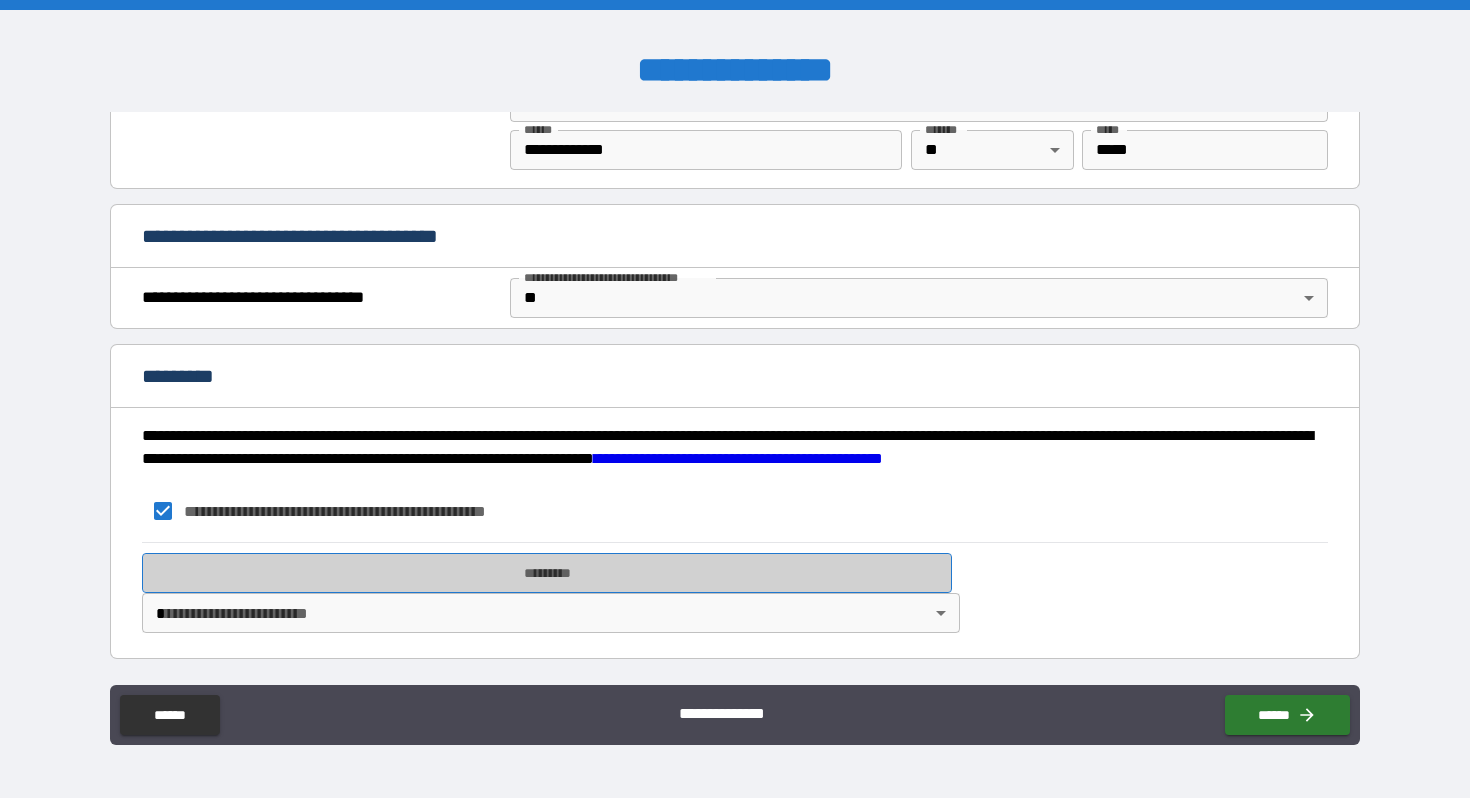 click on "*********" at bounding box center [547, 573] 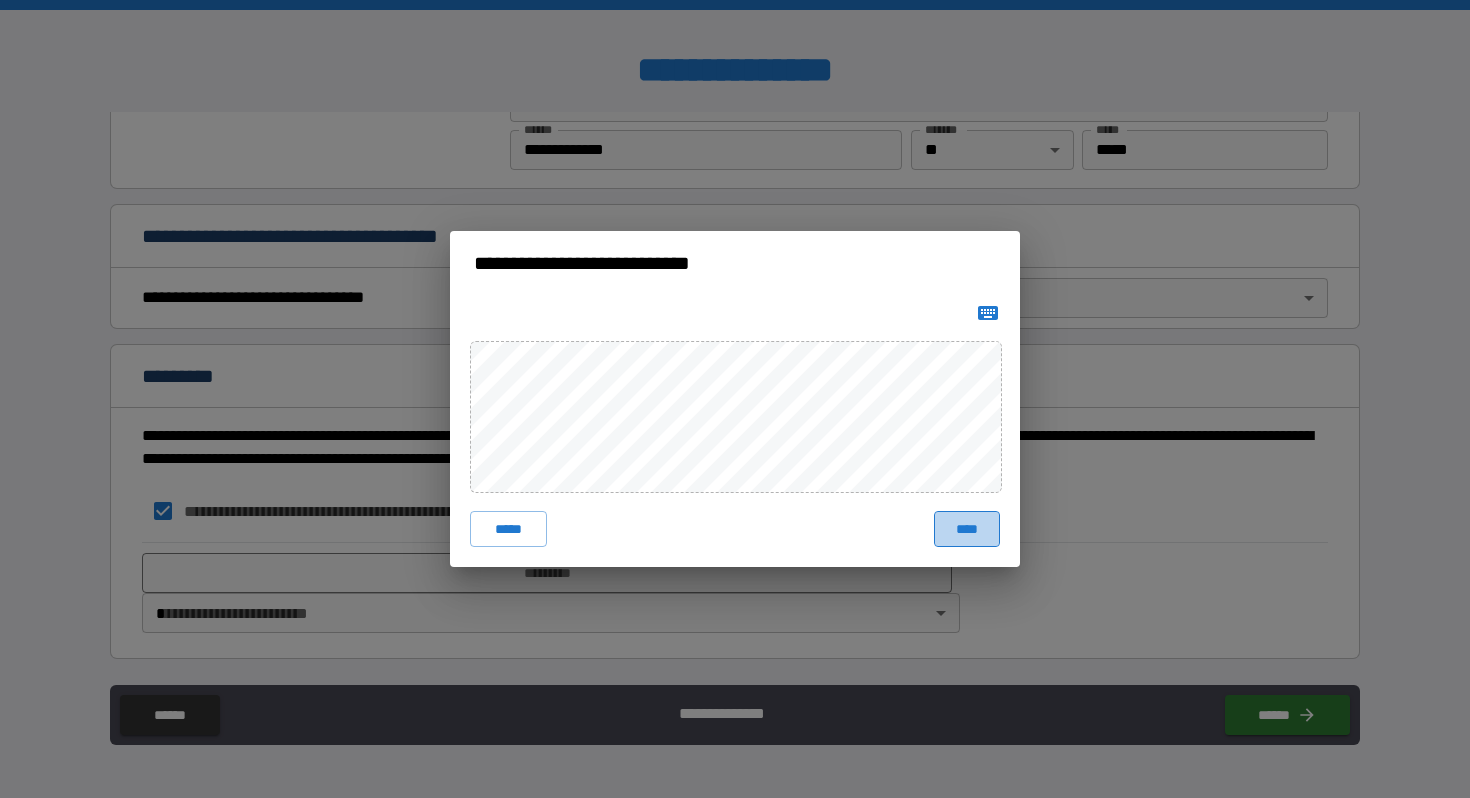 click on "****" at bounding box center [967, 529] 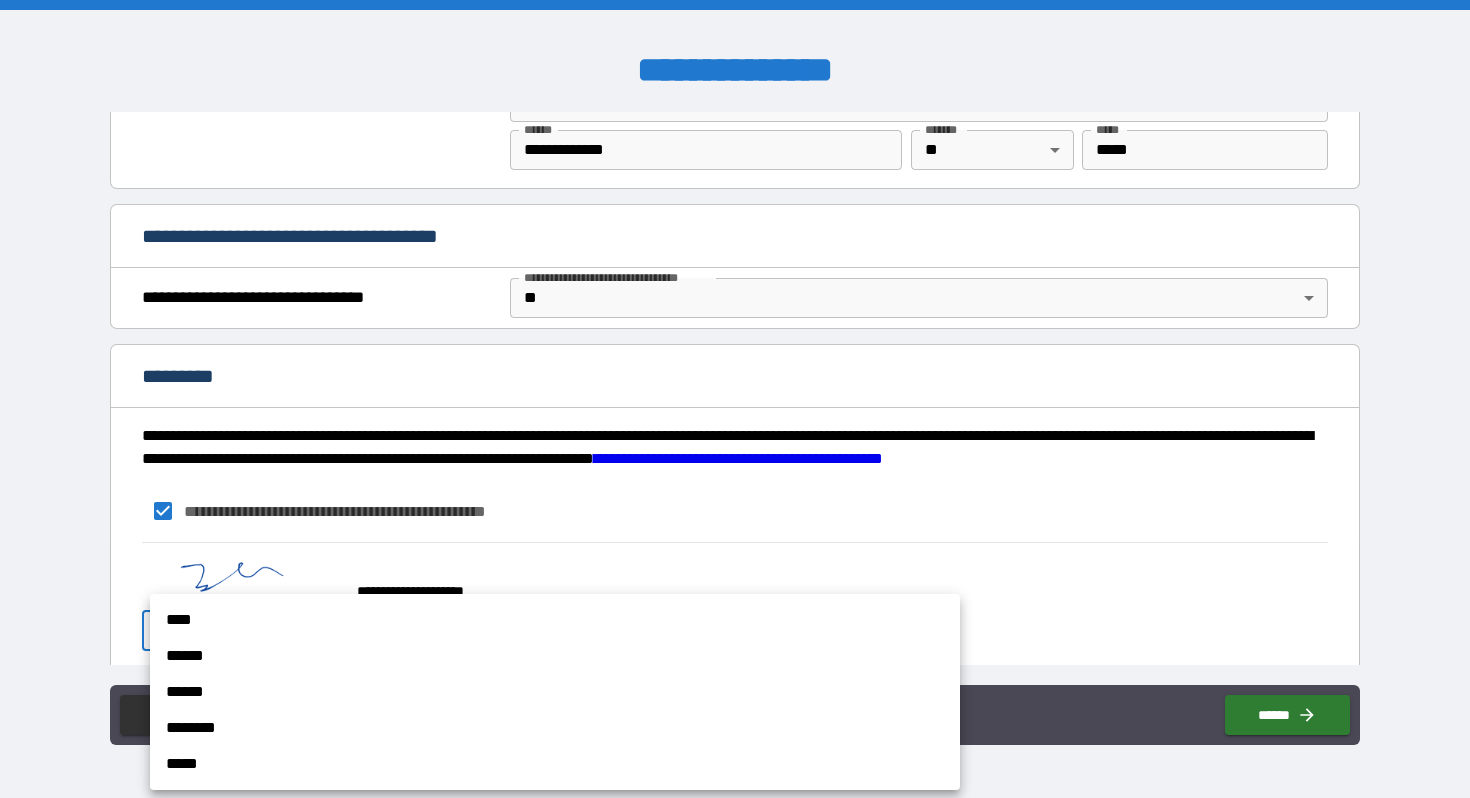 click on "**********" at bounding box center (735, 399) 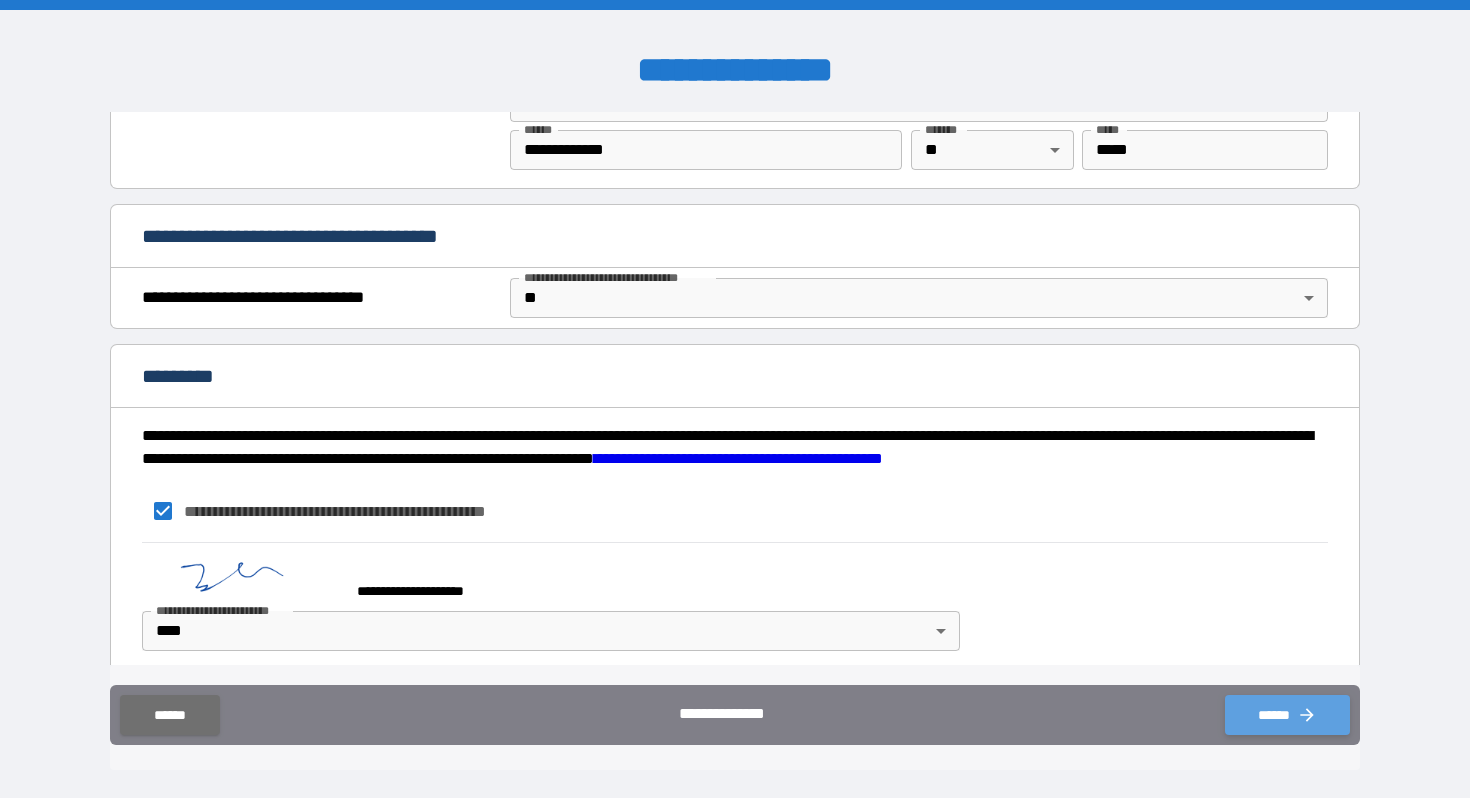 click on "******" at bounding box center [1287, 715] 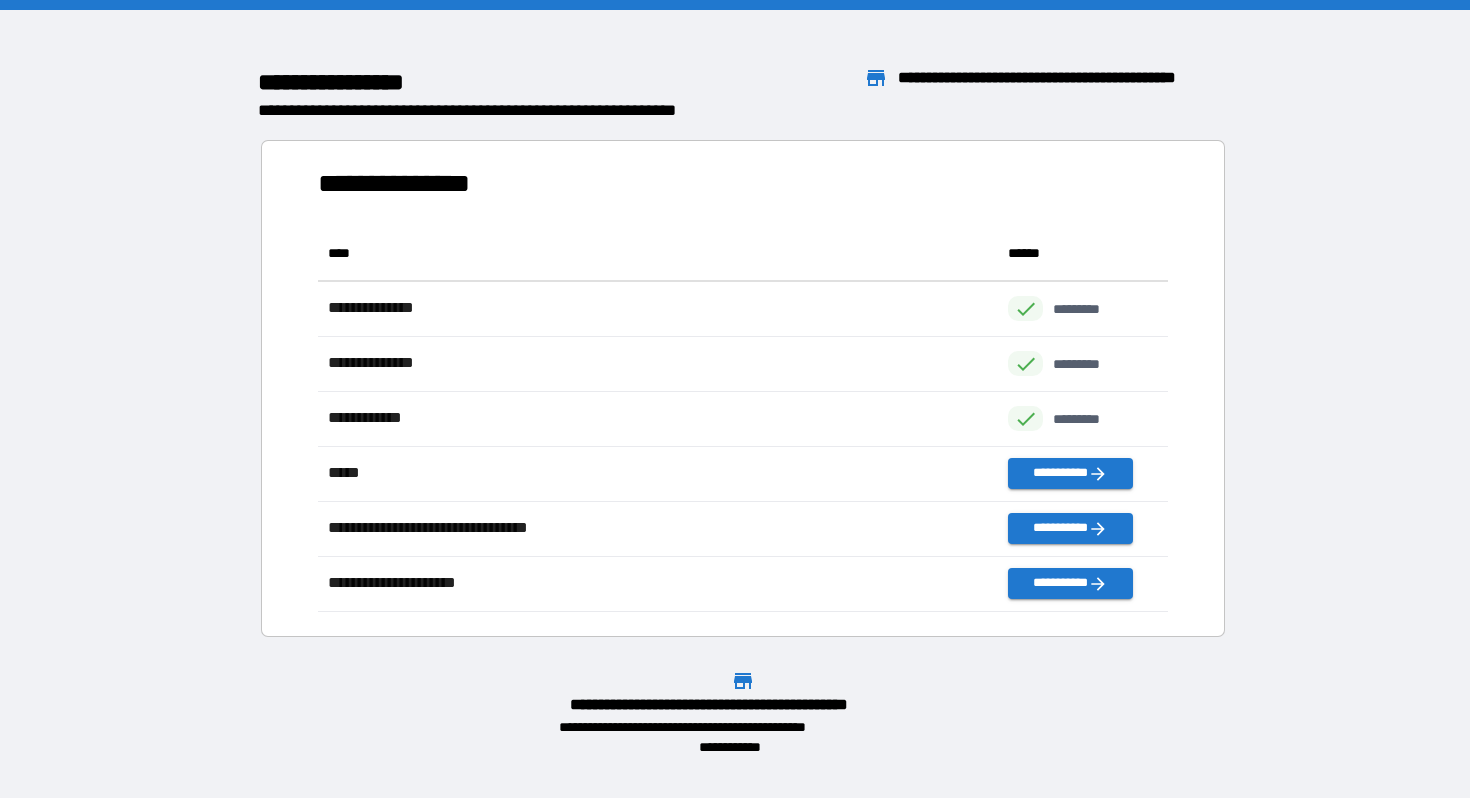 scroll, scrollTop: 1, scrollLeft: 1, axis: both 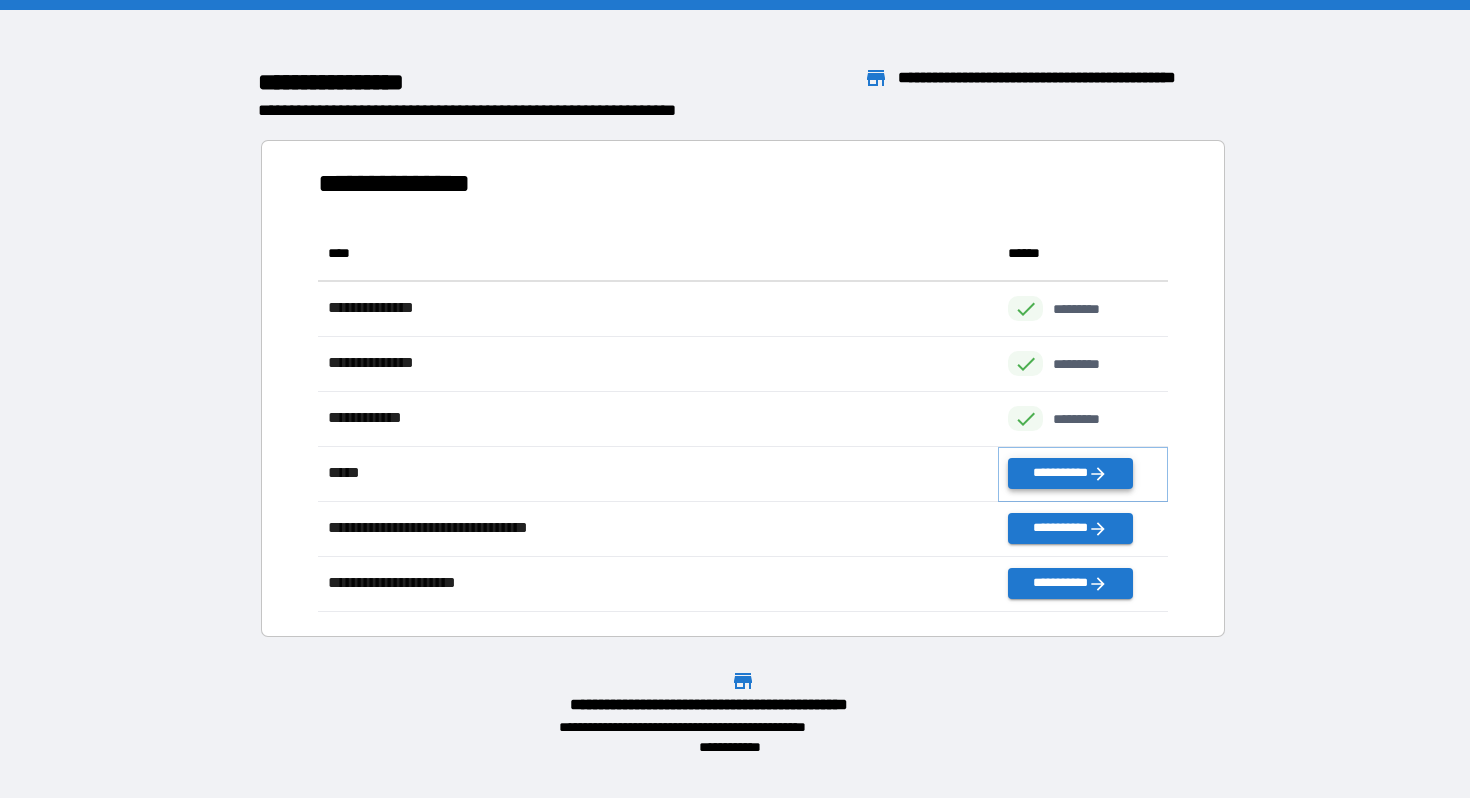 click on "**********" at bounding box center (1070, 473) 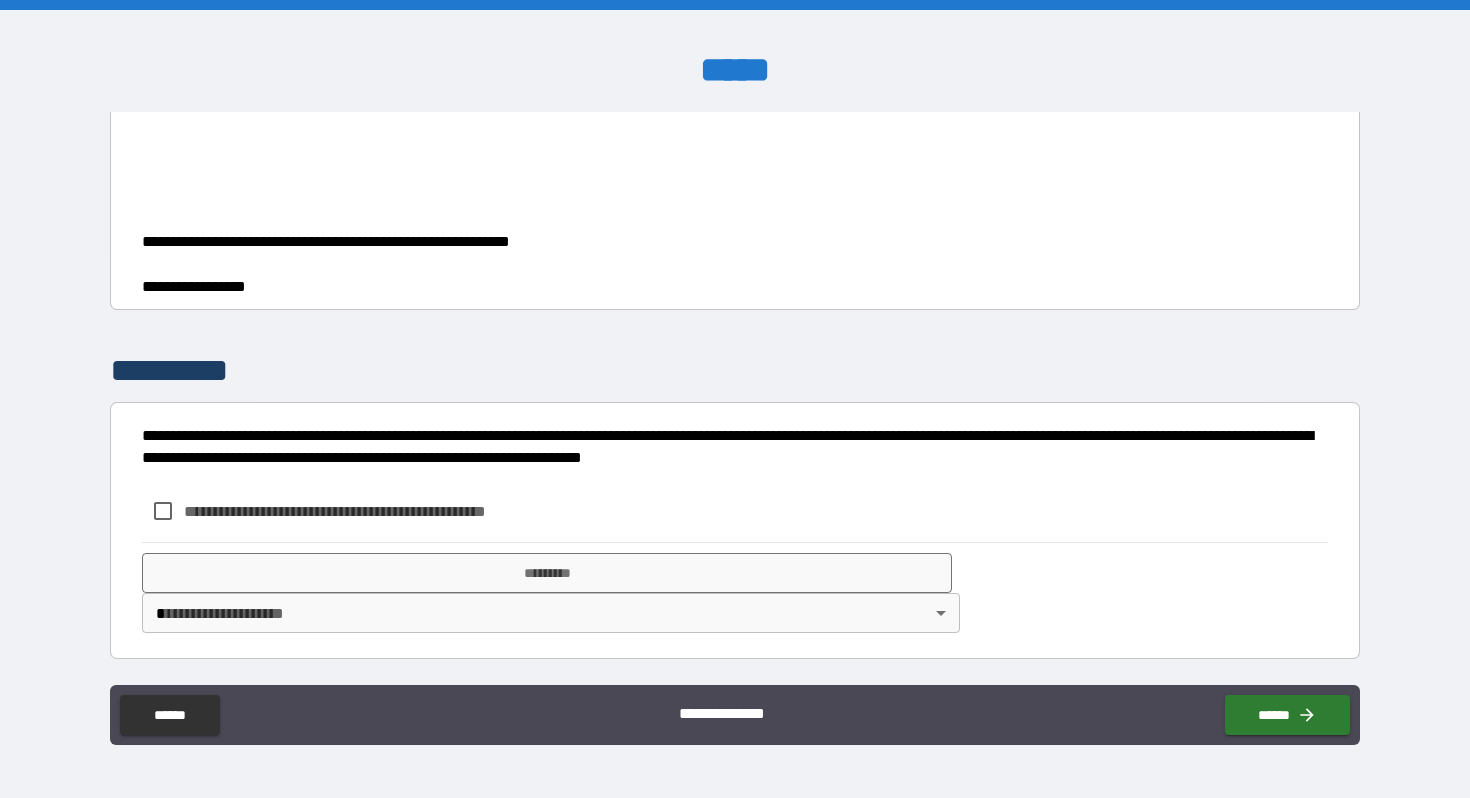 scroll, scrollTop: 2952, scrollLeft: 0, axis: vertical 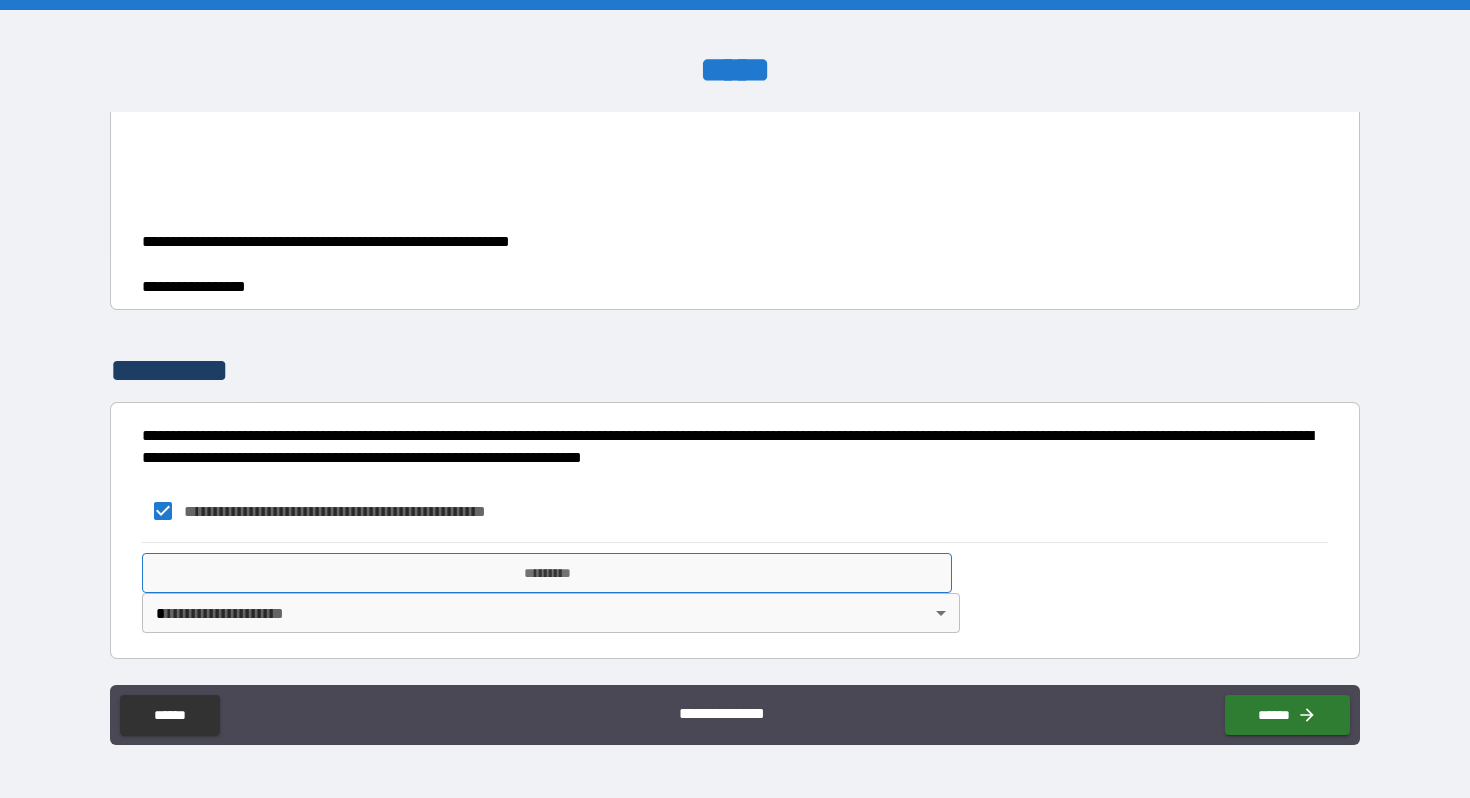 click on "*********" at bounding box center (547, 573) 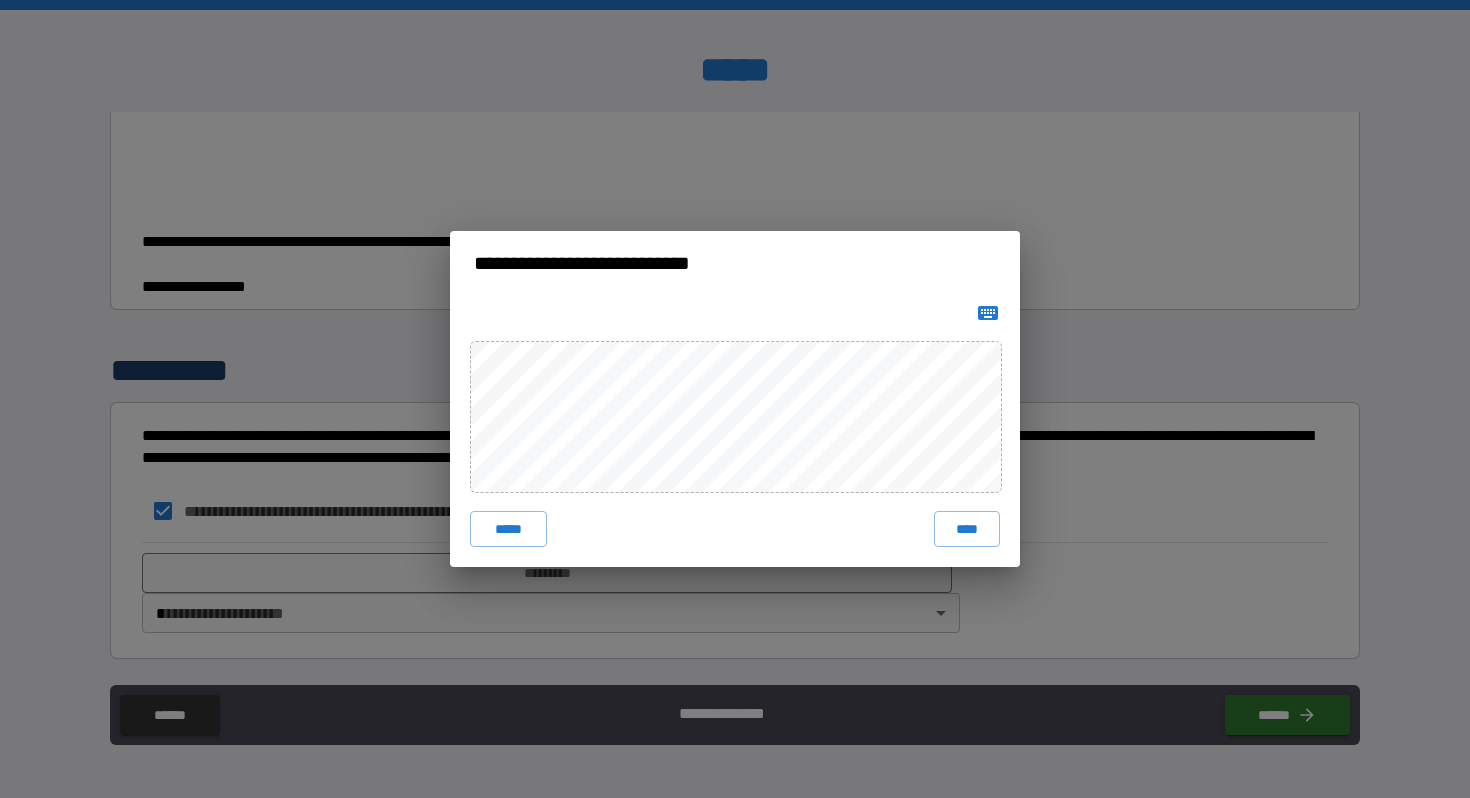 click on "****" at bounding box center [967, 529] 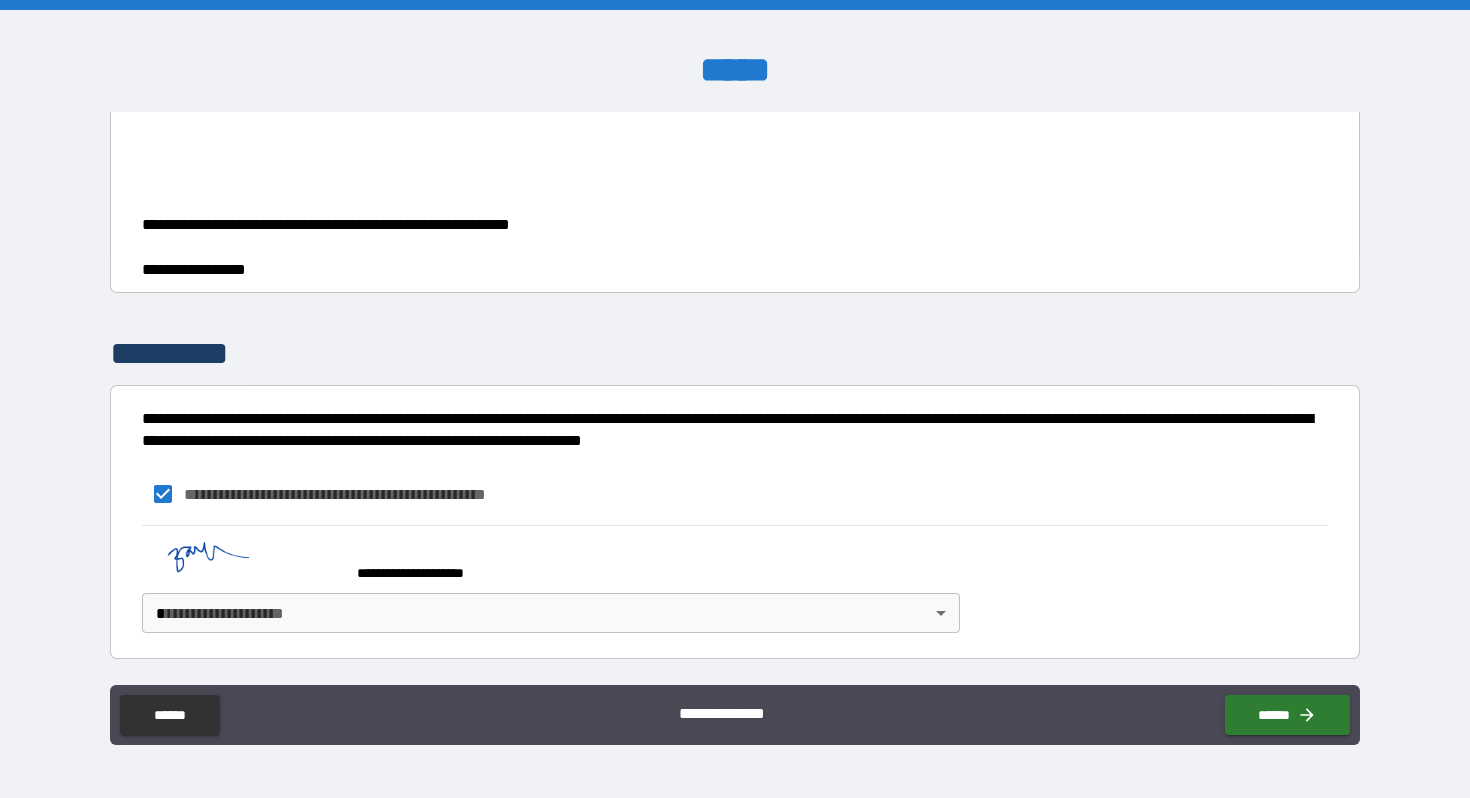 click on "**********" at bounding box center (735, 399) 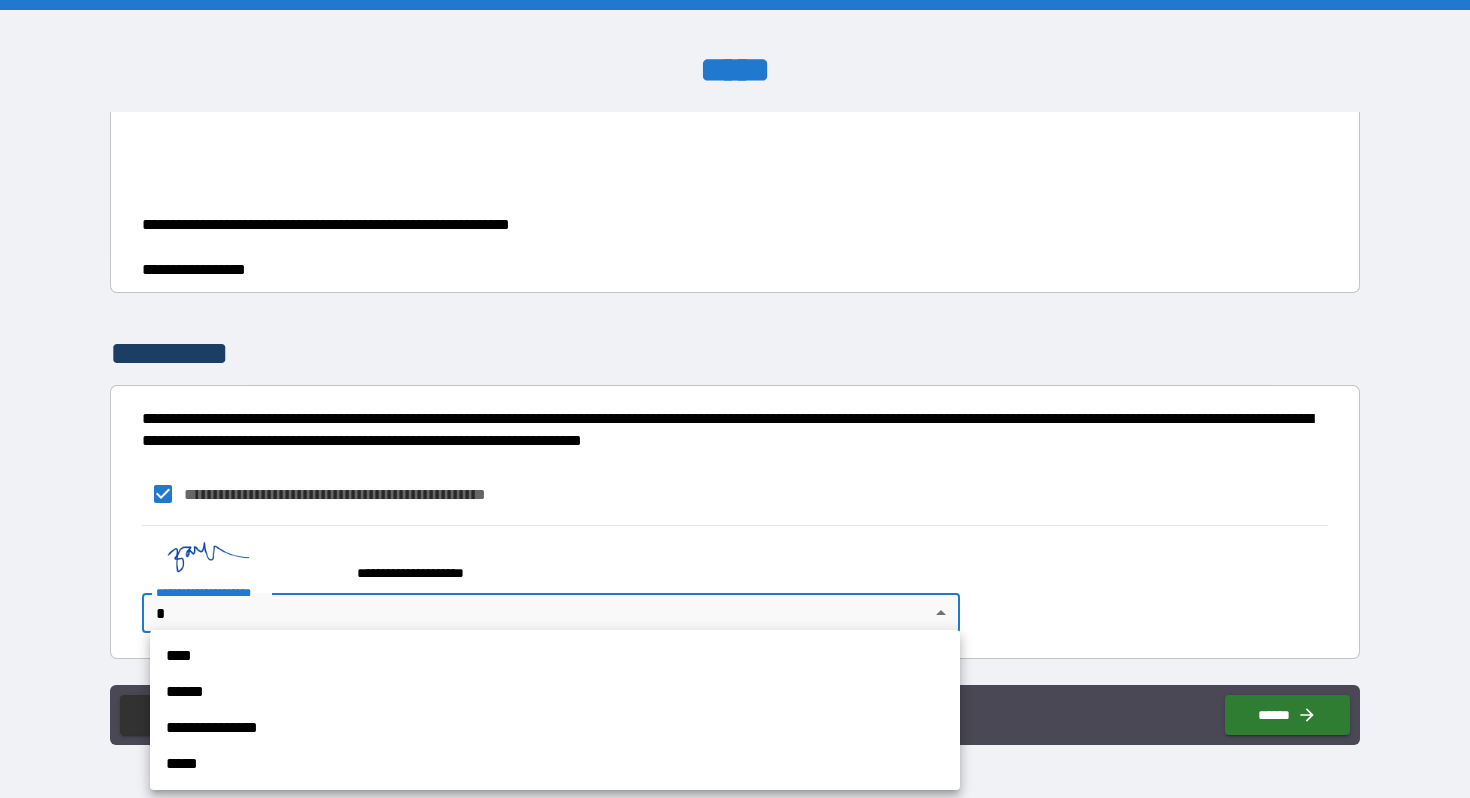 click on "****" at bounding box center (555, 656) 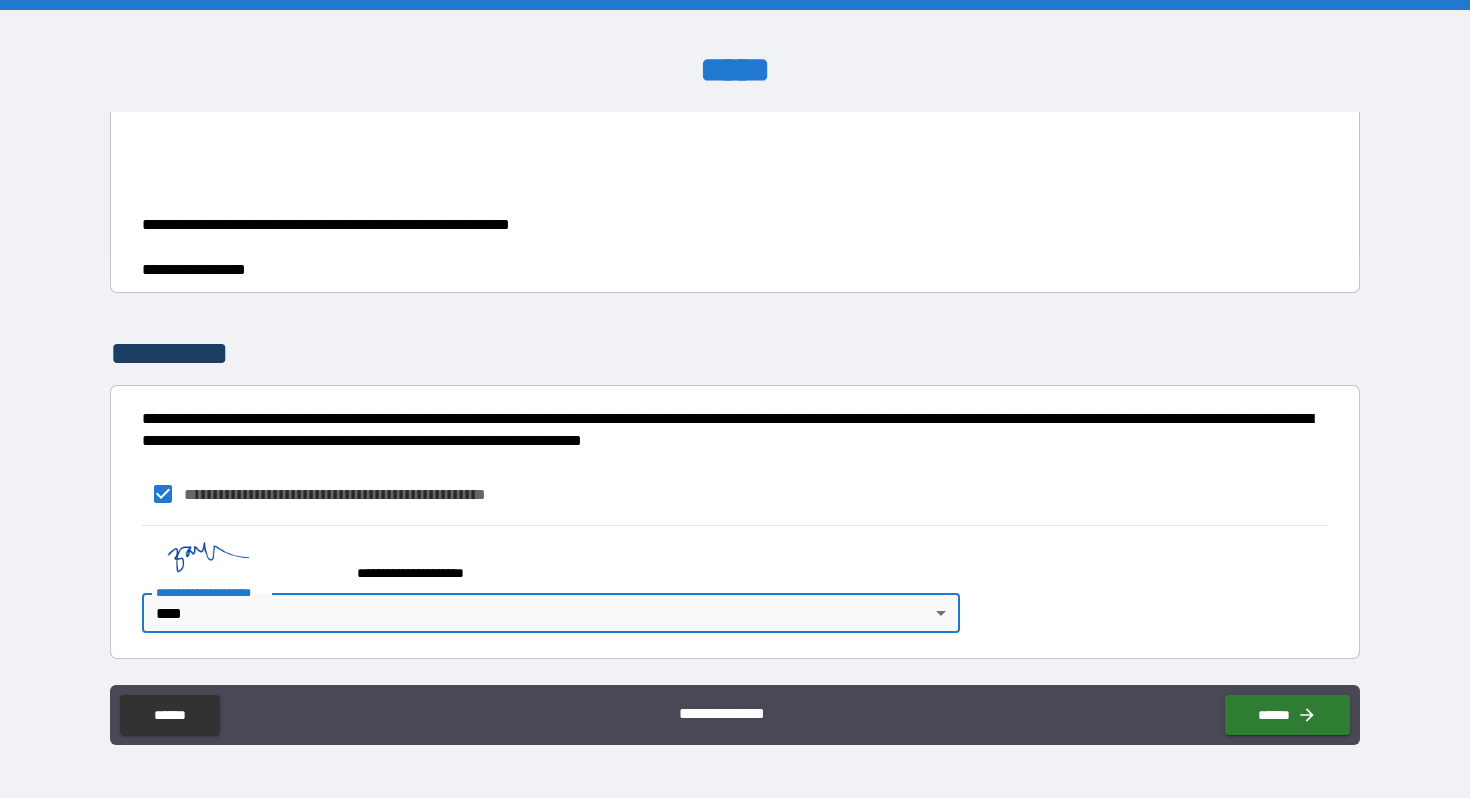 click on "**********" at bounding box center (734, 494) 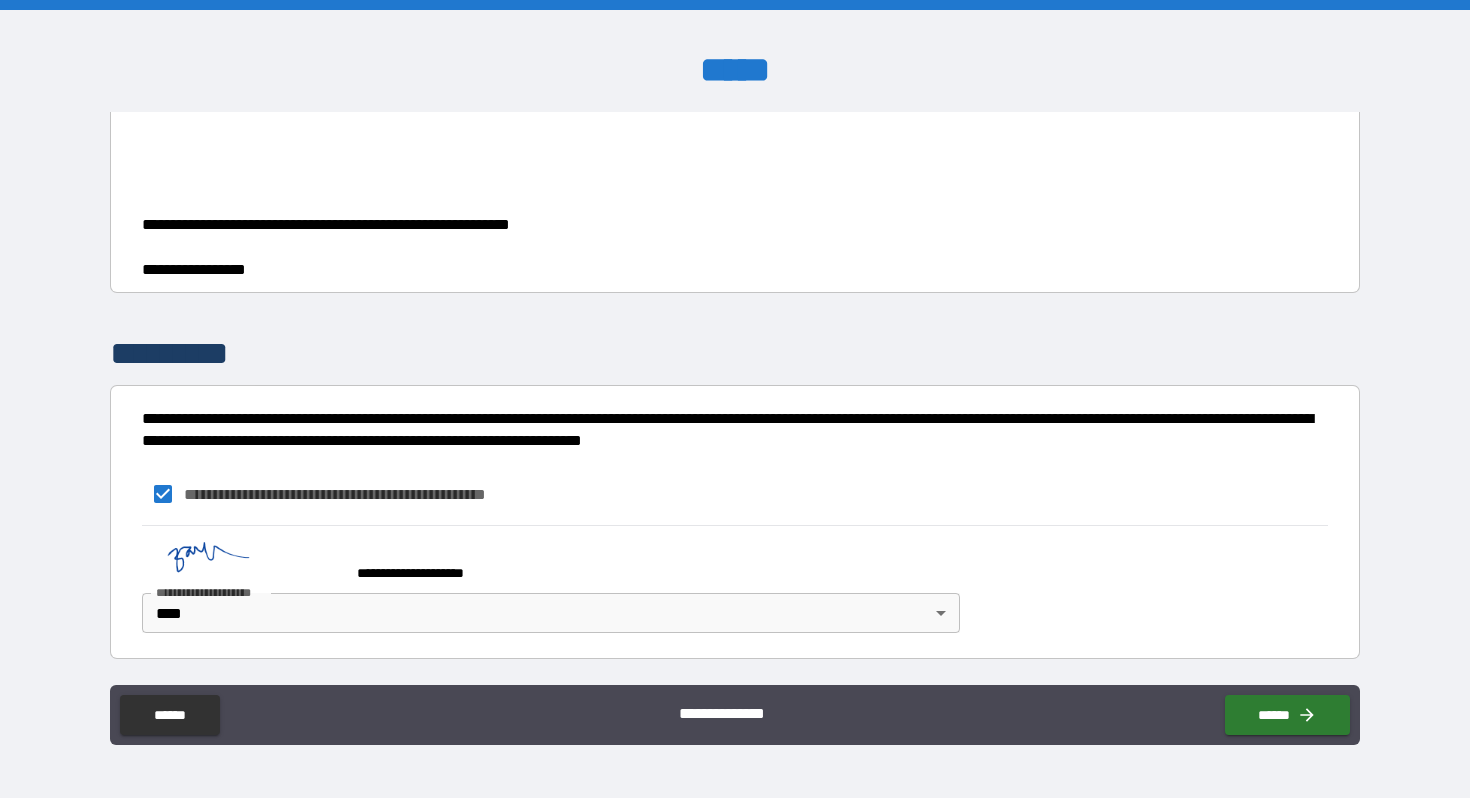 scroll, scrollTop: 3218, scrollLeft: 0, axis: vertical 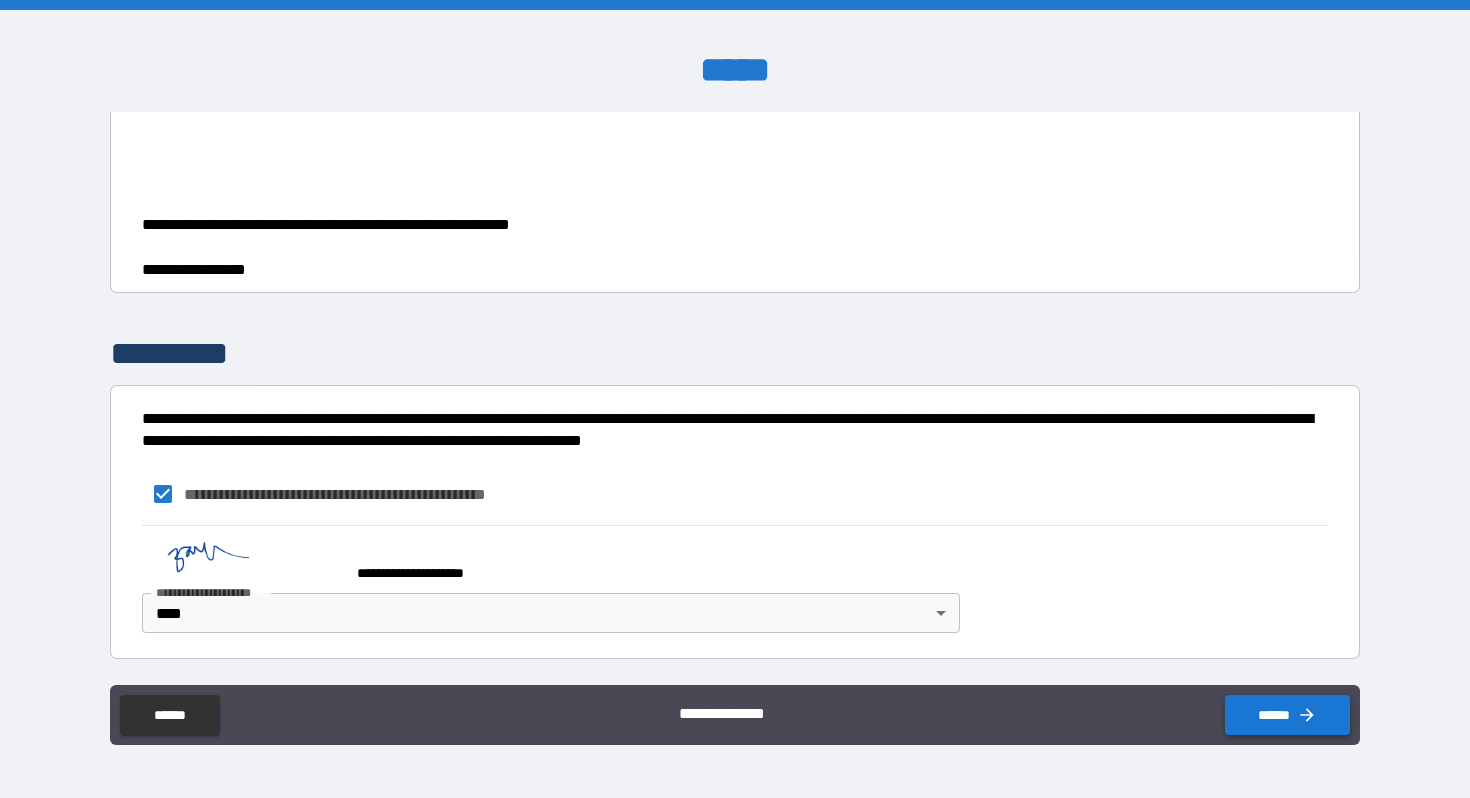 click 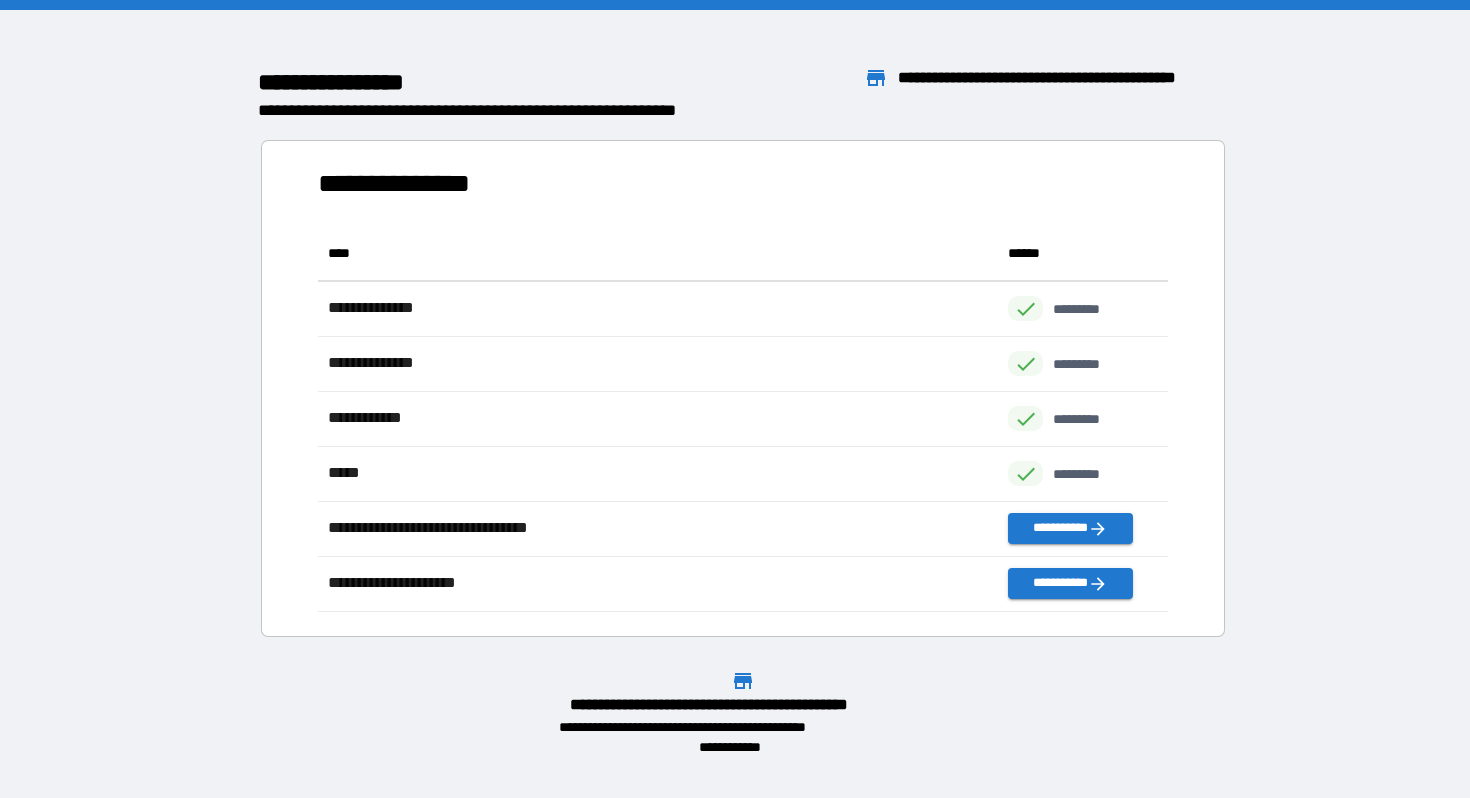 scroll, scrollTop: 1, scrollLeft: 1, axis: both 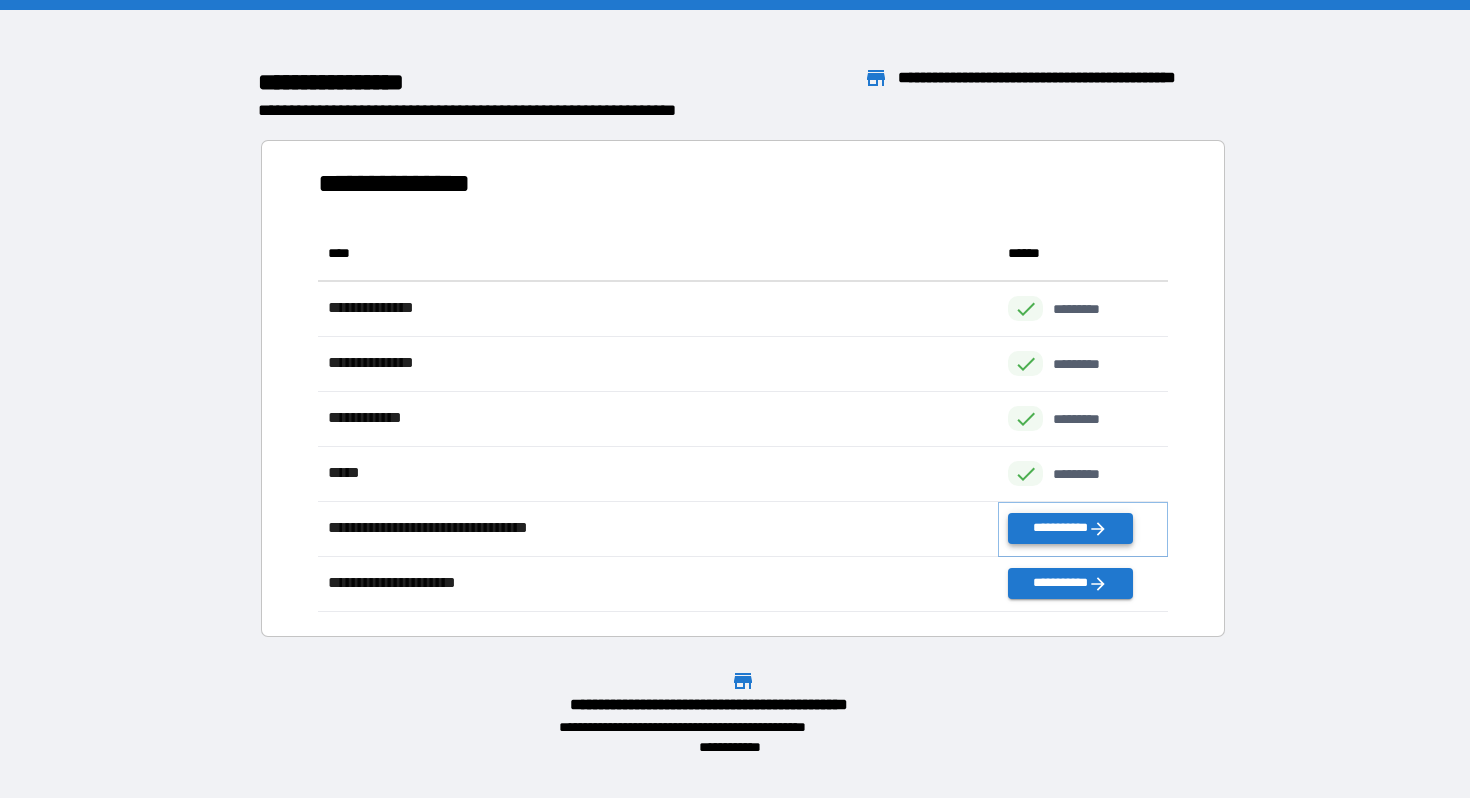 click on "**********" at bounding box center (1070, 528) 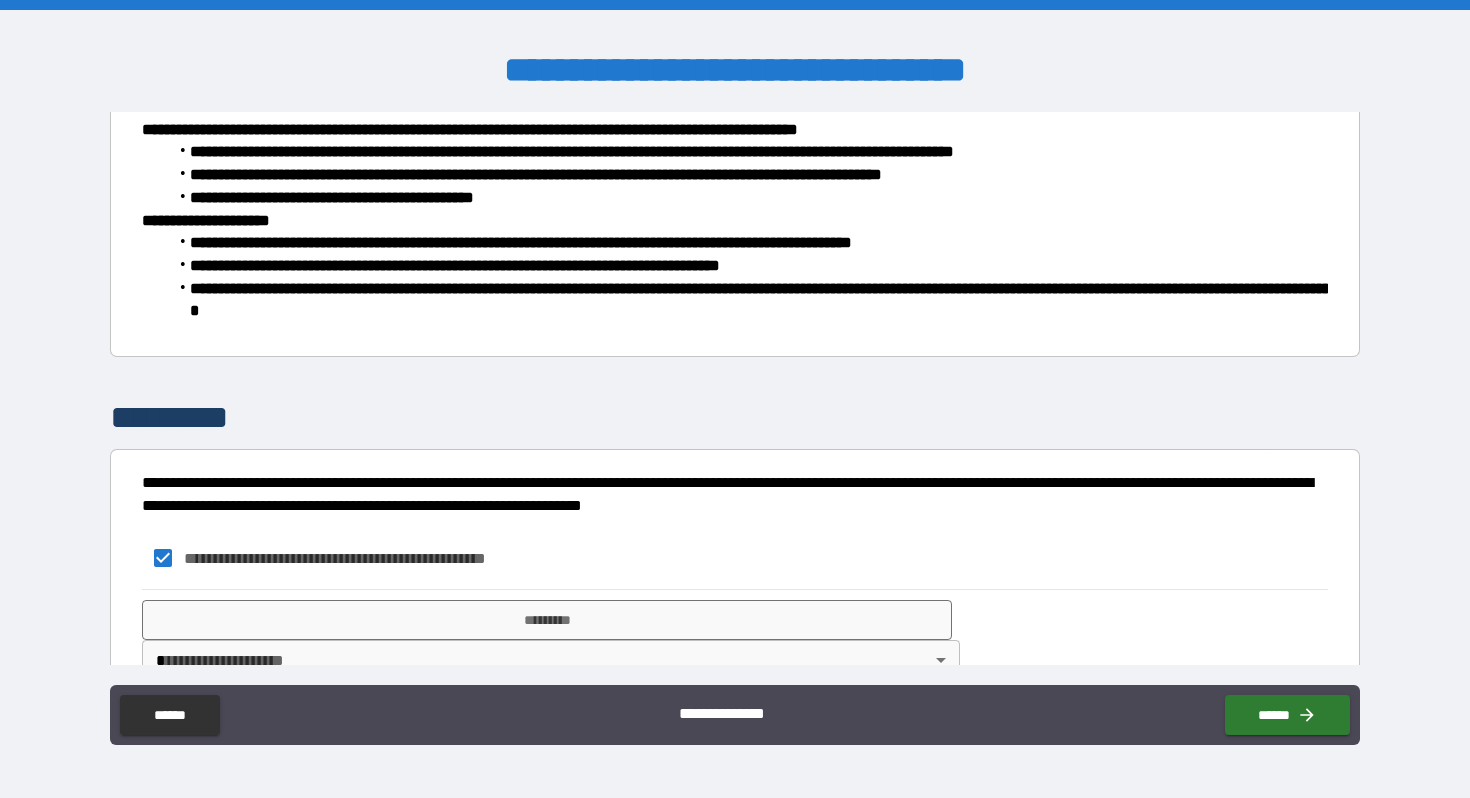 scroll, scrollTop: 657, scrollLeft: 0, axis: vertical 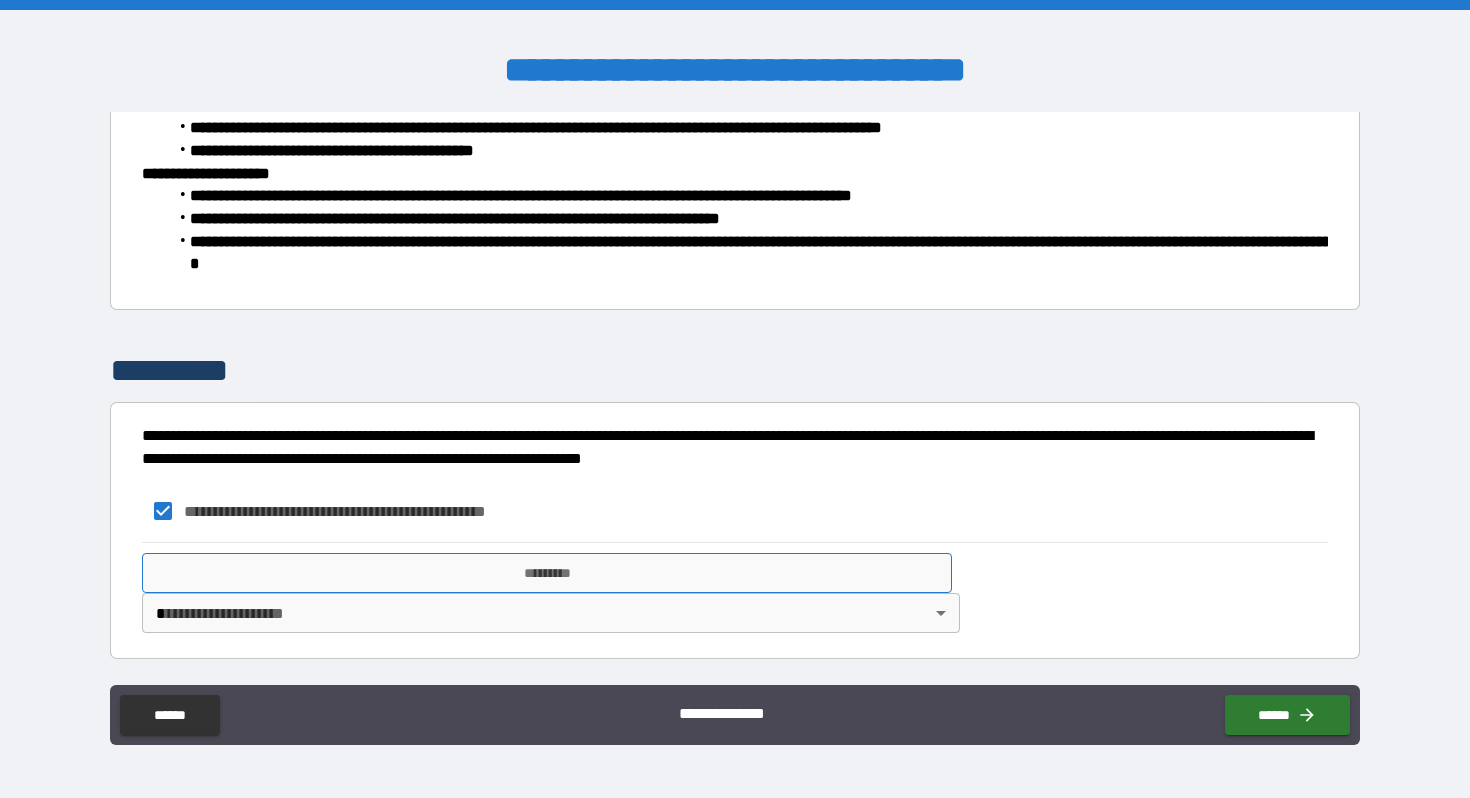 click on "*********" at bounding box center (547, 573) 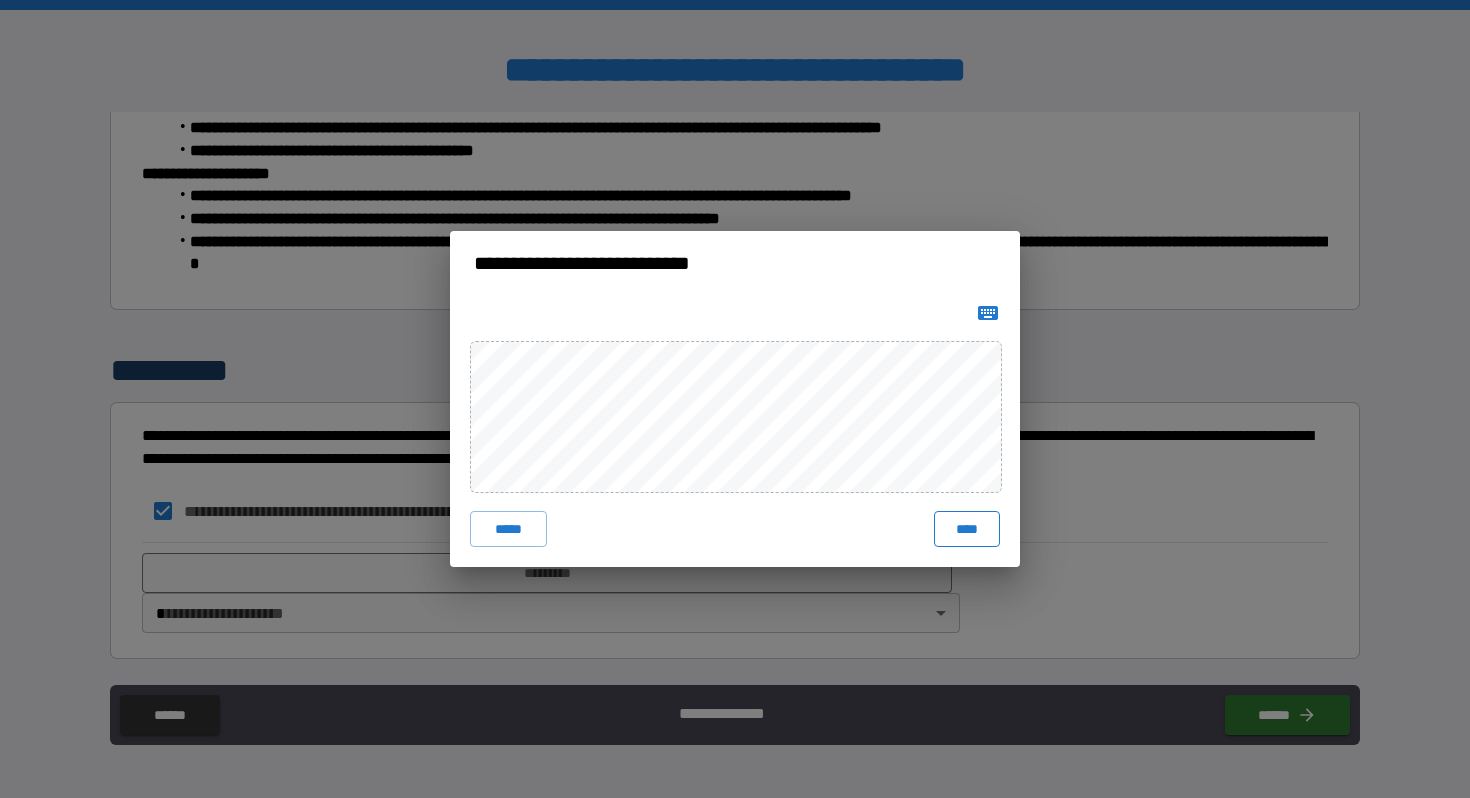 click on "****" at bounding box center [967, 529] 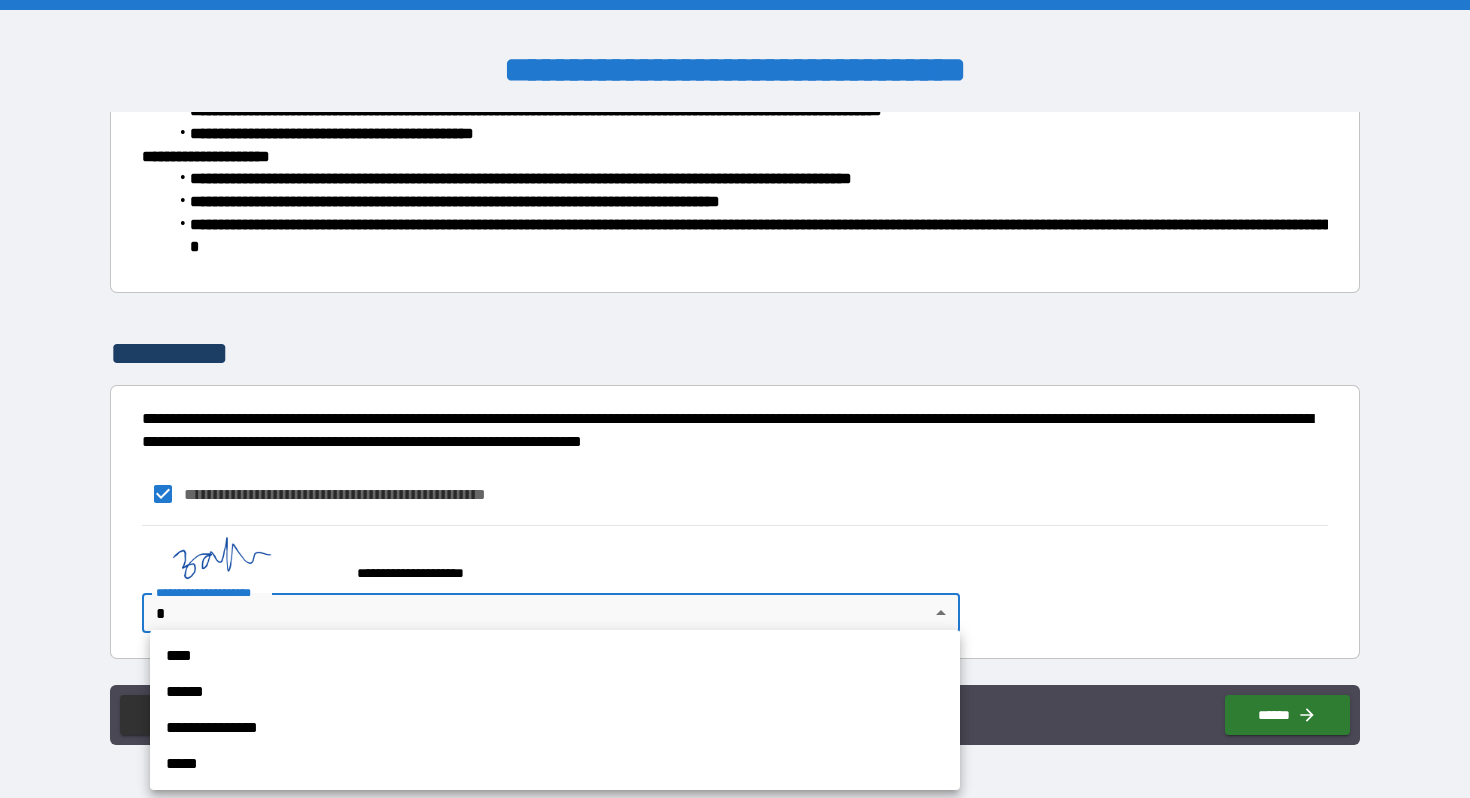 click on "**********" at bounding box center [735, 399] 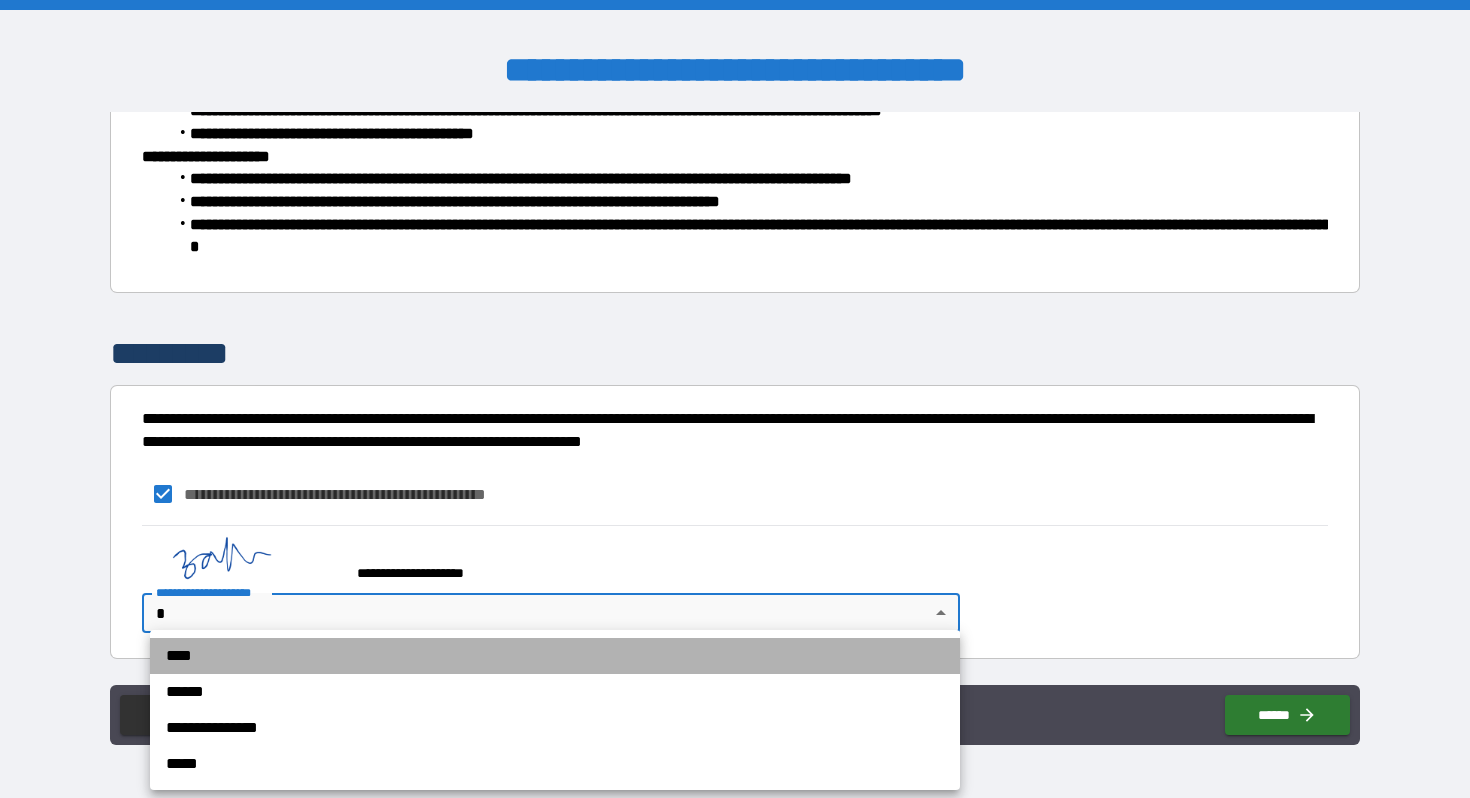 click on "****" at bounding box center (555, 656) 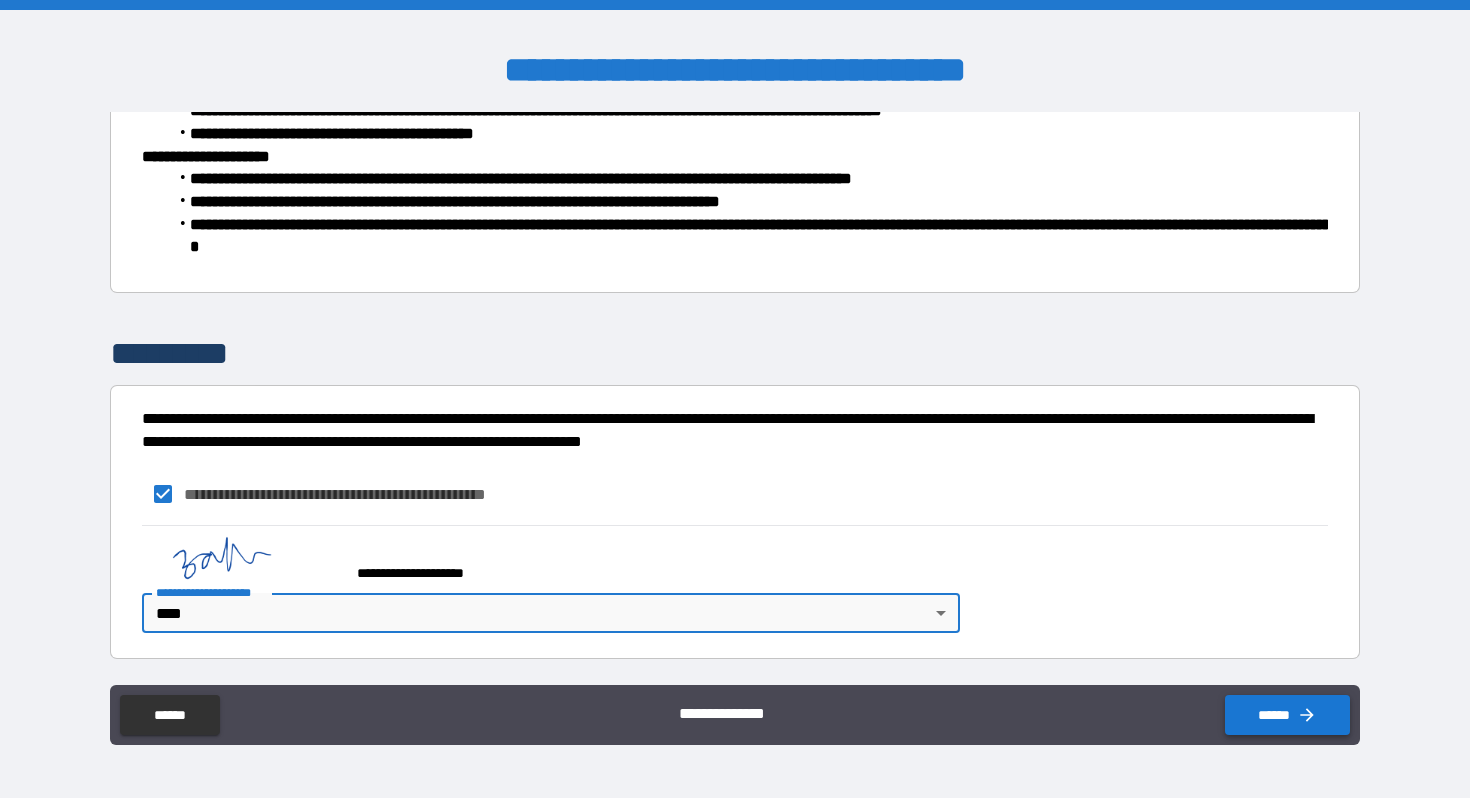 click on "******" at bounding box center [1287, 715] 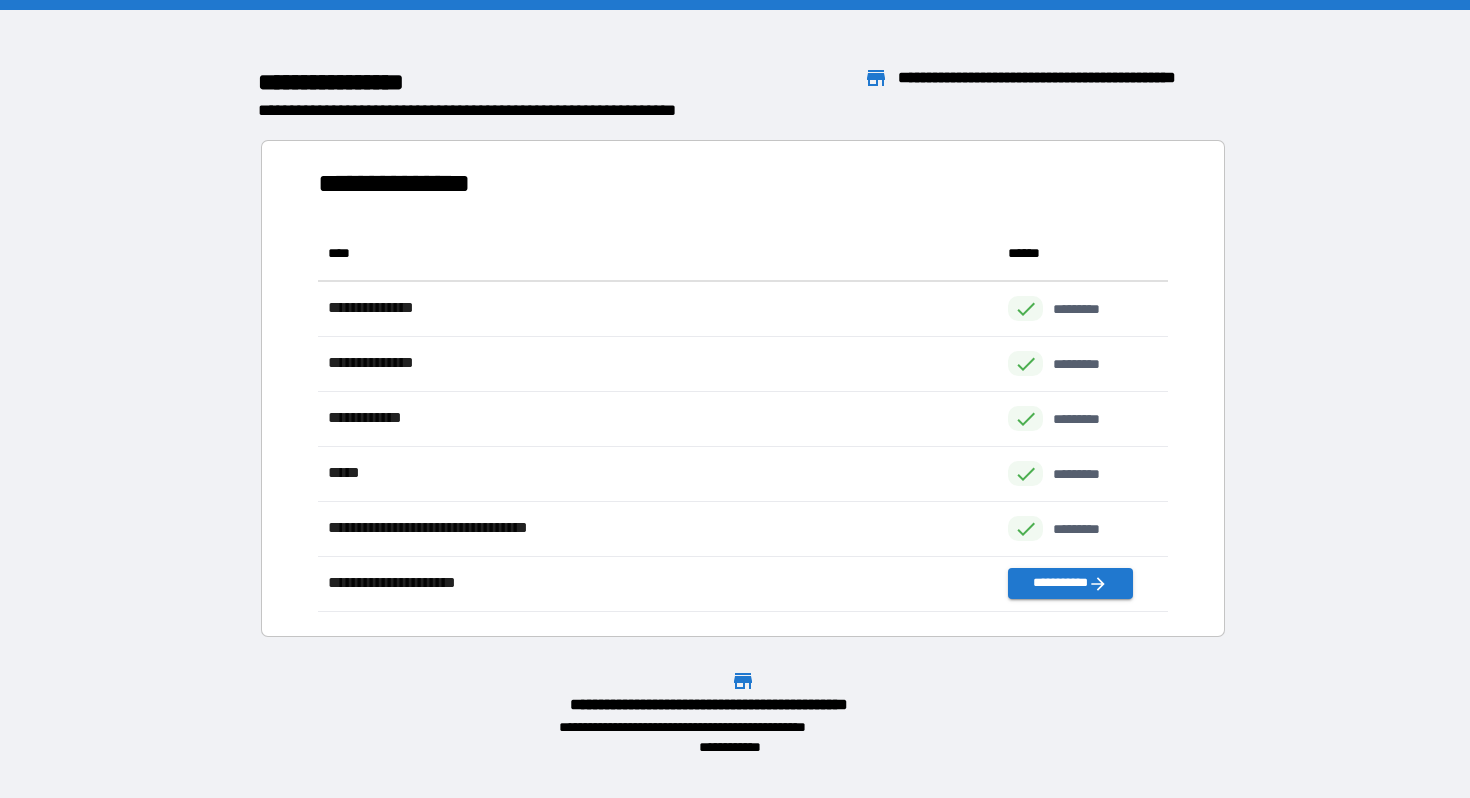 scroll, scrollTop: 1, scrollLeft: 1, axis: both 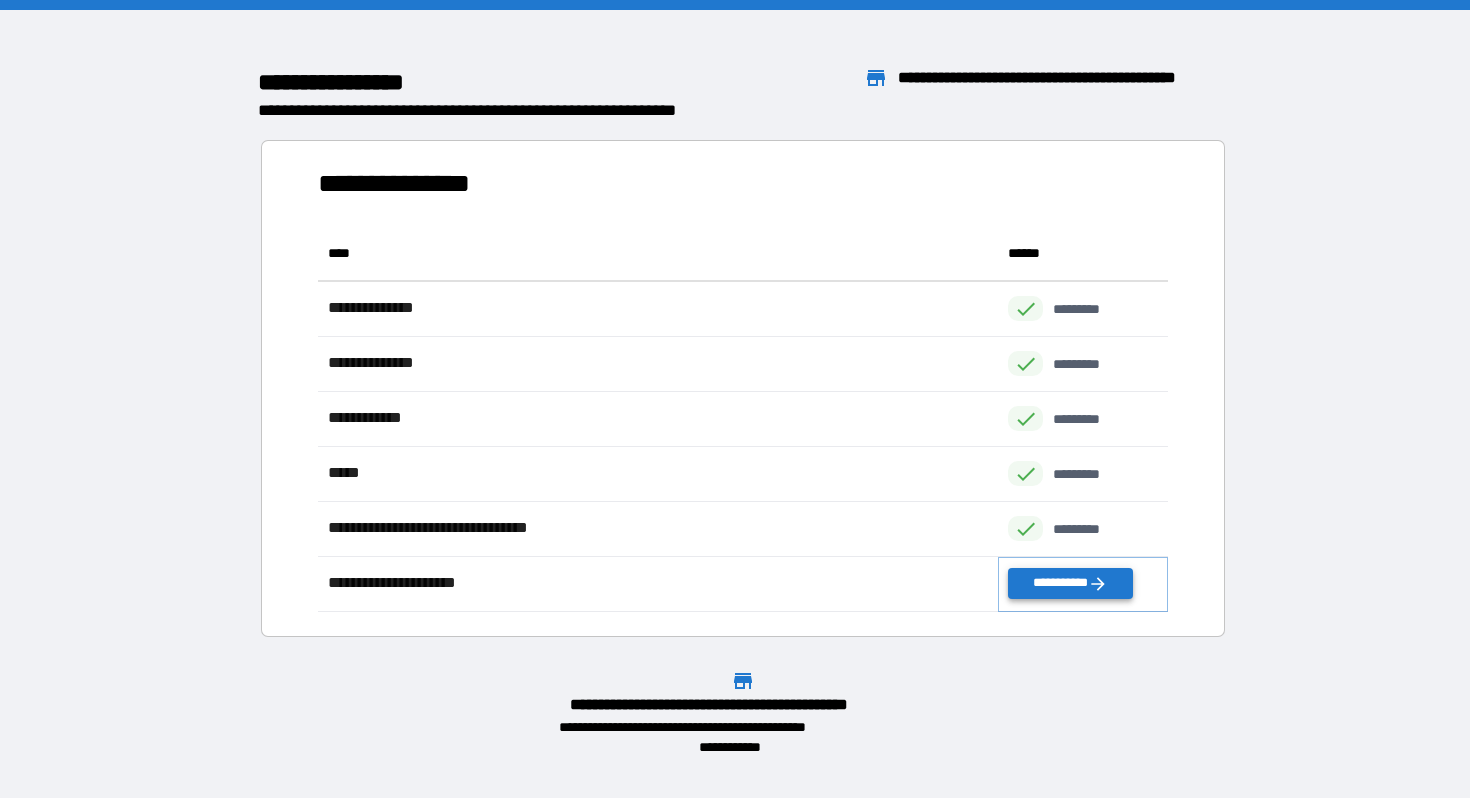 click on "**********" at bounding box center (1070, 583) 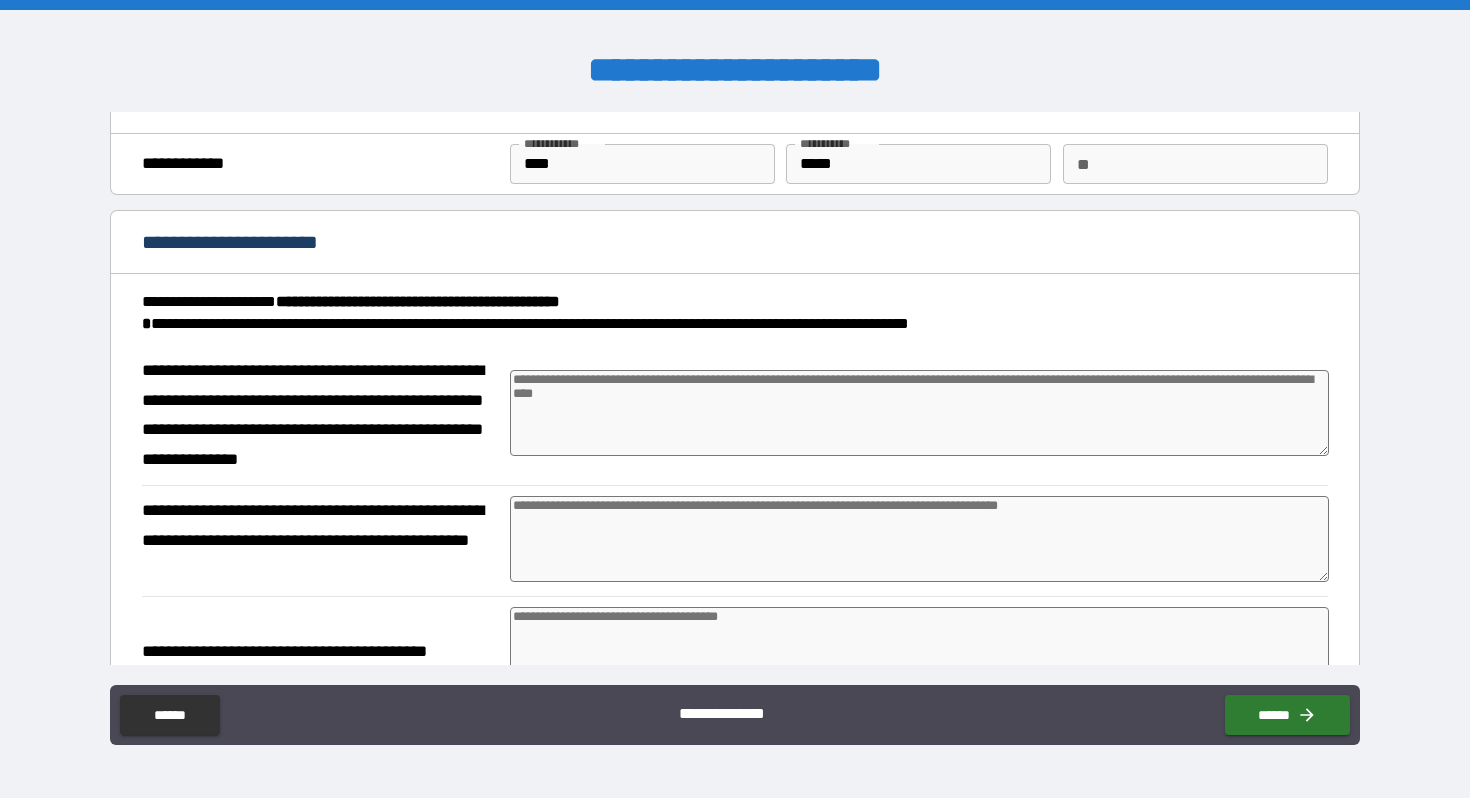 scroll, scrollTop: 56, scrollLeft: 0, axis: vertical 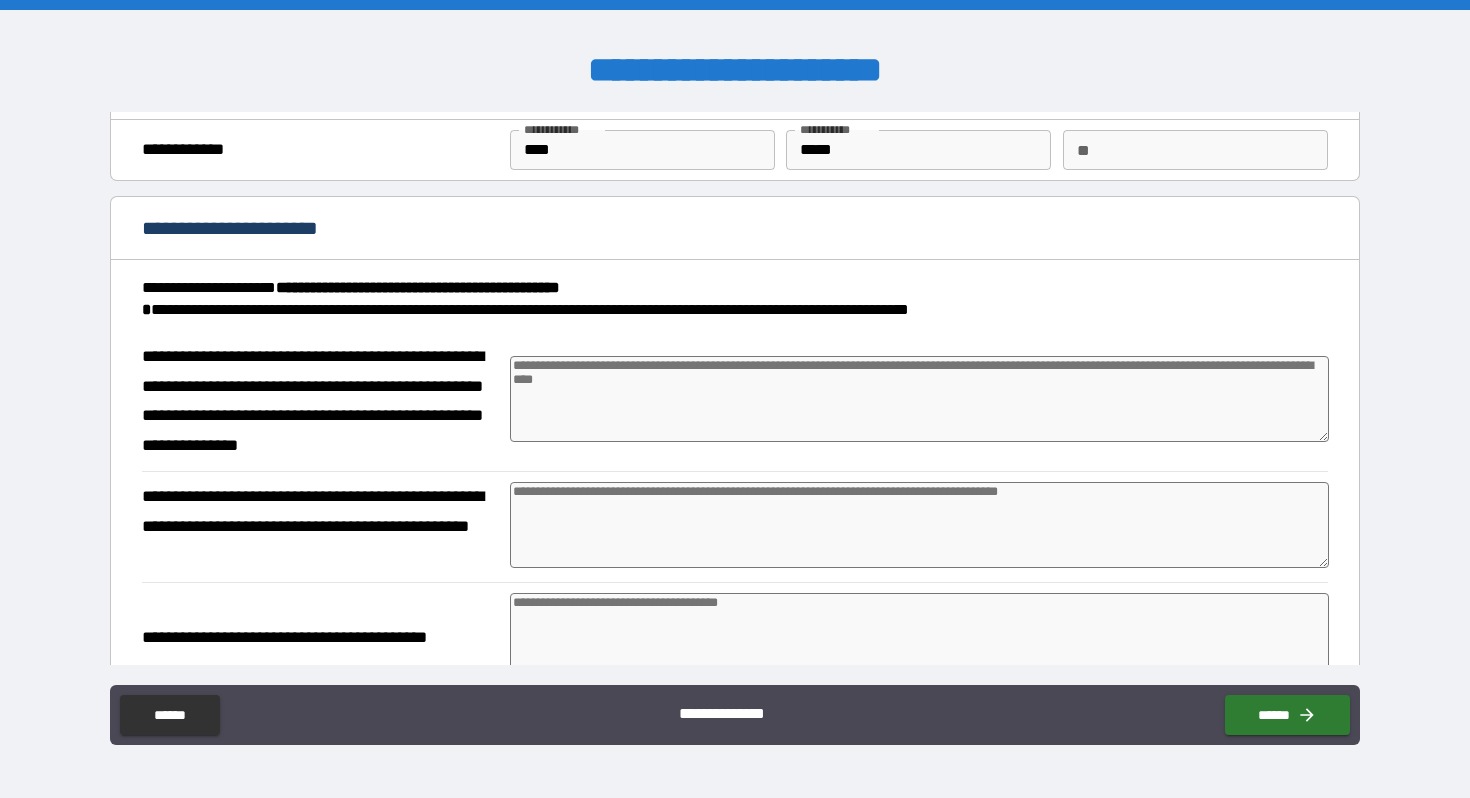 click at bounding box center (919, 399) 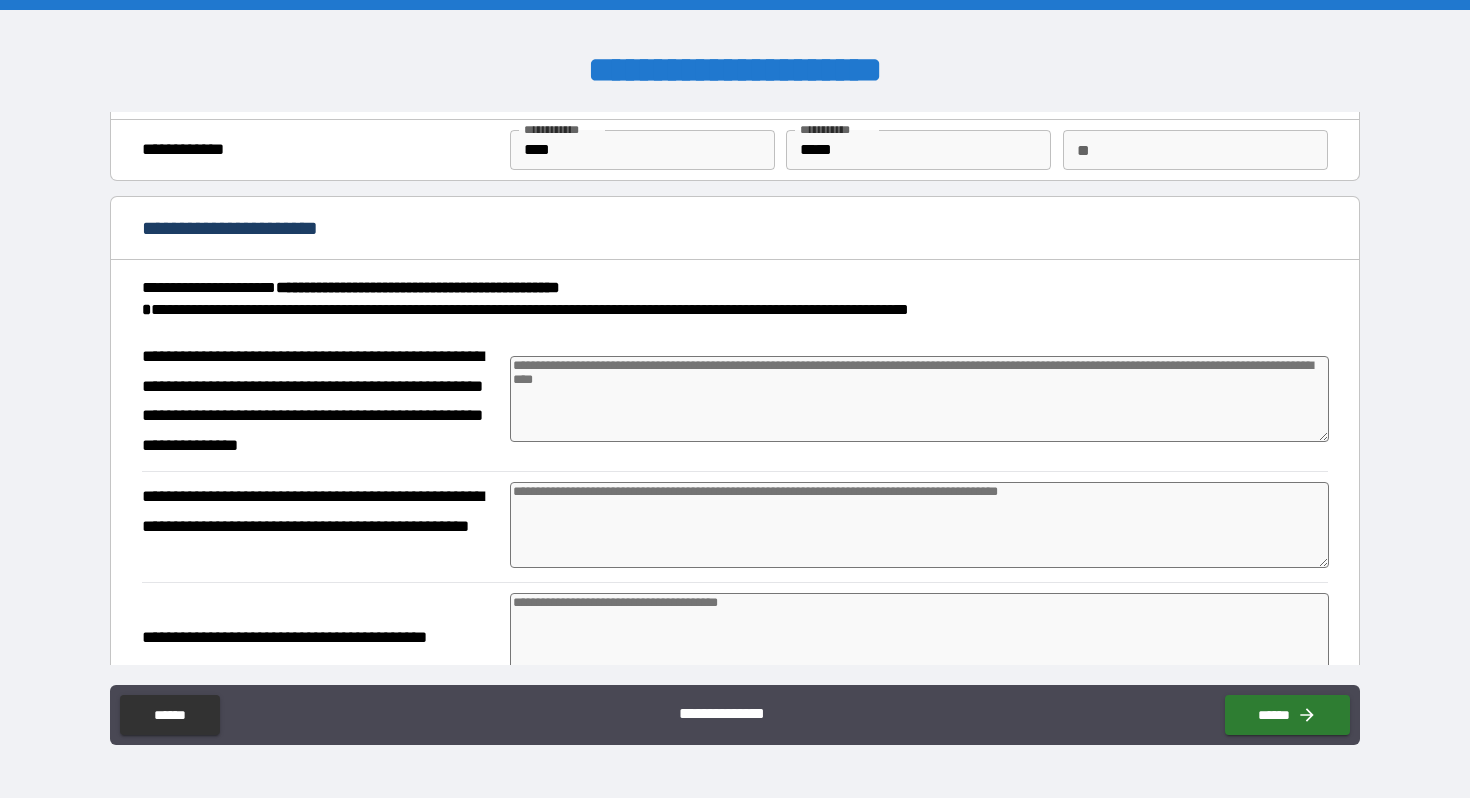 type on "*" 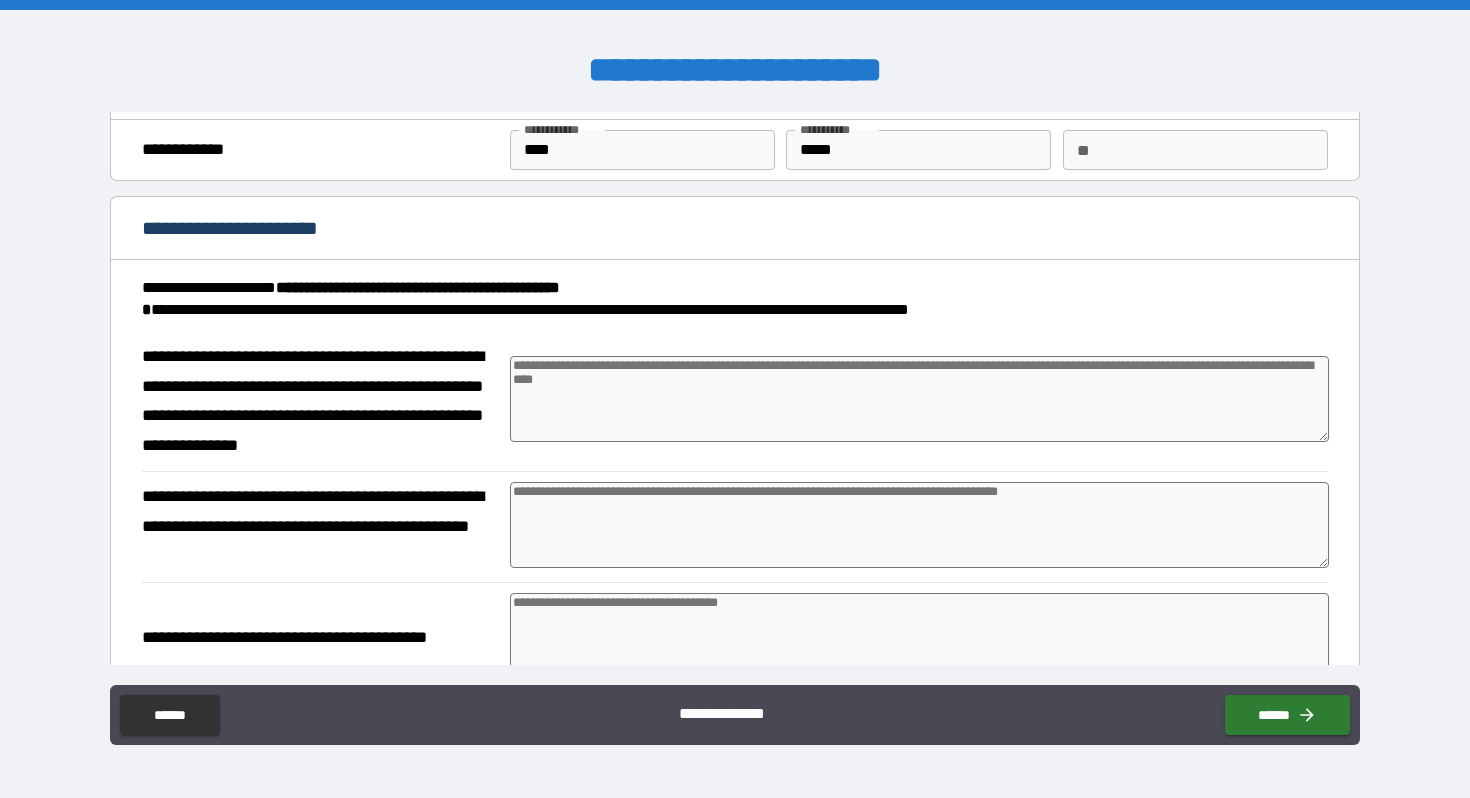 type on "*" 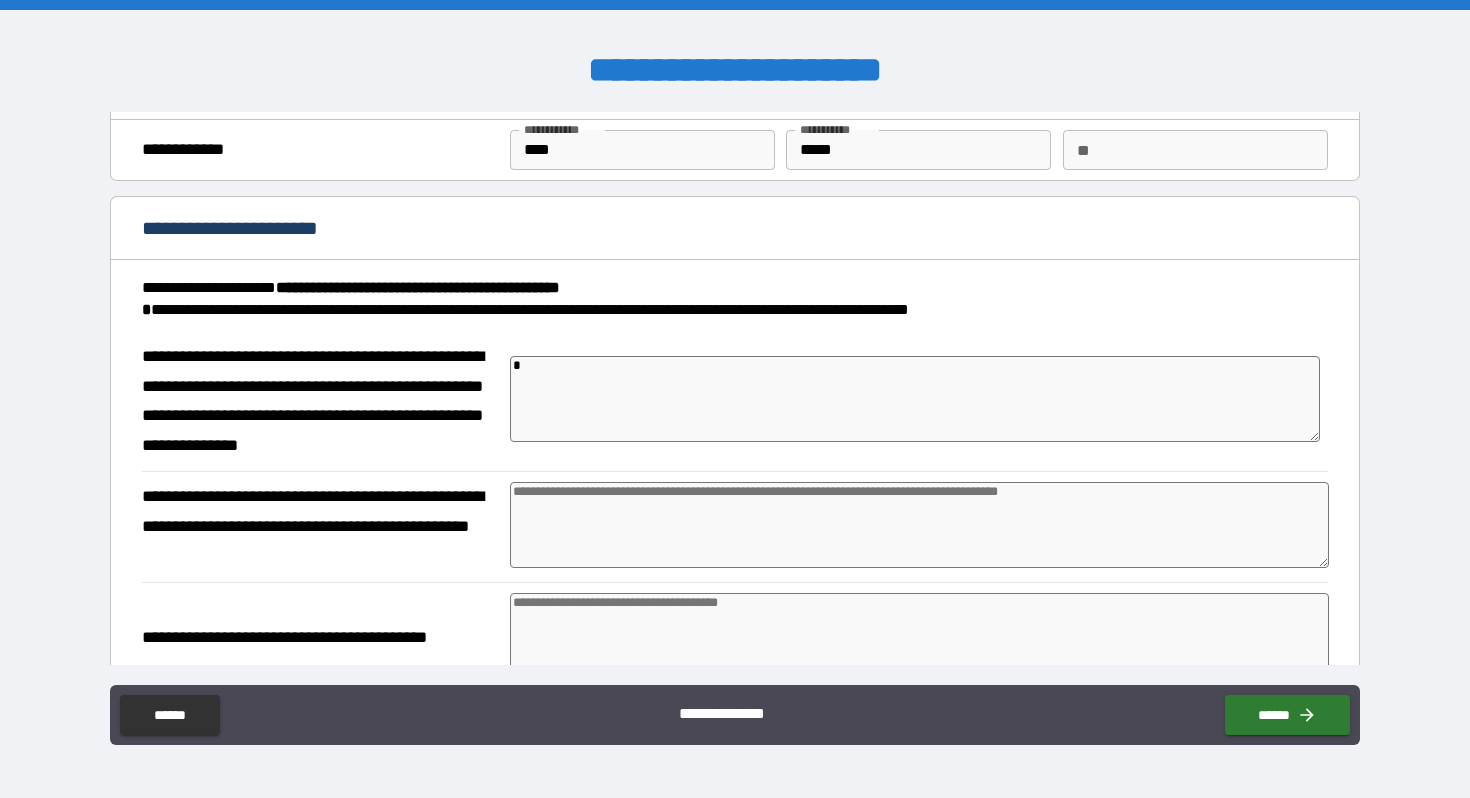 type on "*" 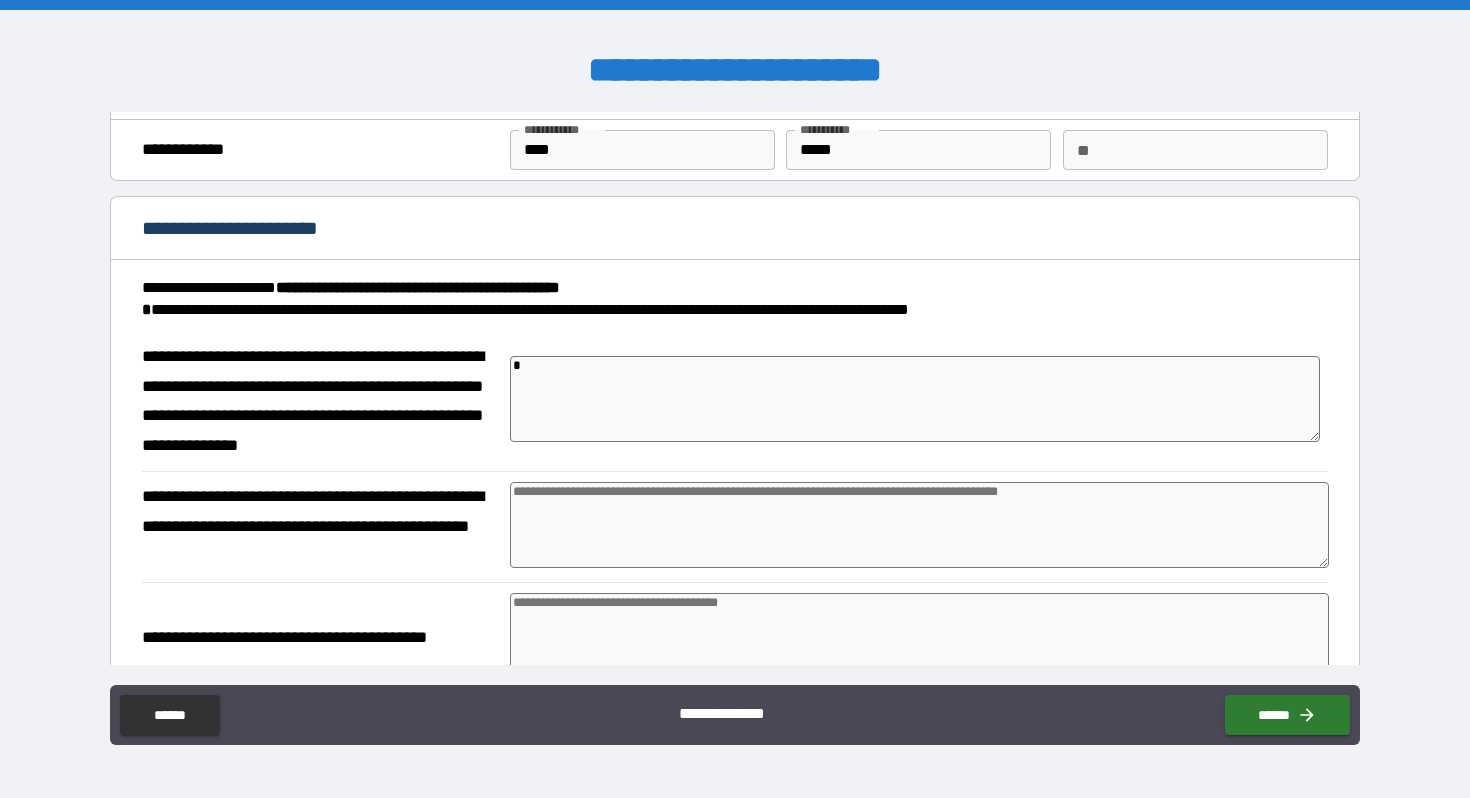 type on "*" 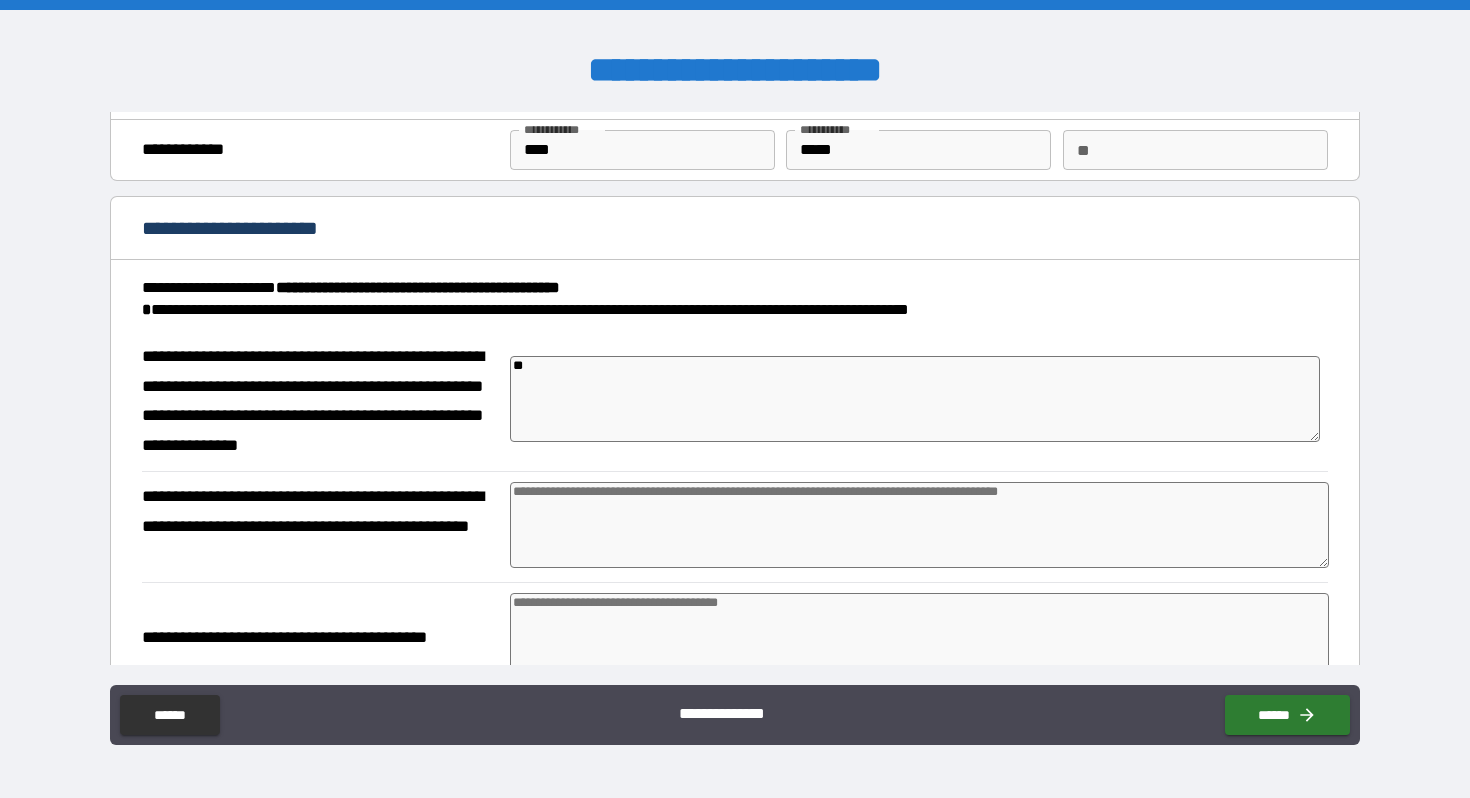 type on "***" 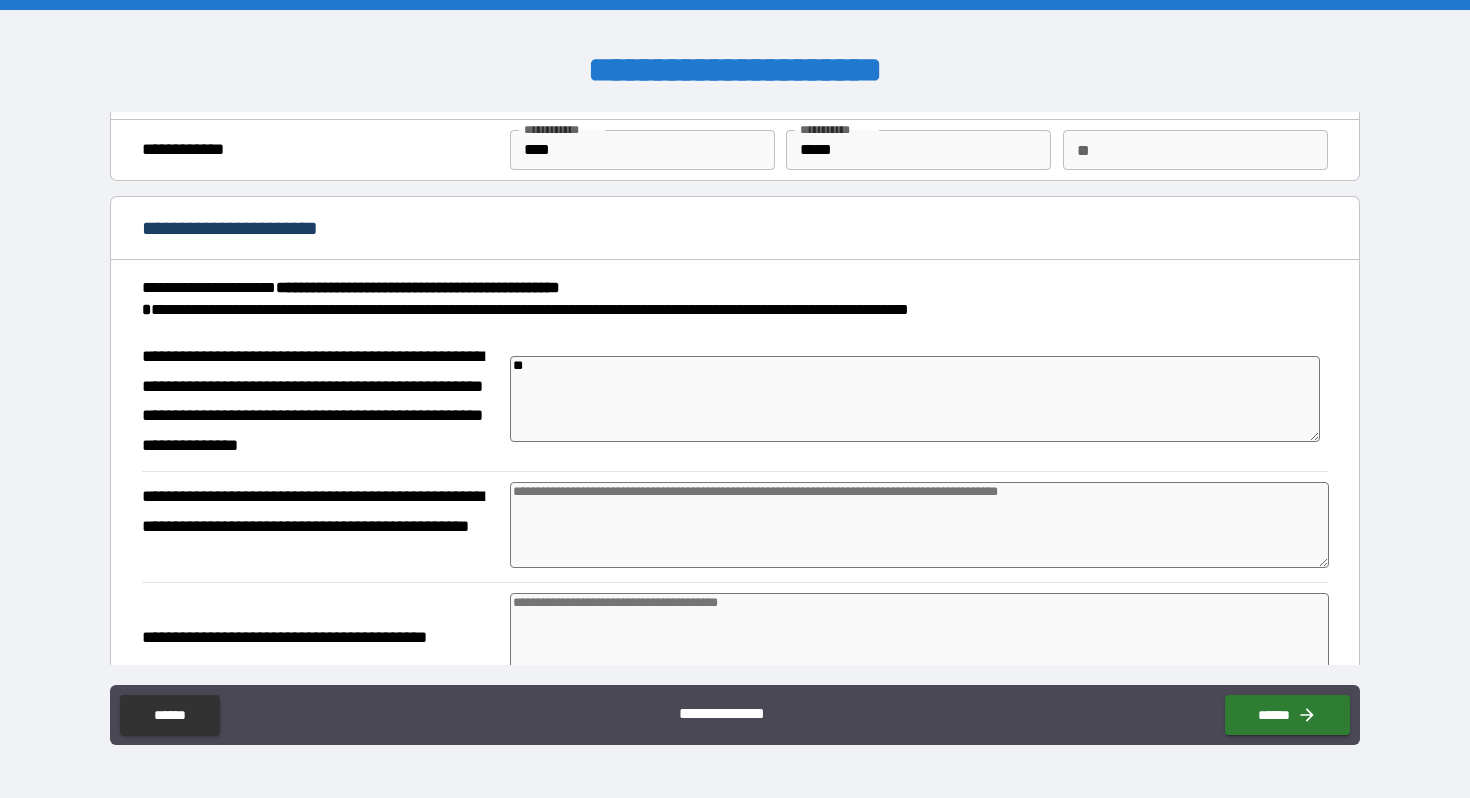 type on "*" 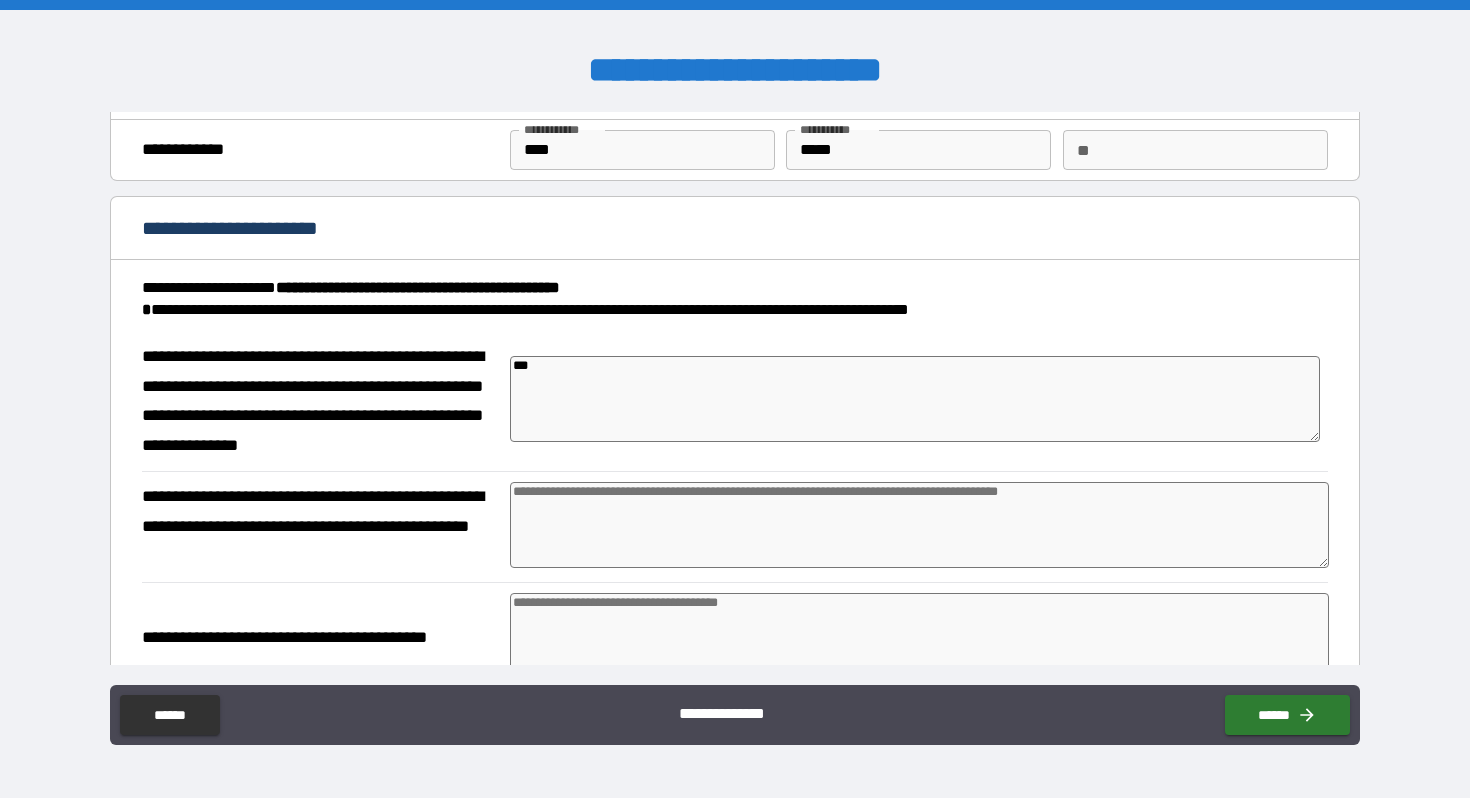 type on "****" 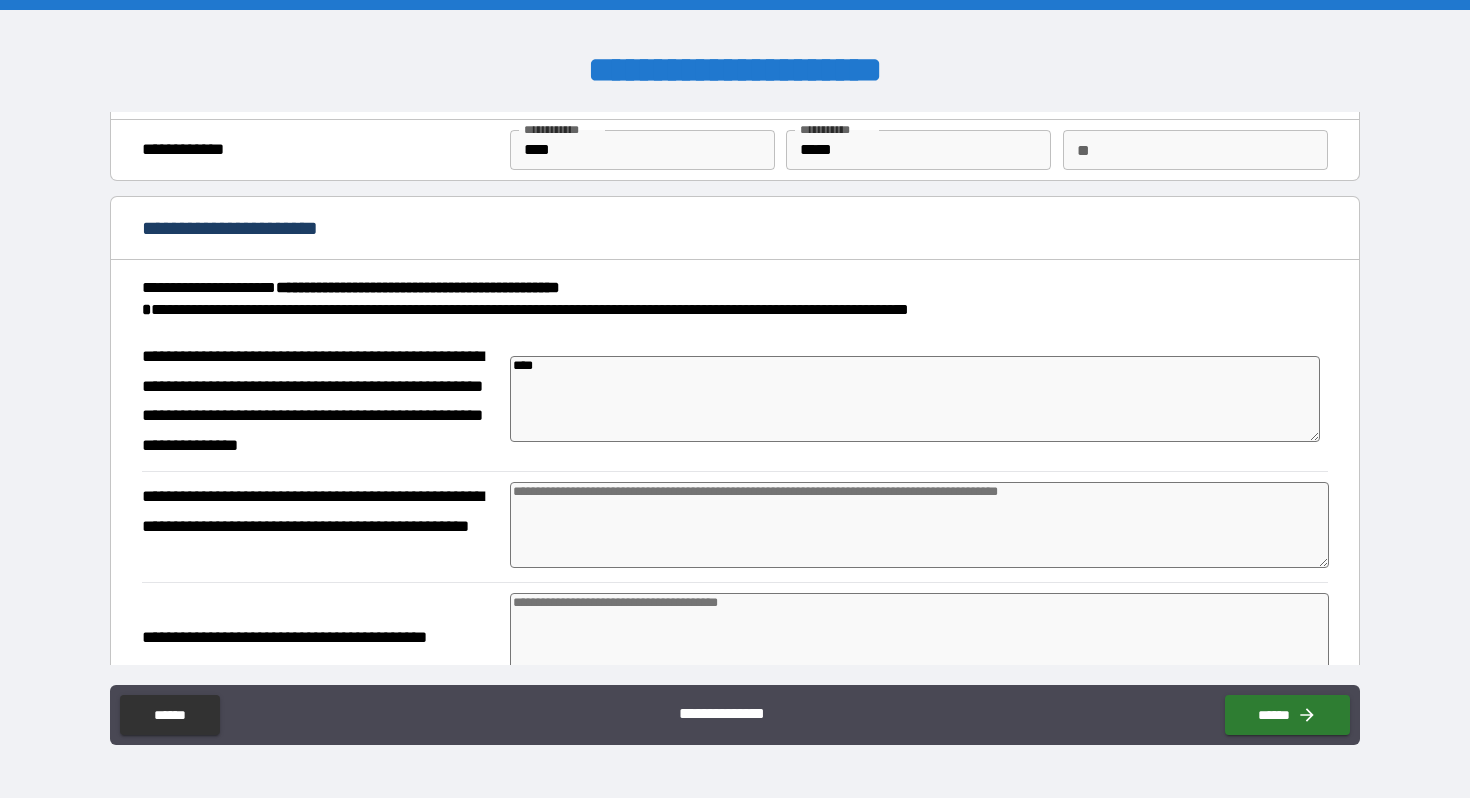 type on "*" 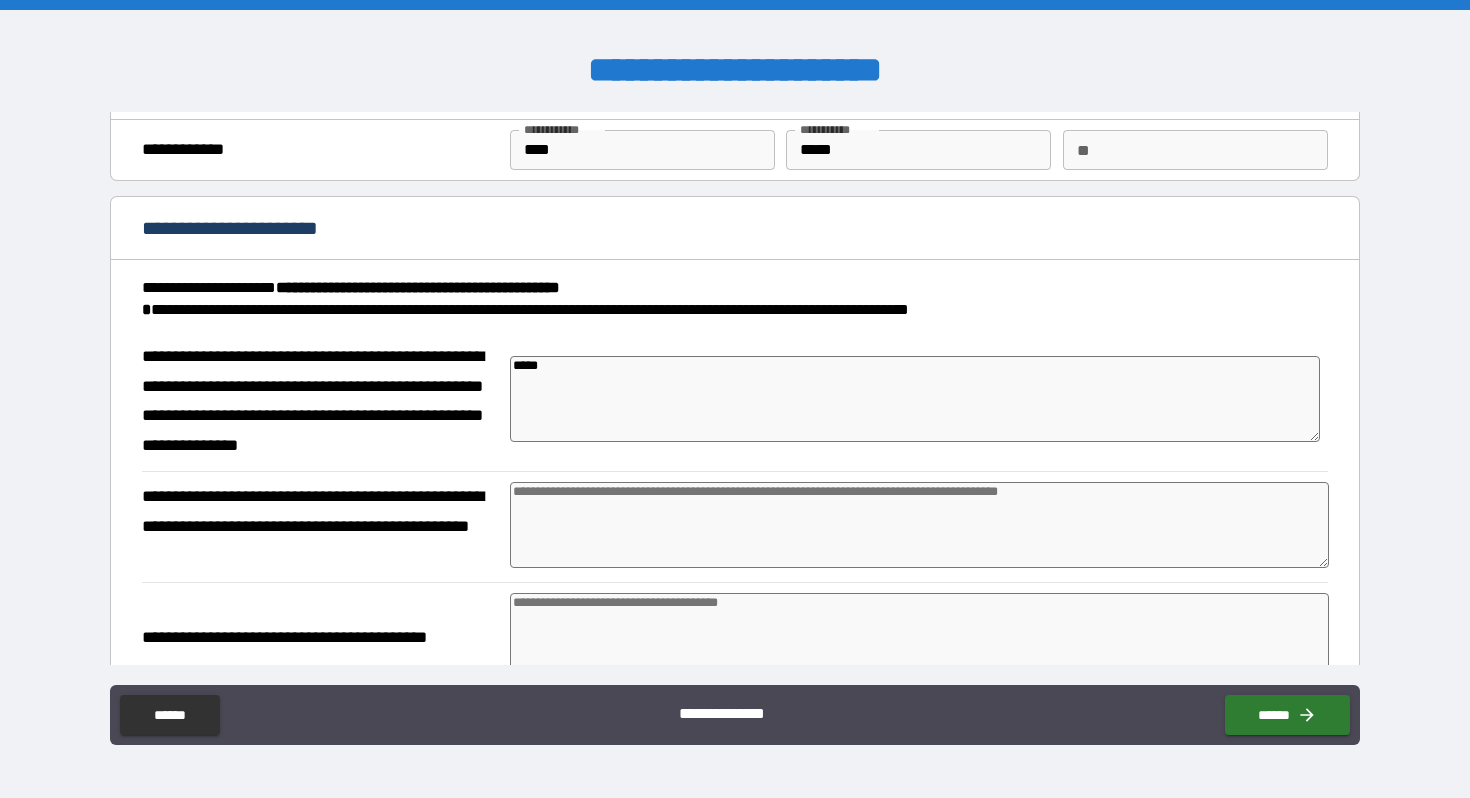 type on "******" 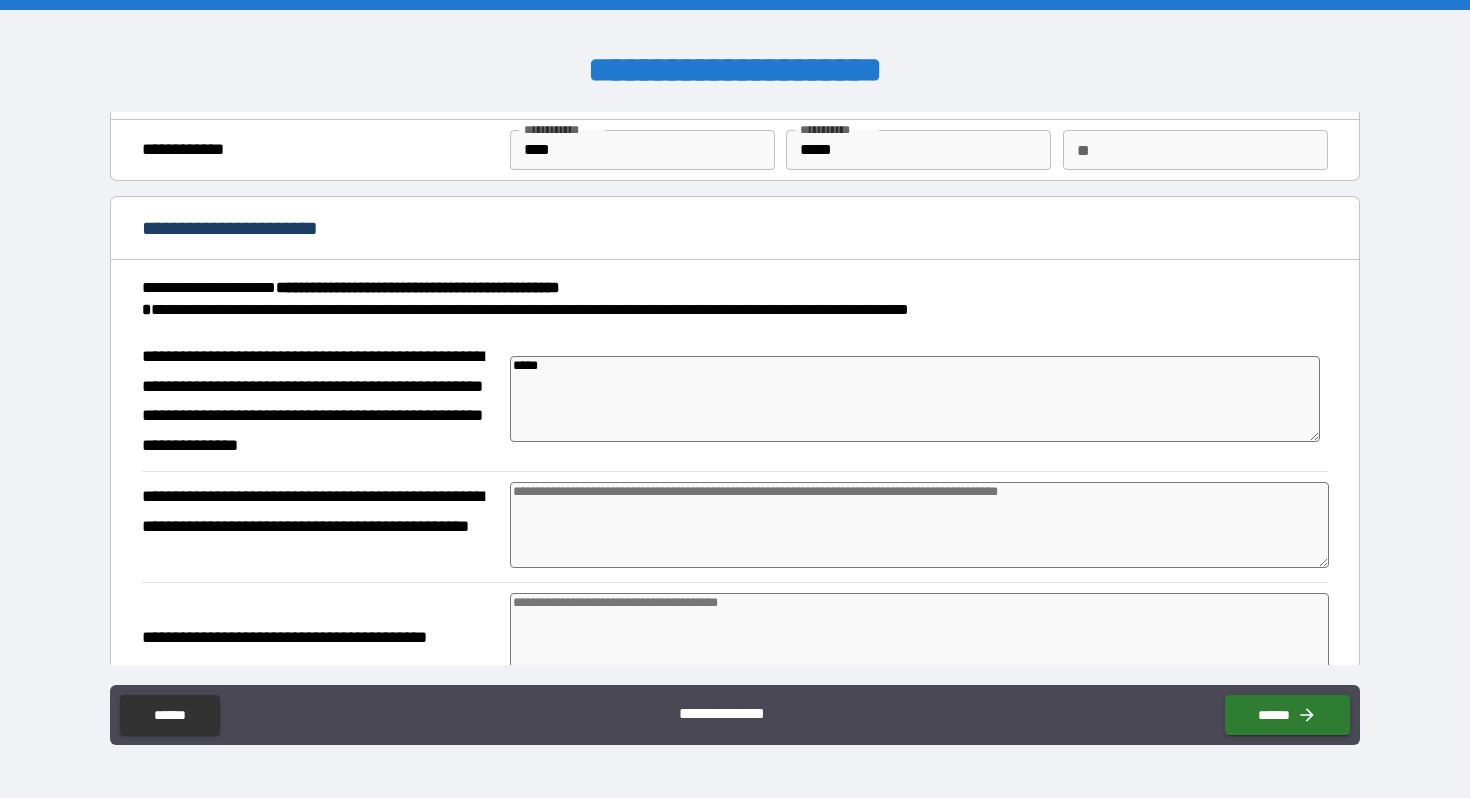 type on "*" 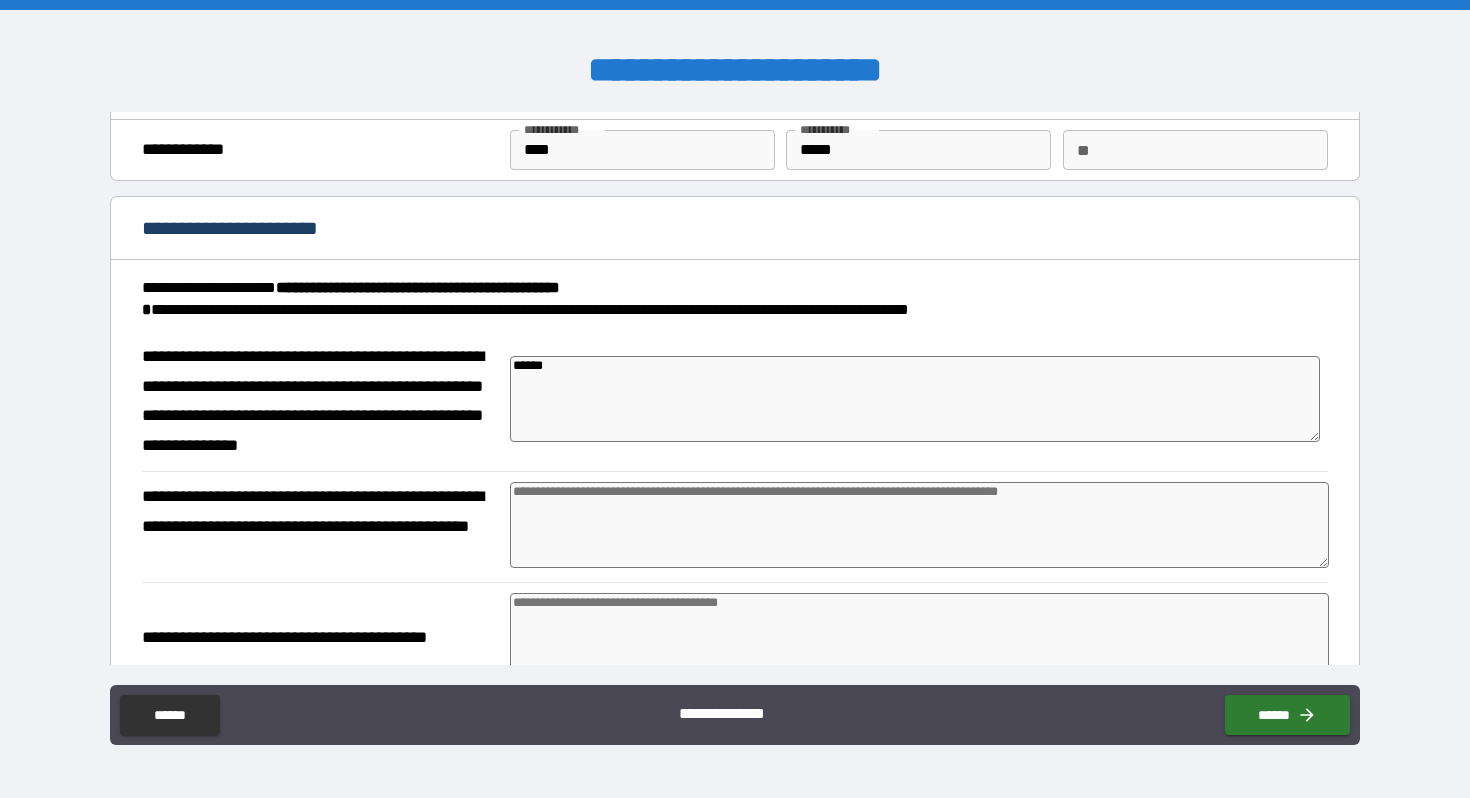 type on "*******" 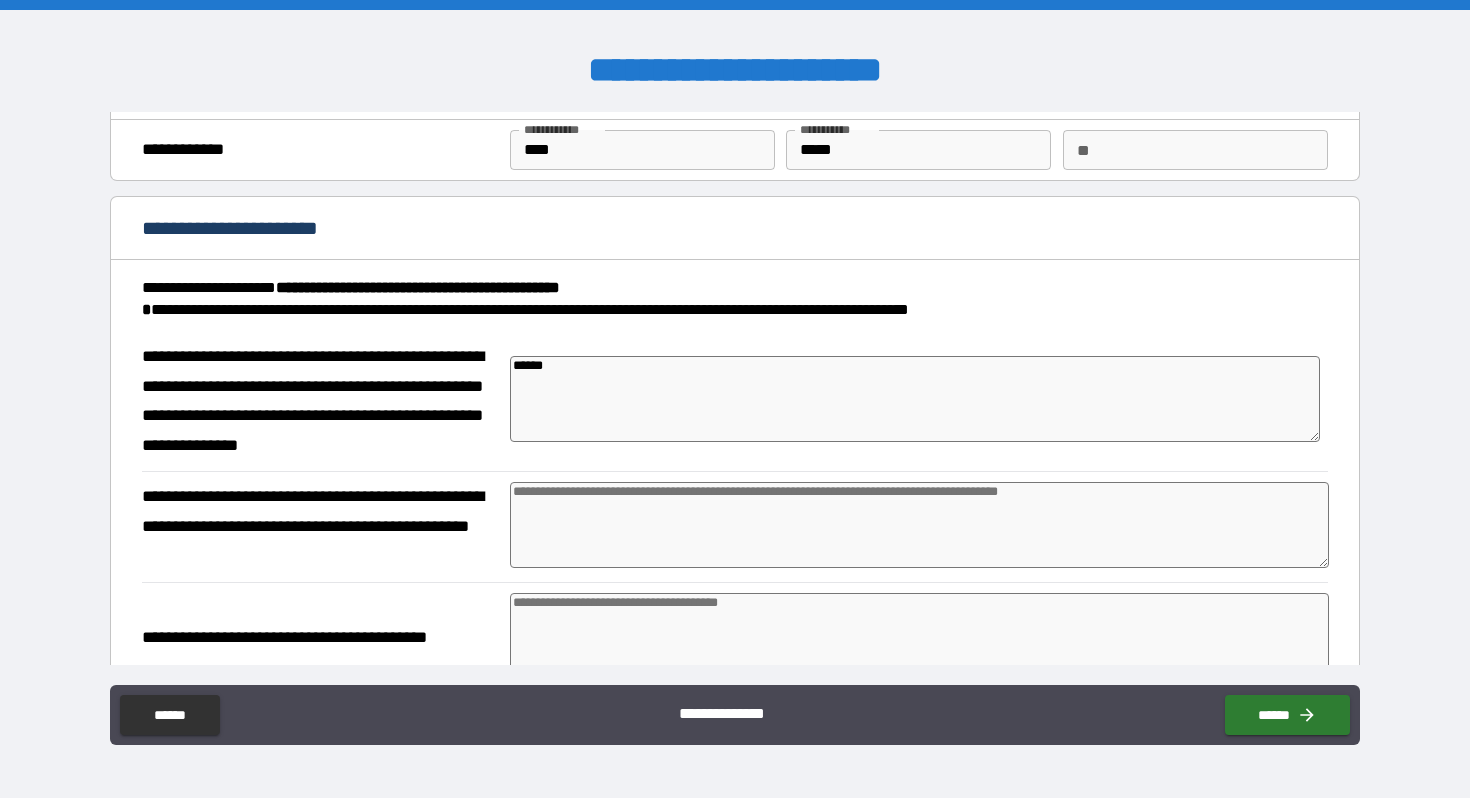 type on "*" 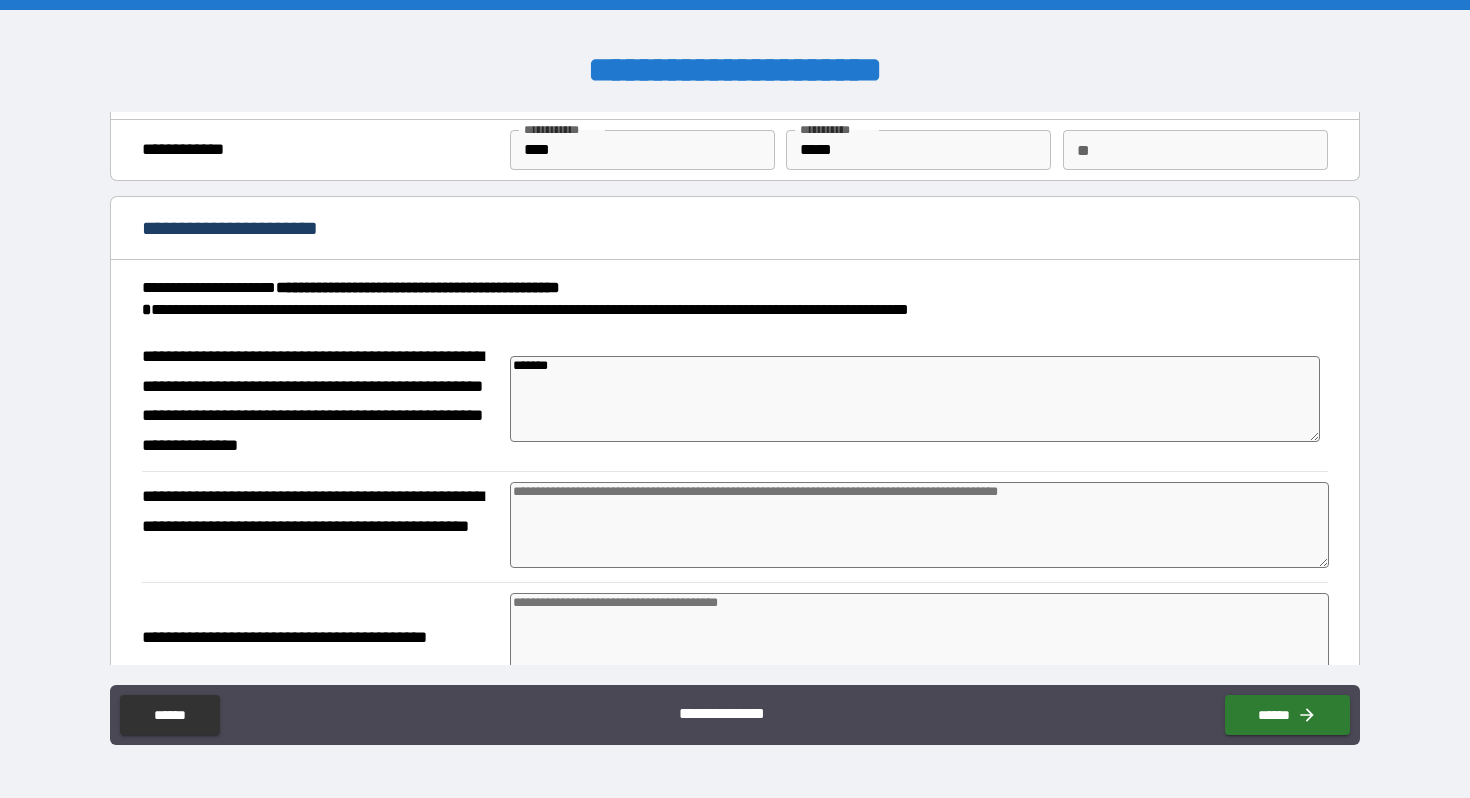 type on "********" 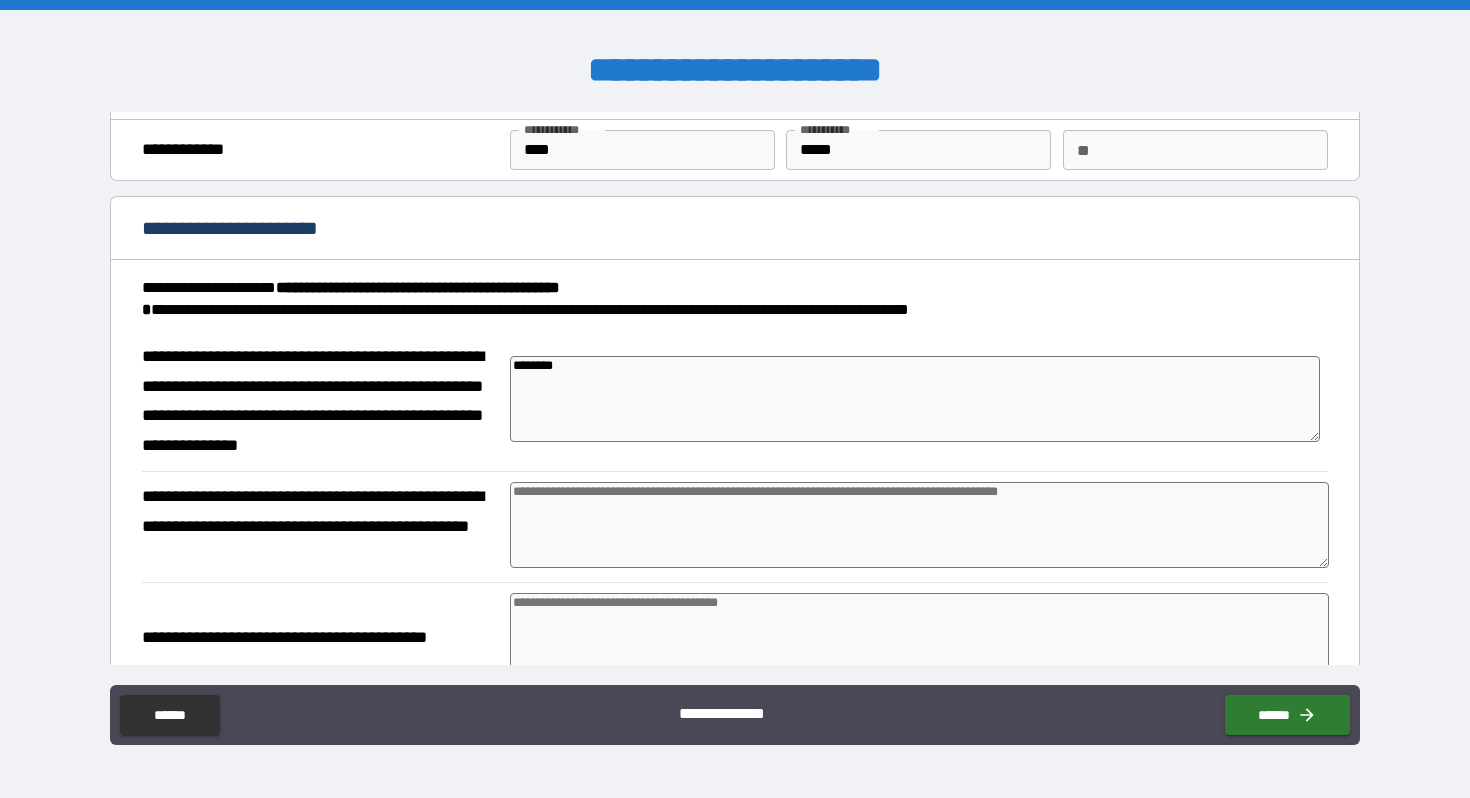 type on "*********" 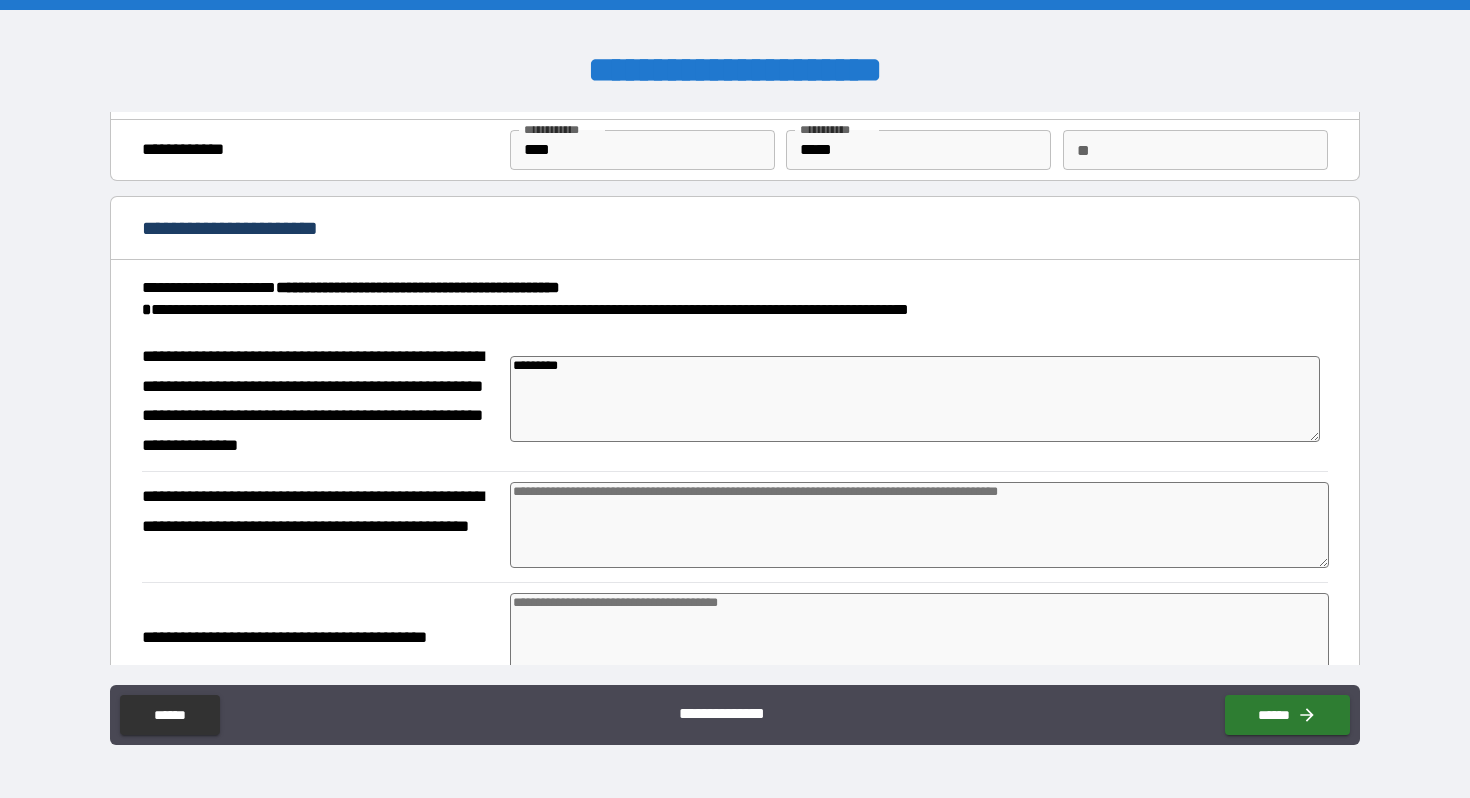type on "**********" 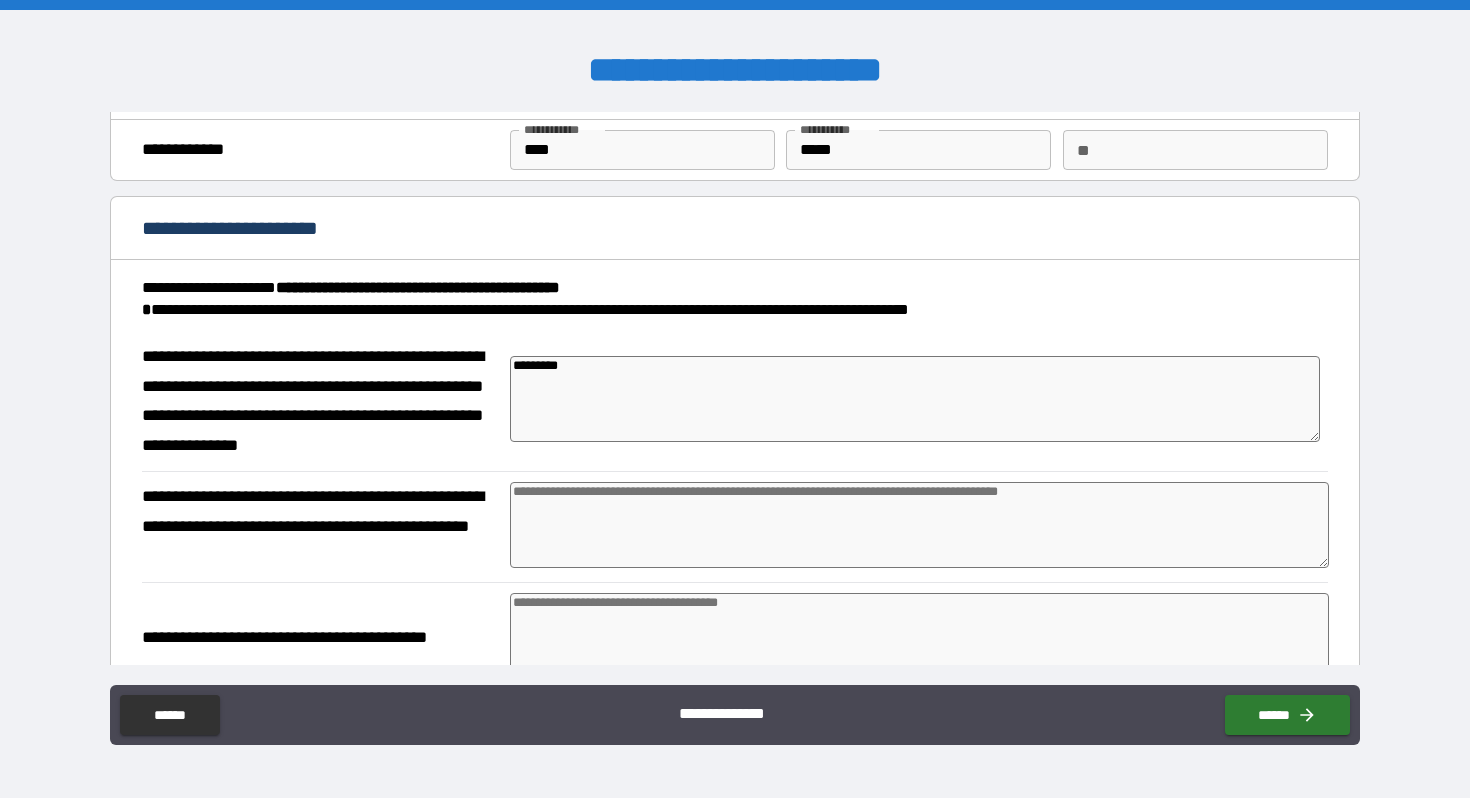 type on "*" 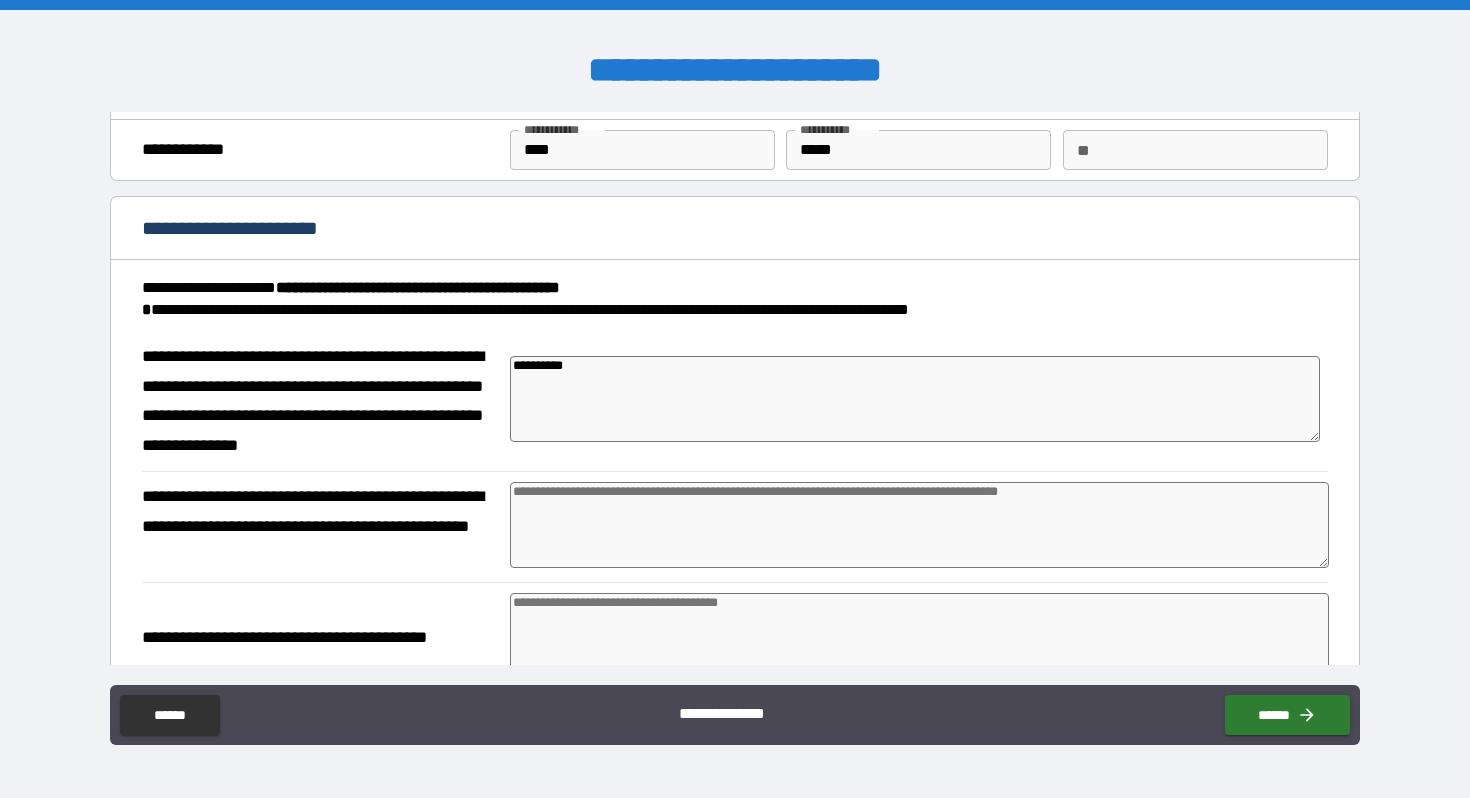 type on "**********" 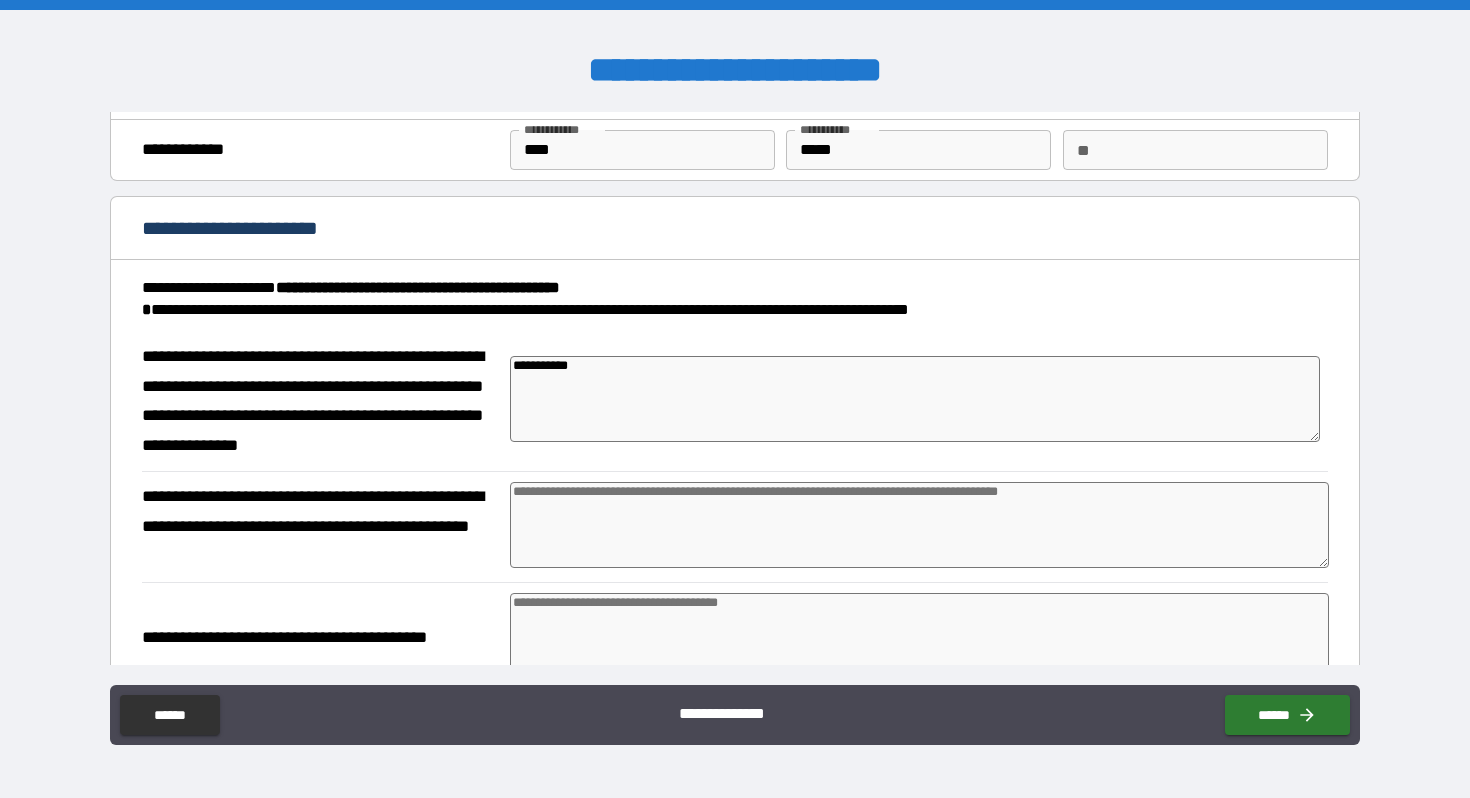 type on "**********" 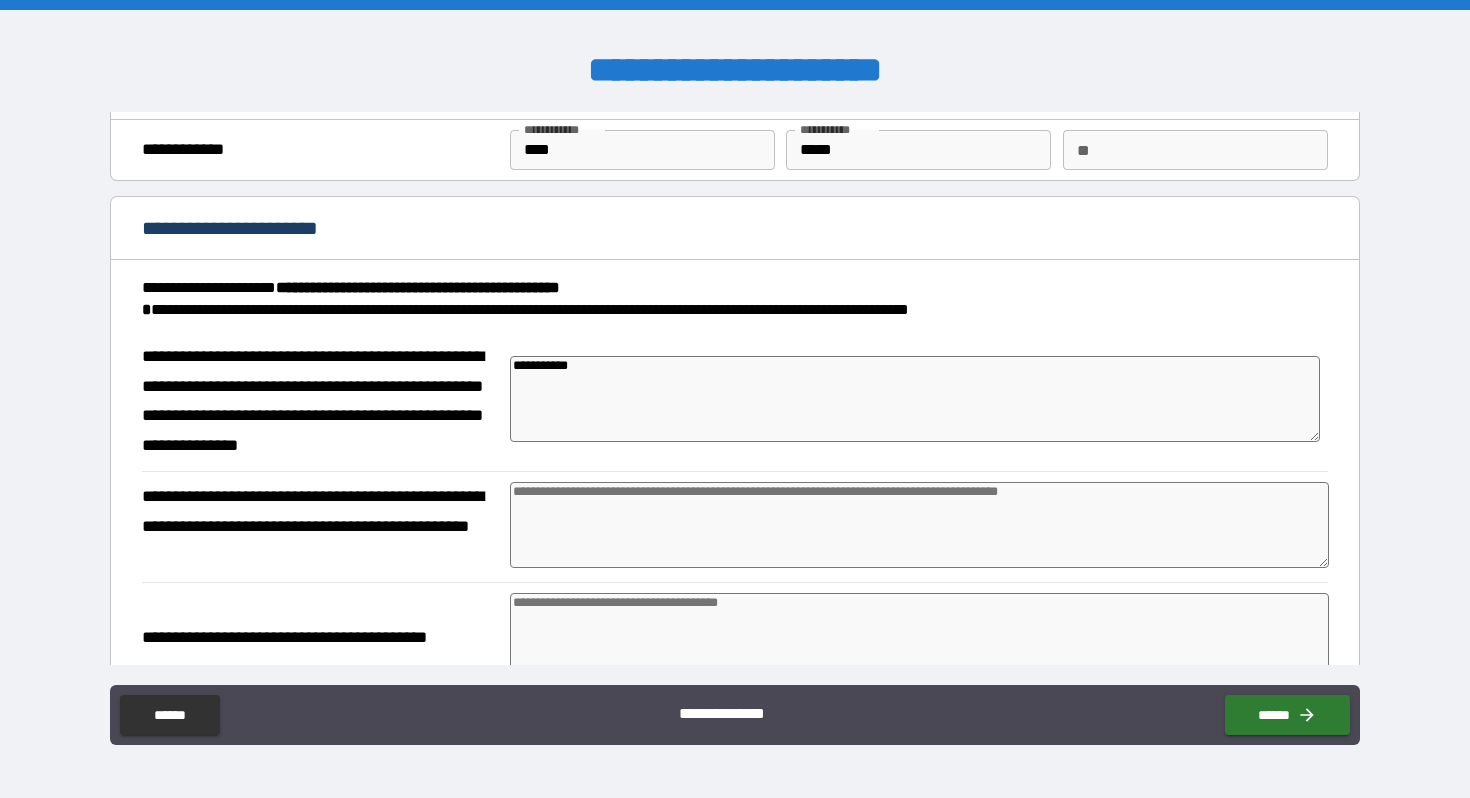 type on "*" 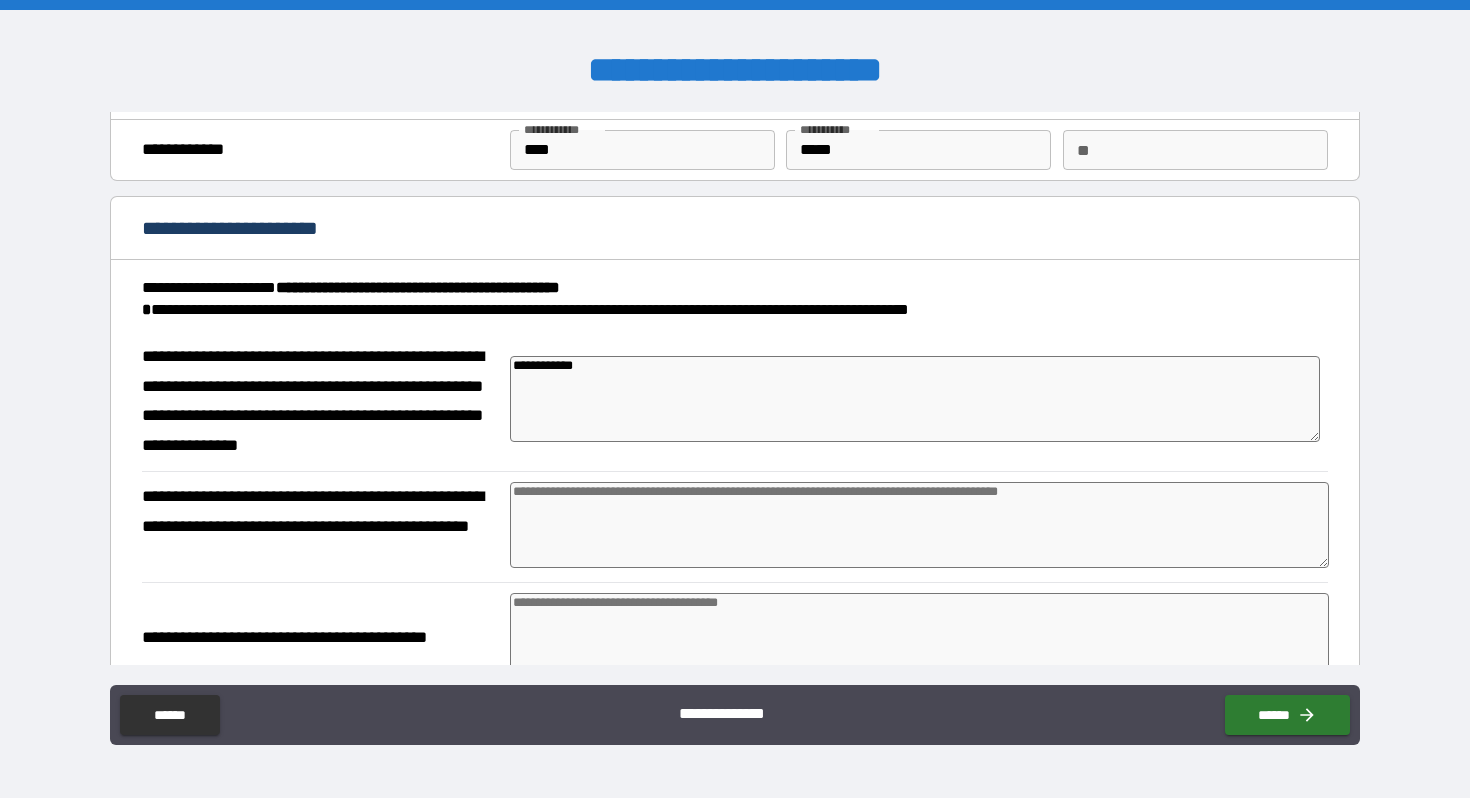 type on "**********" 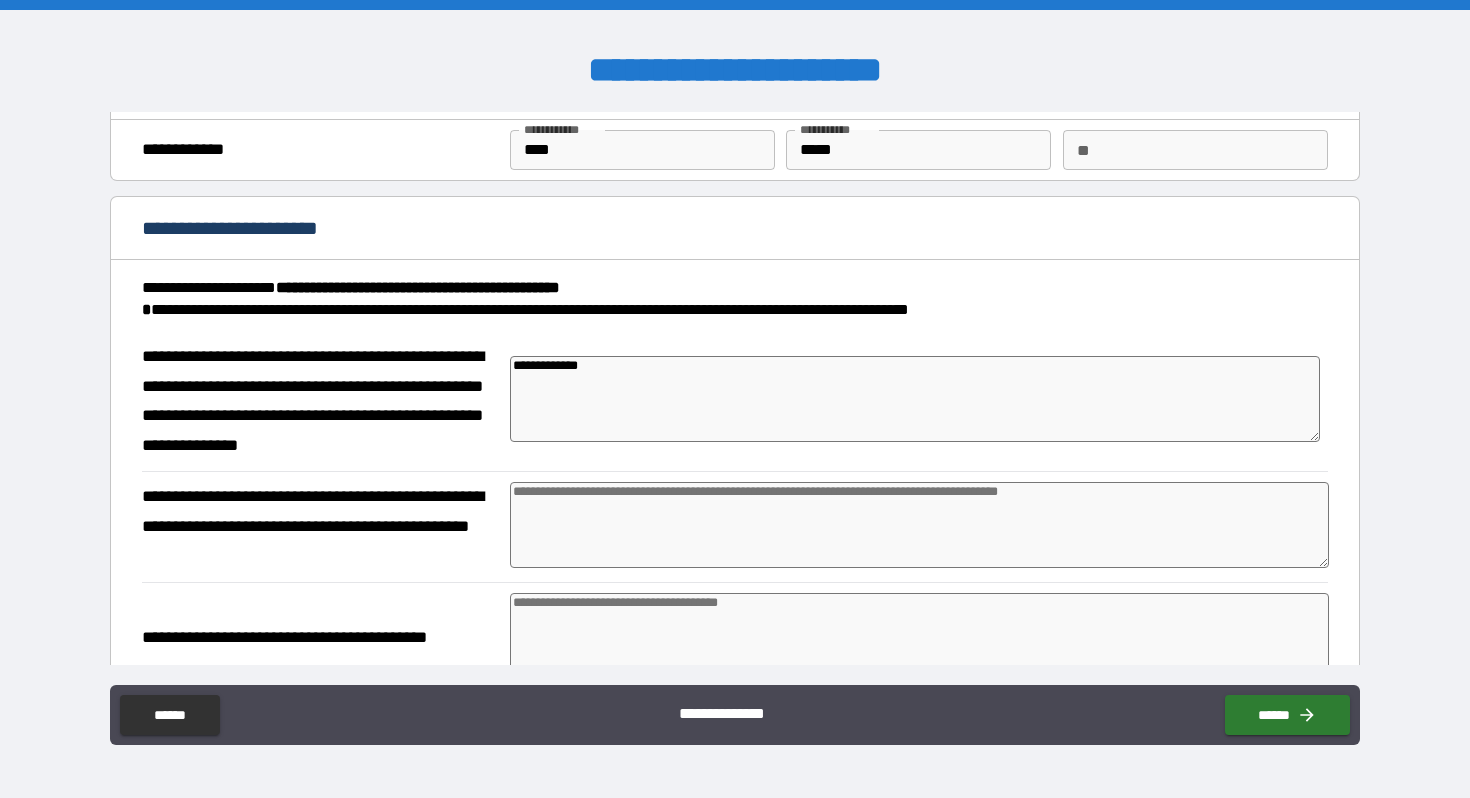 type on "**********" 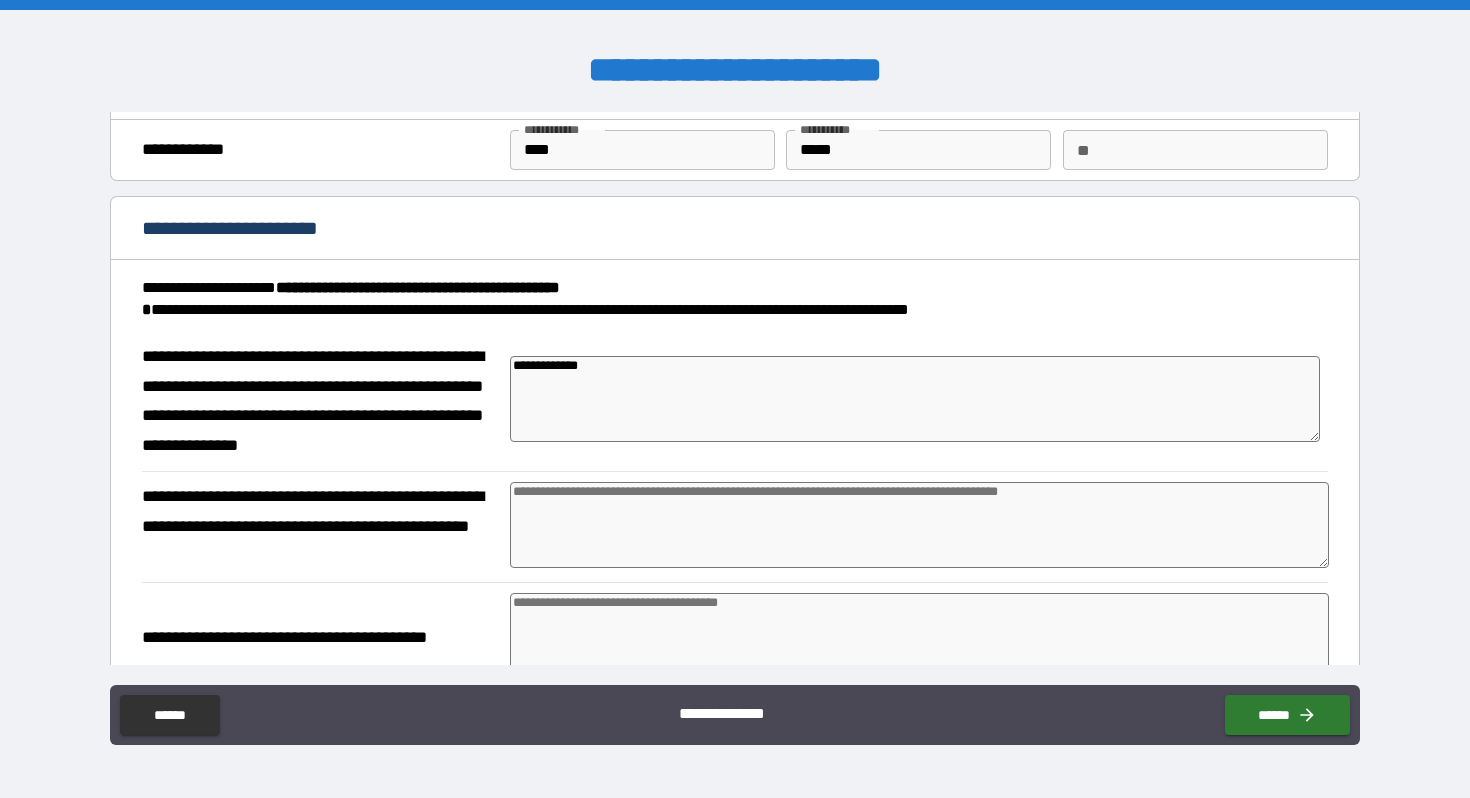 type on "*" 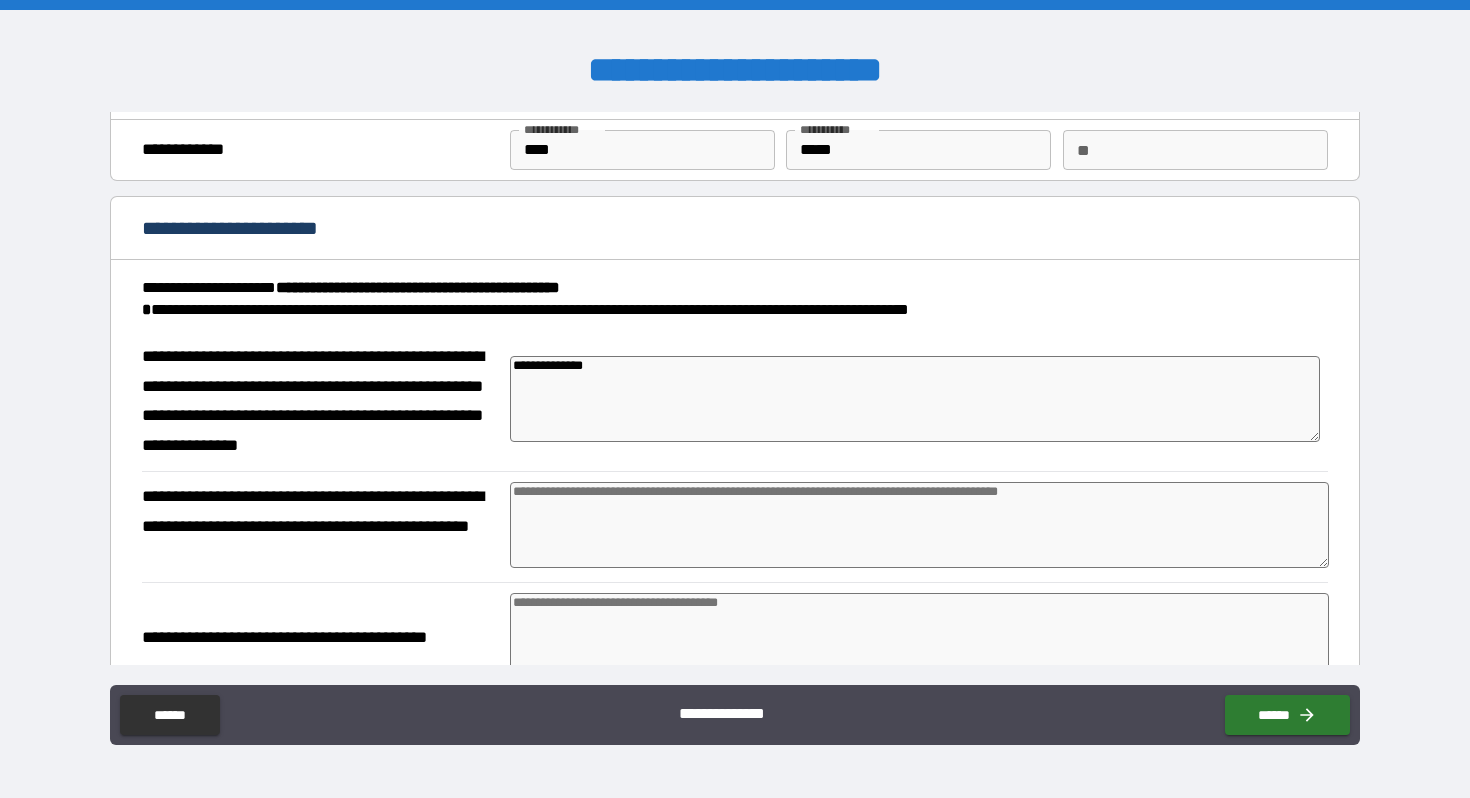 type on "*" 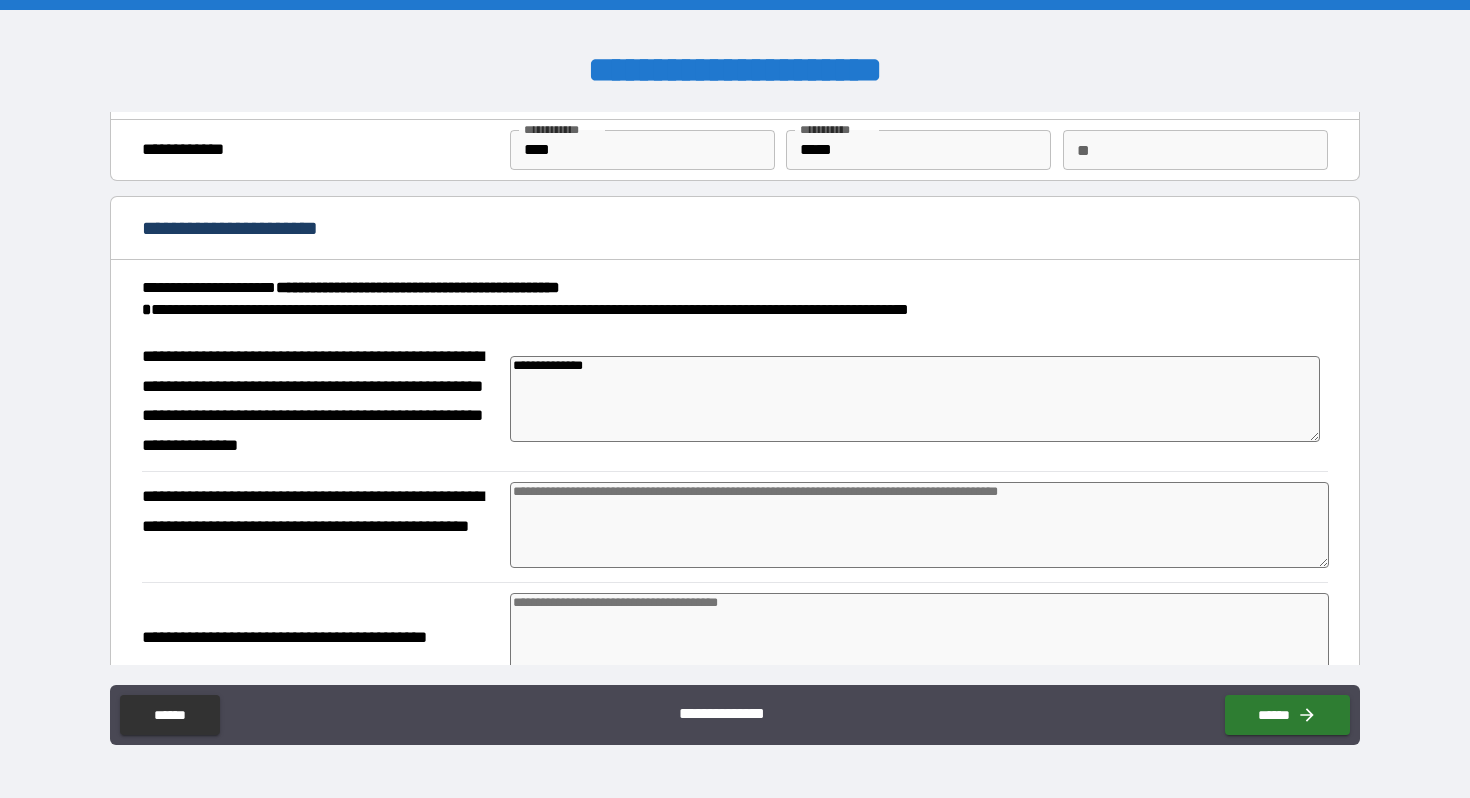 type on "*" 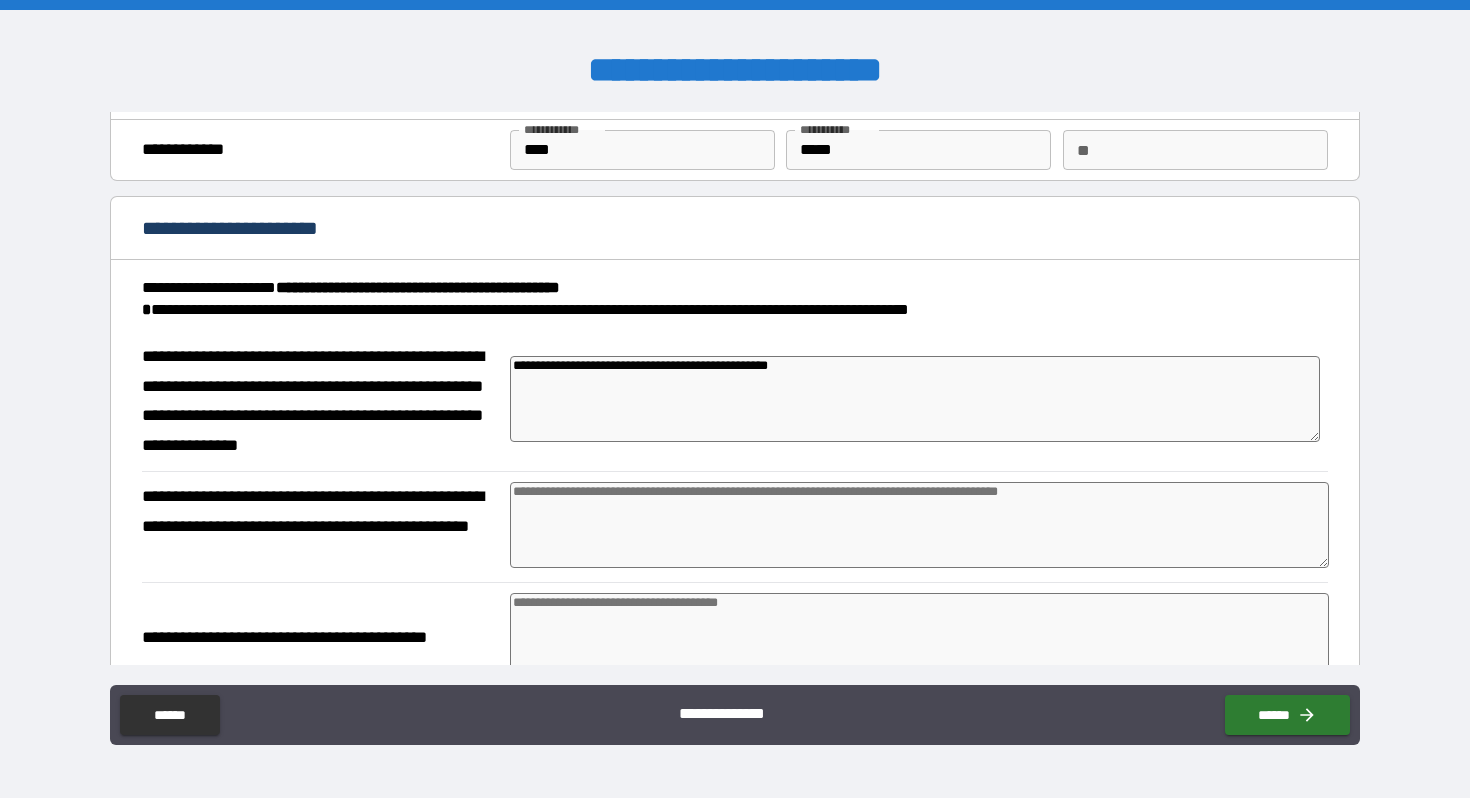 click on "**********" at bounding box center (915, 399) 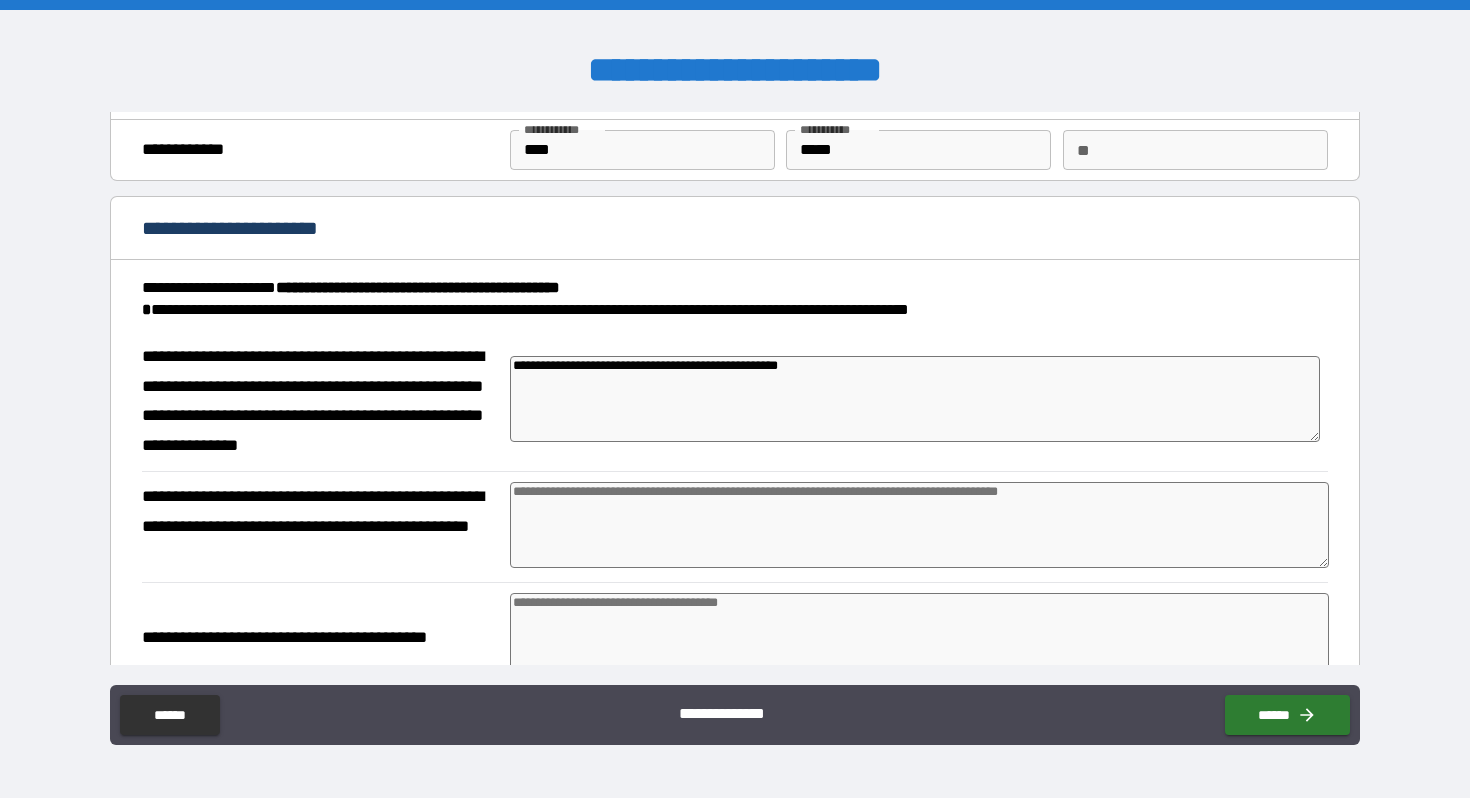 click on "**********" at bounding box center (728, 299) 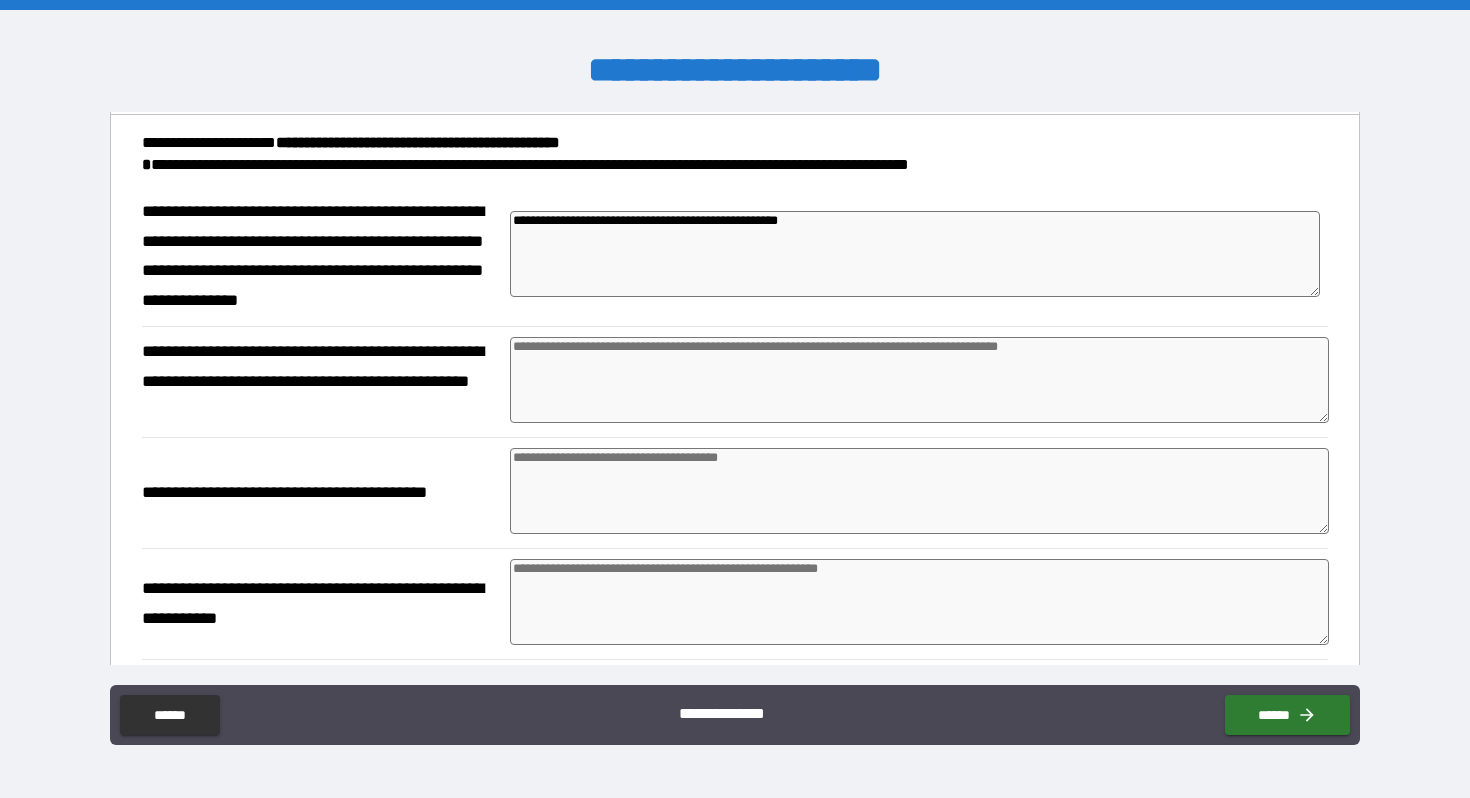 scroll, scrollTop: 202, scrollLeft: 0, axis: vertical 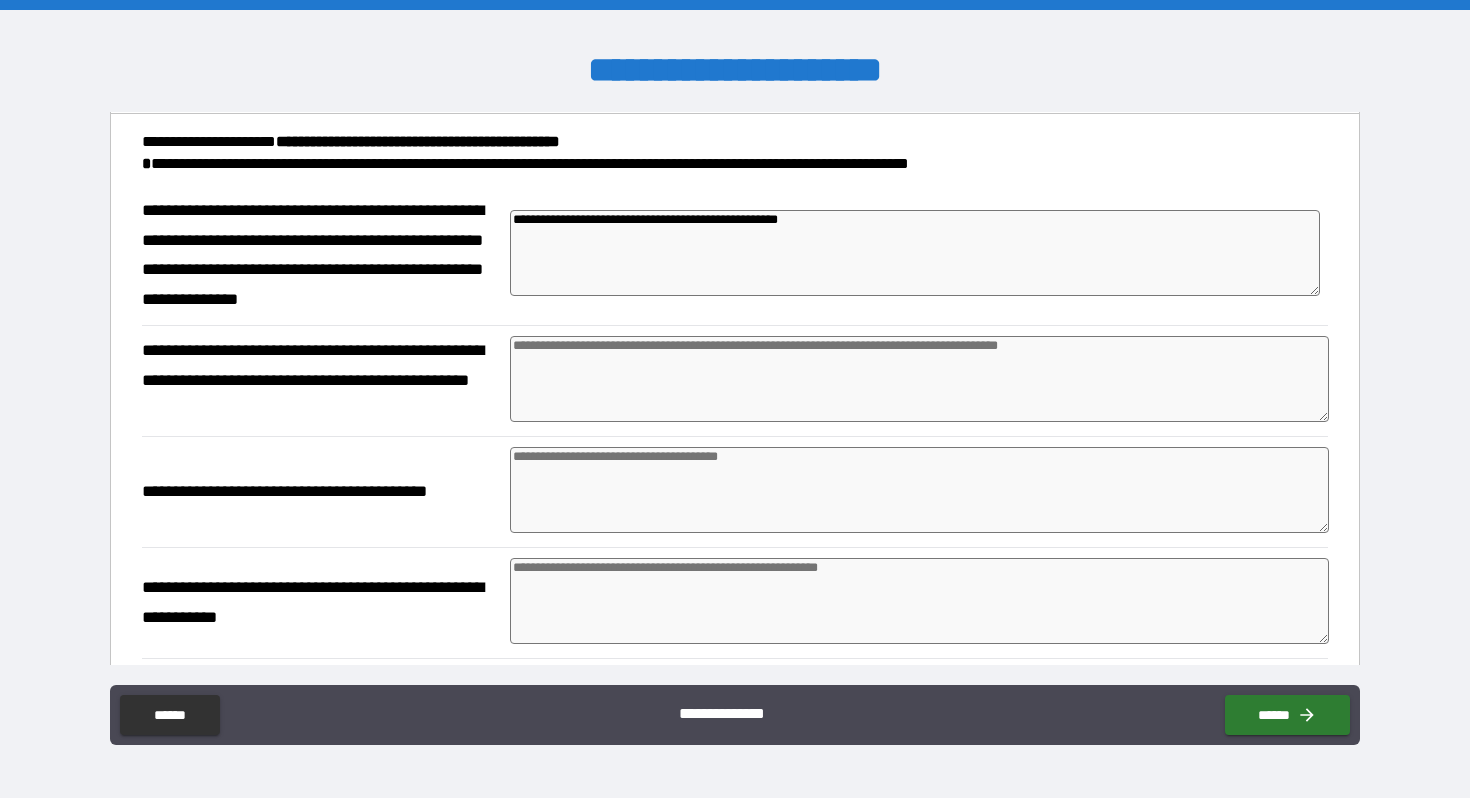 click at bounding box center (919, 379) 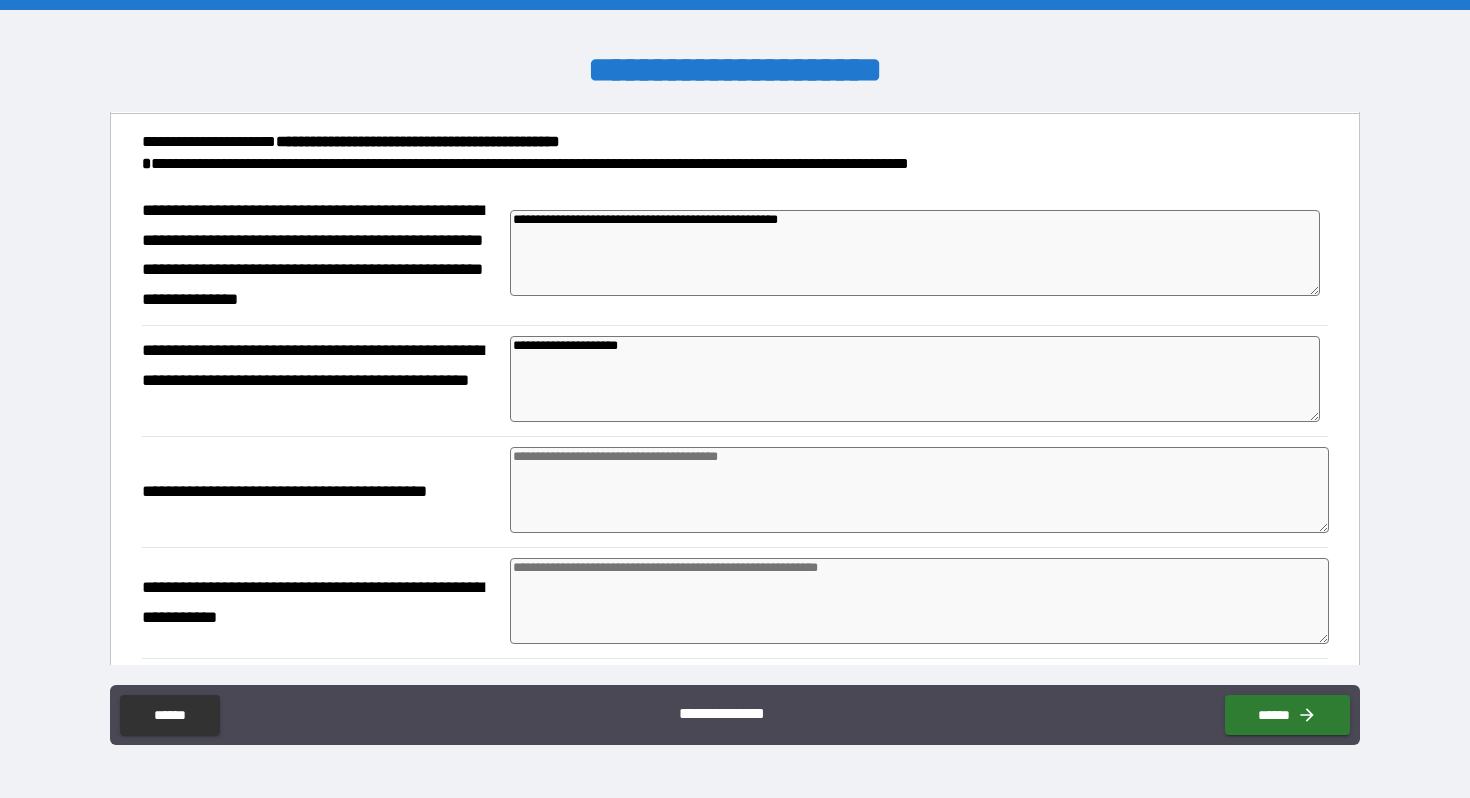 click at bounding box center [919, 490] 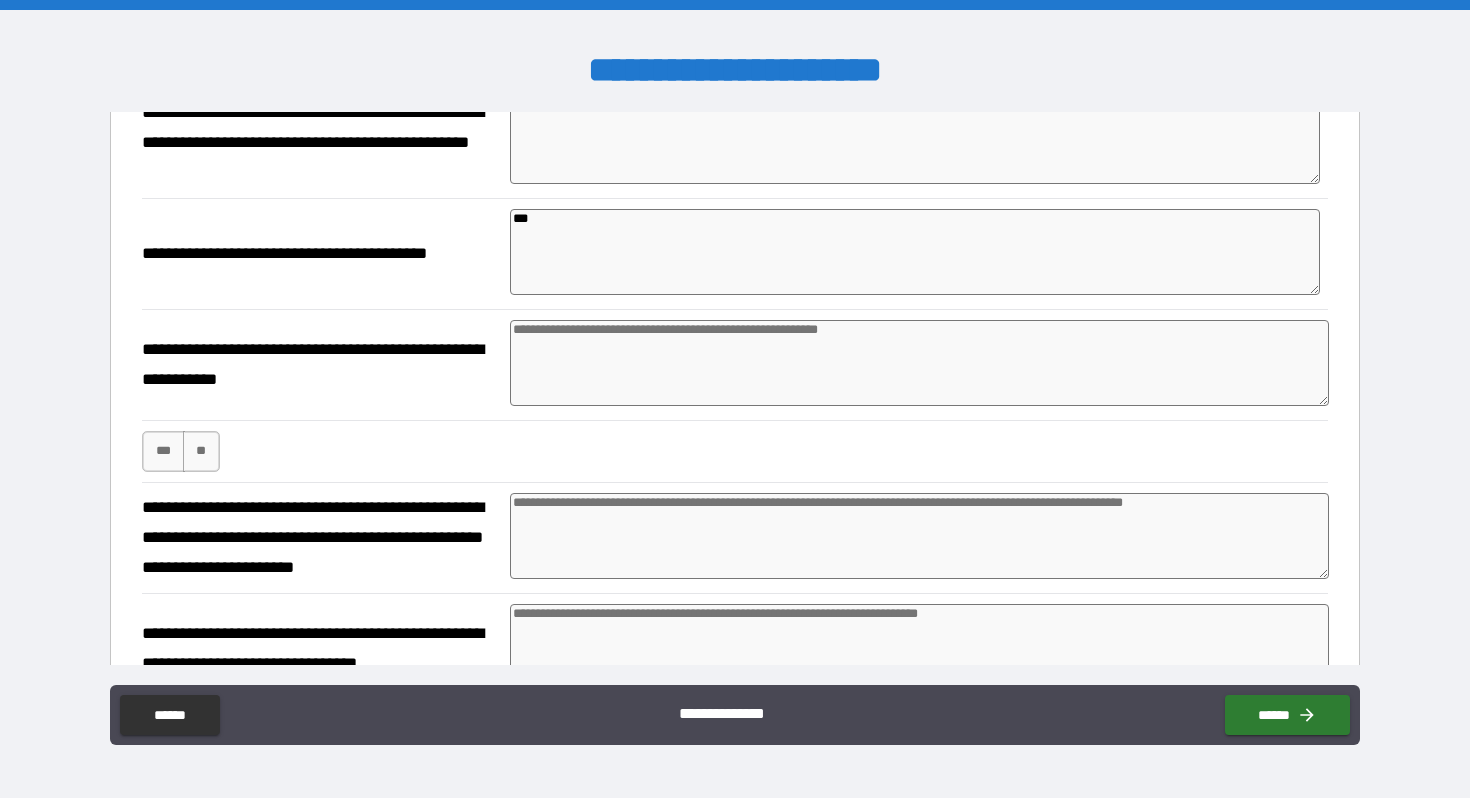 scroll, scrollTop: 449, scrollLeft: 0, axis: vertical 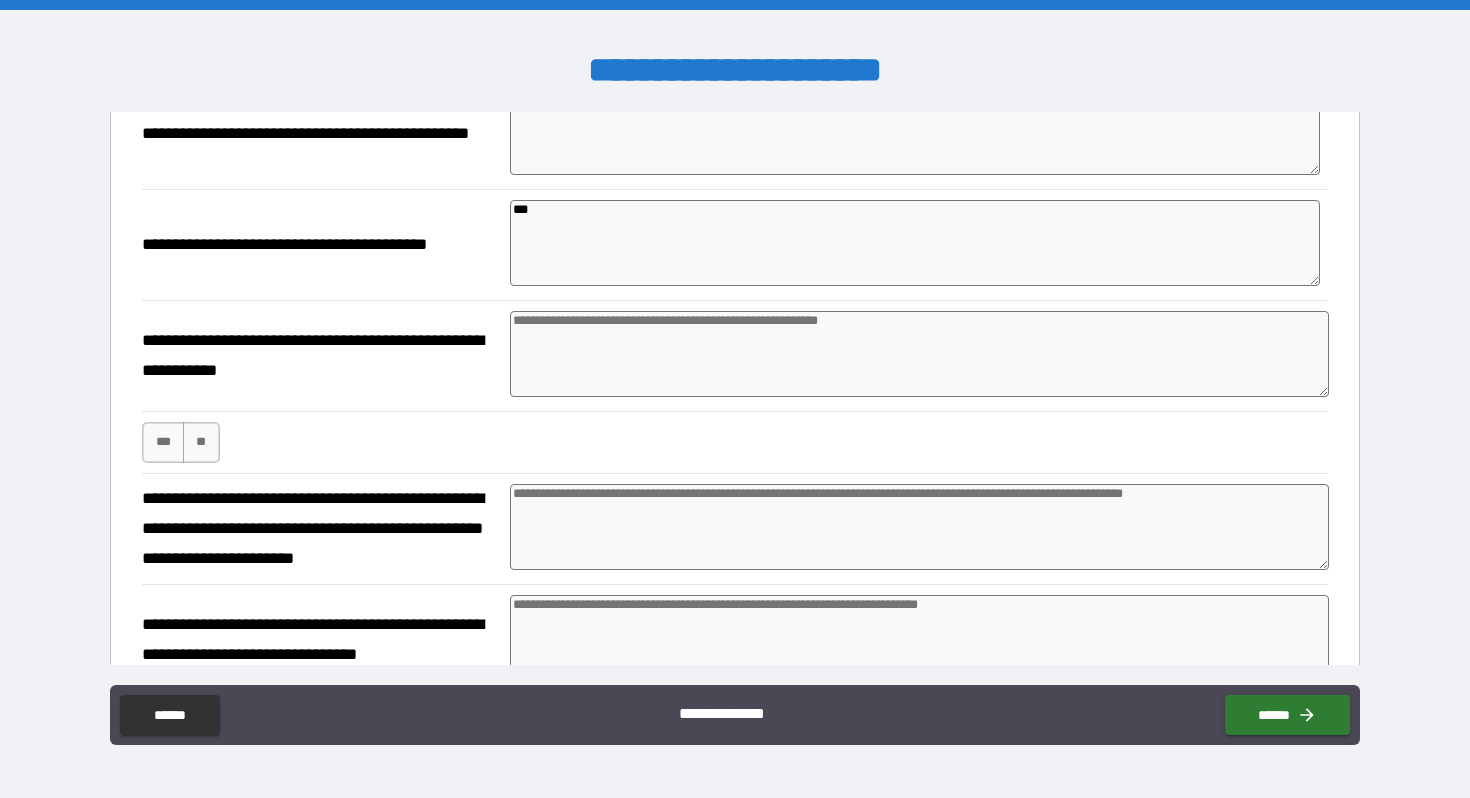 click at bounding box center (919, 354) 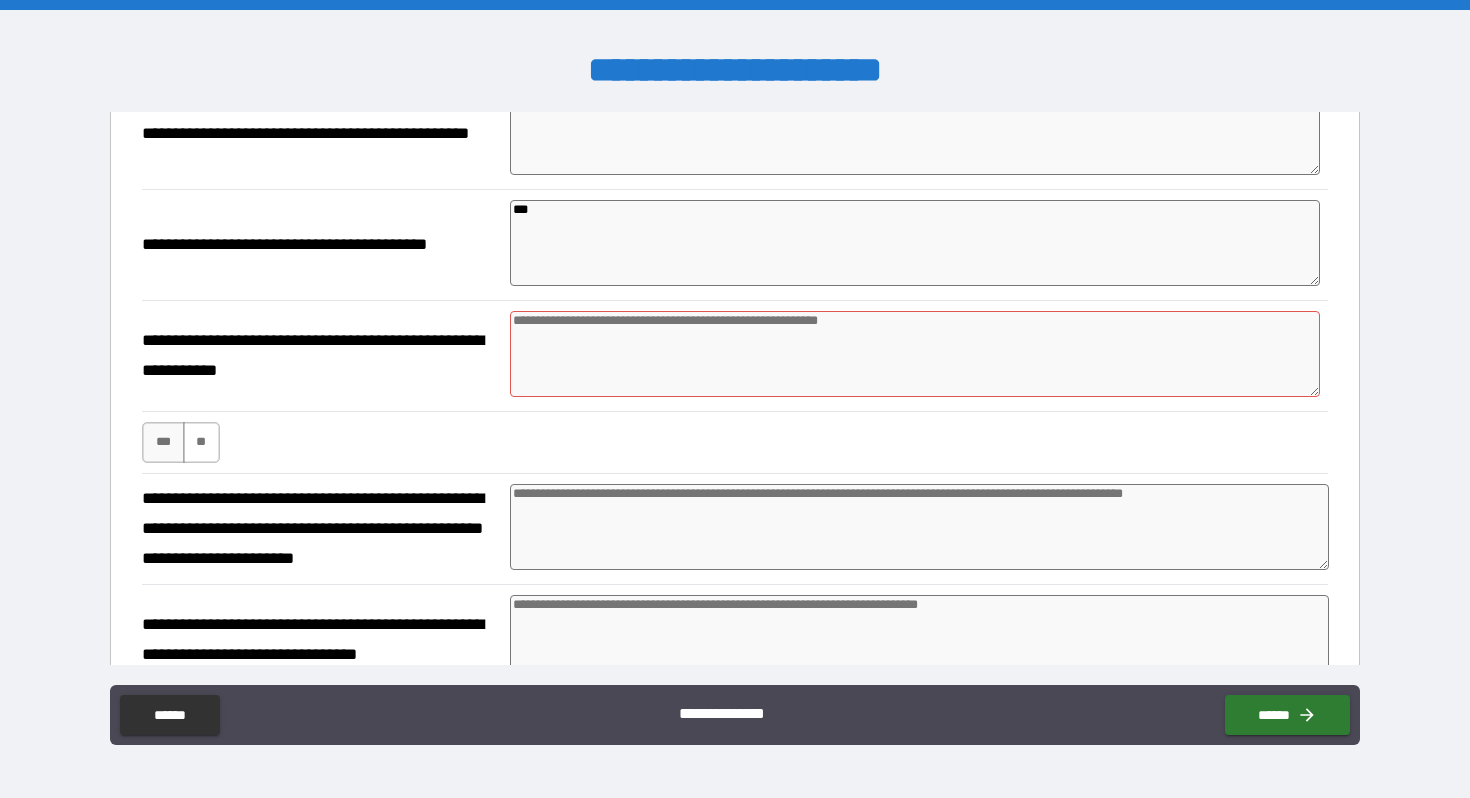 click on "**" at bounding box center [201, 442] 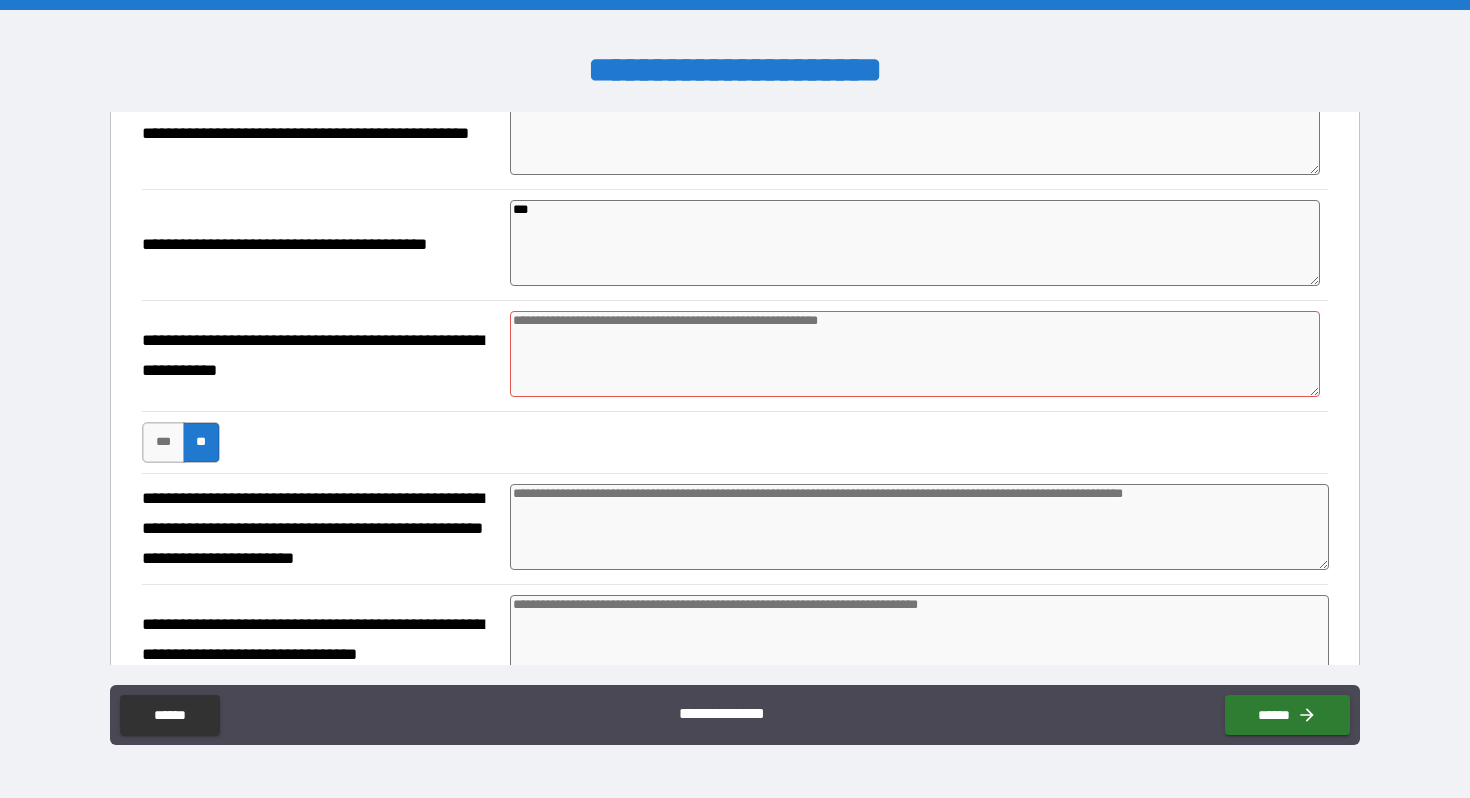 click at bounding box center [915, 354] 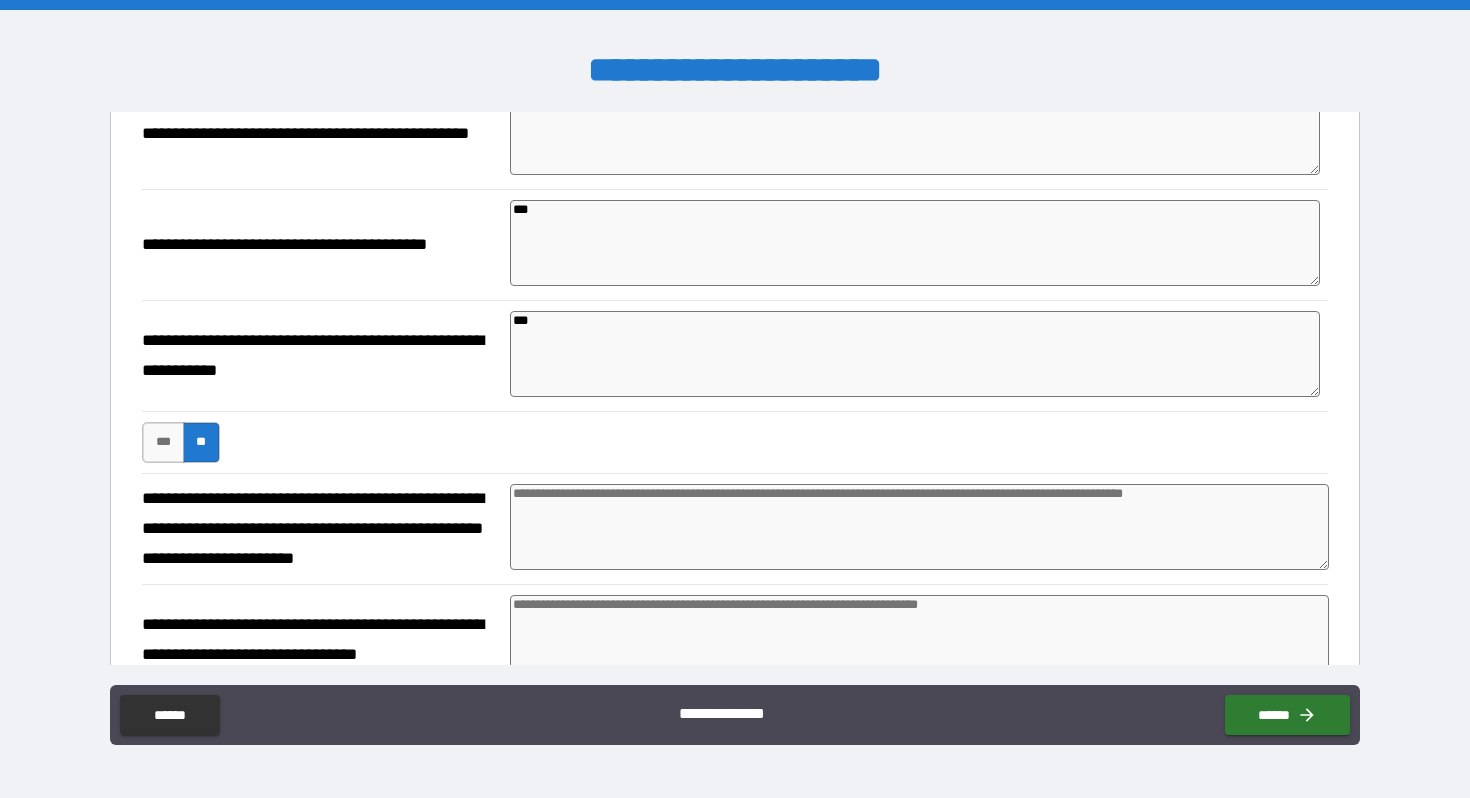 click on "*** **" at bounding box center [734, 442] 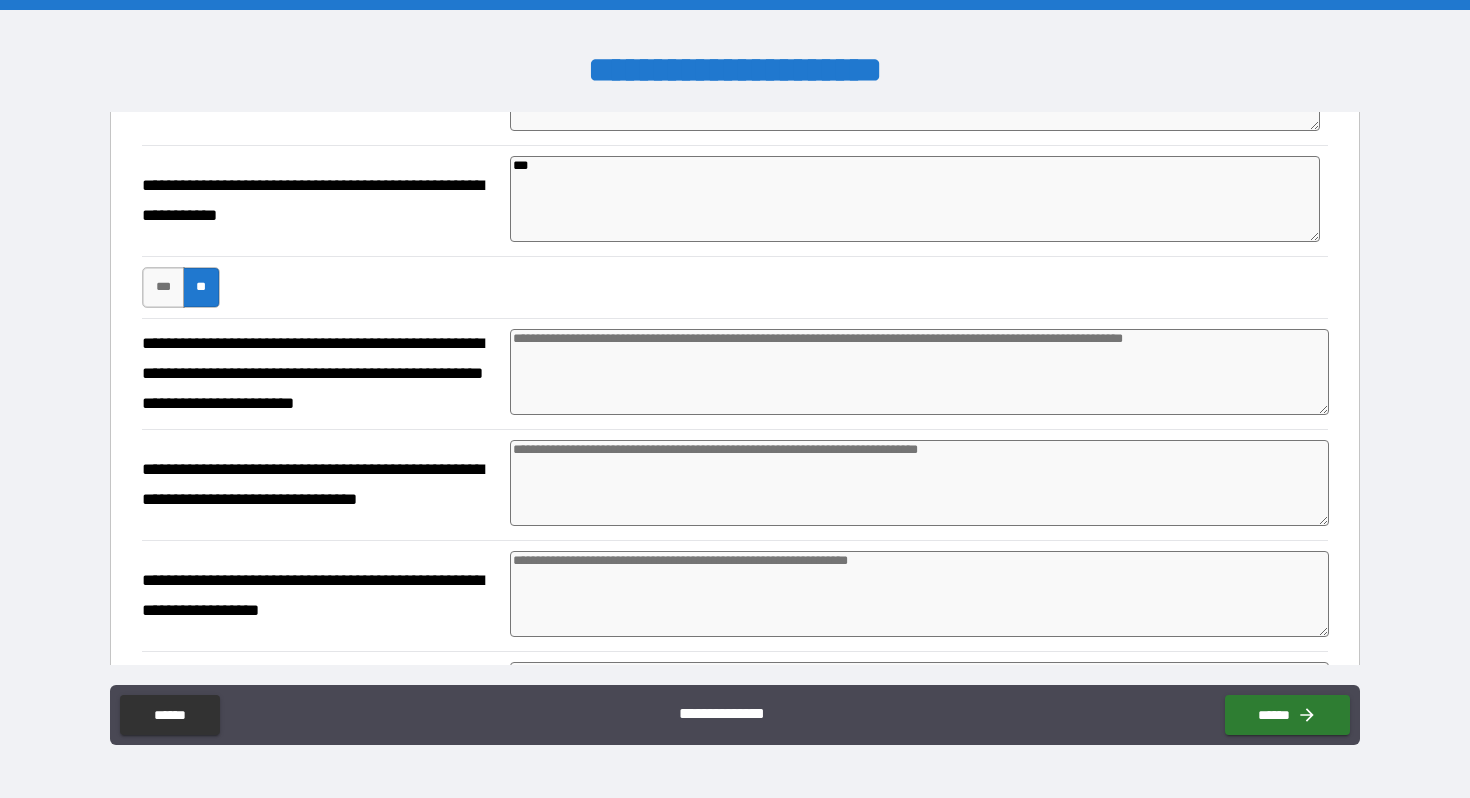 scroll, scrollTop: 605, scrollLeft: 0, axis: vertical 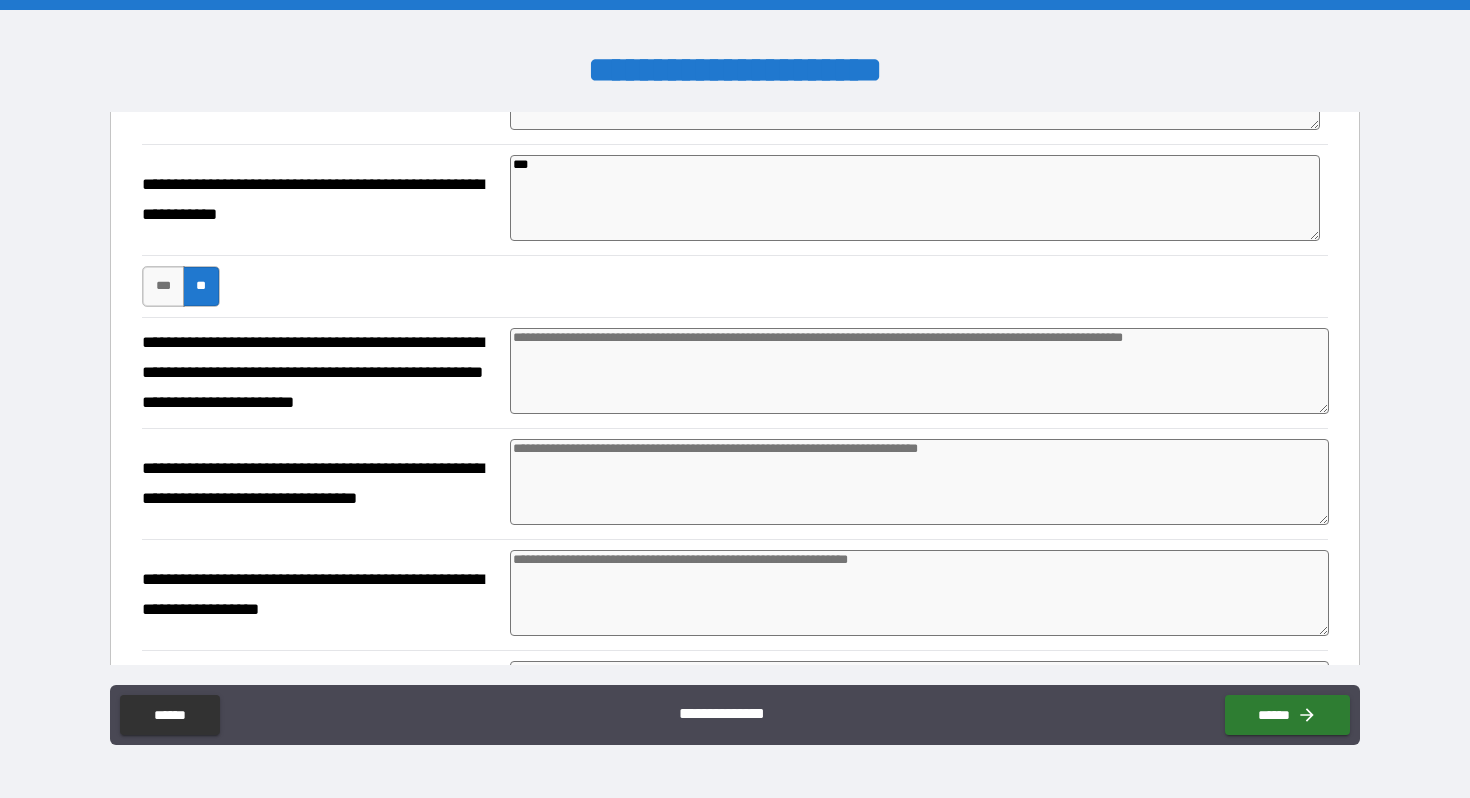 click at bounding box center [919, 371] 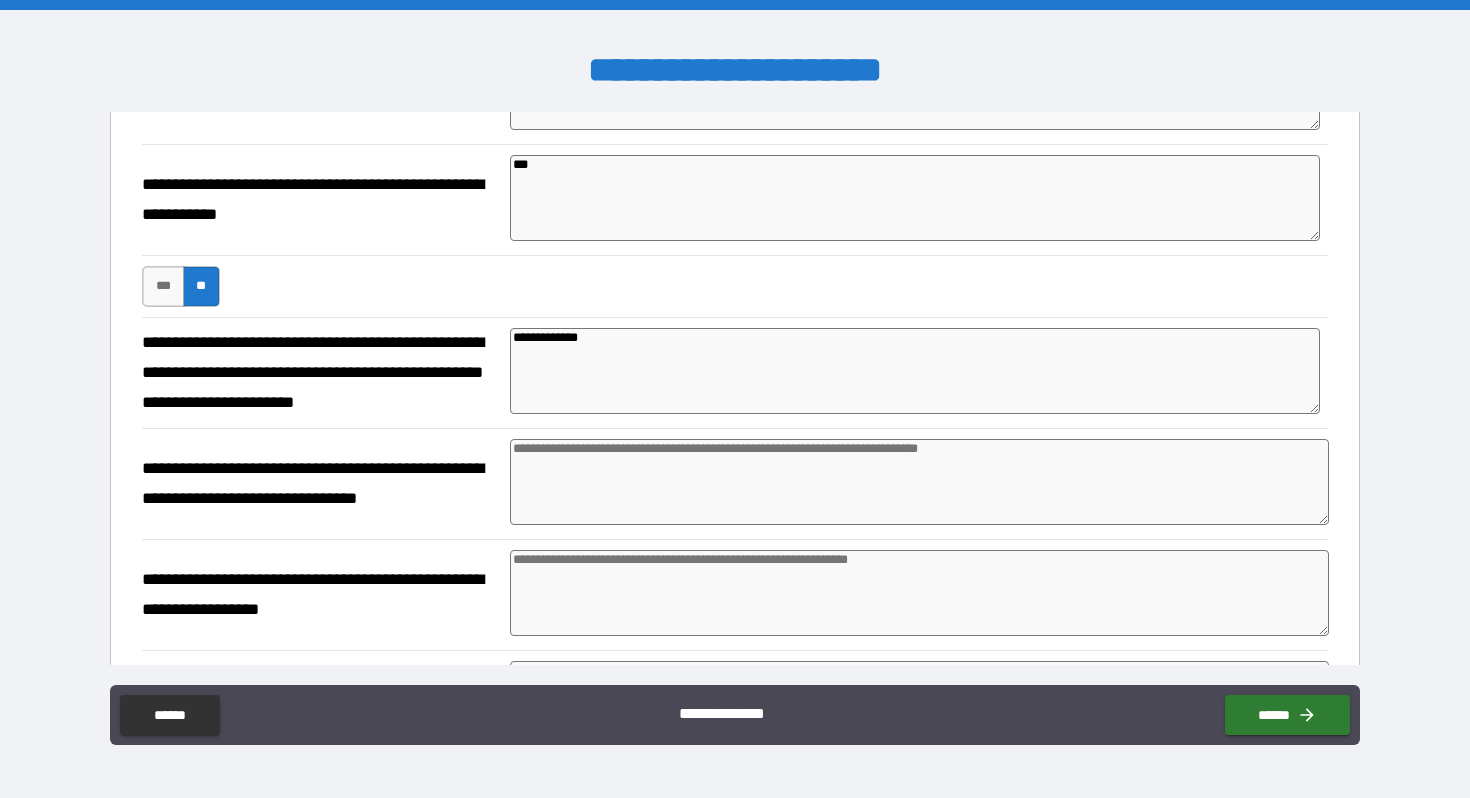 scroll, scrollTop: 665, scrollLeft: 0, axis: vertical 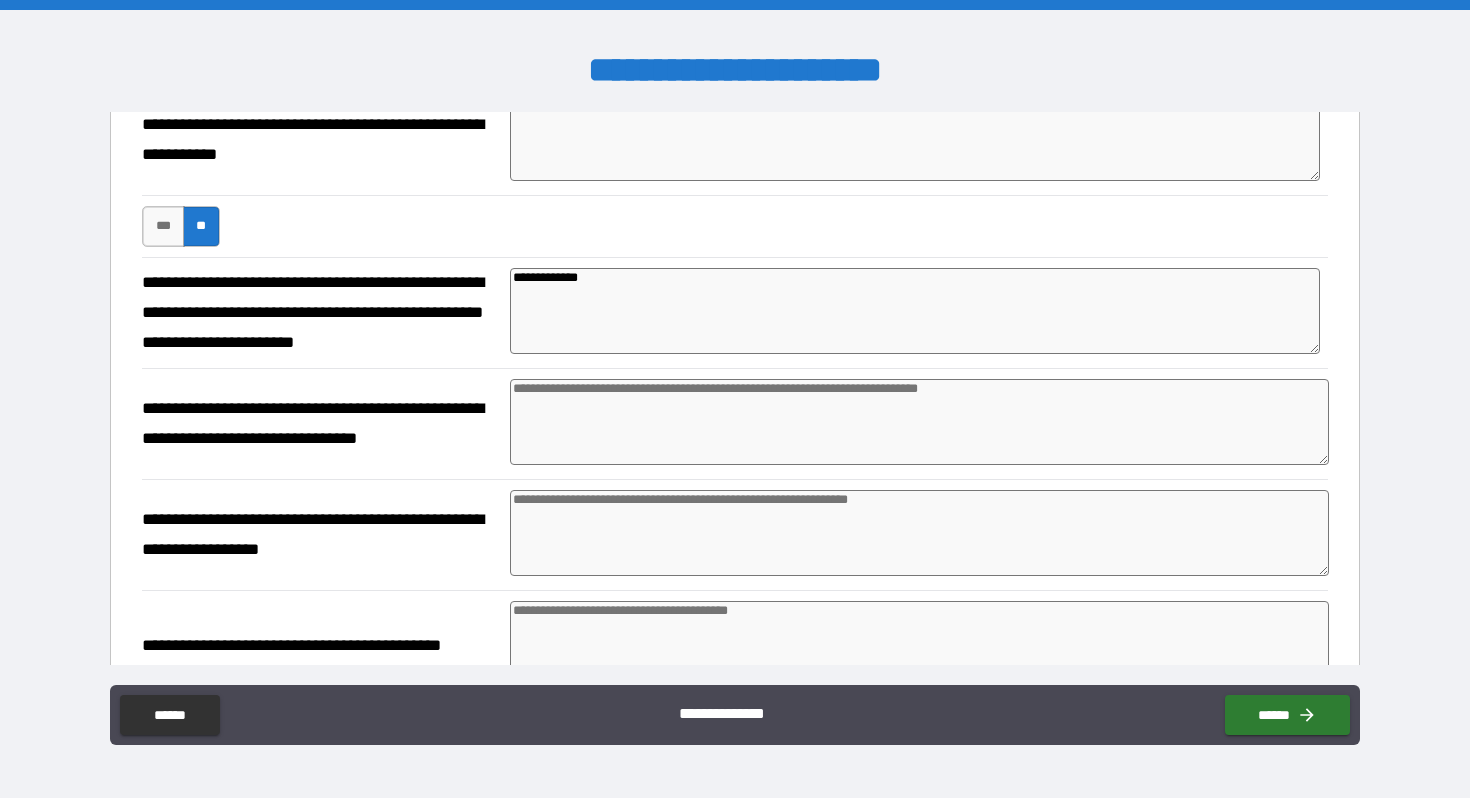 click at bounding box center [919, 422] 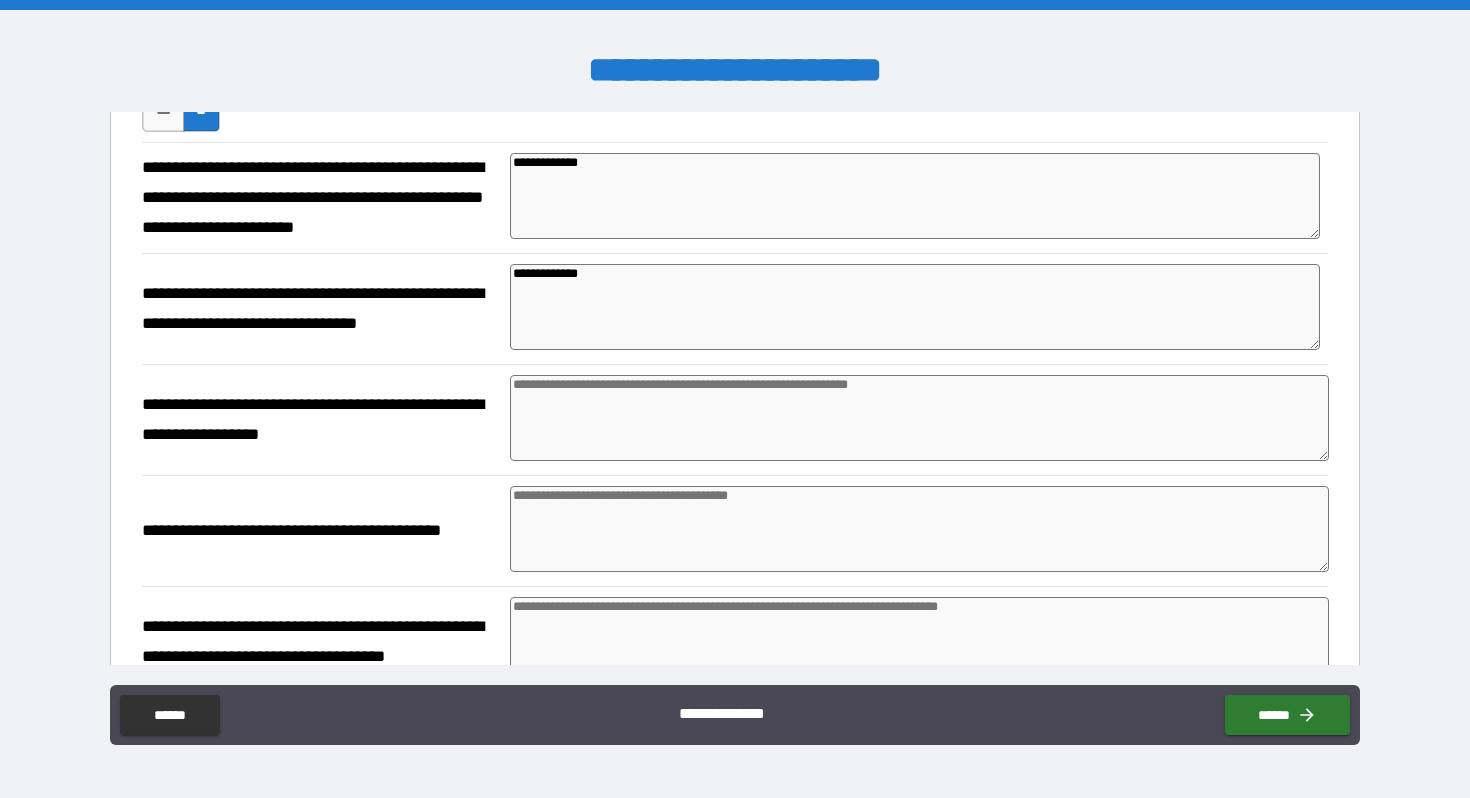 scroll, scrollTop: 781, scrollLeft: 0, axis: vertical 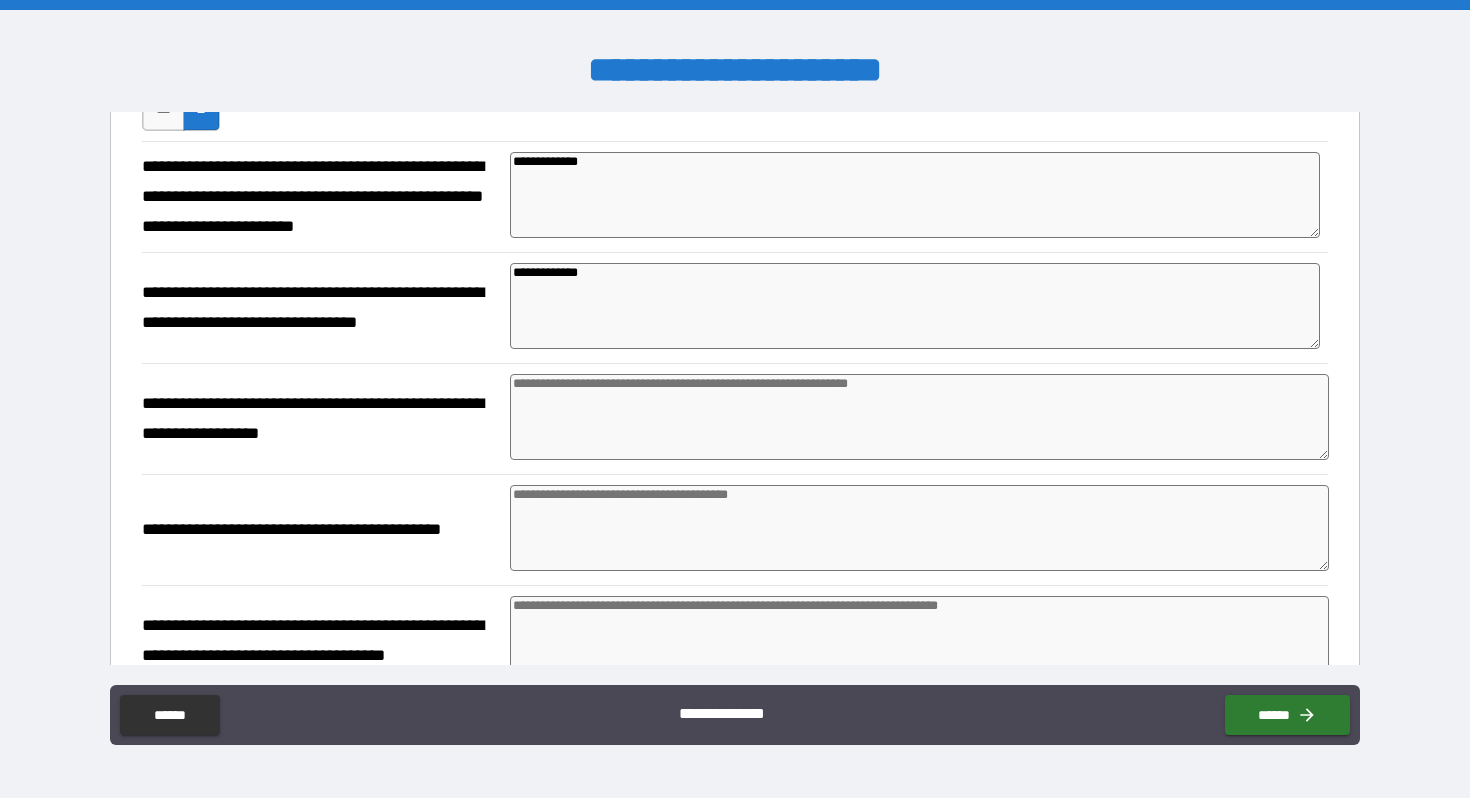 click at bounding box center (919, 417) 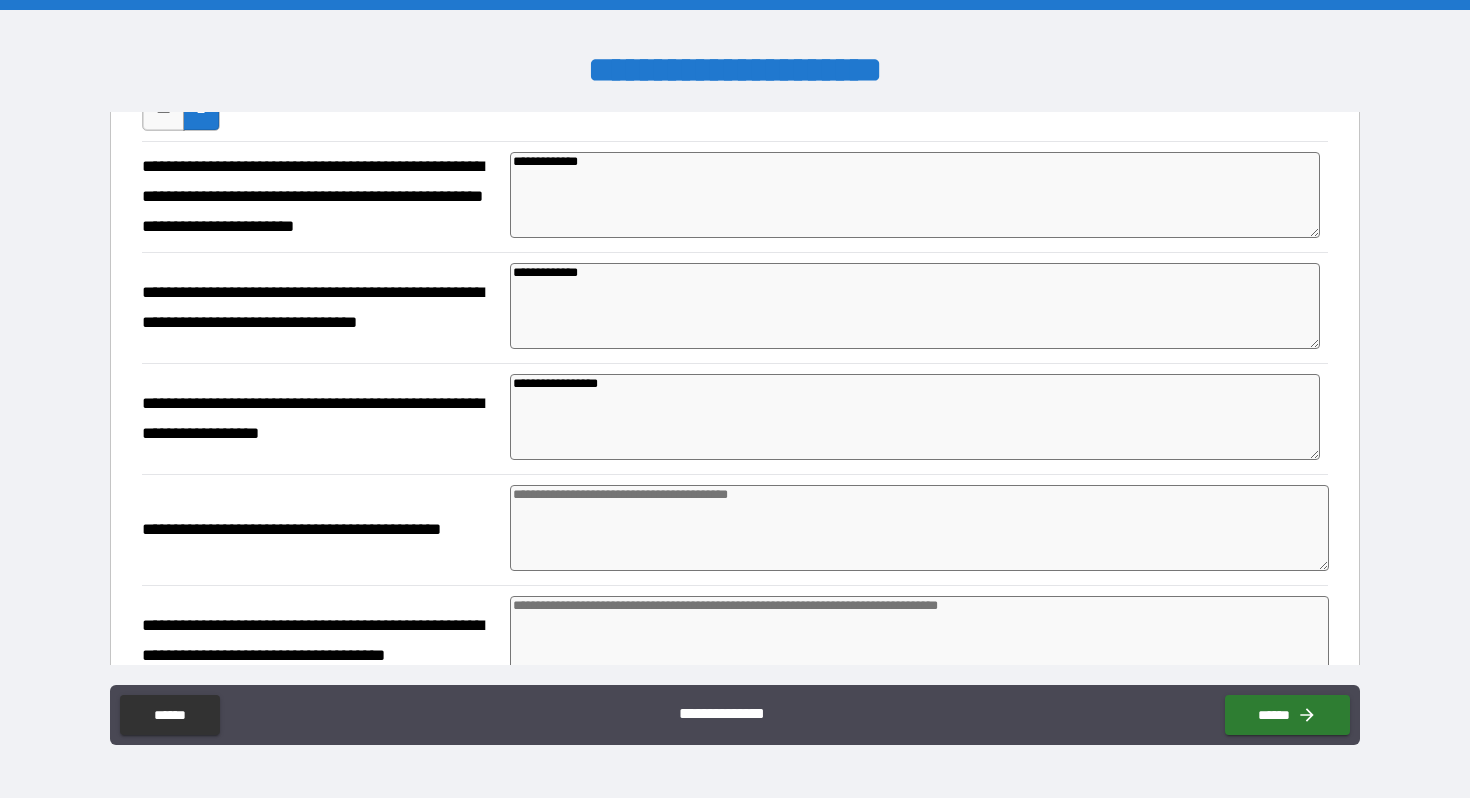 click on "**********" at bounding box center (318, 419) 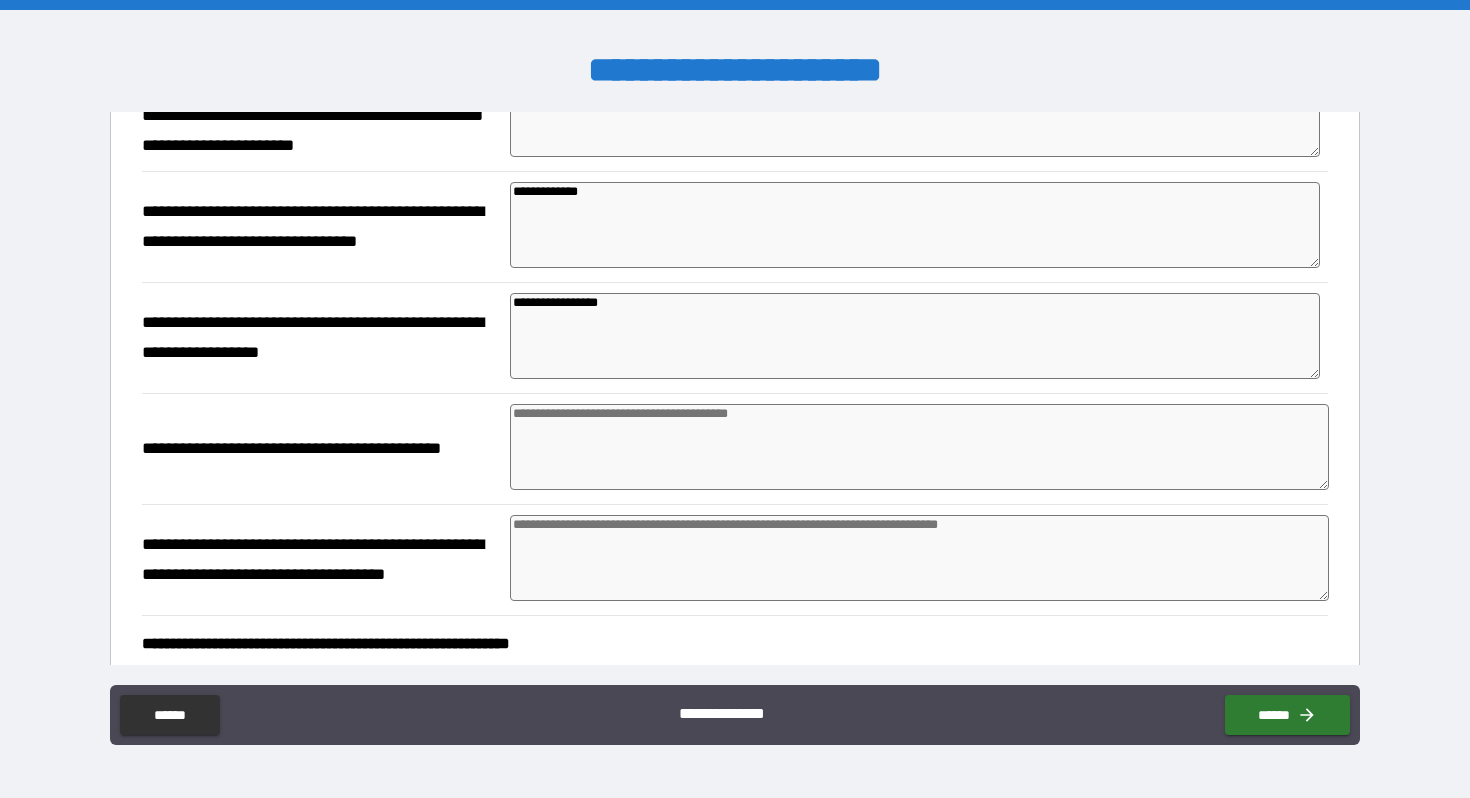 scroll, scrollTop: 891, scrollLeft: 0, axis: vertical 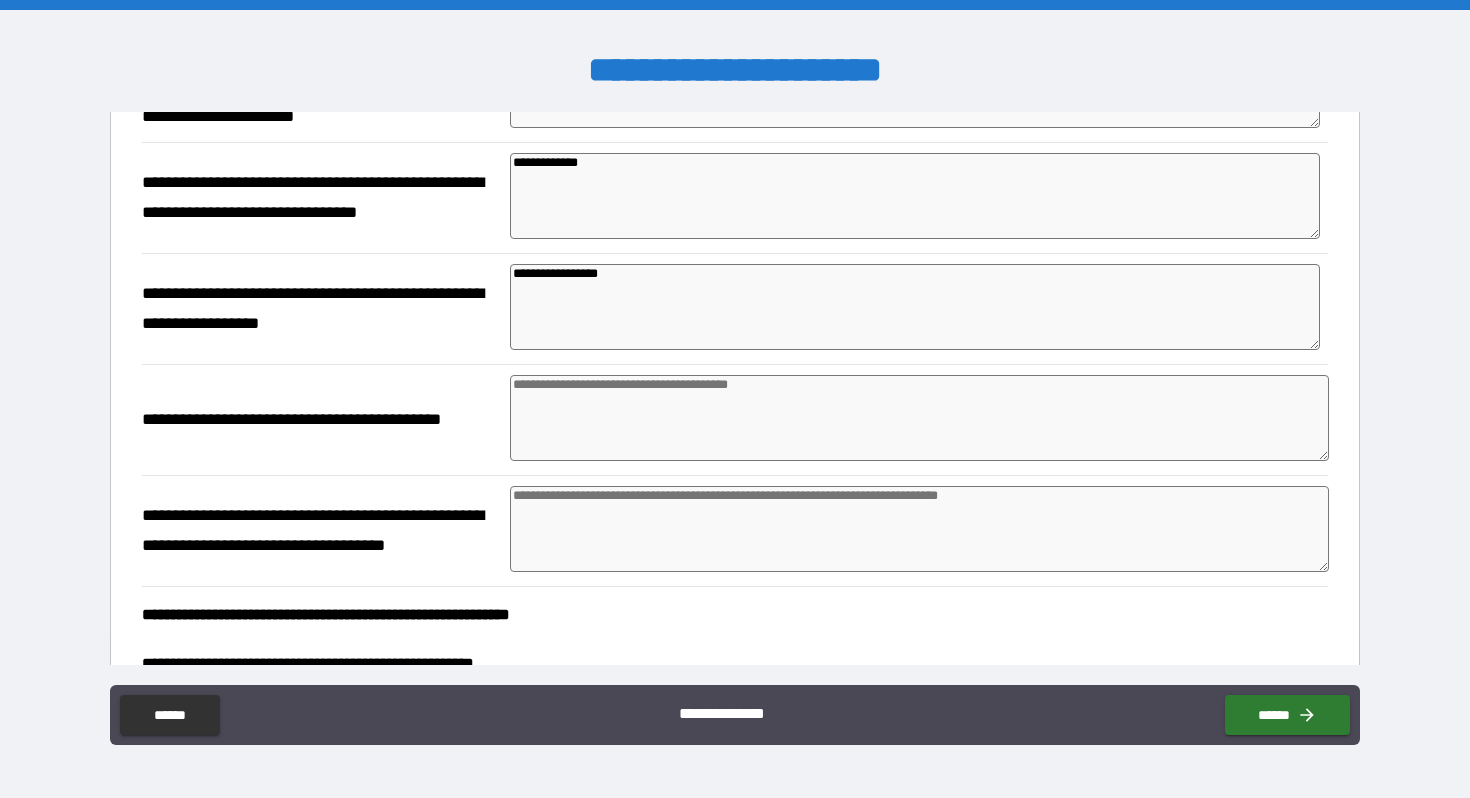 click at bounding box center (919, 418) 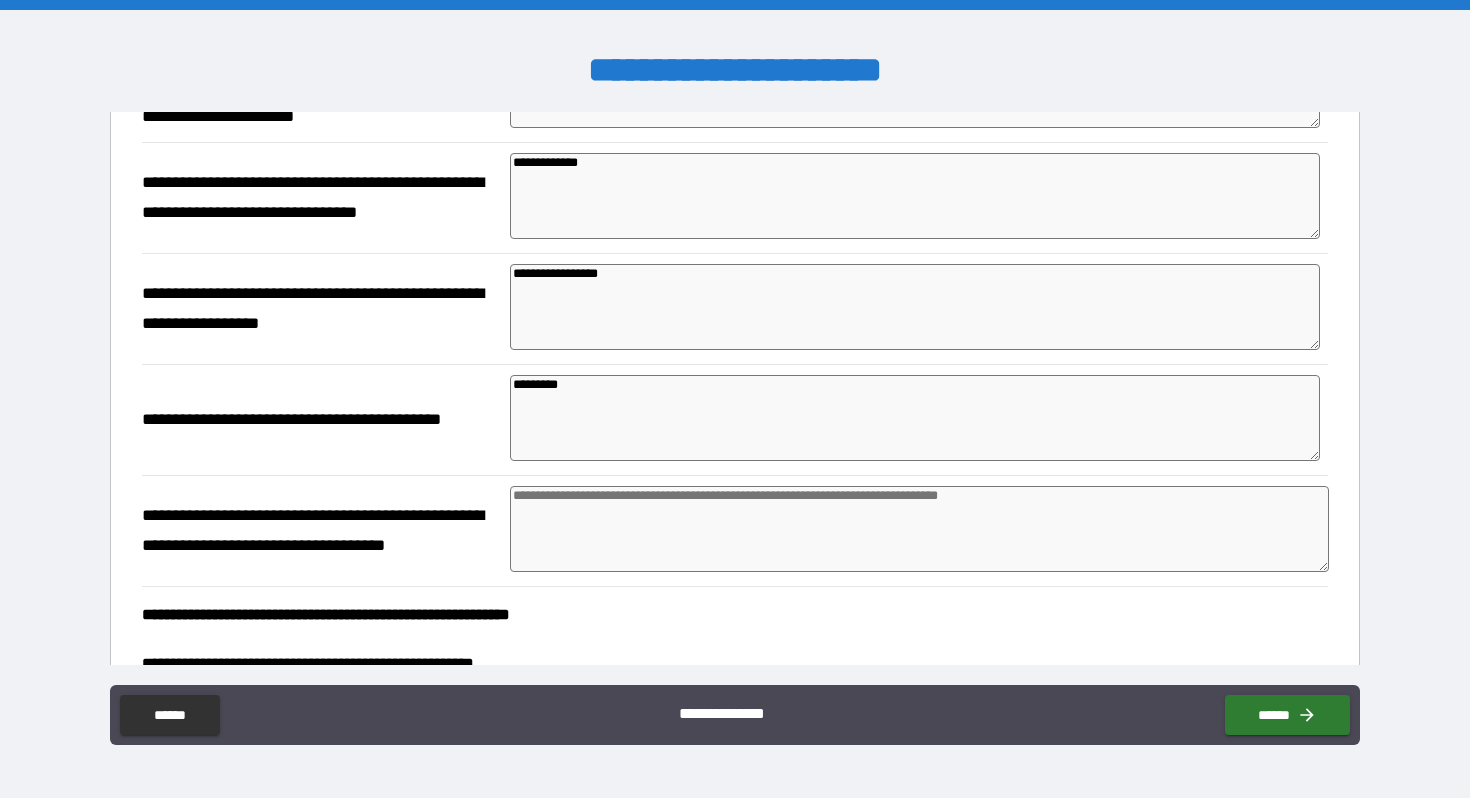 scroll, scrollTop: 984, scrollLeft: 0, axis: vertical 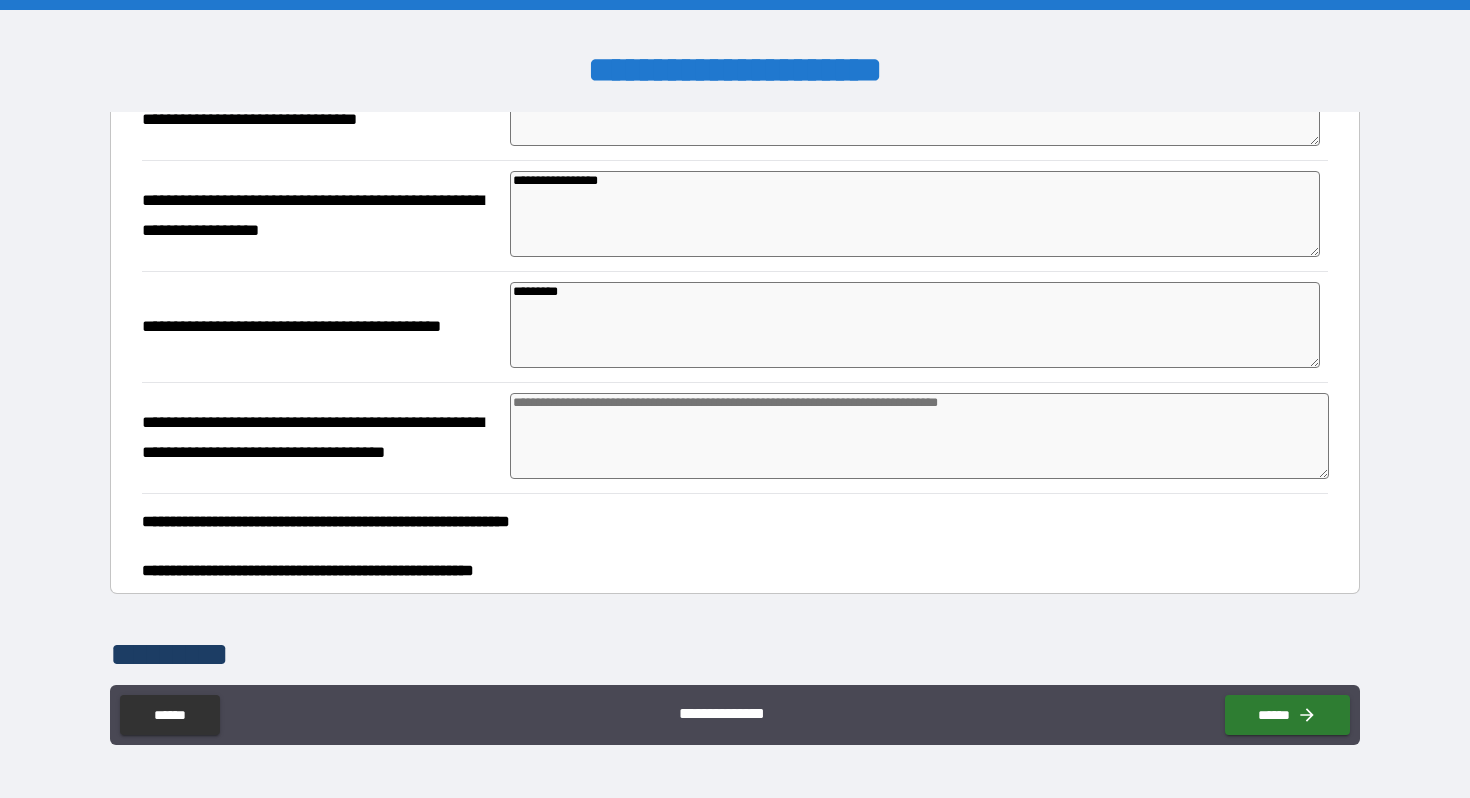 click at bounding box center (919, 436) 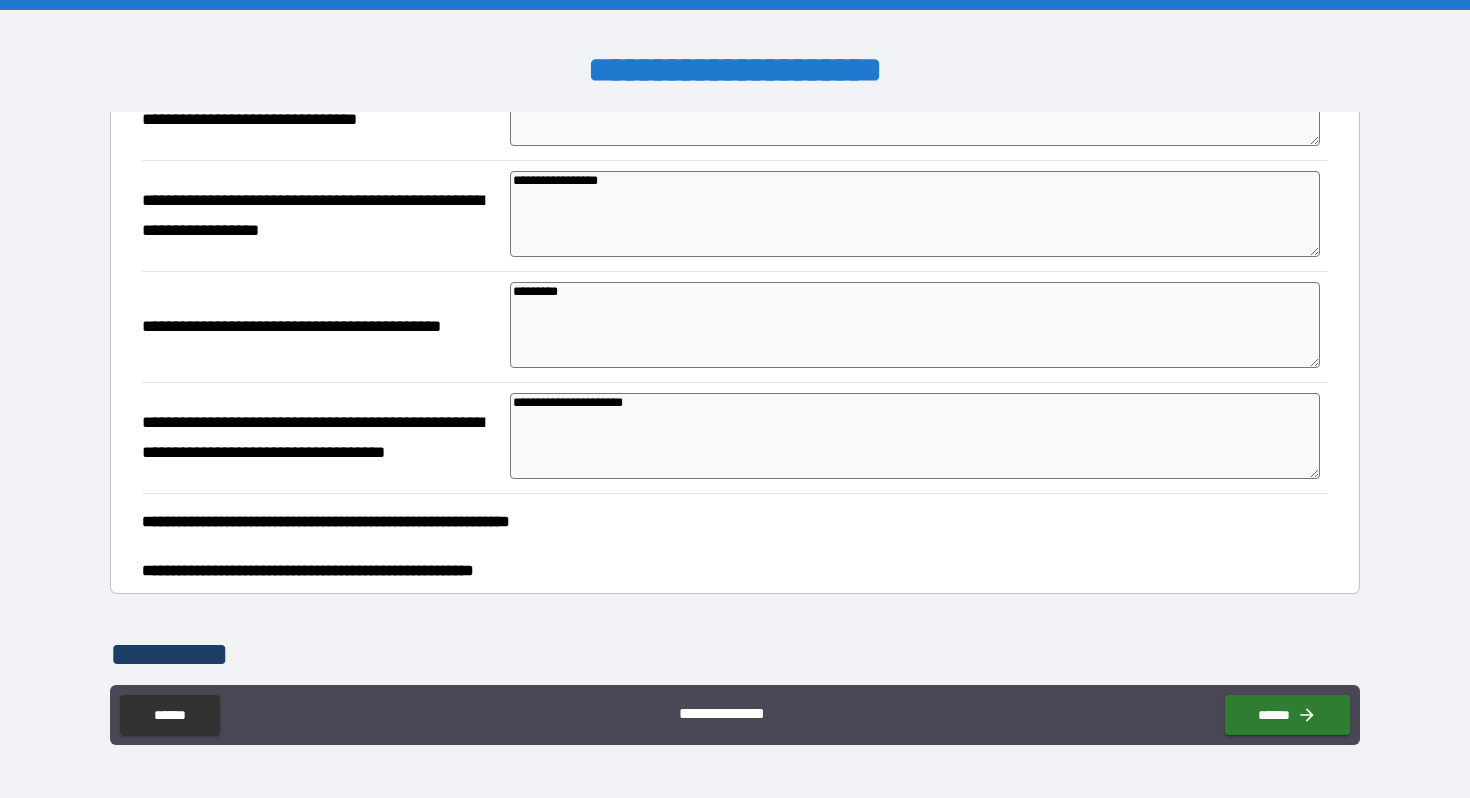click on "**********" at bounding box center (734, 519) 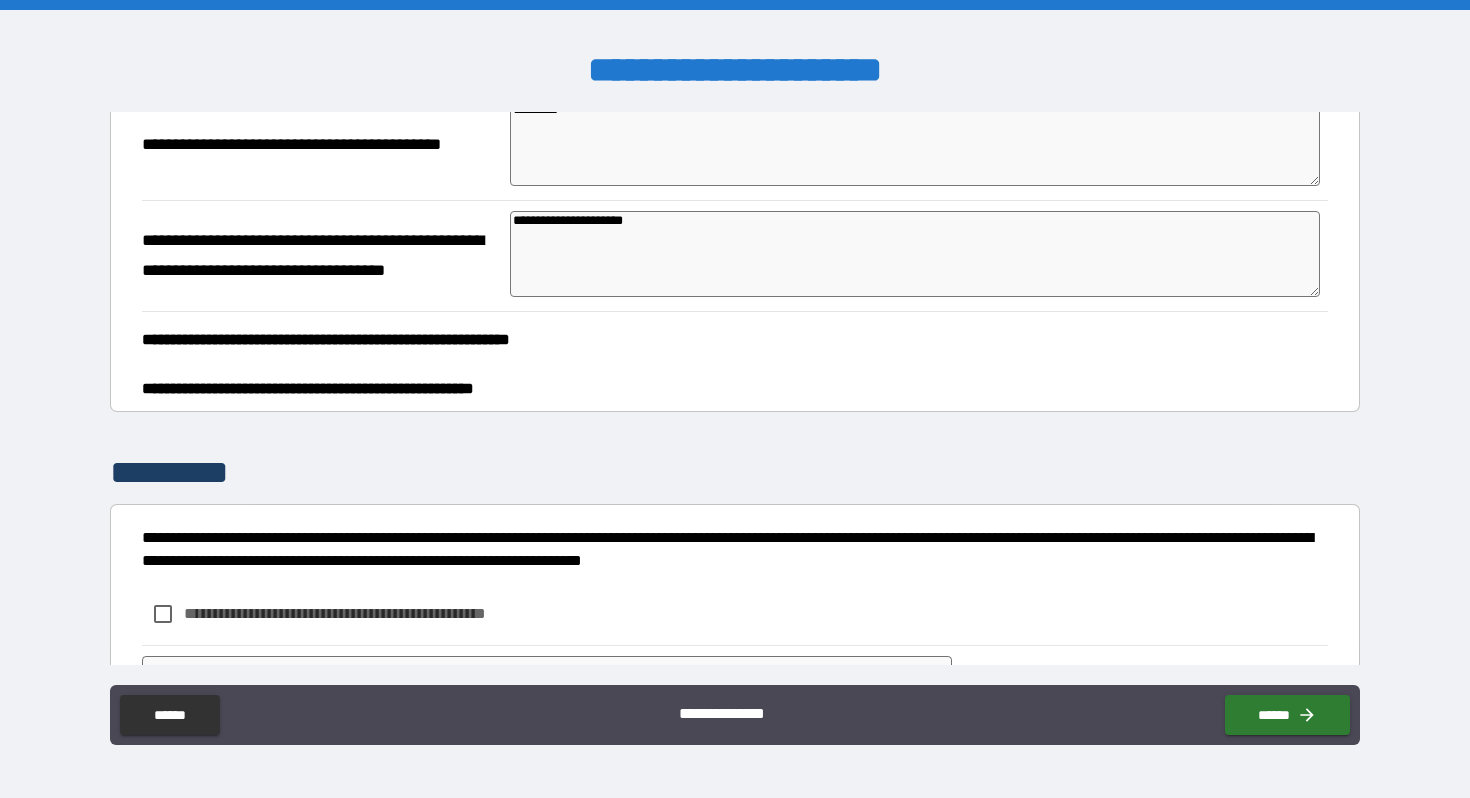 scroll, scrollTop: 1228, scrollLeft: 0, axis: vertical 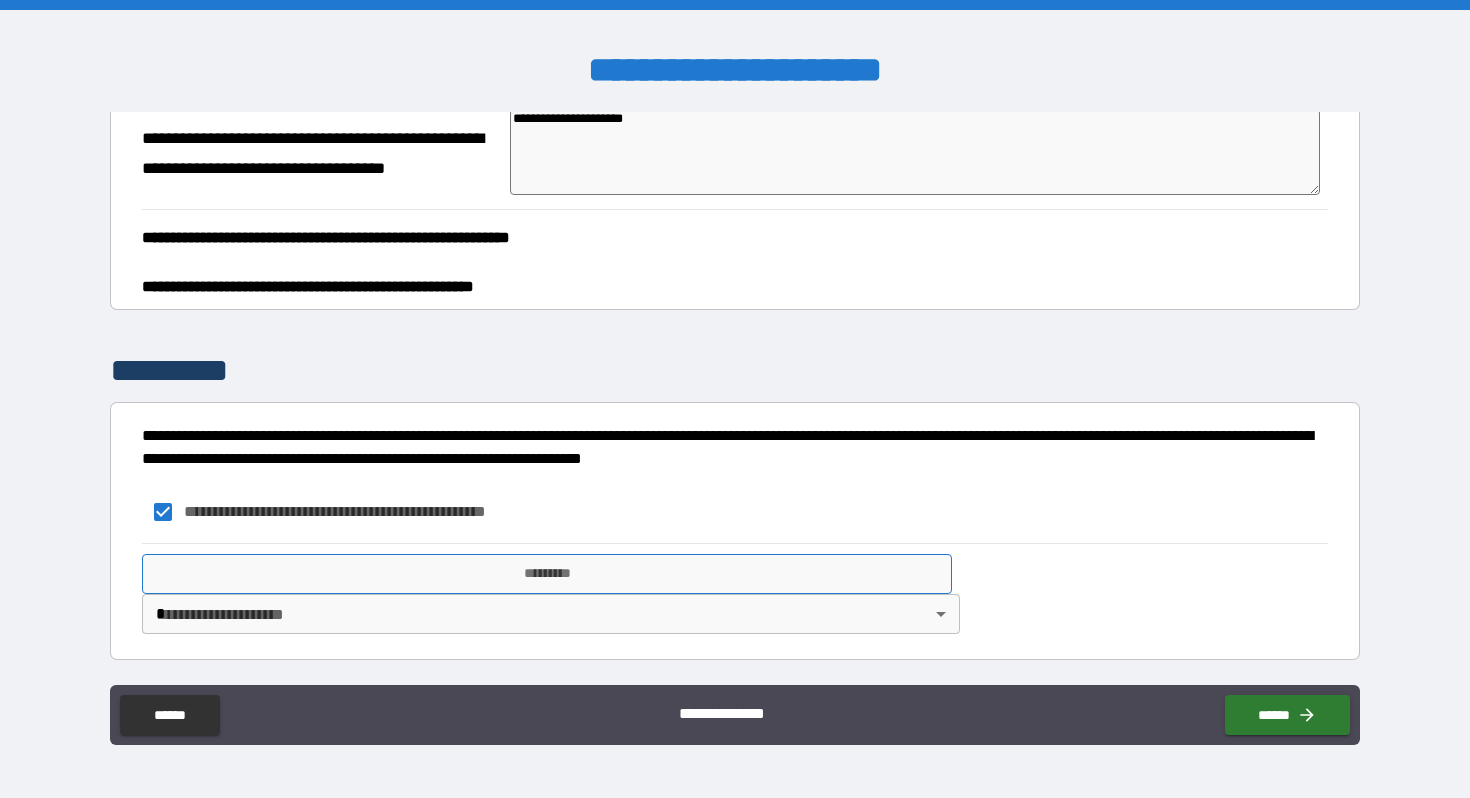 click on "*********" at bounding box center (547, 574) 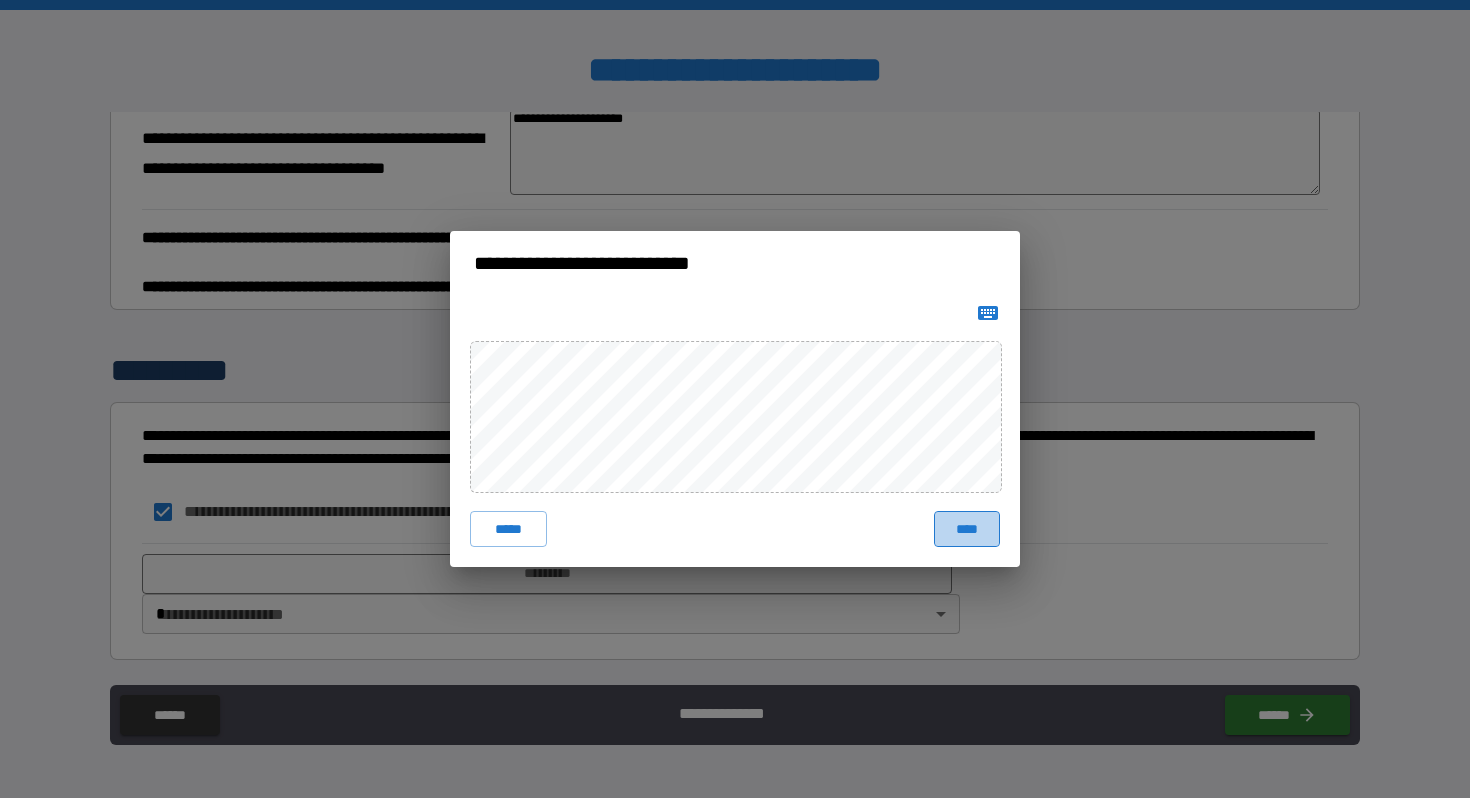 click on "****" at bounding box center (967, 529) 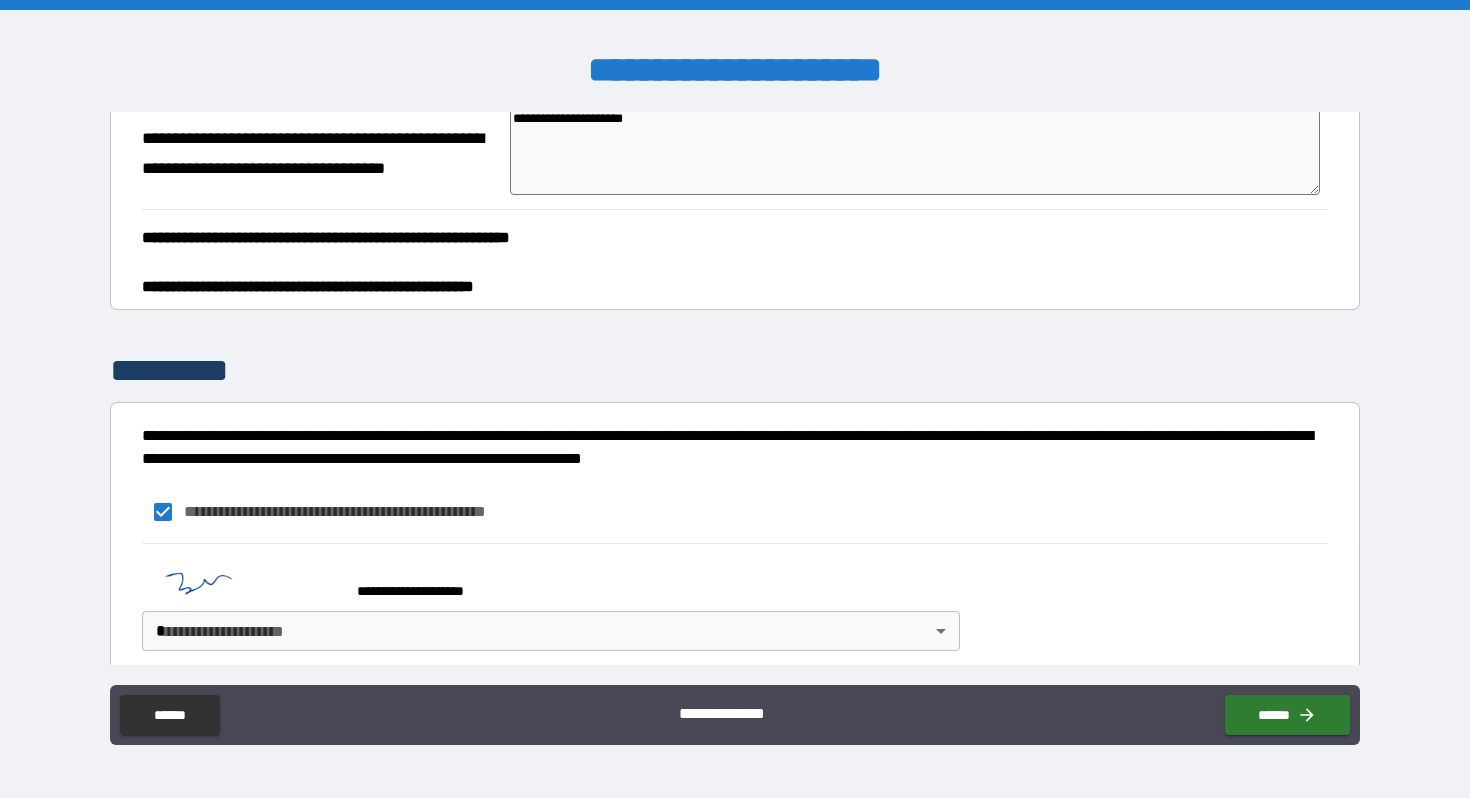 click on "**********" at bounding box center (735, 399) 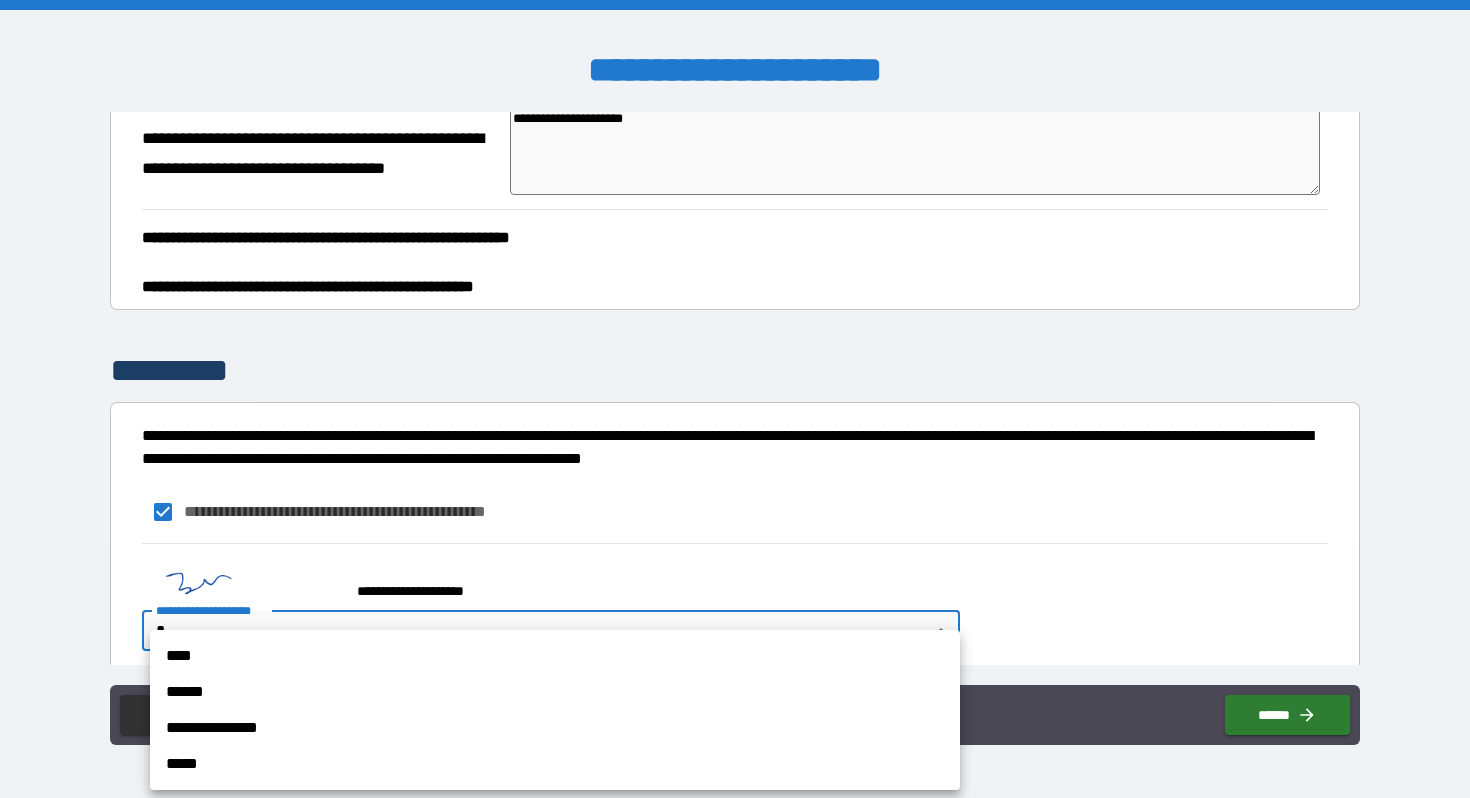 click on "****" at bounding box center [555, 656] 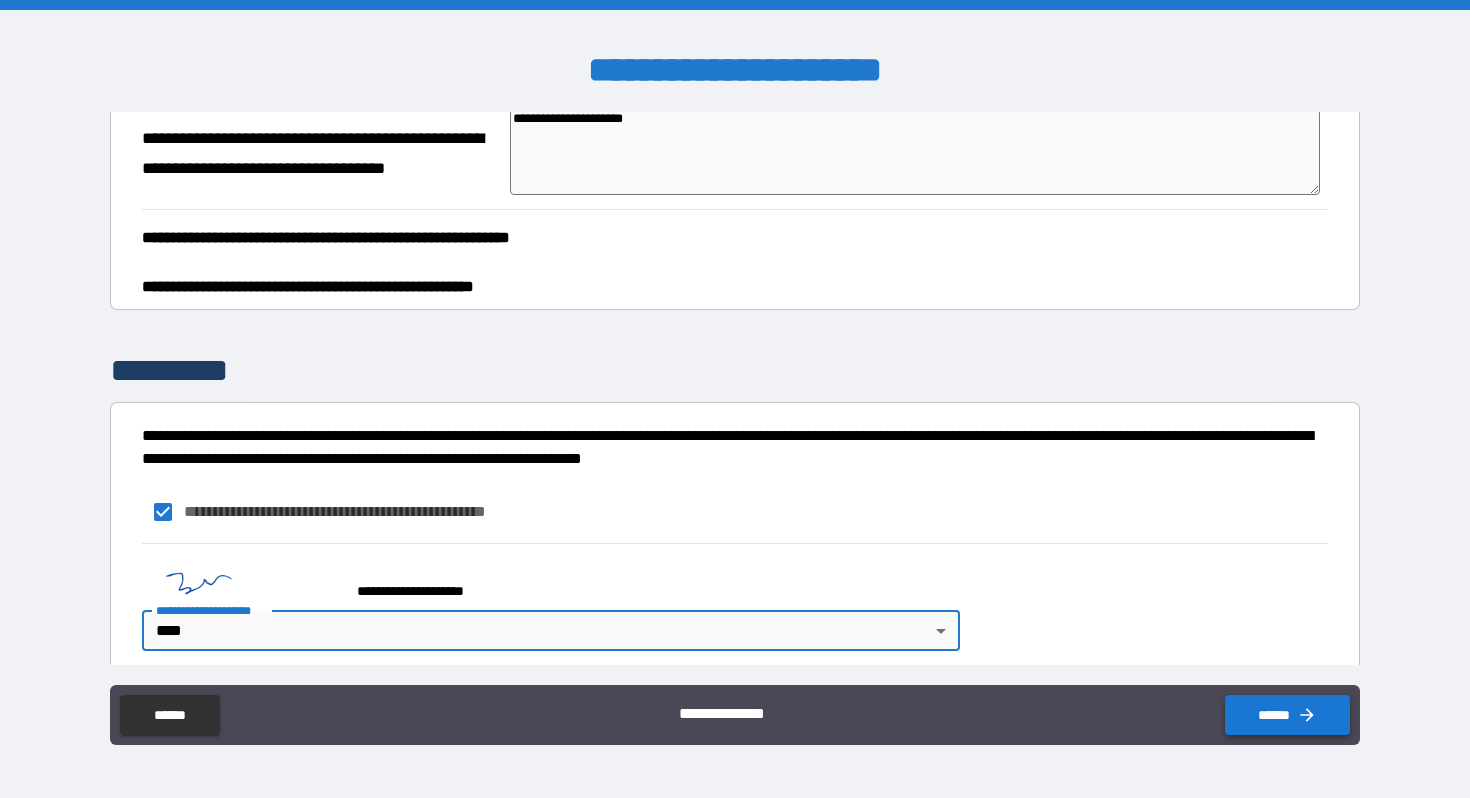 click 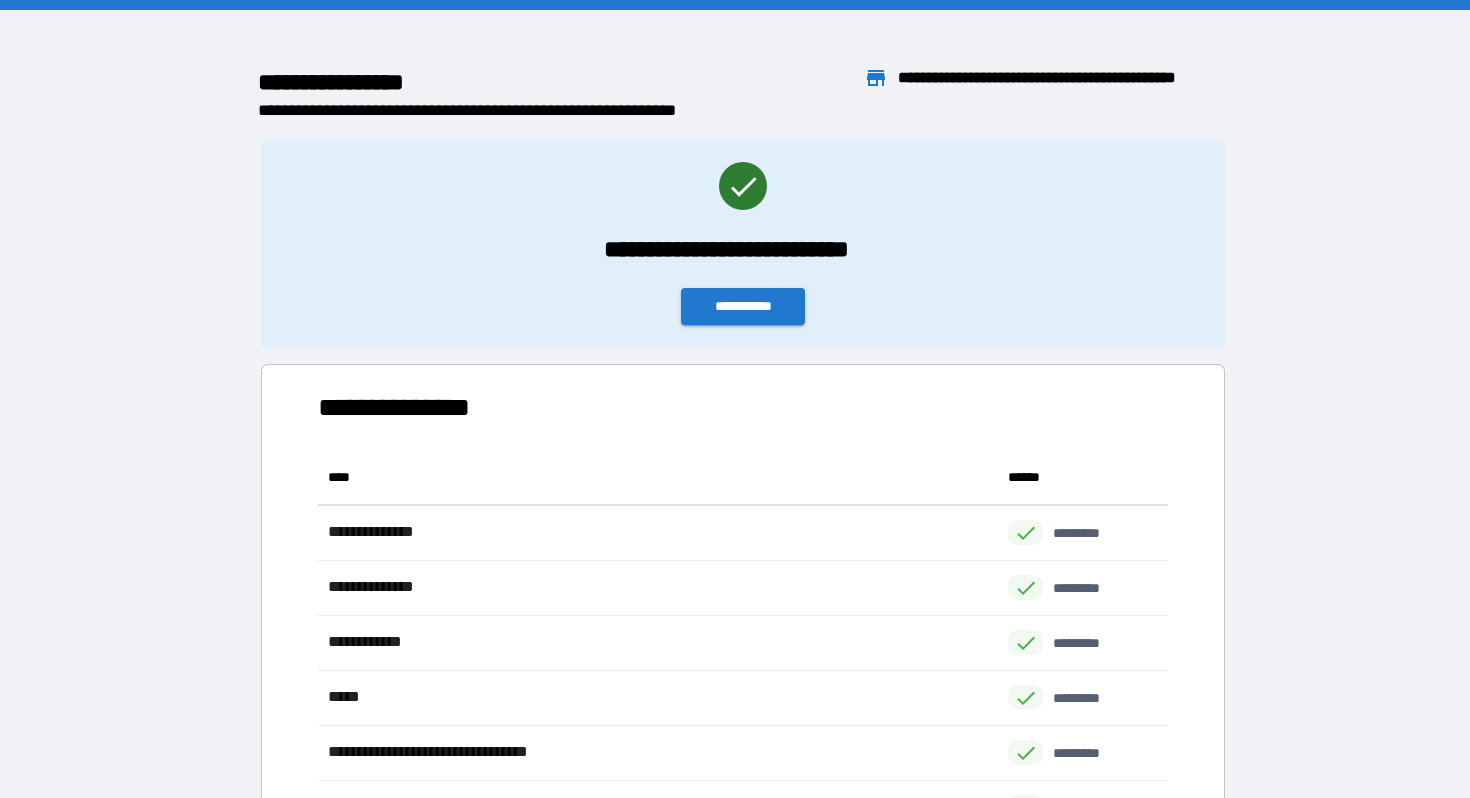 scroll, scrollTop: 1, scrollLeft: 1, axis: both 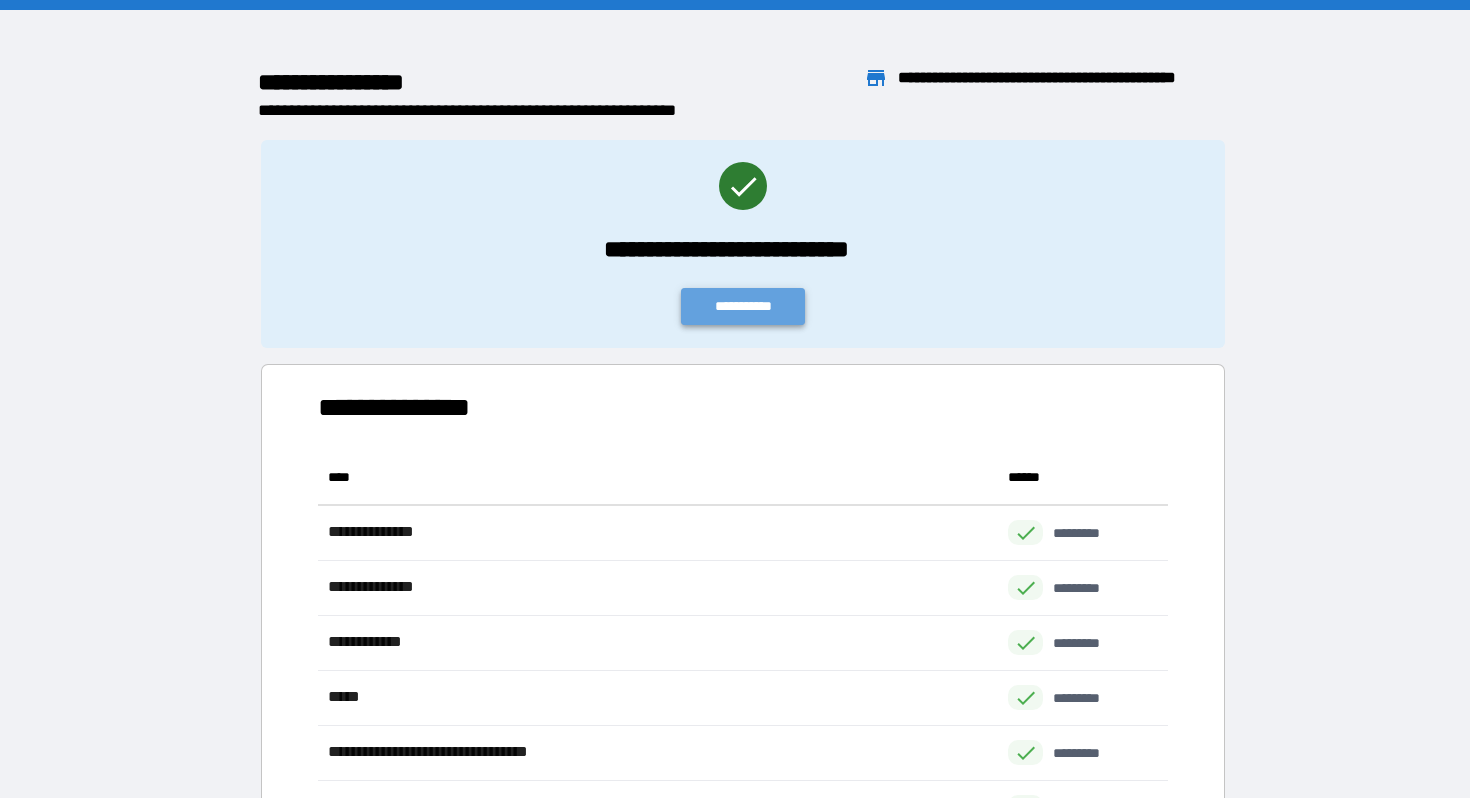 click on "**********" at bounding box center [743, 306] 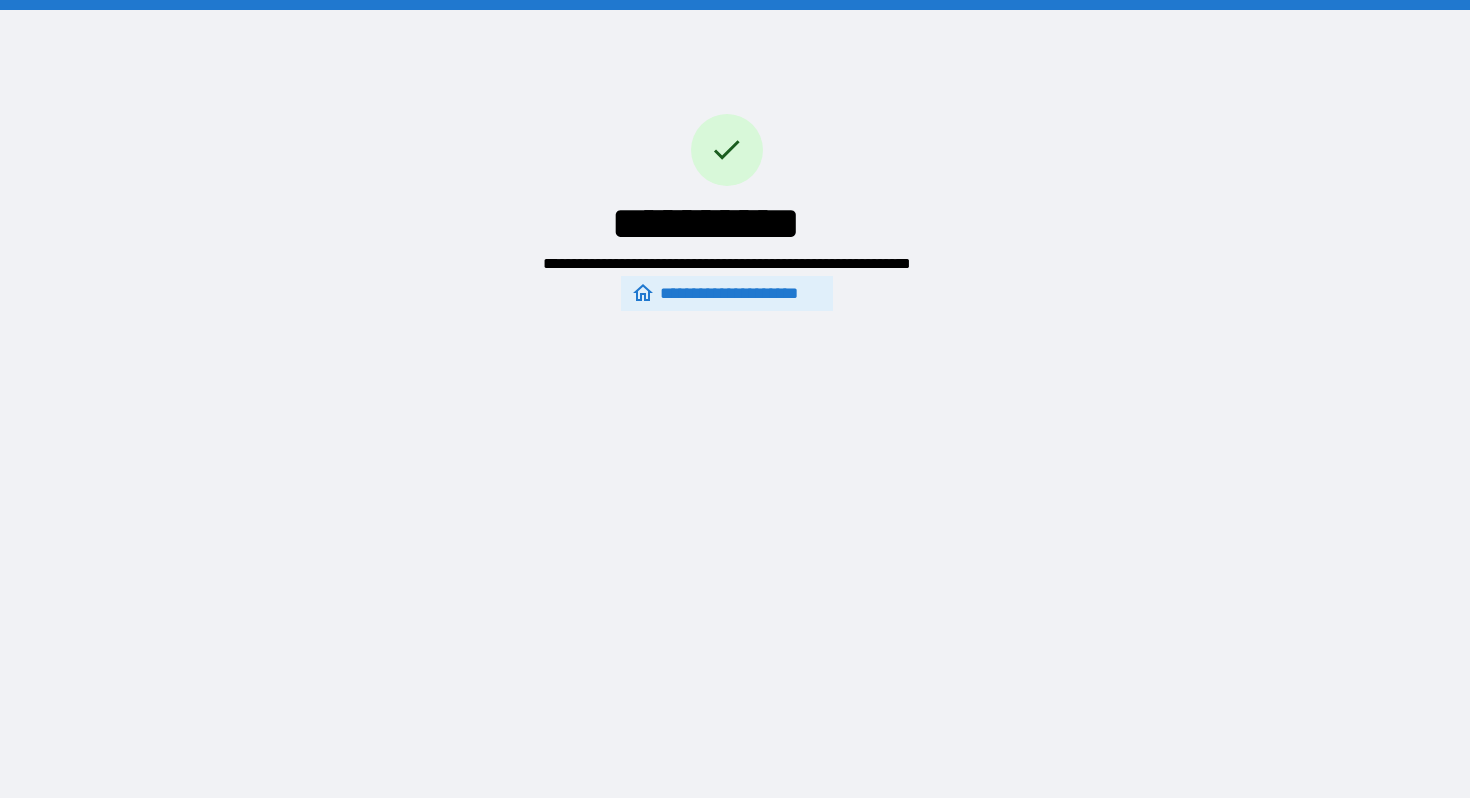 click on "**********" at bounding box center (726, 294) 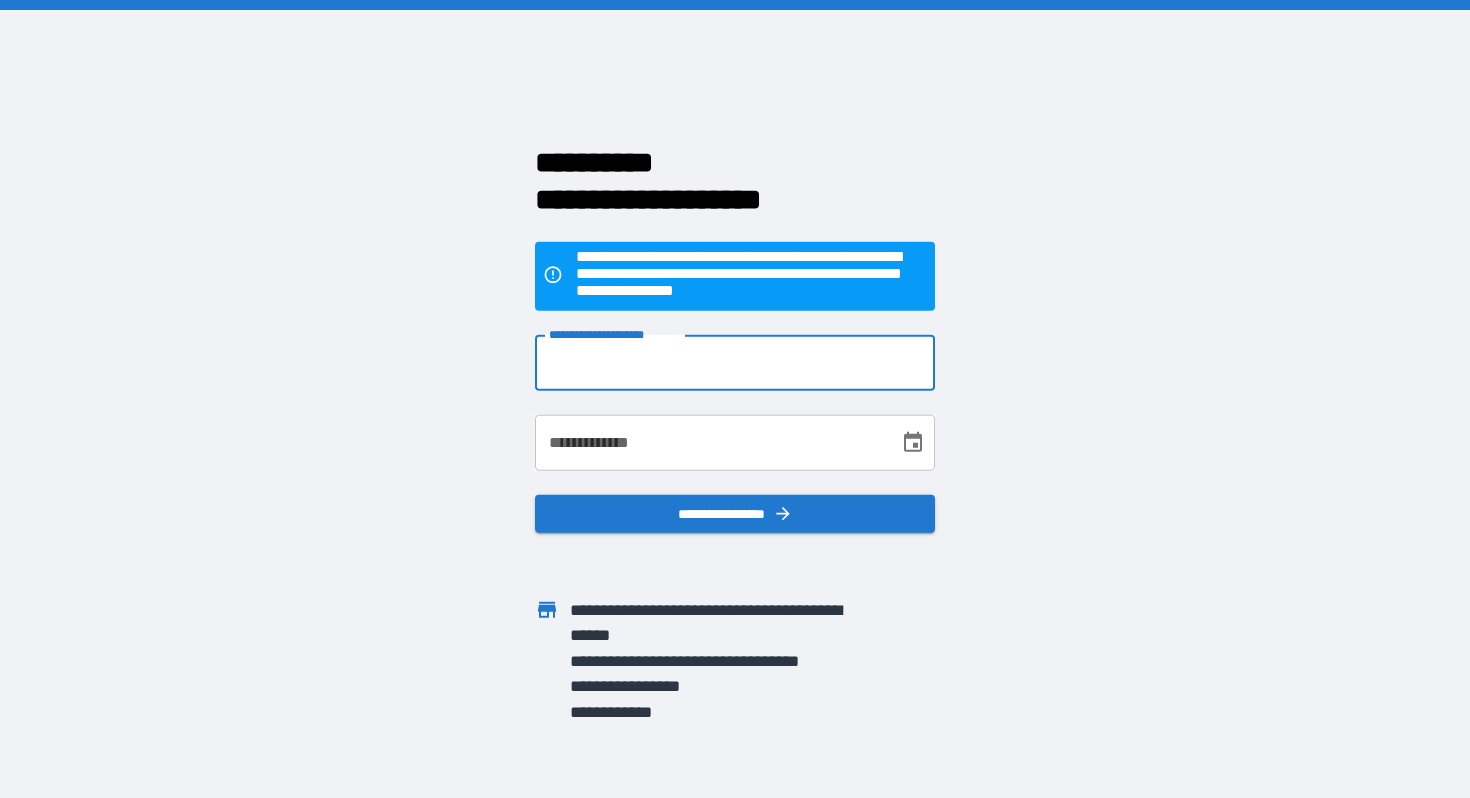click on "**********" at bounding box center [735, 363] 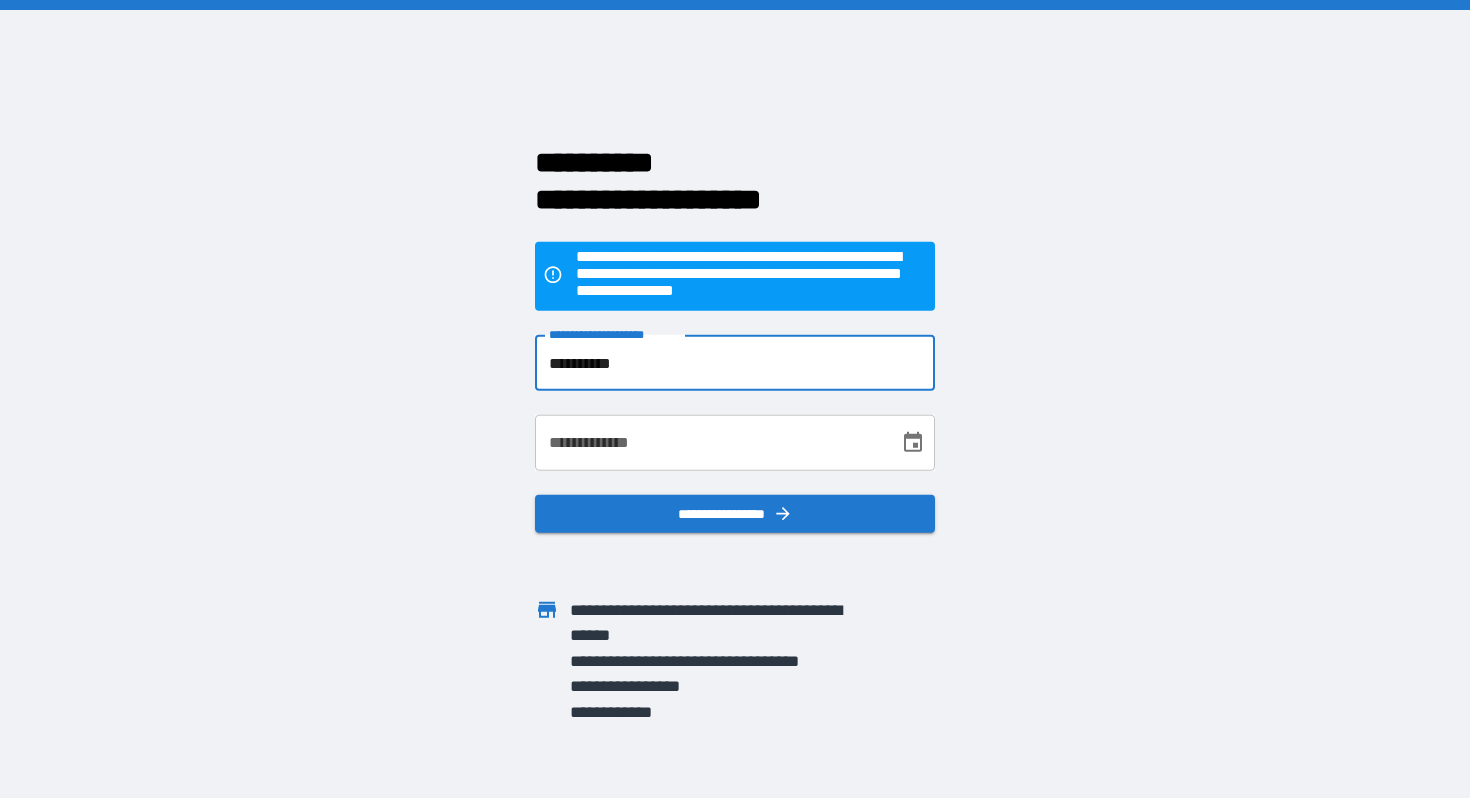 click on "**********" at bounding box center (710, 443) 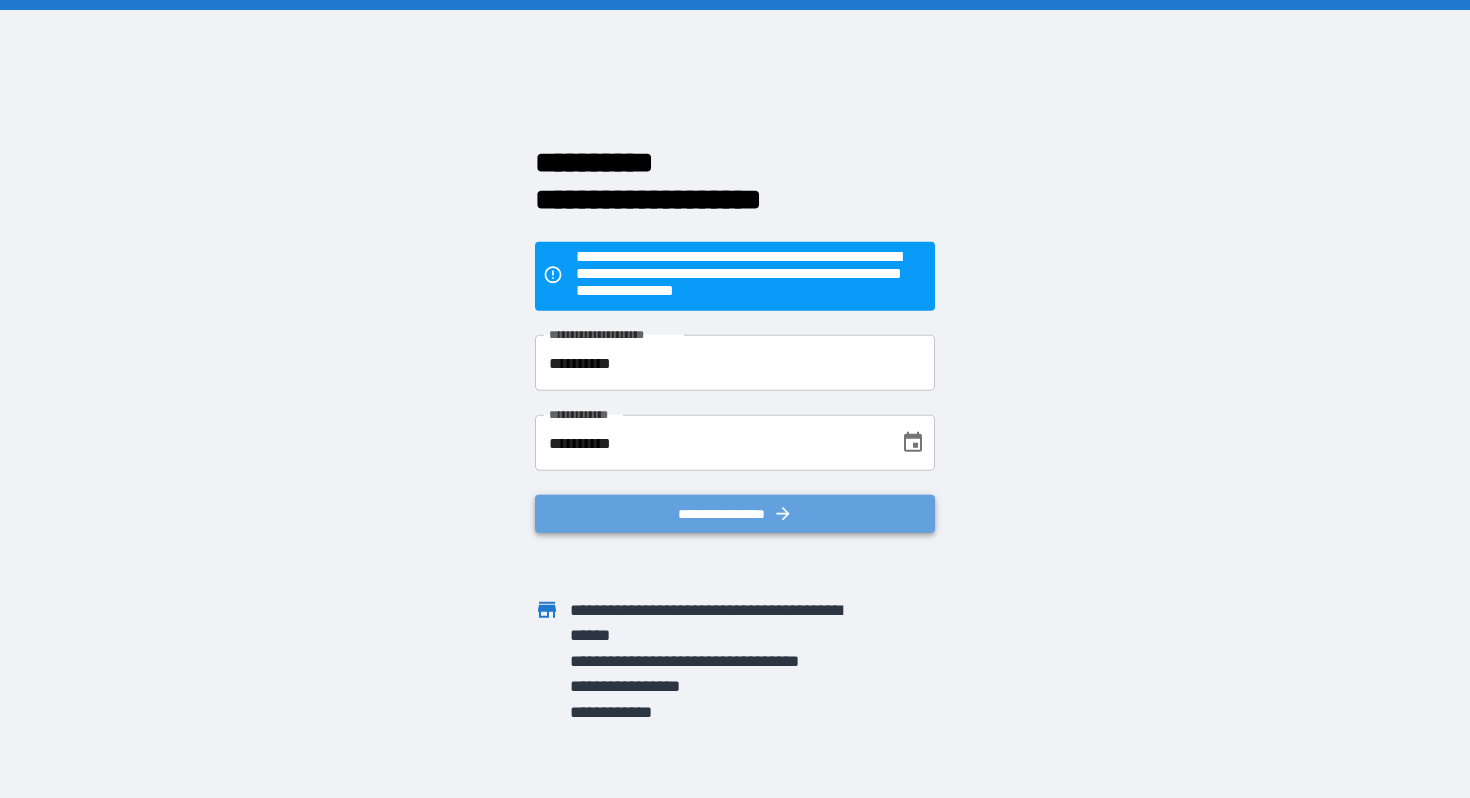 click on "**********" at bounding box center [735, 514] 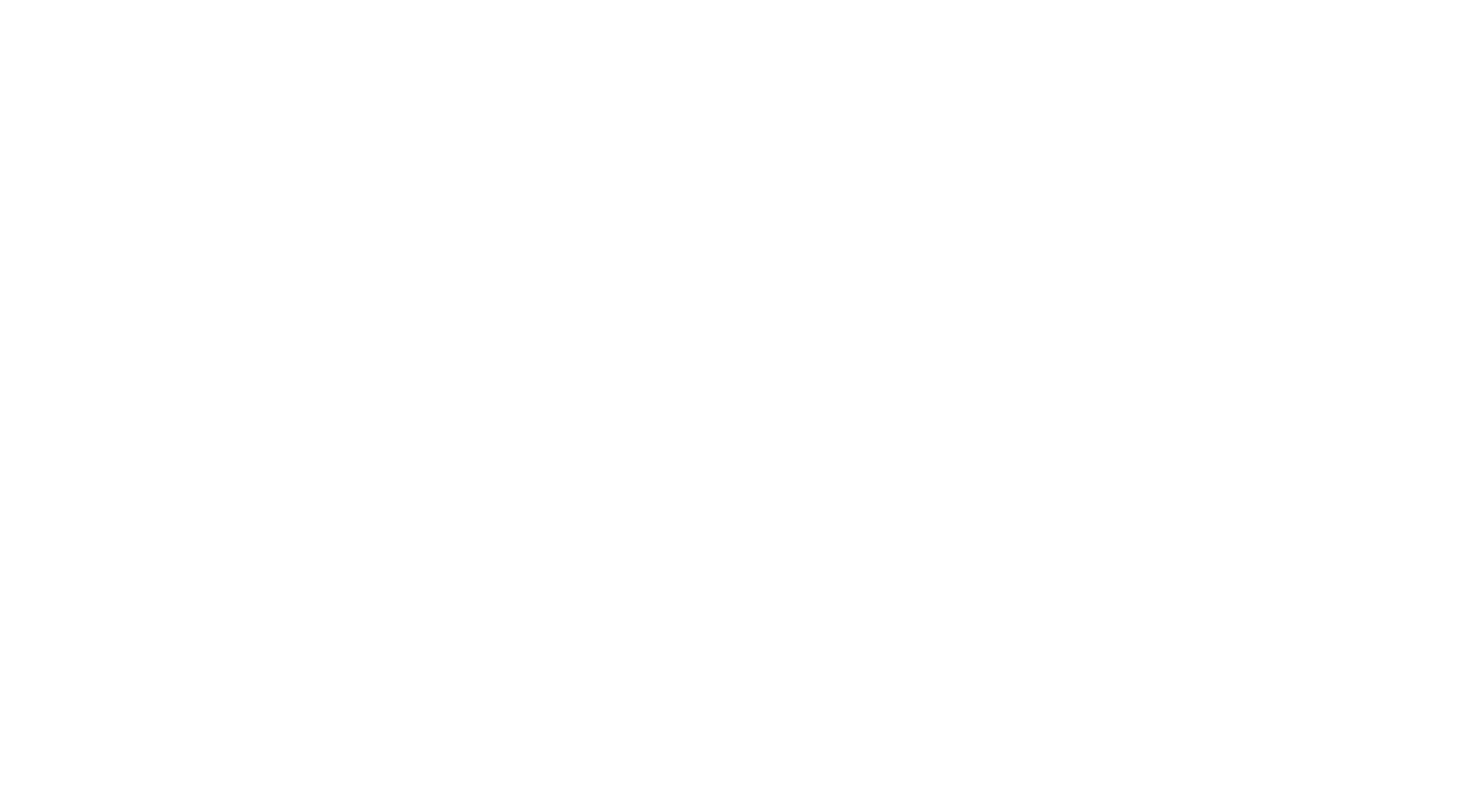 scroll, scrollTop: 0, scrollLeft: 0, axis: both 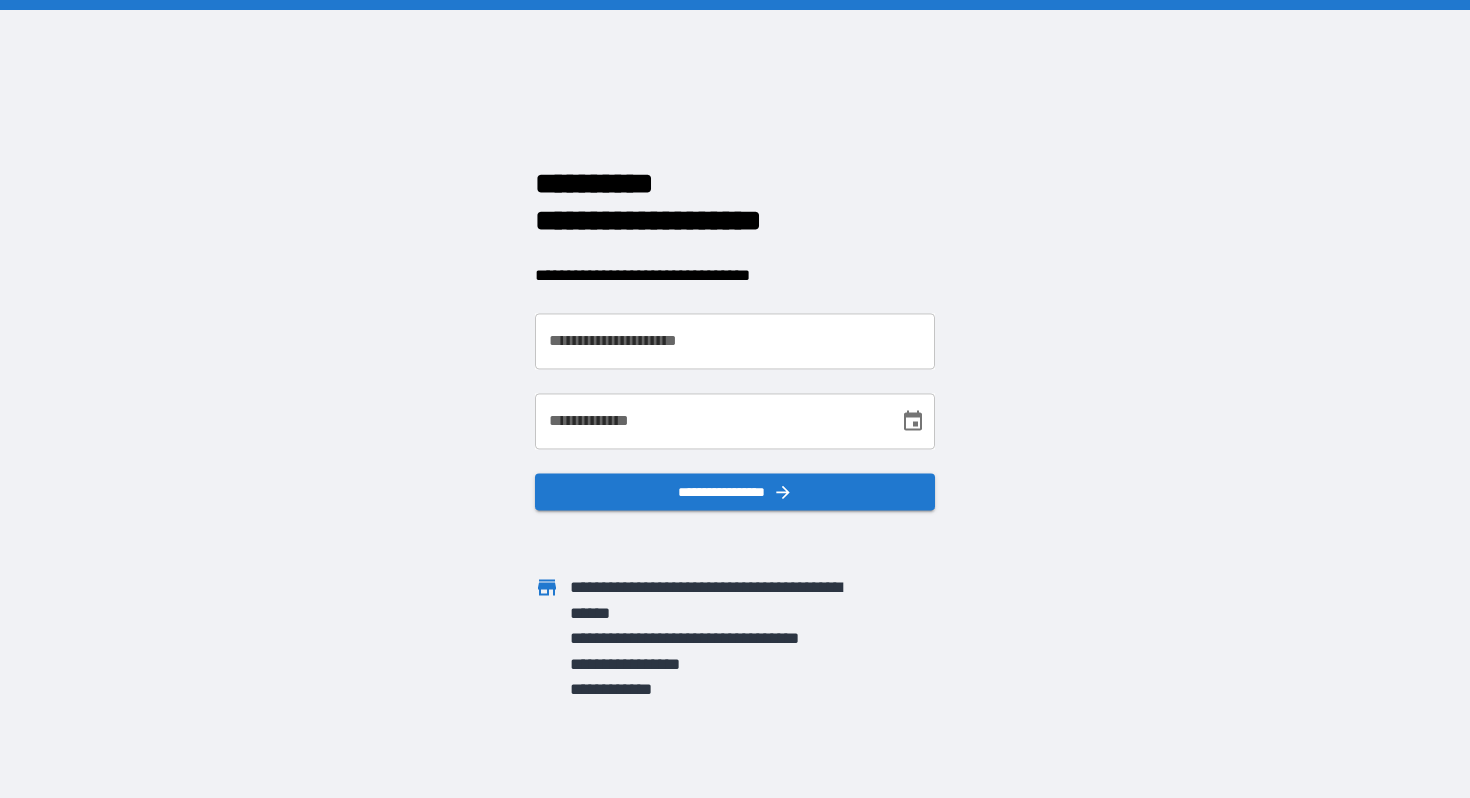 click on "**********" at bounding box center (735, 341) 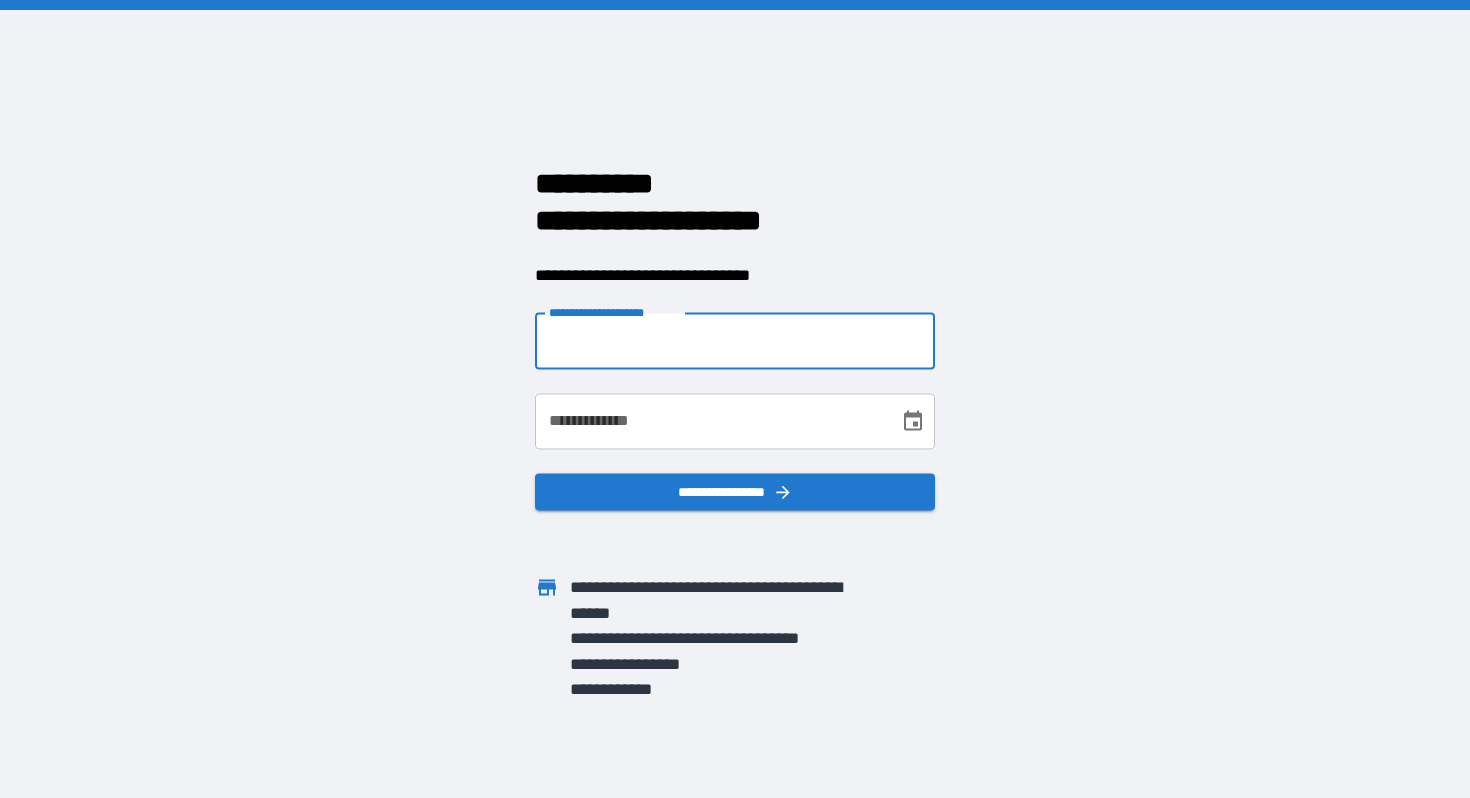 type on "**********" 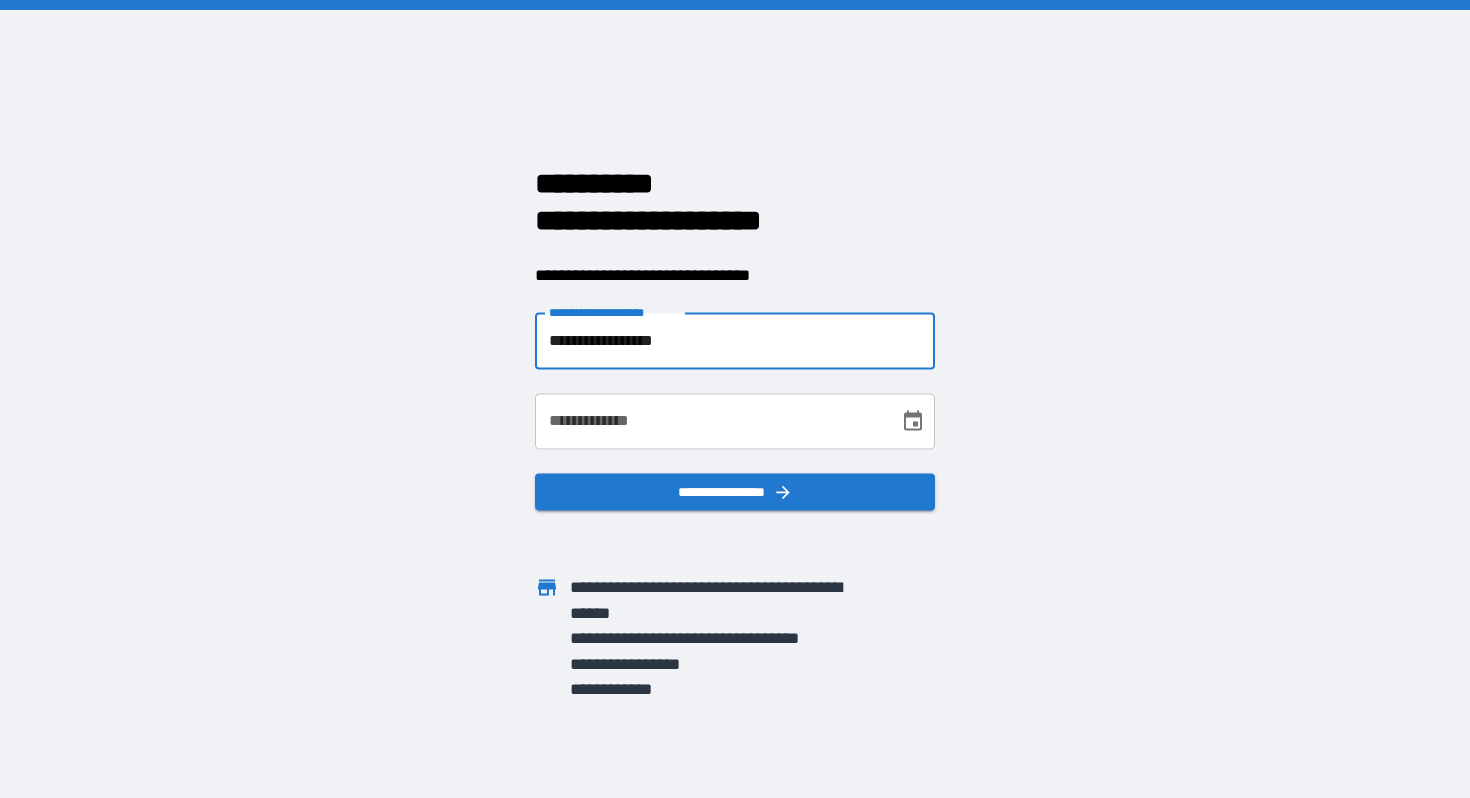 click on "**********" at bounding box center [710, 421] 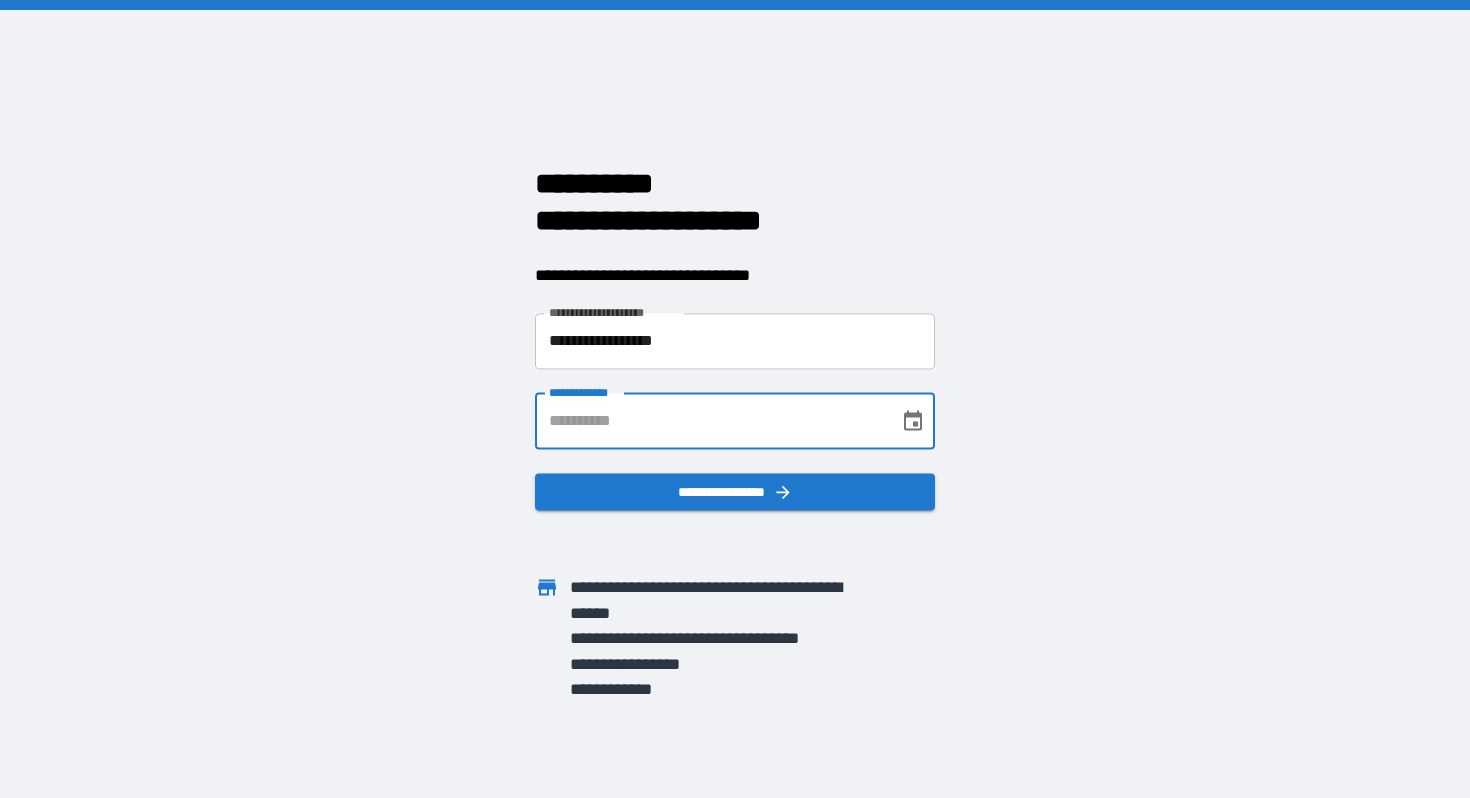 type on "**********" 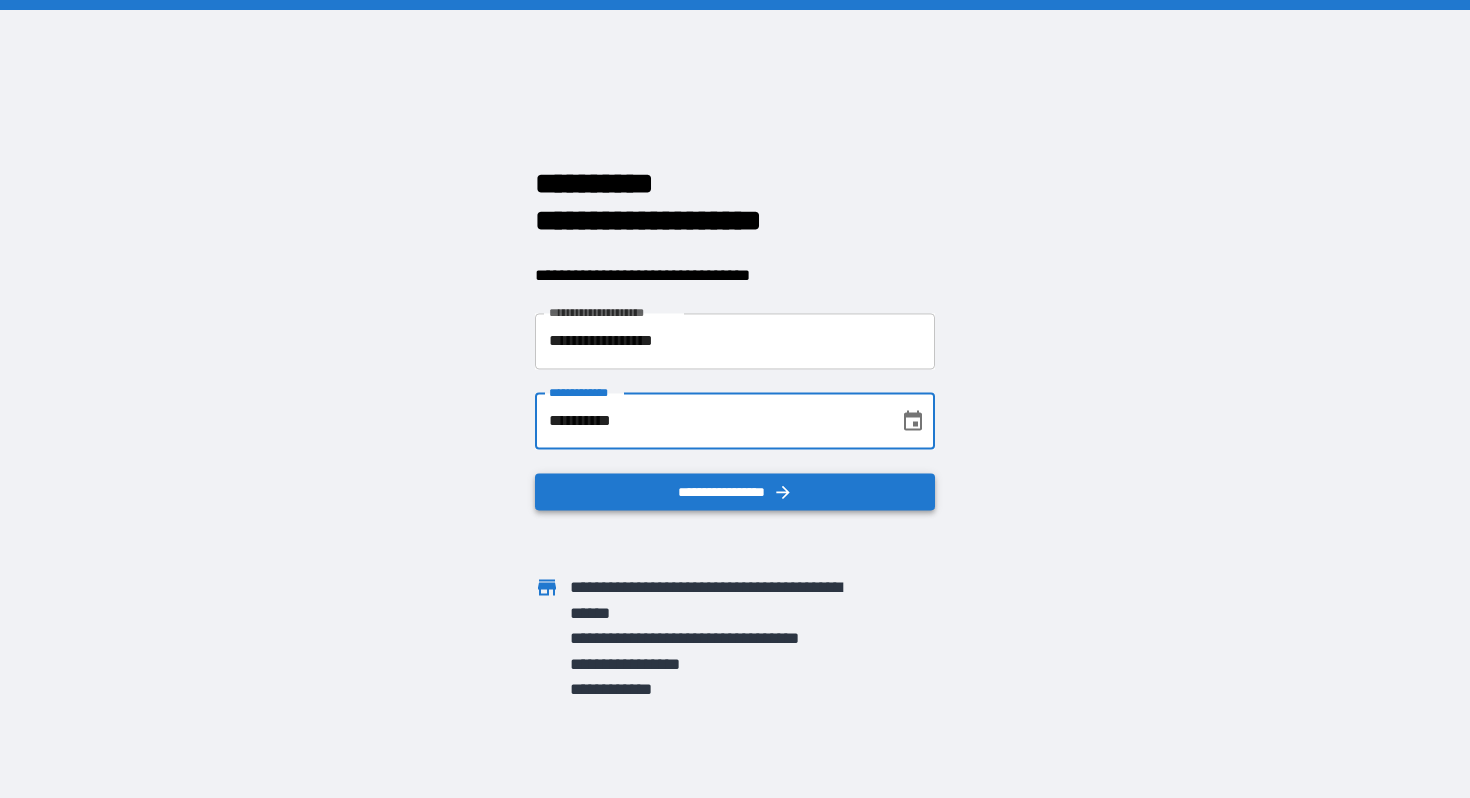 click on "**********" at bounding box center (735, 492) 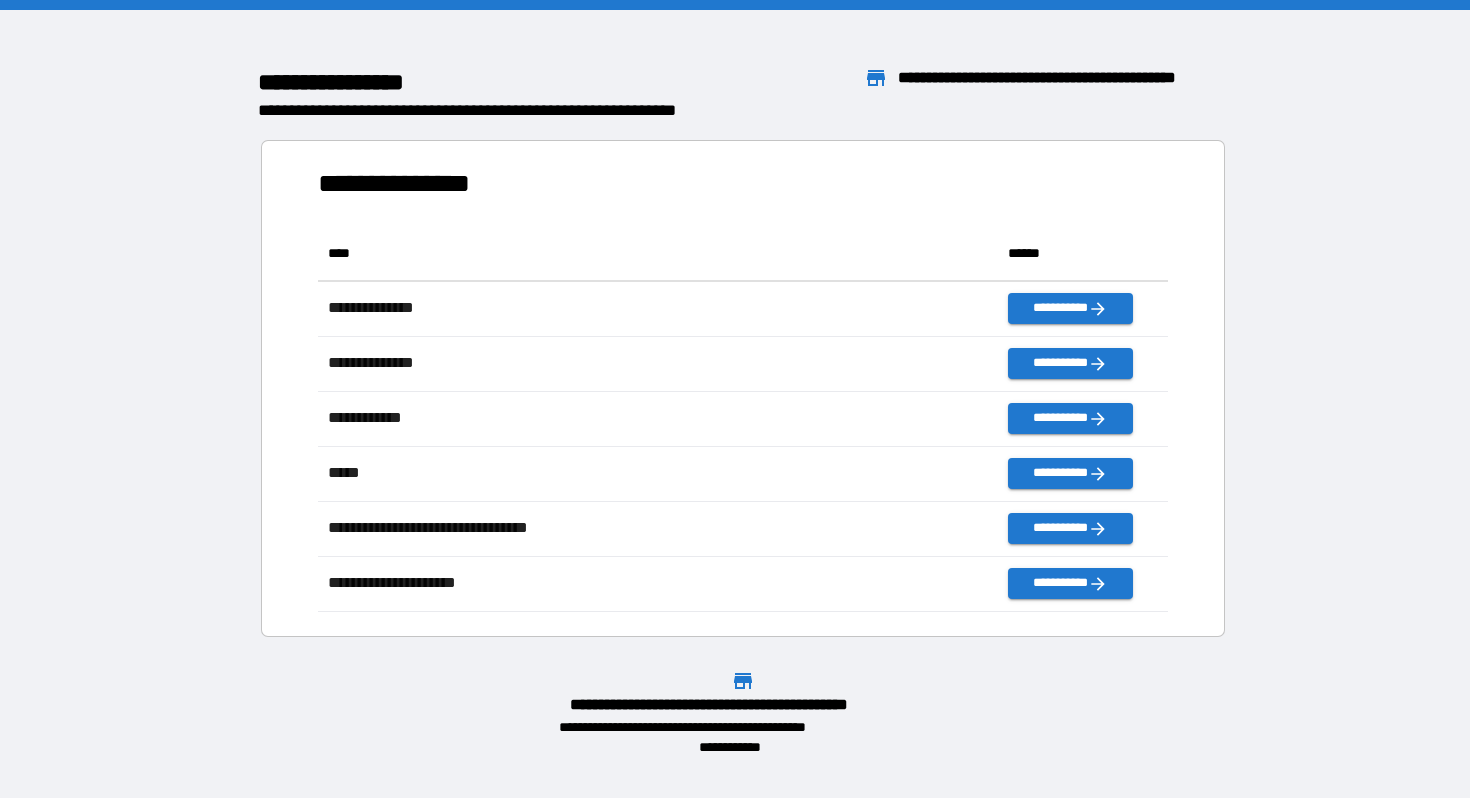 scroll, scrollTop: 1, scrollLeft: 1, axis: both 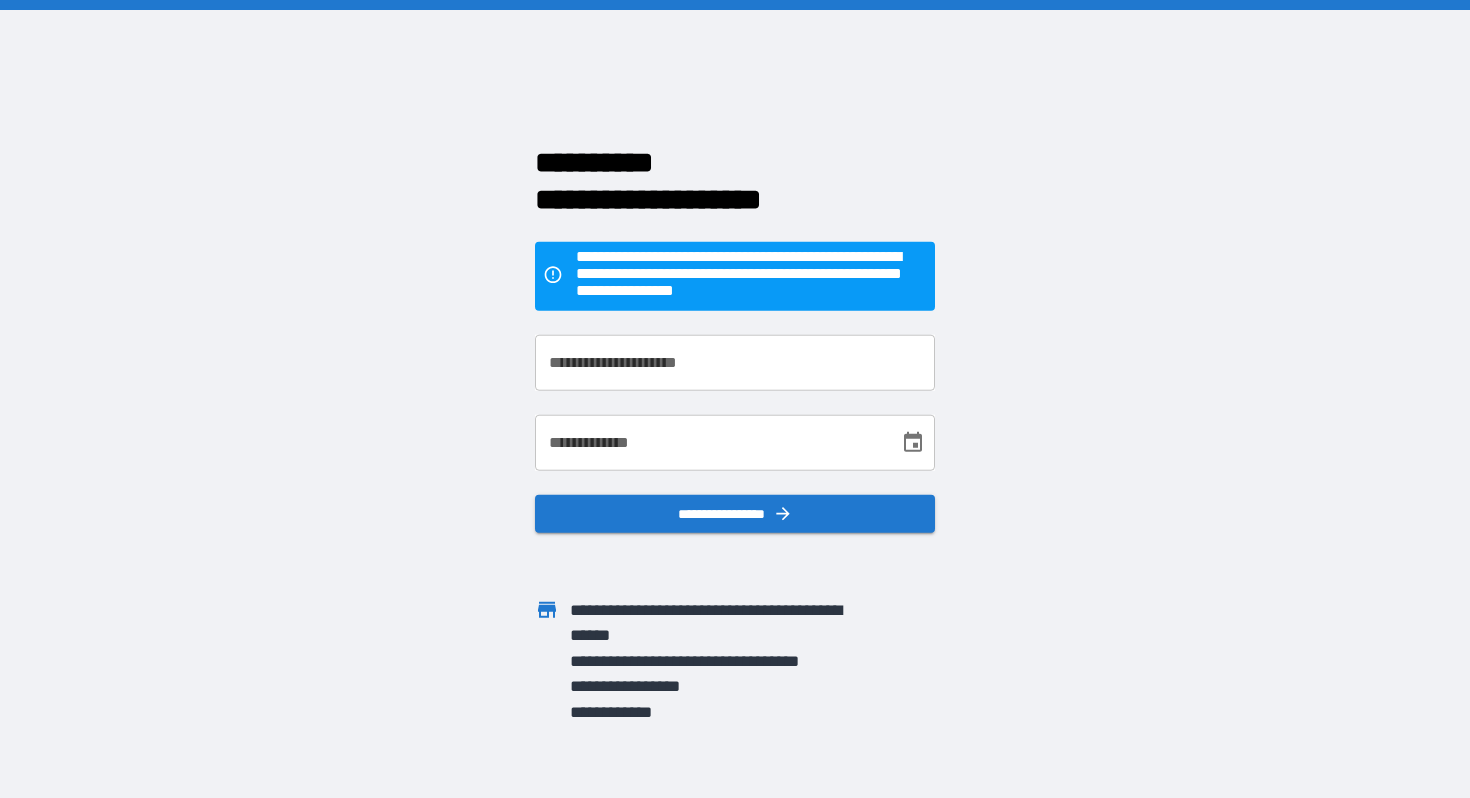 click on "**********" at bounding box center [735, 363] 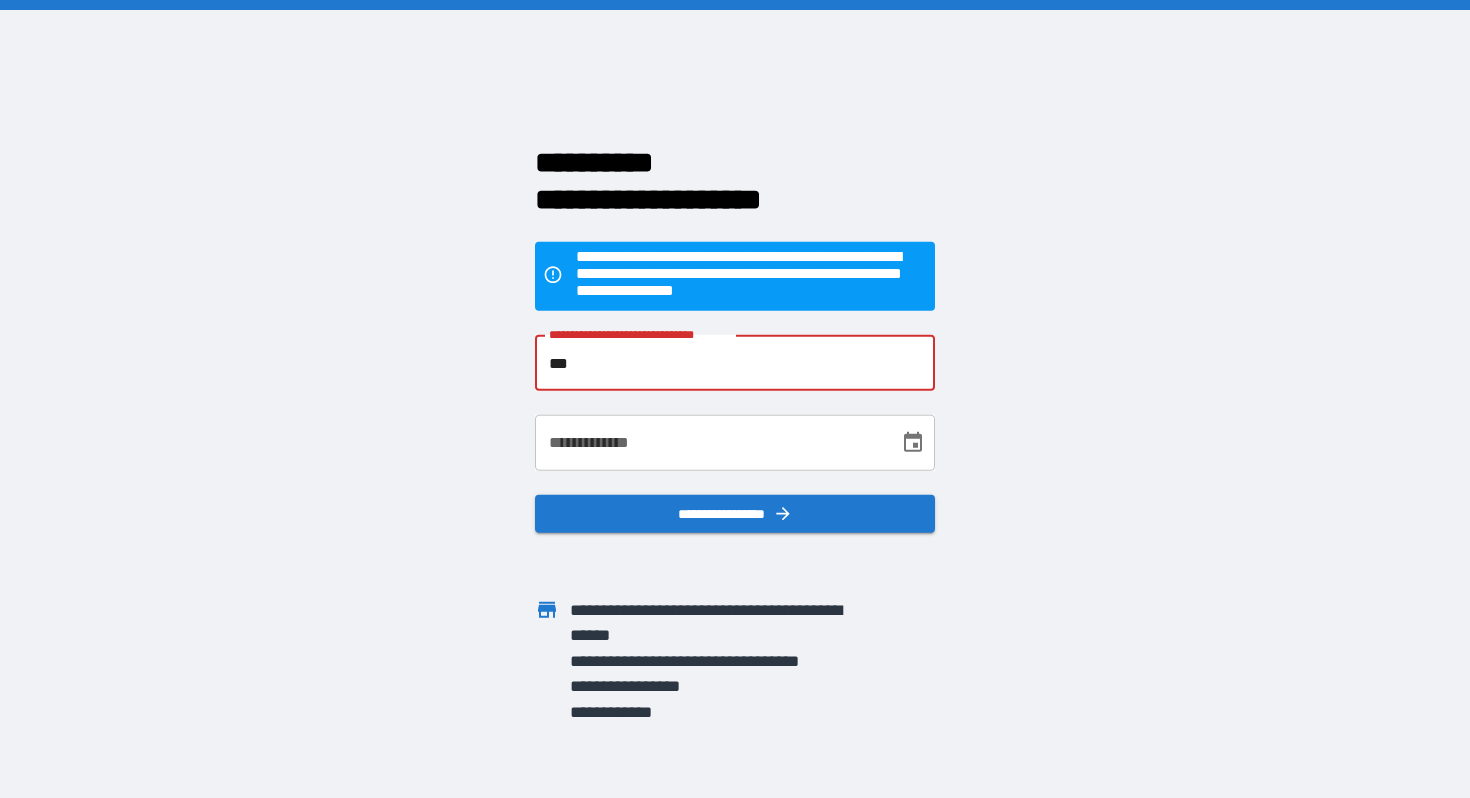 type on "**********" 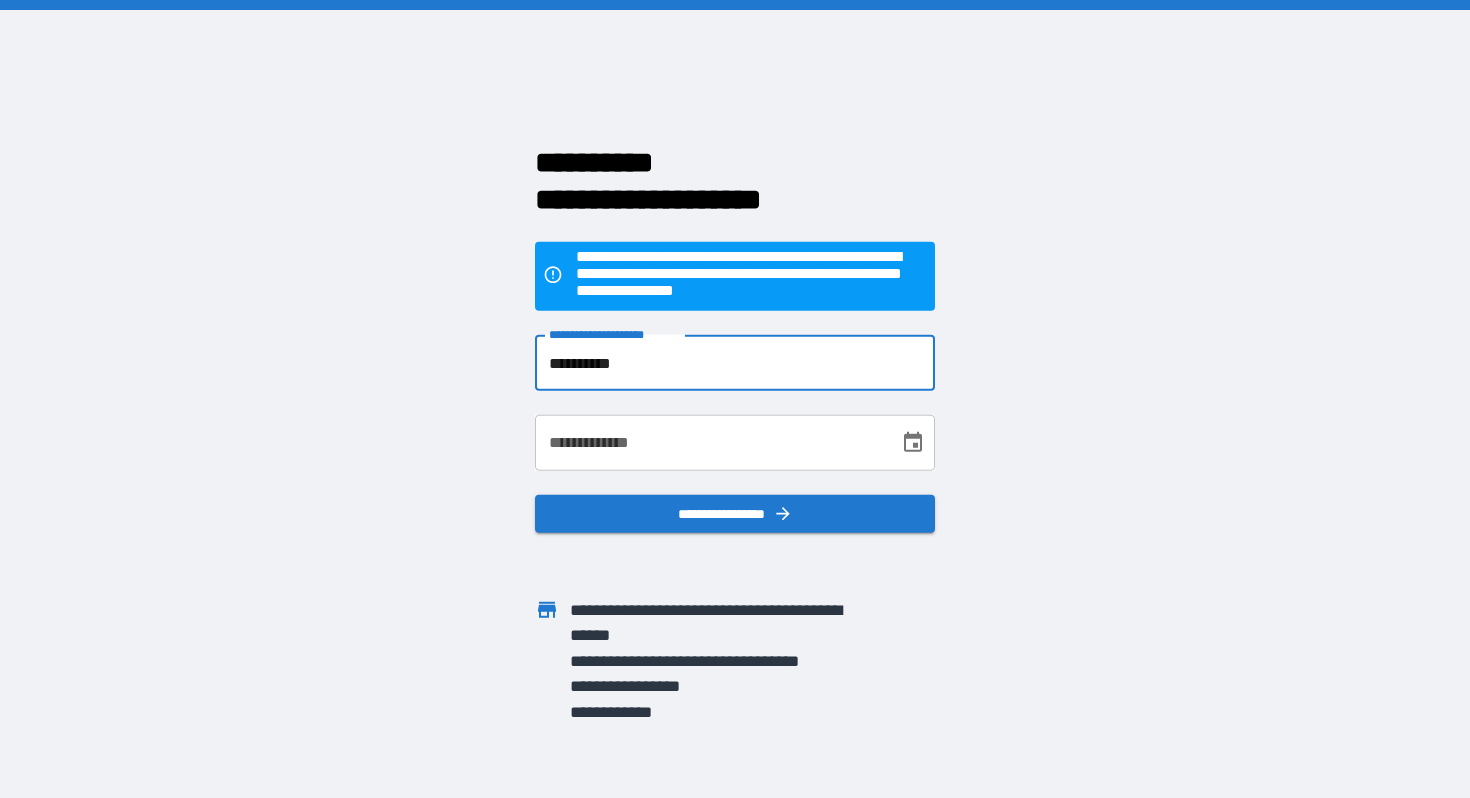 click on "**********" at bounding box center [710, 443] 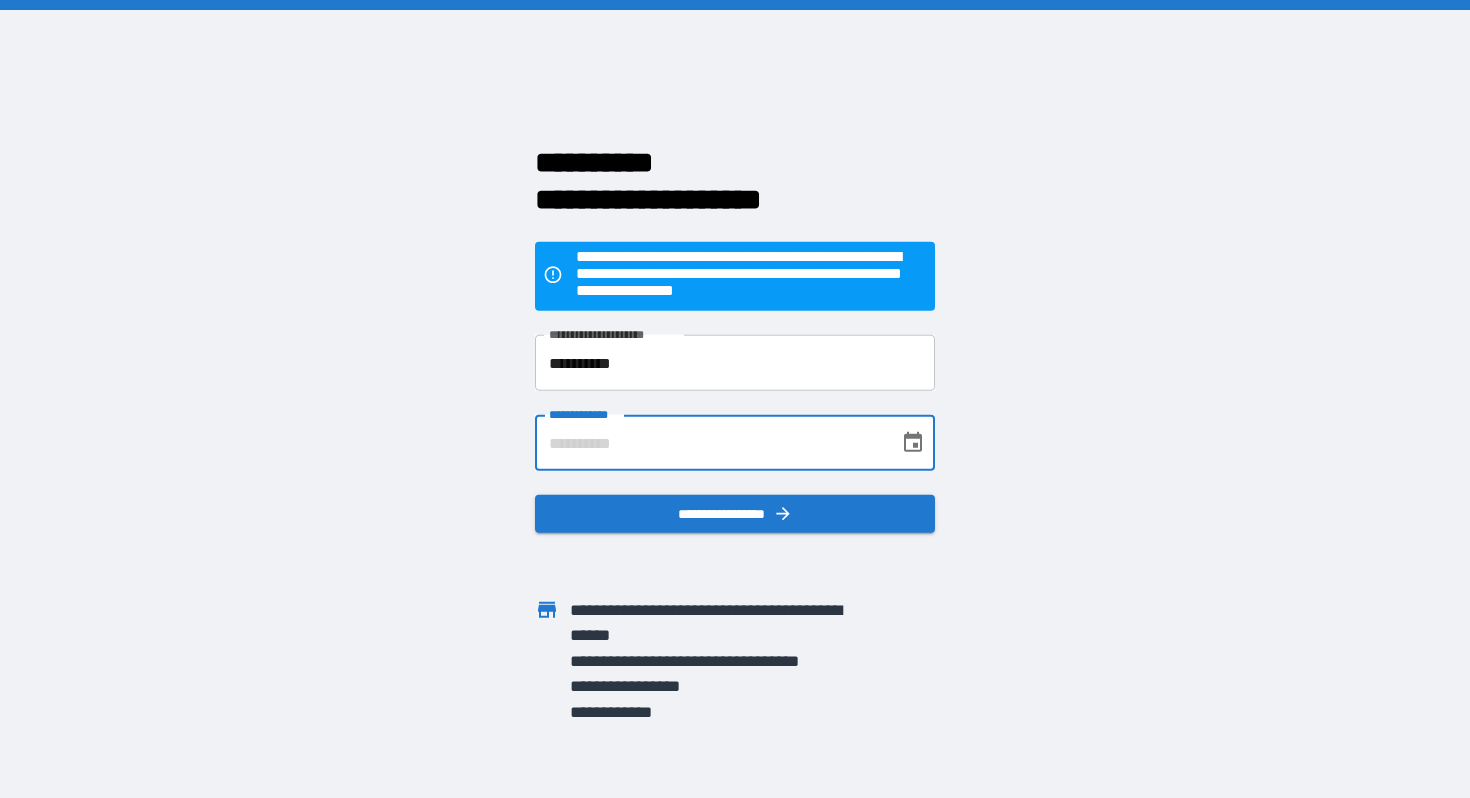 type on "**********" 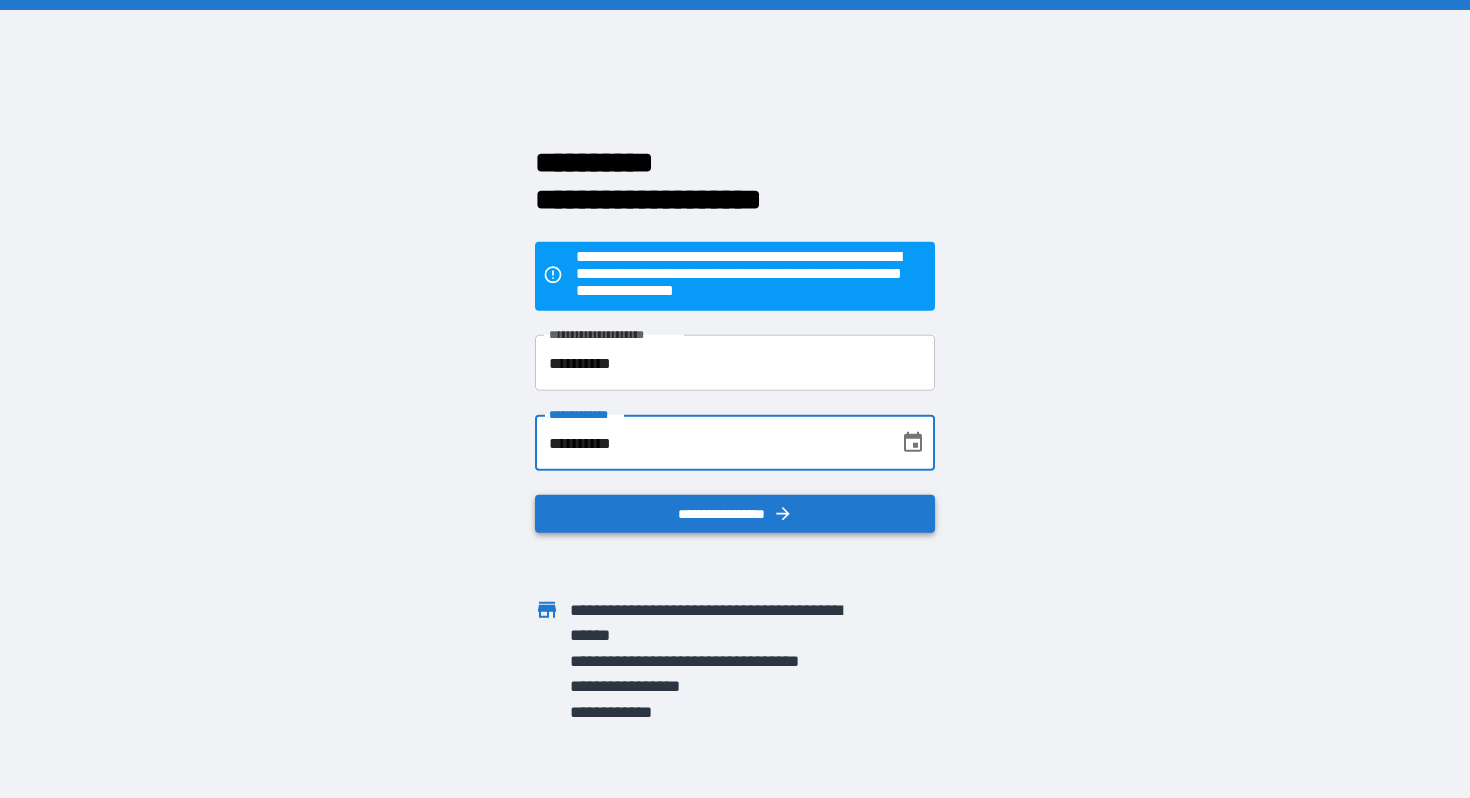 click on "**********" at bounding box center [735, 514] 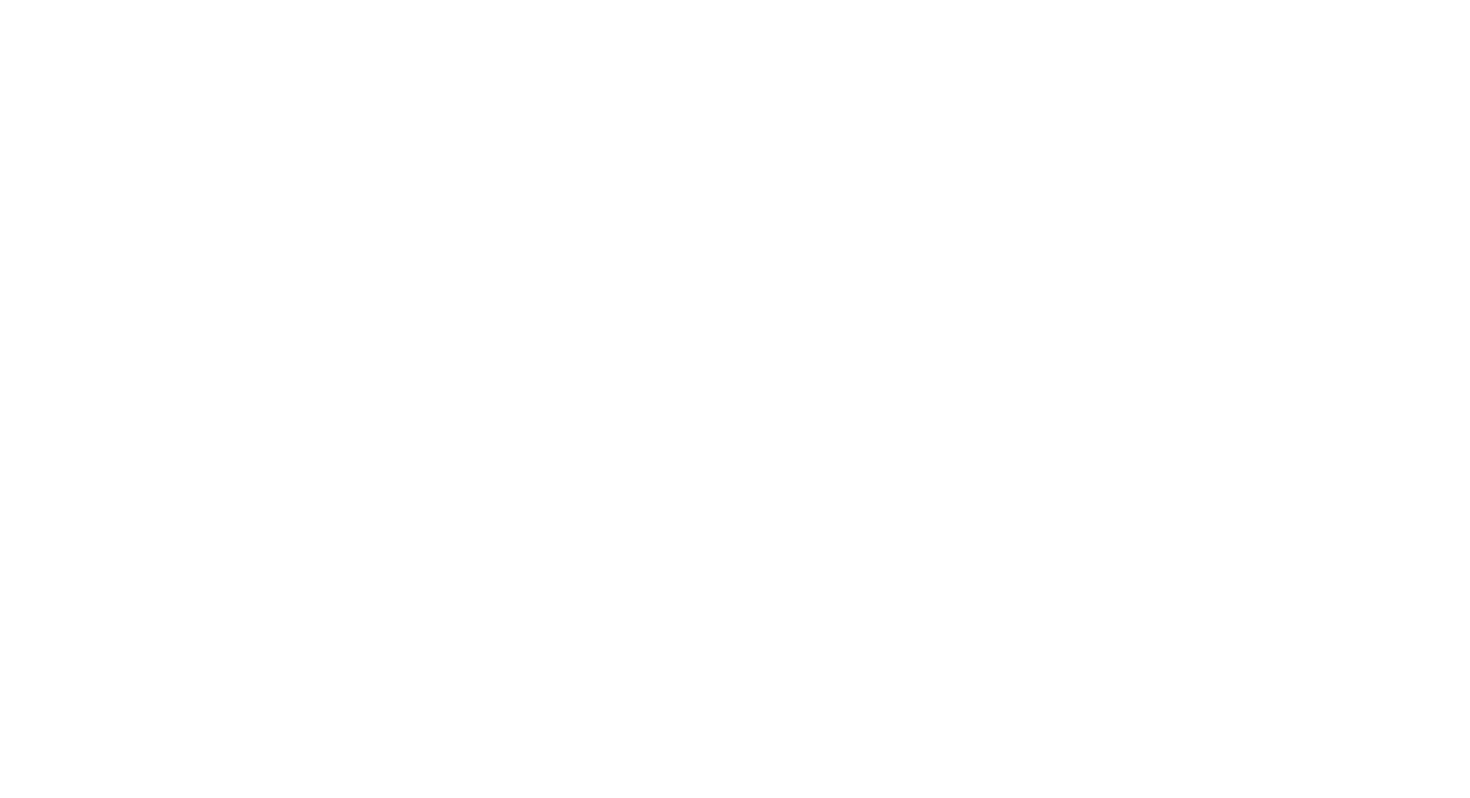 scroll, scrollTop: 0, scrollLeft: 0, axis: both 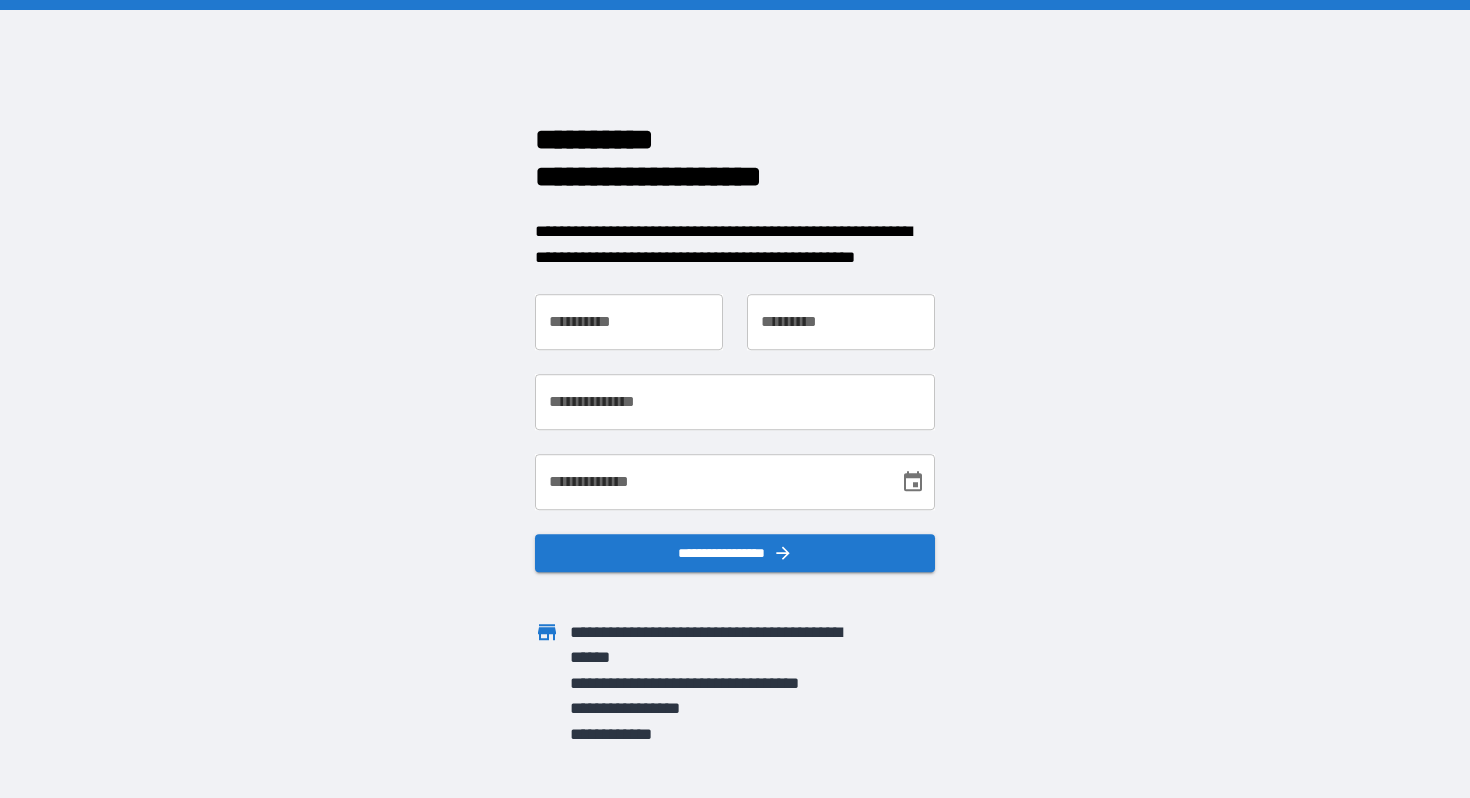 click on "**********" at bounding box center (629, 322) 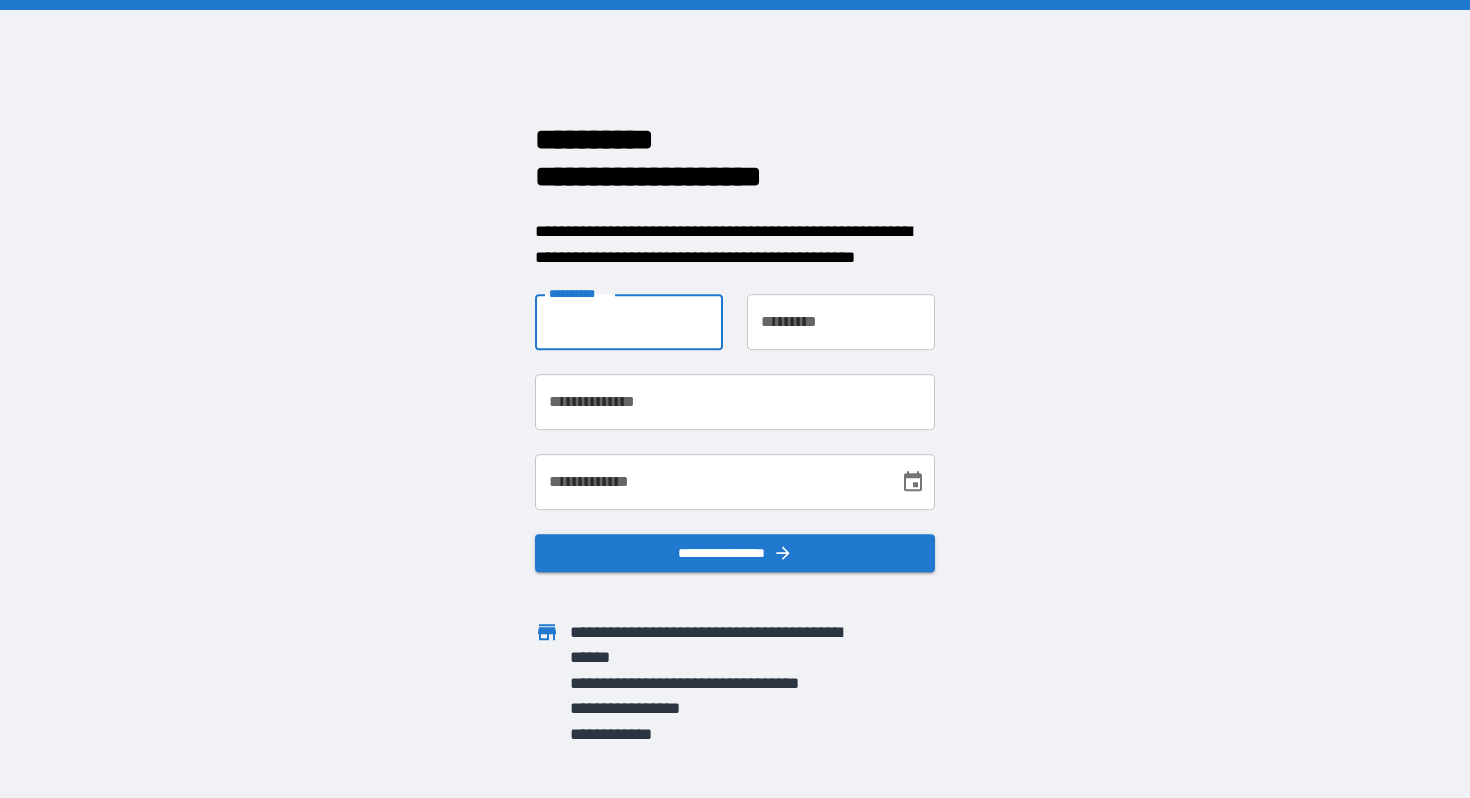 type on "****" 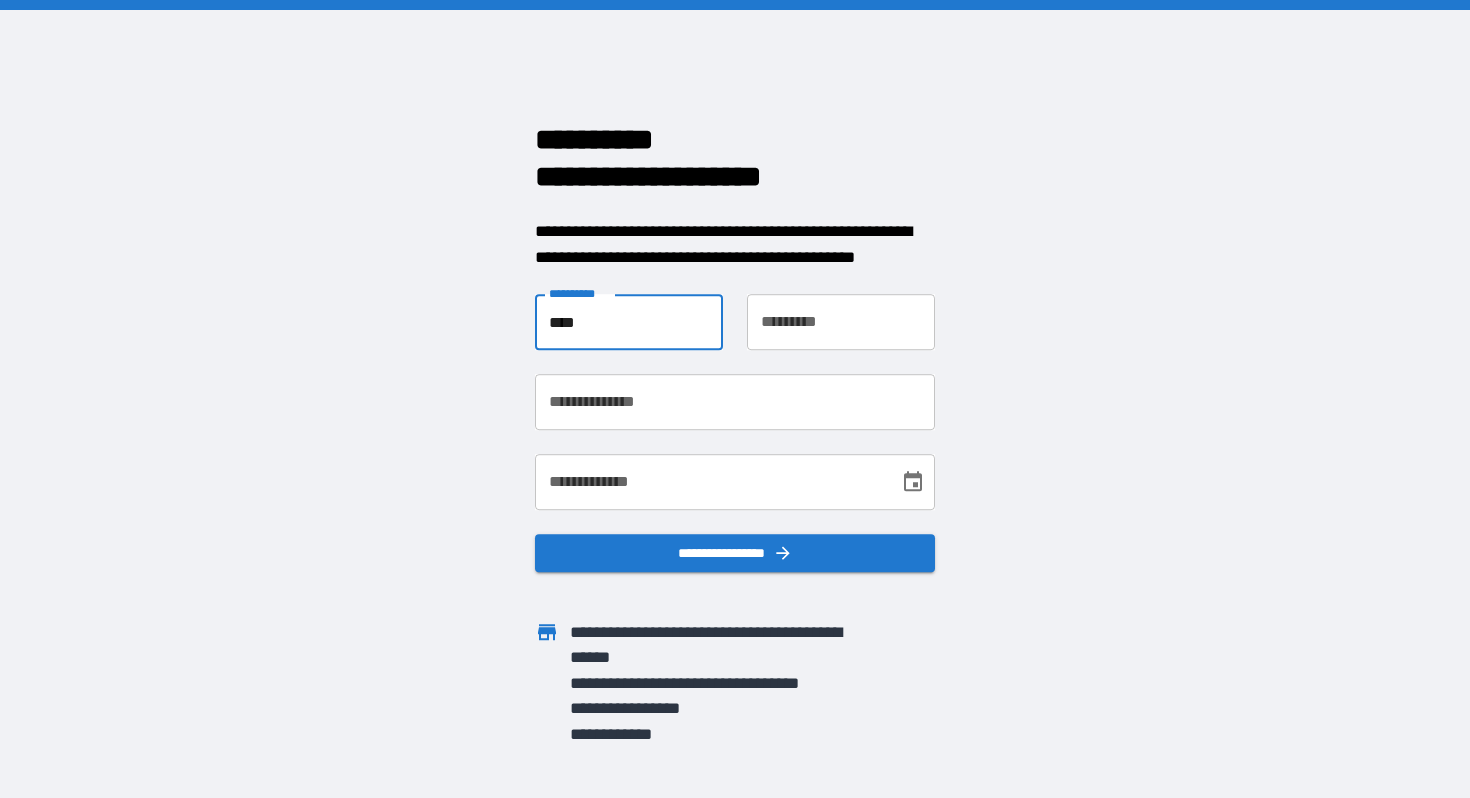 click on "**********" at bounding box center [841, 322] 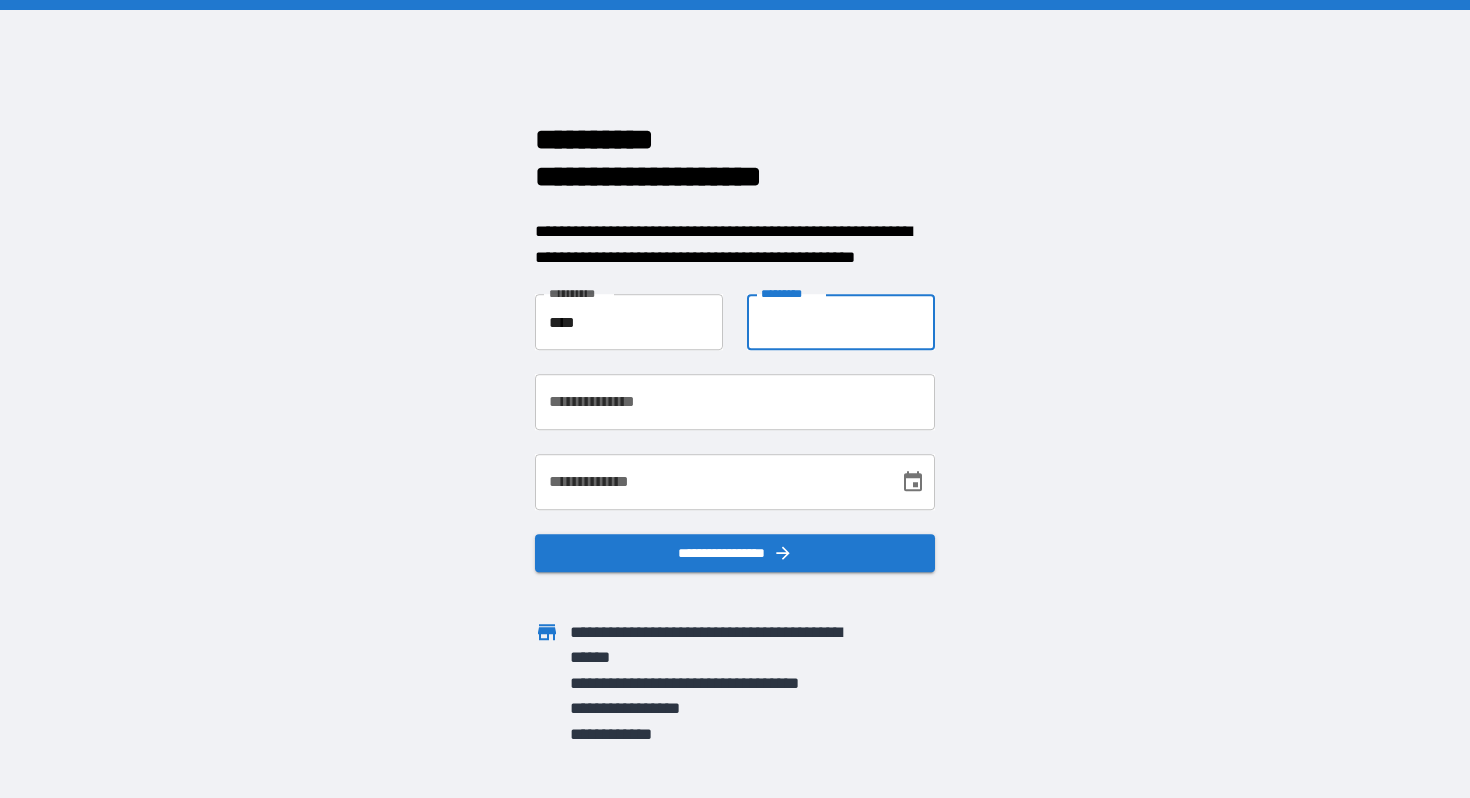 type on "*****" 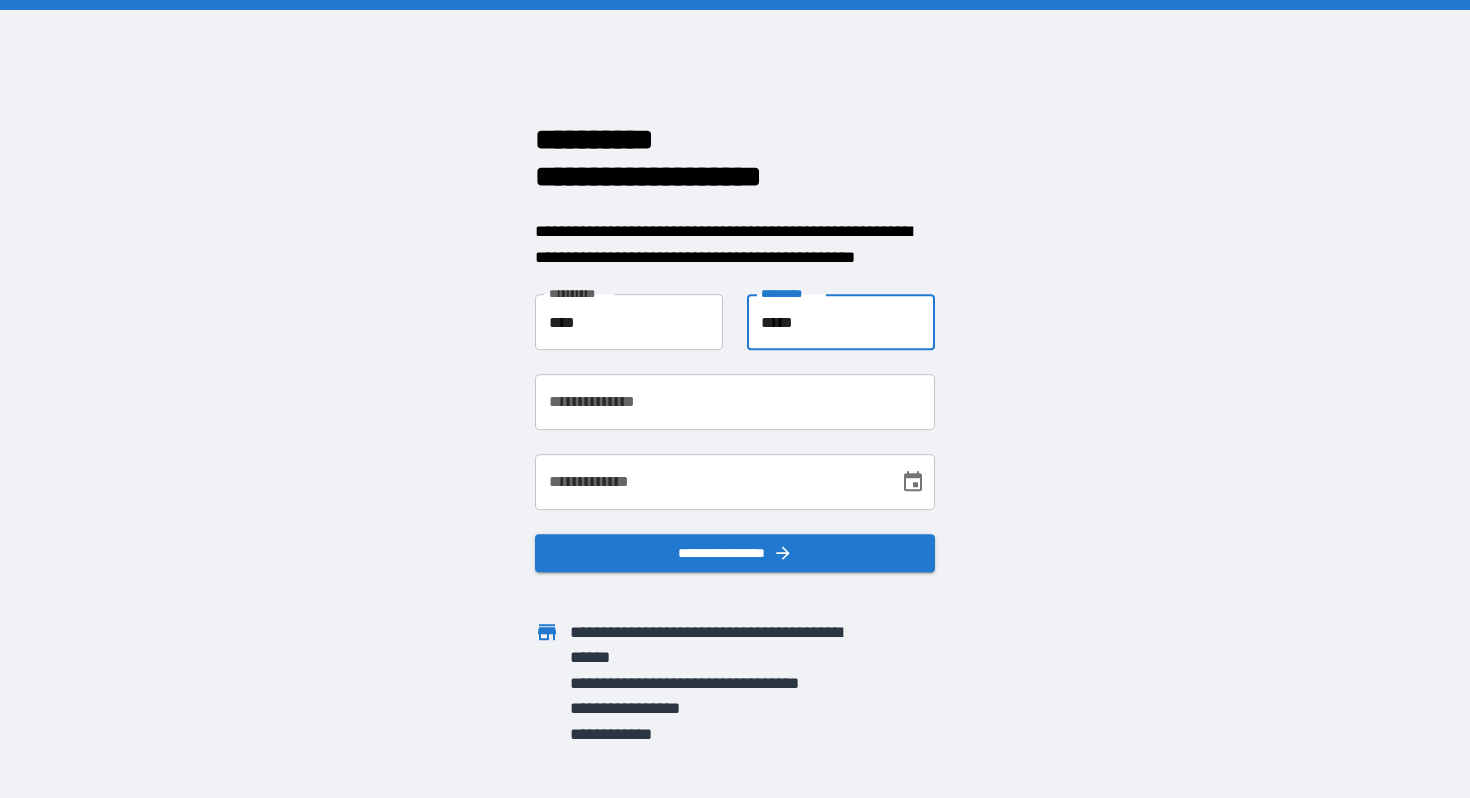 click on "**********" at bounding box center (735, 402) 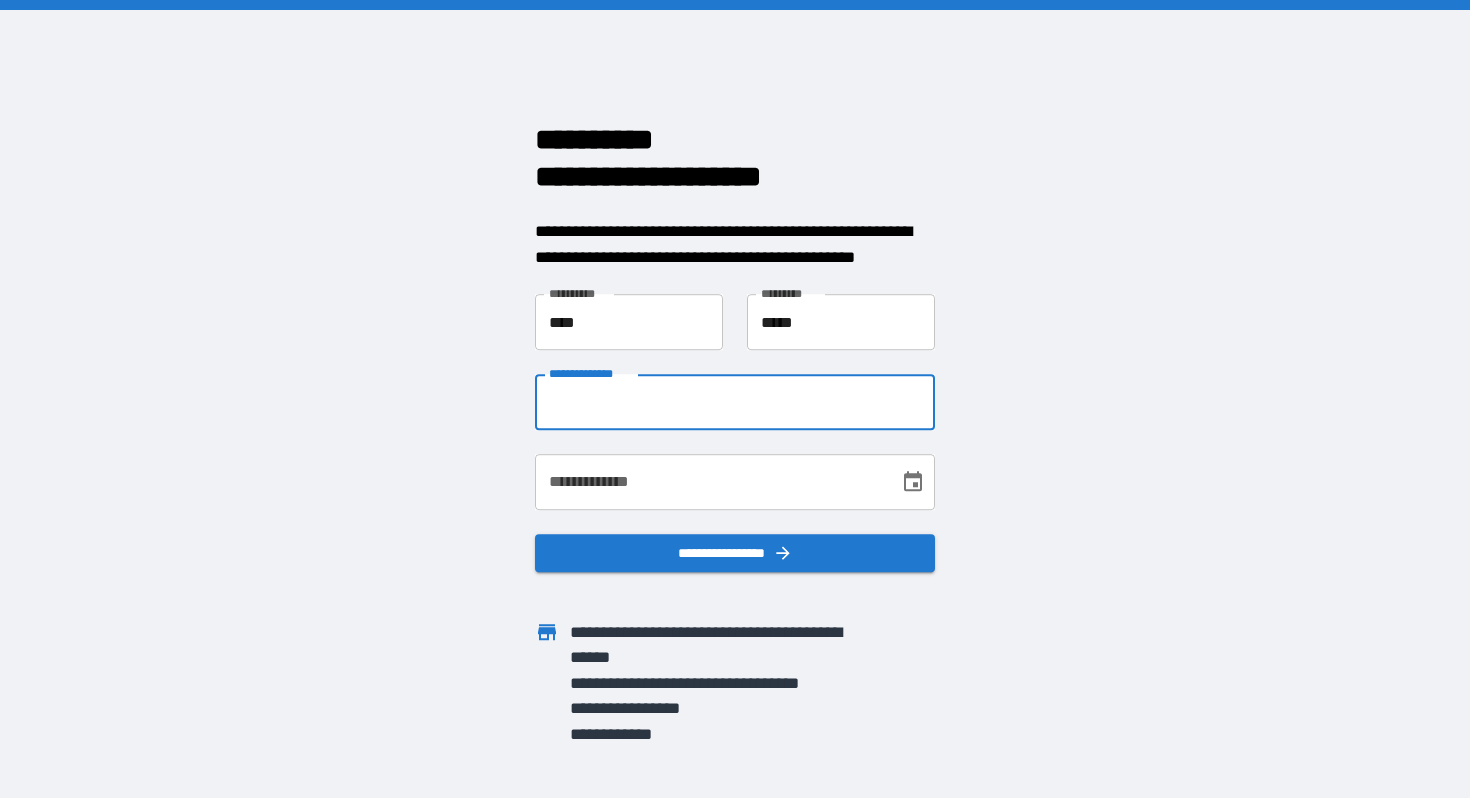 type on "**********" 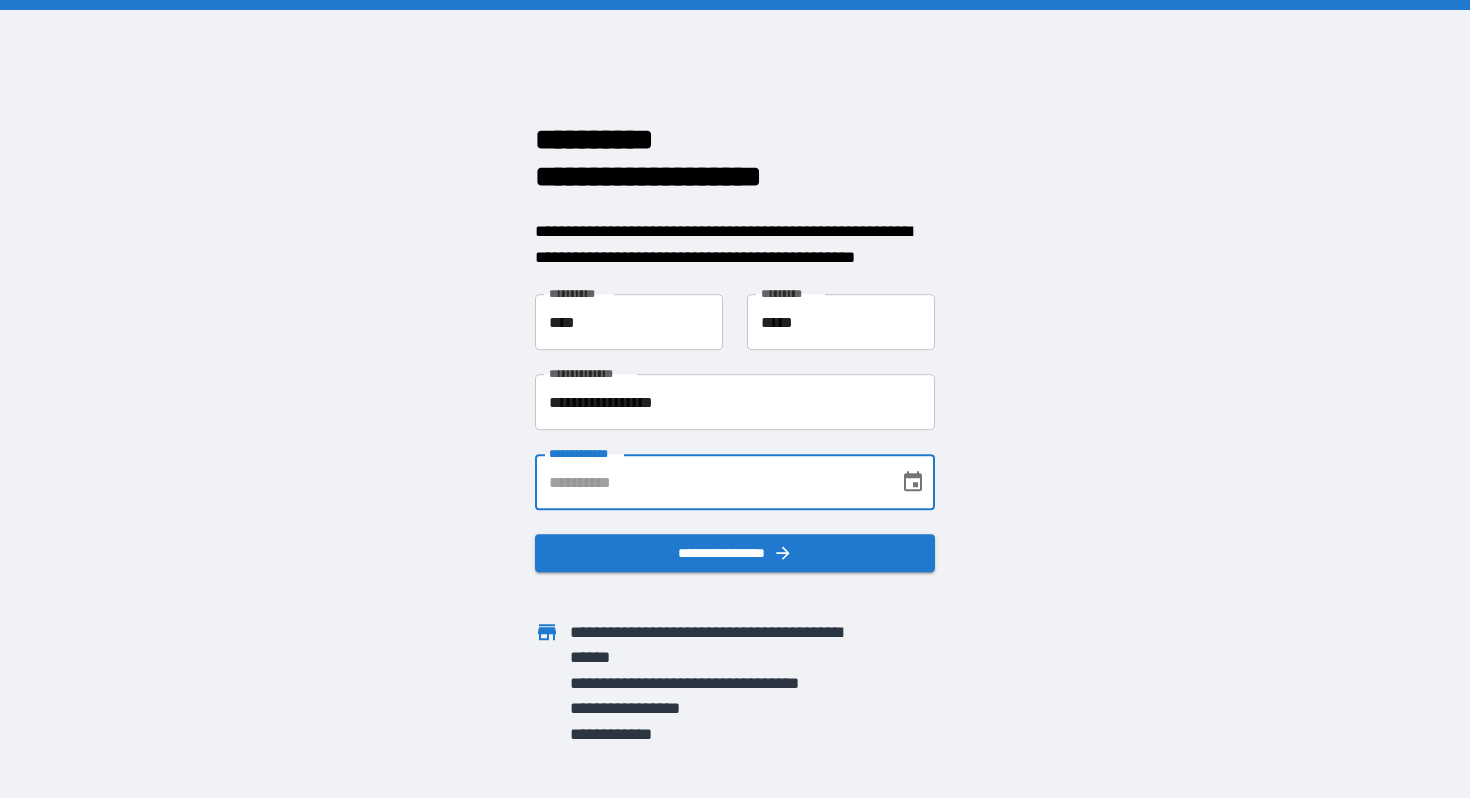 click on "**********" at bounding box center (710, 482) 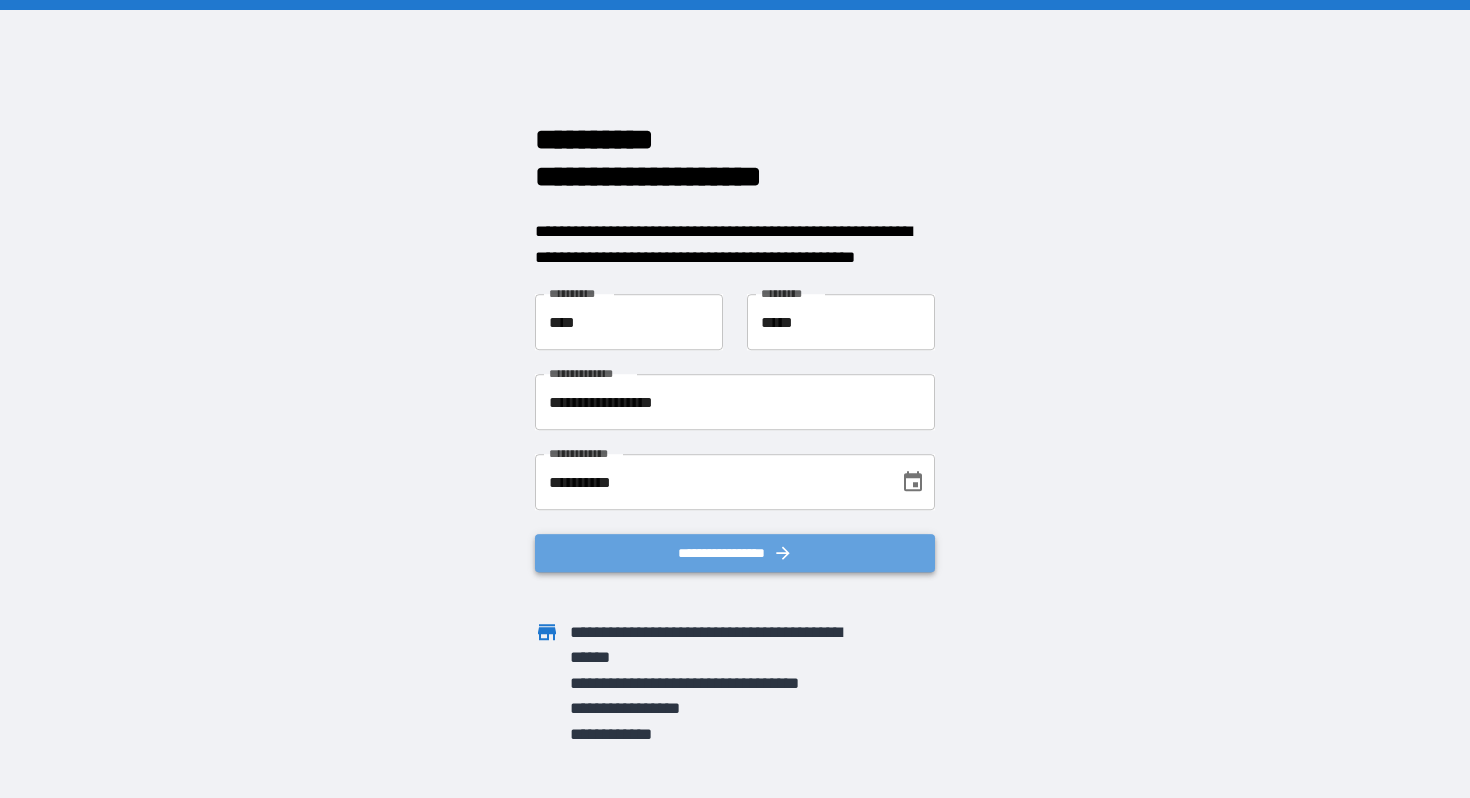 click on "**********" at bounding box center [735, 553] 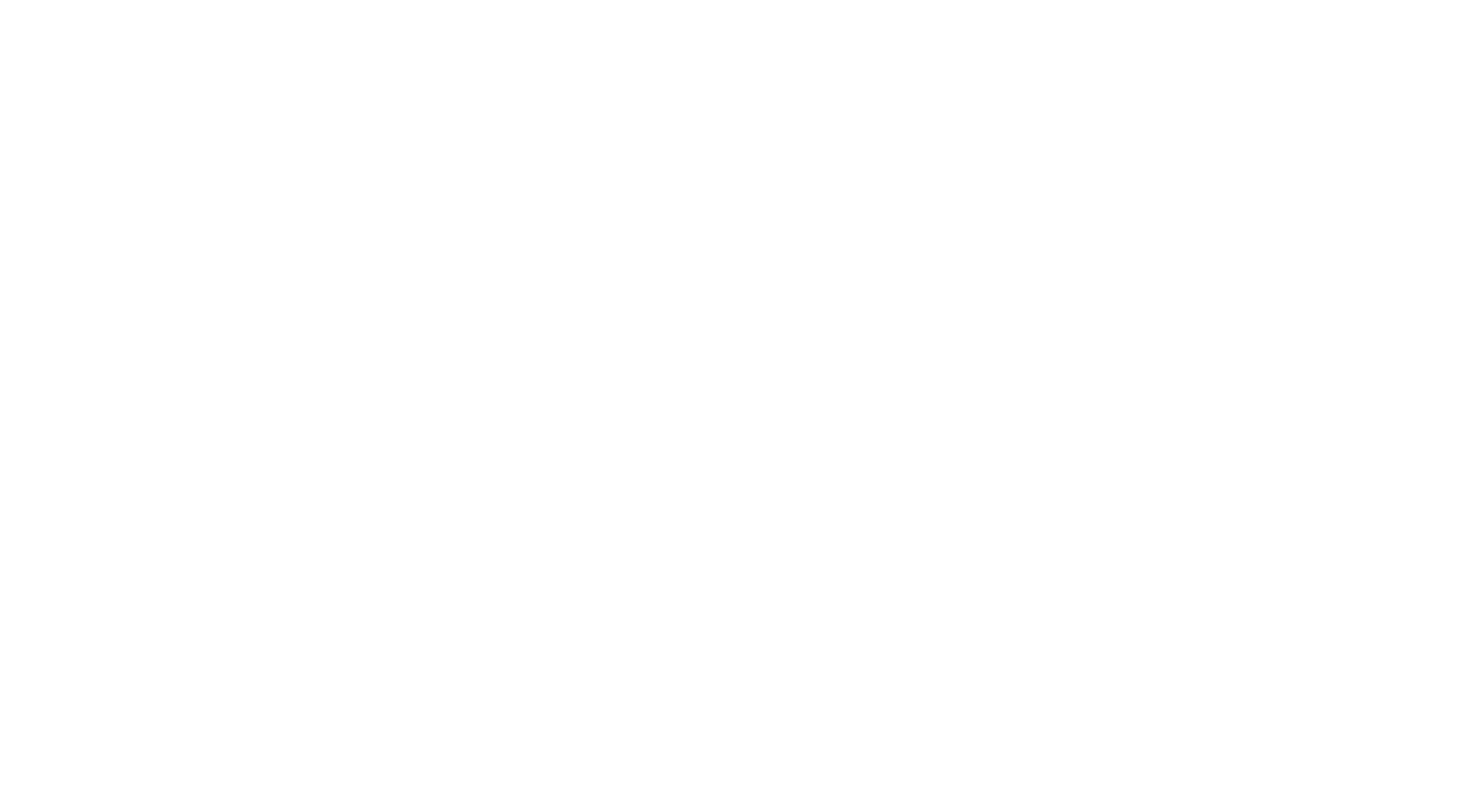 scroll, scrollTop: 0, scrollLeft: 0, axis: both 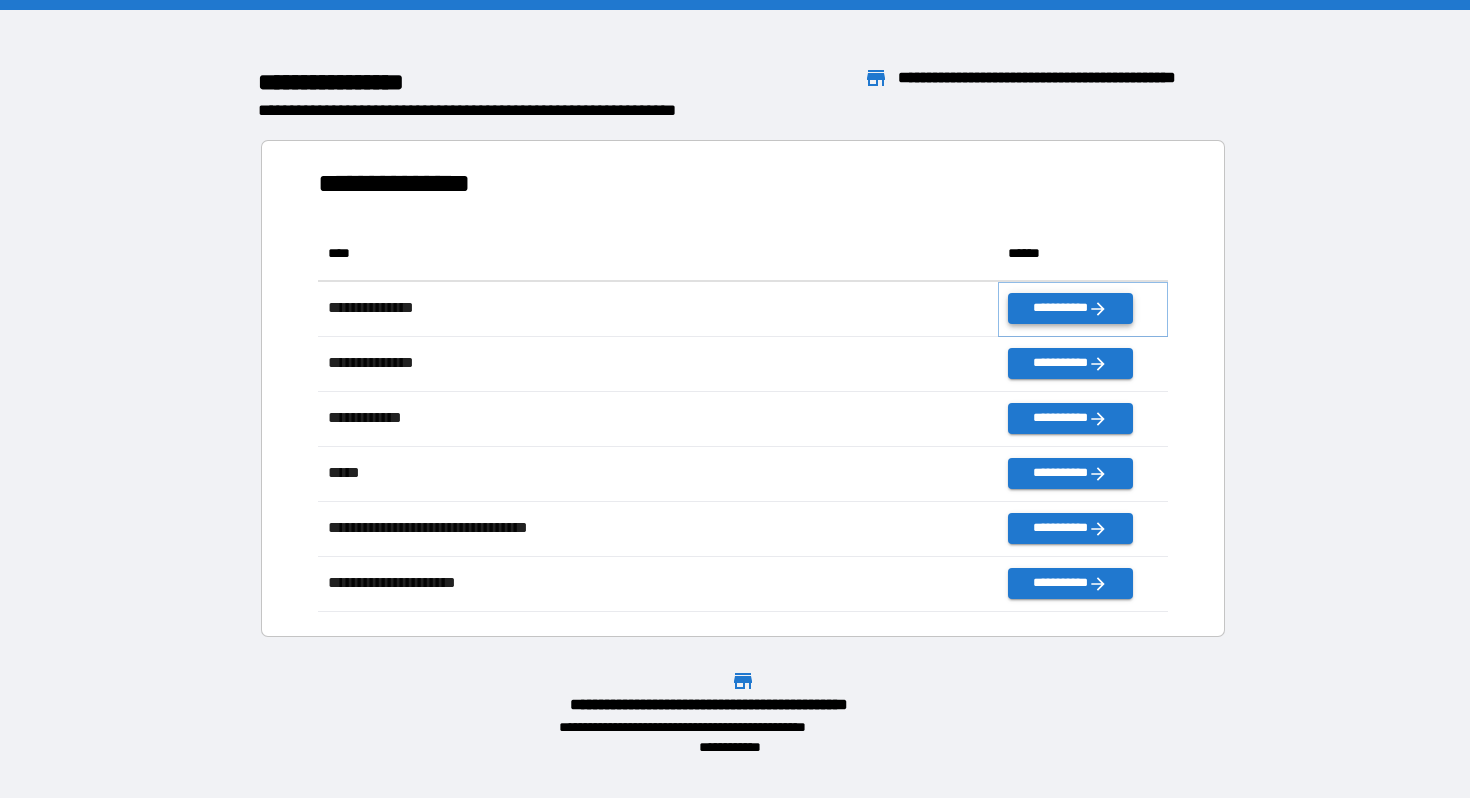 click on "**********" at bounding box center (1070, 308) 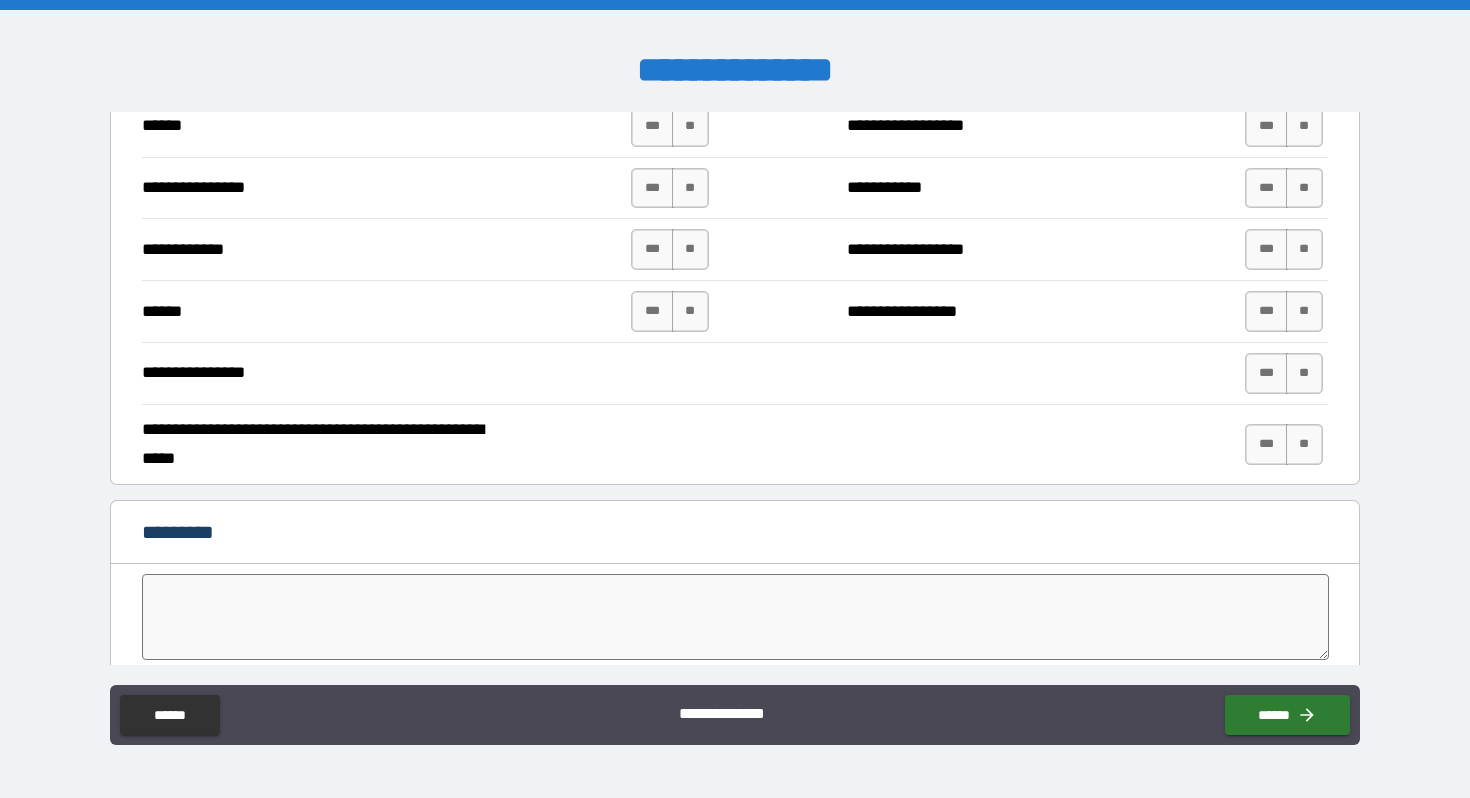 scroll, scrollTop: 4026, scrollLeft: 0, axis: vertical 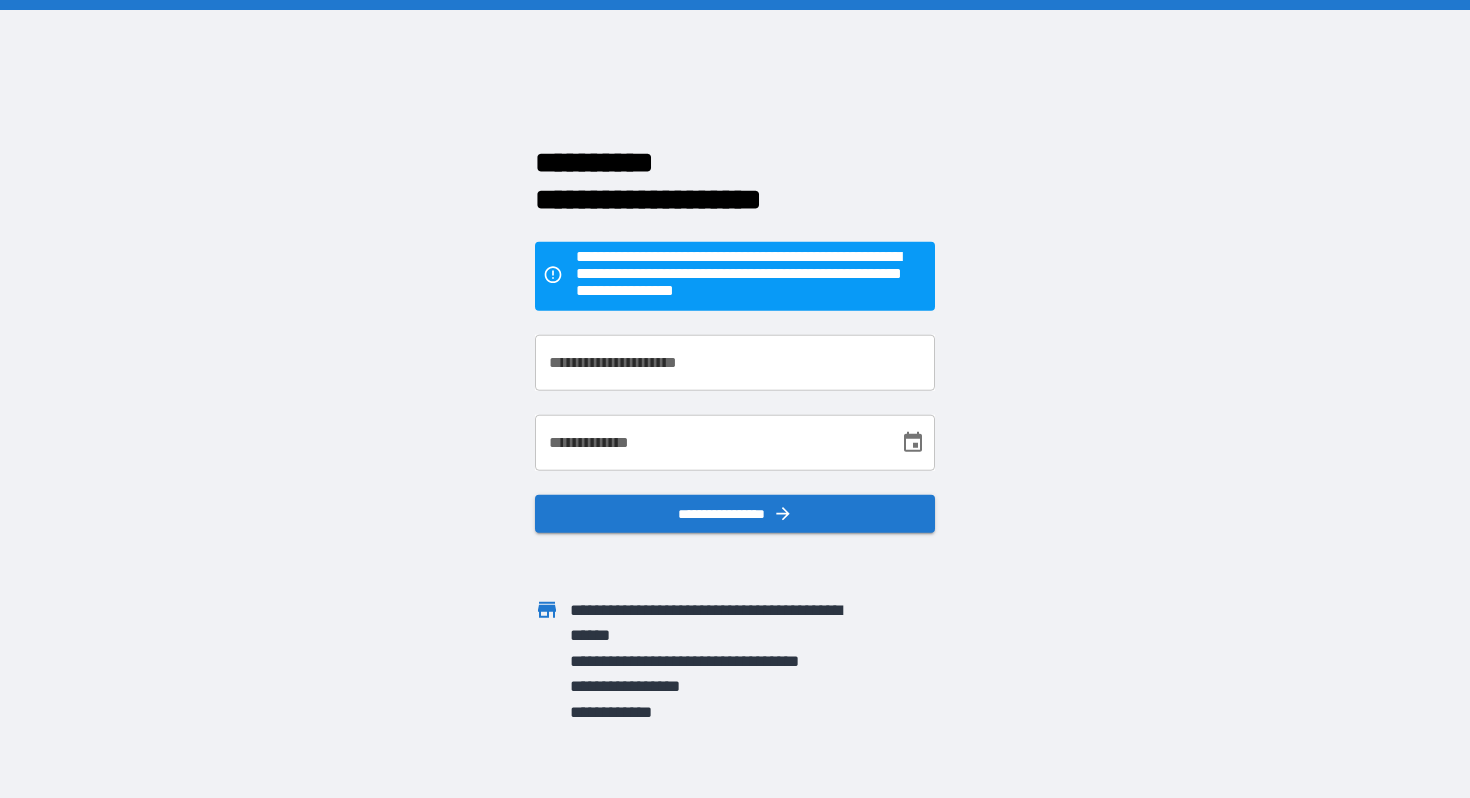 click on "**********" at bounding box center (735, 363) 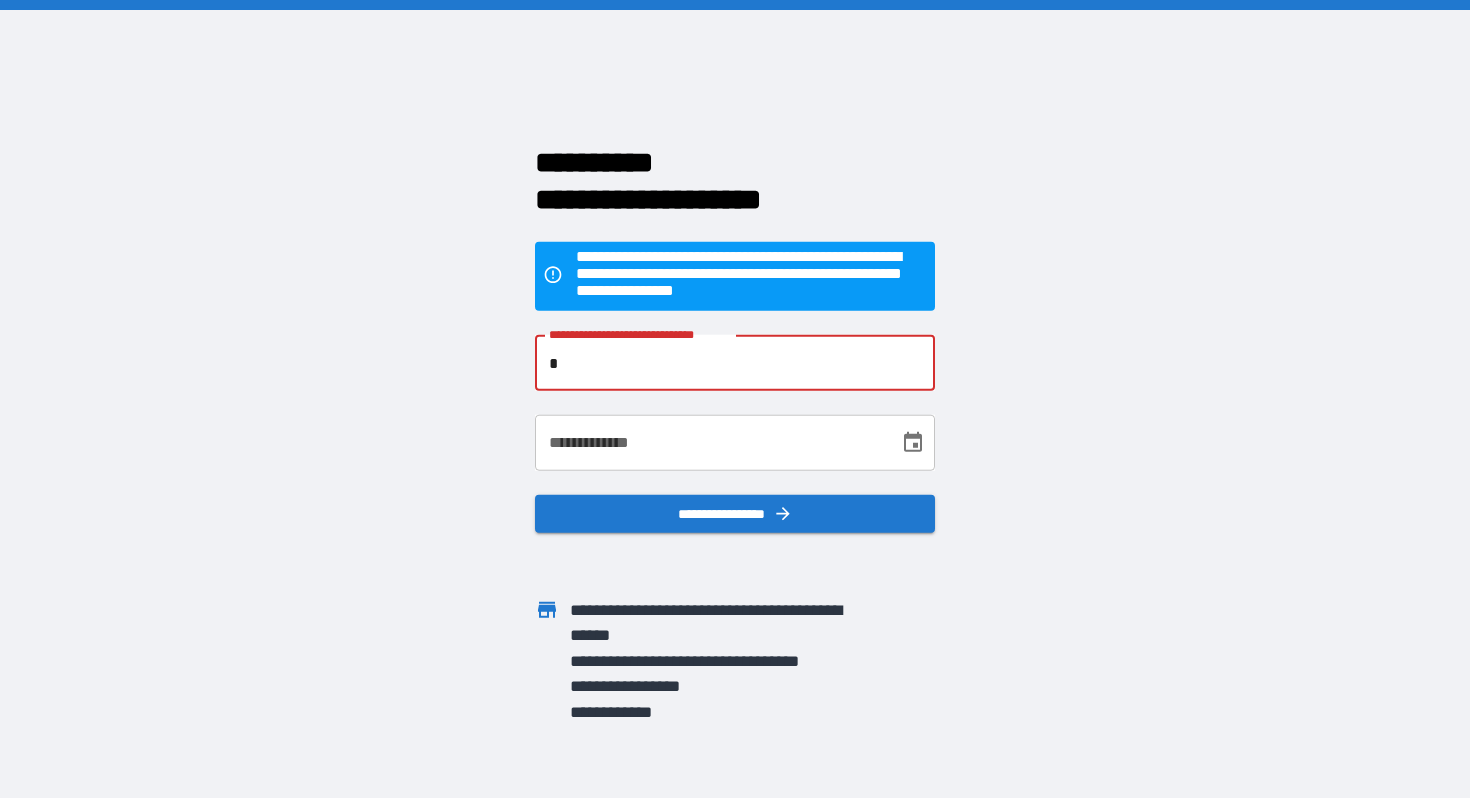 type on "**********" 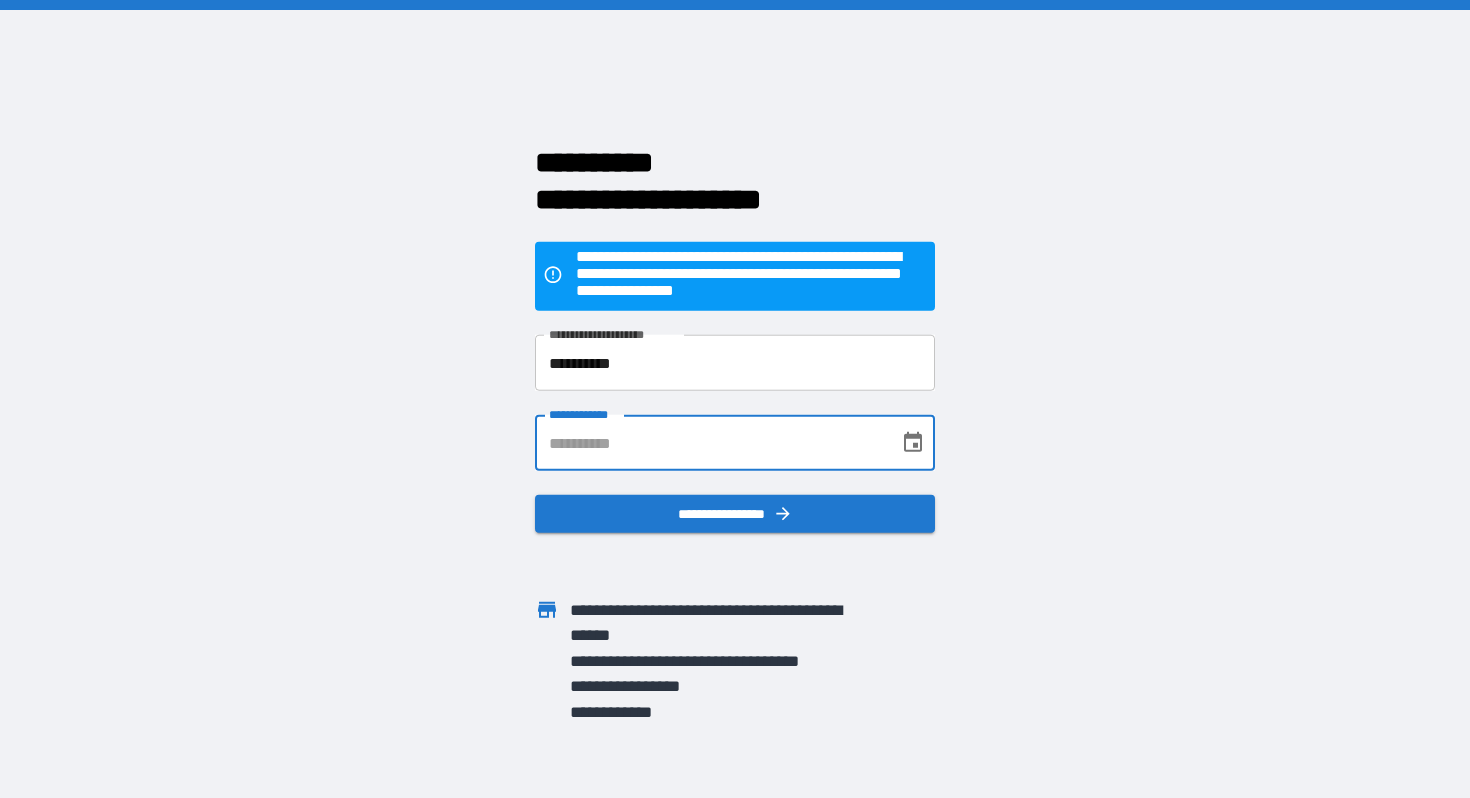 click on "**********" at bounding box center [710, 443] 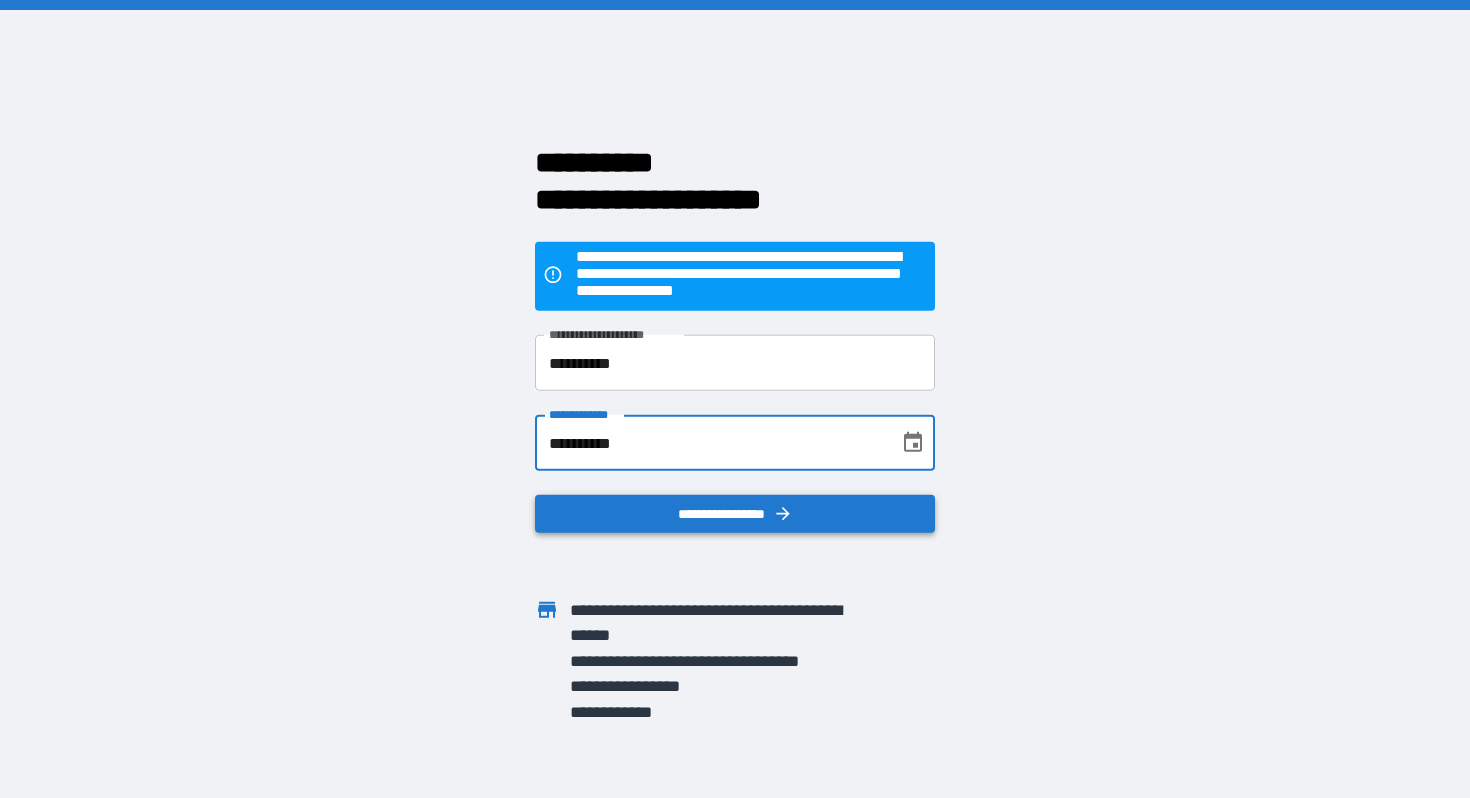 click on "**********" at bounding box center (735, 514) 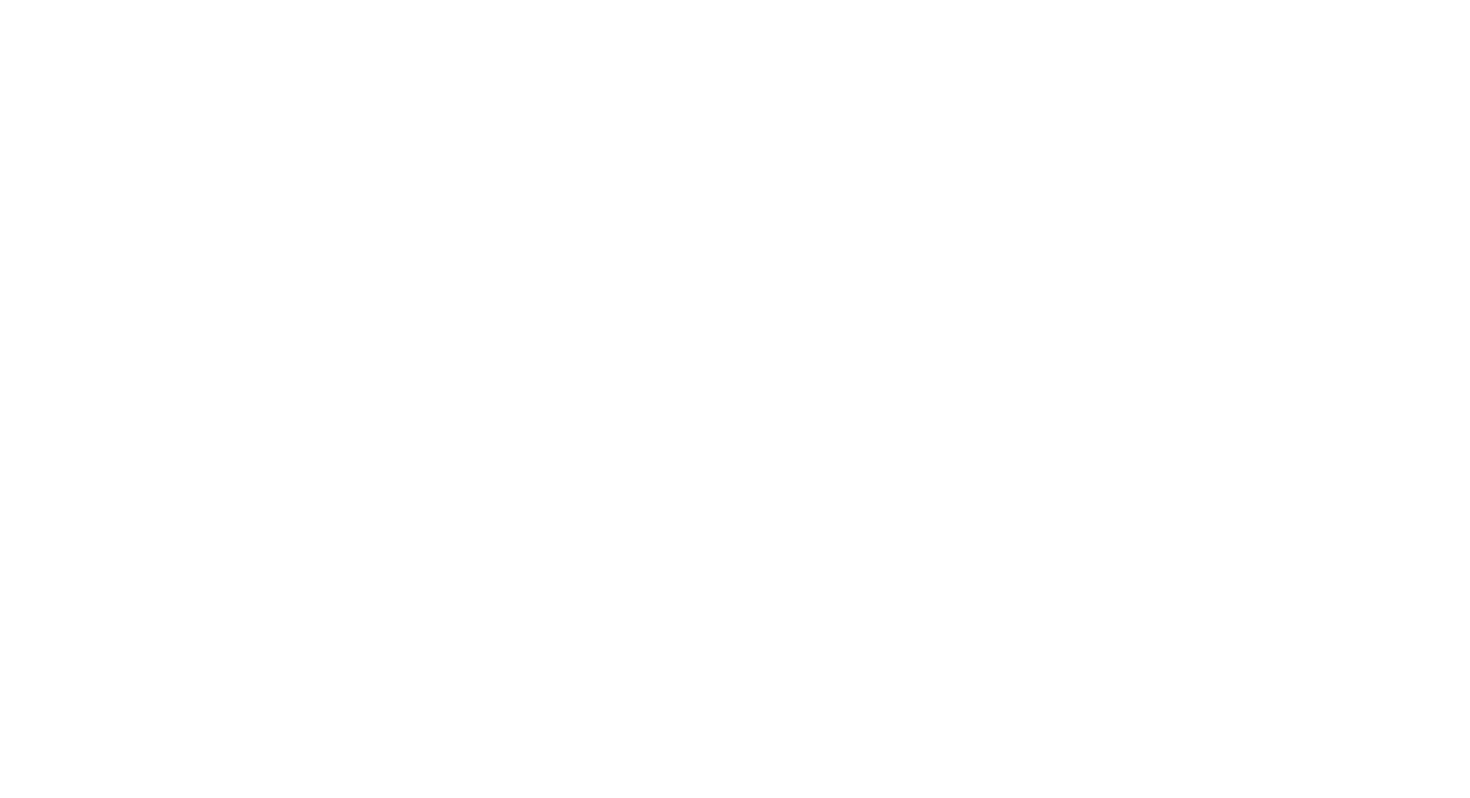 scroll, scrollTop: 0, scrollLeft: 0, axis: both 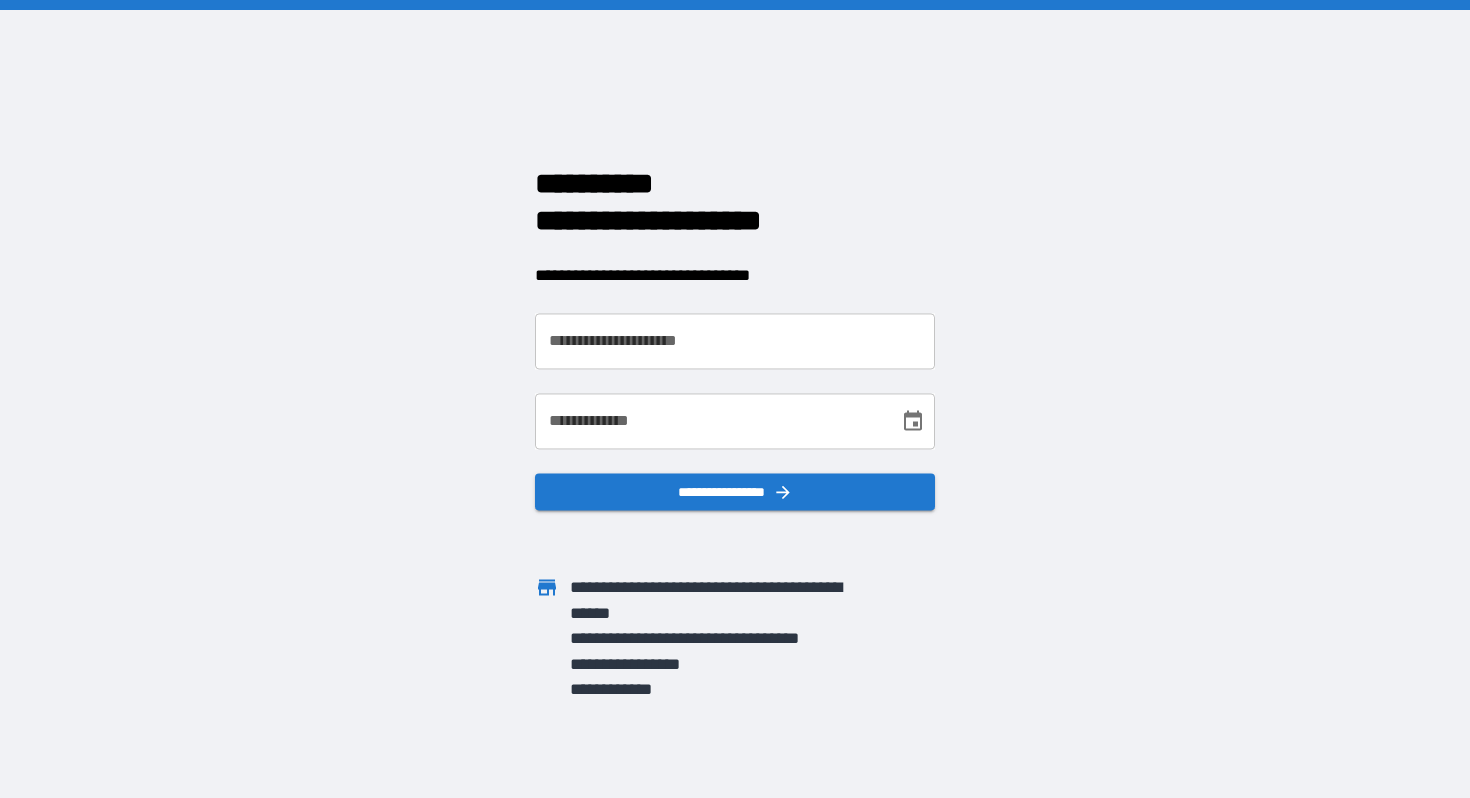 click on "**********" at bounding box center [735, 341] 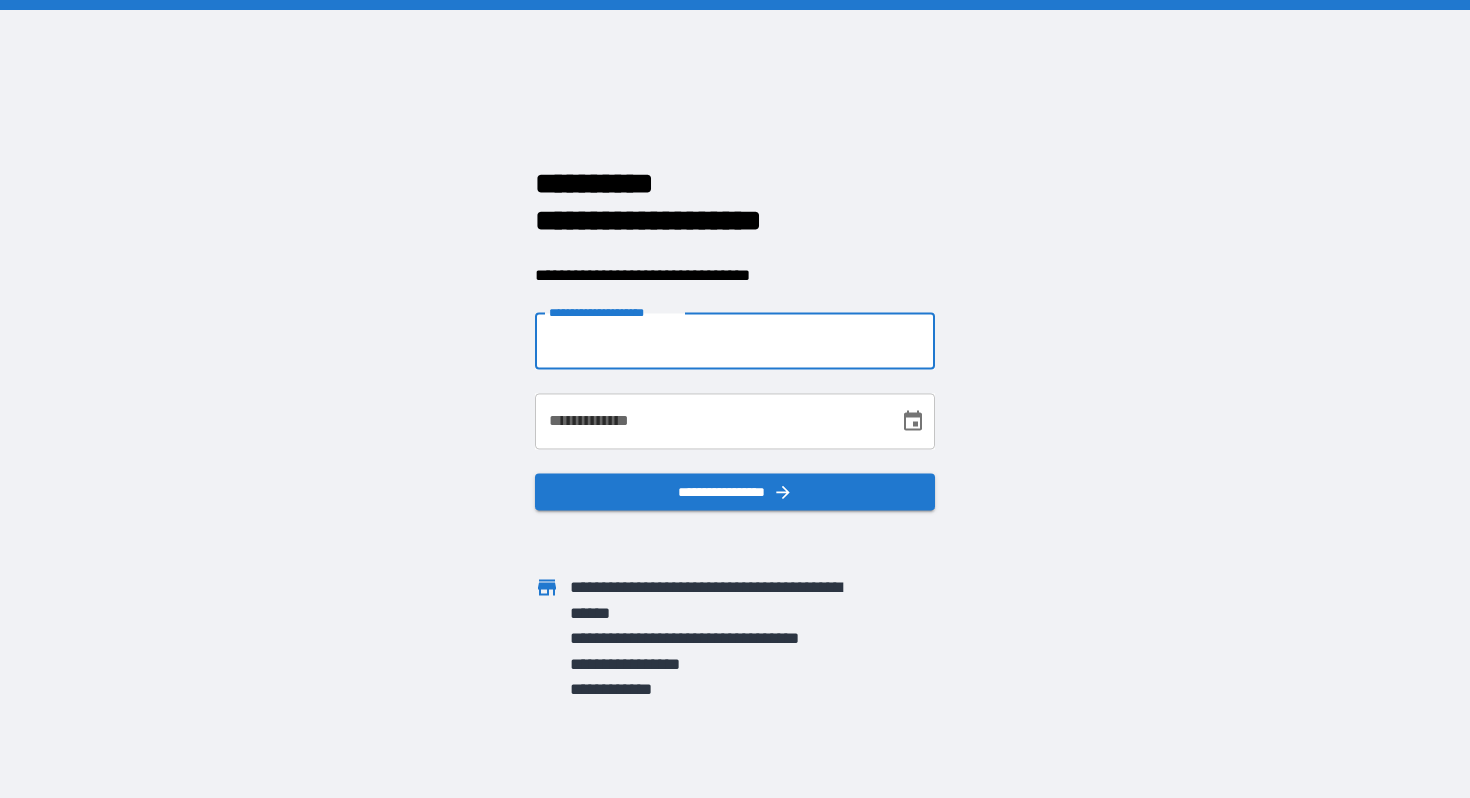 type on "**********" 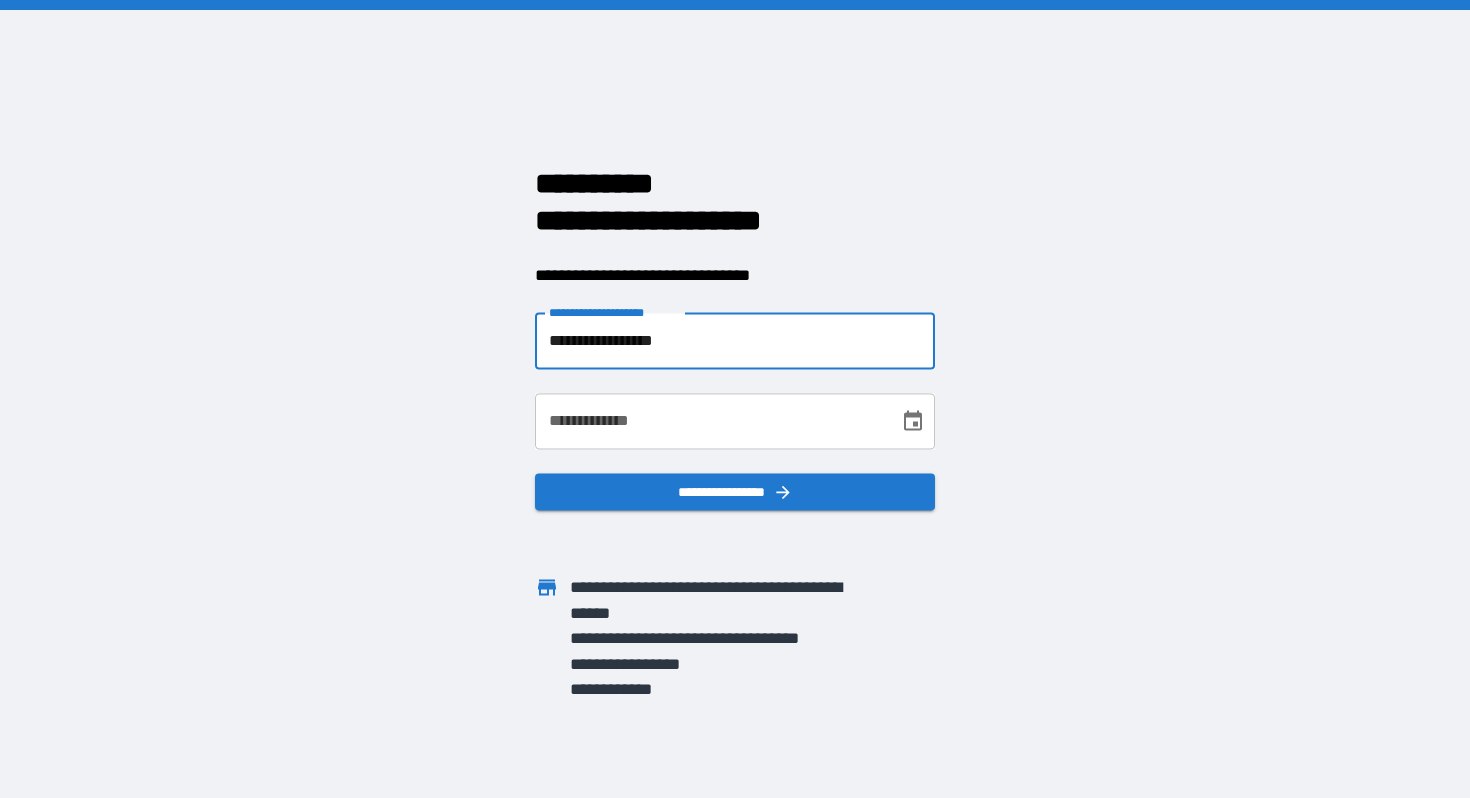 click on "**********" at bounding box center (710, 421) 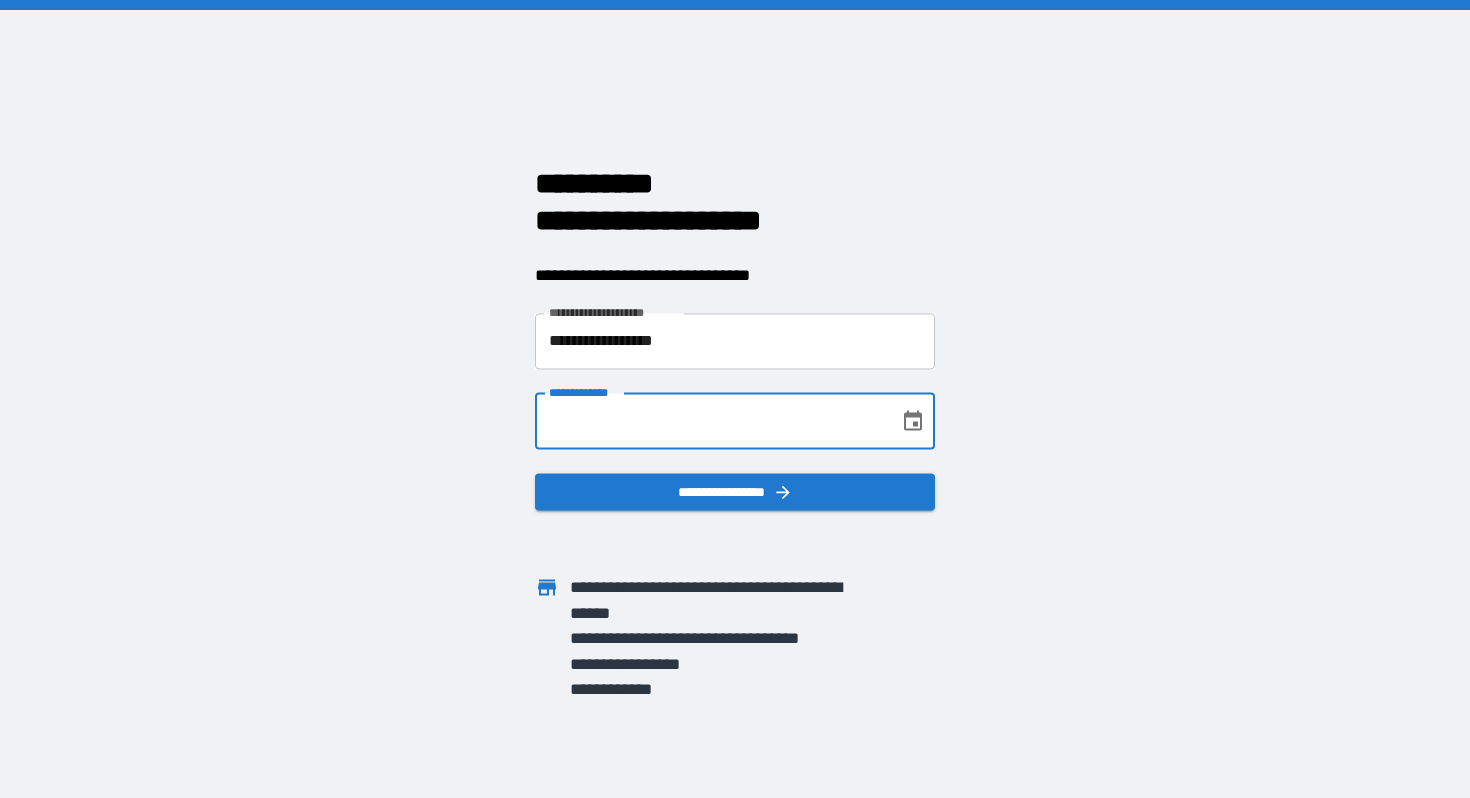 type on "**********" 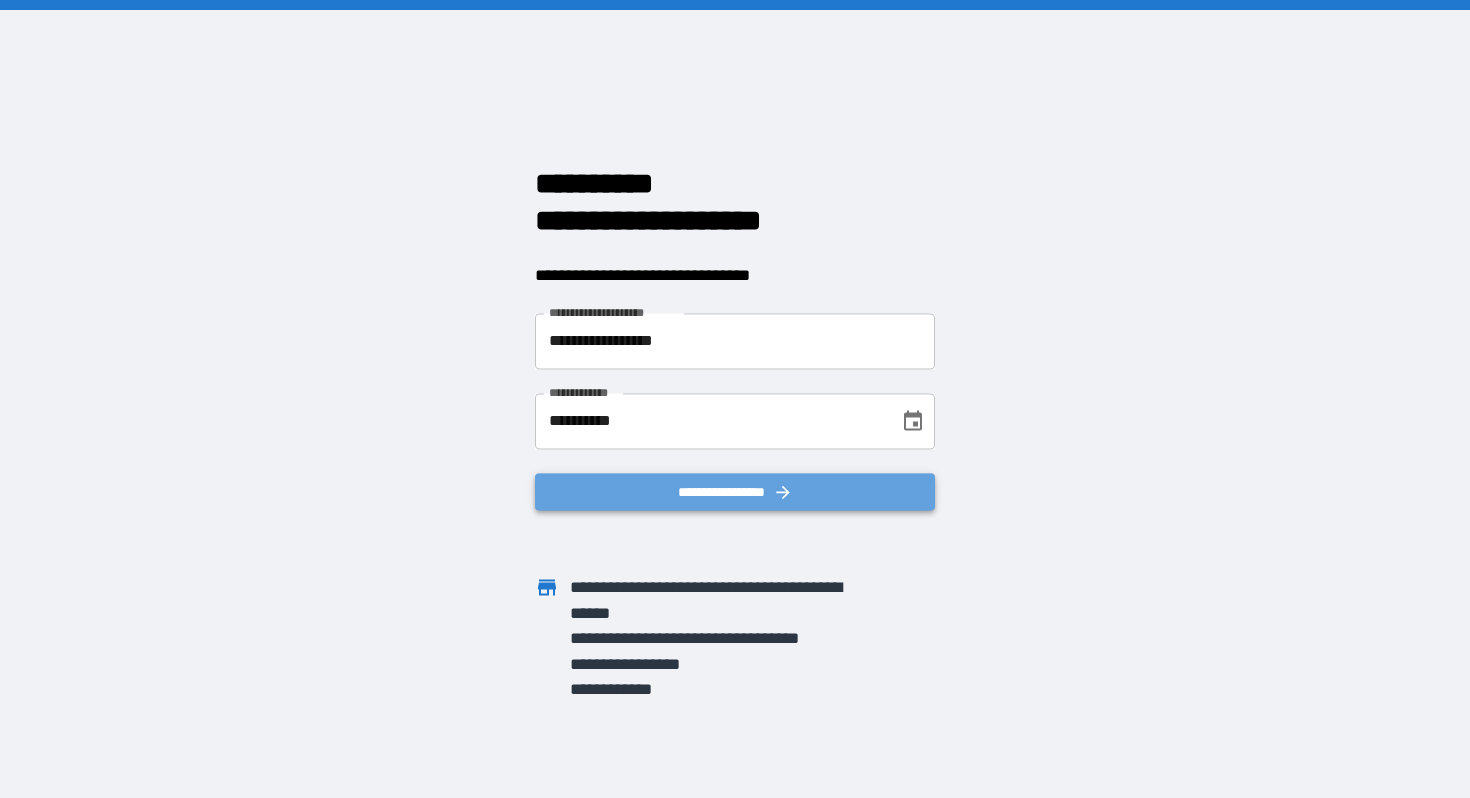 click on "**********" at bounding box center (735, 492) 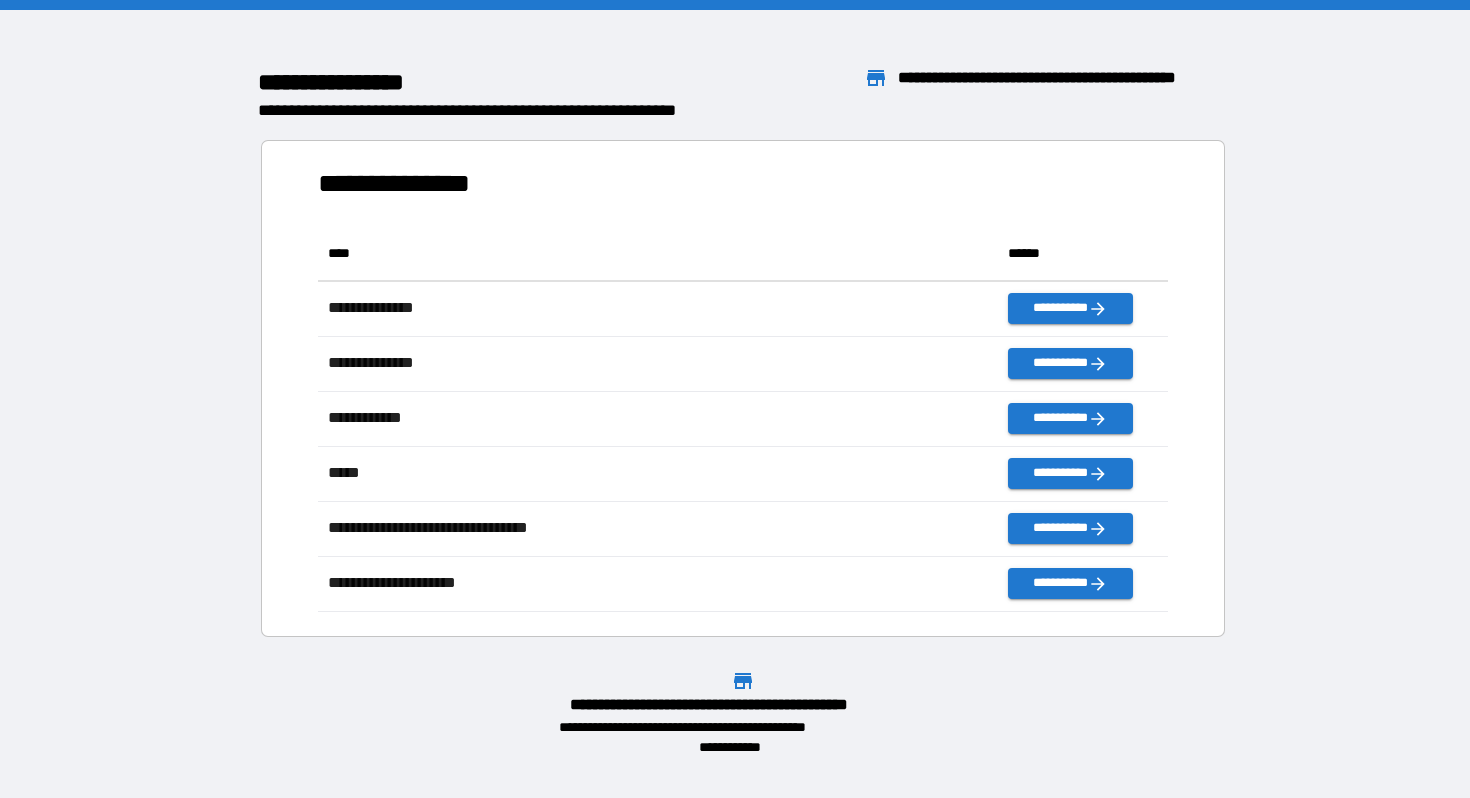 scroll, scrollTop: 1, scrollLeft: 1, axis: both 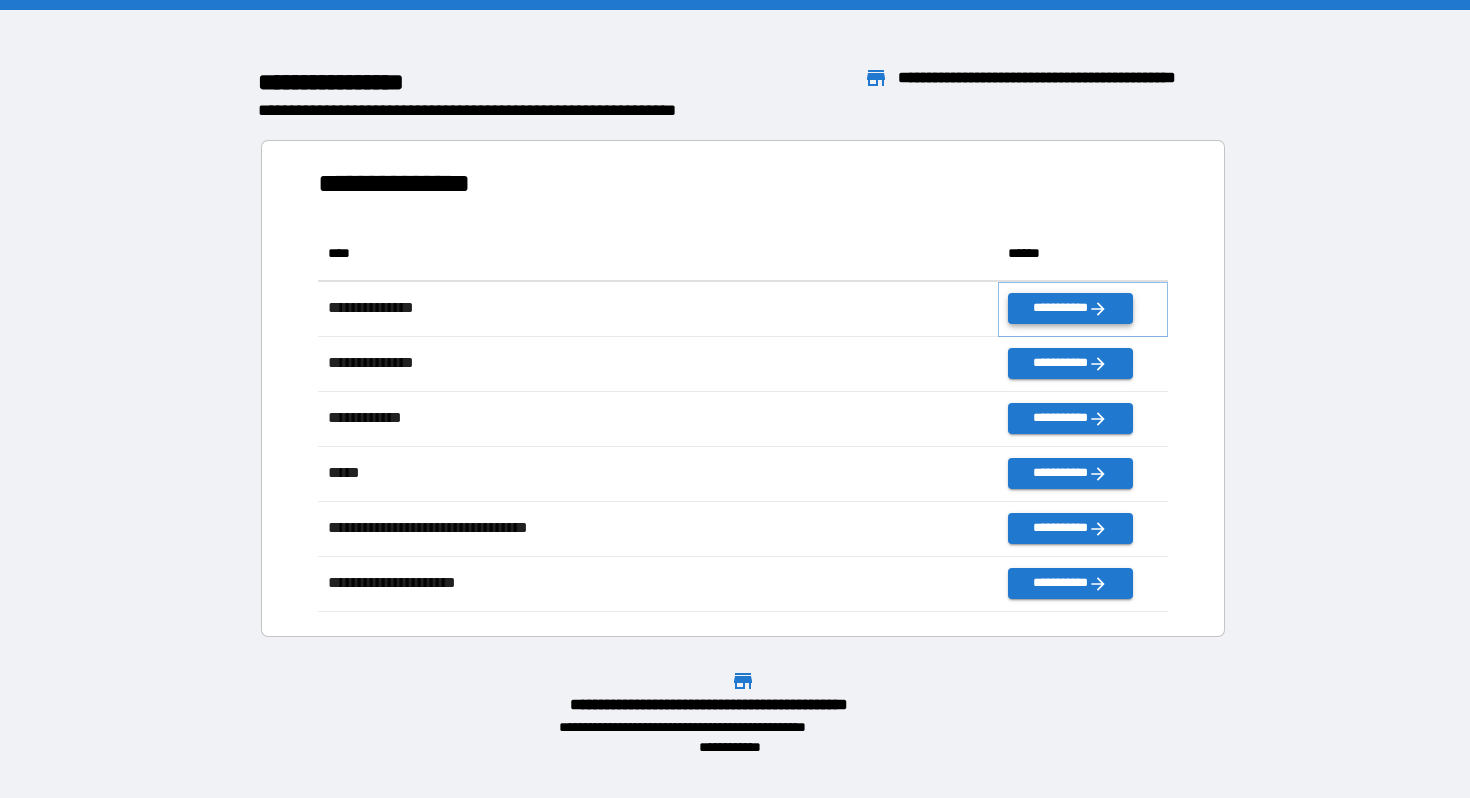 click on "**********" at bounding box center (1070, 308) 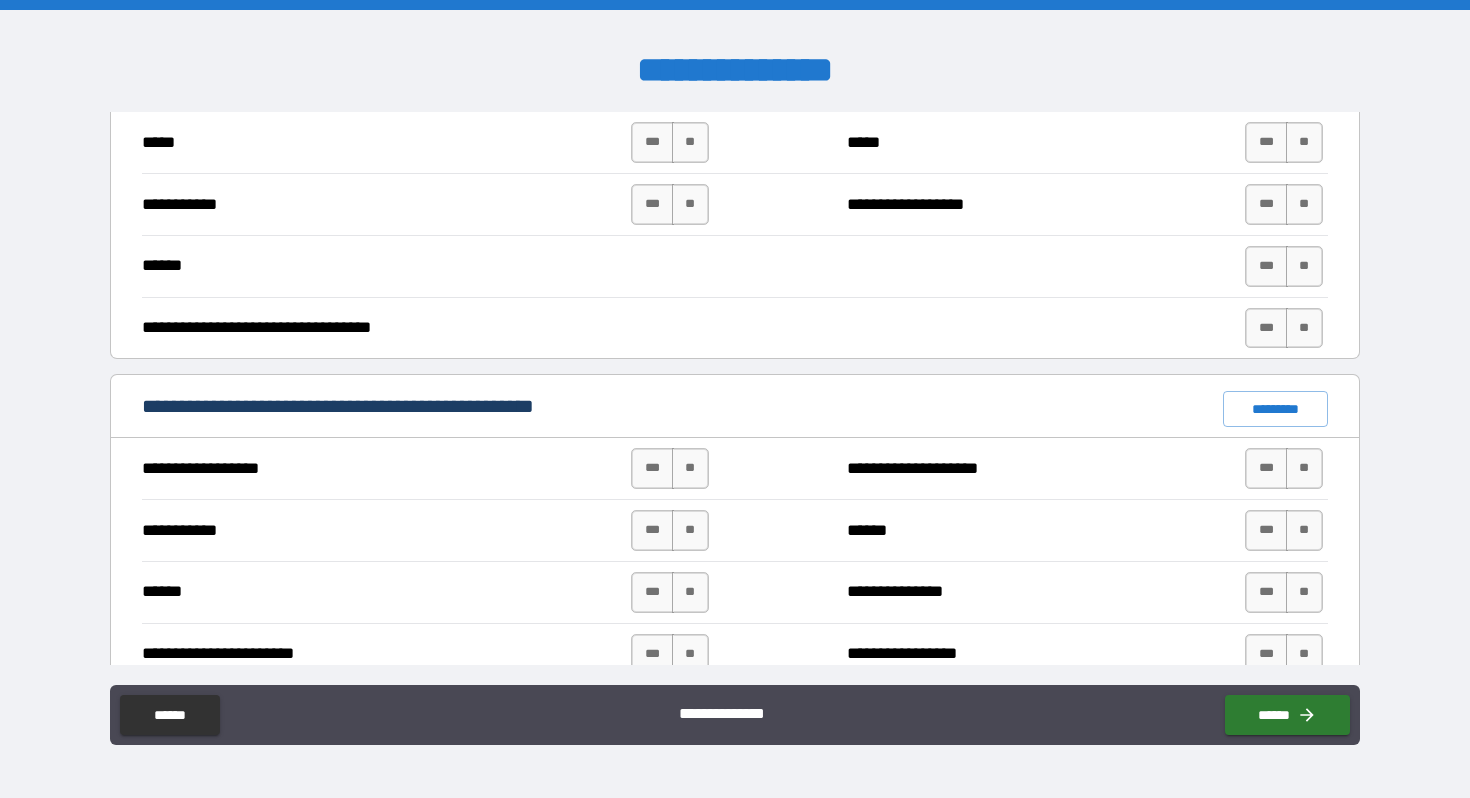 scroll, scrollTop: 1213, scrollLeft: 0, axis: vertical 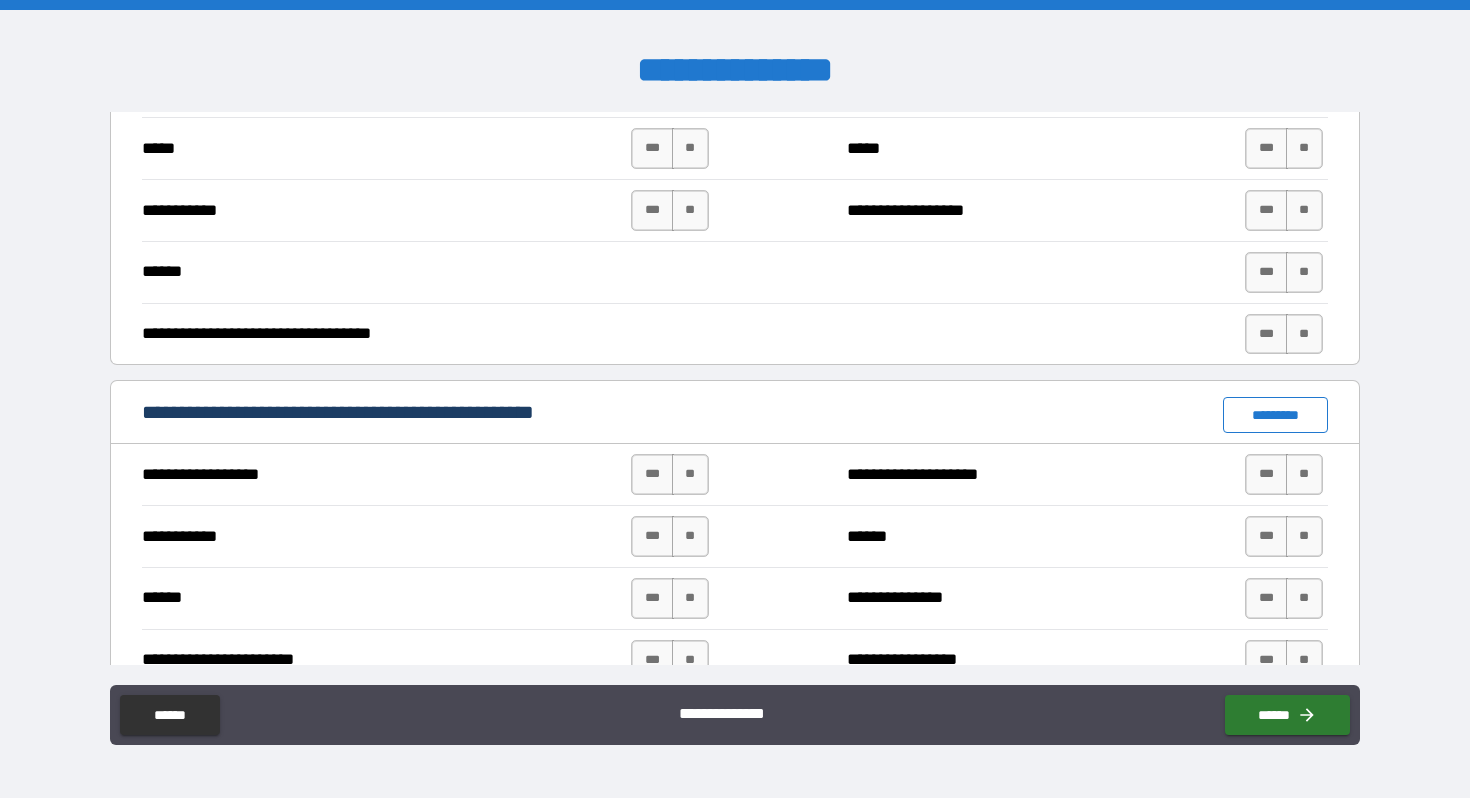 click on "*********" at bounding box center [1275, 415] 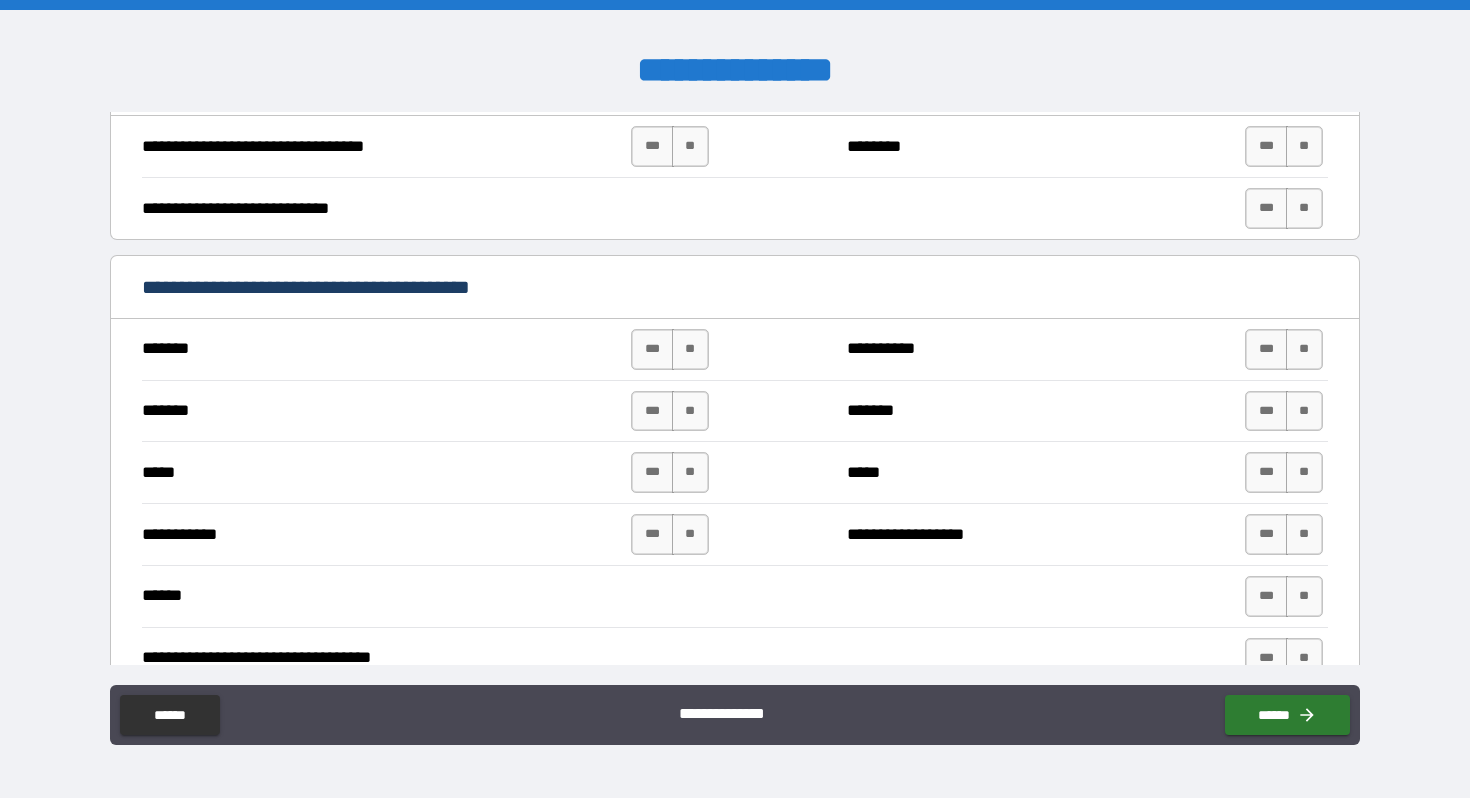 scroll, scrollTop: 907, scrollLeft: 0, axis: vertical 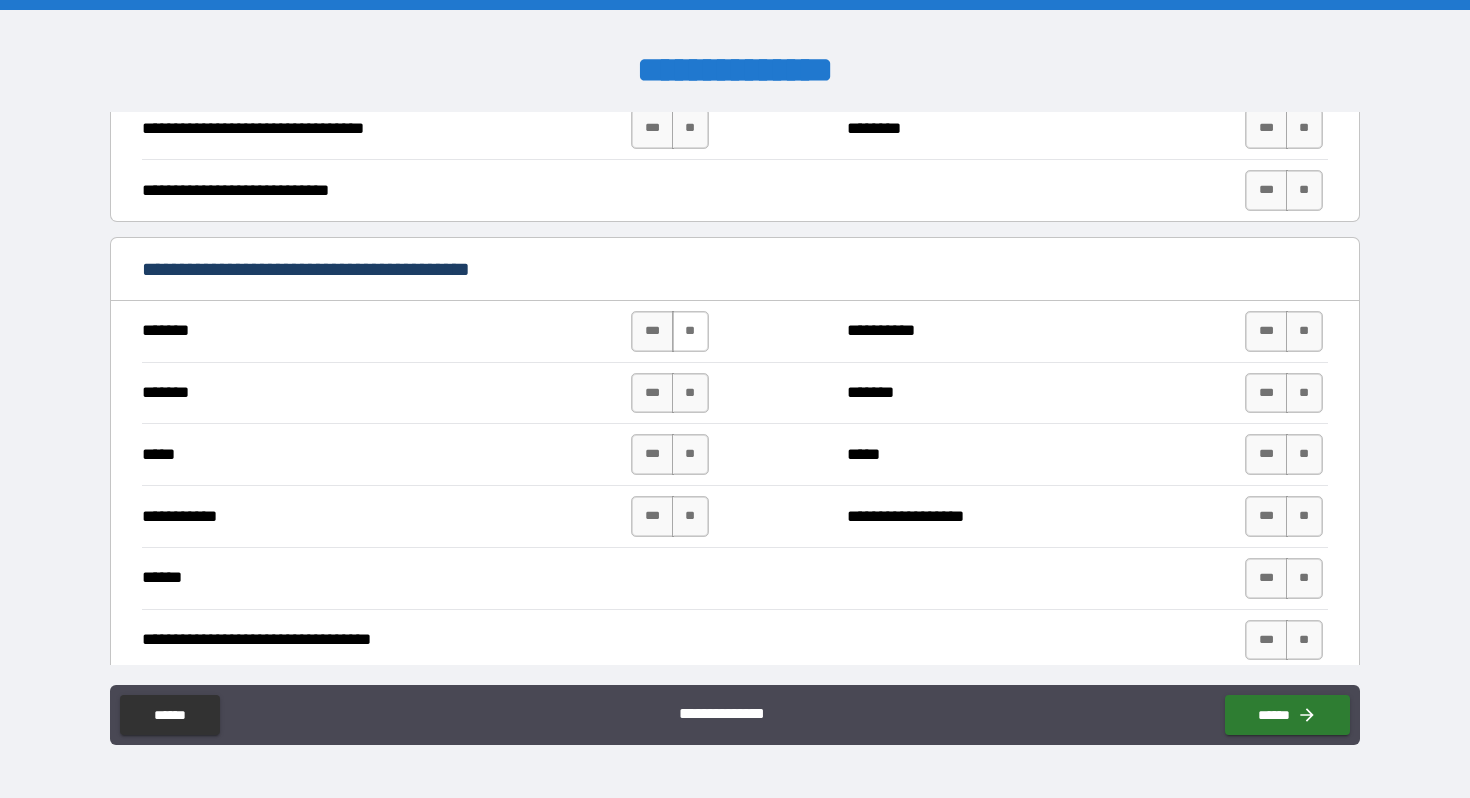 click on "**" at bounding box center (690, 331) 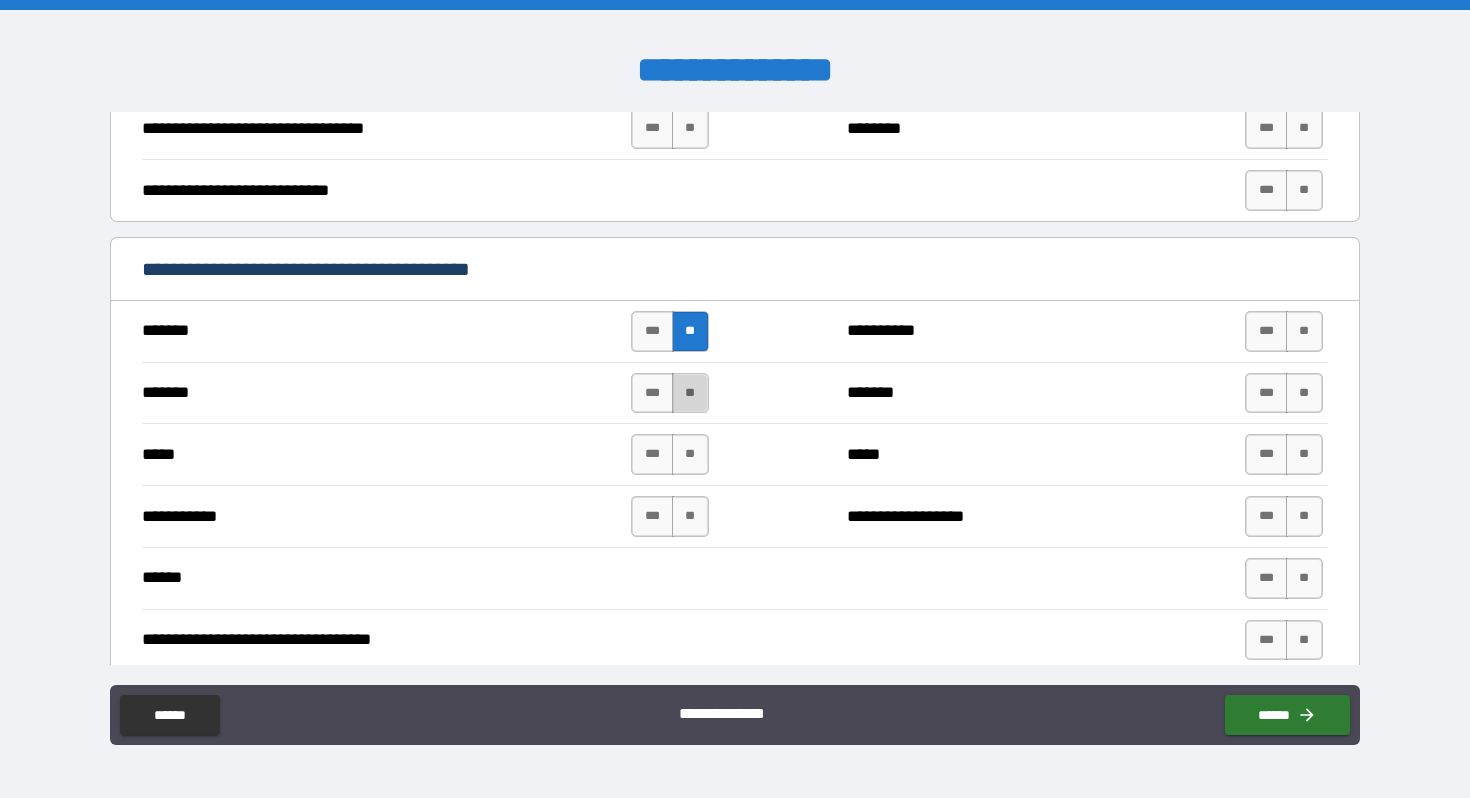 click on "**" at bounding box center [690, 393] 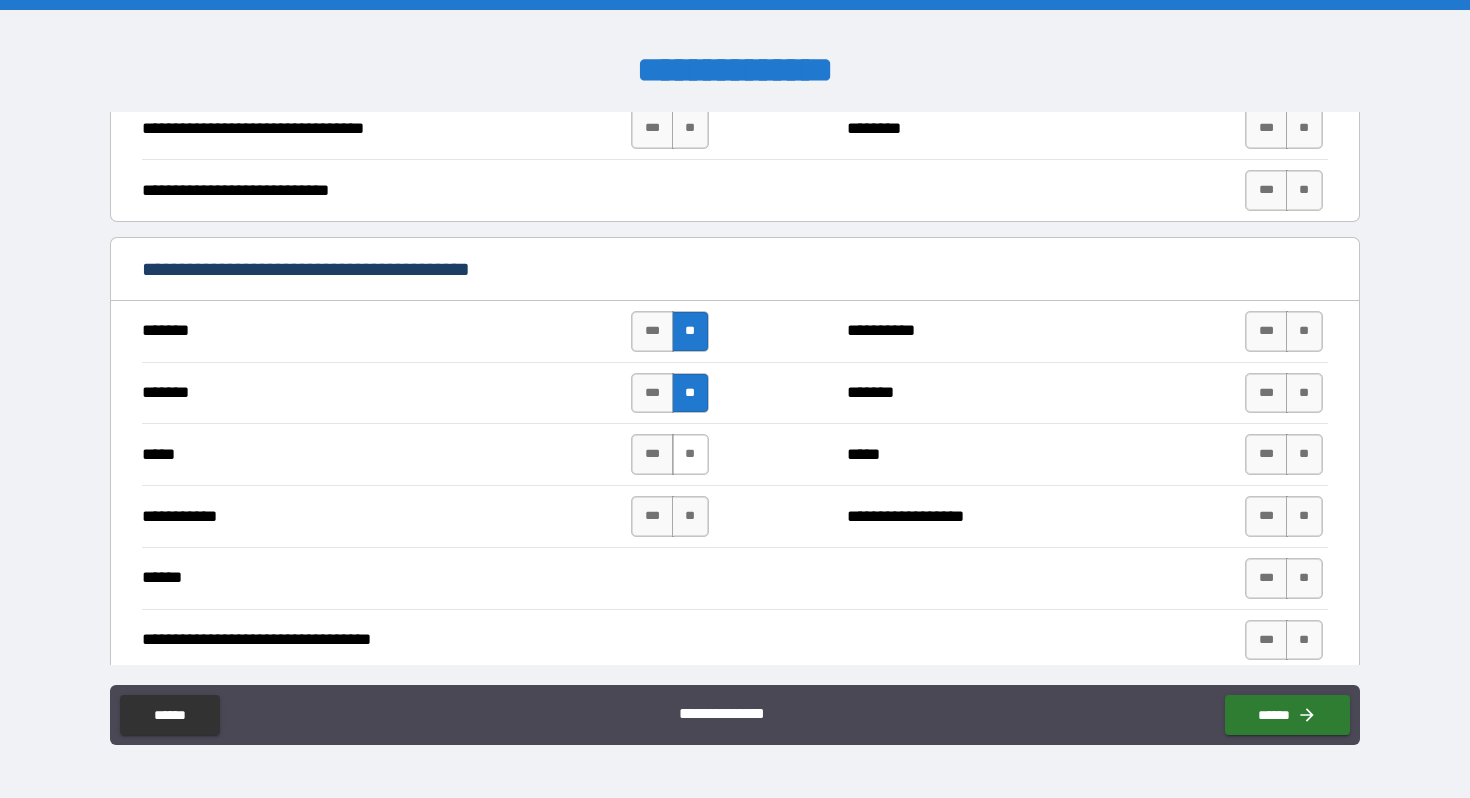 click on "**" at bounding box center [690, 454] 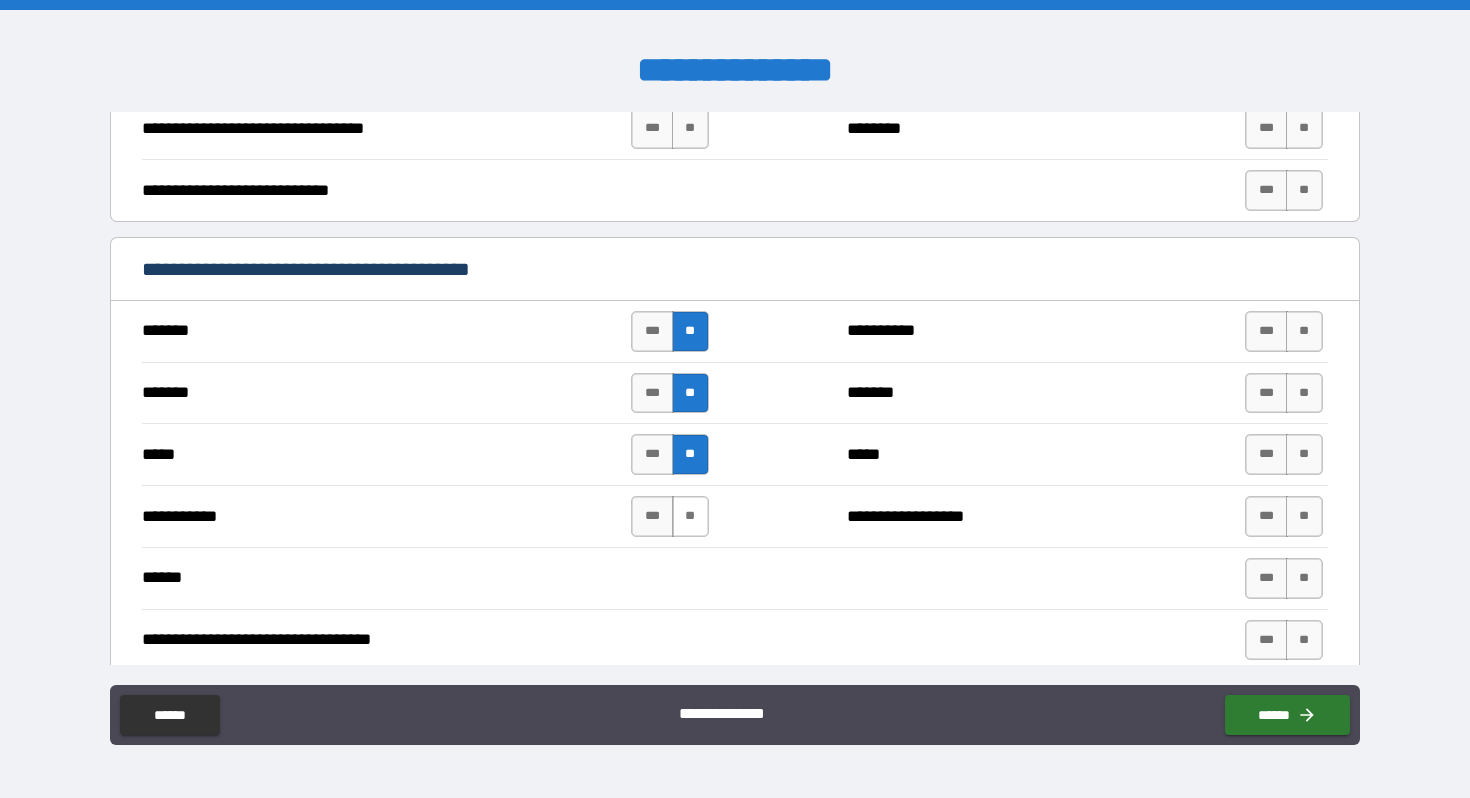 click on "**" at bounding box center (690, 516) 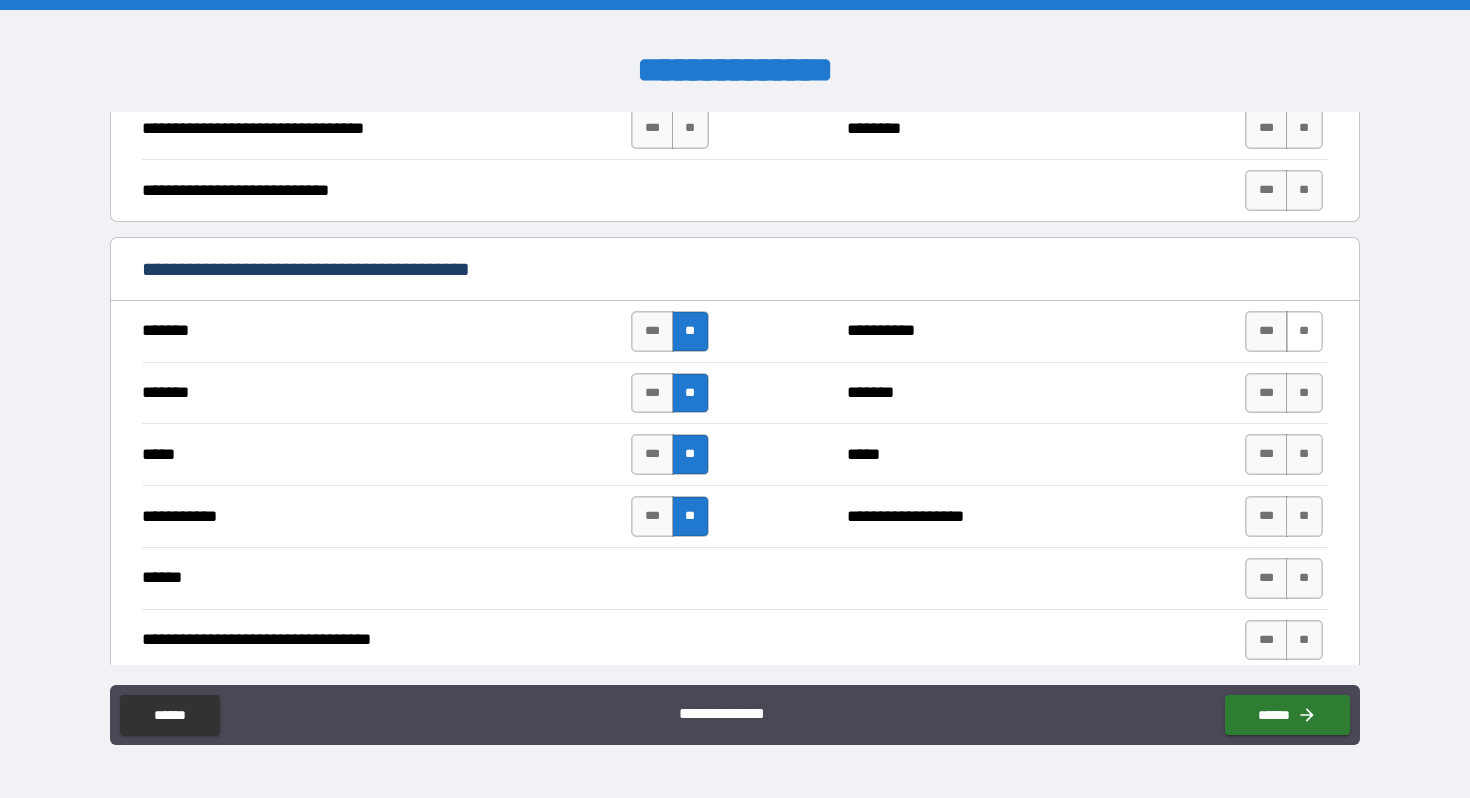 click on "**" at bounding box center [1304, 331] 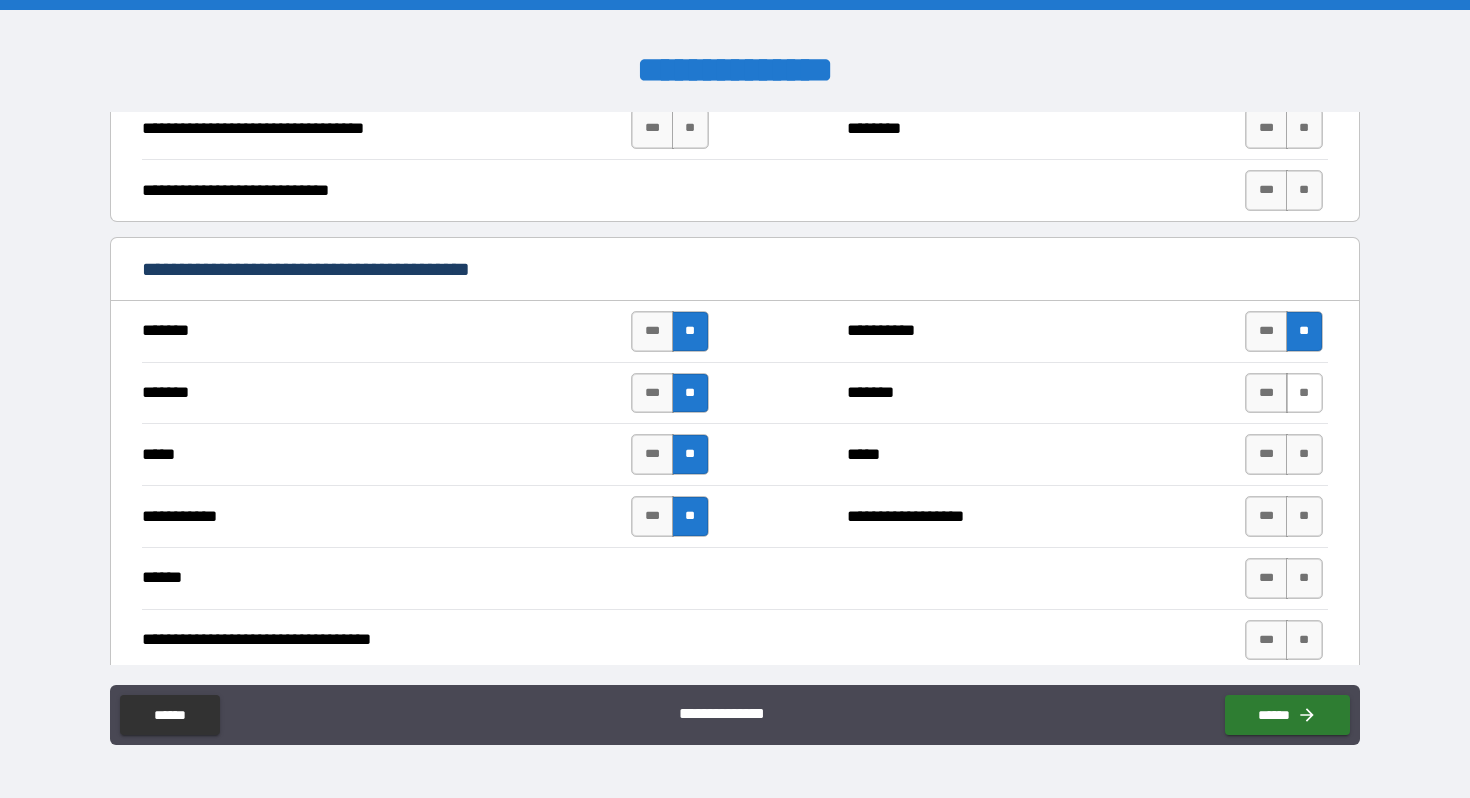 click on "**" at bounding box center (1304, 393) 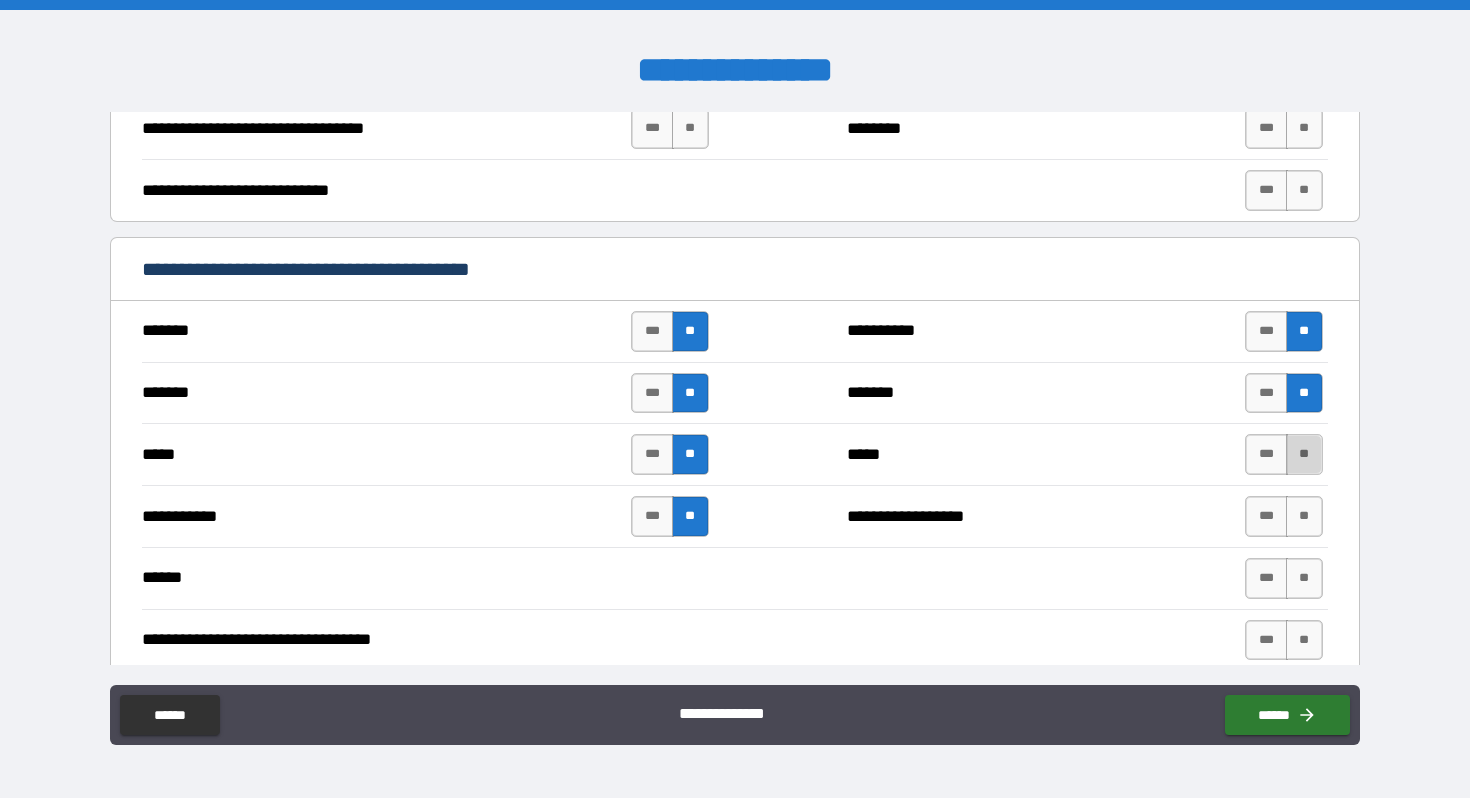click on "**" at bounding box center [1304, 454] 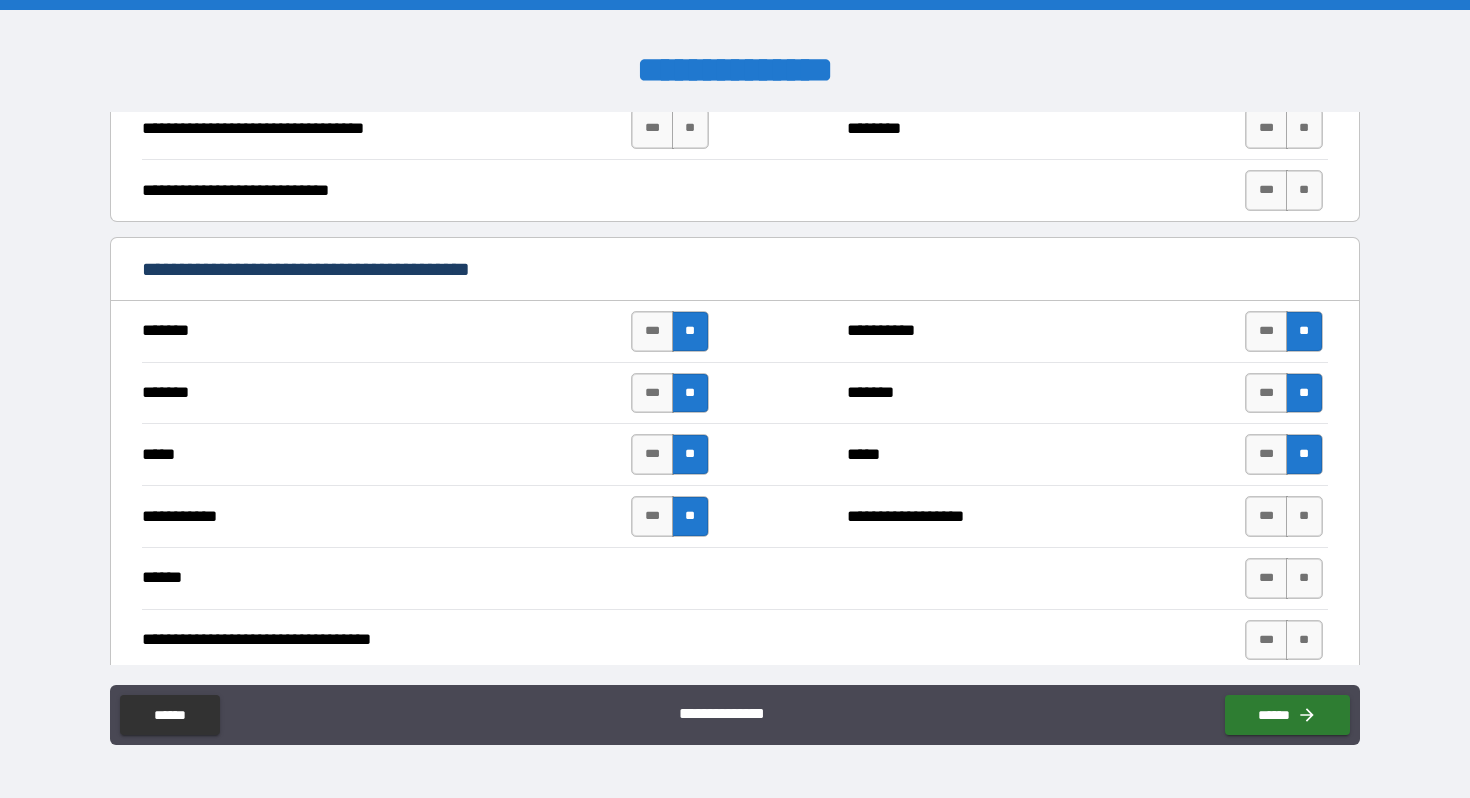 scroll, scrollTop: 957, scrollLeft: 0, axis: vertical 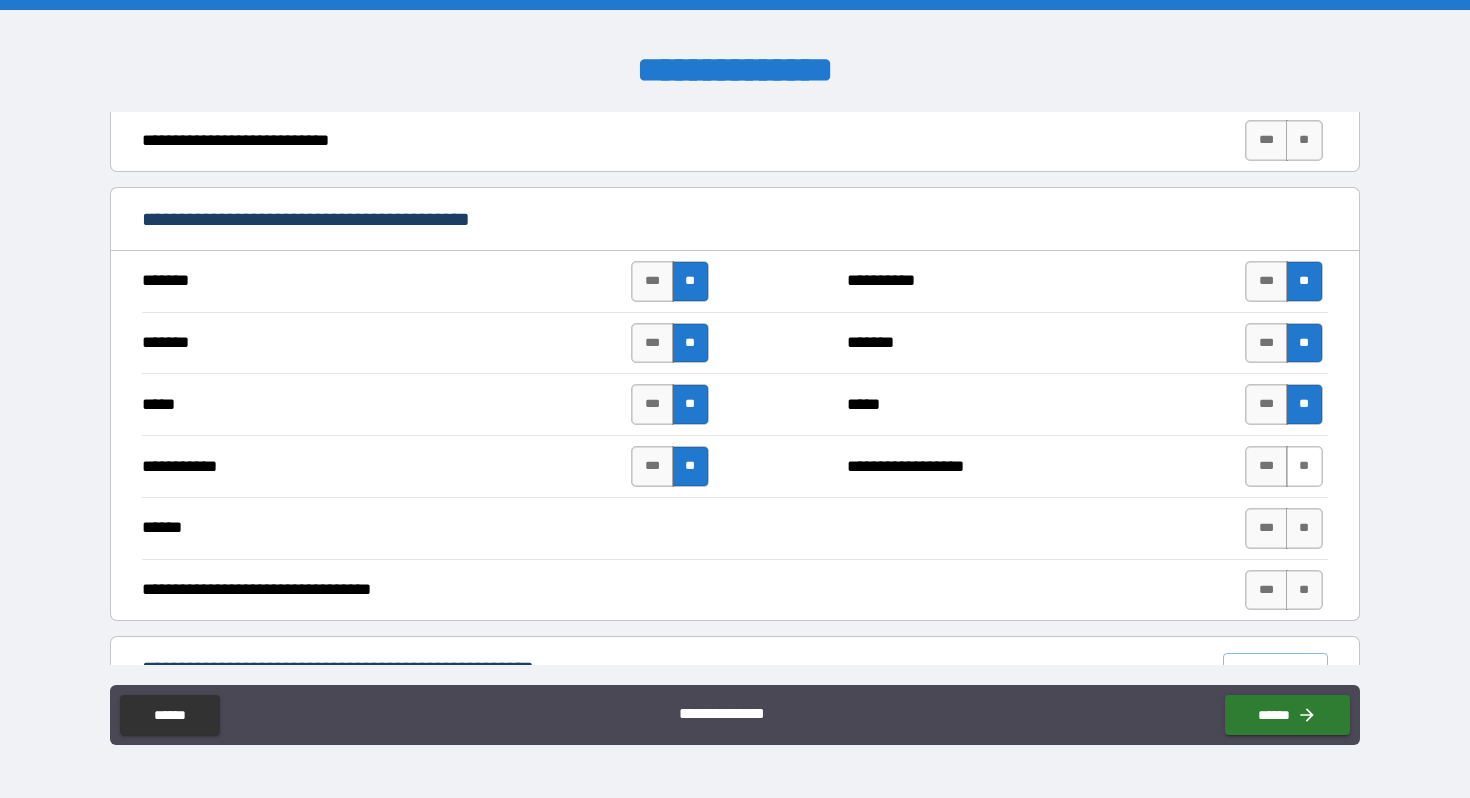 click on "**" at bounding box center (1304, 466) 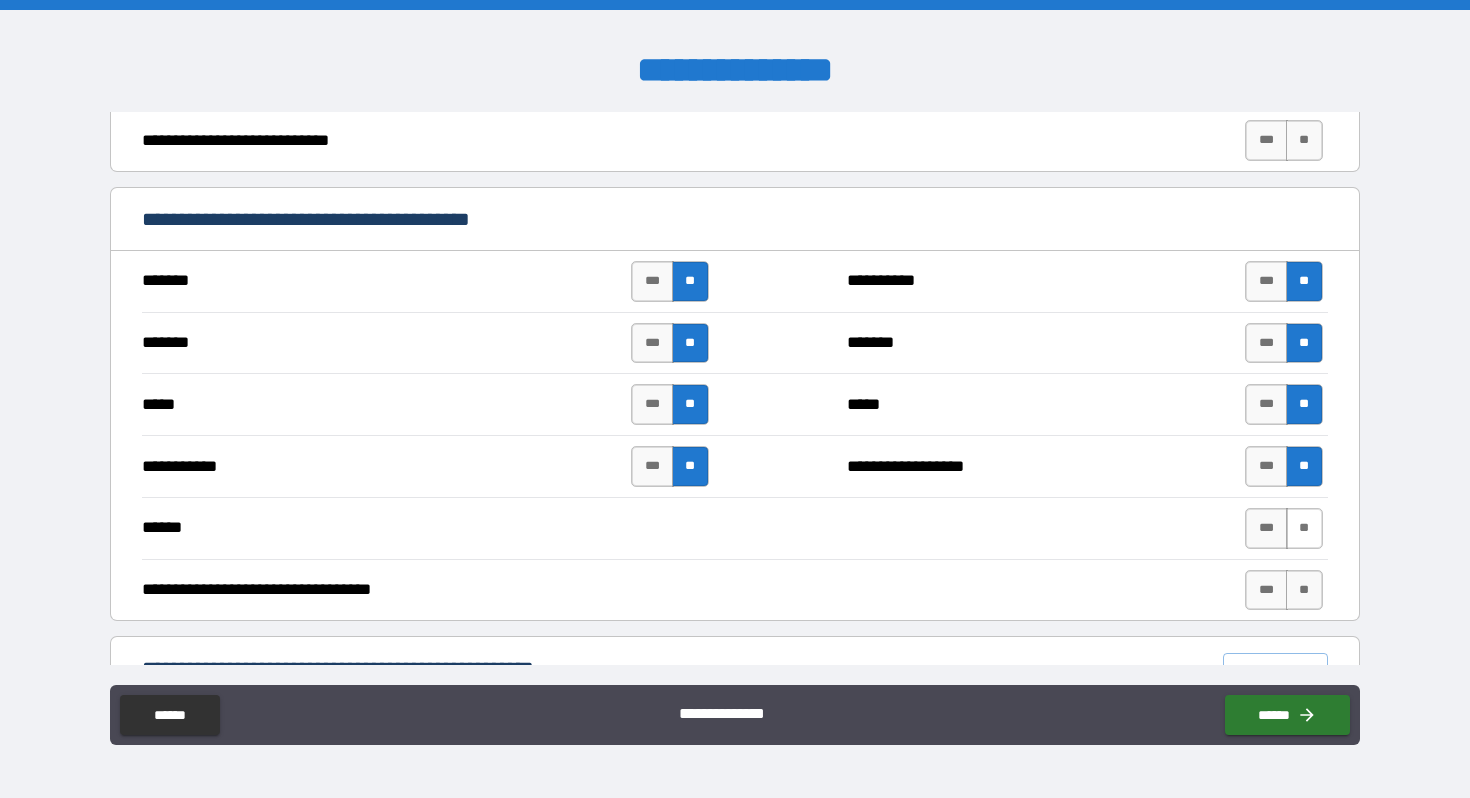 click on "**" at bounding box center [1304, 528] 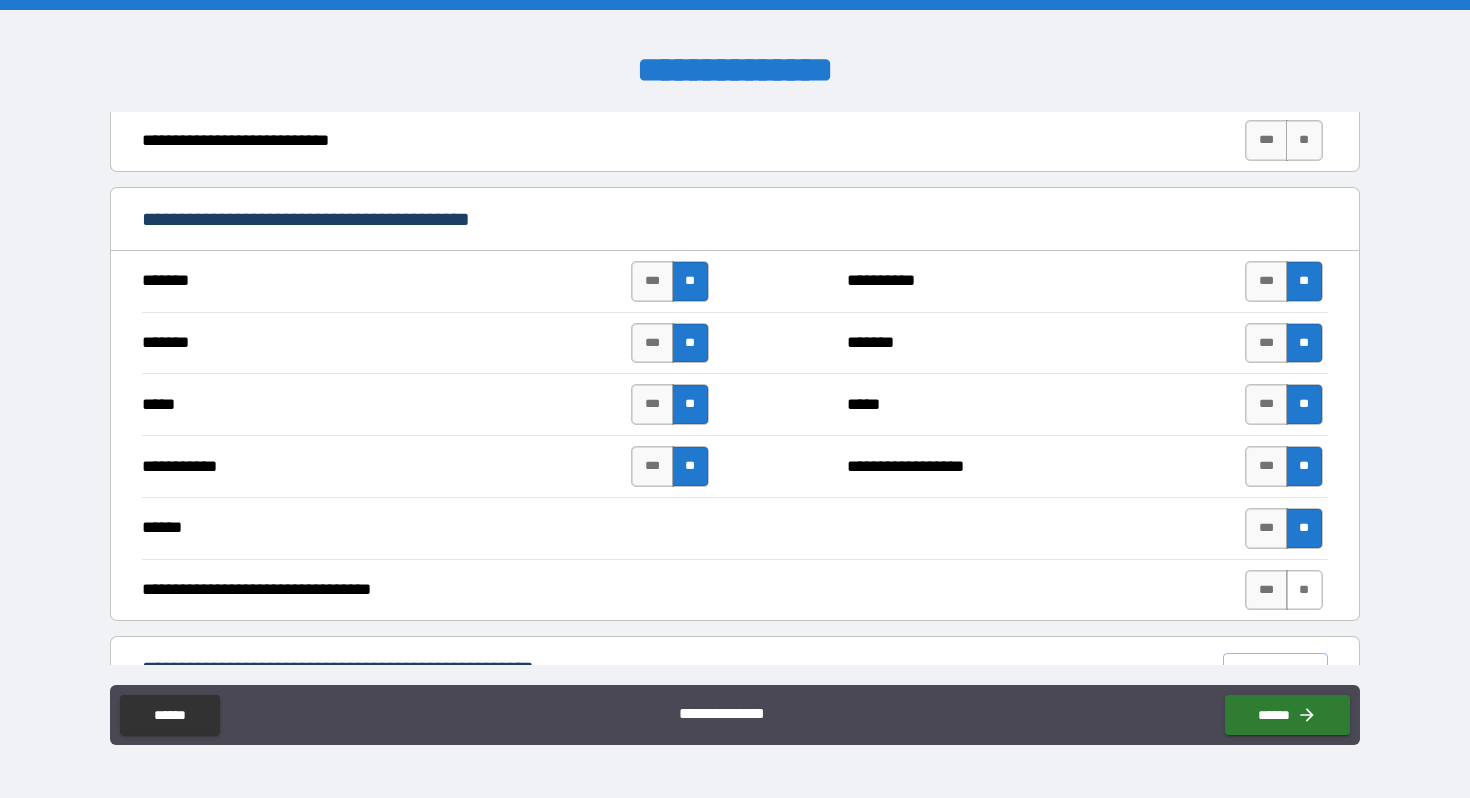 click on "**" at bounding box center (1304, 590) 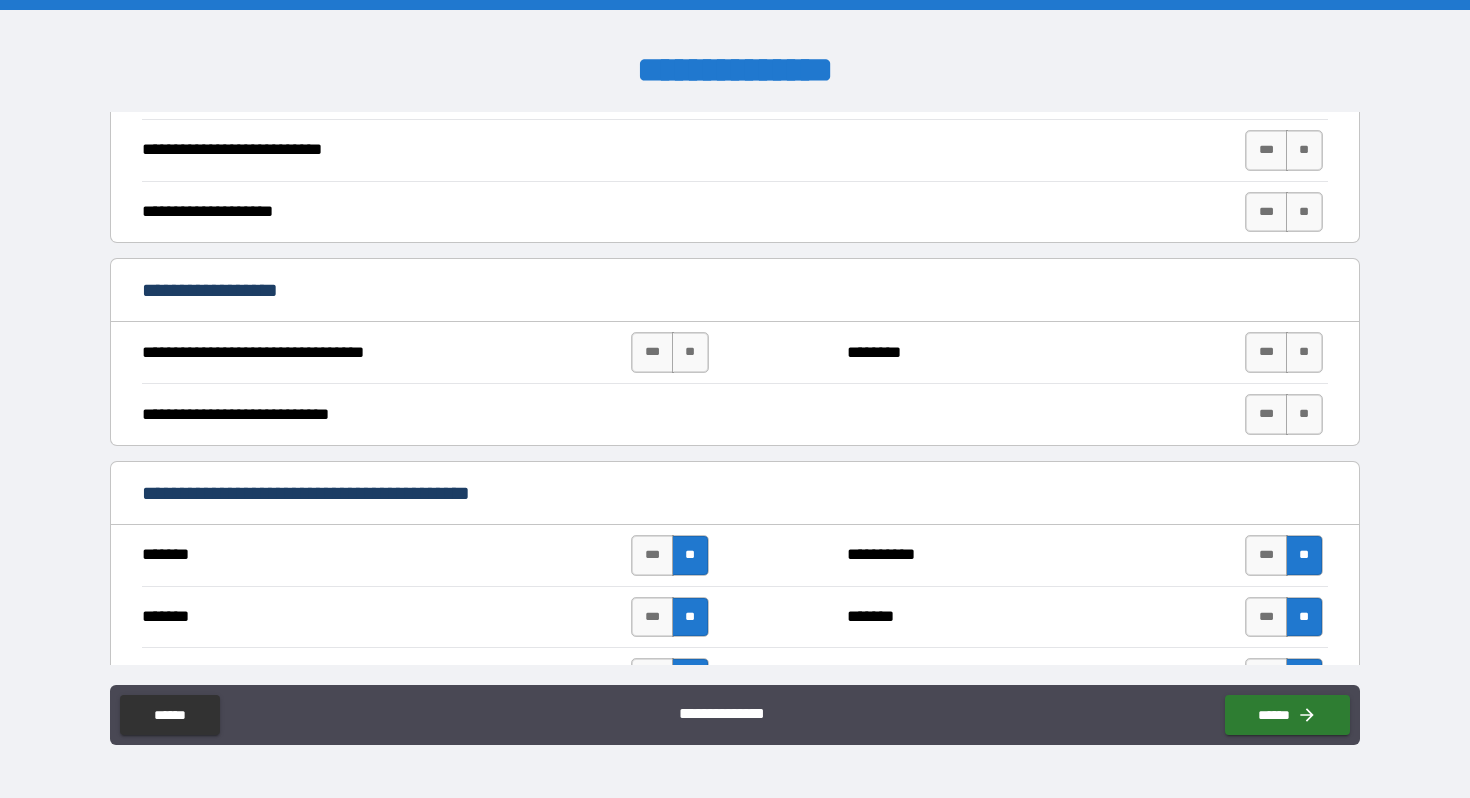 scroll, scrollTop: 678, scrollLeft: 0, axis: vertical 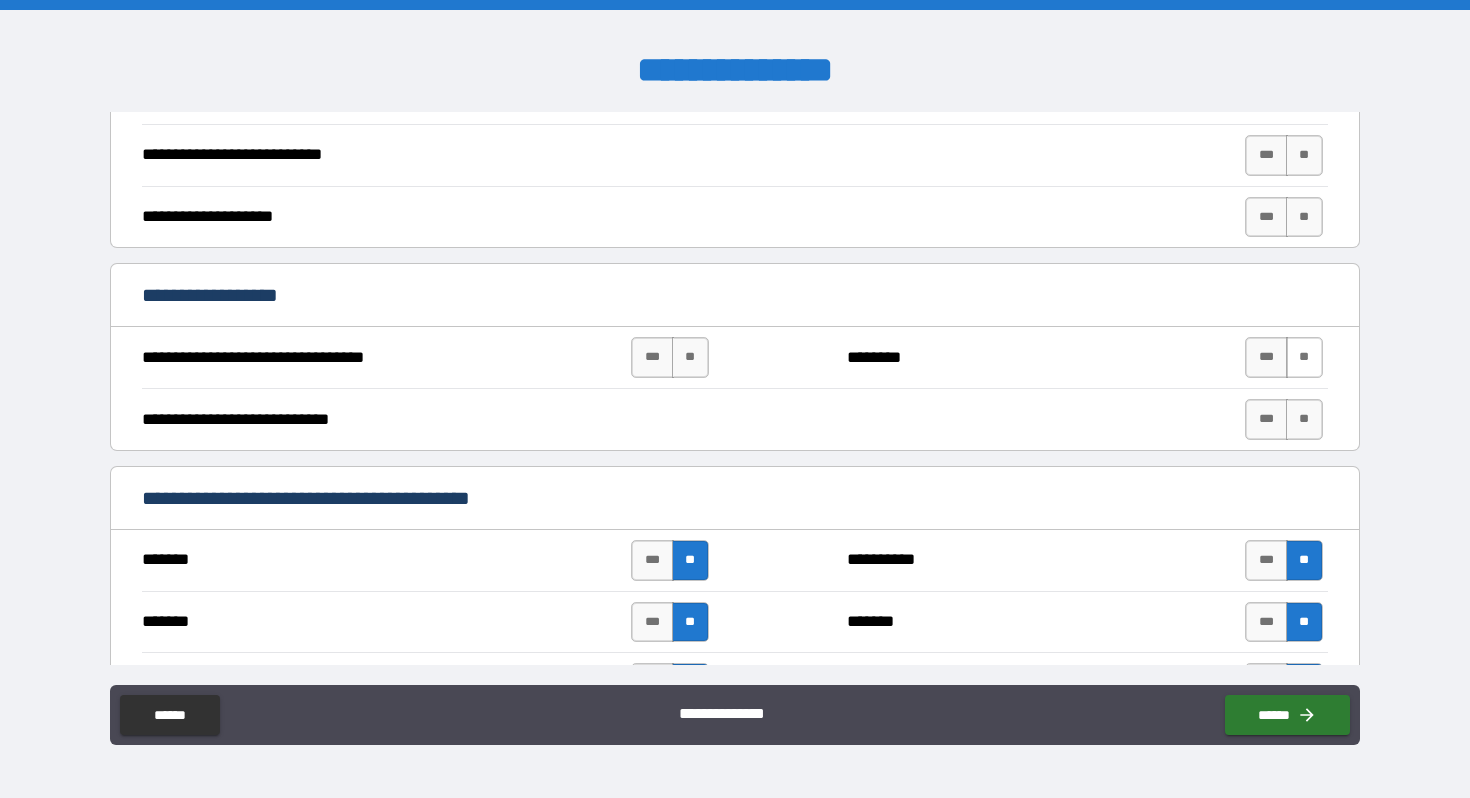 click on "*** **" at bounding box center [1283, 357] 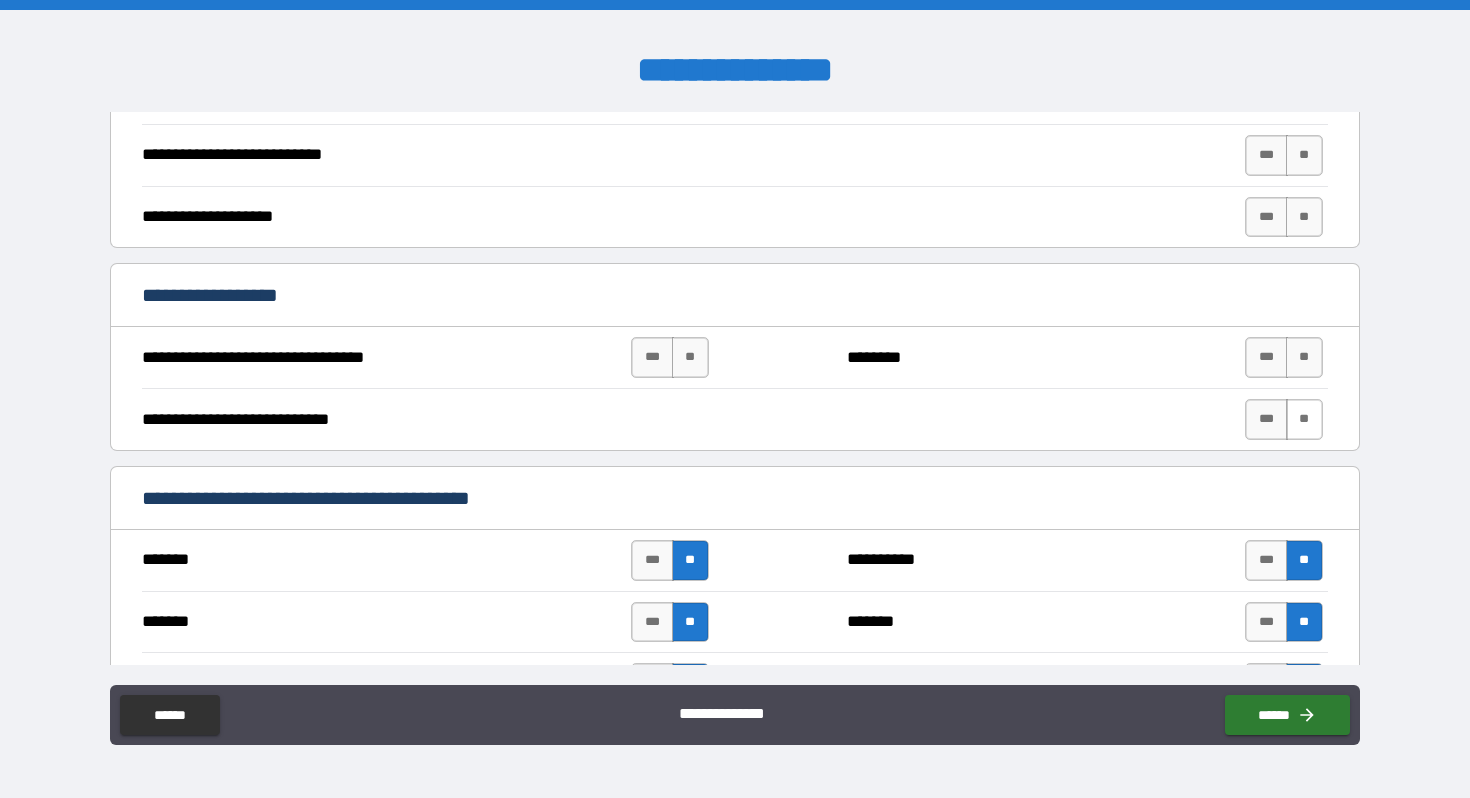 click on "**" at bounding box center [1304, 419] 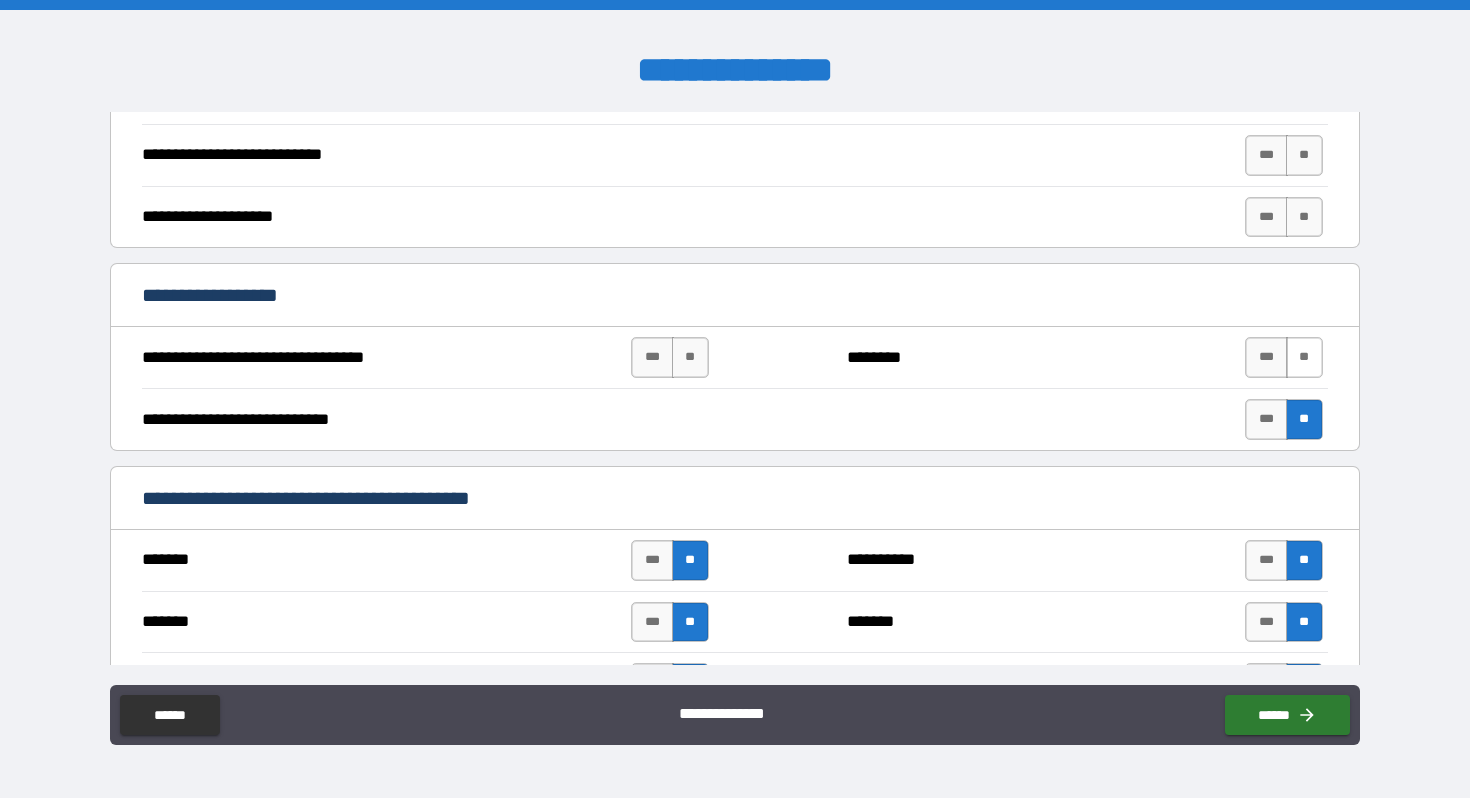 click on "**" at bounding box center (1304, 357) 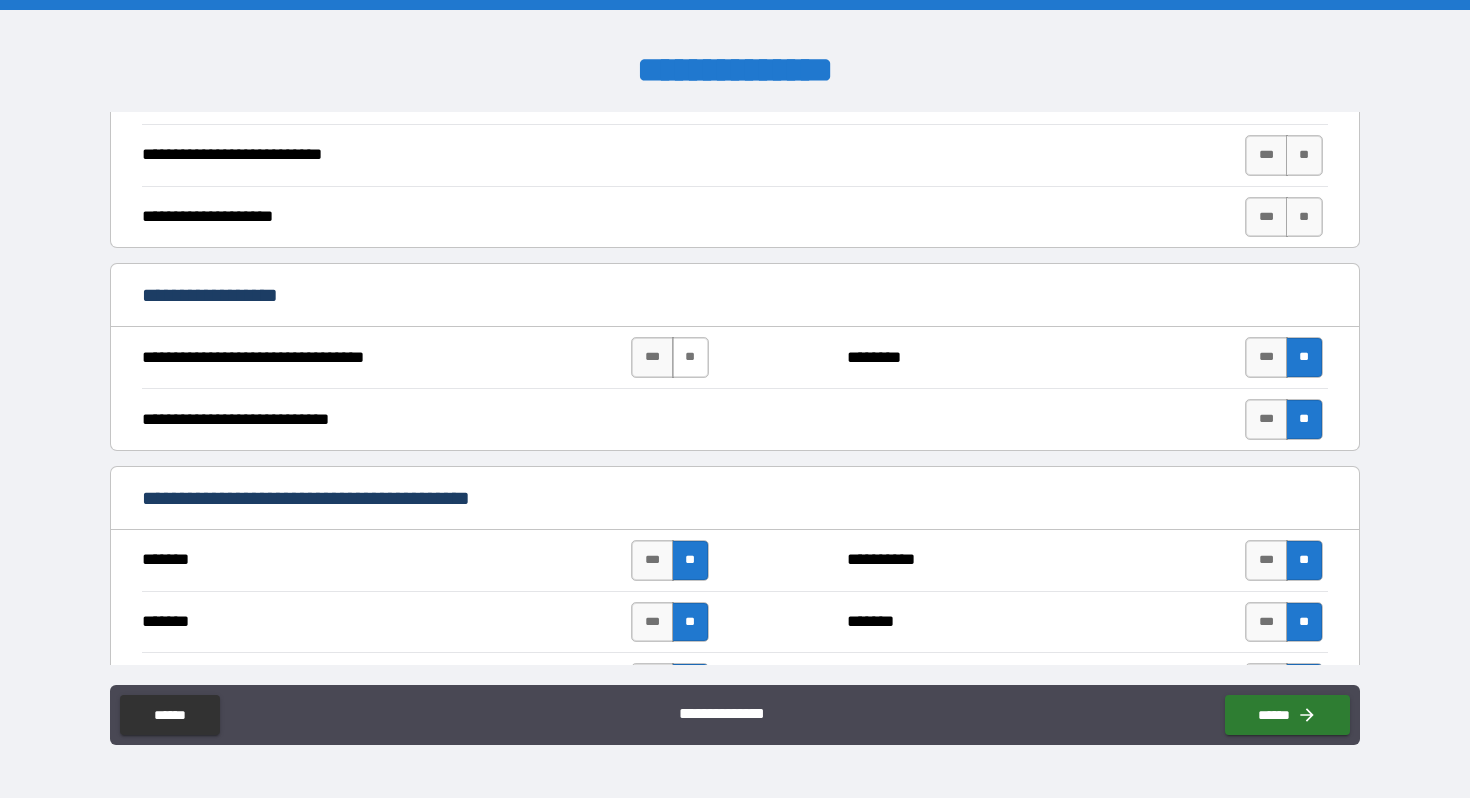 click on "**" at bounding box center (690, 357) 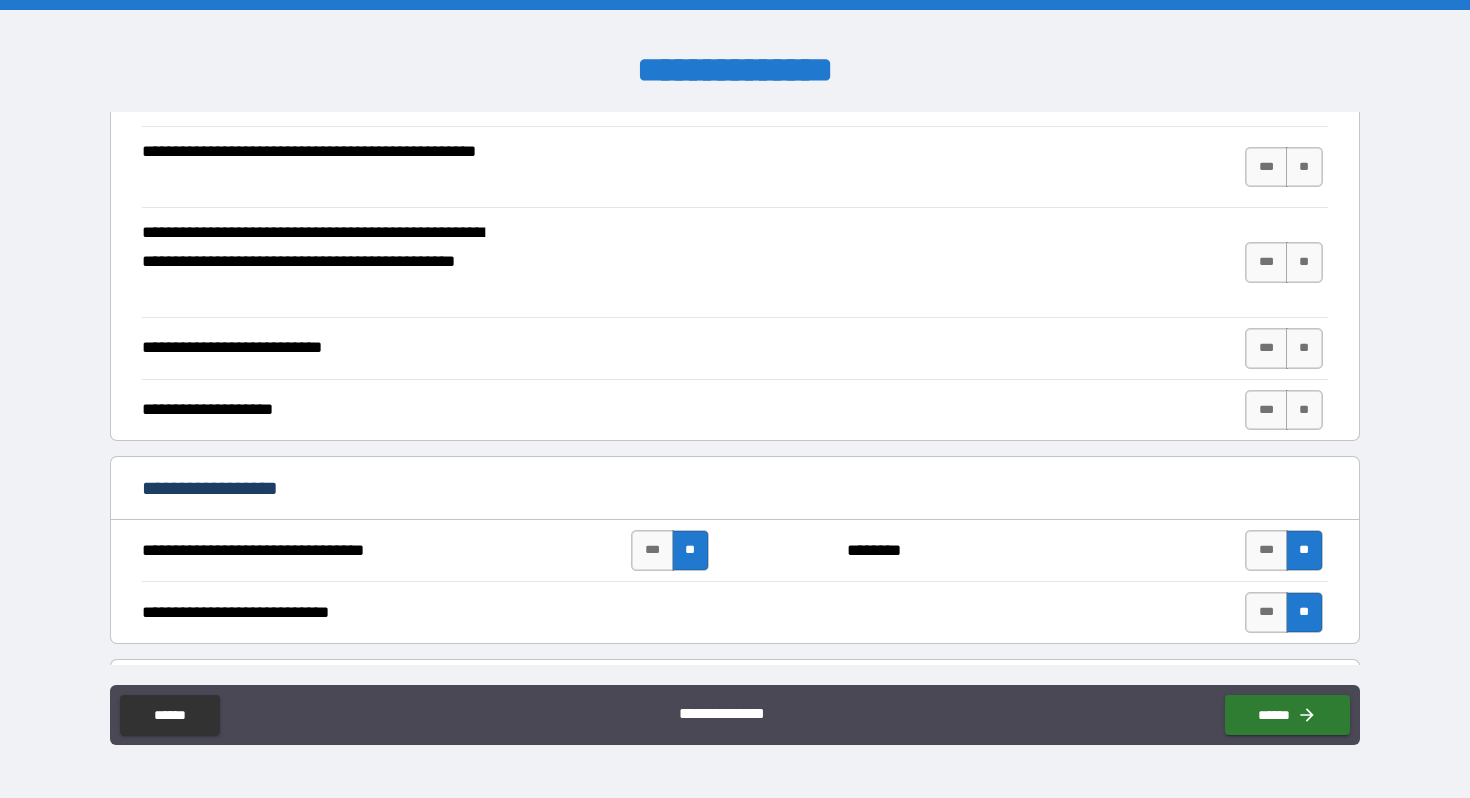 scroll, scrollTop: 424, scrollLeft: 0, axis: vertical 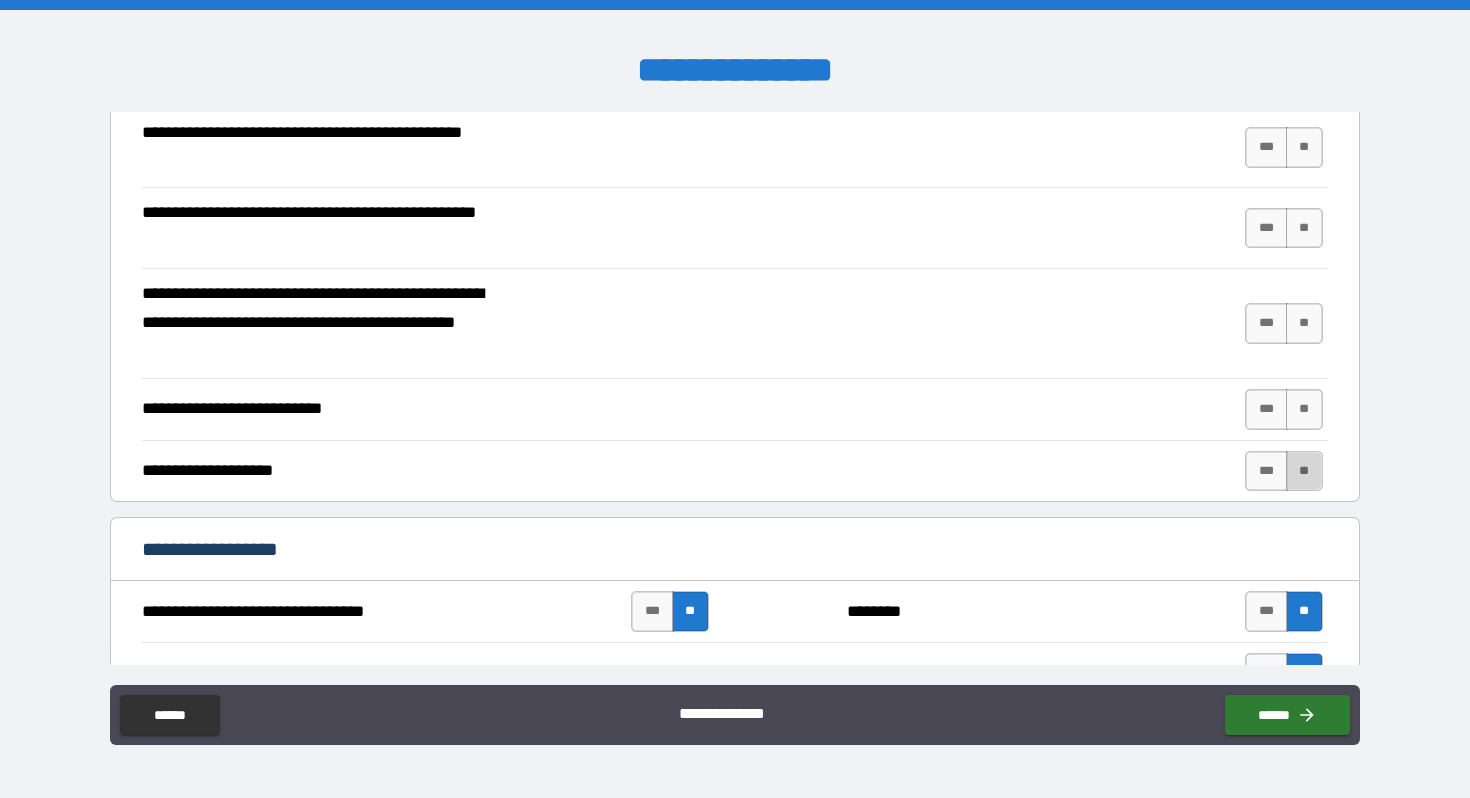 click on "**" at bounding box center (1304, 471) 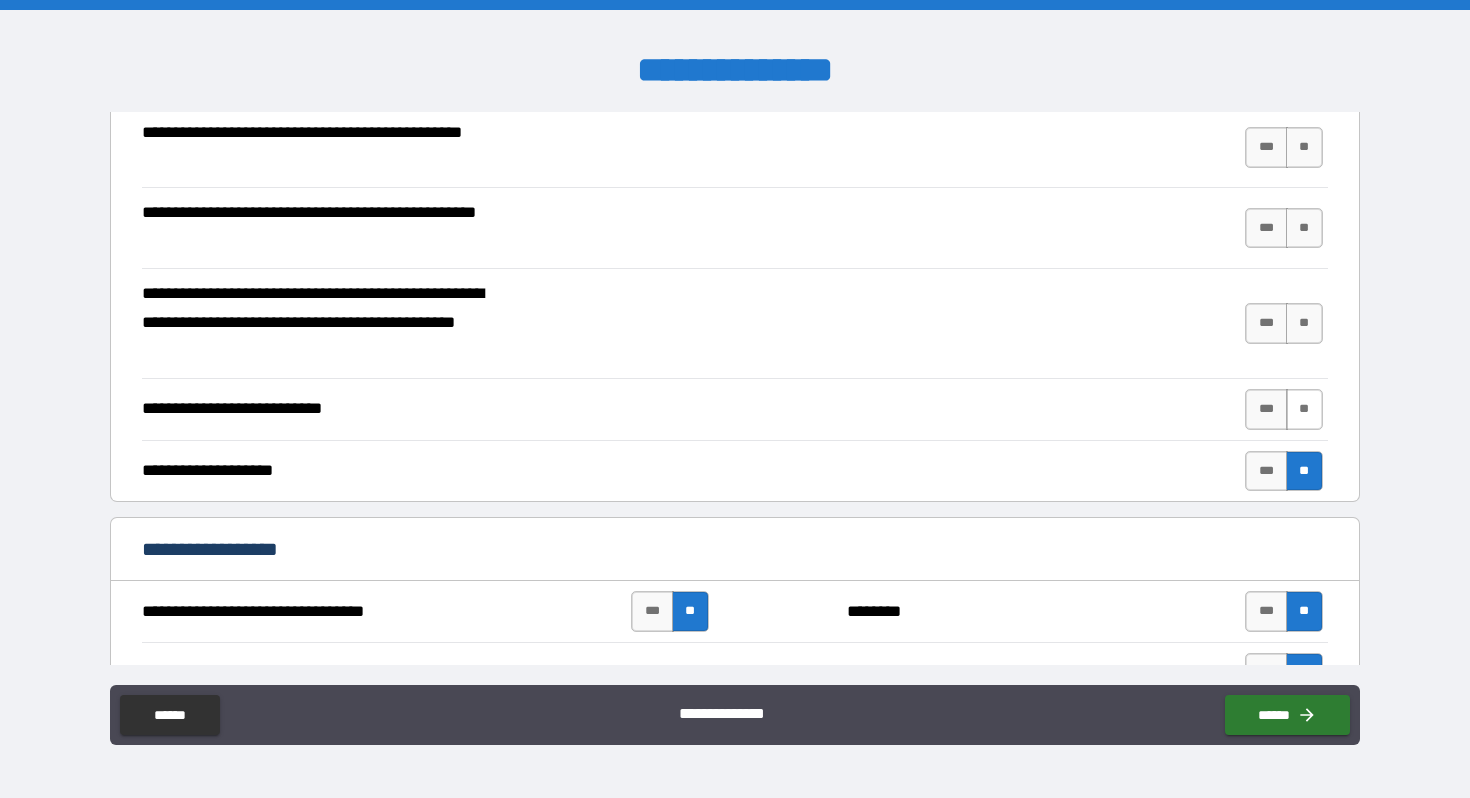 click on "**" at bounding box center (1304, 409) 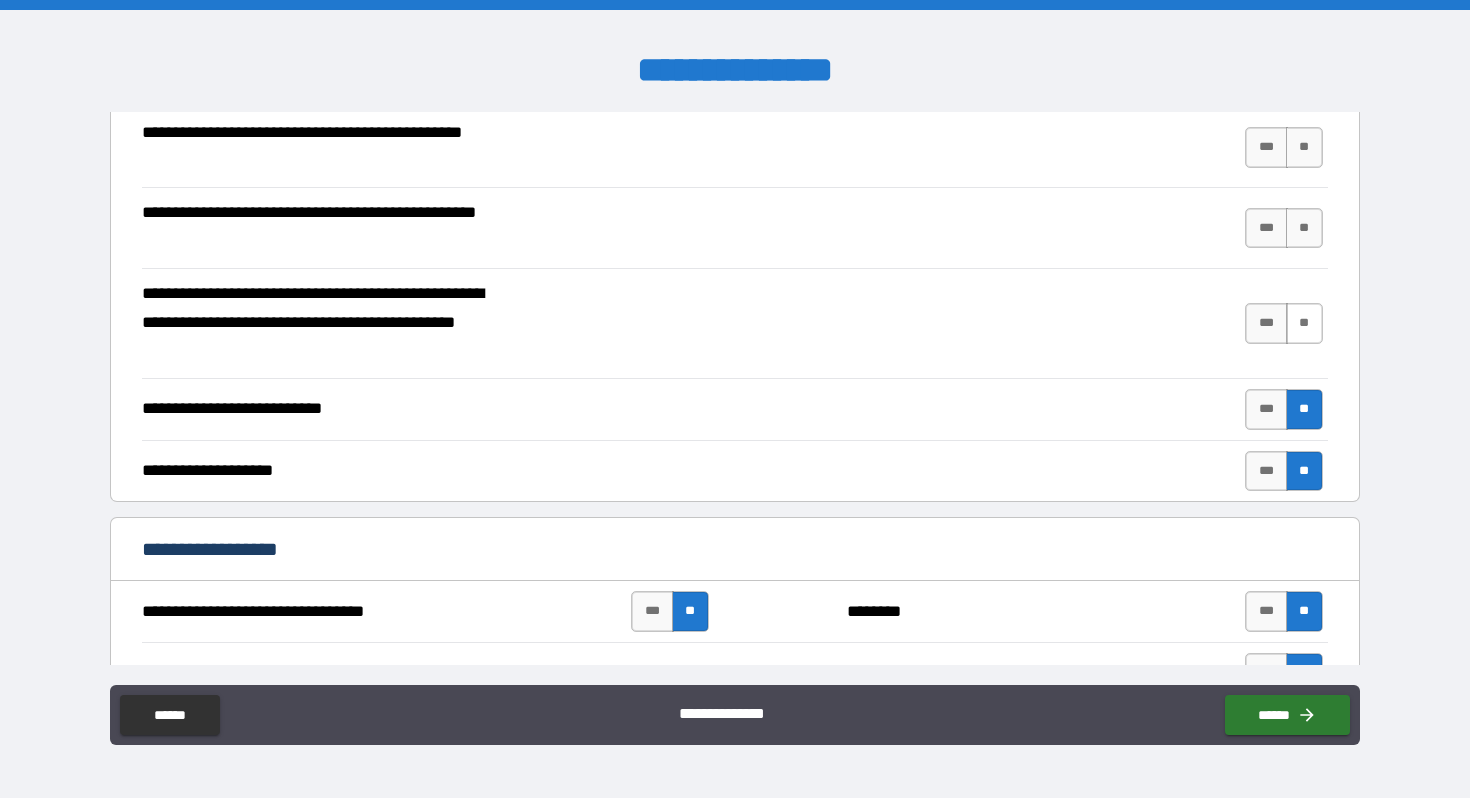 click on "**" at bounding box center [1304, 323] 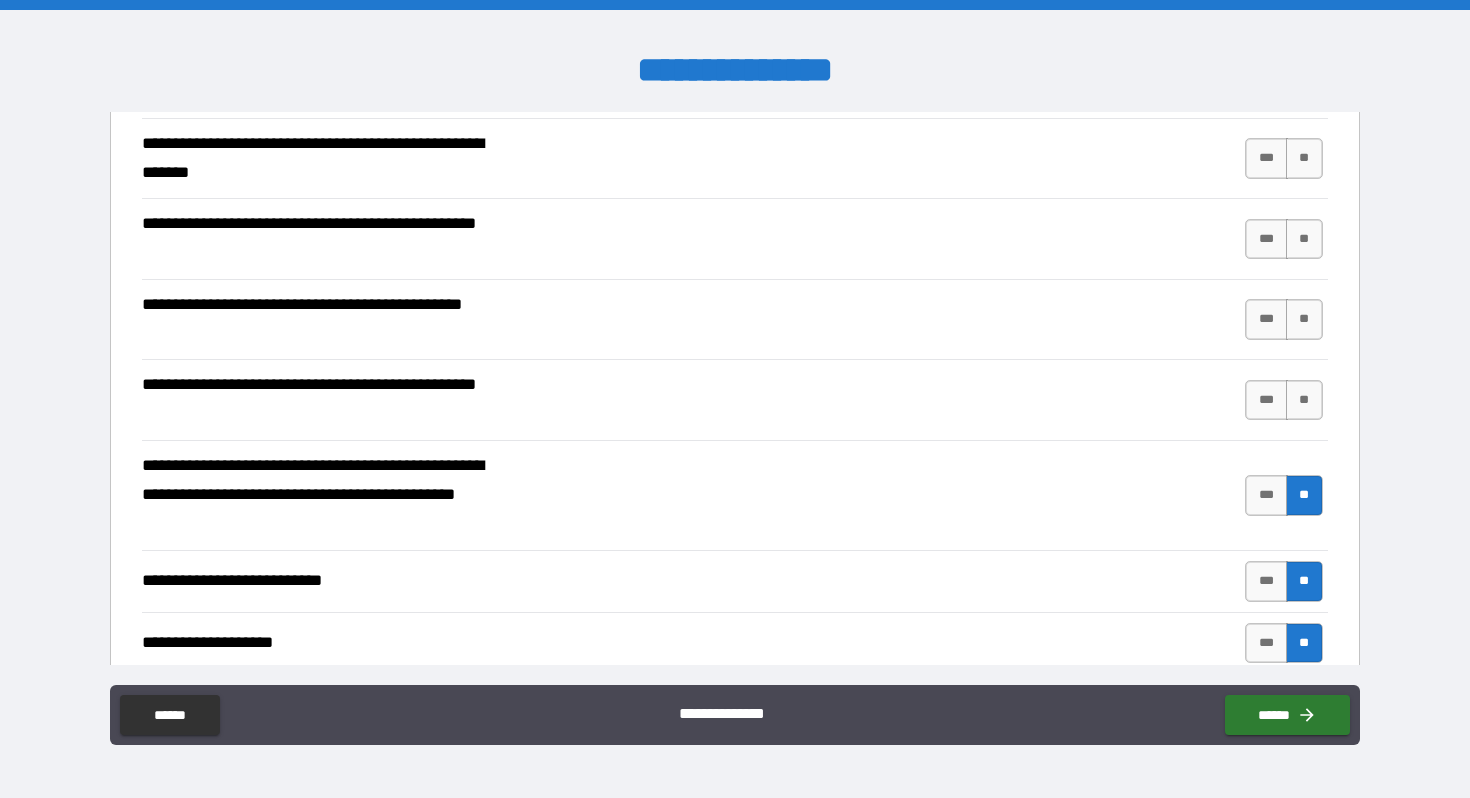 scroll, scrollTop: 246, scrollLeft: 0, axis: vertical 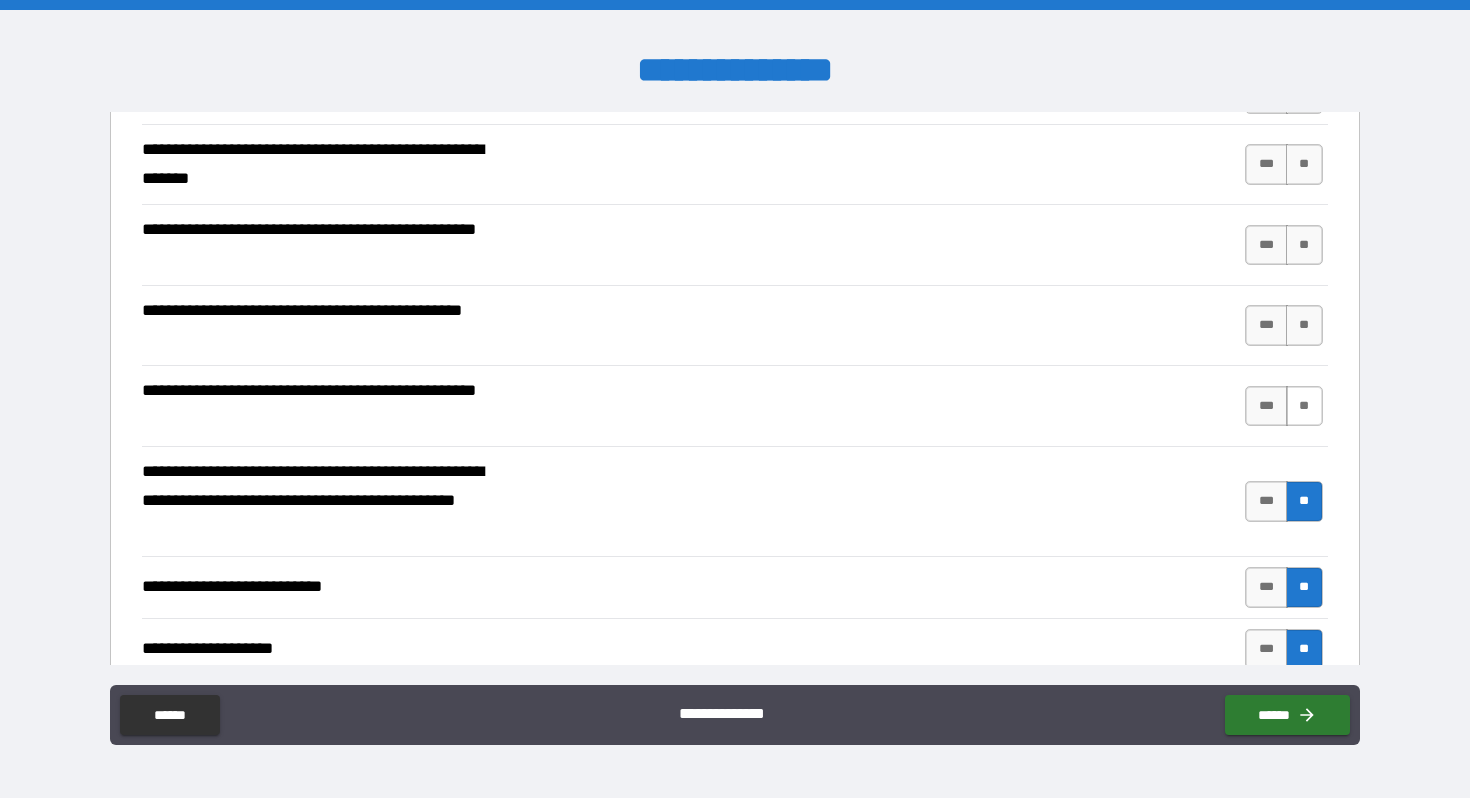 click on "**" at bounding box center [1304, 406] 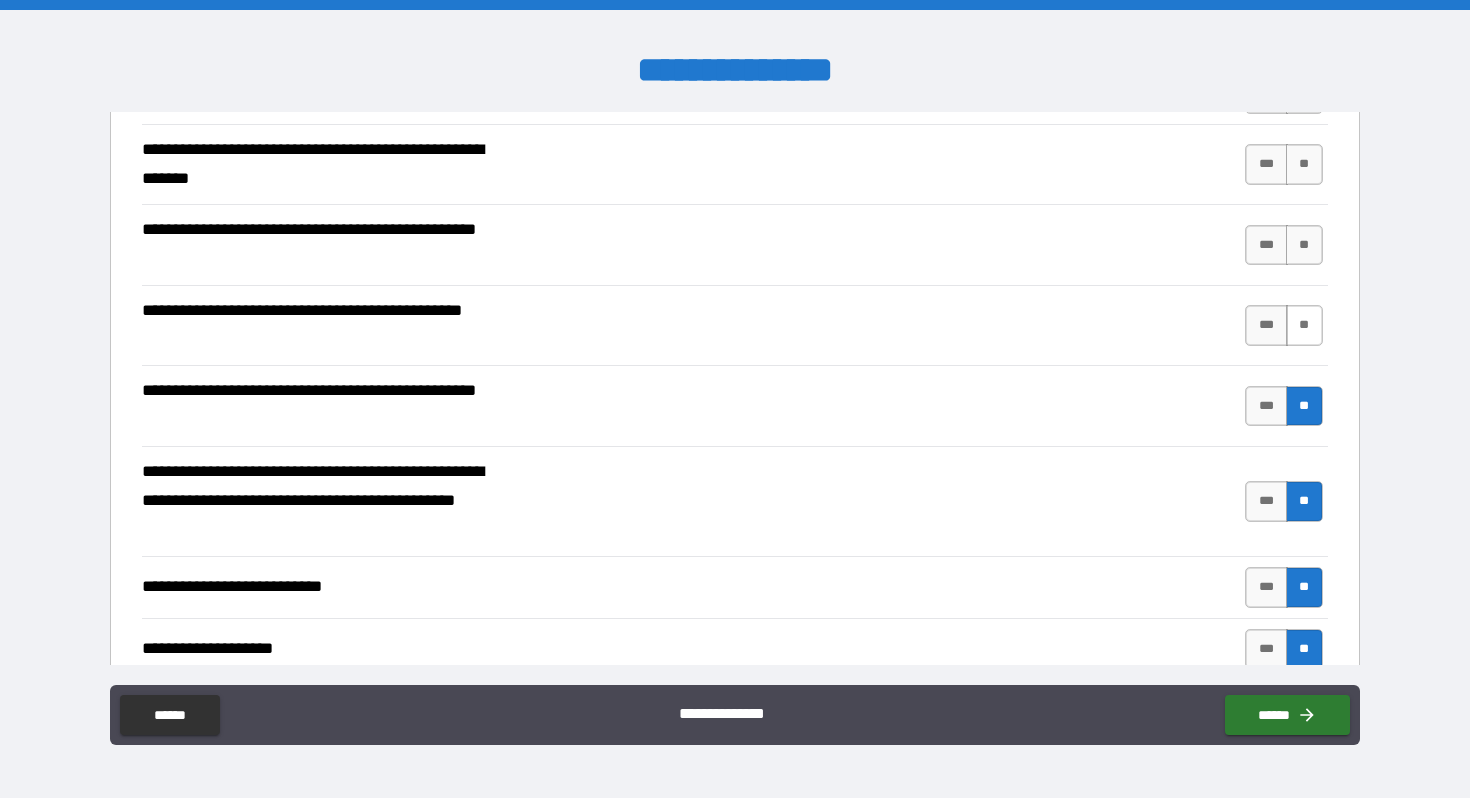 click on "**" at bounding box center (1304, 325) 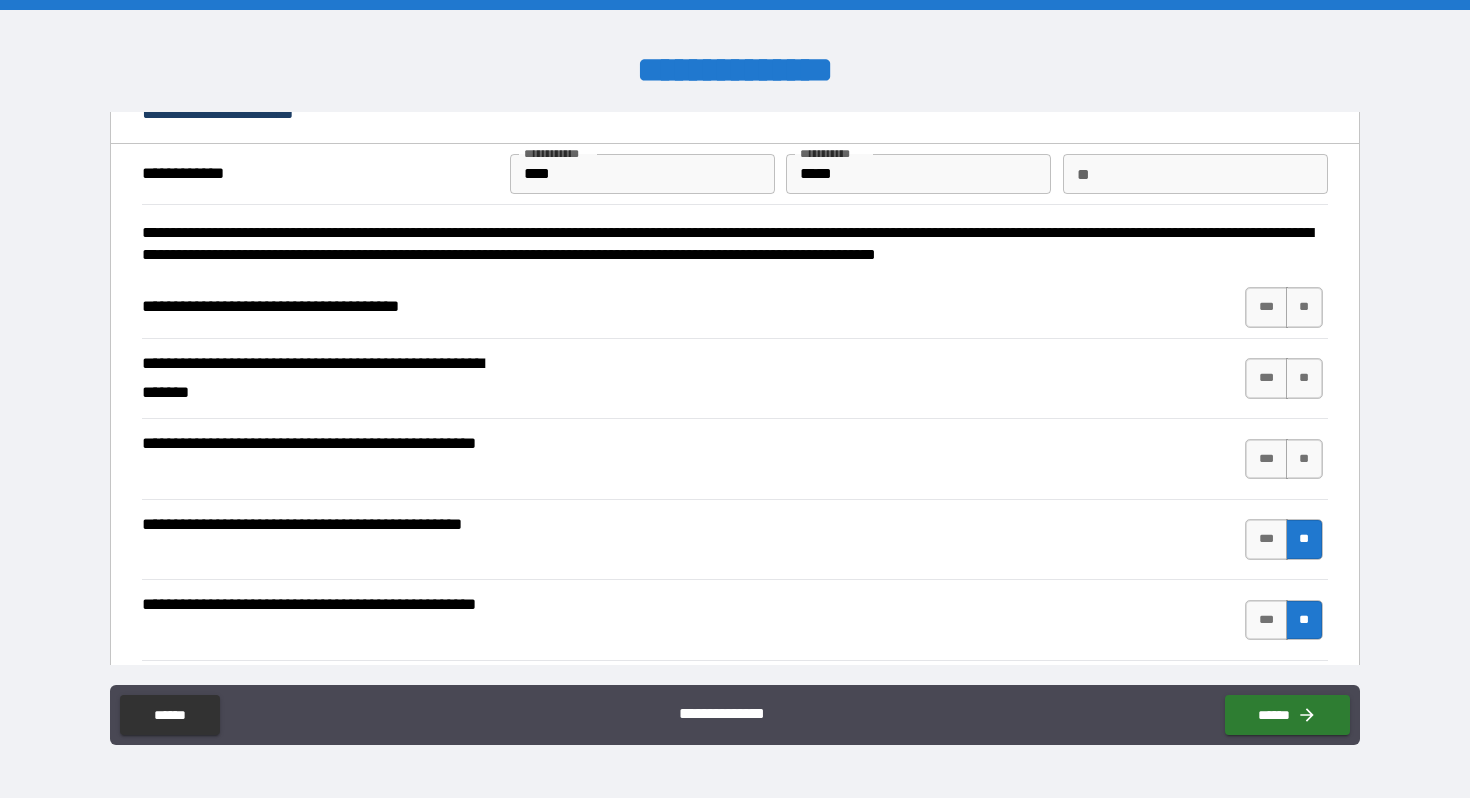 scroll, scrollTop: 33, scrollLeft: 0, axis: vertical 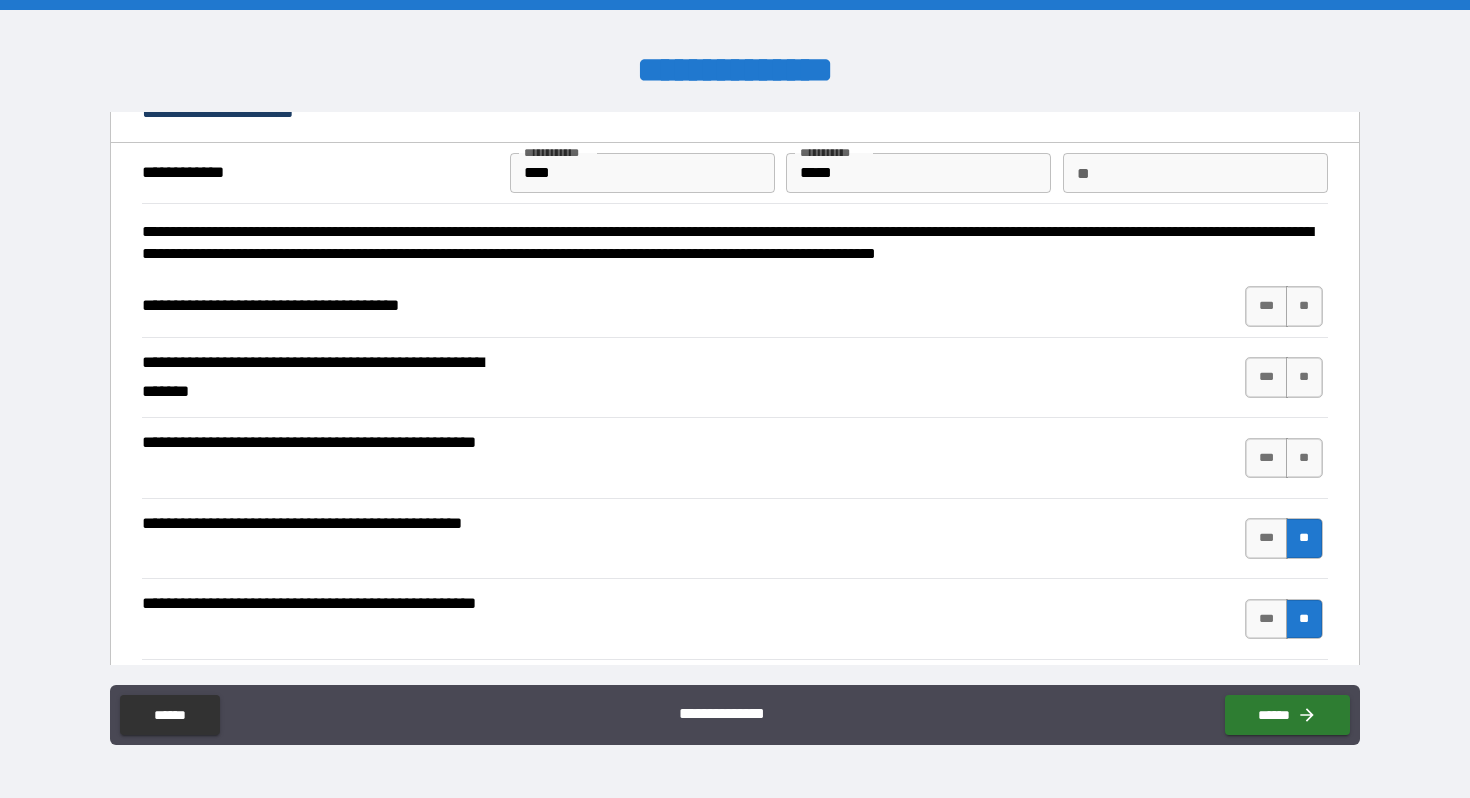 click on "**" at bounding box center (1304, 306) 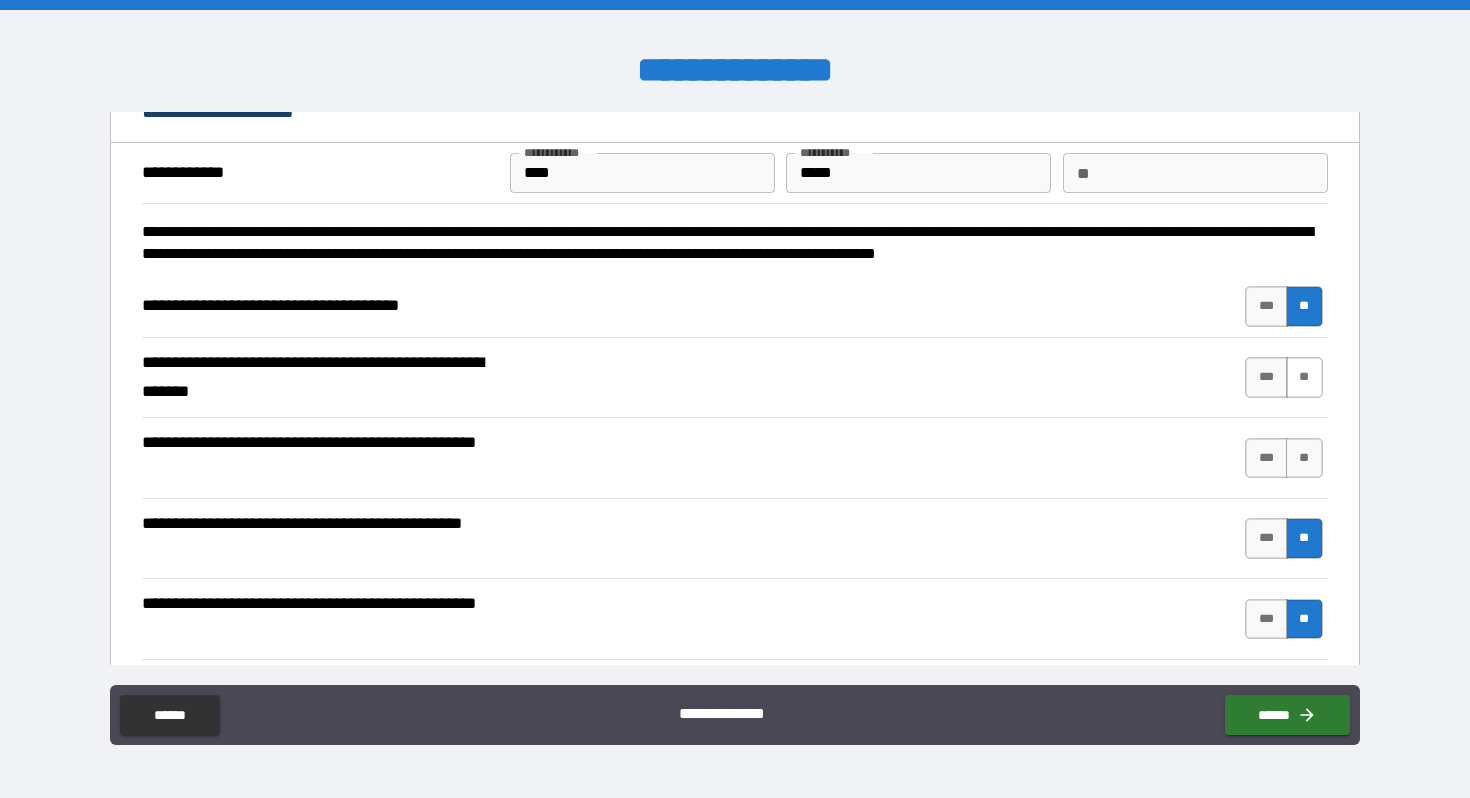 click on "**" at bounding box center (1304, 377) 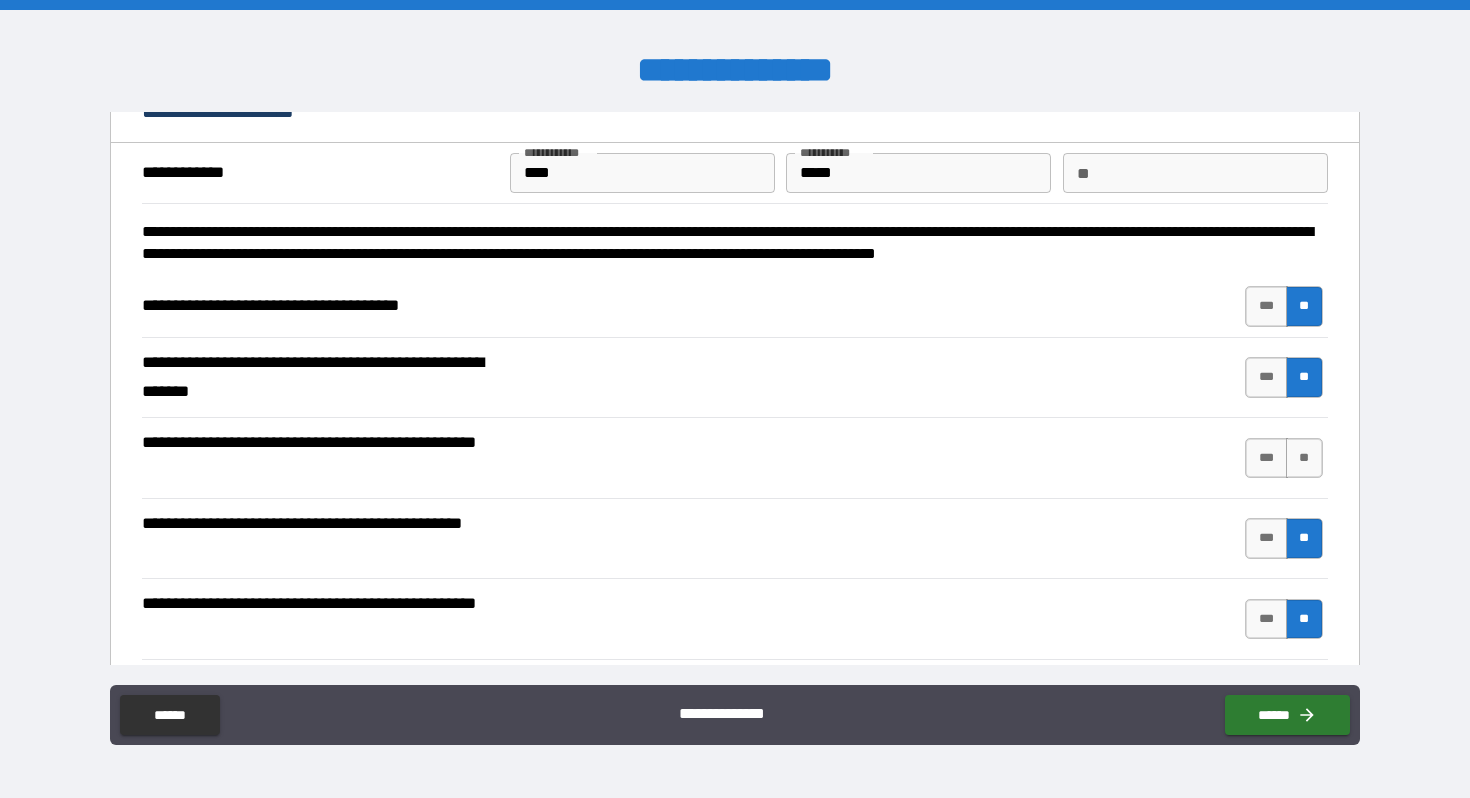 click on "*** **" at bounding box center [1286, 458] 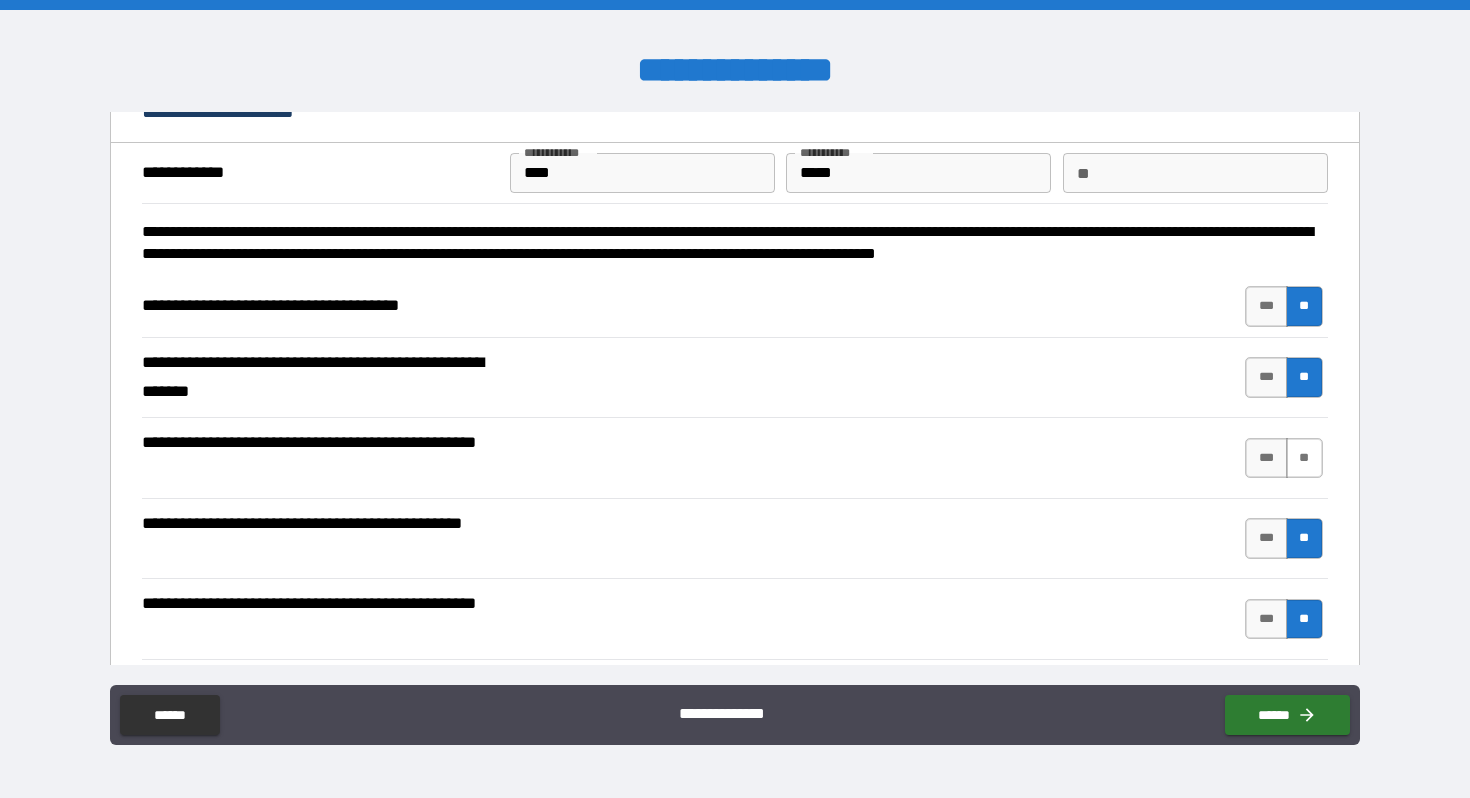 click on "**" at bounding box center [1304, 458] 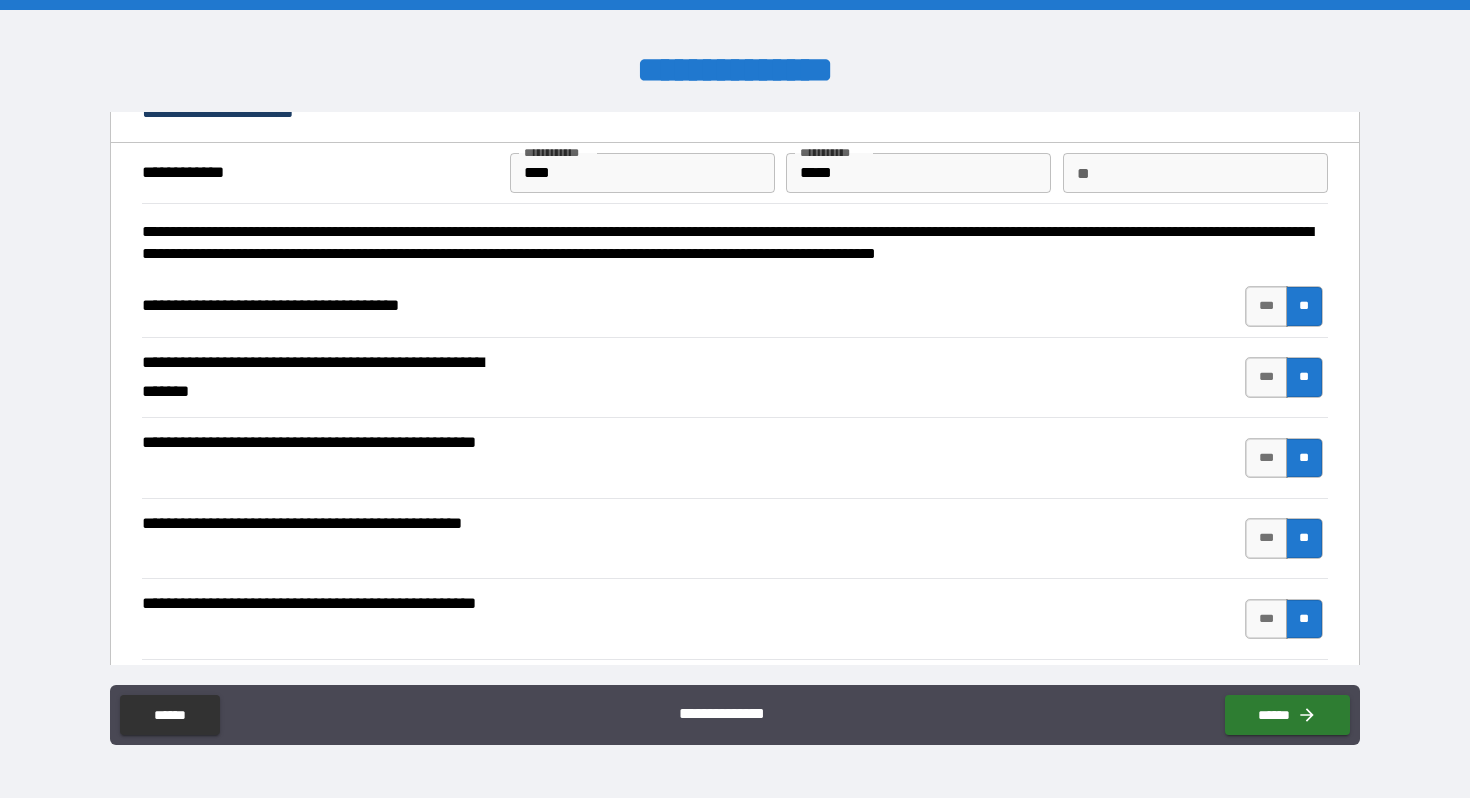 click on "****" at bounding box center [642, 173] 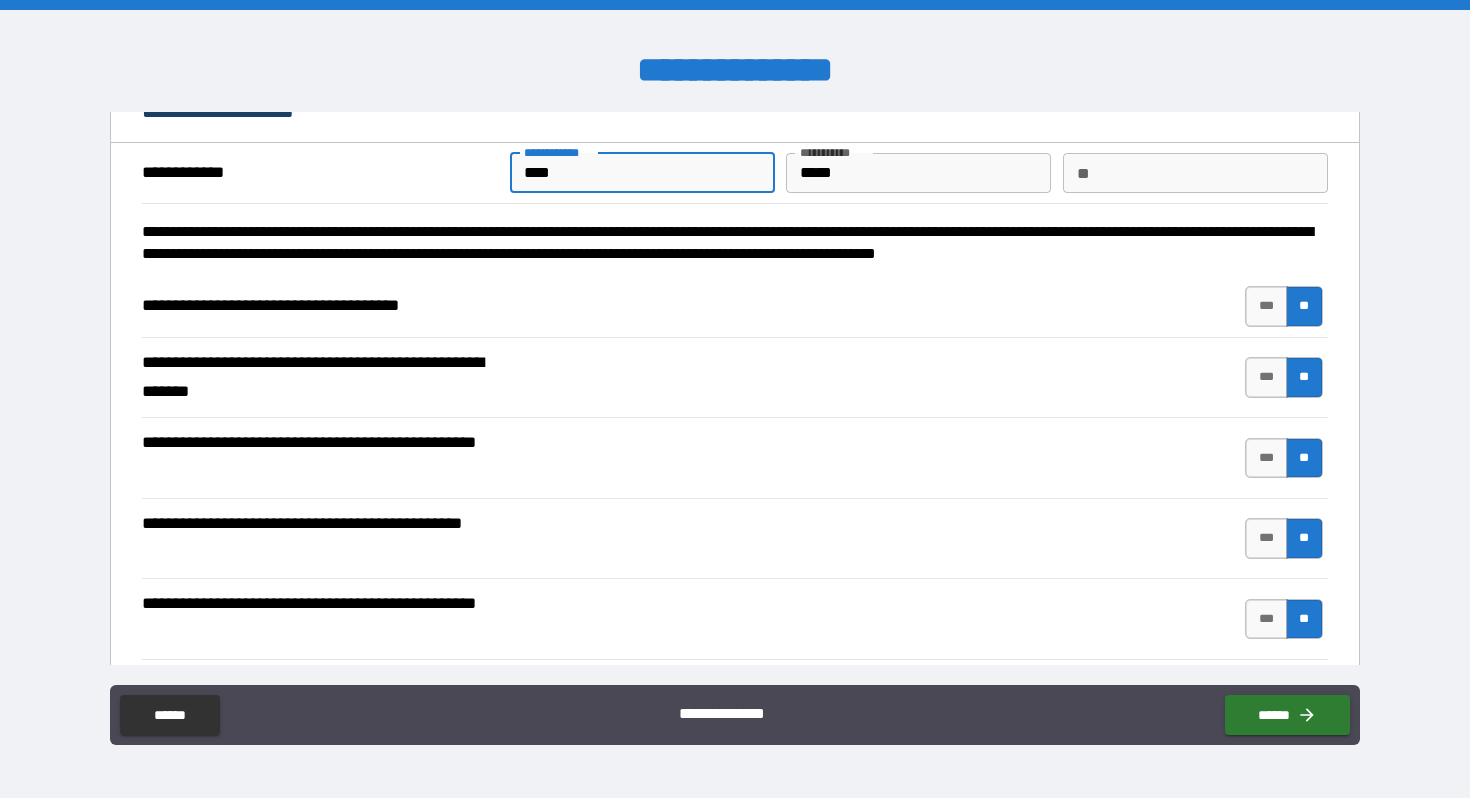 type on "****" 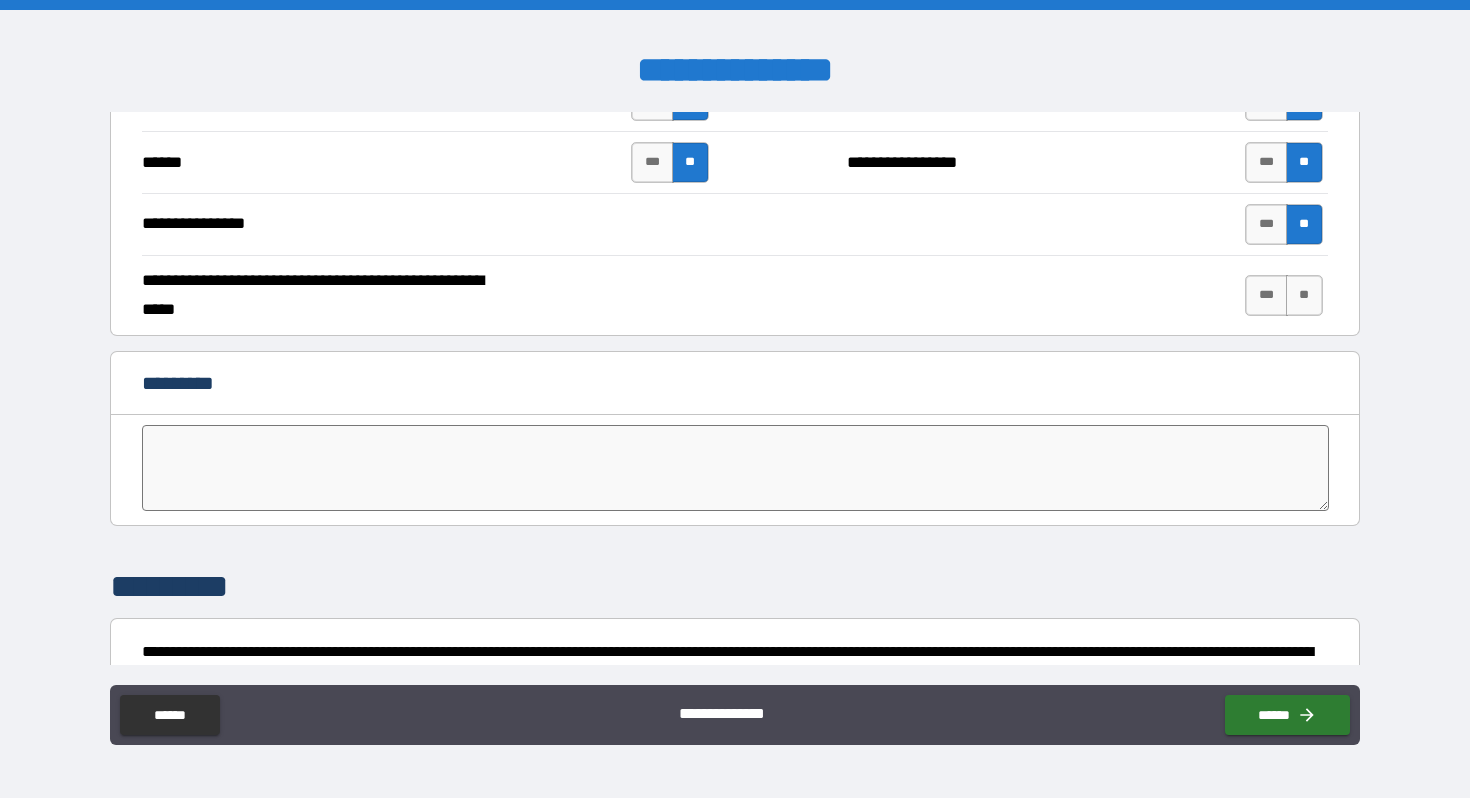 scroll, scrollTop: 3815, scrollLeft: 0, axis: vertical 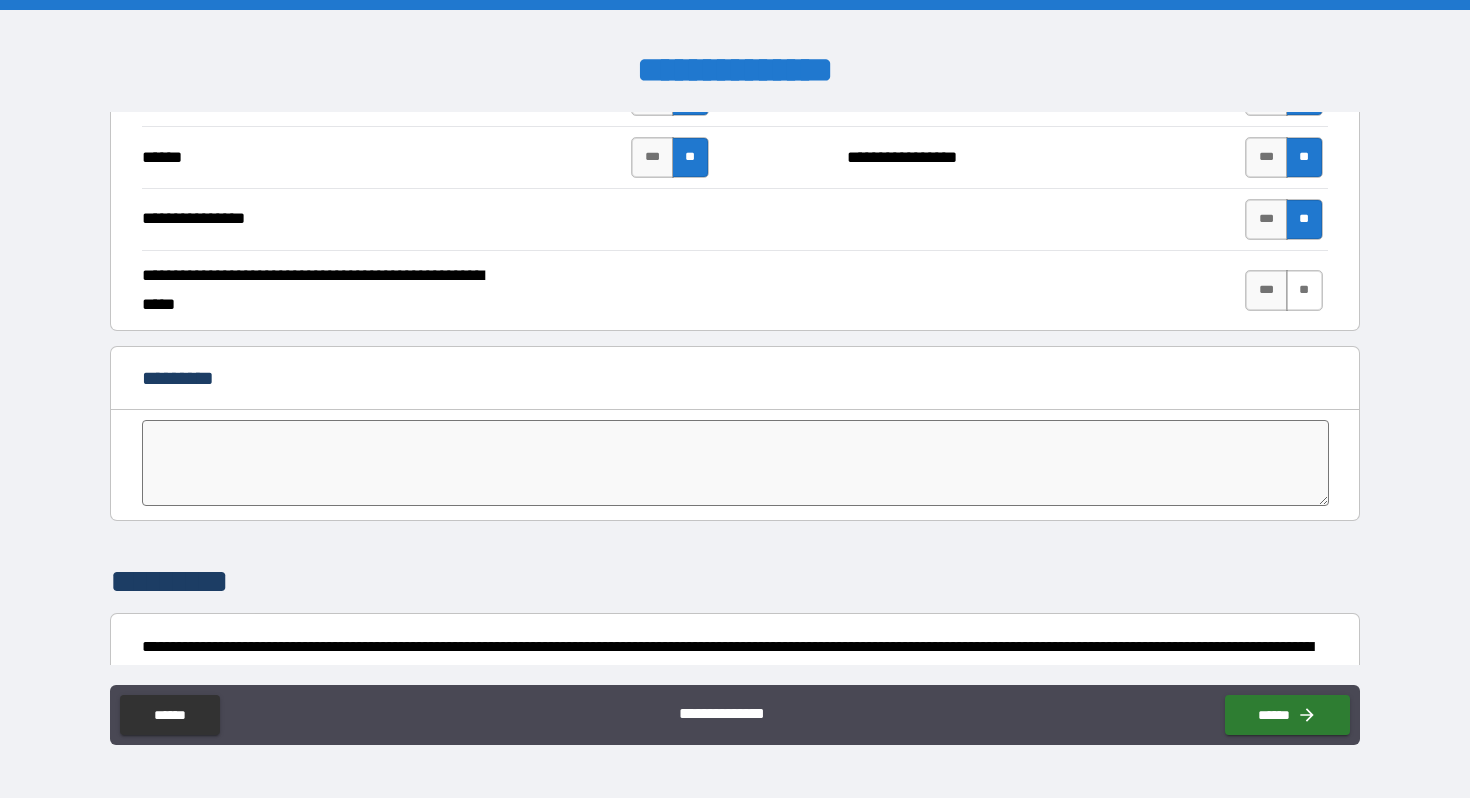 click on "**" at bounding box center [1304, 290] 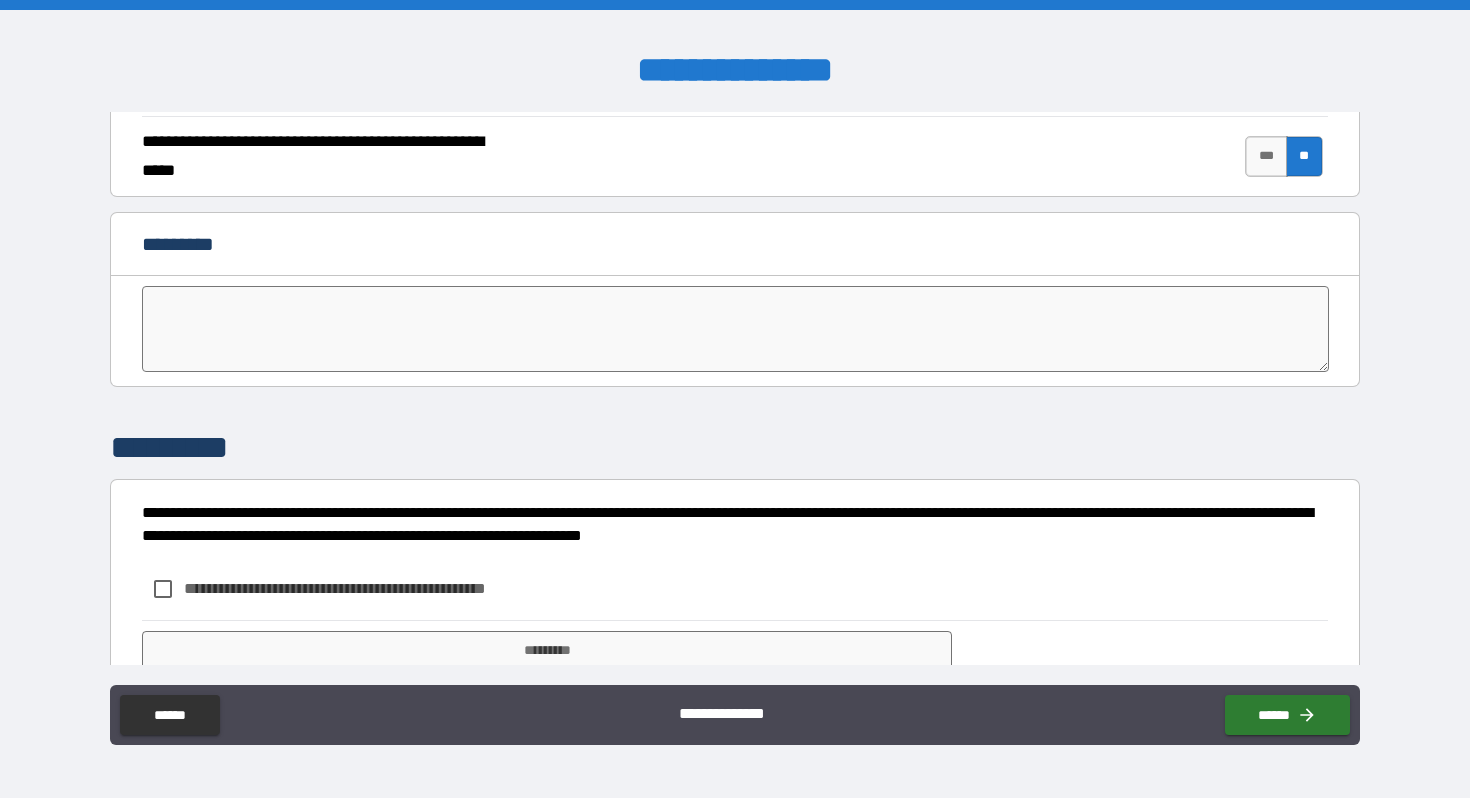 scroll, scrollTop: 4026, scrollLeft: 0, axis: vertical 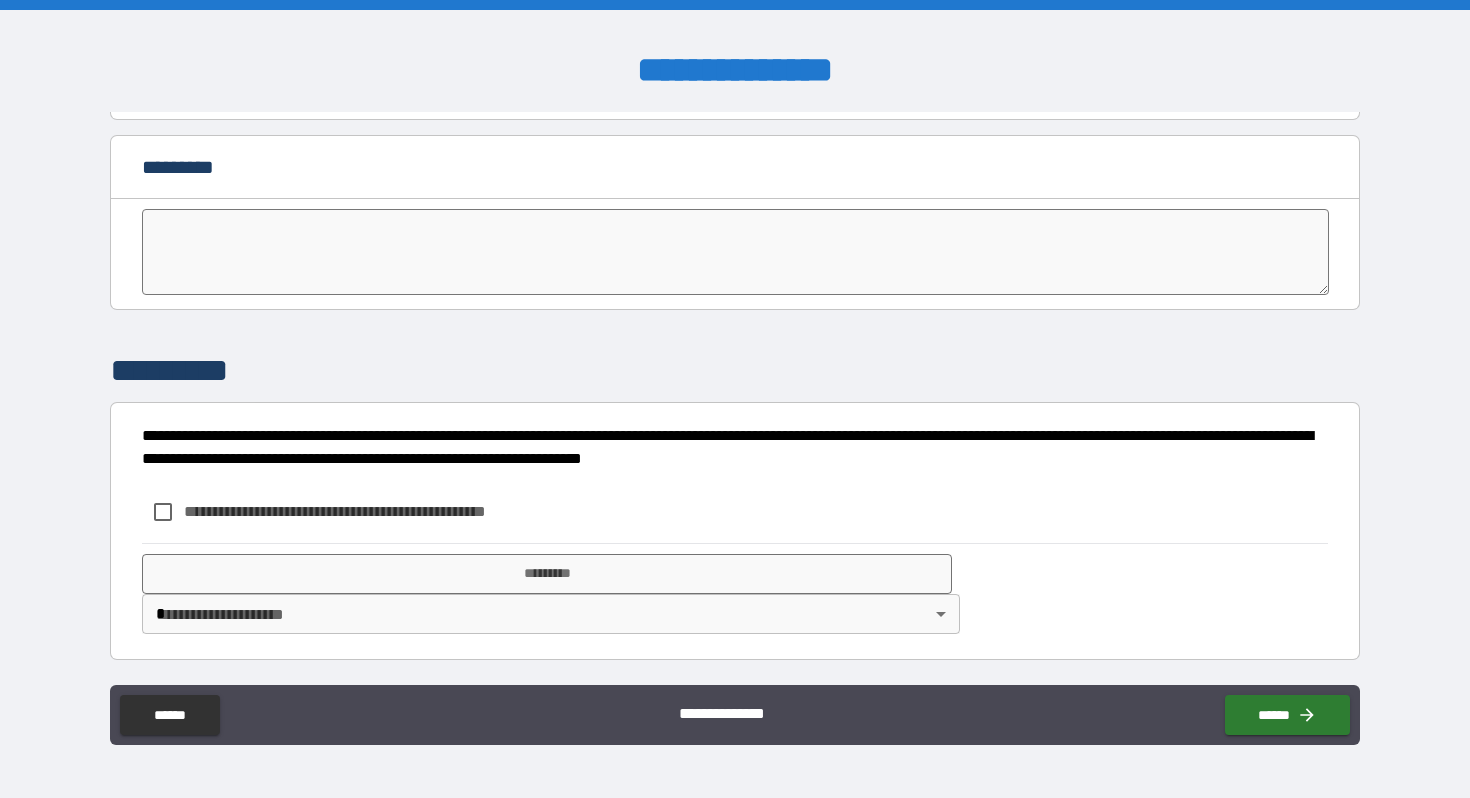 click on "**********" at bounding box center (368, 511) 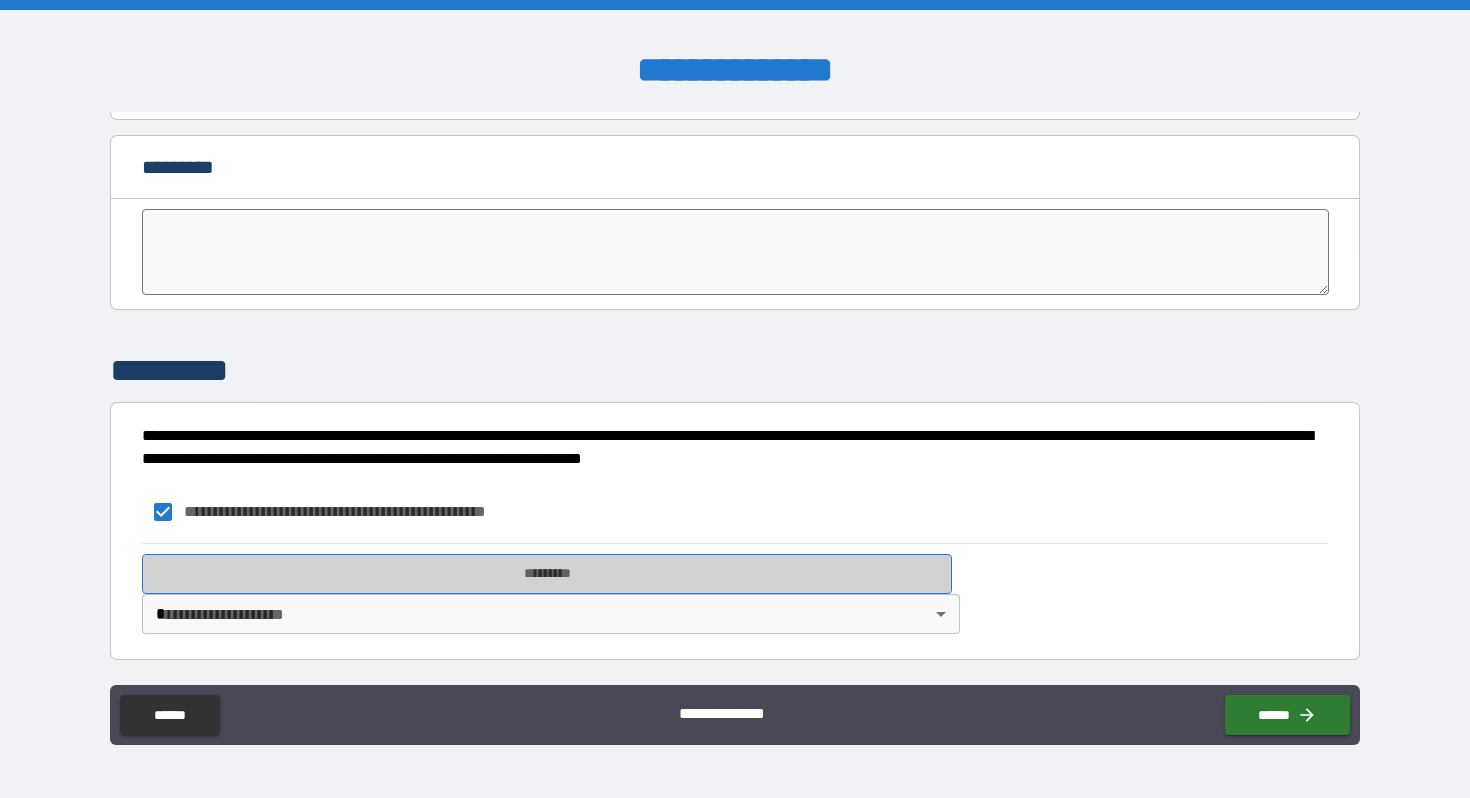 click on "*********" at bounding box center (547, 574) 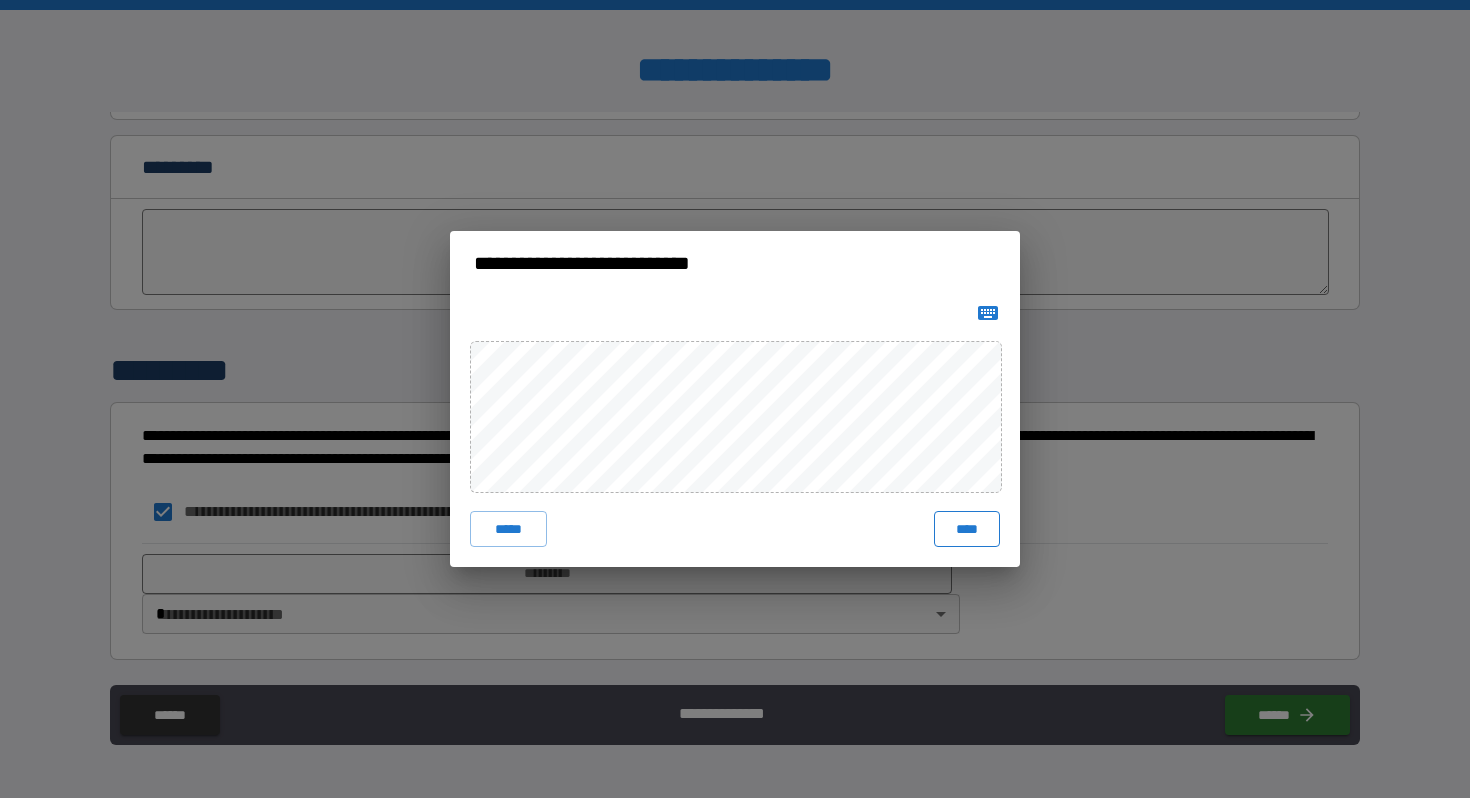 click on "****" at bounding box center [967, 529] 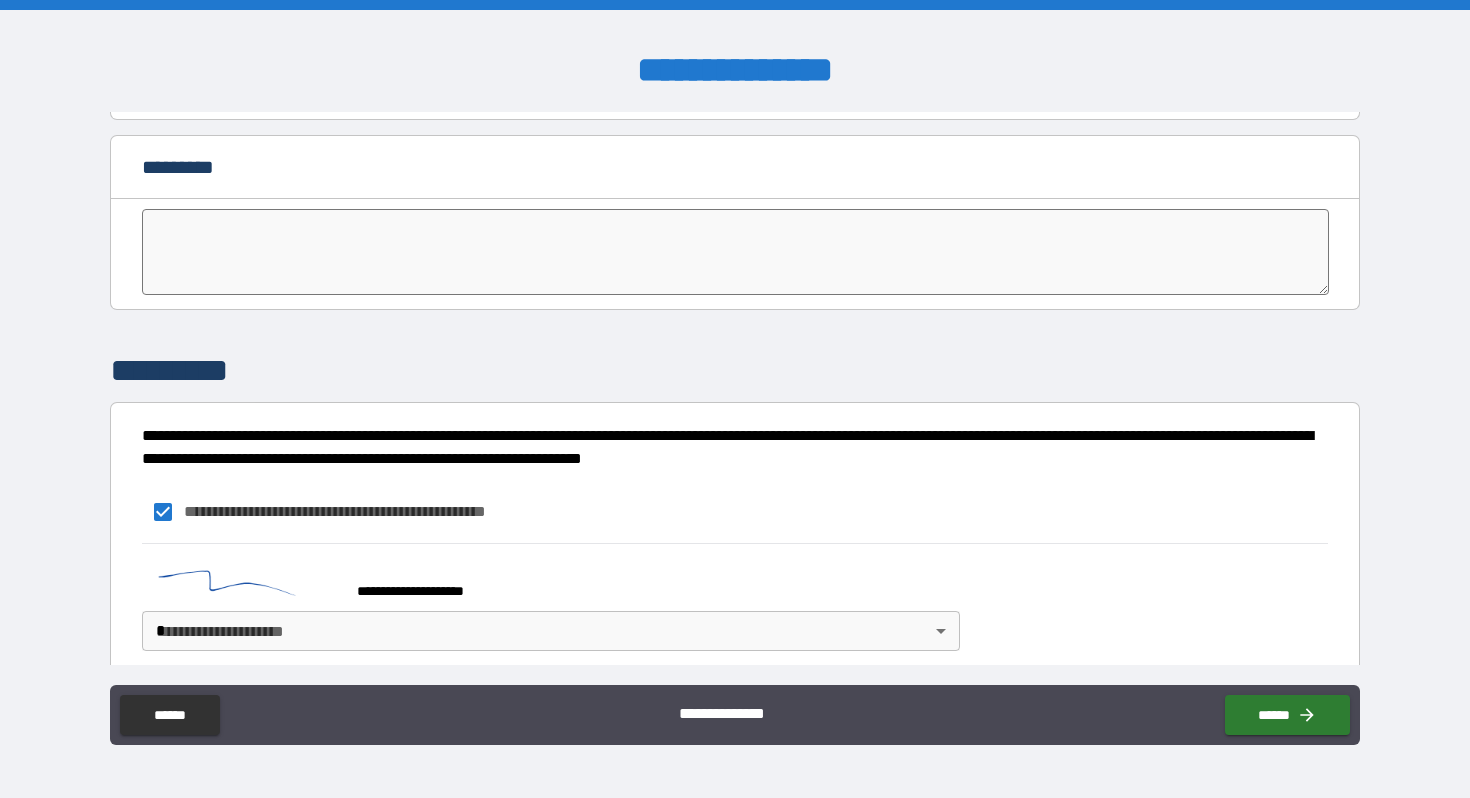 click on "**********" at bounding box center [735, 399] 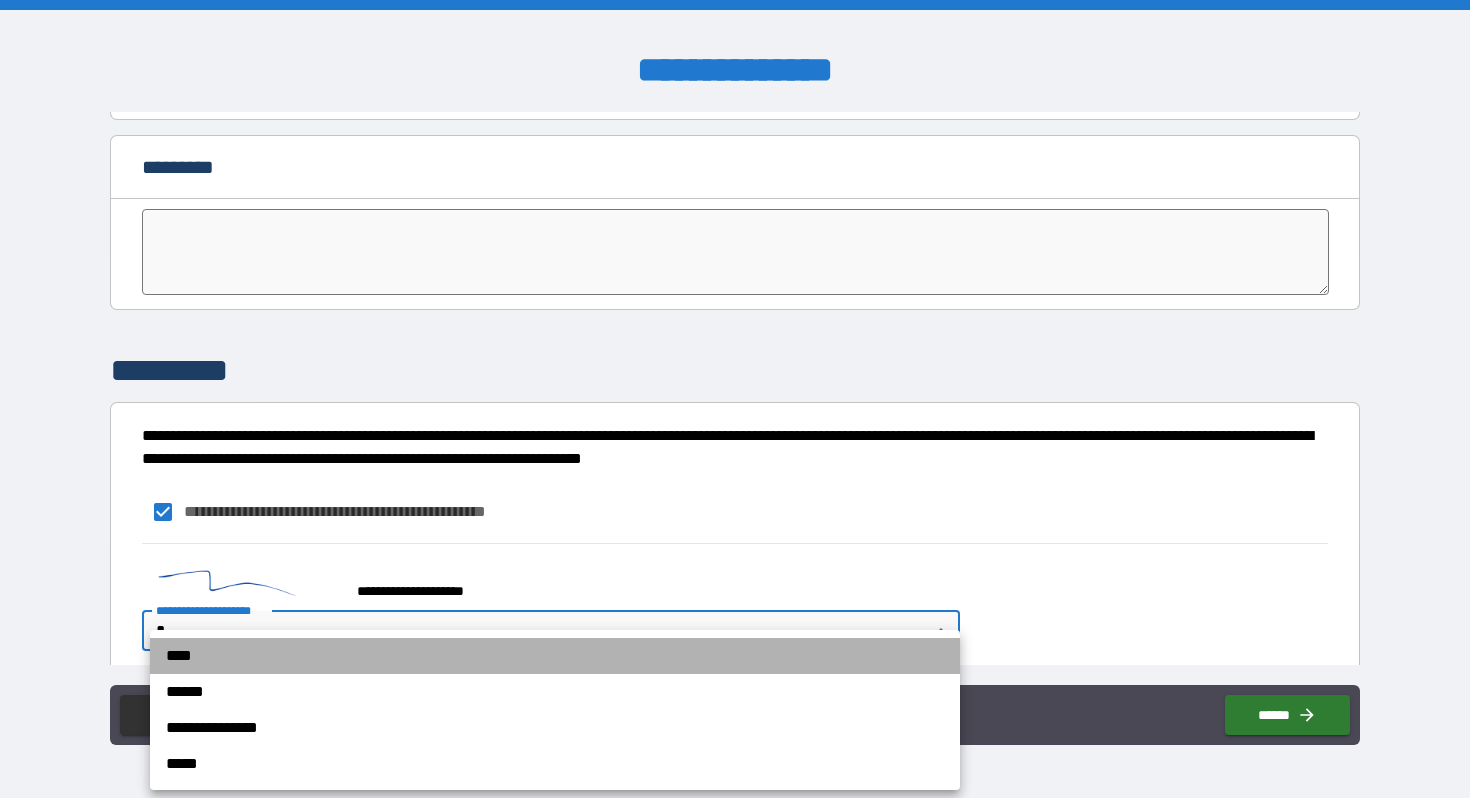 click on "****" at bounding box center (555, 656) 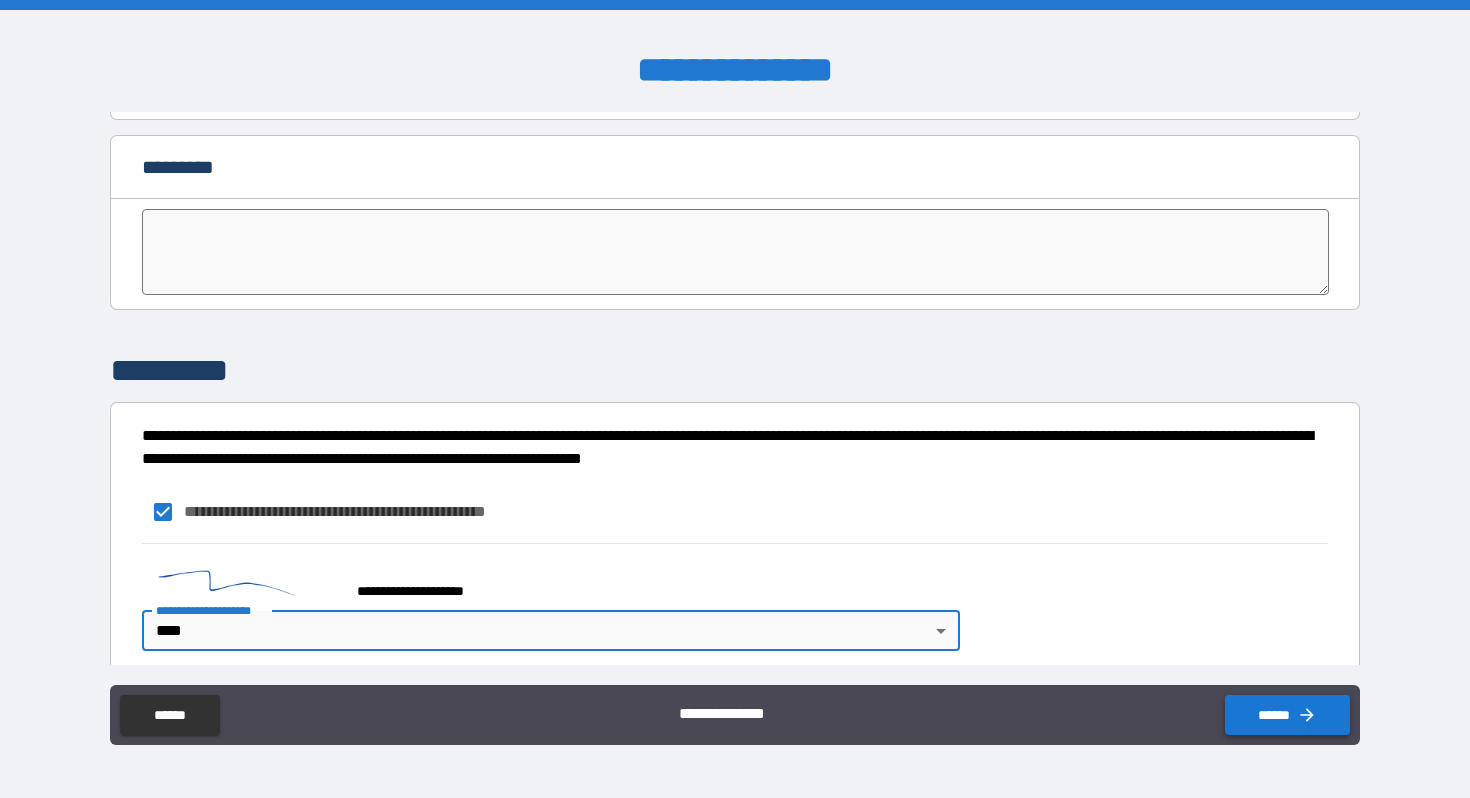 click on "******" at bounding box center [1287, 715] 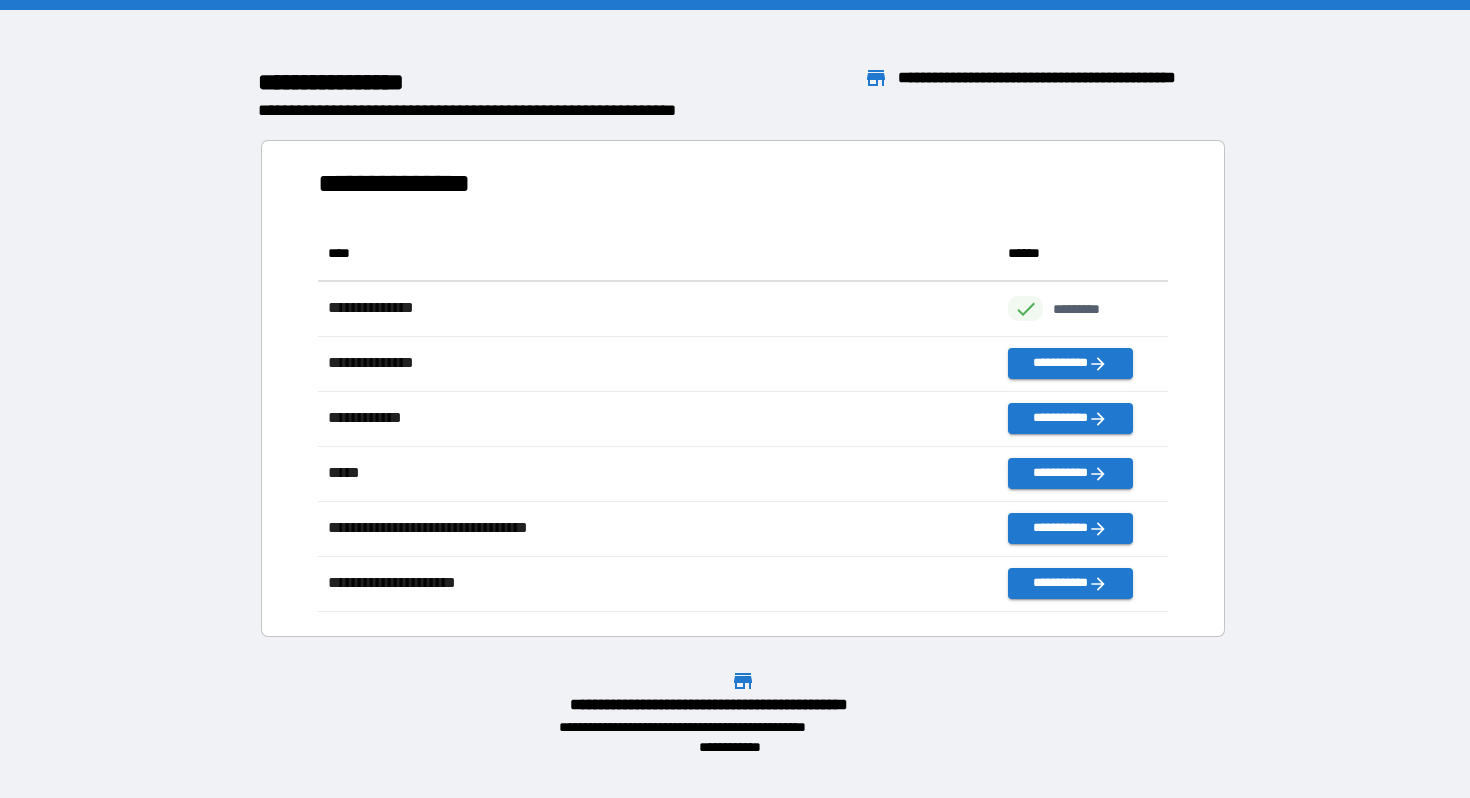 scroll, scrollTop: 1, scrollLeft: 1, axis: both 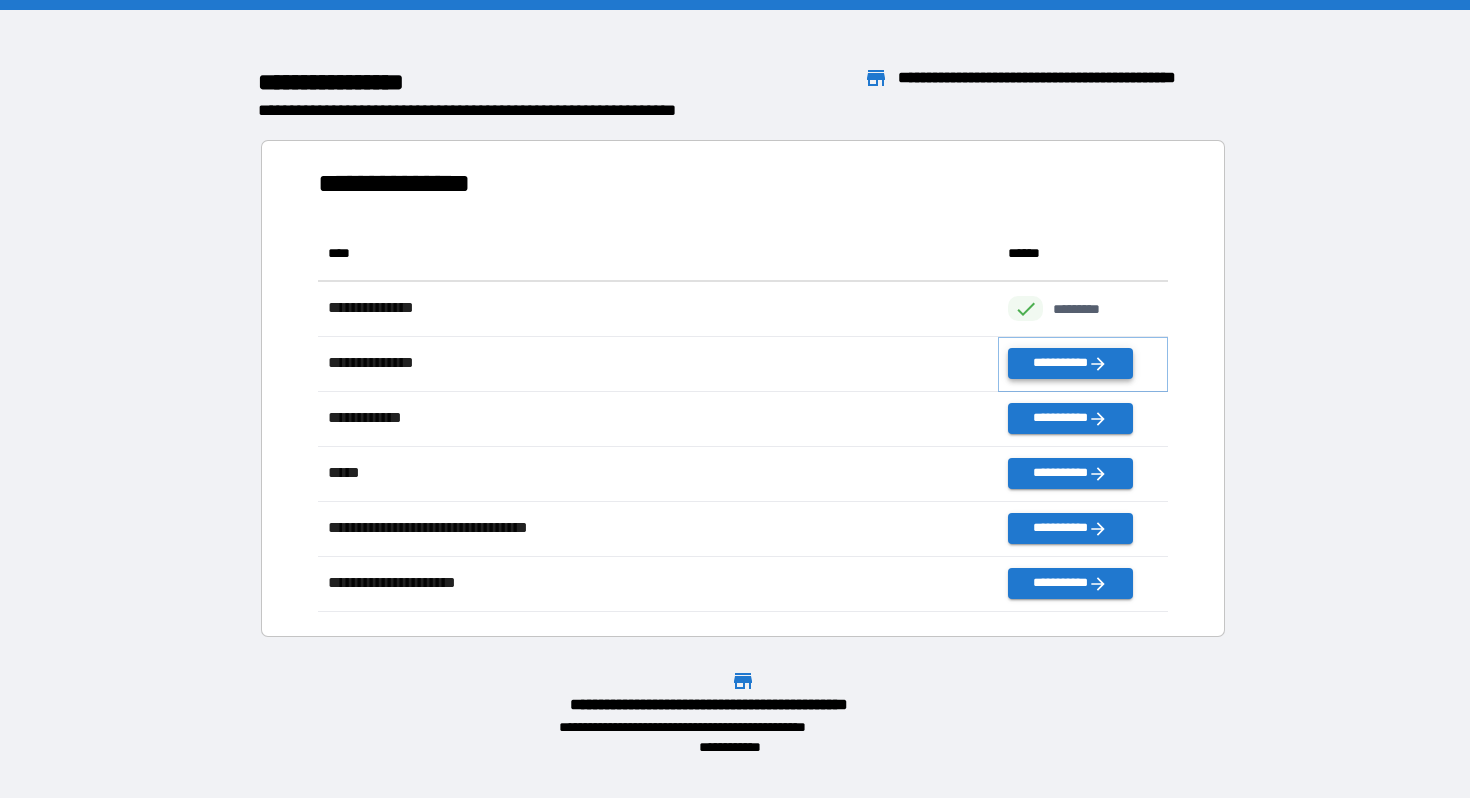 click on "**********" at bounding box center (1070, 363) 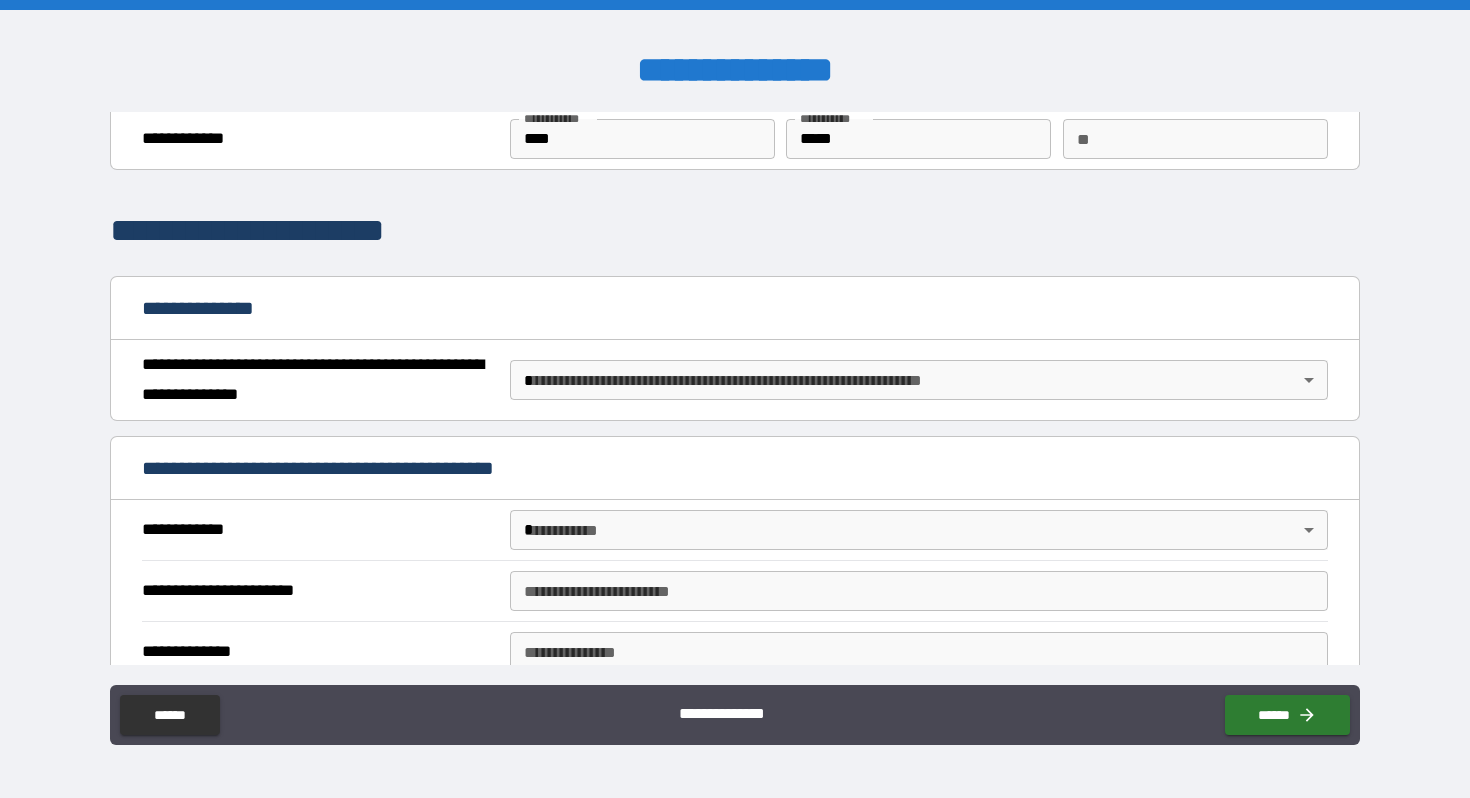 scroll, scrollTop: 85, scrollLeft: 0, axis: vertical 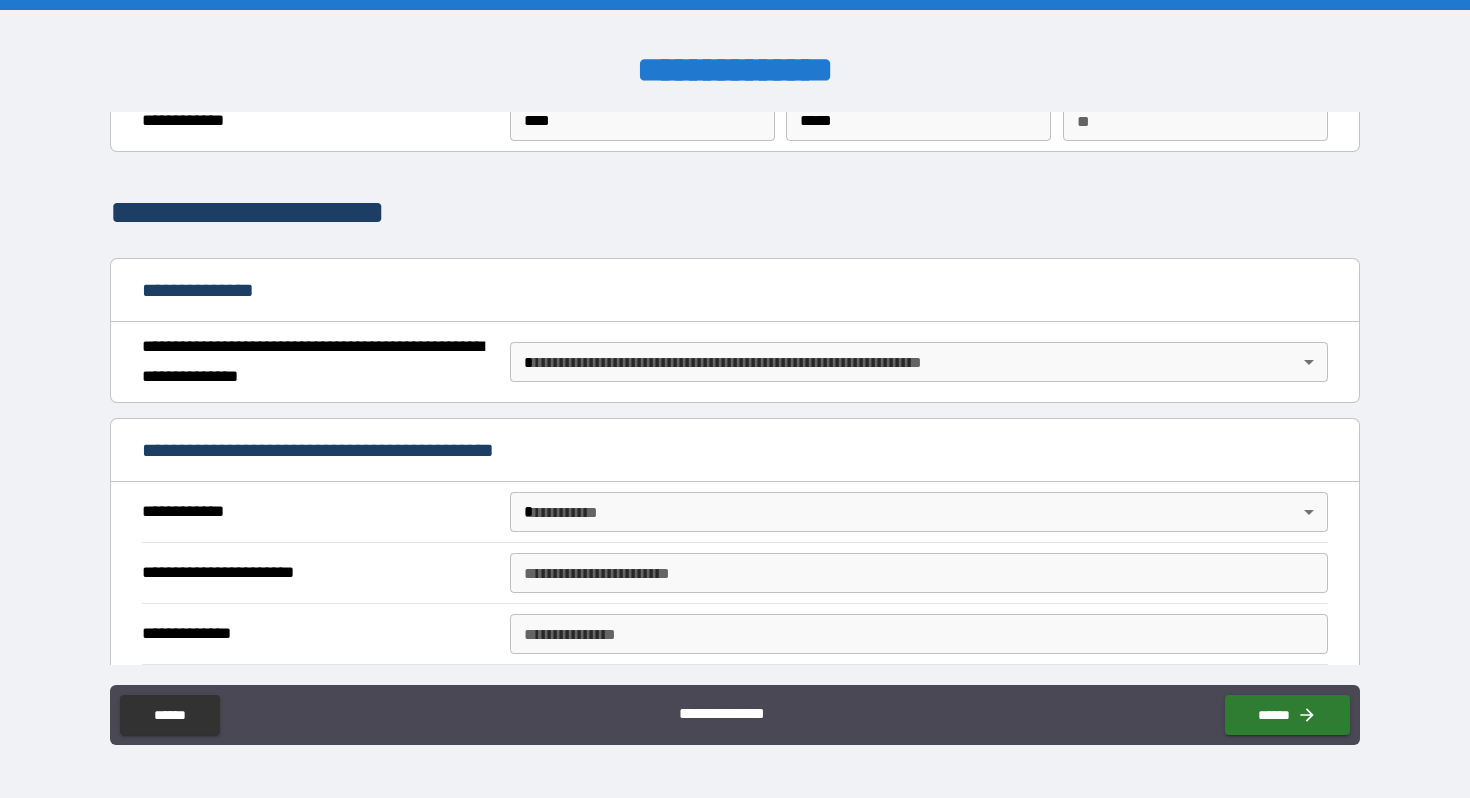 click on "**********" at bounding box center [919, 362] 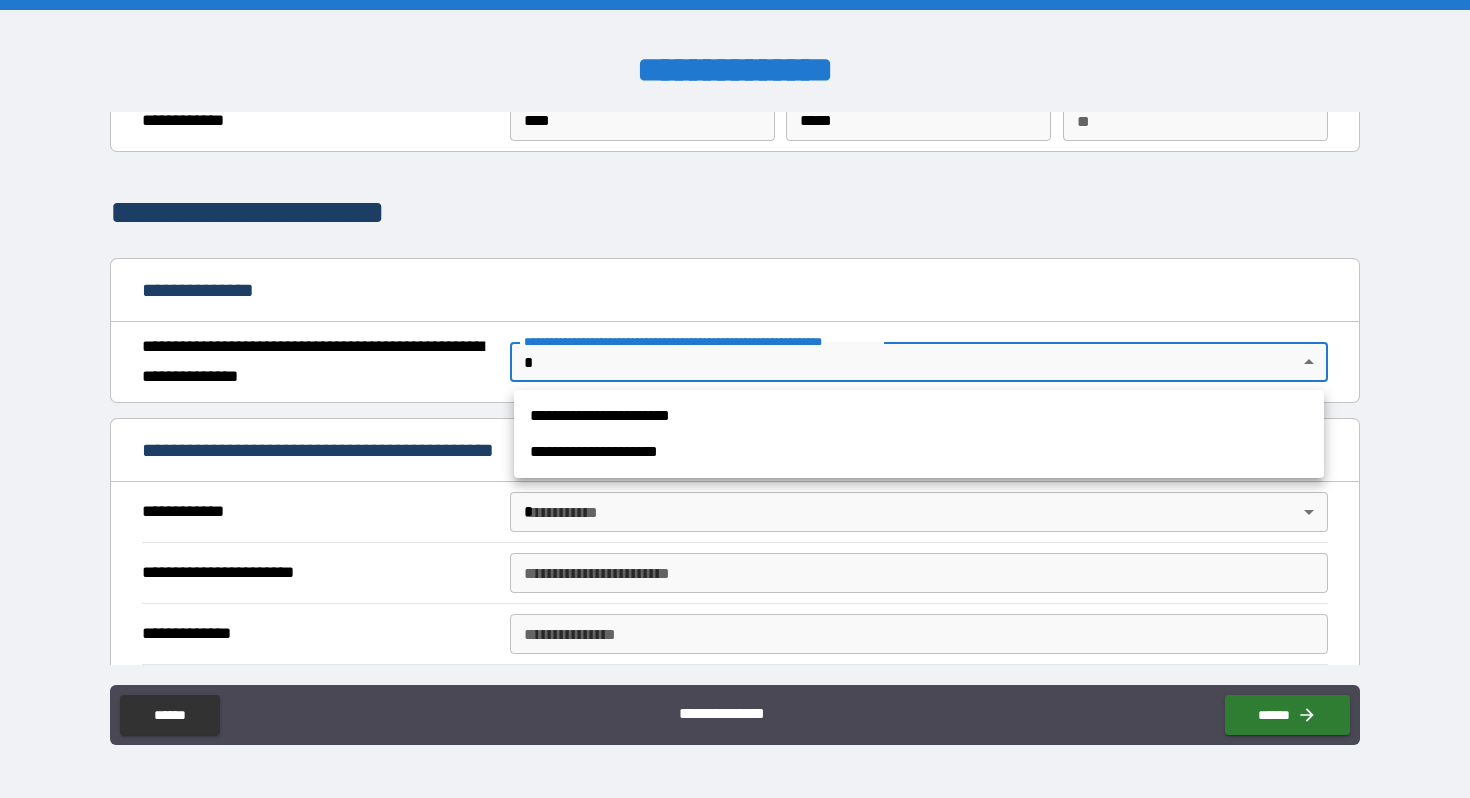 click on "**********" at bounding box center (735, 399) 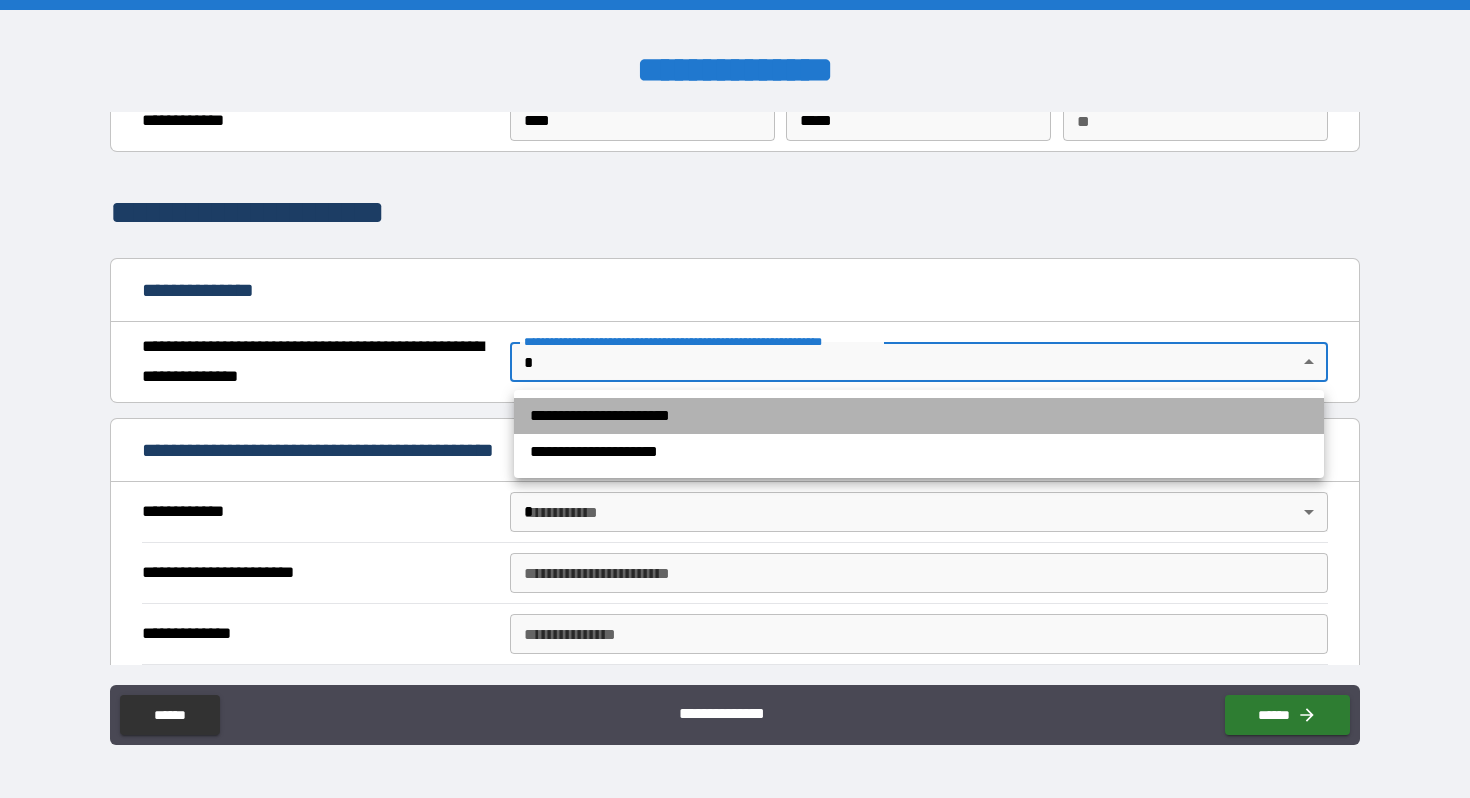 click on "**********" at bounding box center [919, 416] 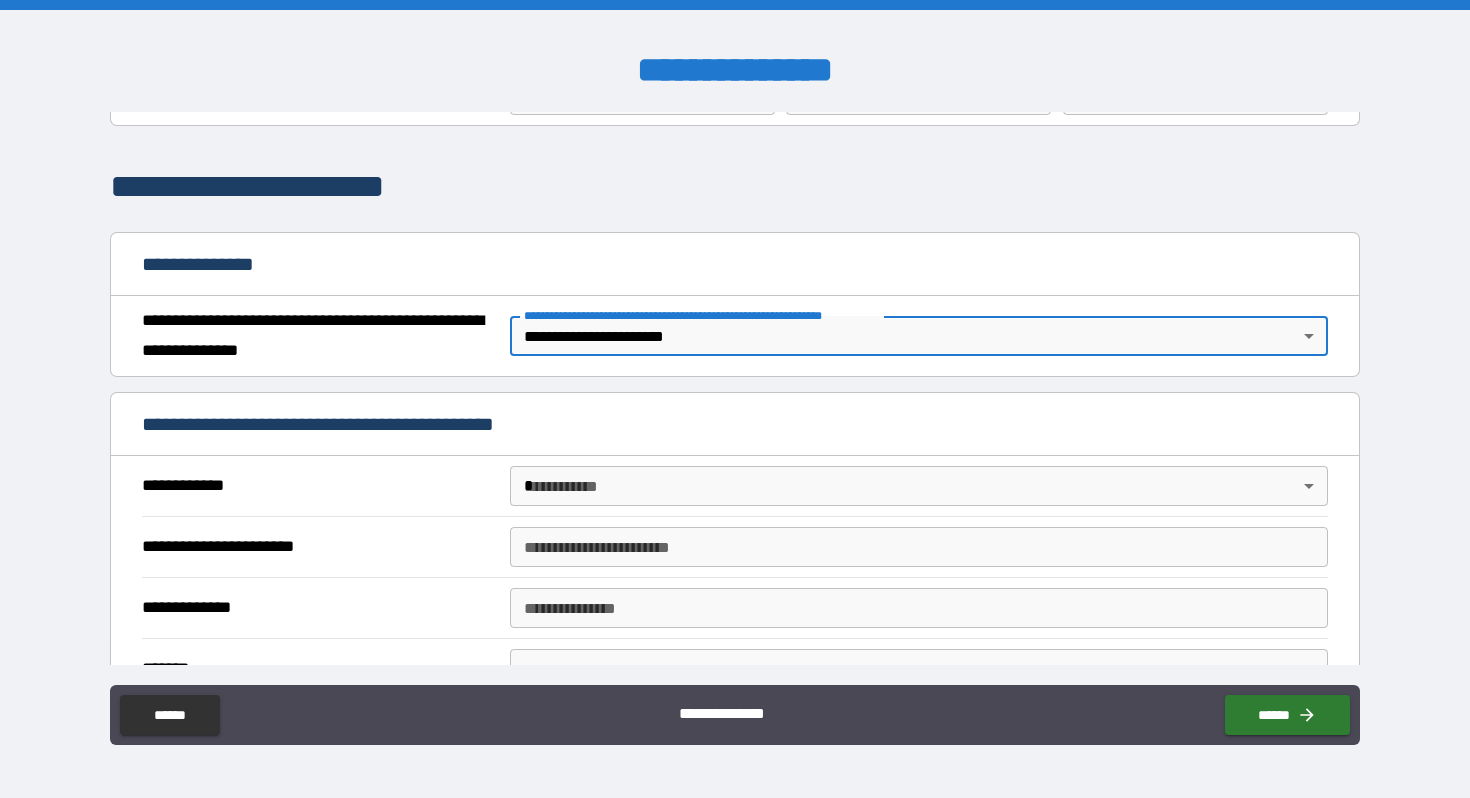scroll, scrollTop: 138, scrollLeft: 0, axis: vertical 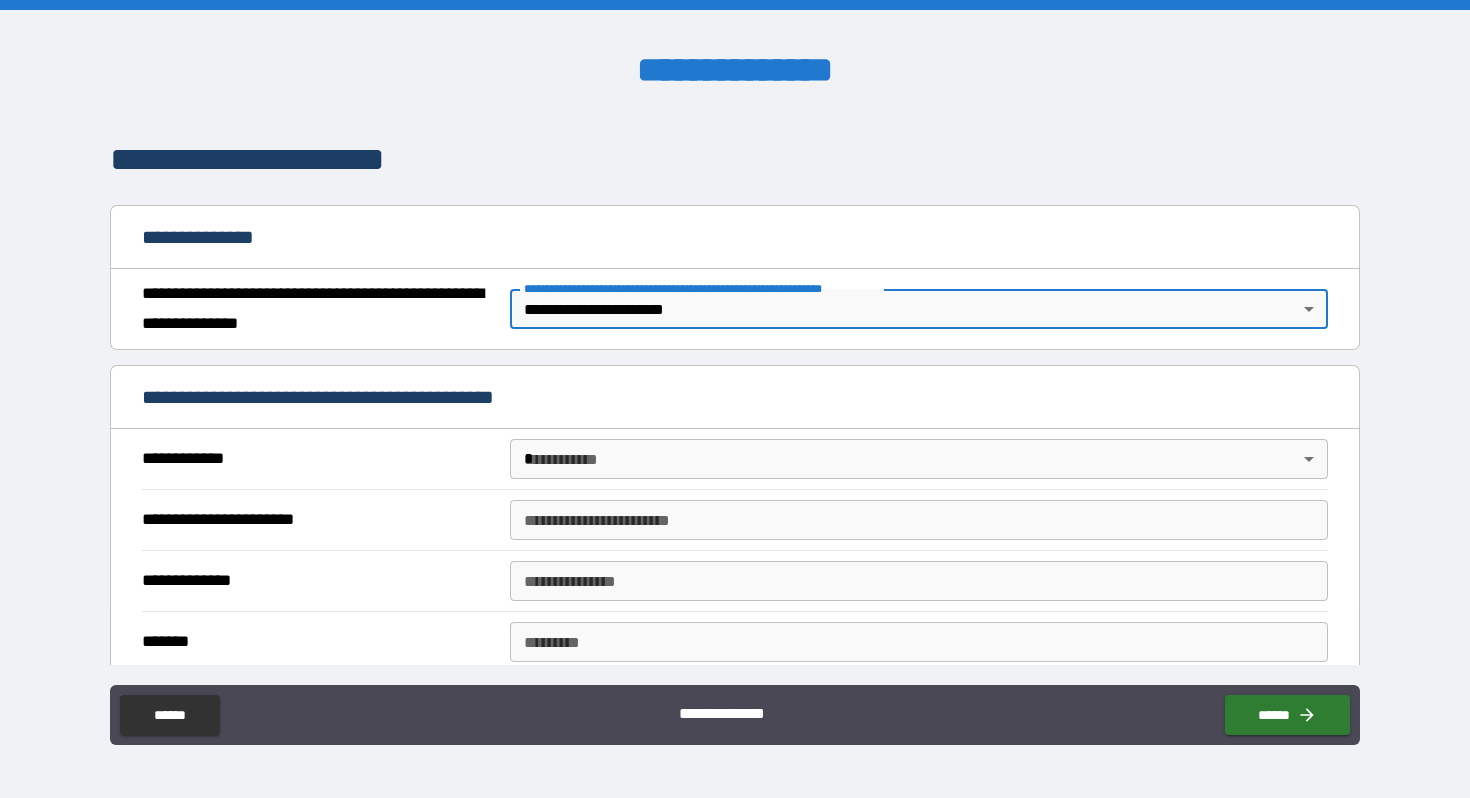 click on "**********" at bounding box center [735, 399] 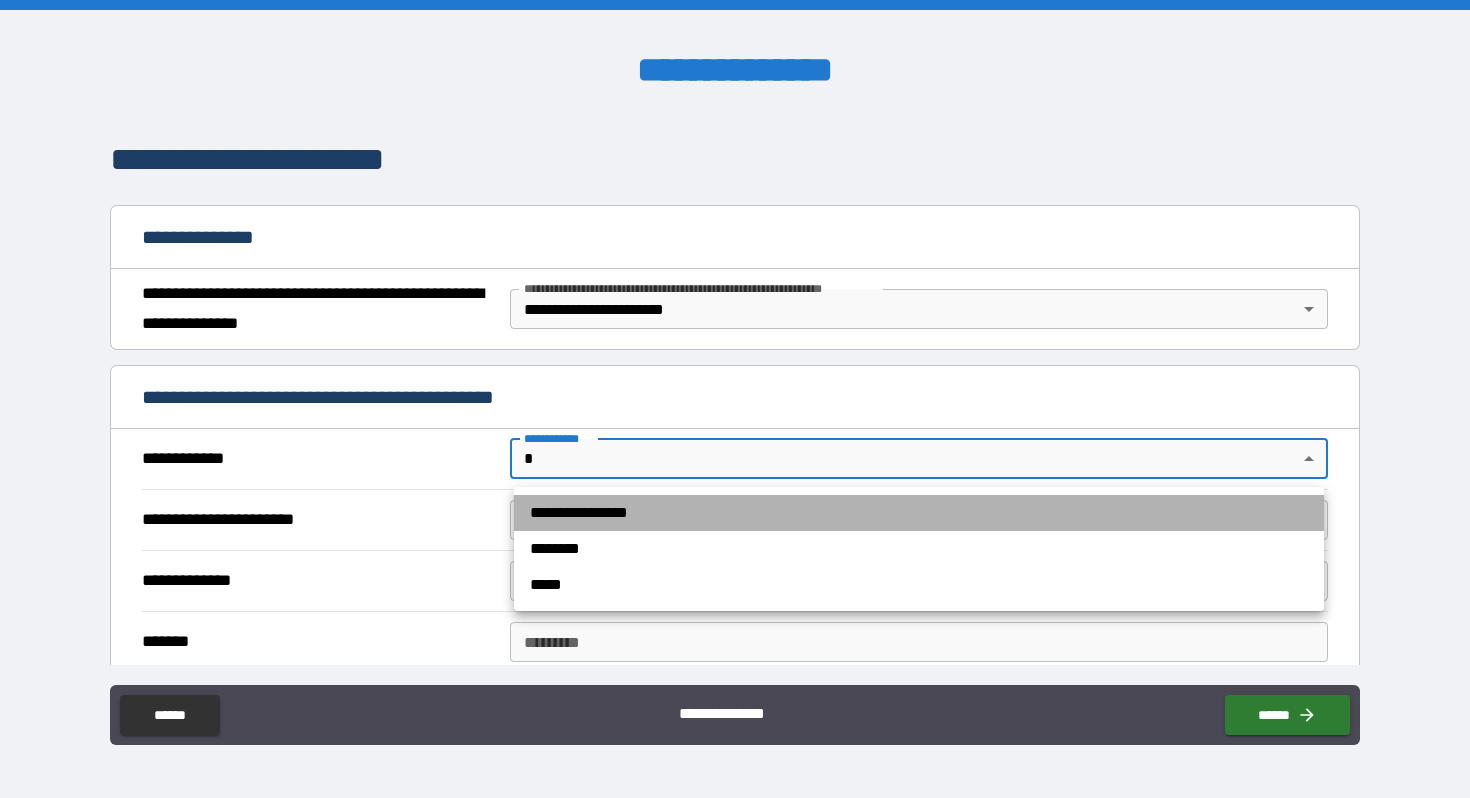 click on "**********" at bounding box center (919, 513) 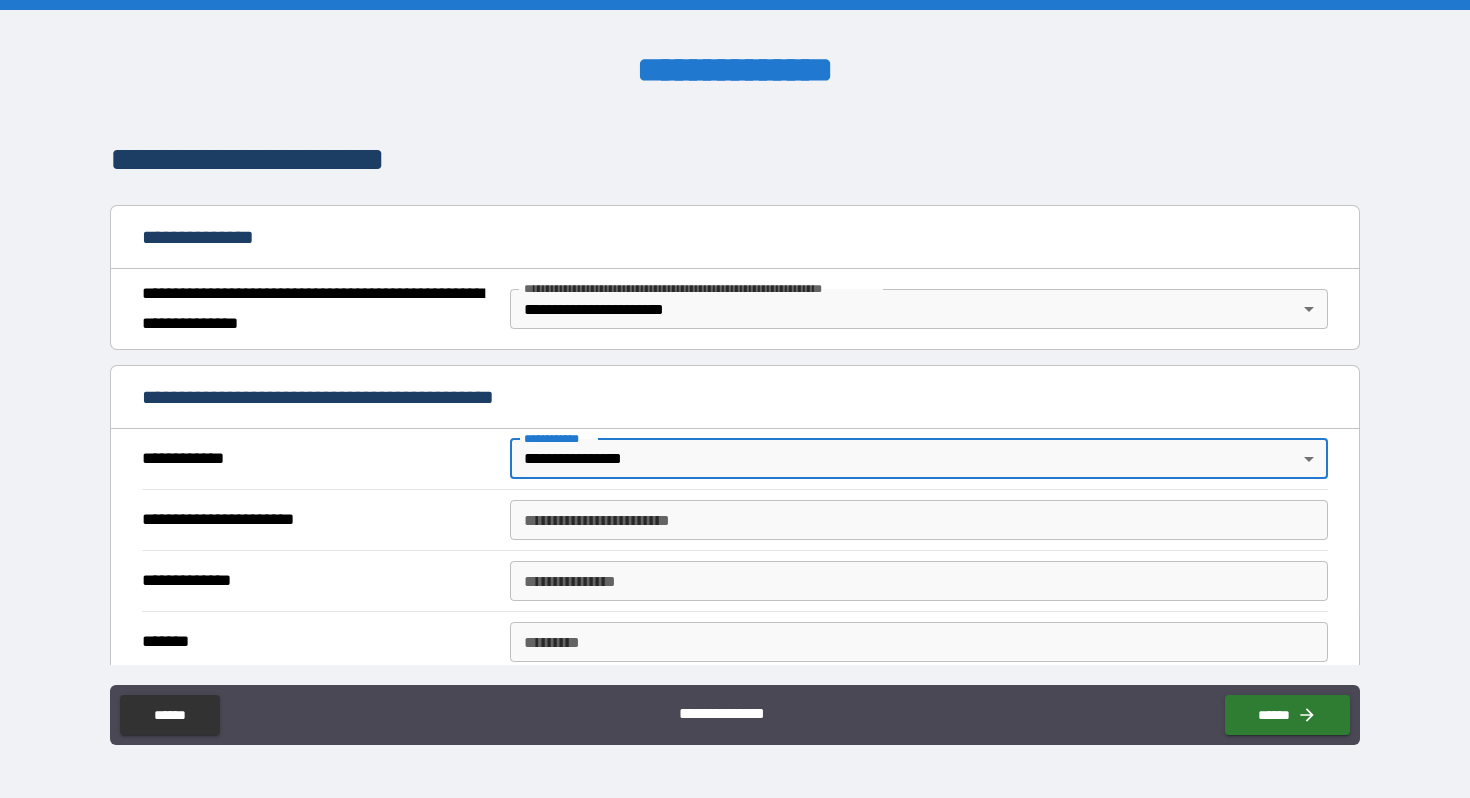 click on "**********" at bounding box center [919, 520] 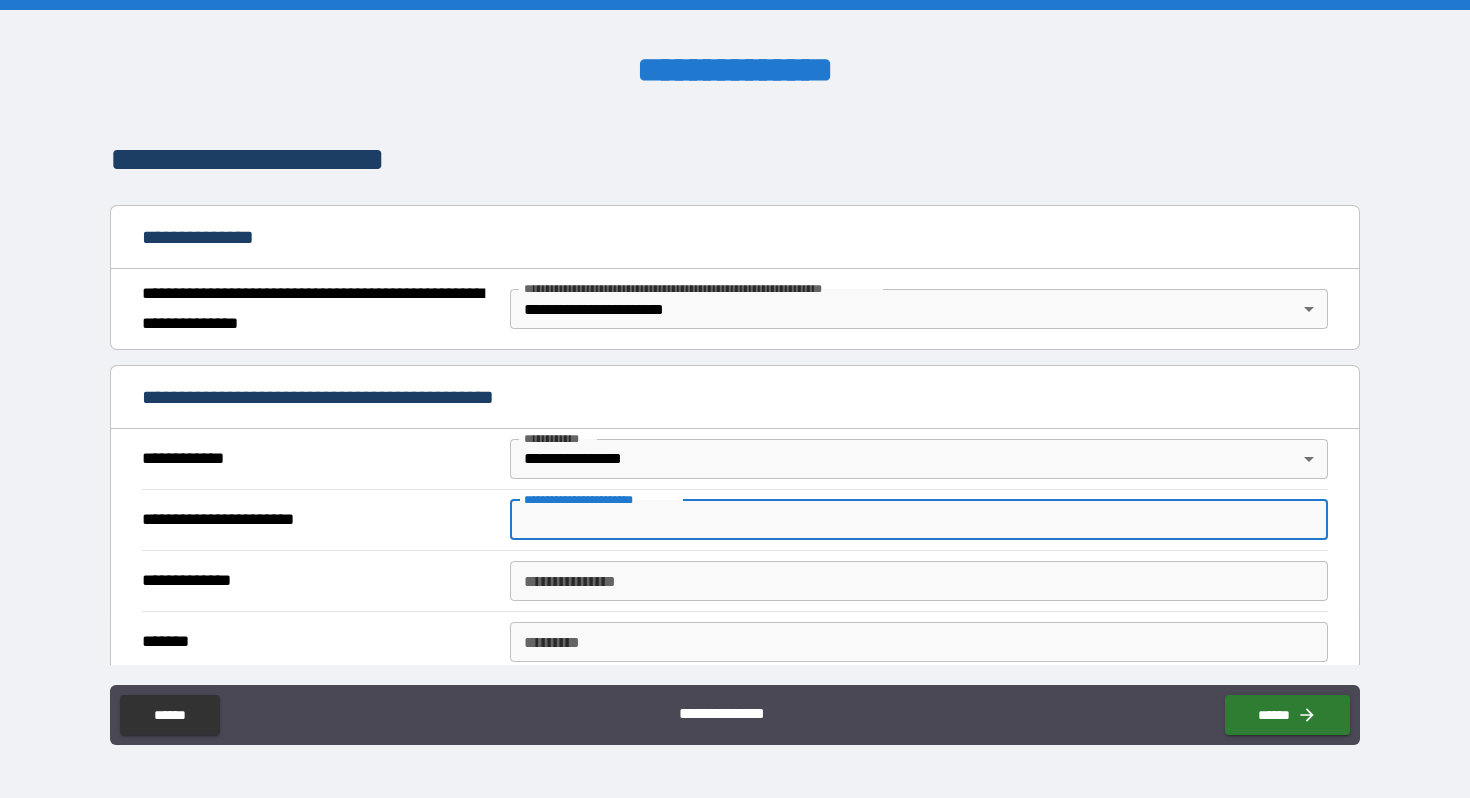 type on "*******" 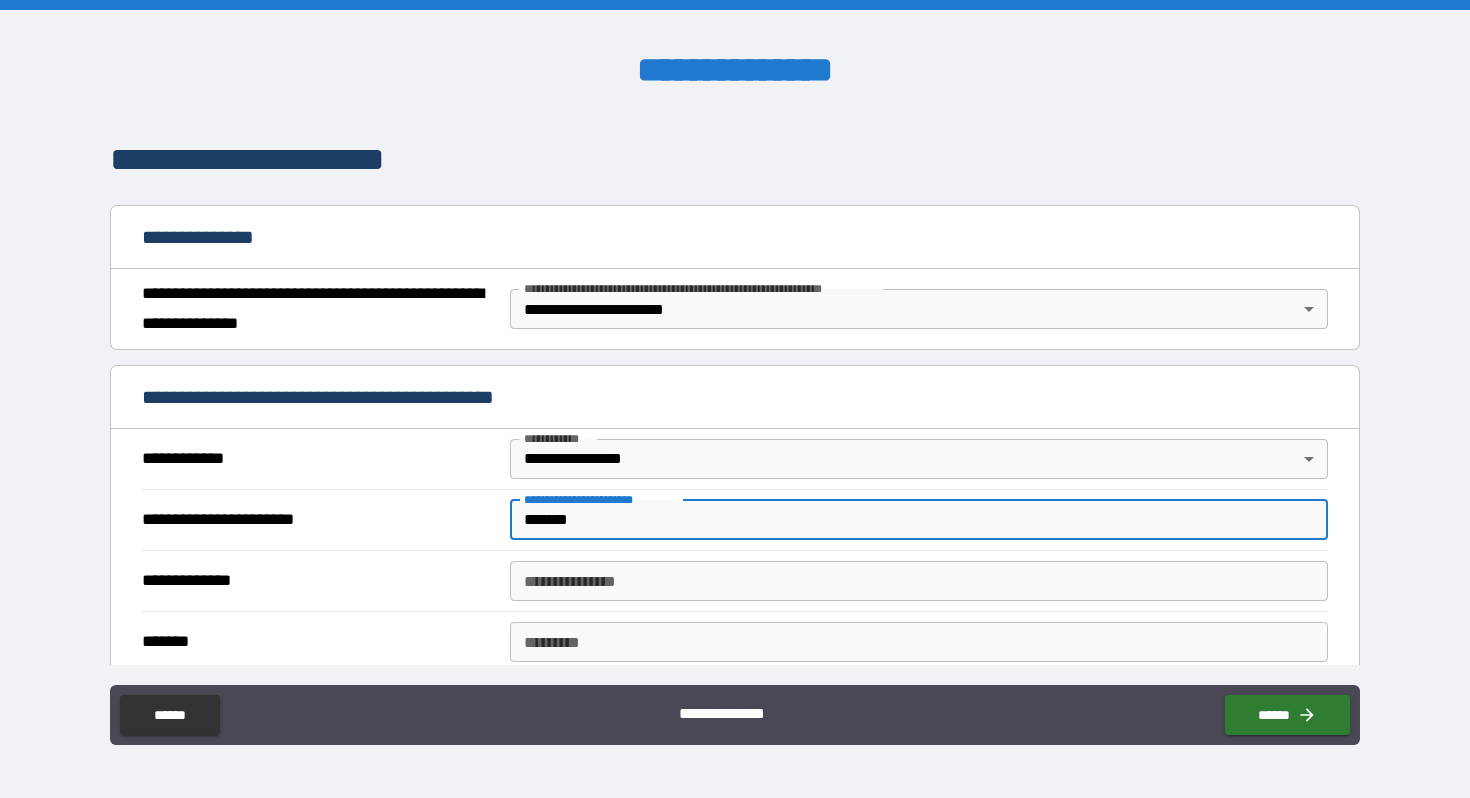 click on "**********" at bounding box center (919, 581) 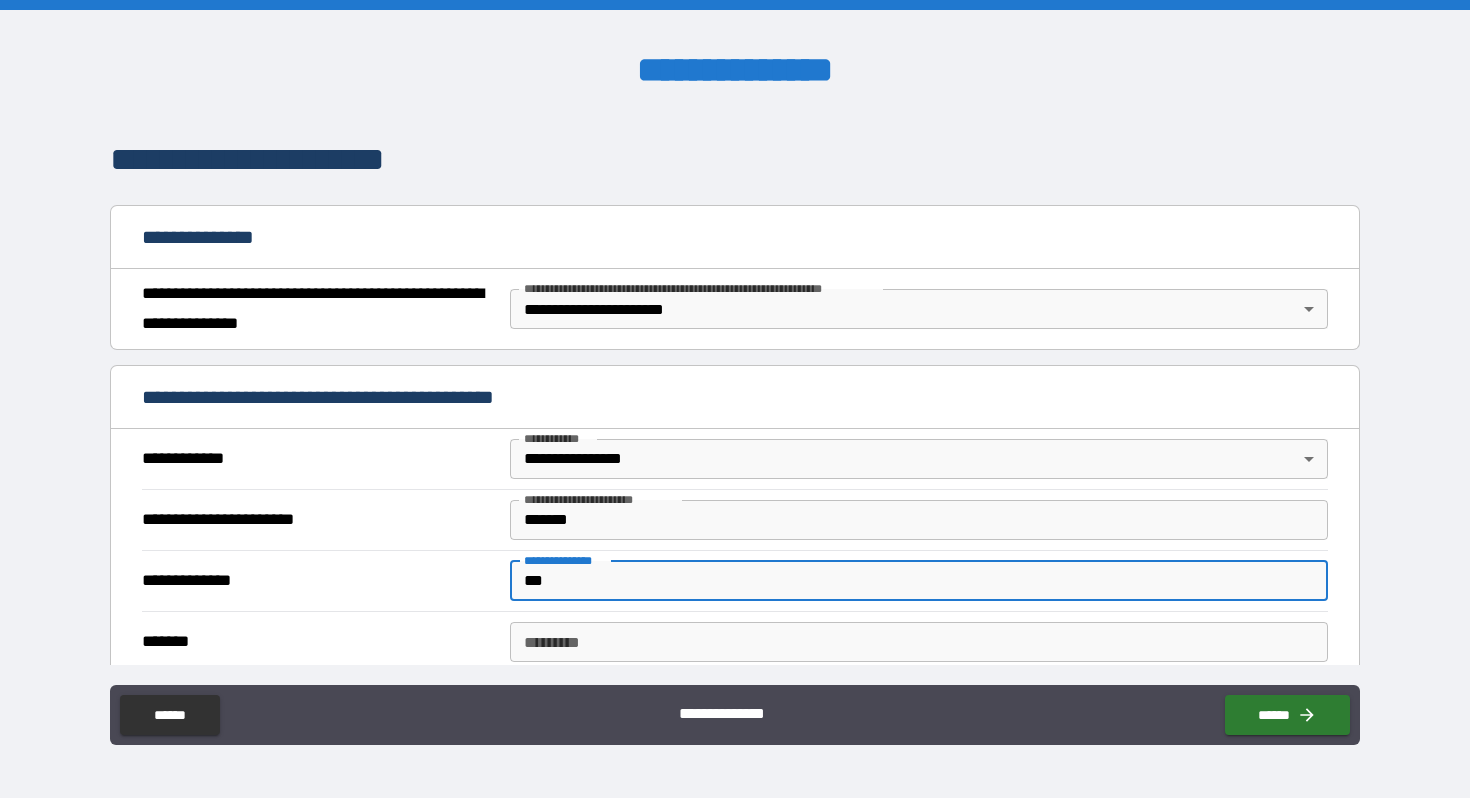 scroll, scrollTop: 248, scrollLeft: 0, axis: vertical 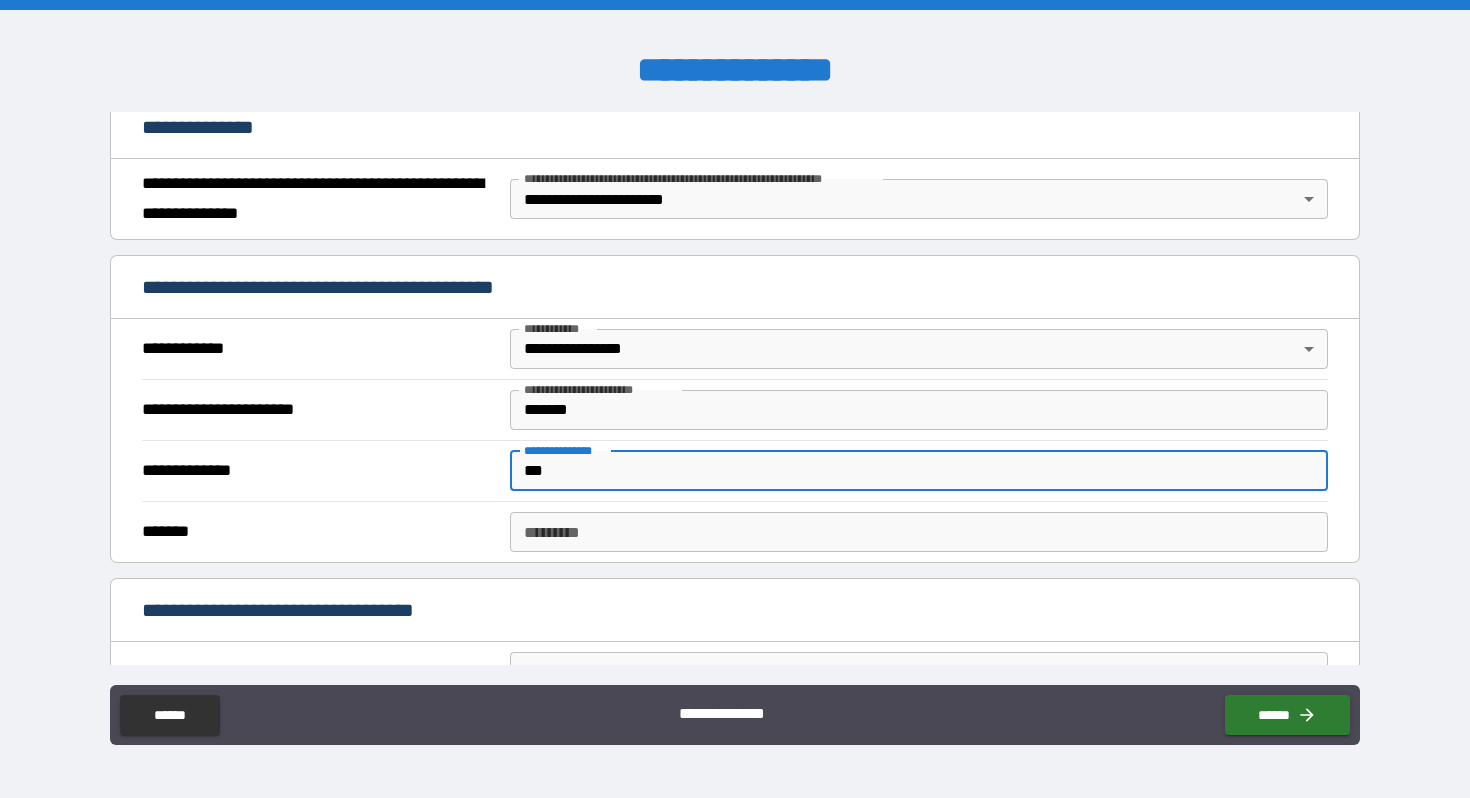 type on "***" 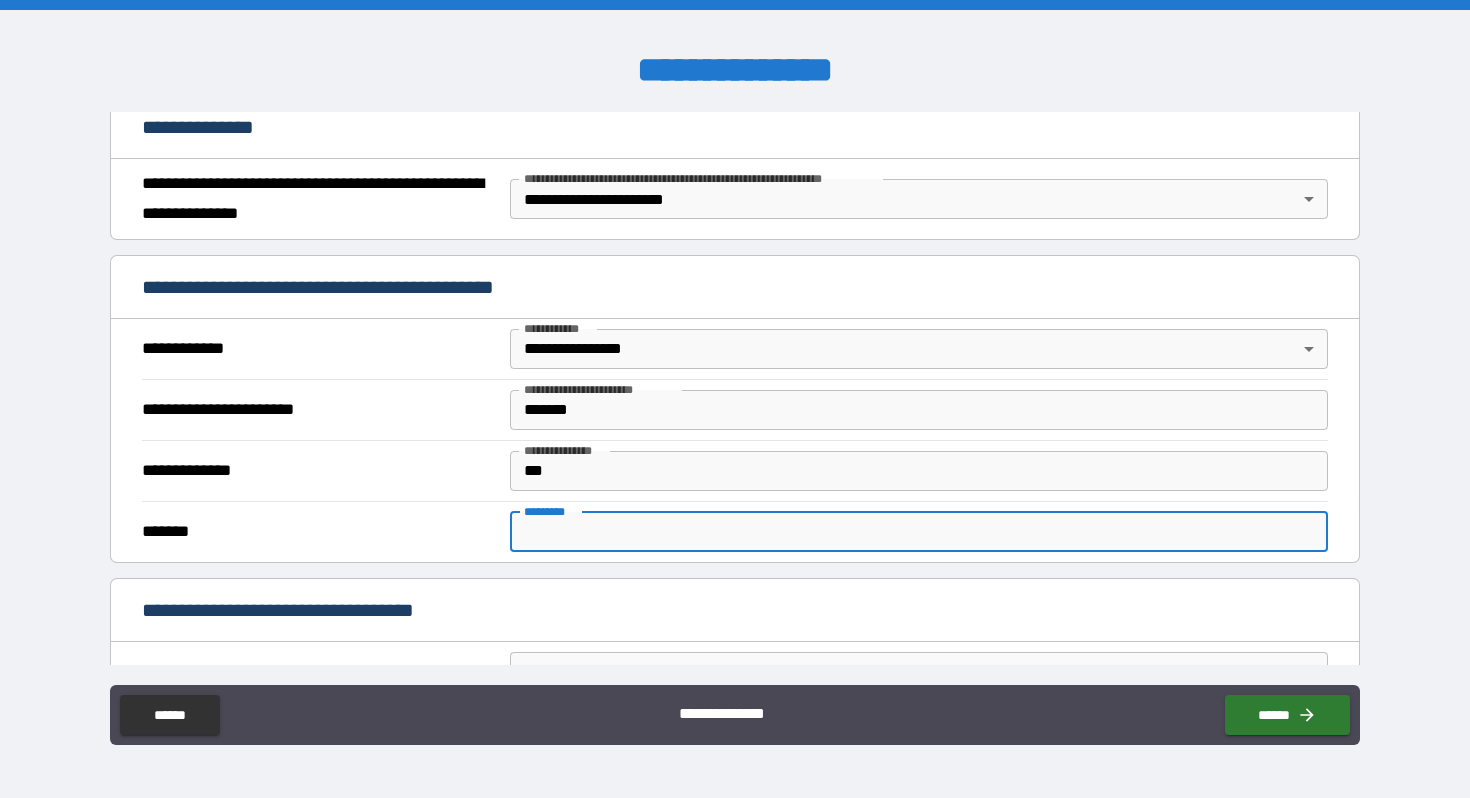 type on "***" 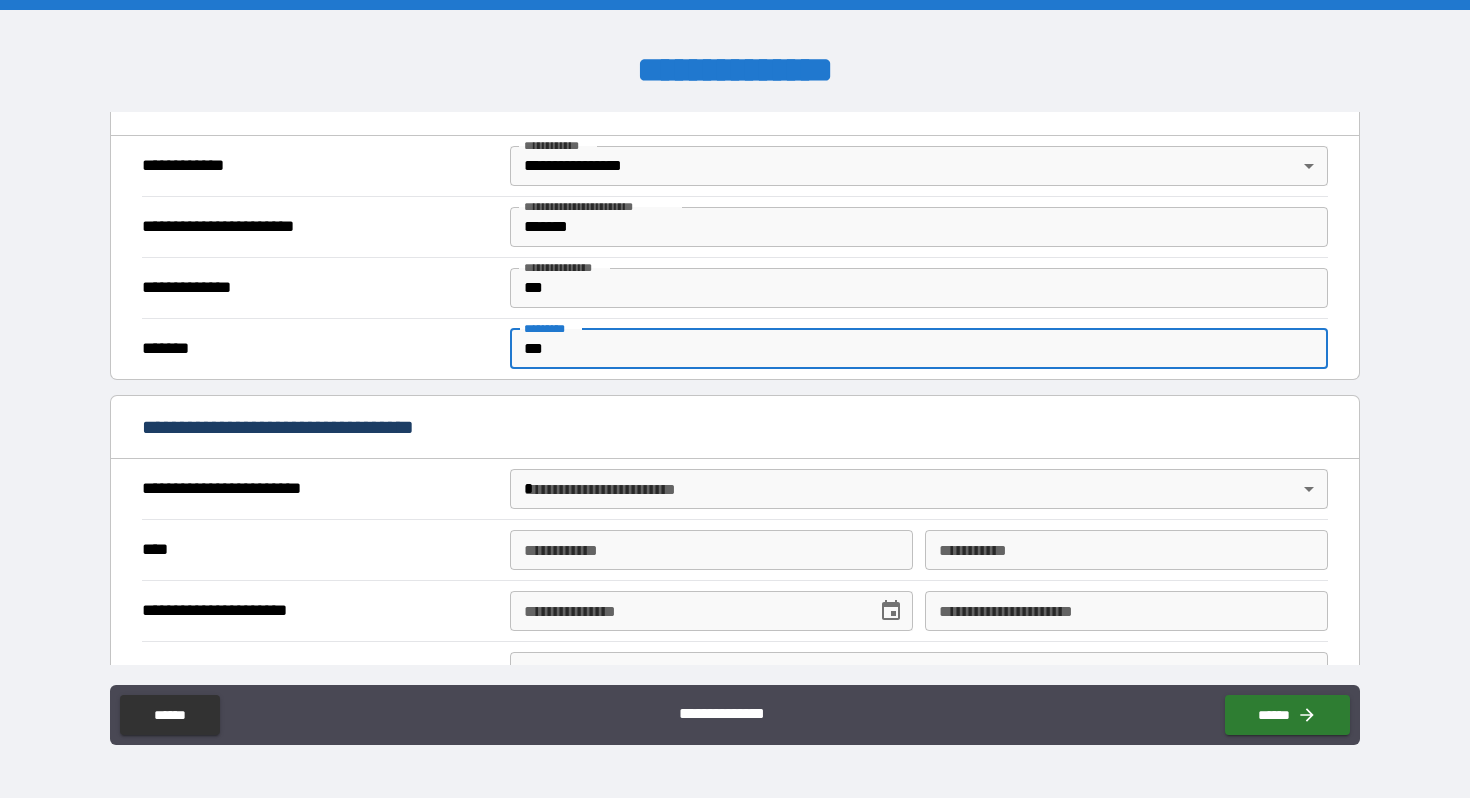 scroll, scrollTop: 482, scrollLeft: 0, axis: vertical 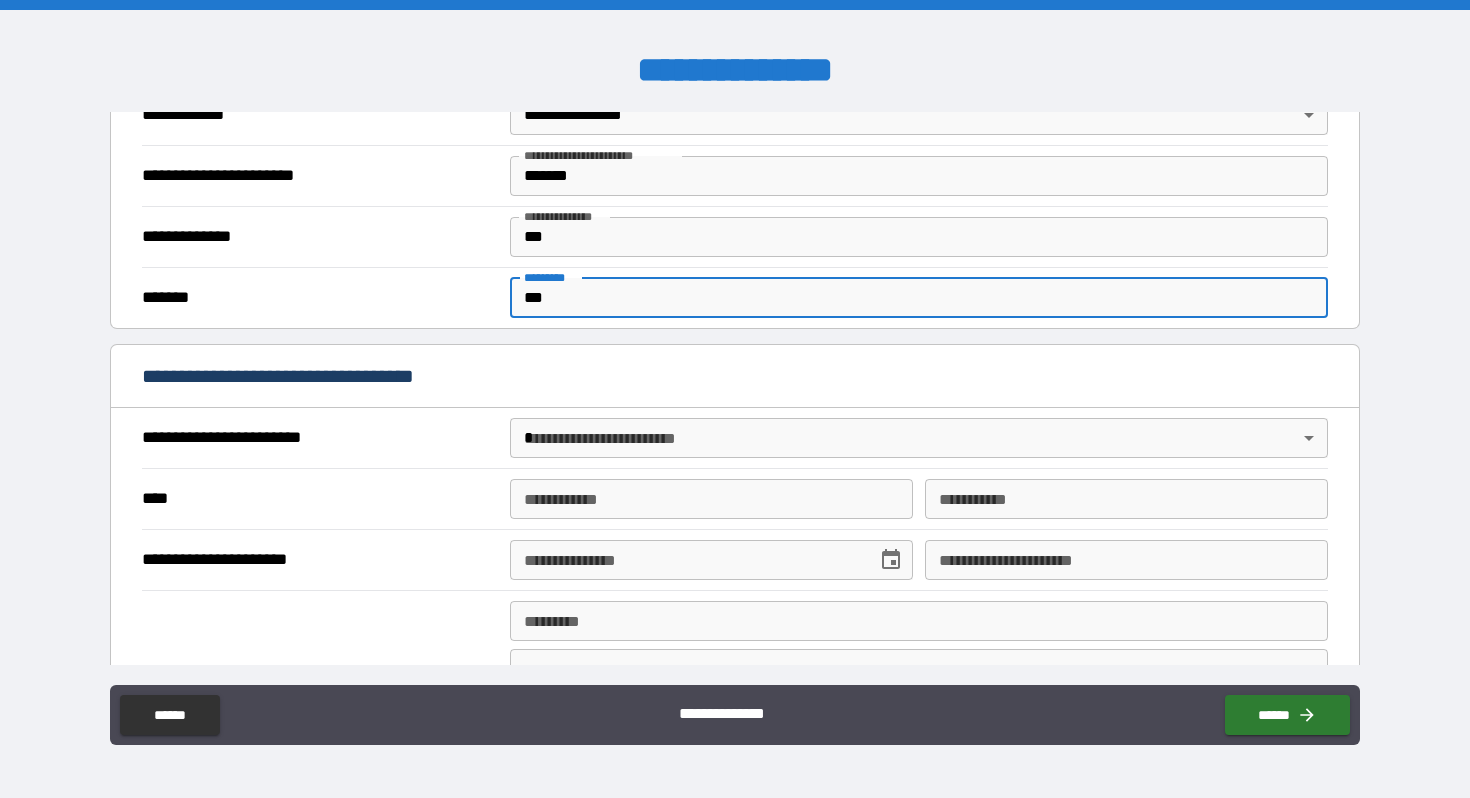 click on "**********" at bounding box center (735, 399) 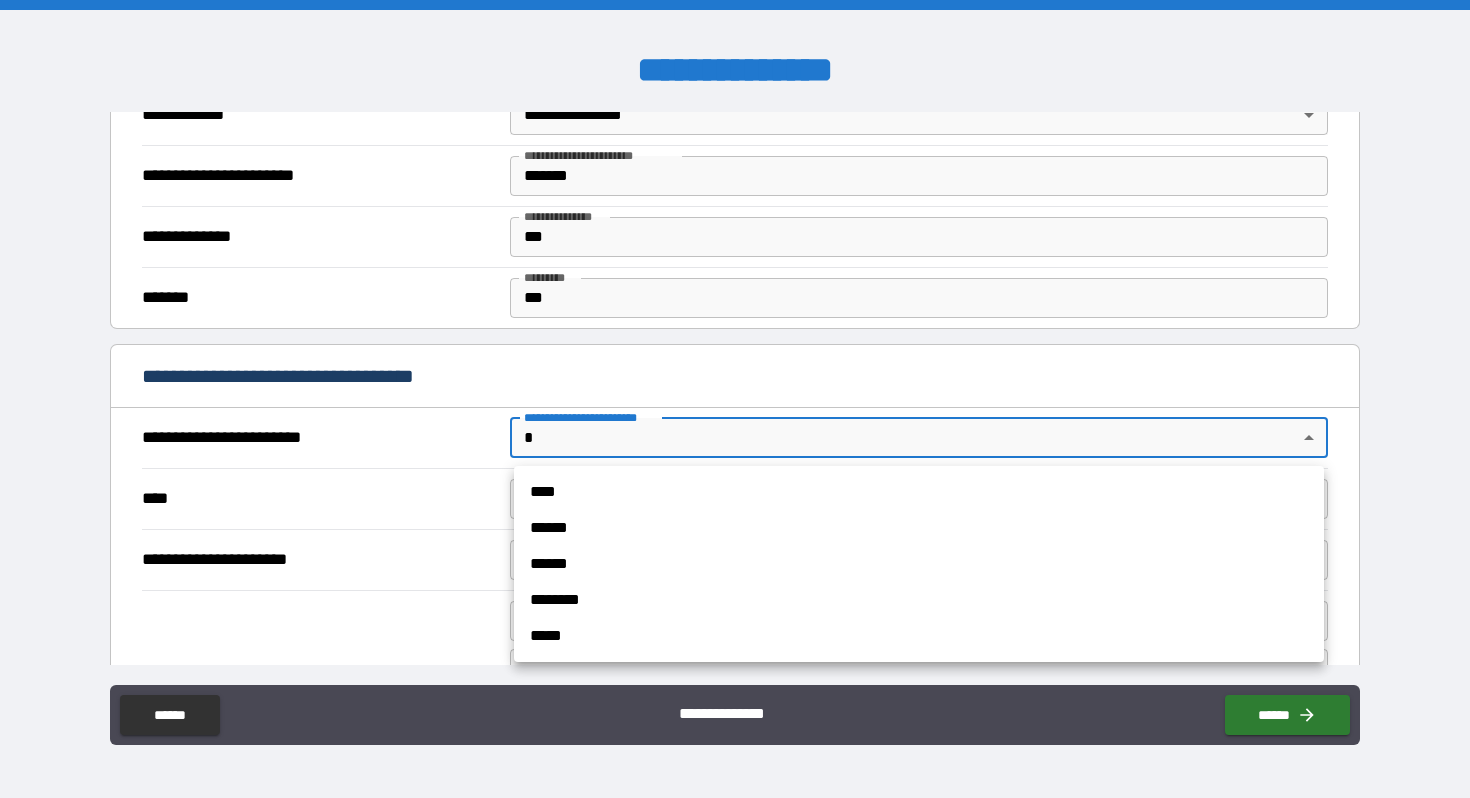 click at bounding box center [735, 399] 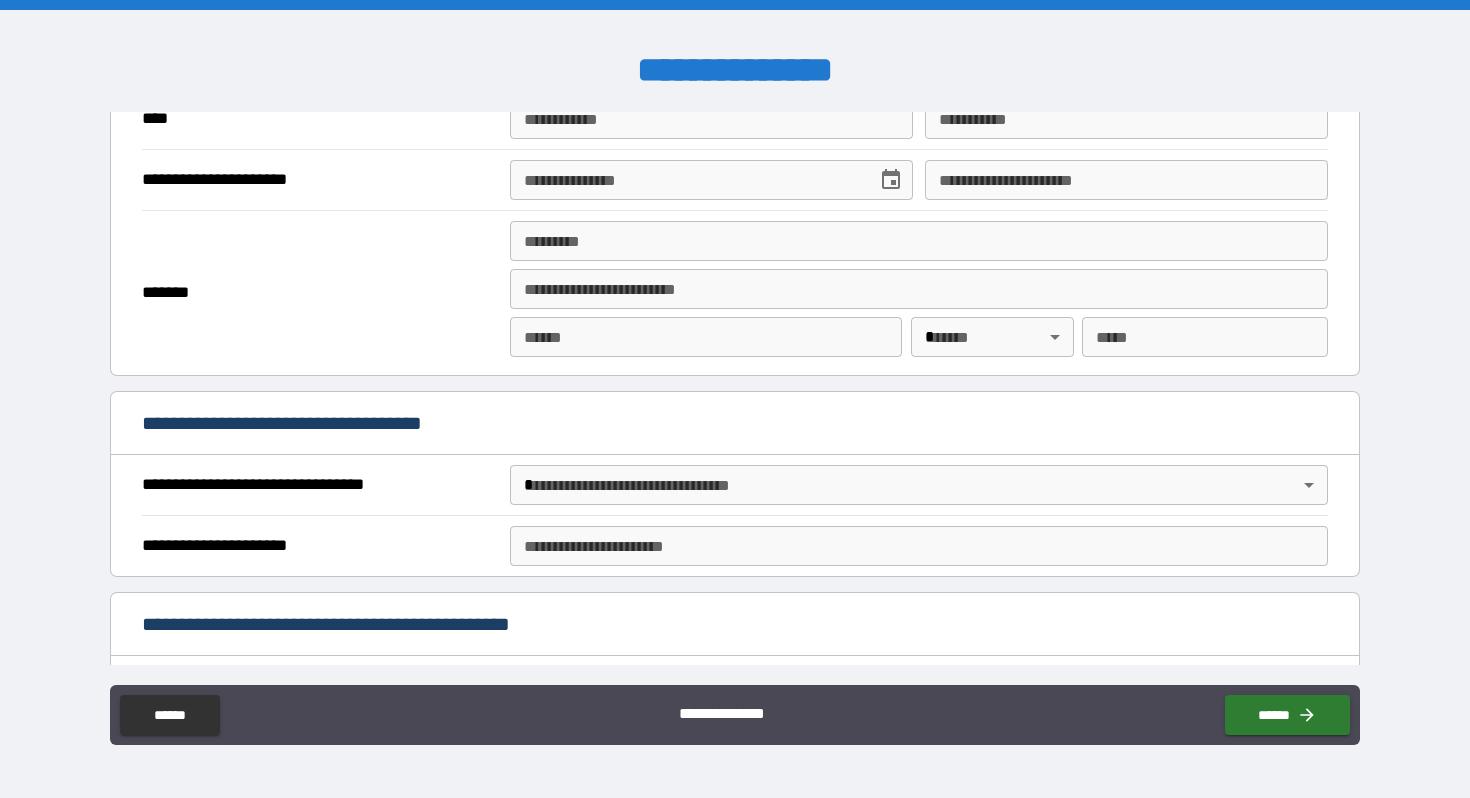 scroll, scrollTop: 865, scrollLeft: 0, axis: vertical 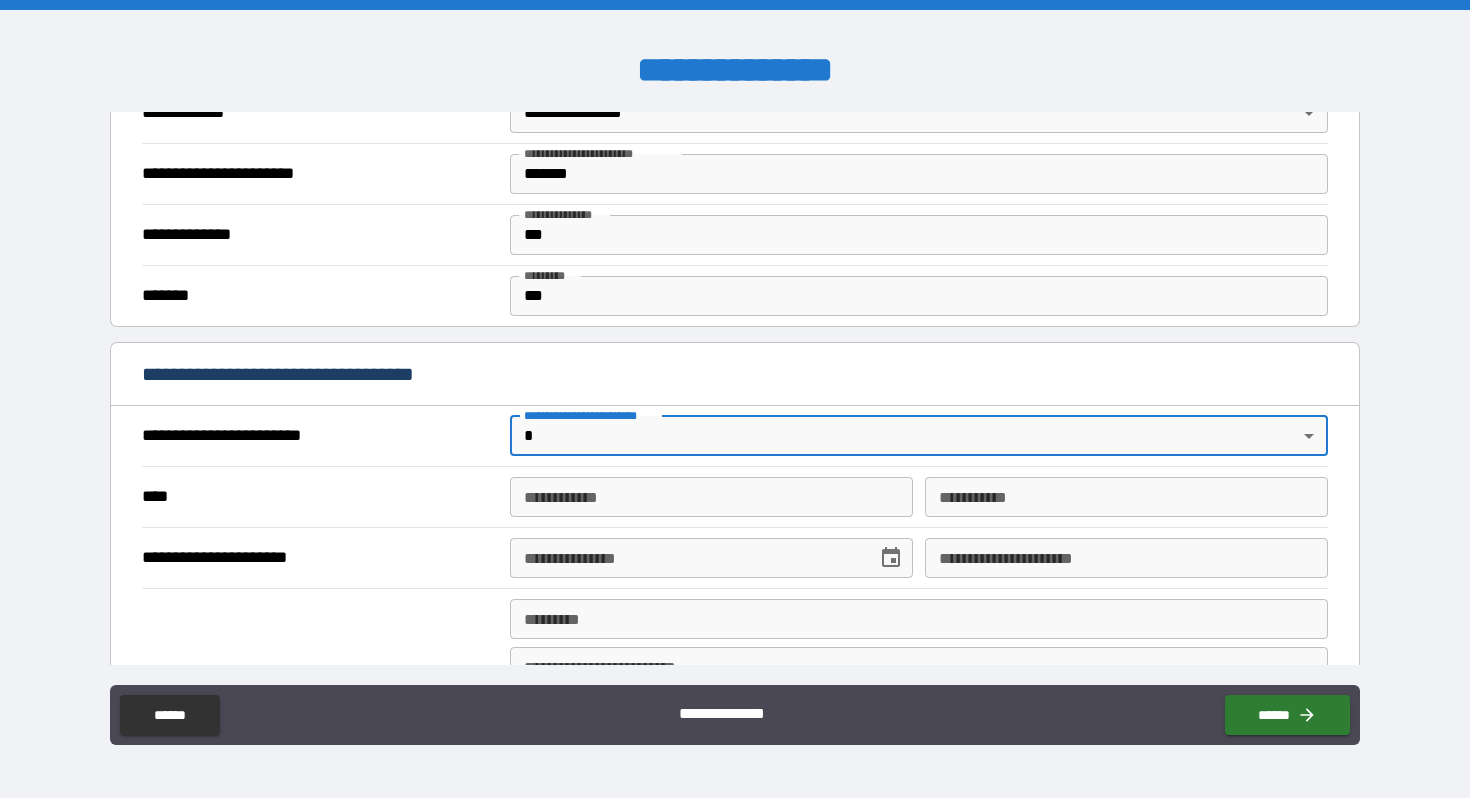 click on "**********" at bounding box center [735, 399] 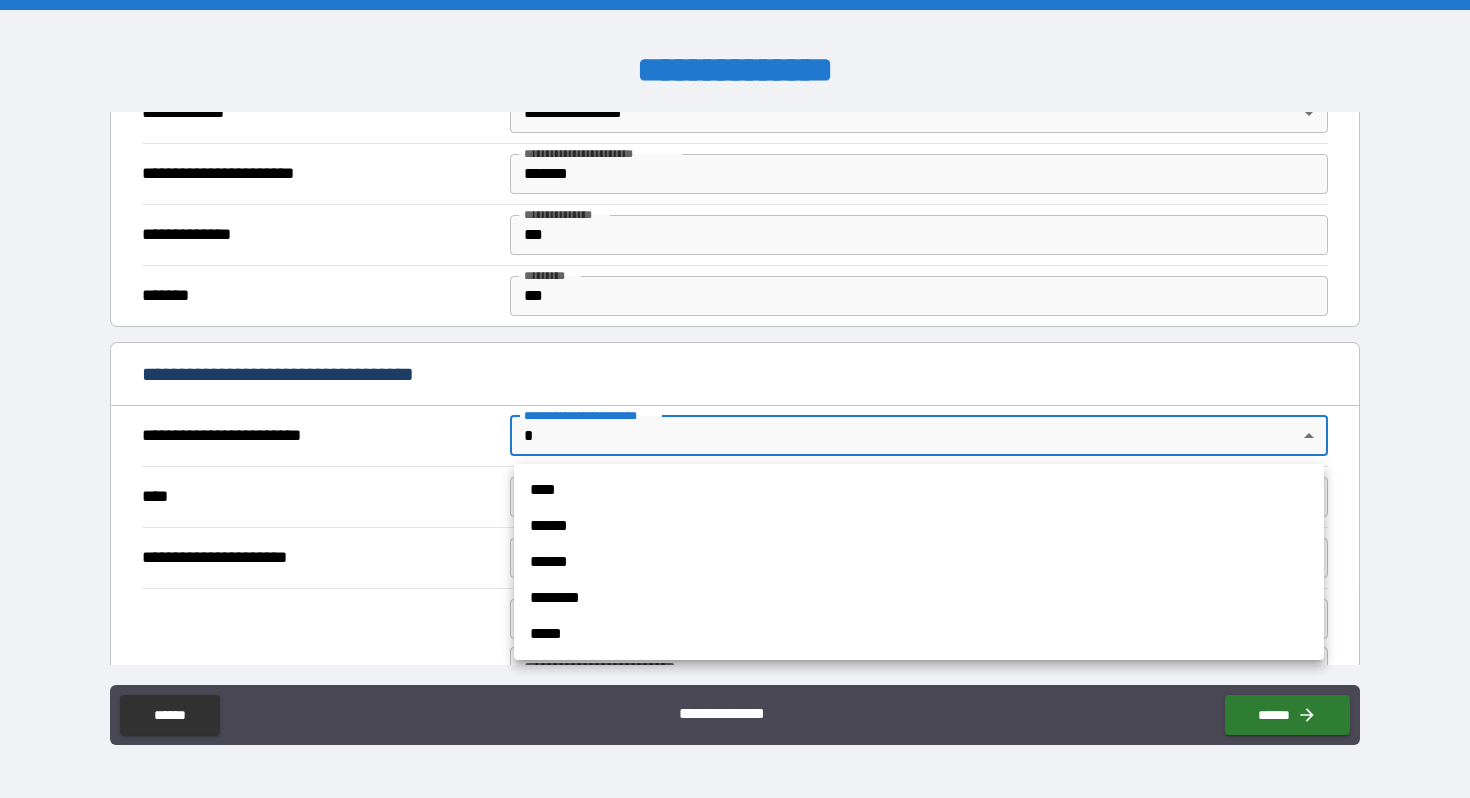 click on "******" at bounding box center (919, 526) 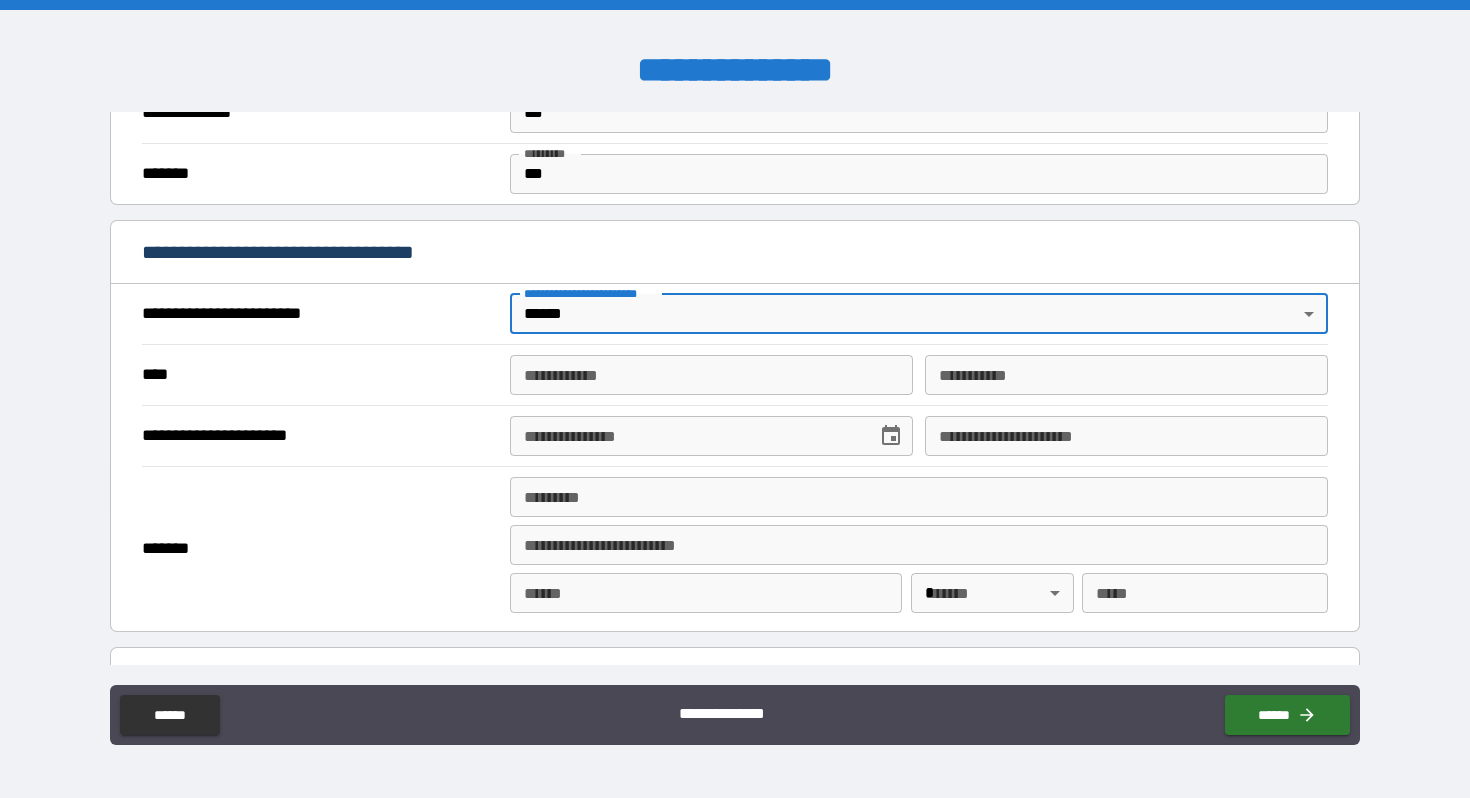 scroll, scrollTop: 635, scrollLeft: 0, axis: vertical 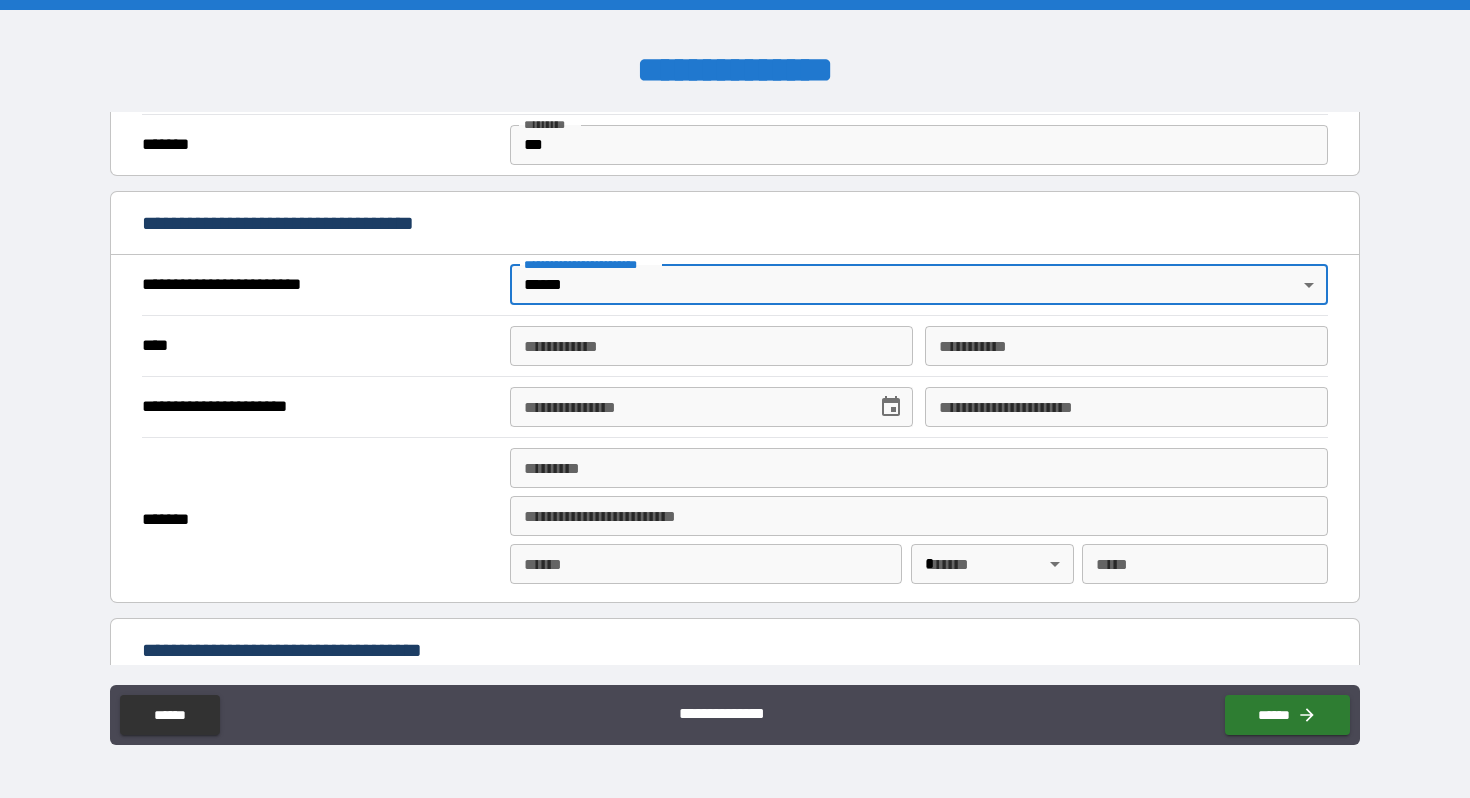 click on "**********" at bounding box center [711, 346] 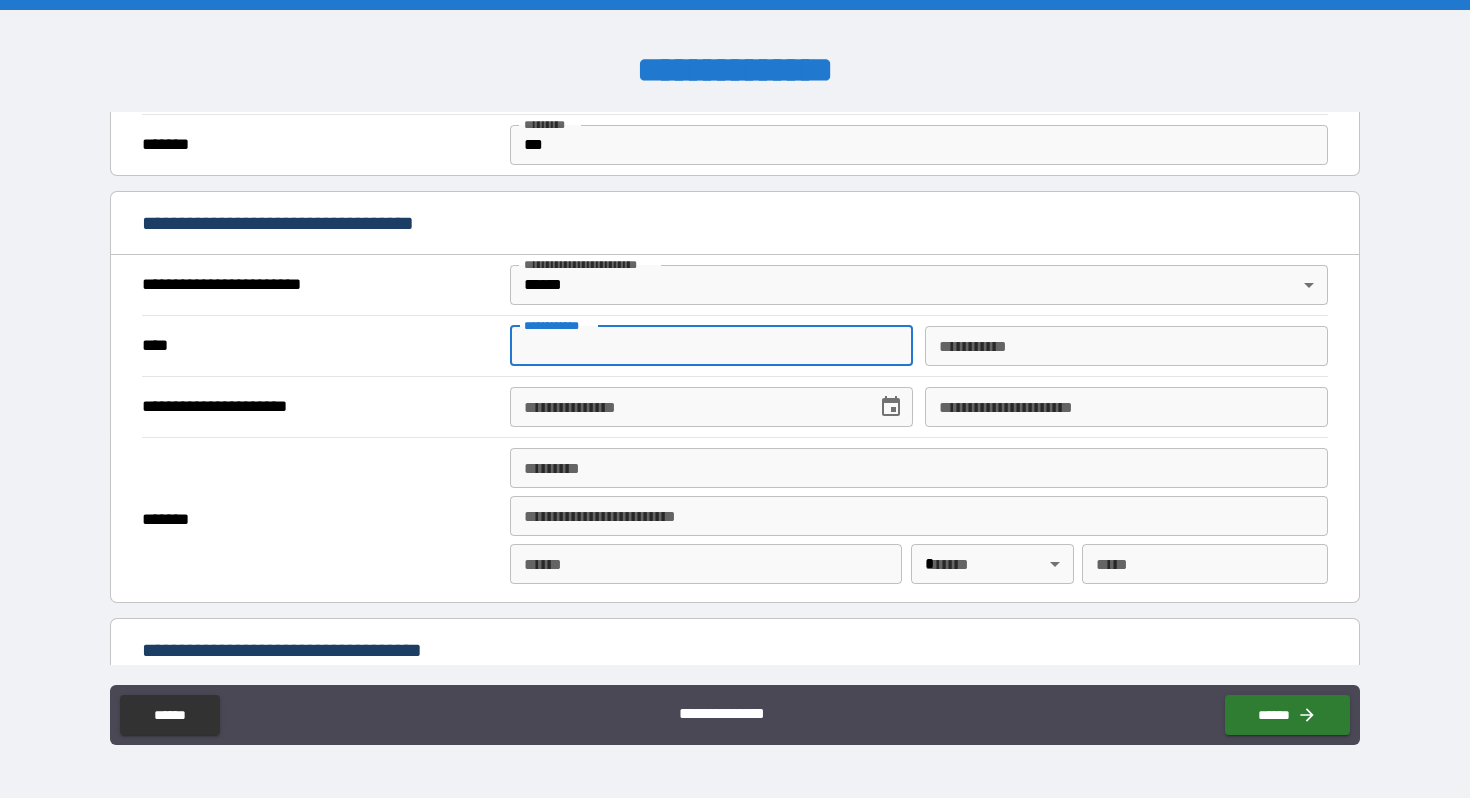 type on "********" 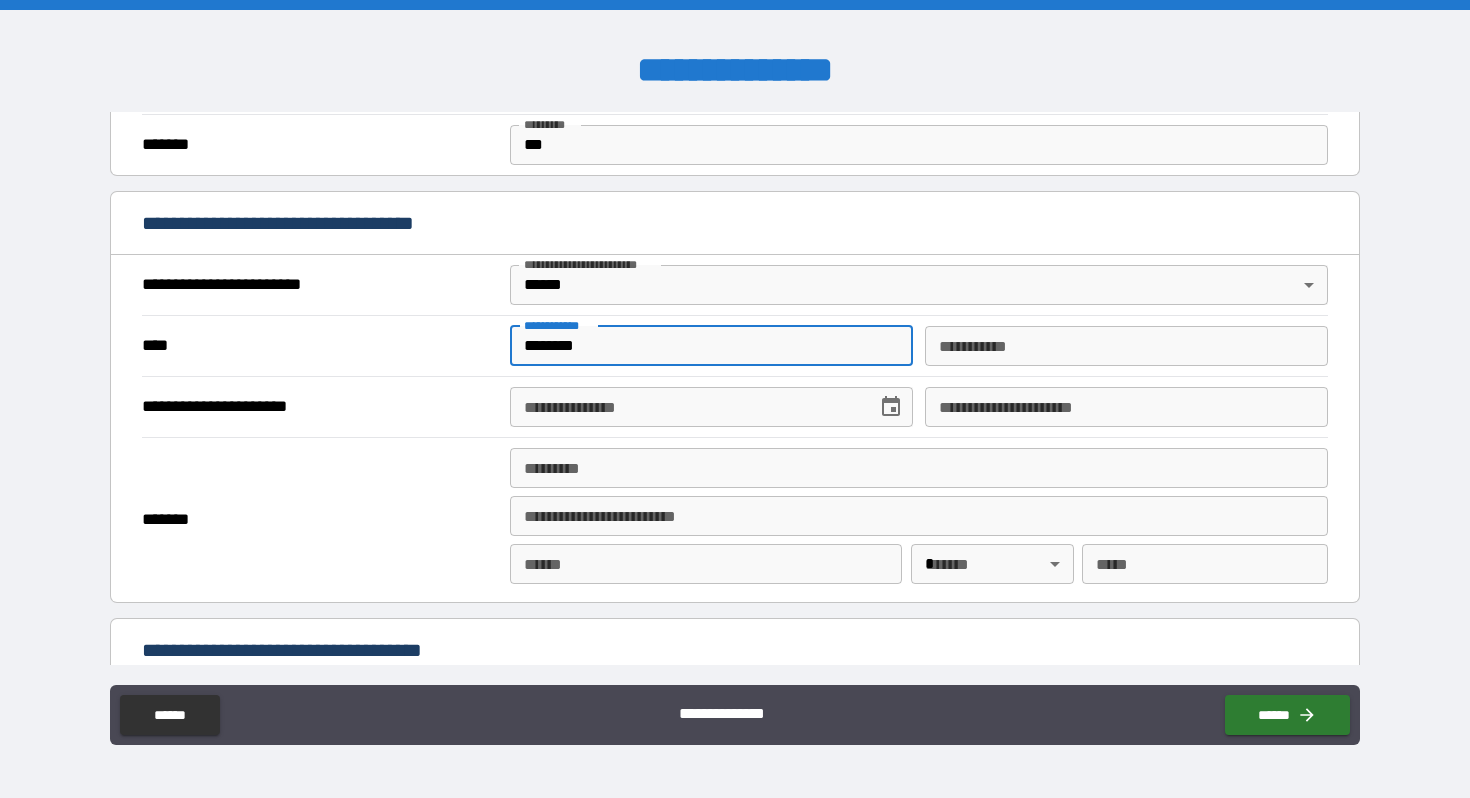 click on "*********   *" at bounding box center (1126, 346) 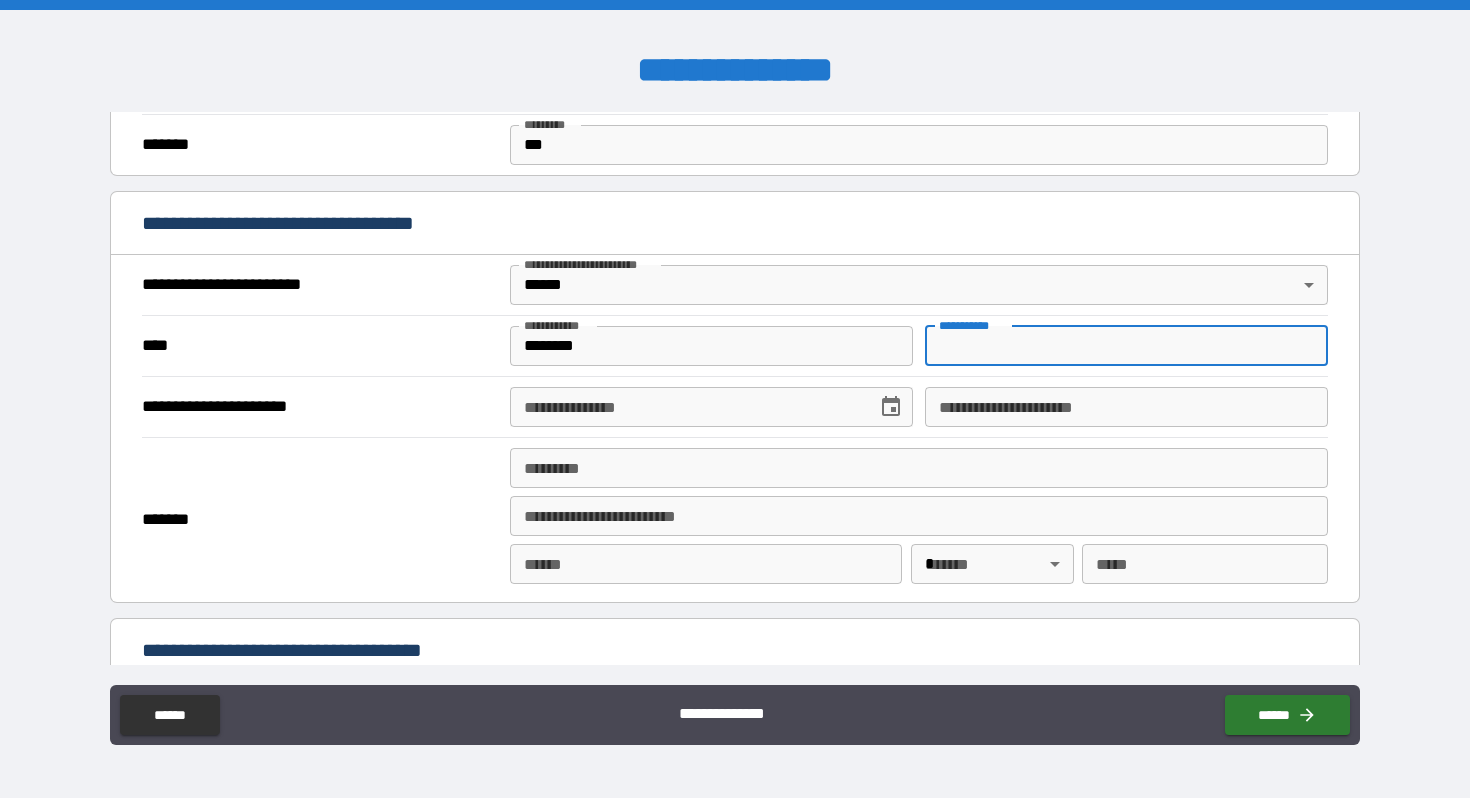 type on "*****" 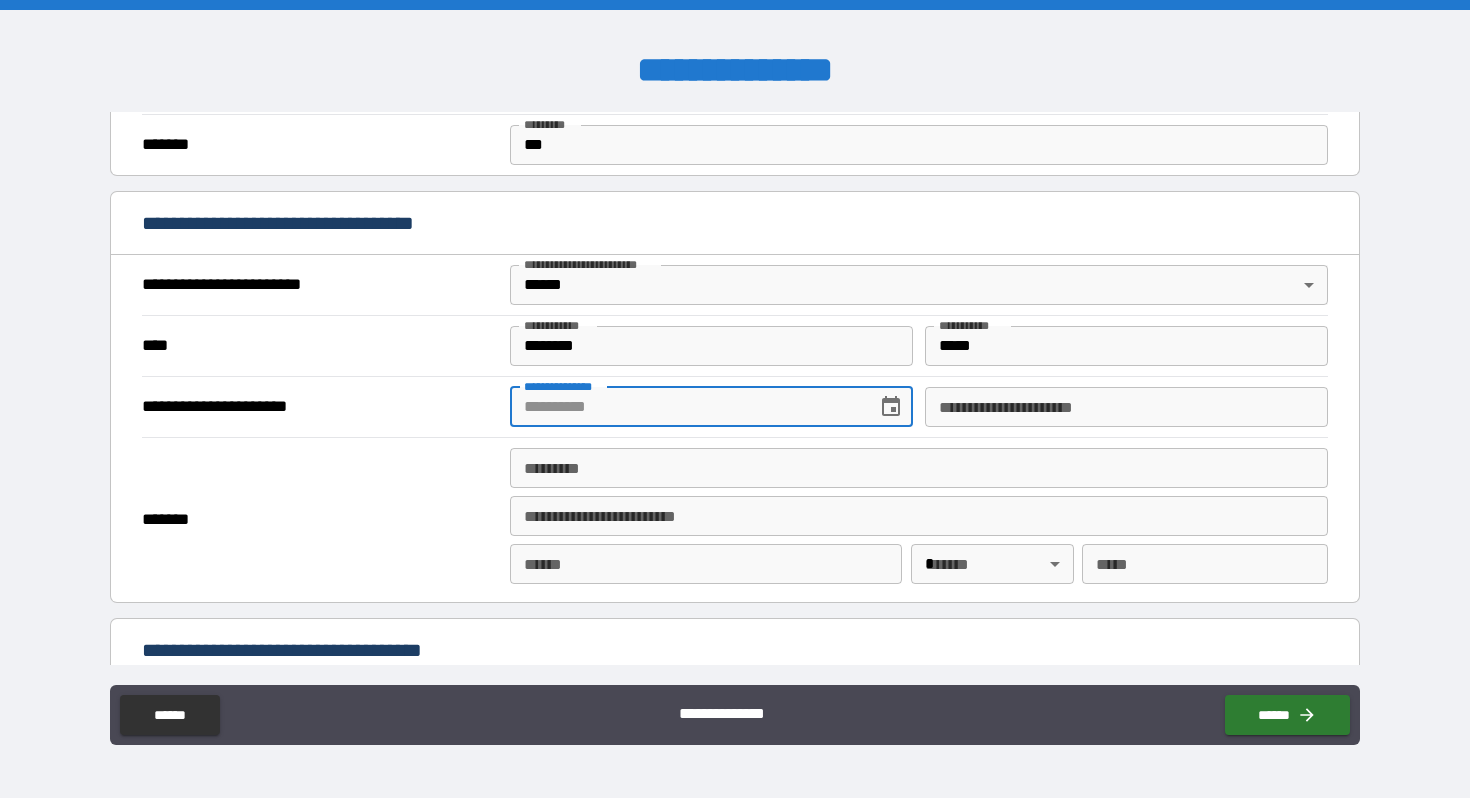 click on "**********" at bounding box center (686, 407) 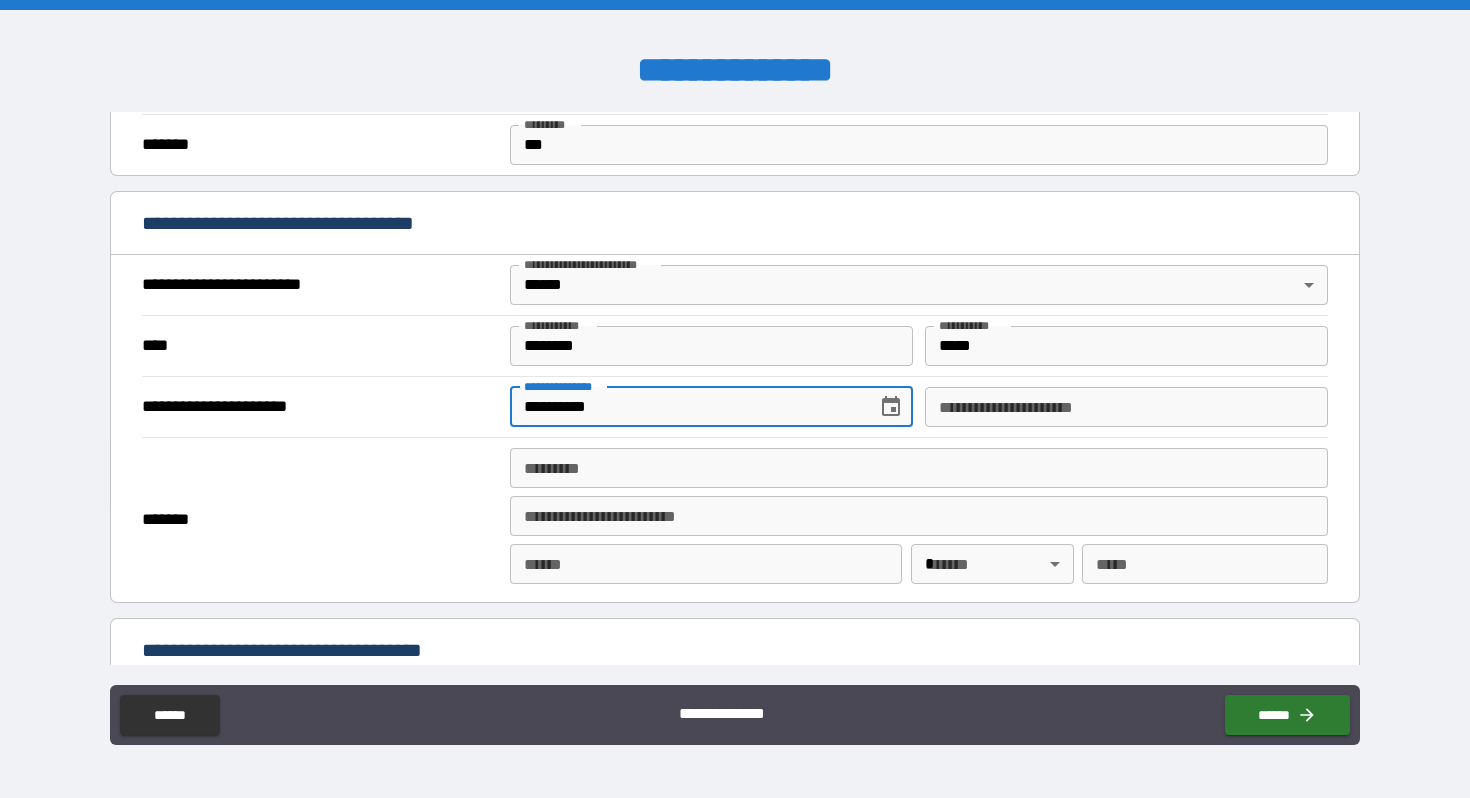 type on "**********" 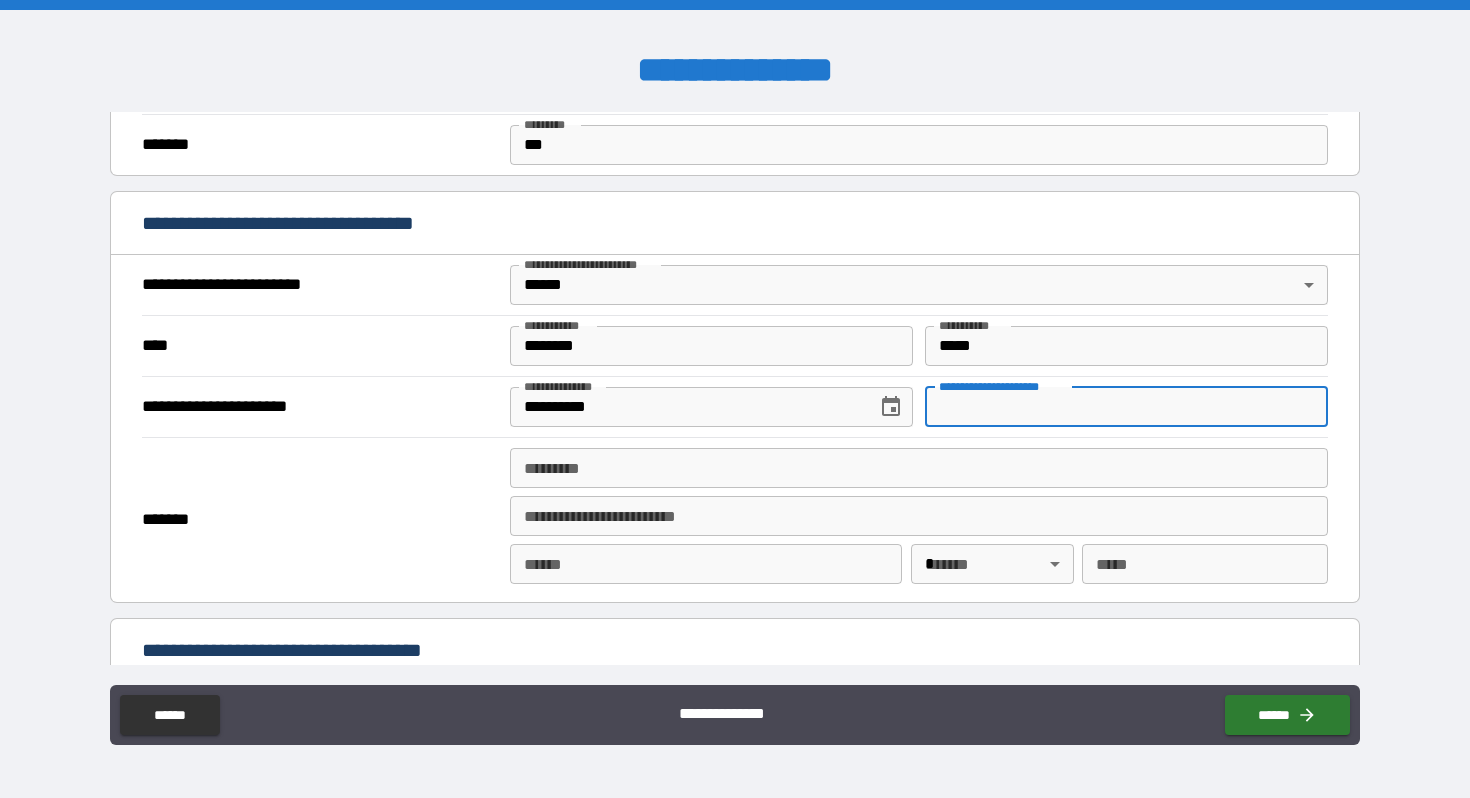paste on "**********" 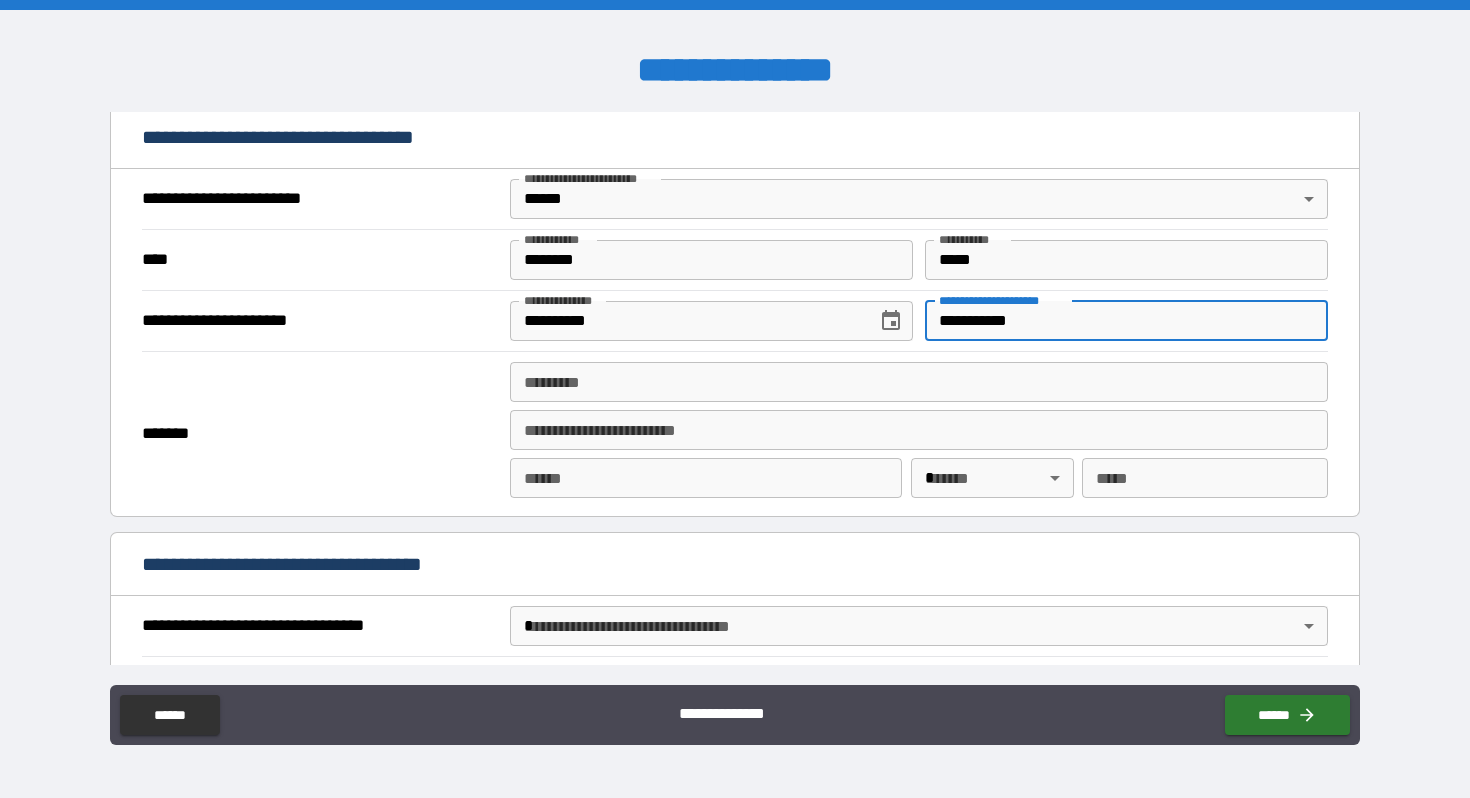 scroll, scrollTop: 739, scrollLeft: 0, axis: vertical 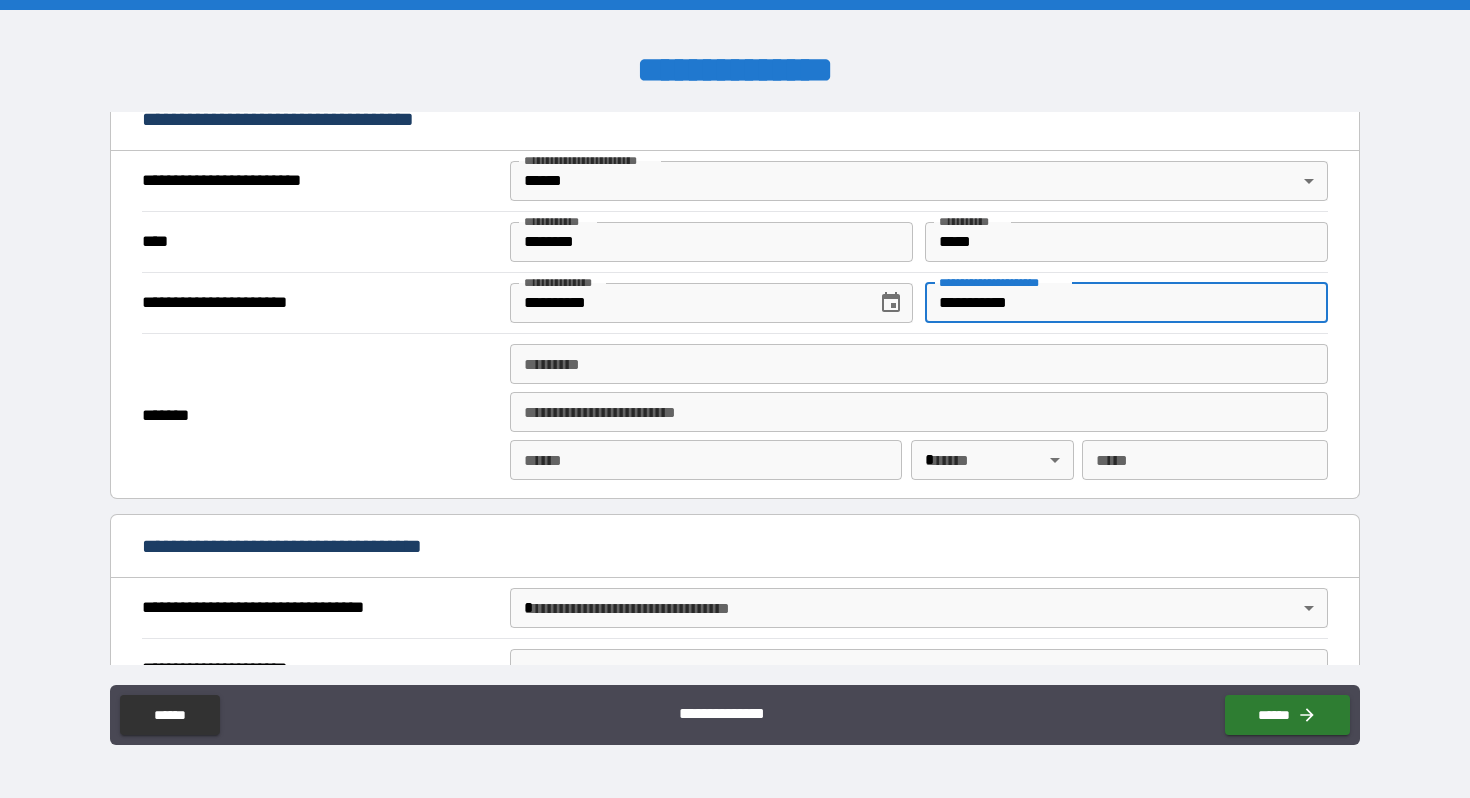 type on "**********" 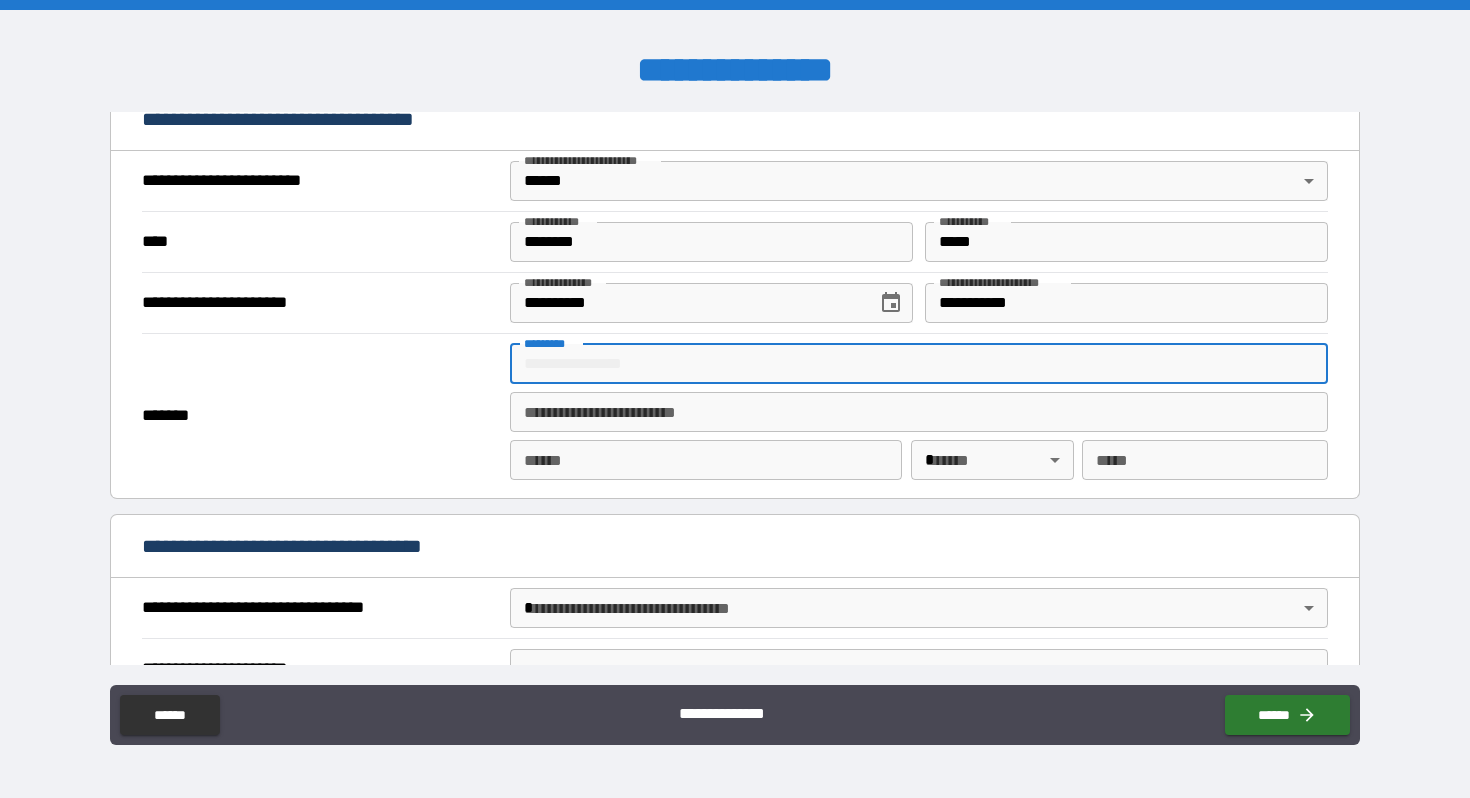 type on "**********" 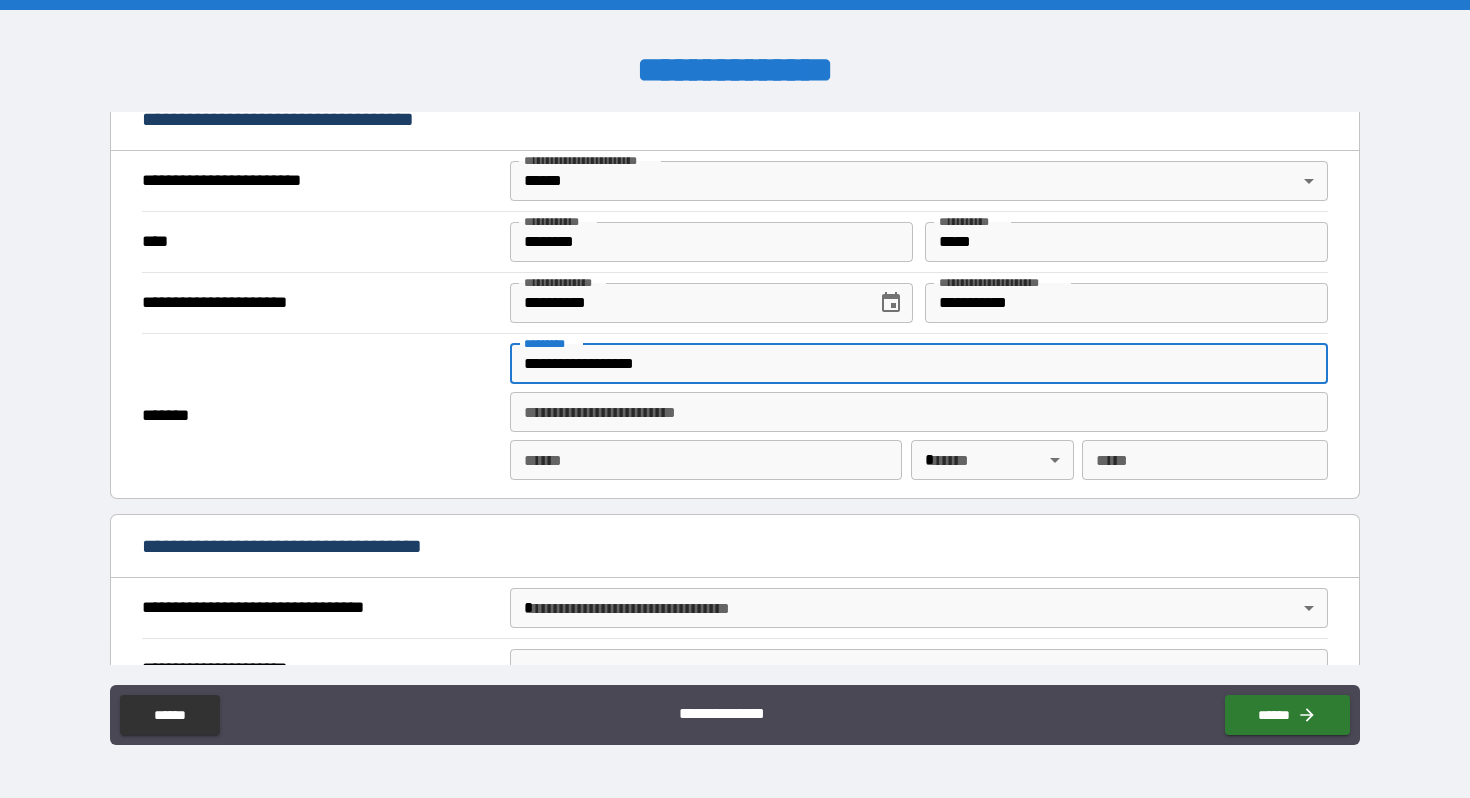 type on "**********" 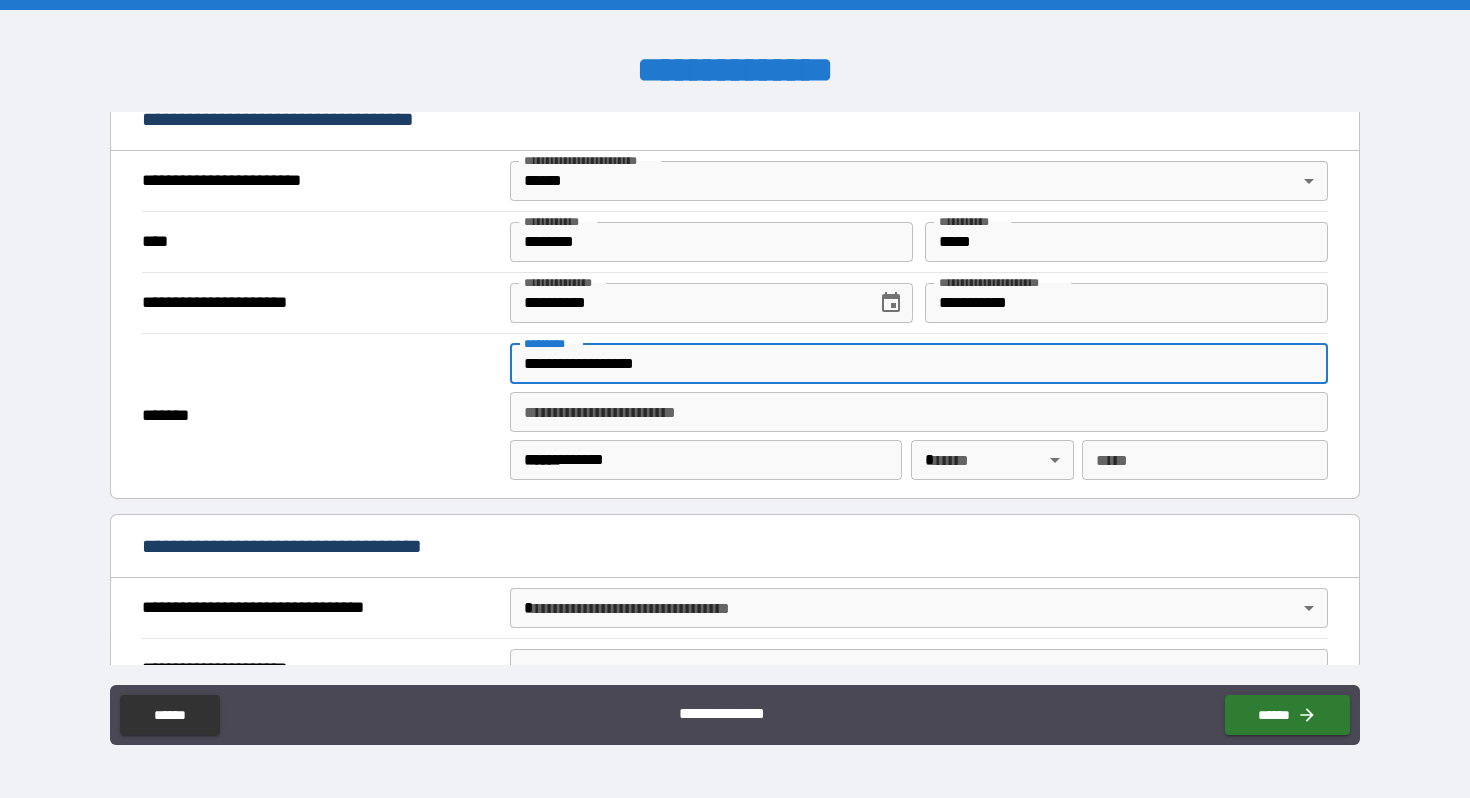 type 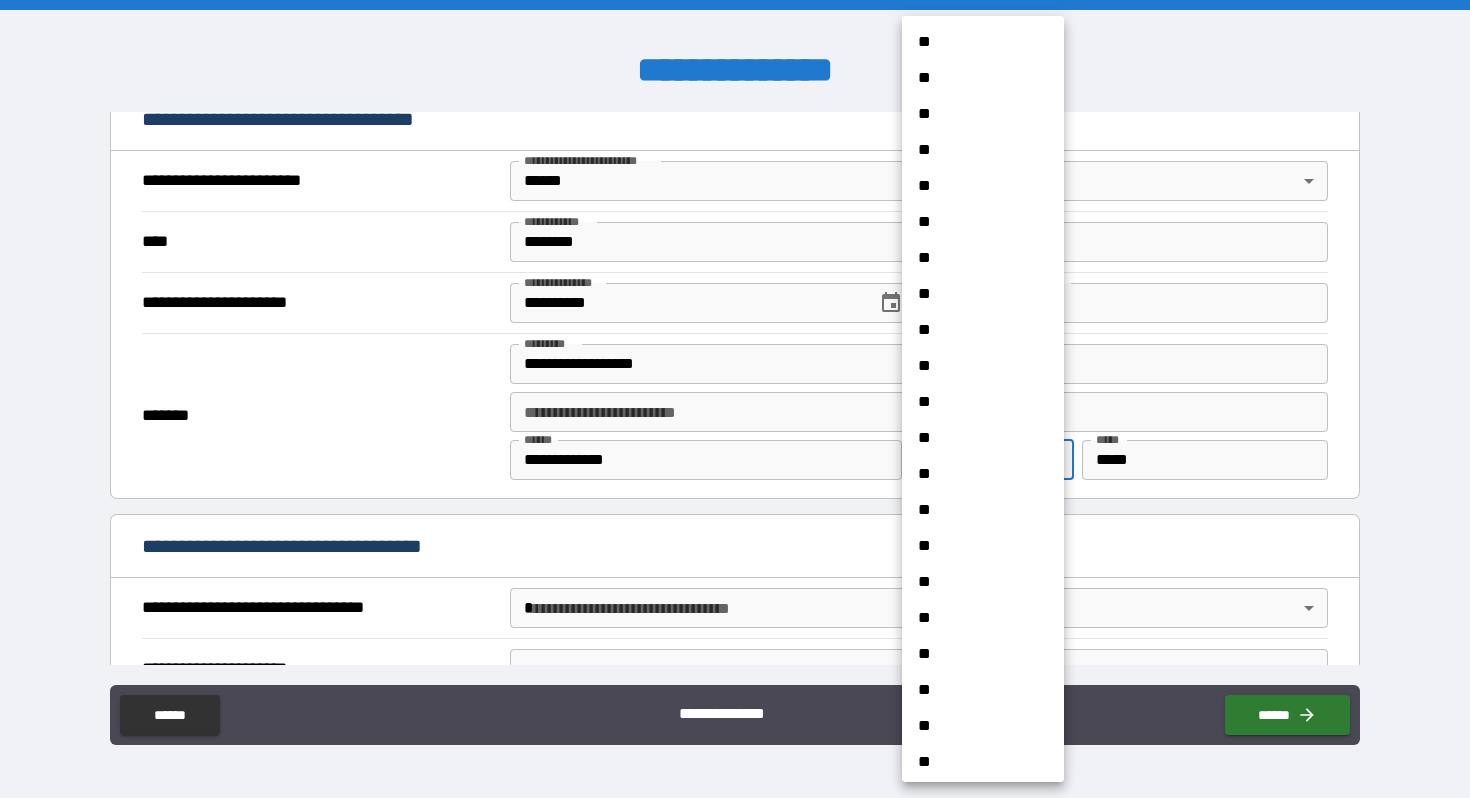 click on "**********" at bounding box center [735, 399] 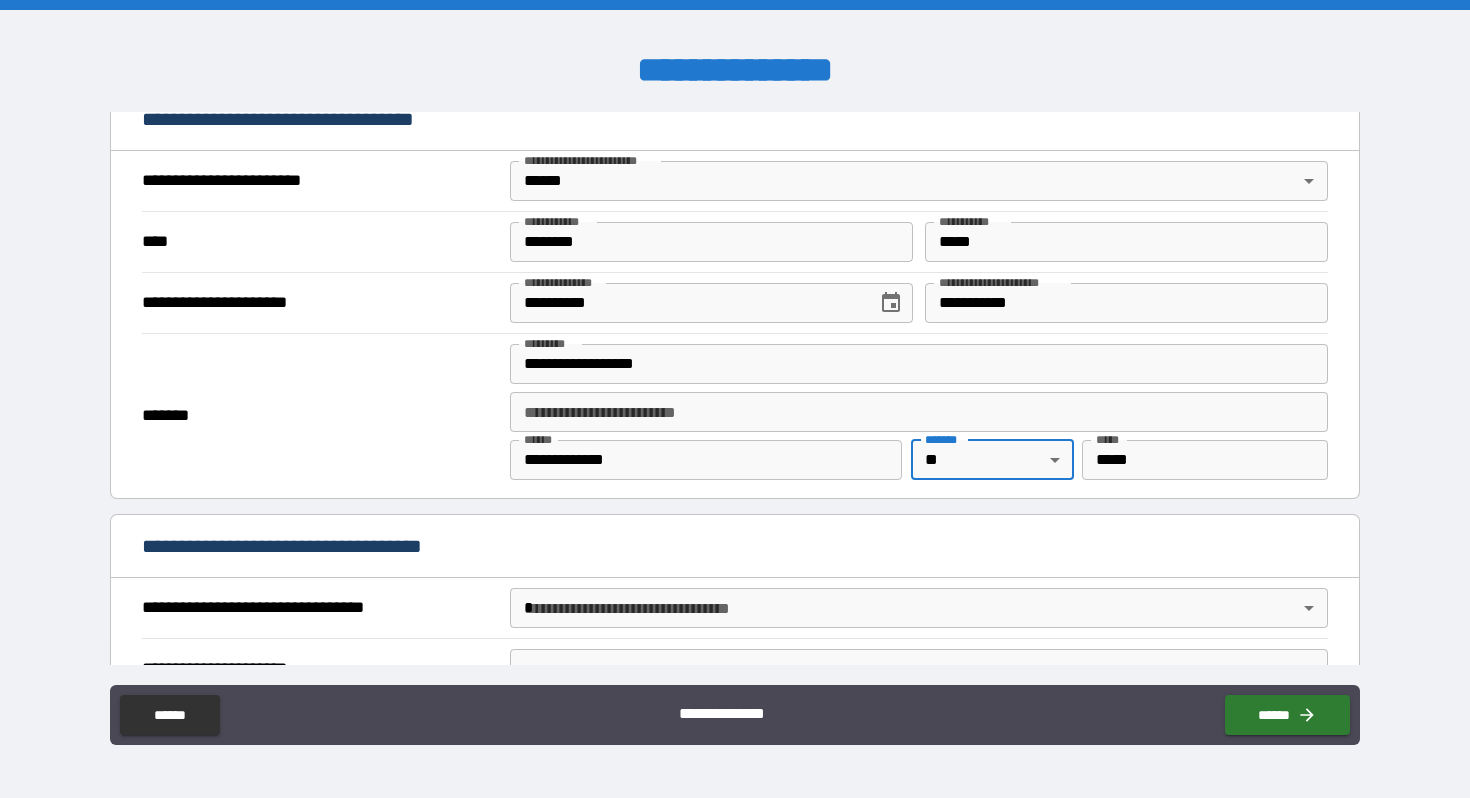 scroll, scrollTop: 0, scrollLeft: 0, axis: both 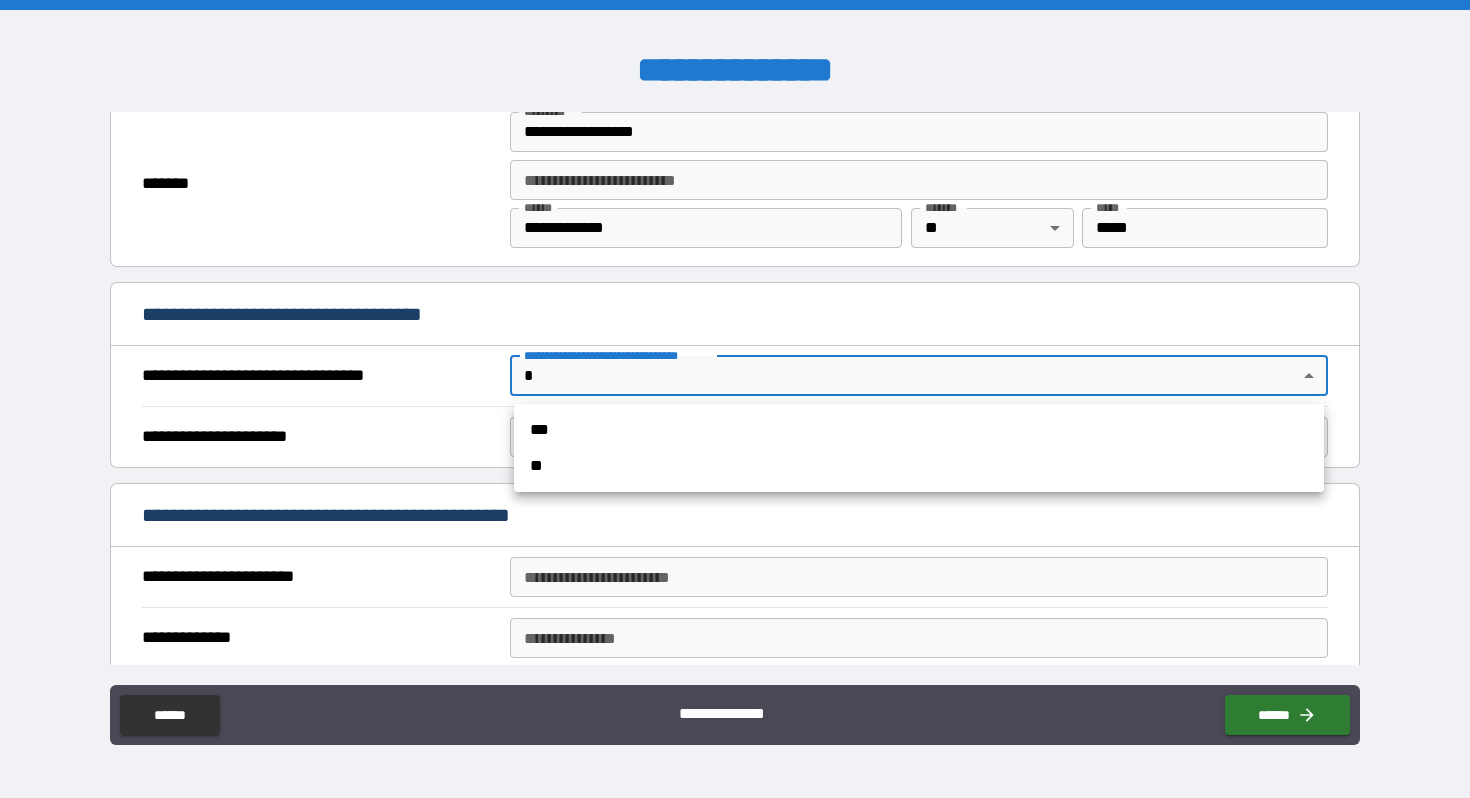 click on "**********" at bounding box center (735, 399) 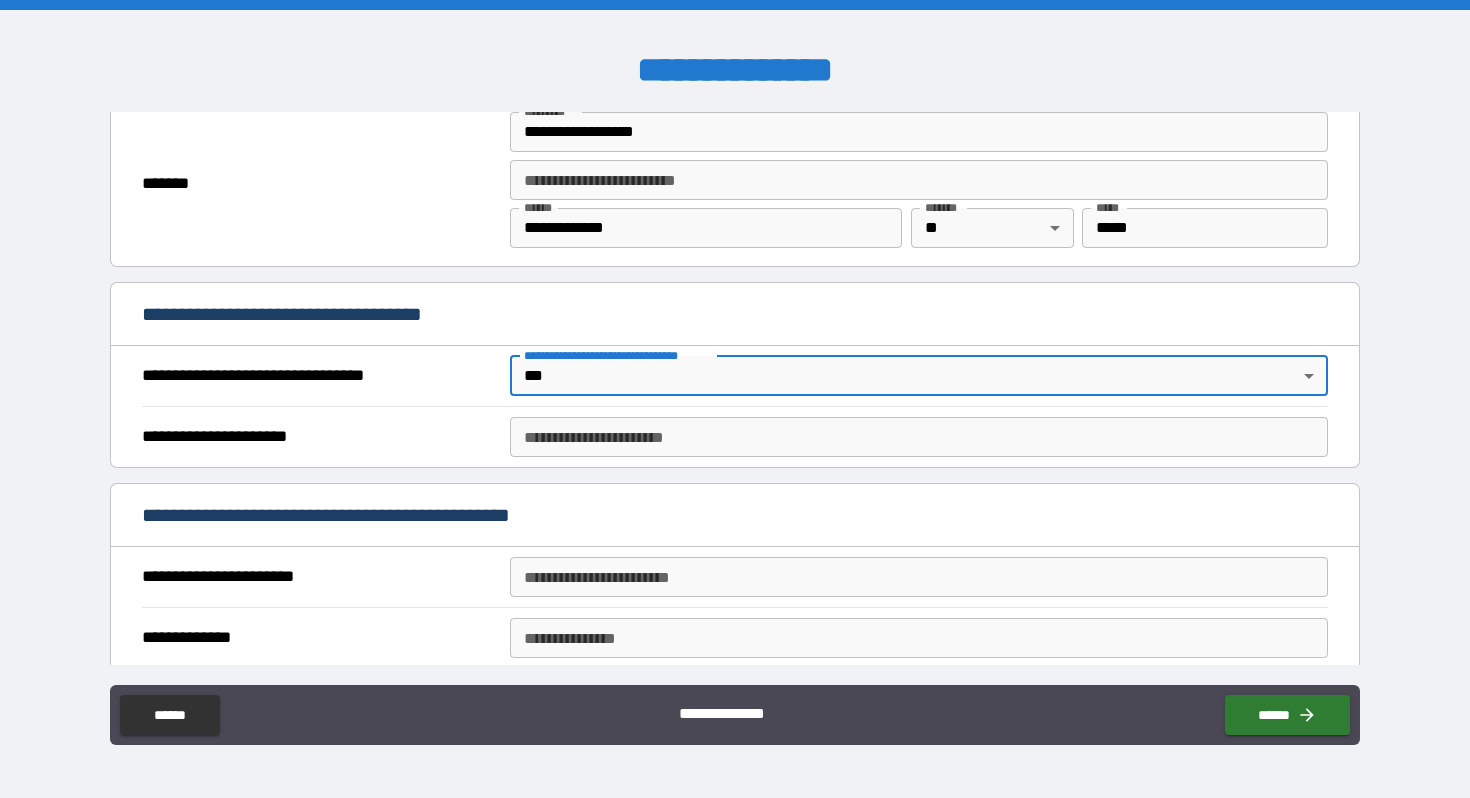 click on "**********" at bounding box center [919, 437] 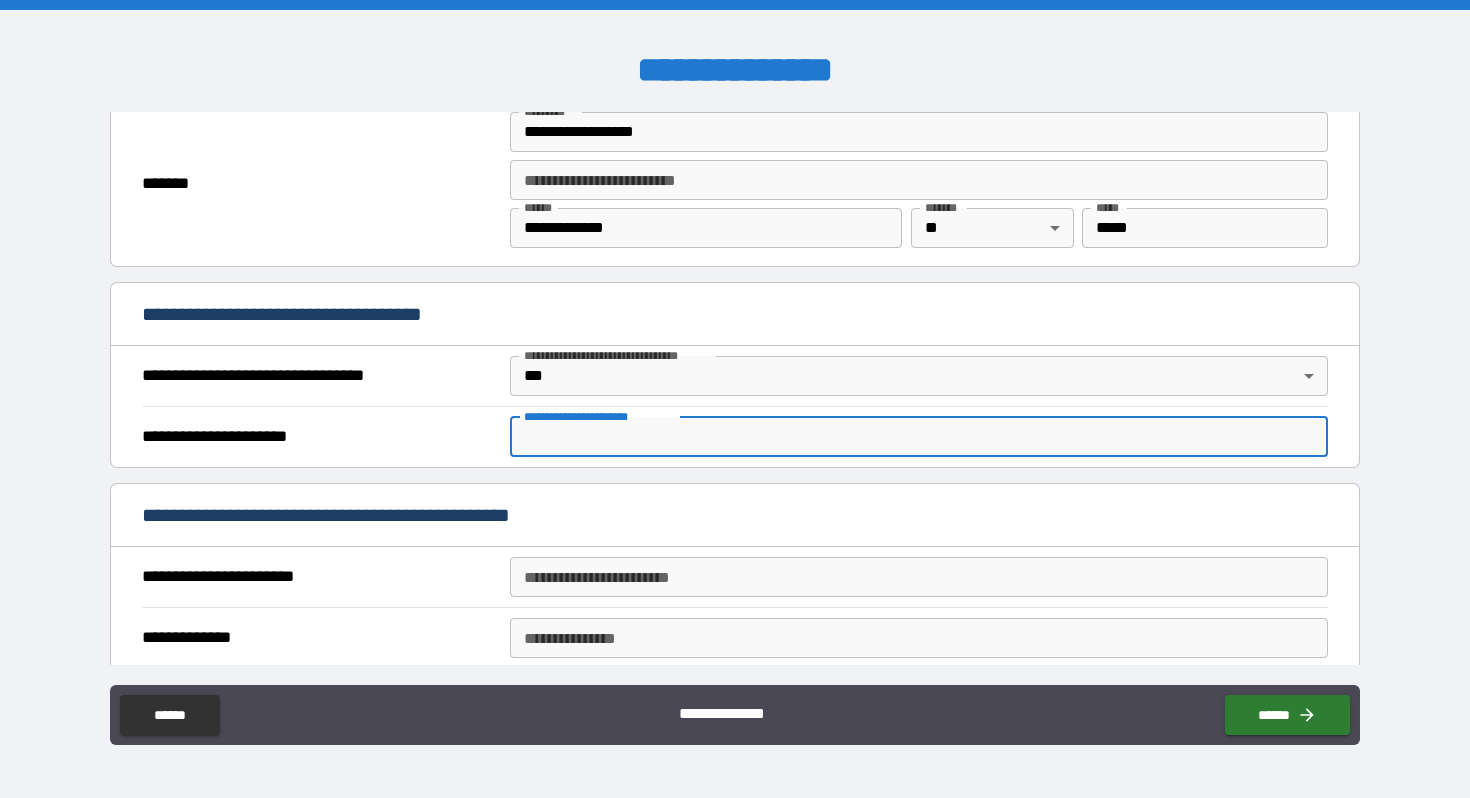 type on "**********" 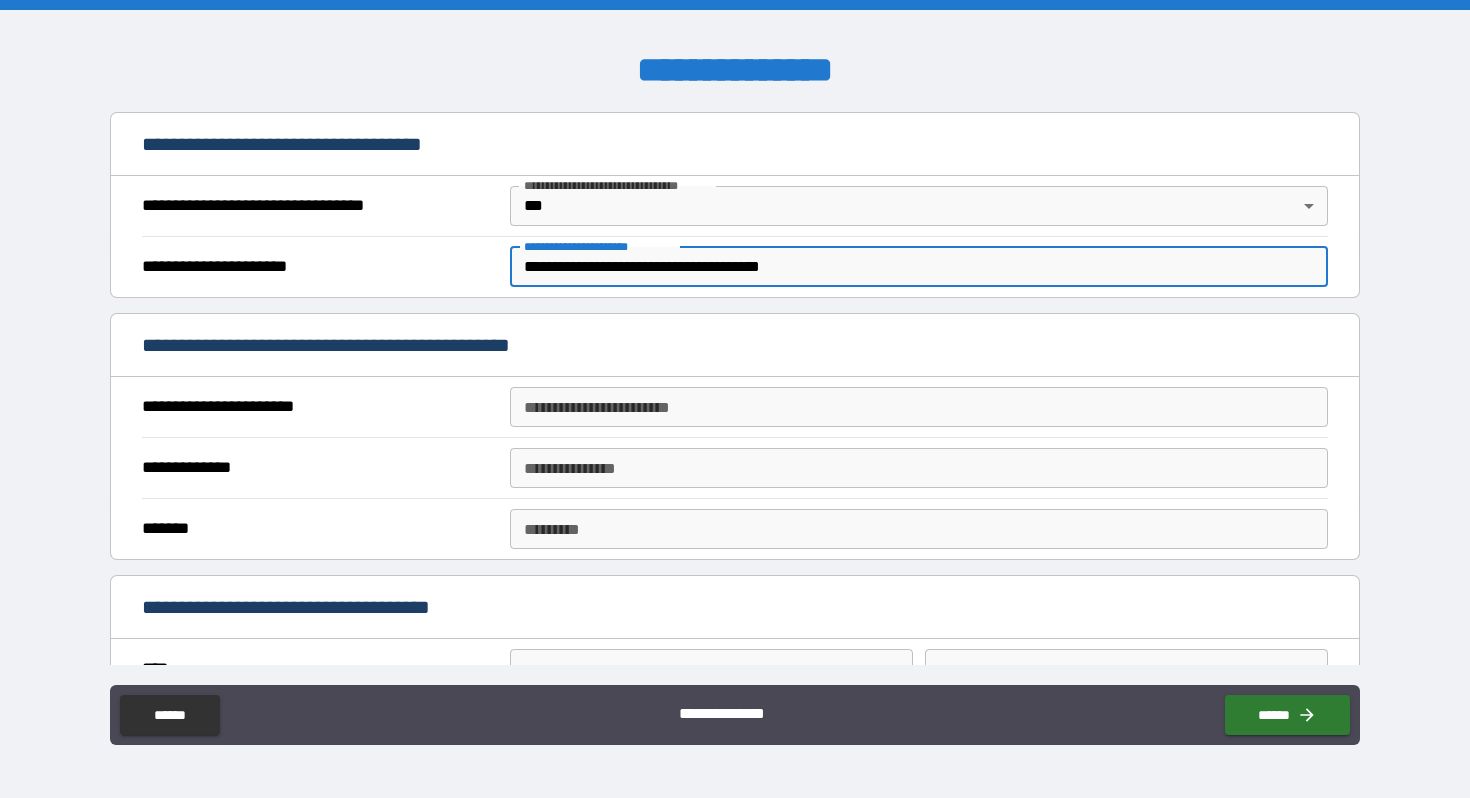 scroll, scrollTop: 1151, scrollLeft: 0, axis: vertical 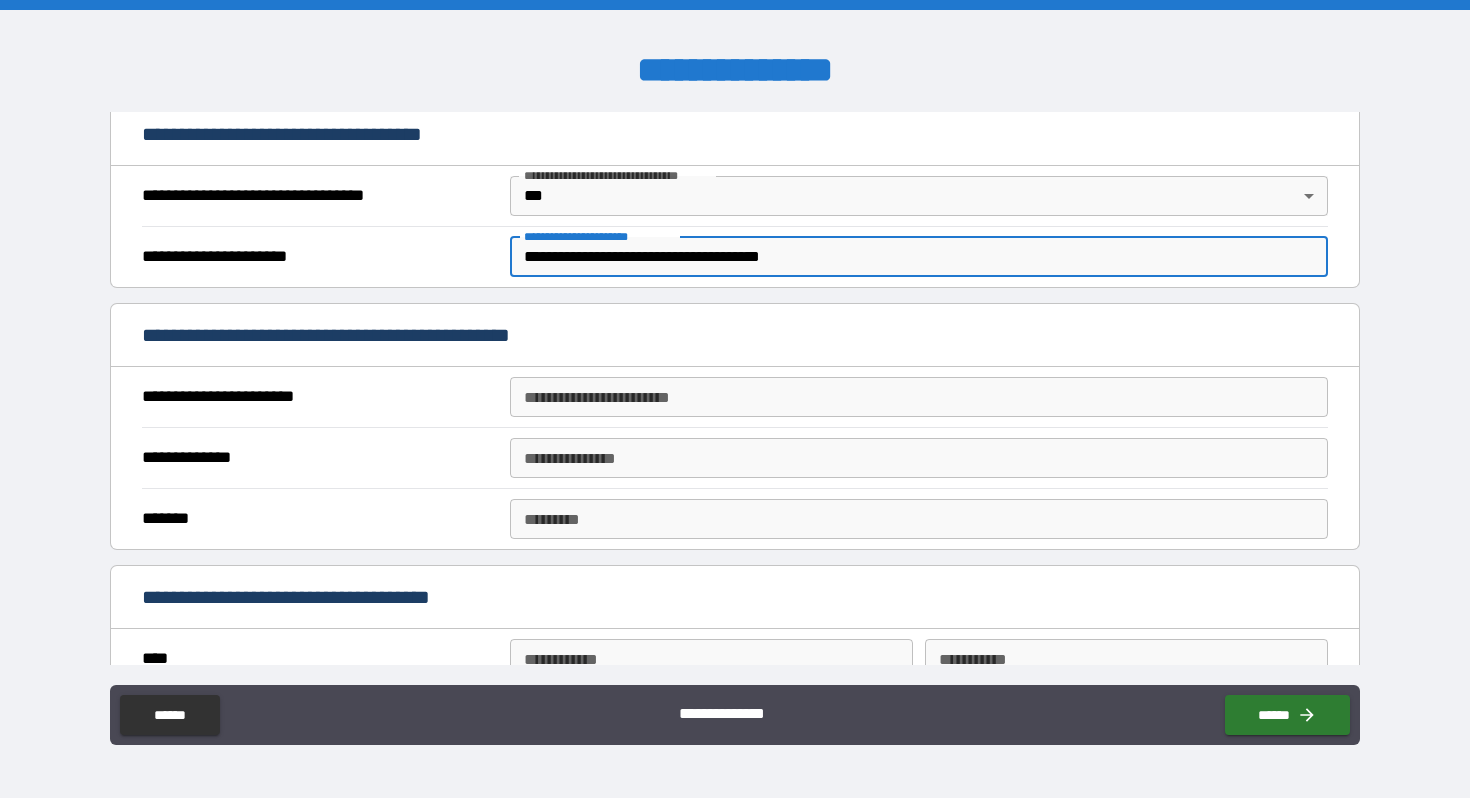 click on "**********" at bounding box center (919, 397) 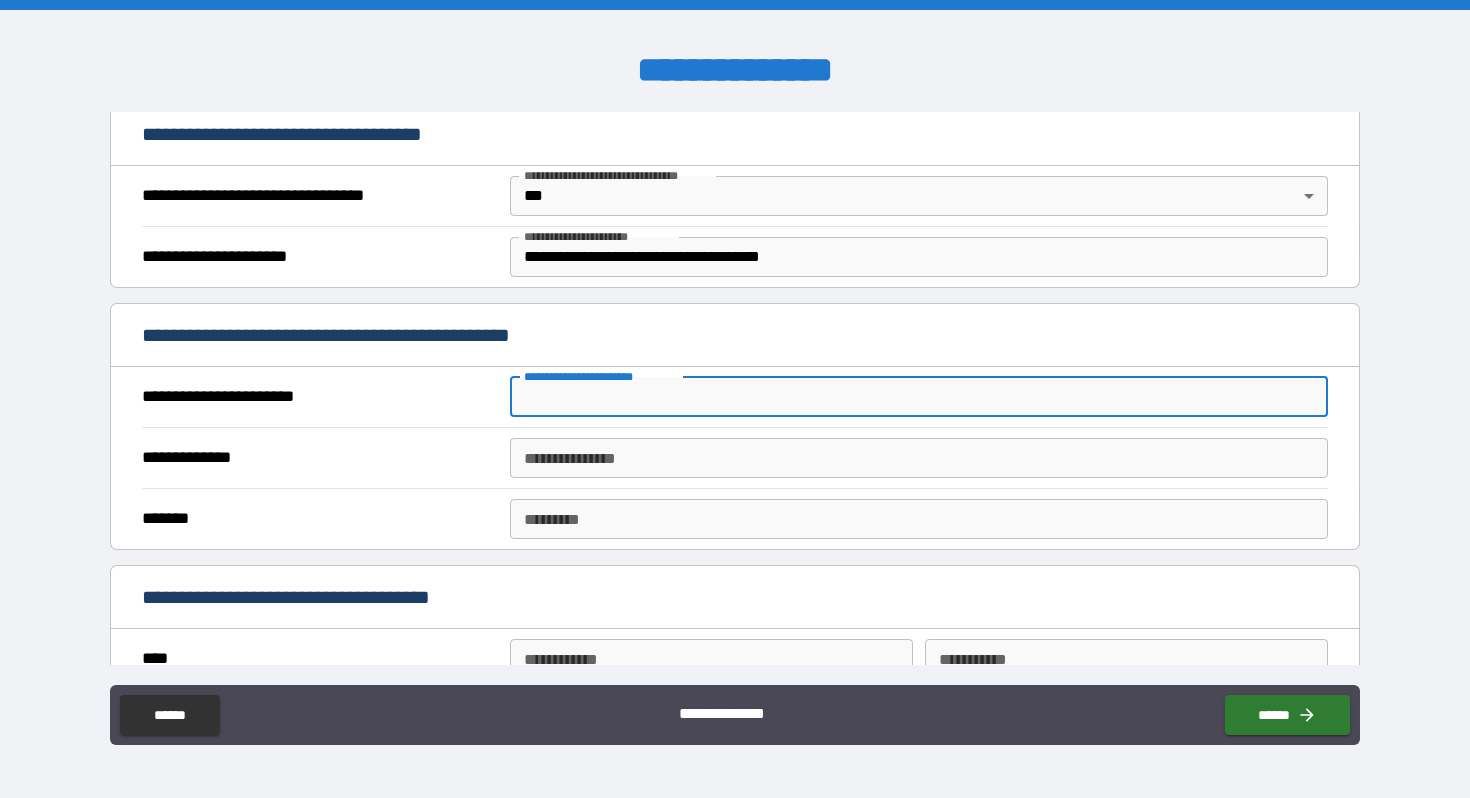 type on "***" 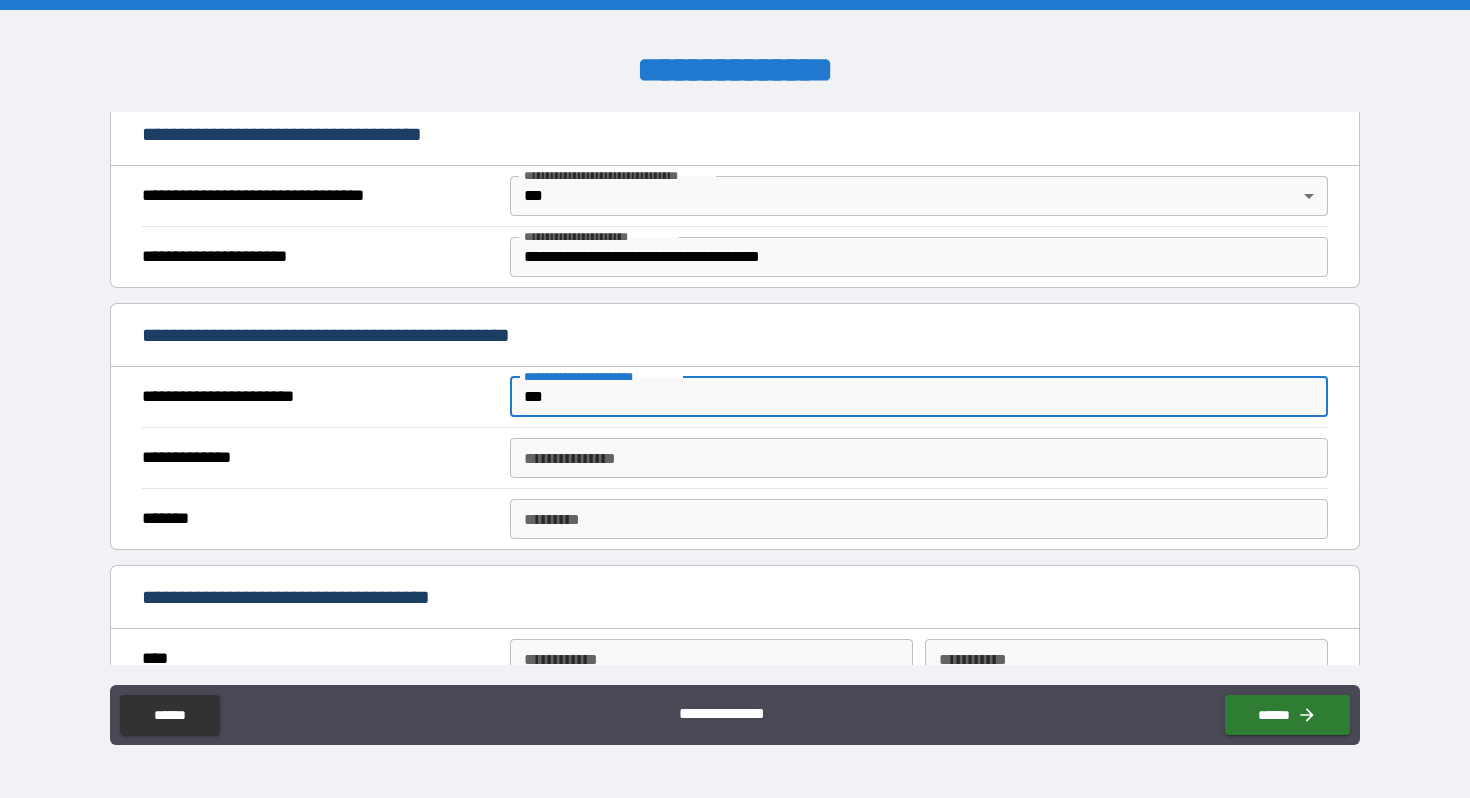 click on "**********" at bounding box center [919, 458] 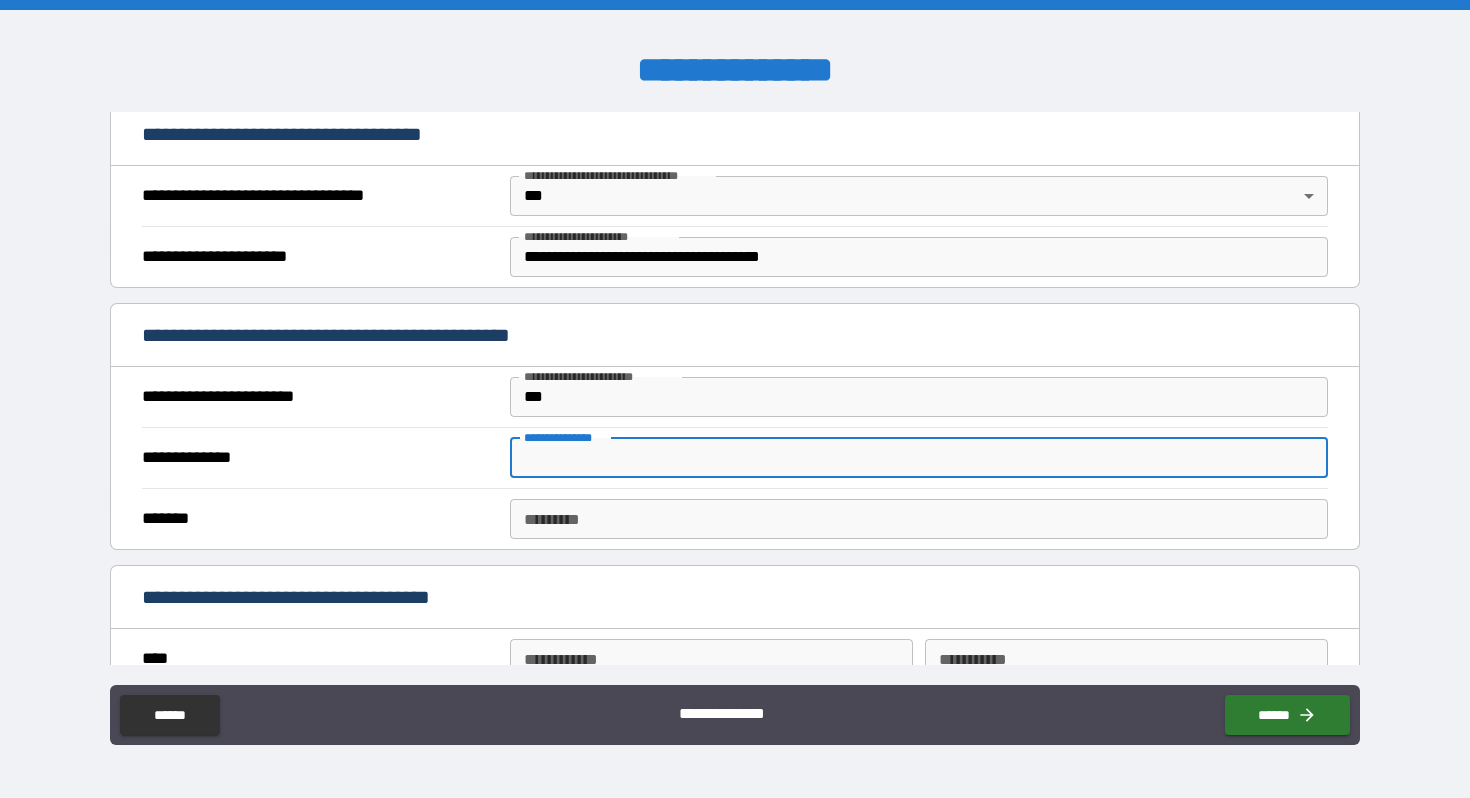 type on "***" 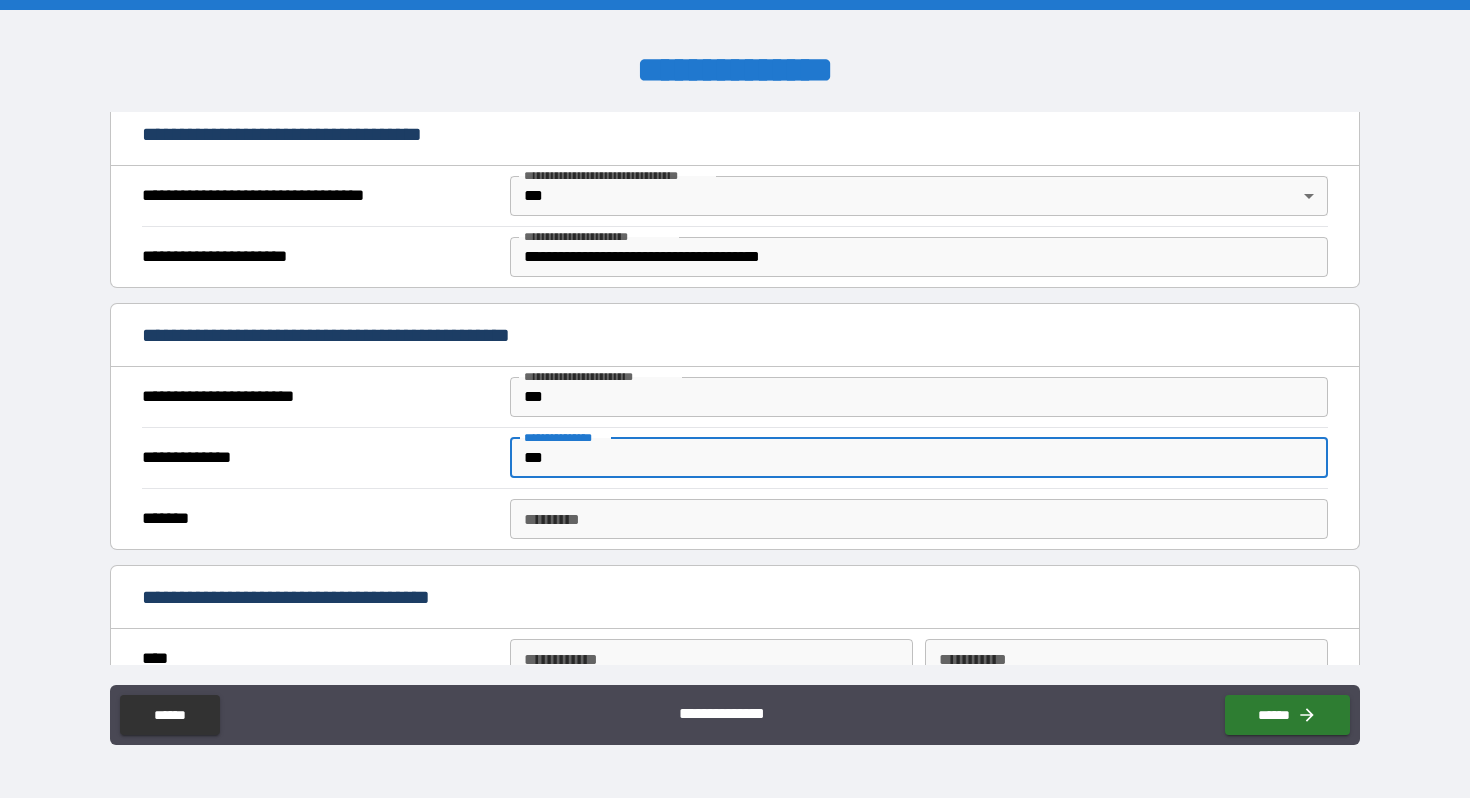 click on "*******   *" at bounding box center (919, 519) 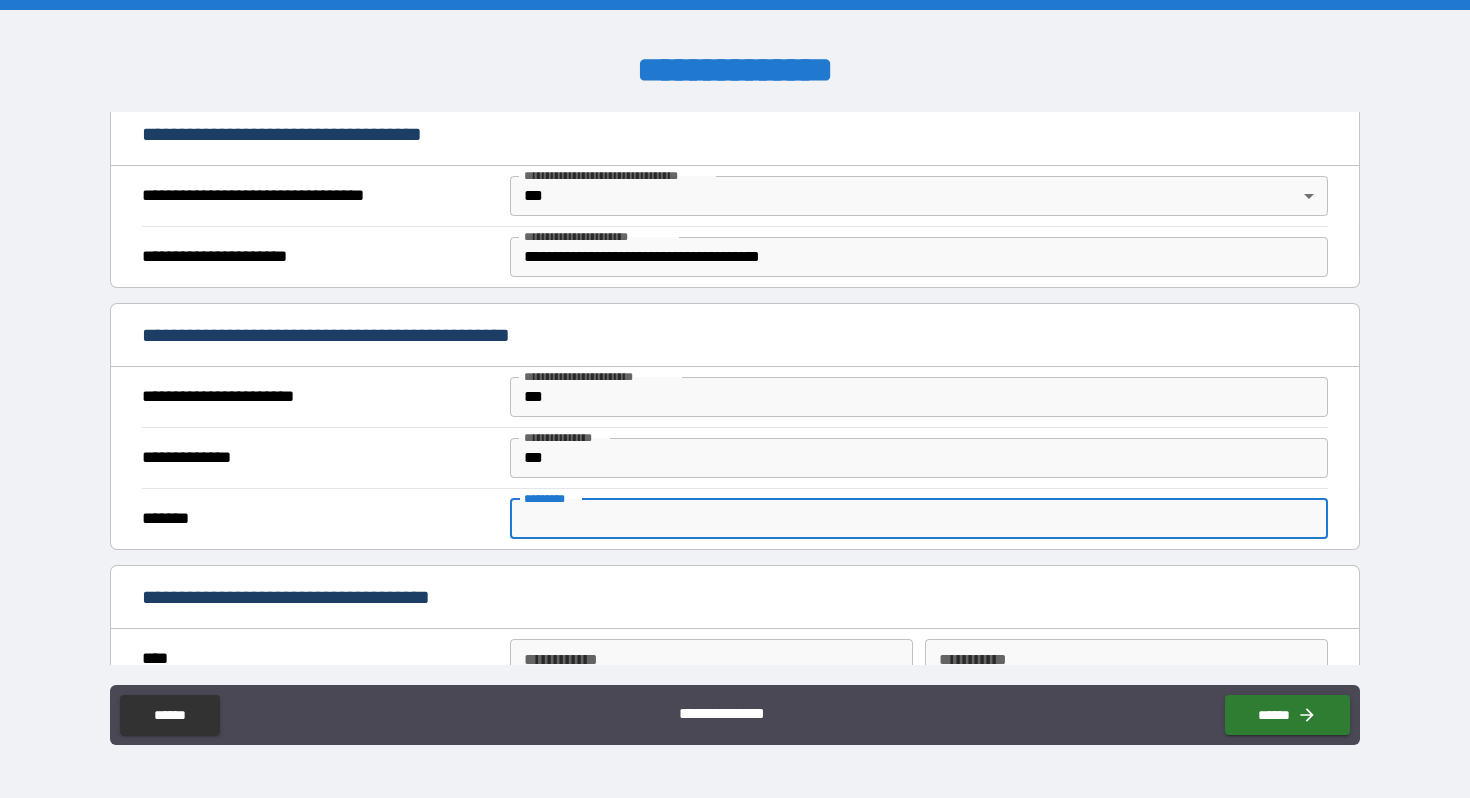 type on "***" 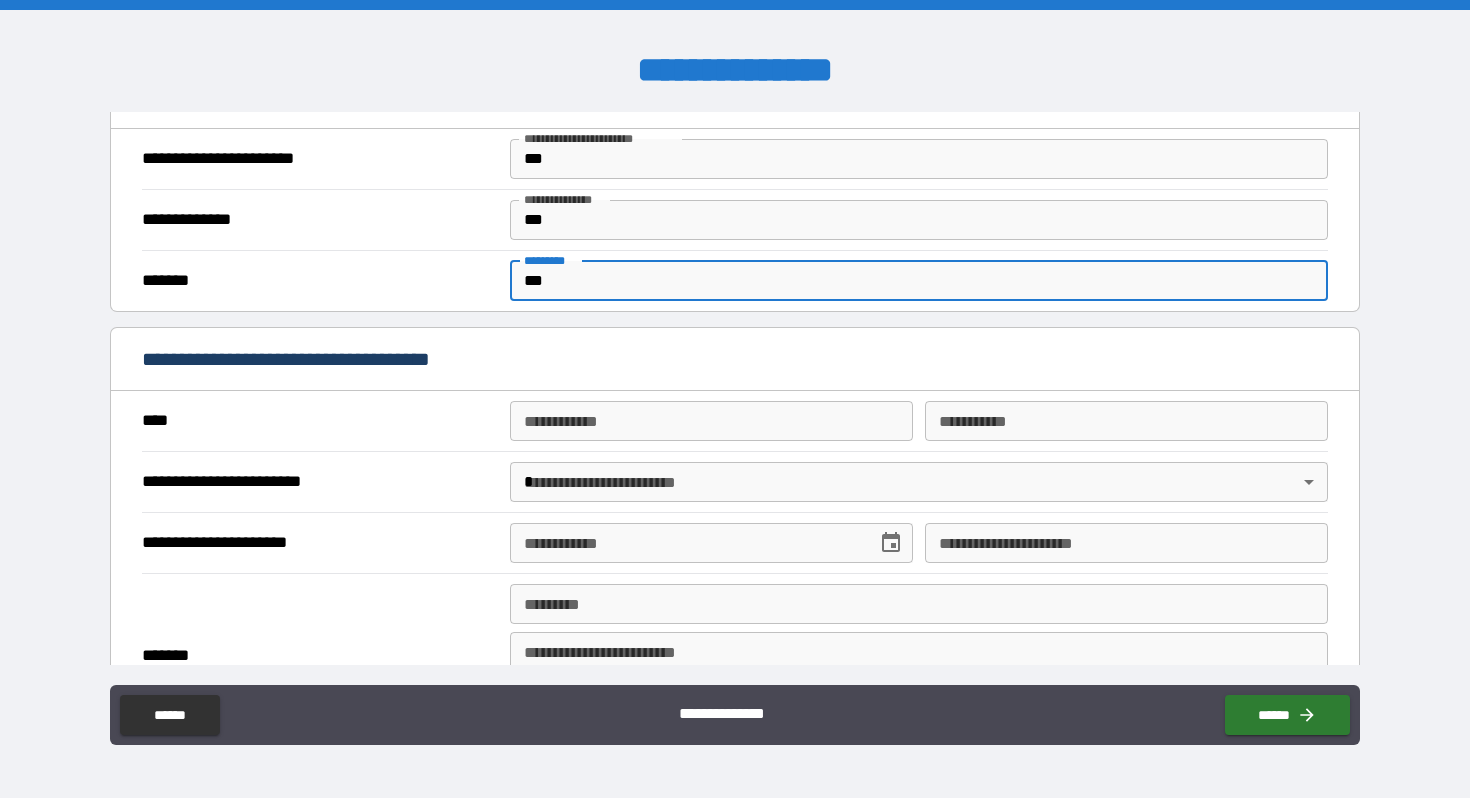 scroll, scrollTop: 1479, scrollLeft: 0, axis: vertical 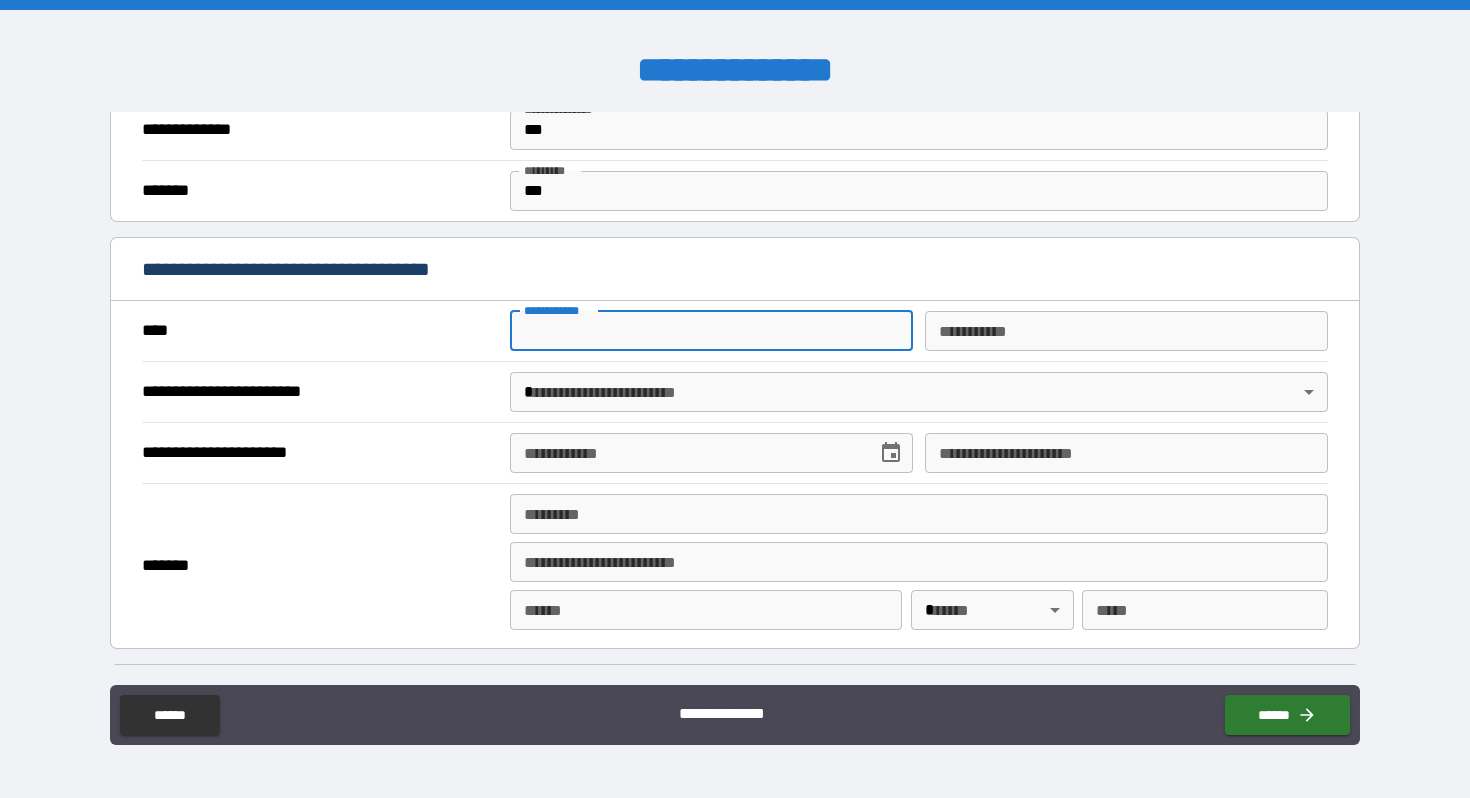 click on "**********" at bounding box center (711, 331) 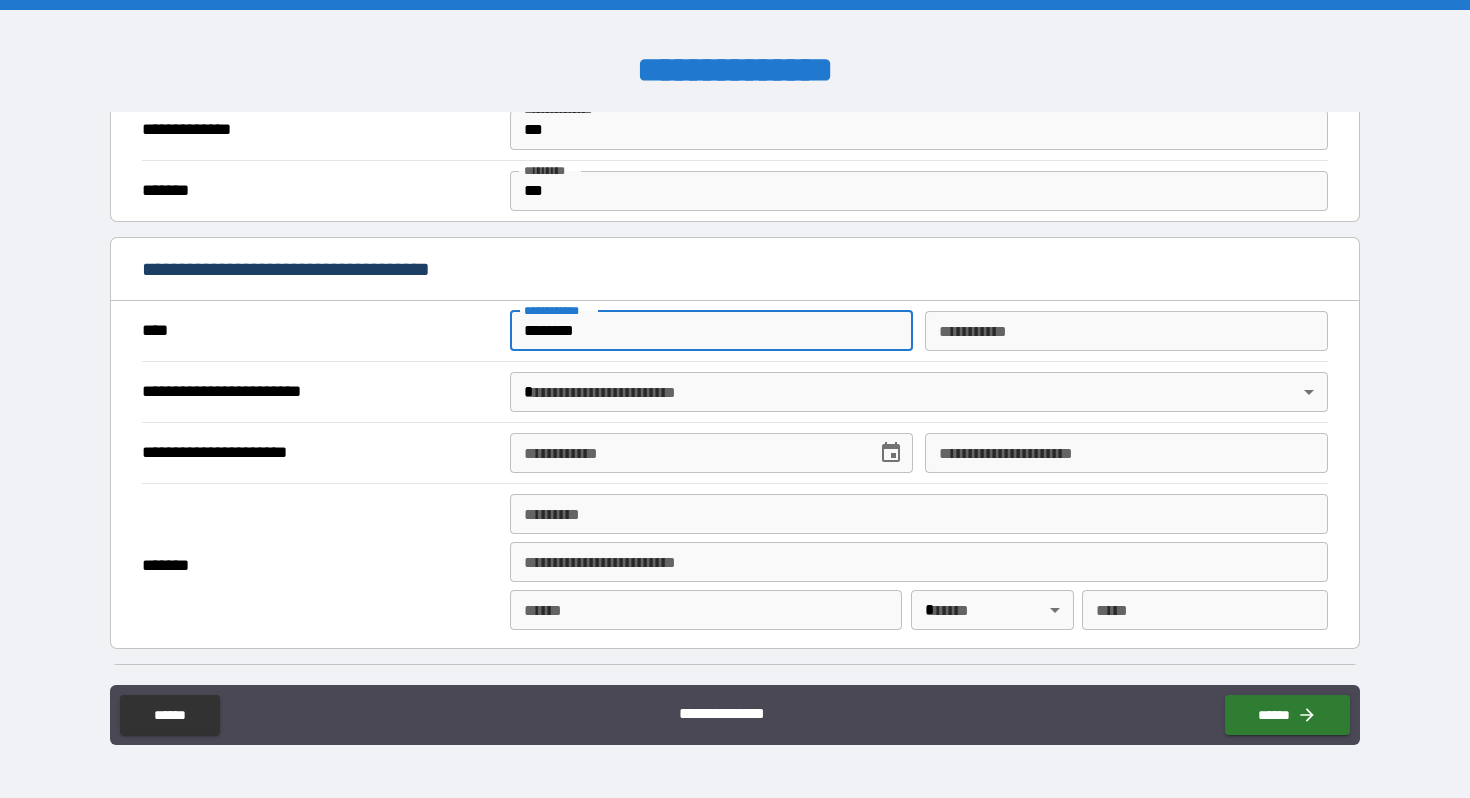 click on "*********   *" at bounding box center (1126, 331) 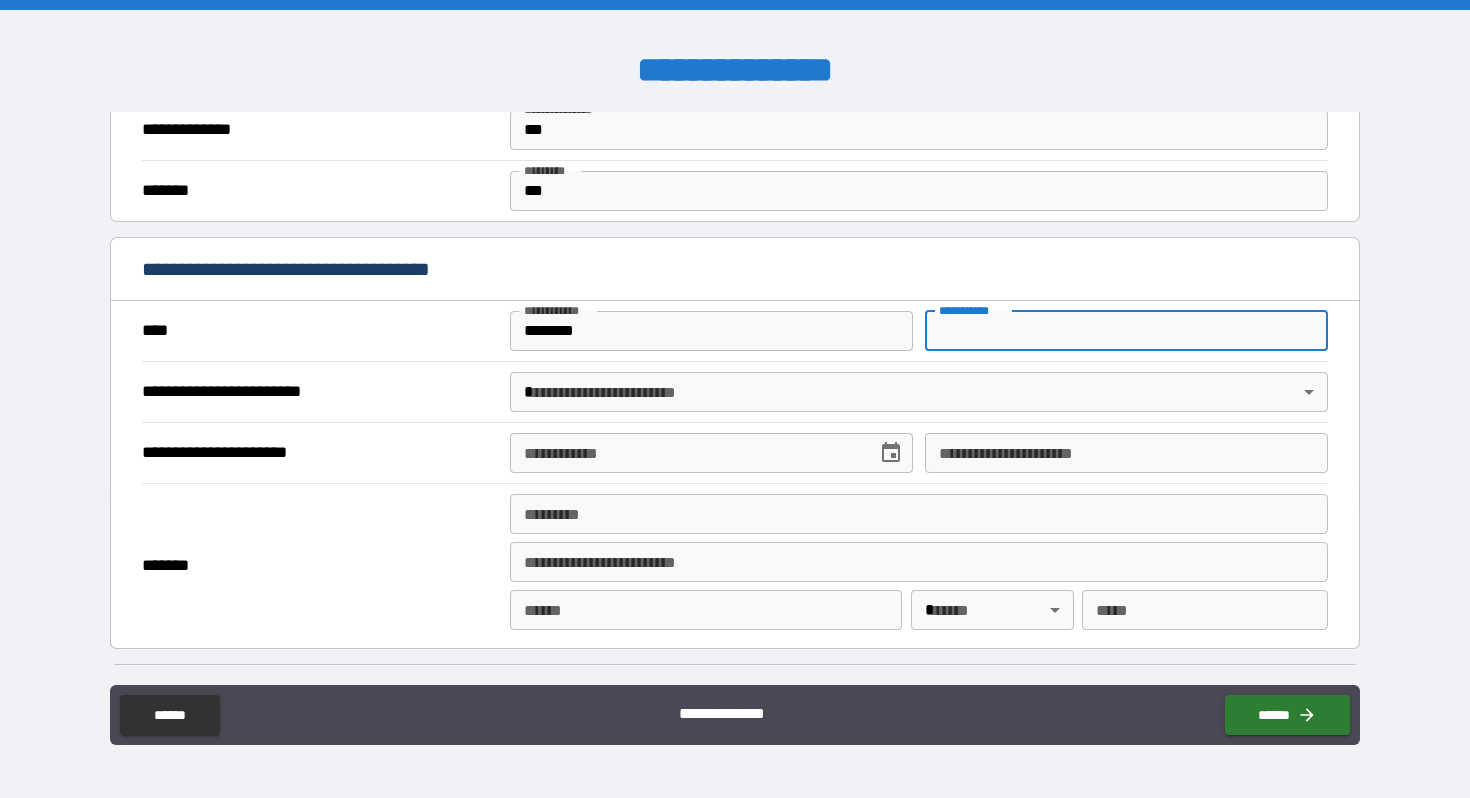 type on "*****" 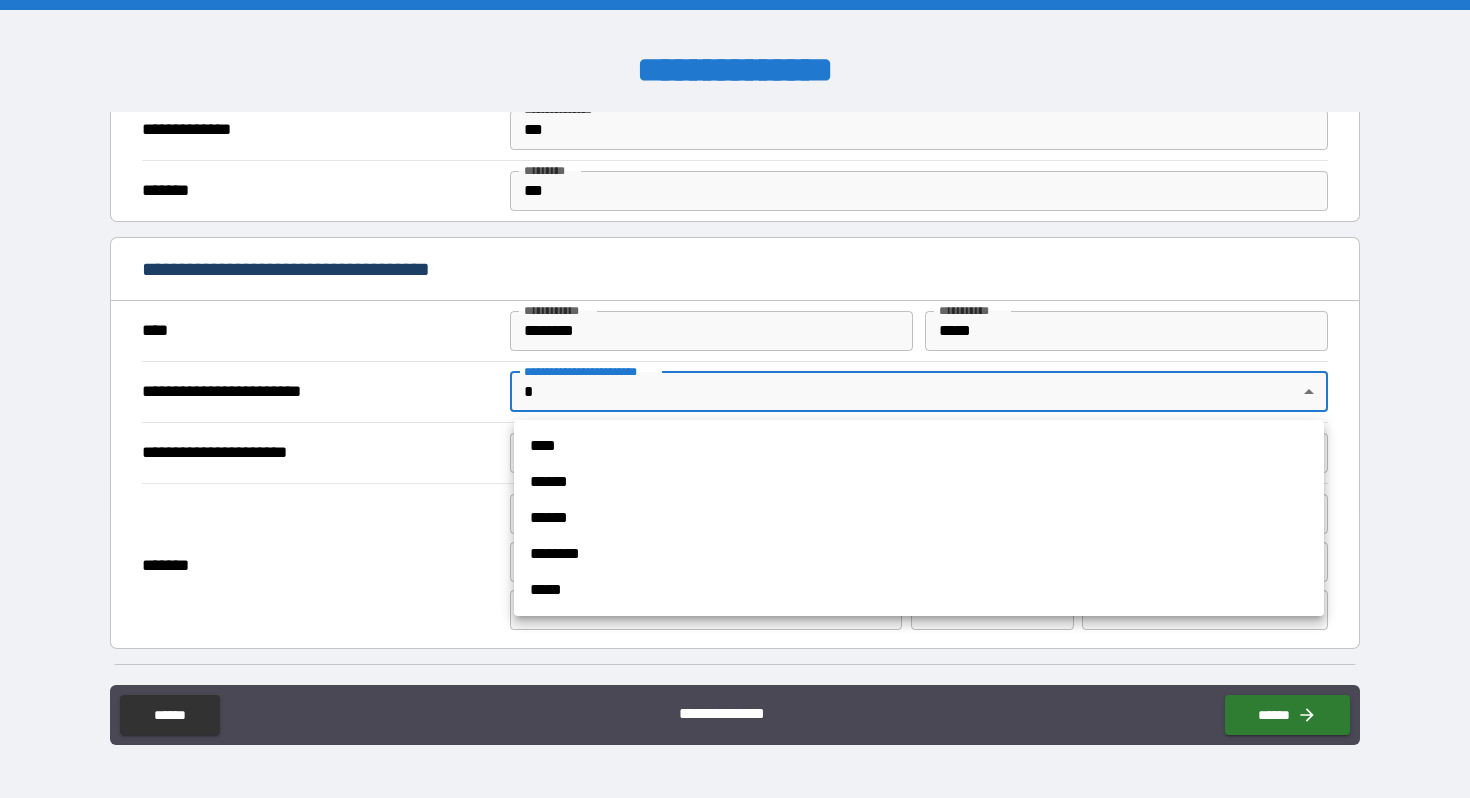 click on "**********" at bounding box center [735, 399] 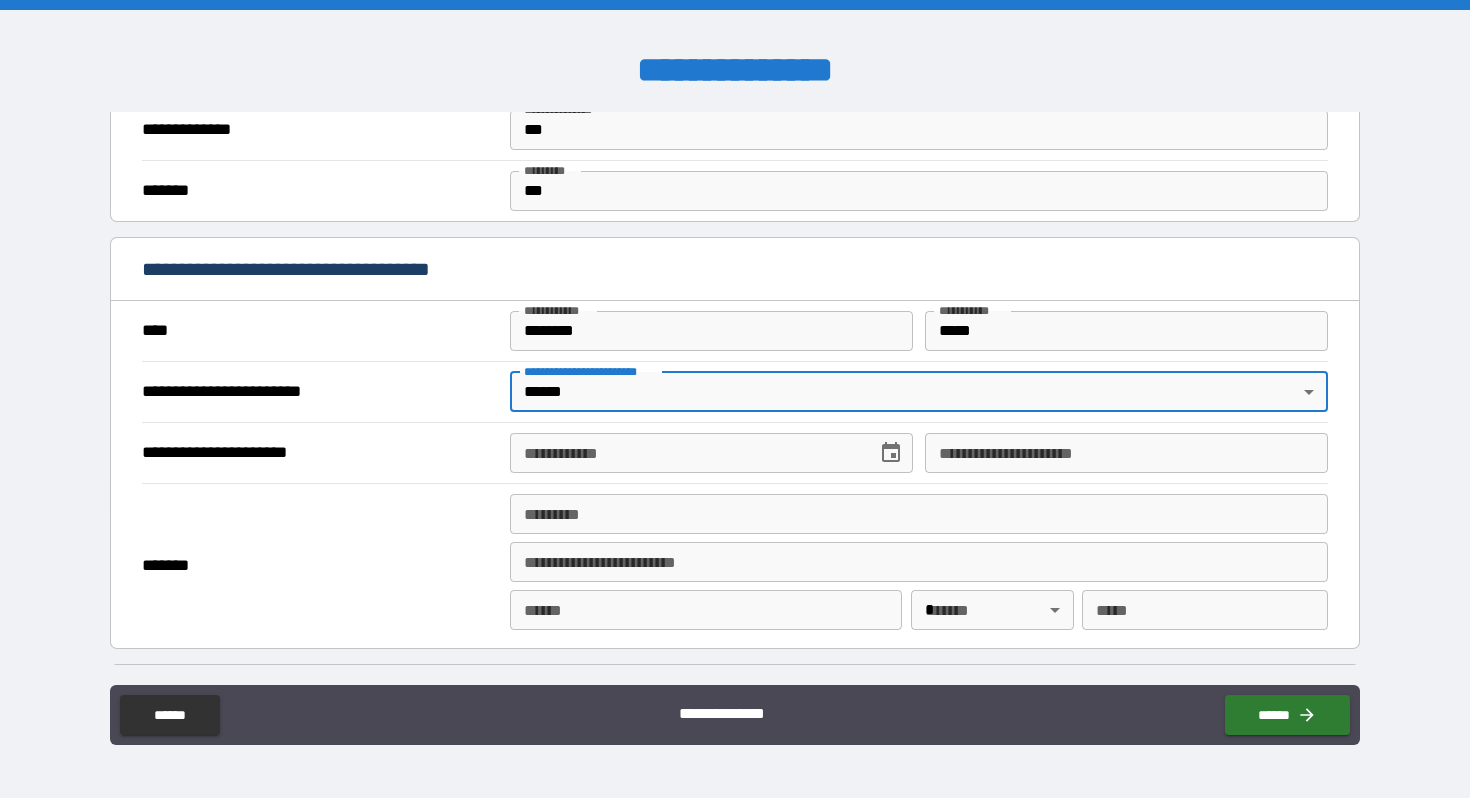 click on "**********" at bounding box center (686, 453) 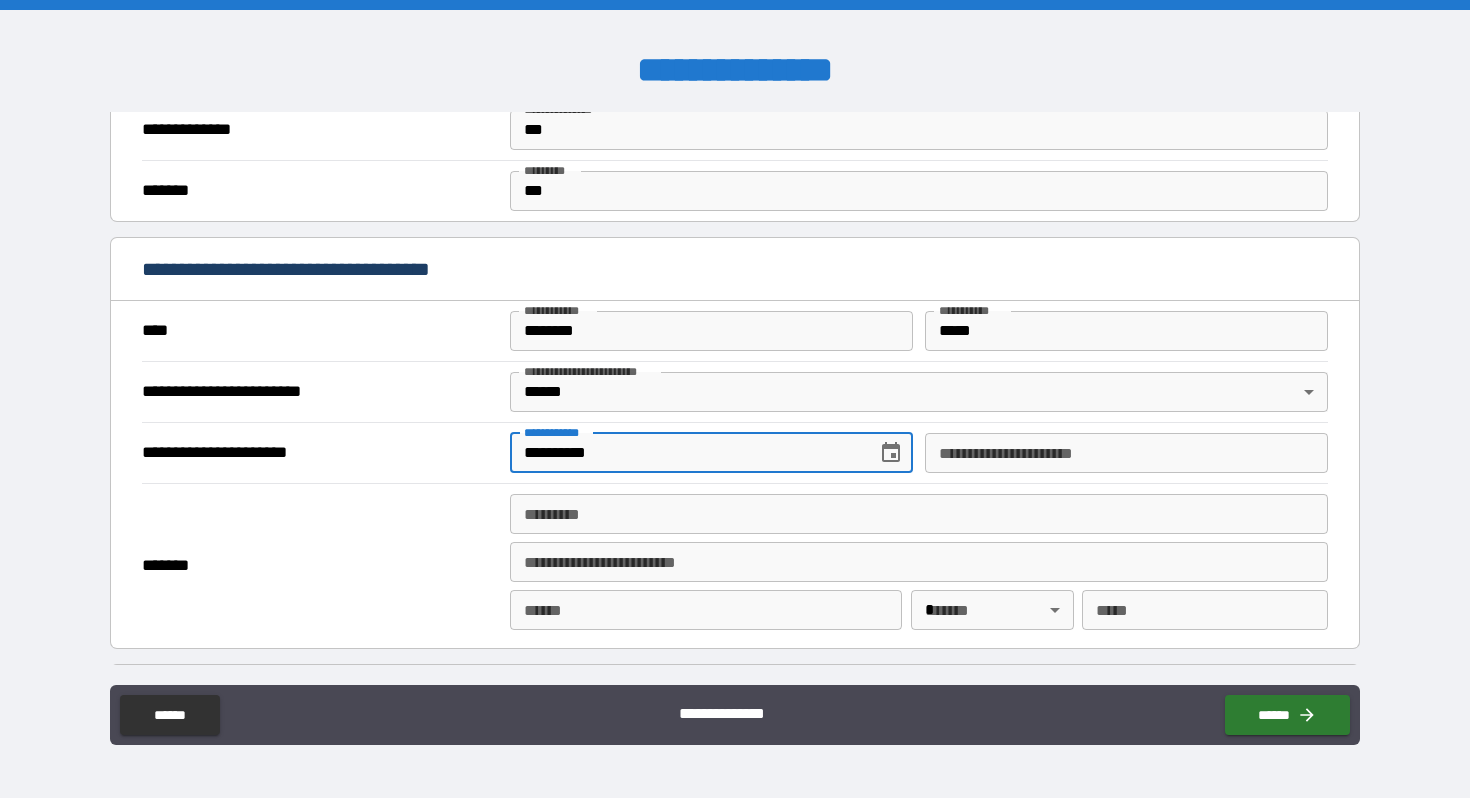 type on "**********" 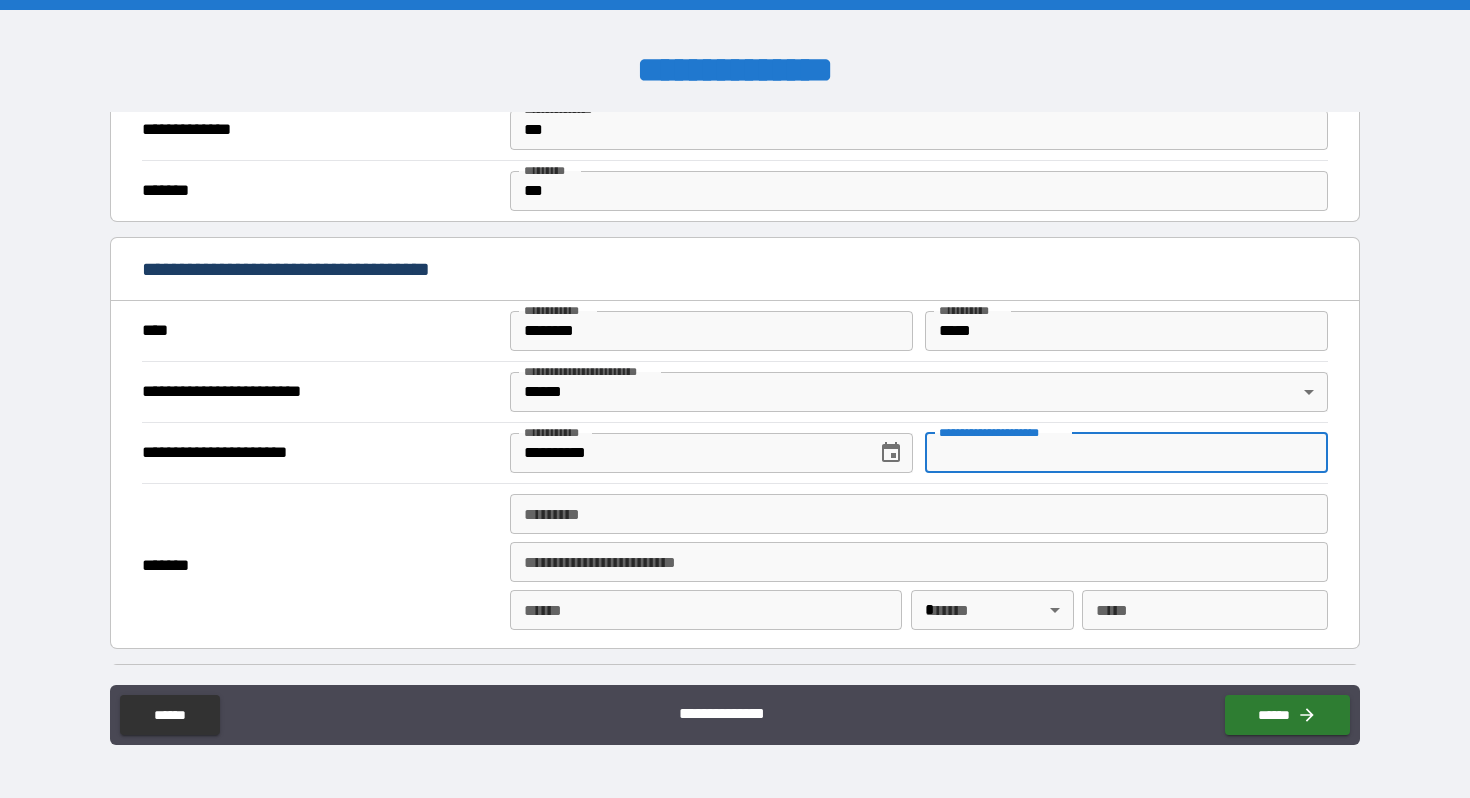 paste on "**********" 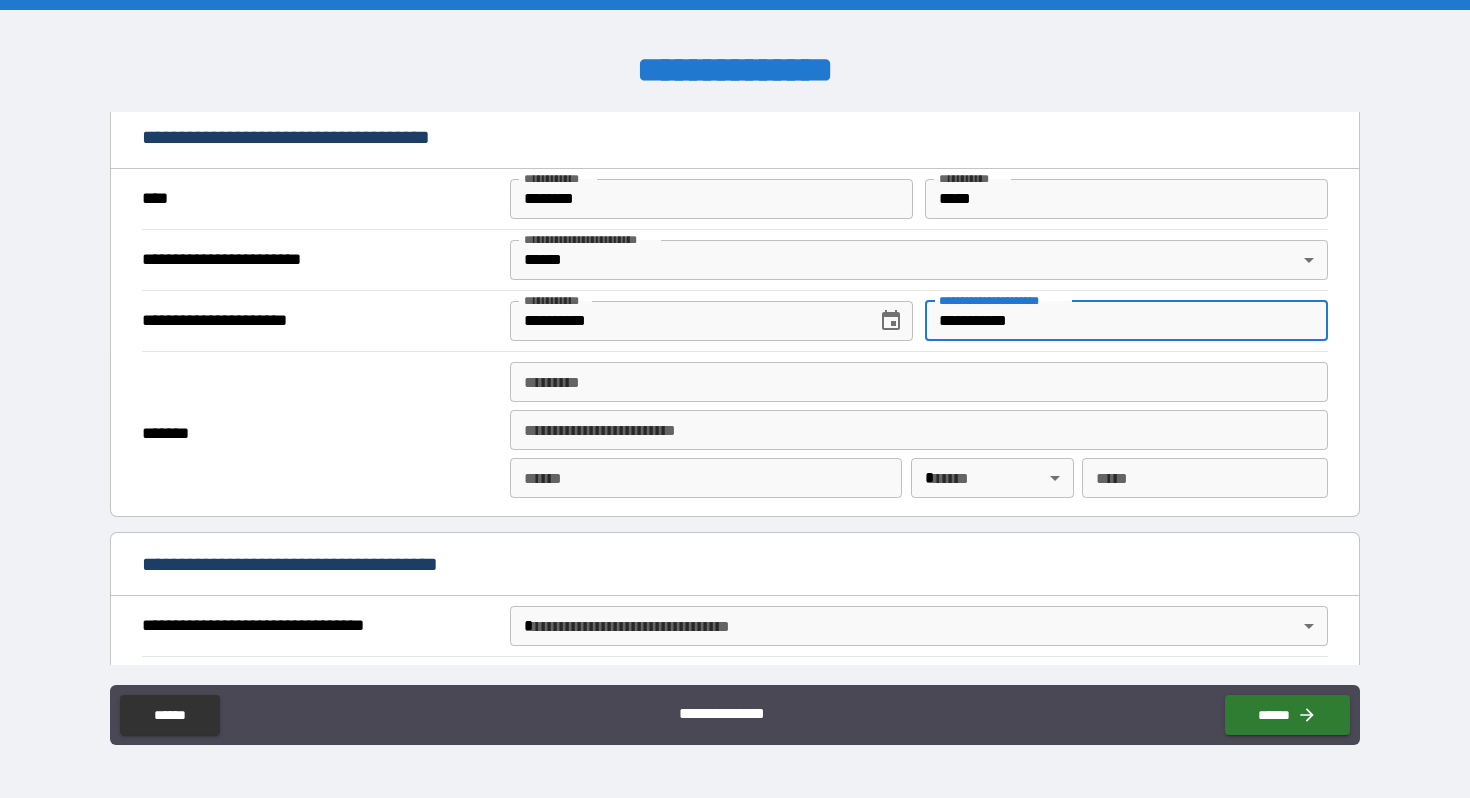 scroll, scrollTop: 1646, scrollLeft: 0, axis: vertical 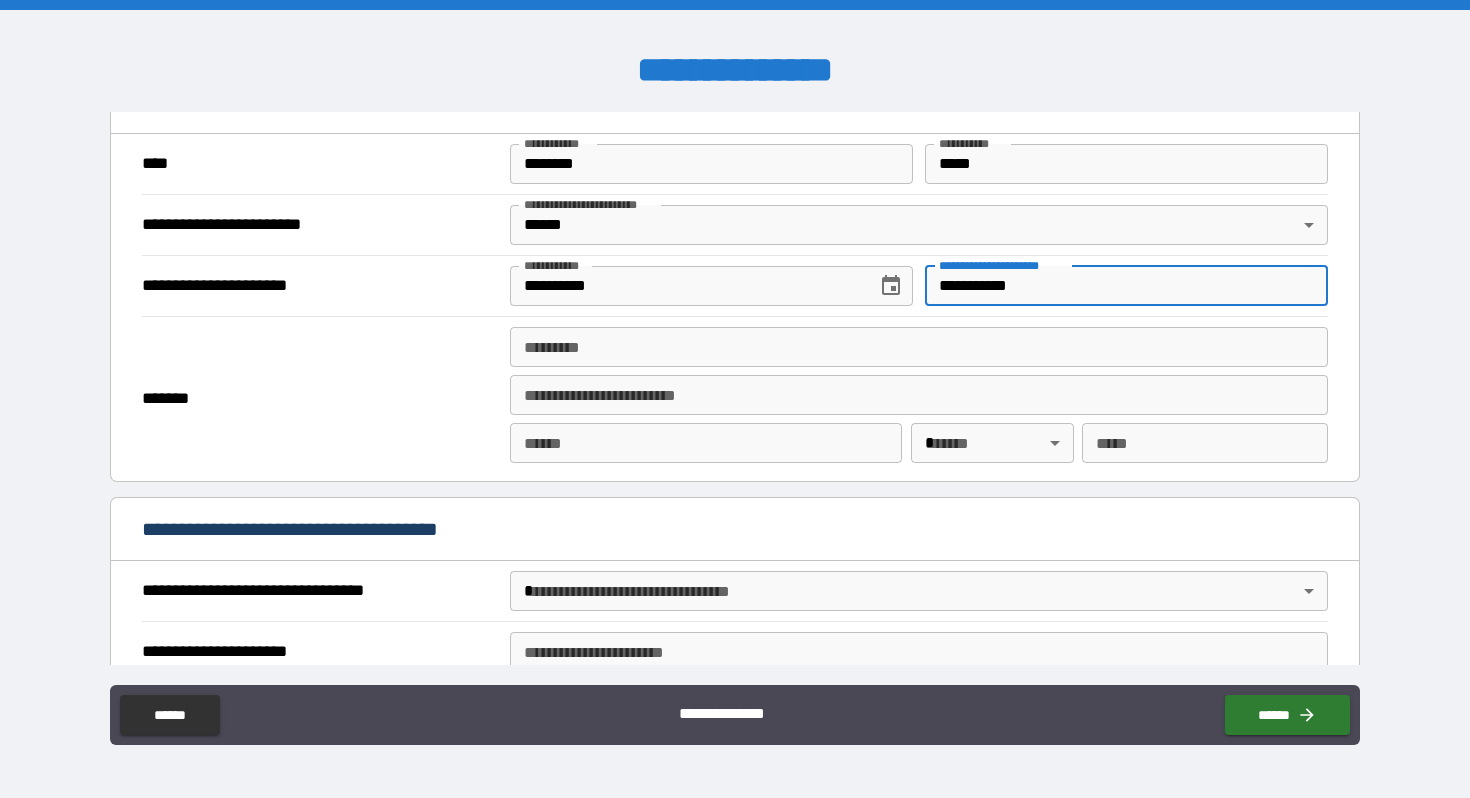 type on "**********" 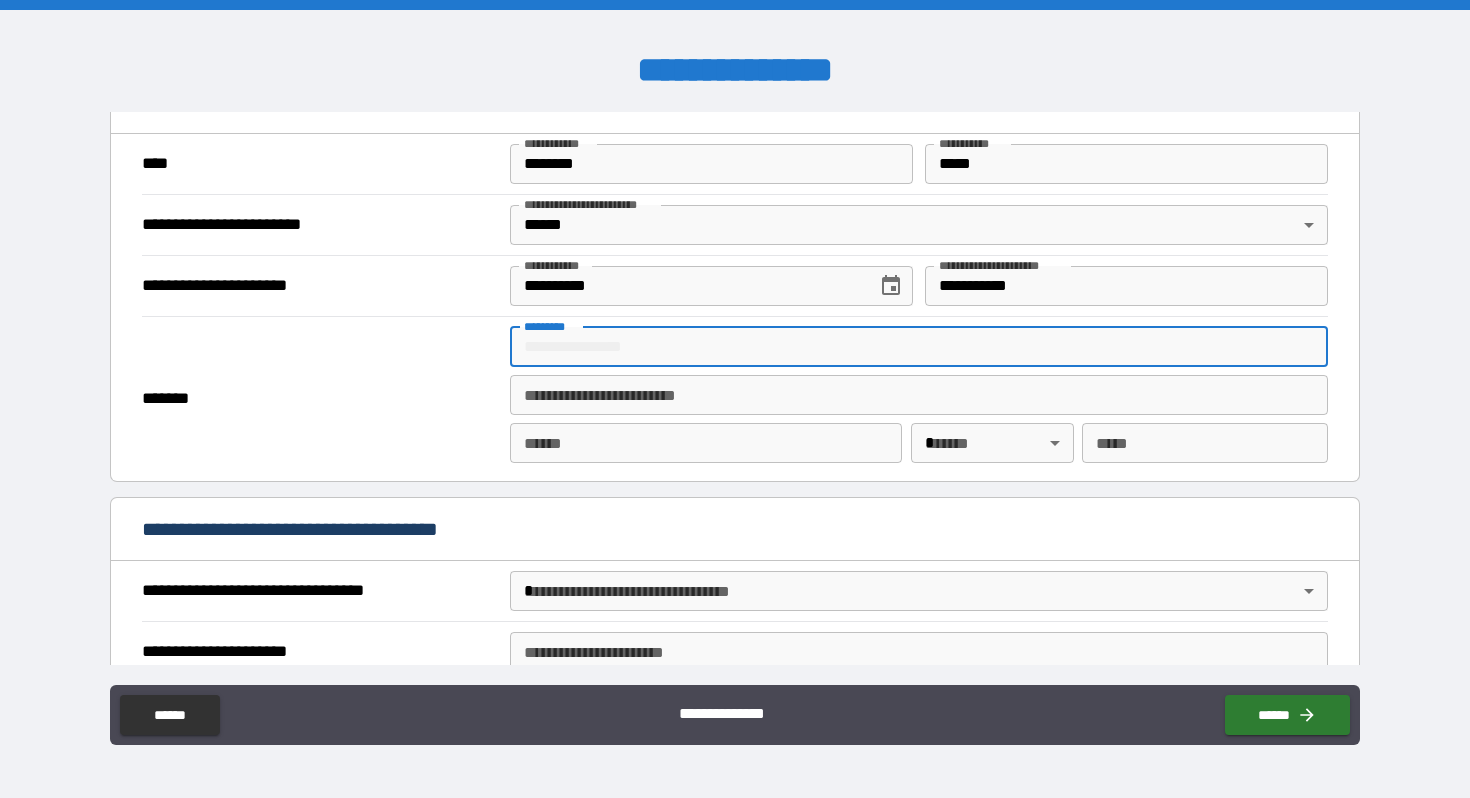 type on "**********" 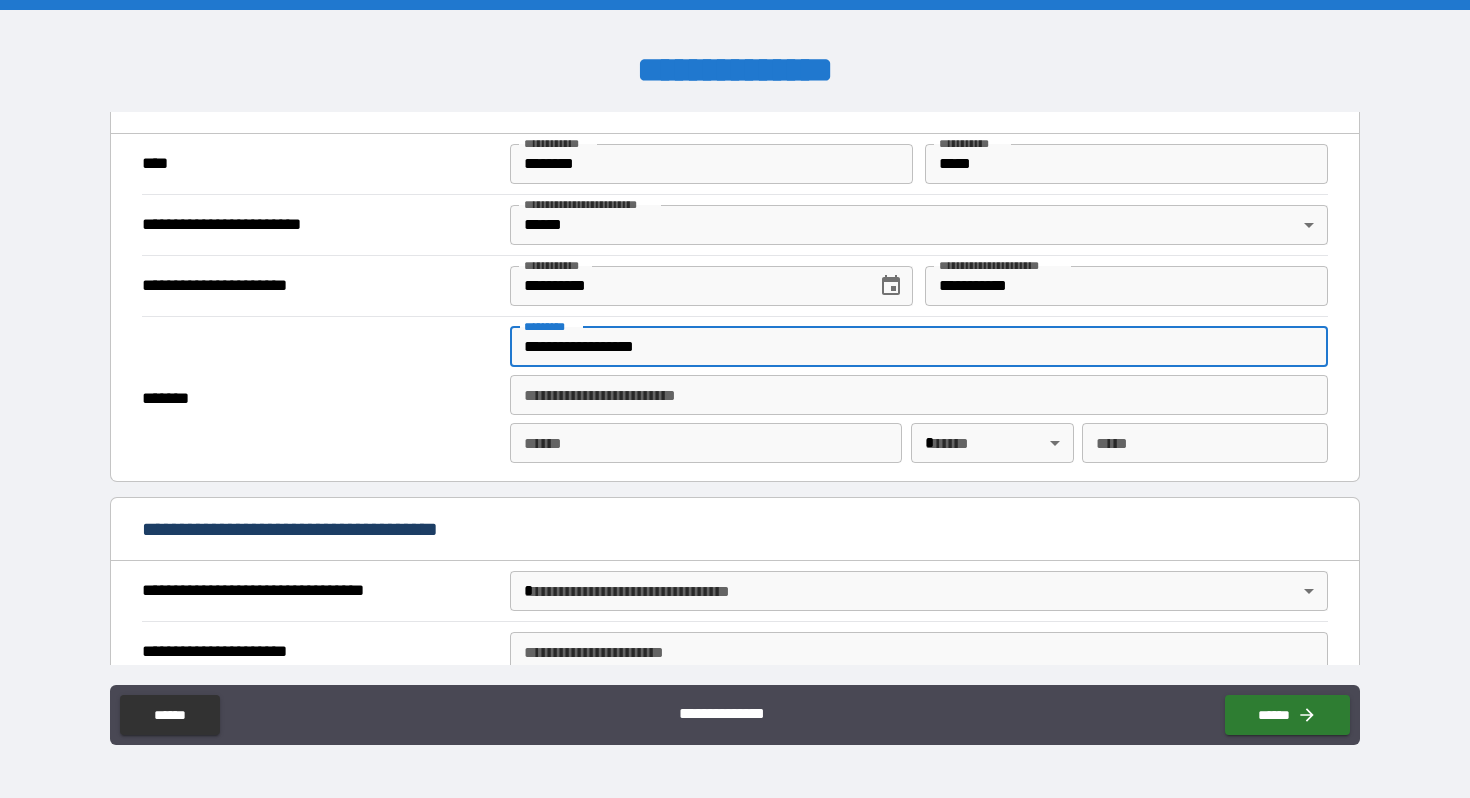 type on "**********" 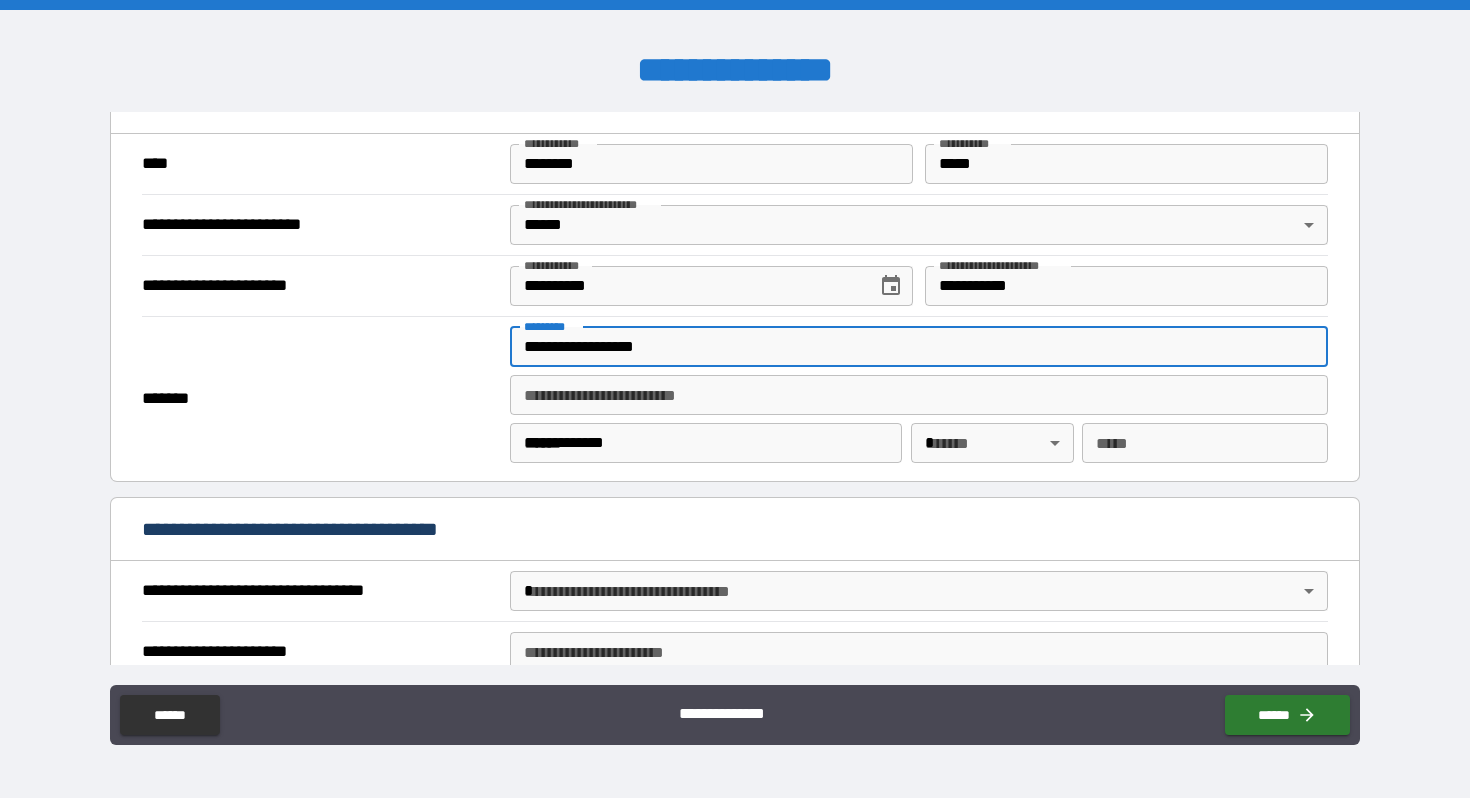 type 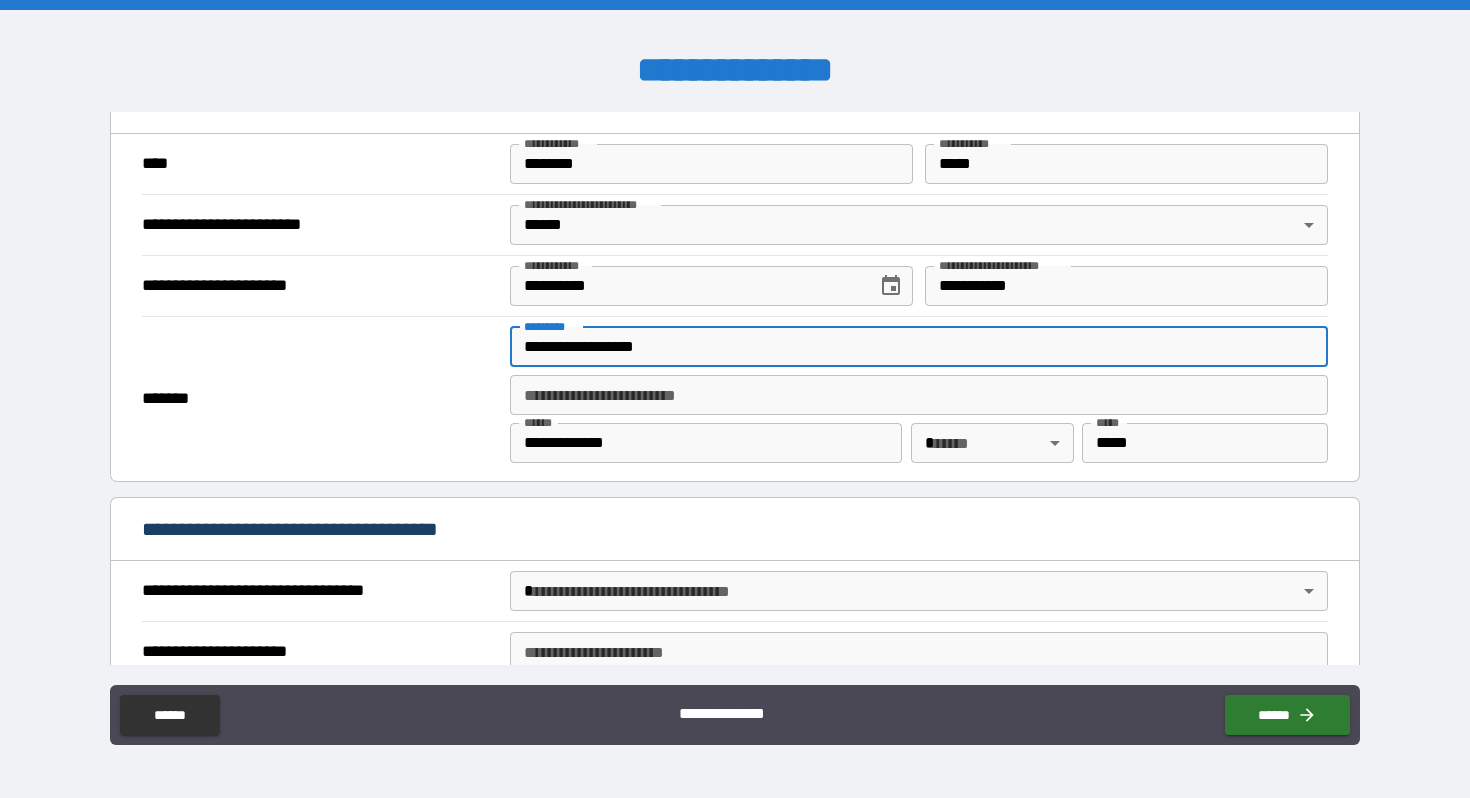 click on "**********" at bounding box center [735, 399] 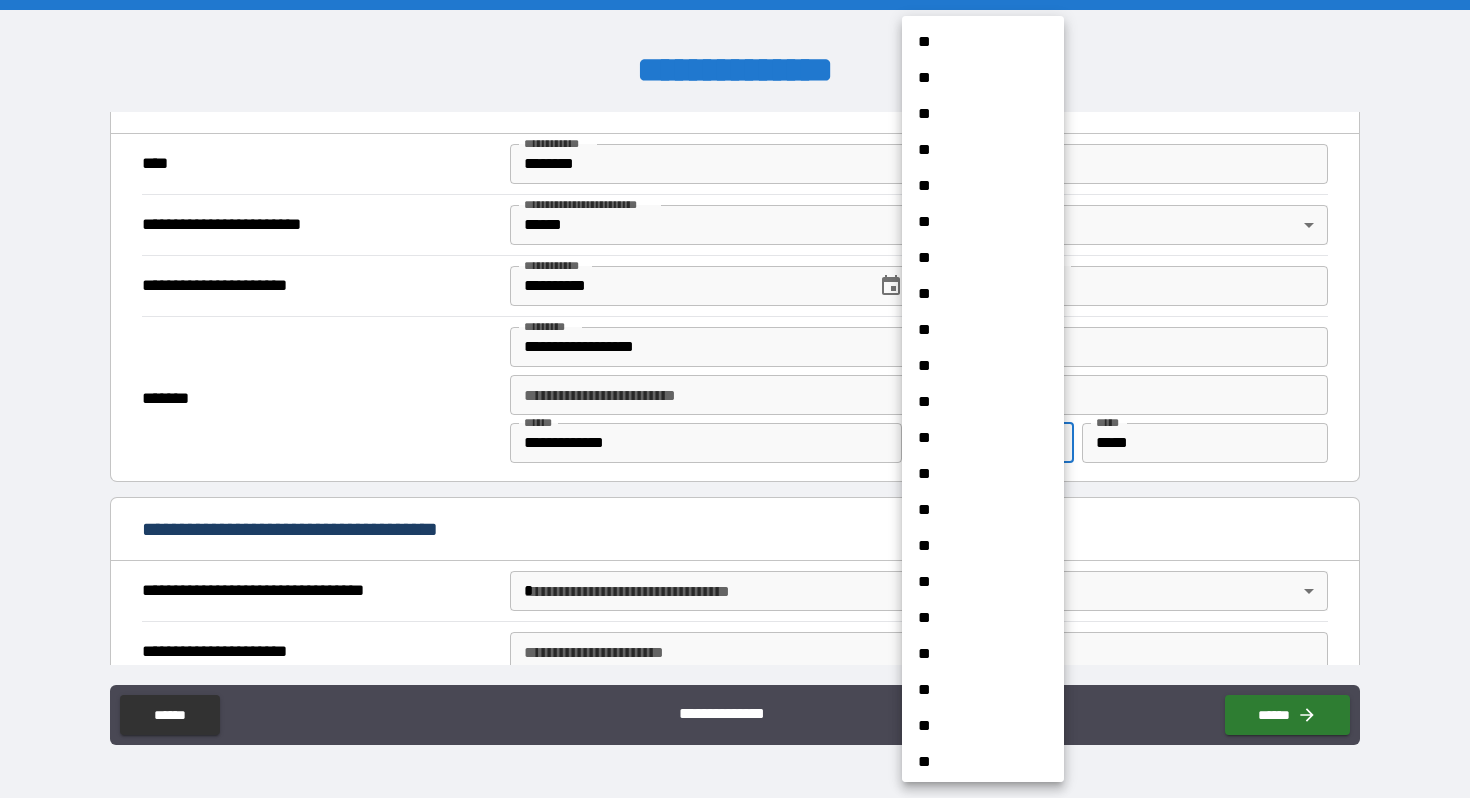 click on "**" at bounding box center [983, 618] 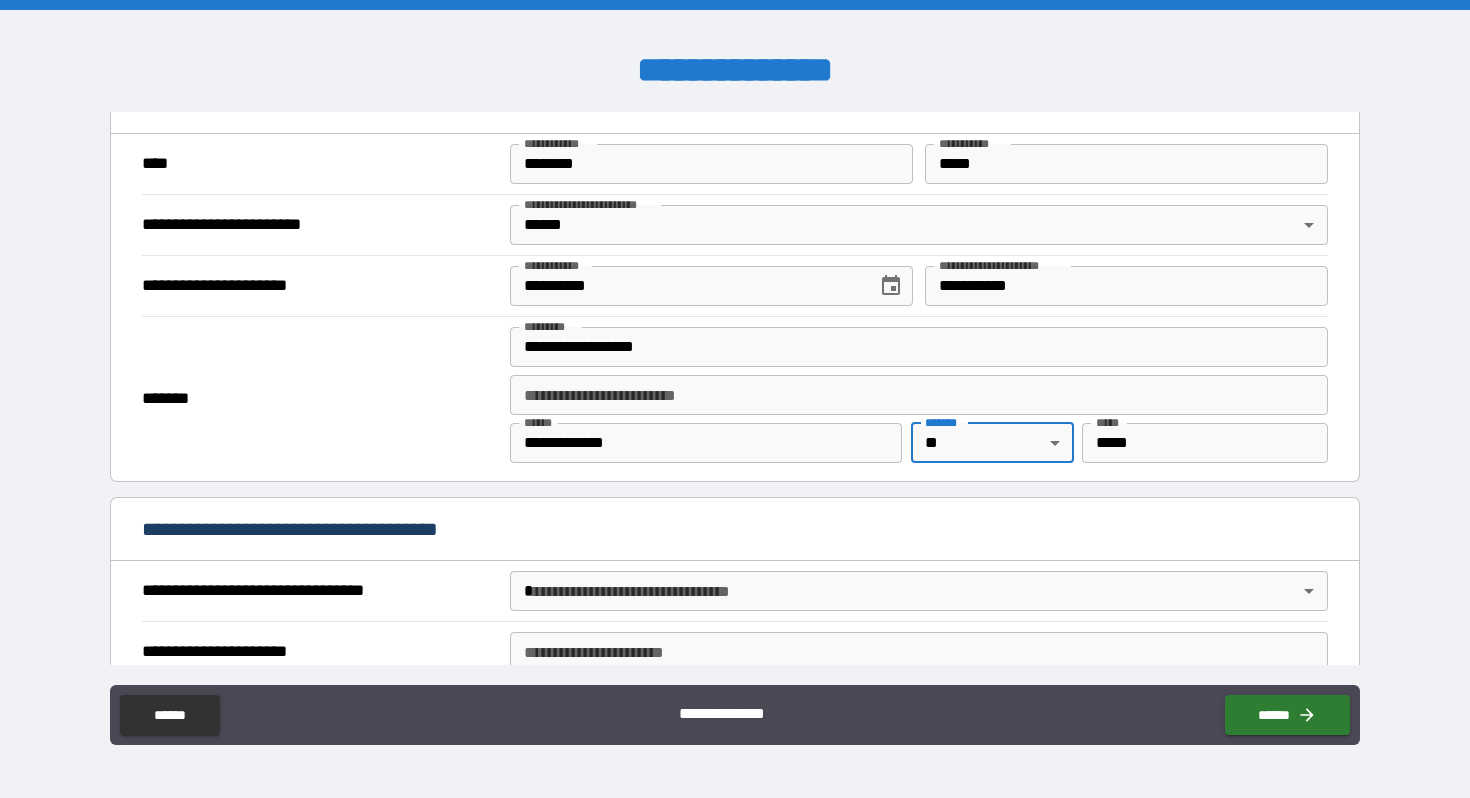 scroll, scrollTop: 0, scrollLeft: 0, axis: both 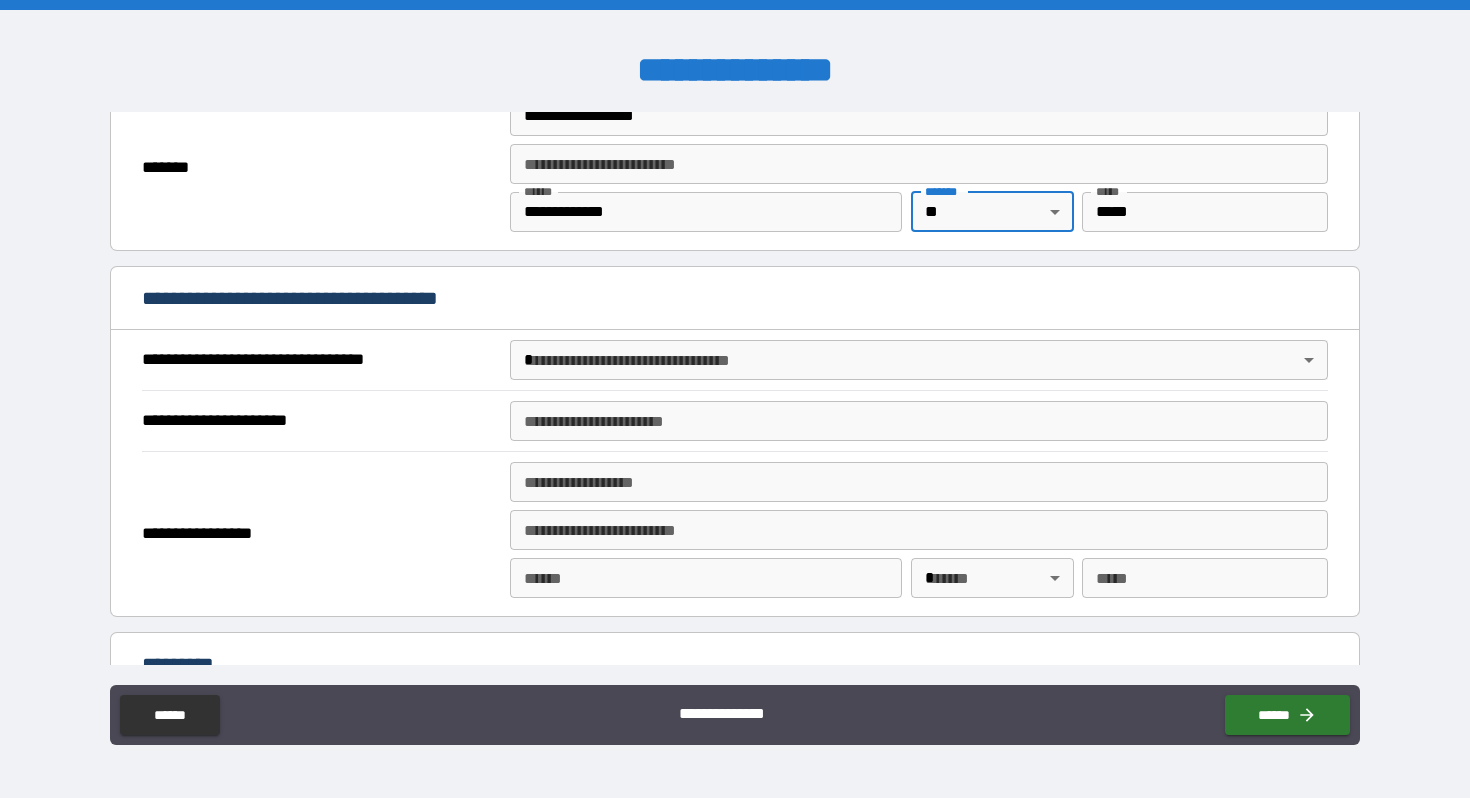 click on "**********" at bounding box center (735, 399) 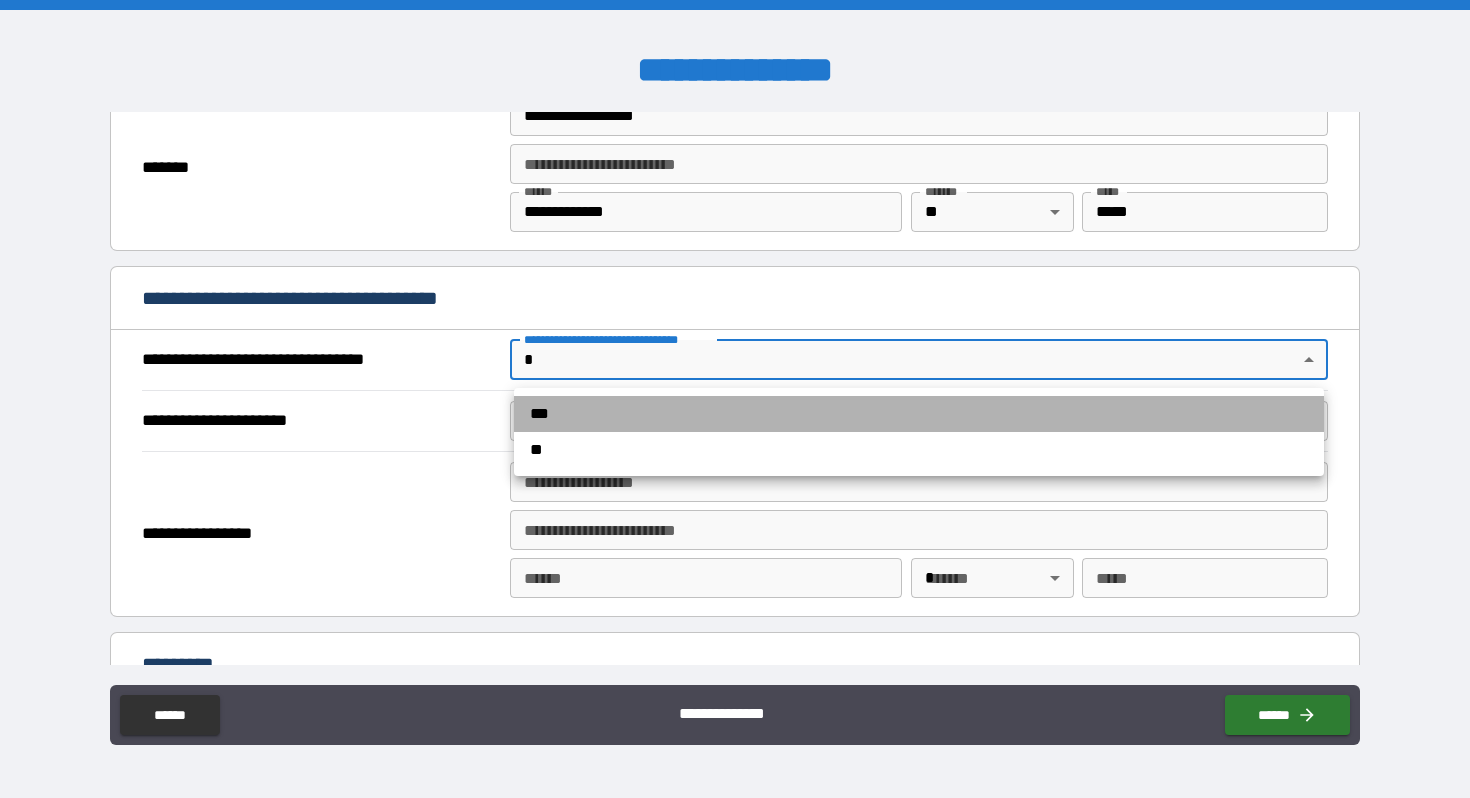 click on "***" at bounding box center (919, 414) 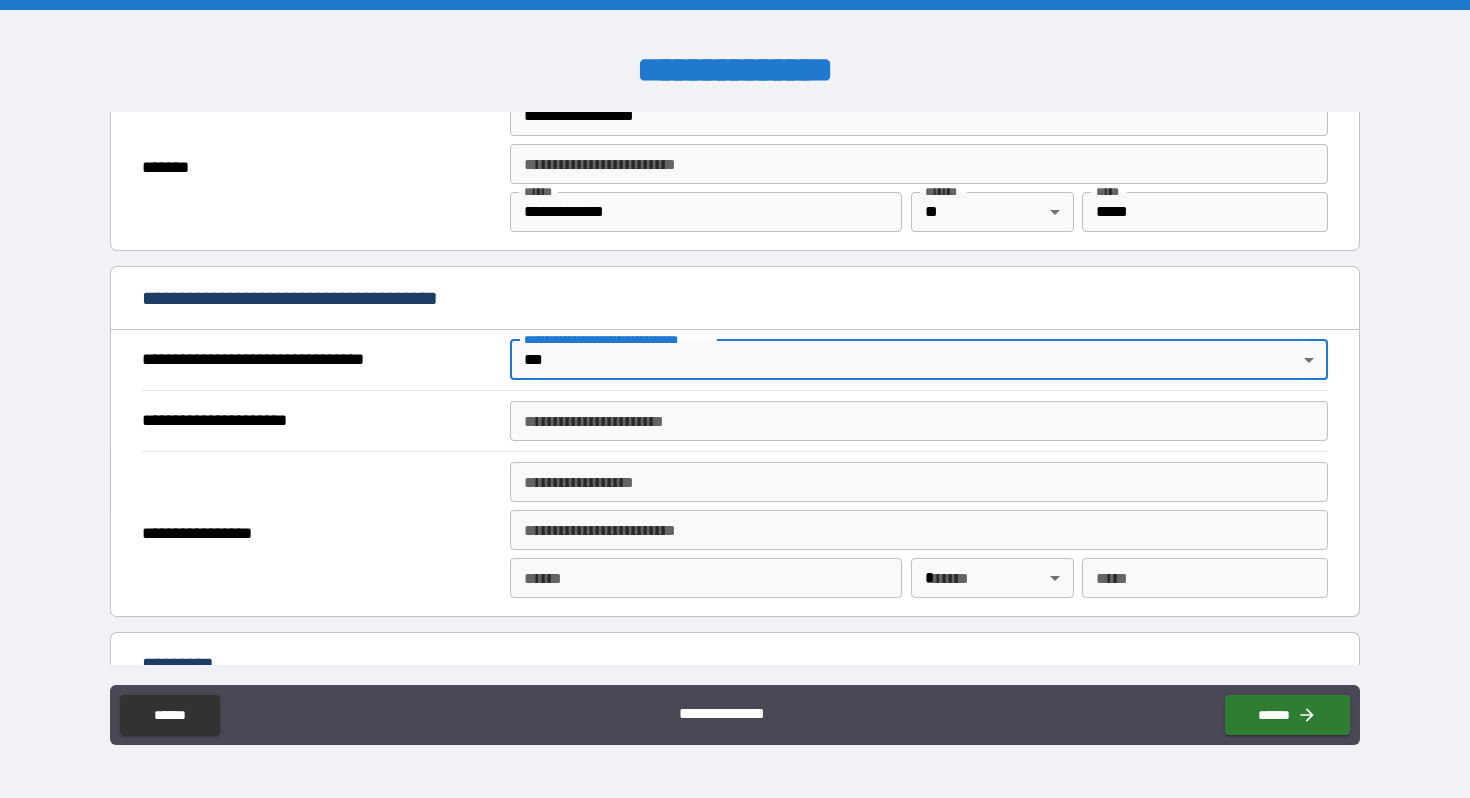 click on "**********" at bounding box center (616, 339) 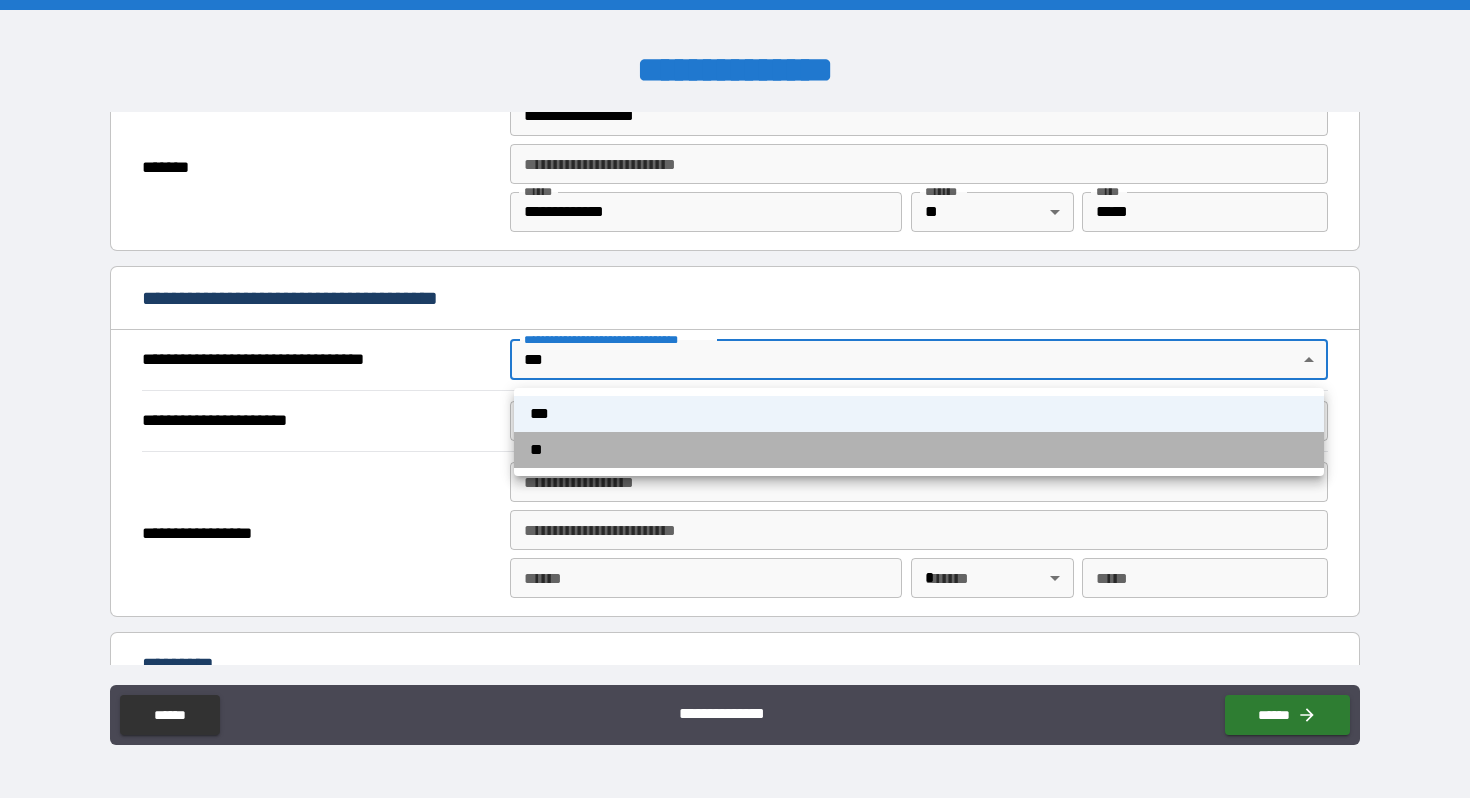 click on "**" at bounding box center [919, 450] 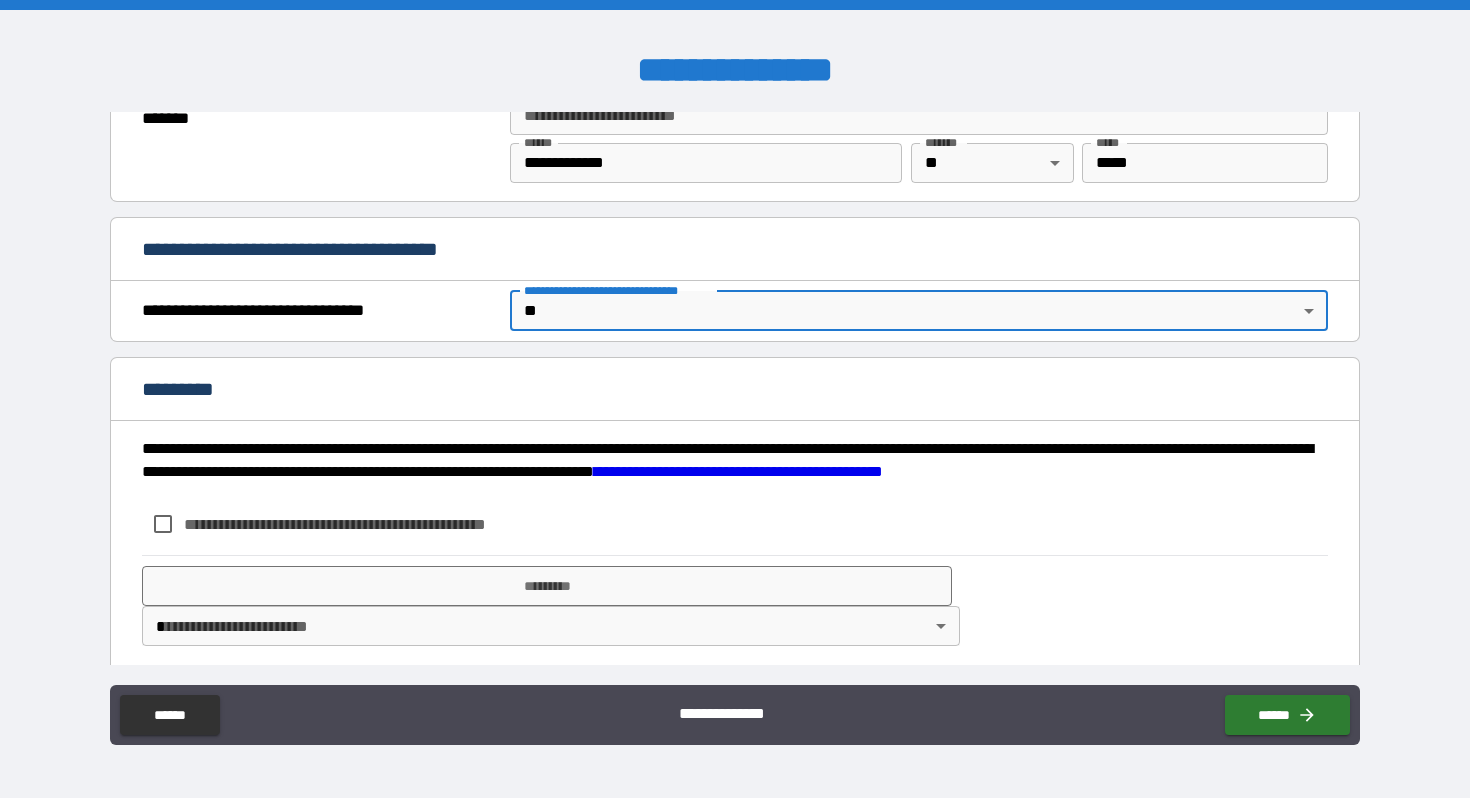 scroll, scrollTop: 1939, scrollLeft: 0, axis: vertical 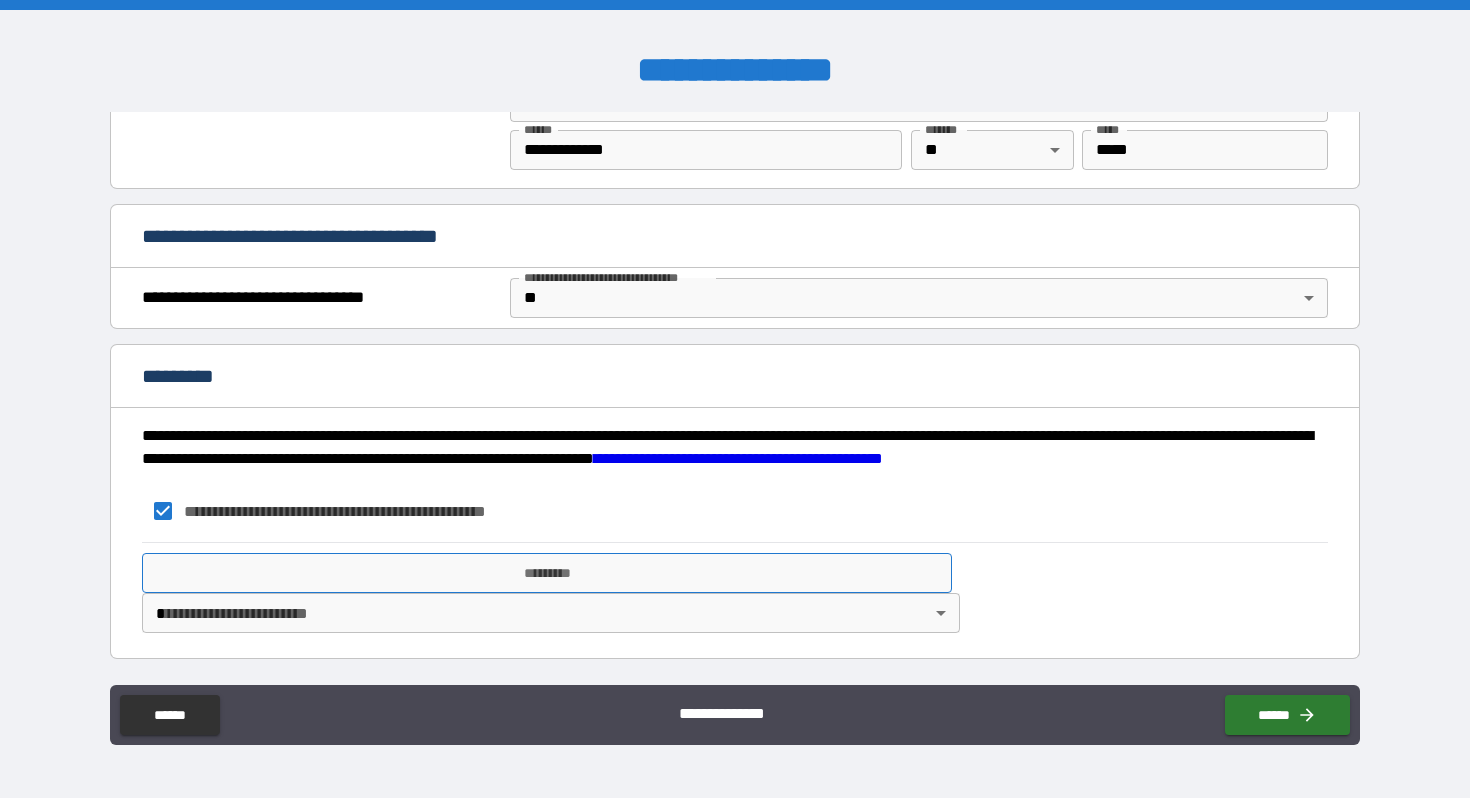 click on "*********" at bounding box center [547, 573] 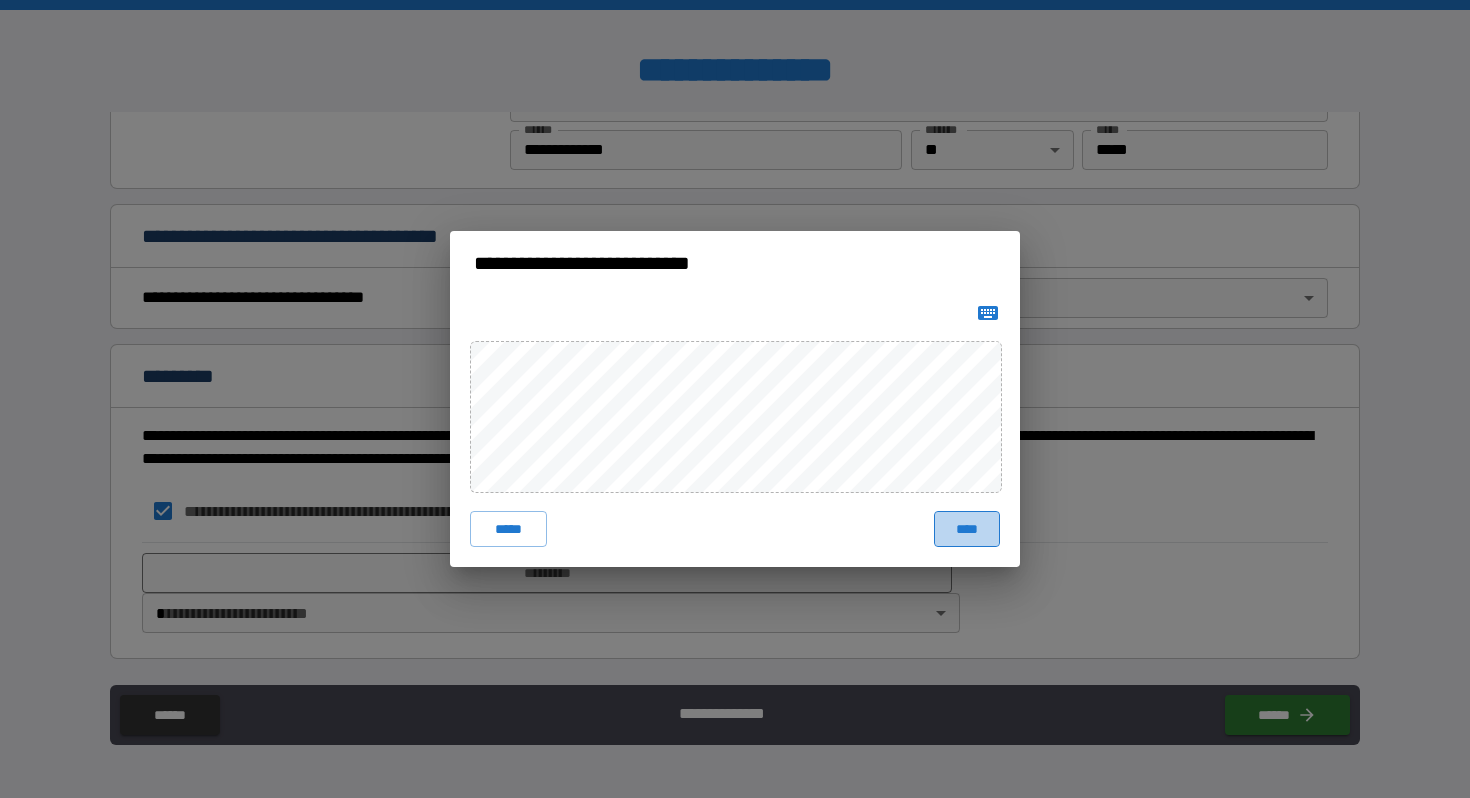 click on "****" at bounding box center [967, 529] 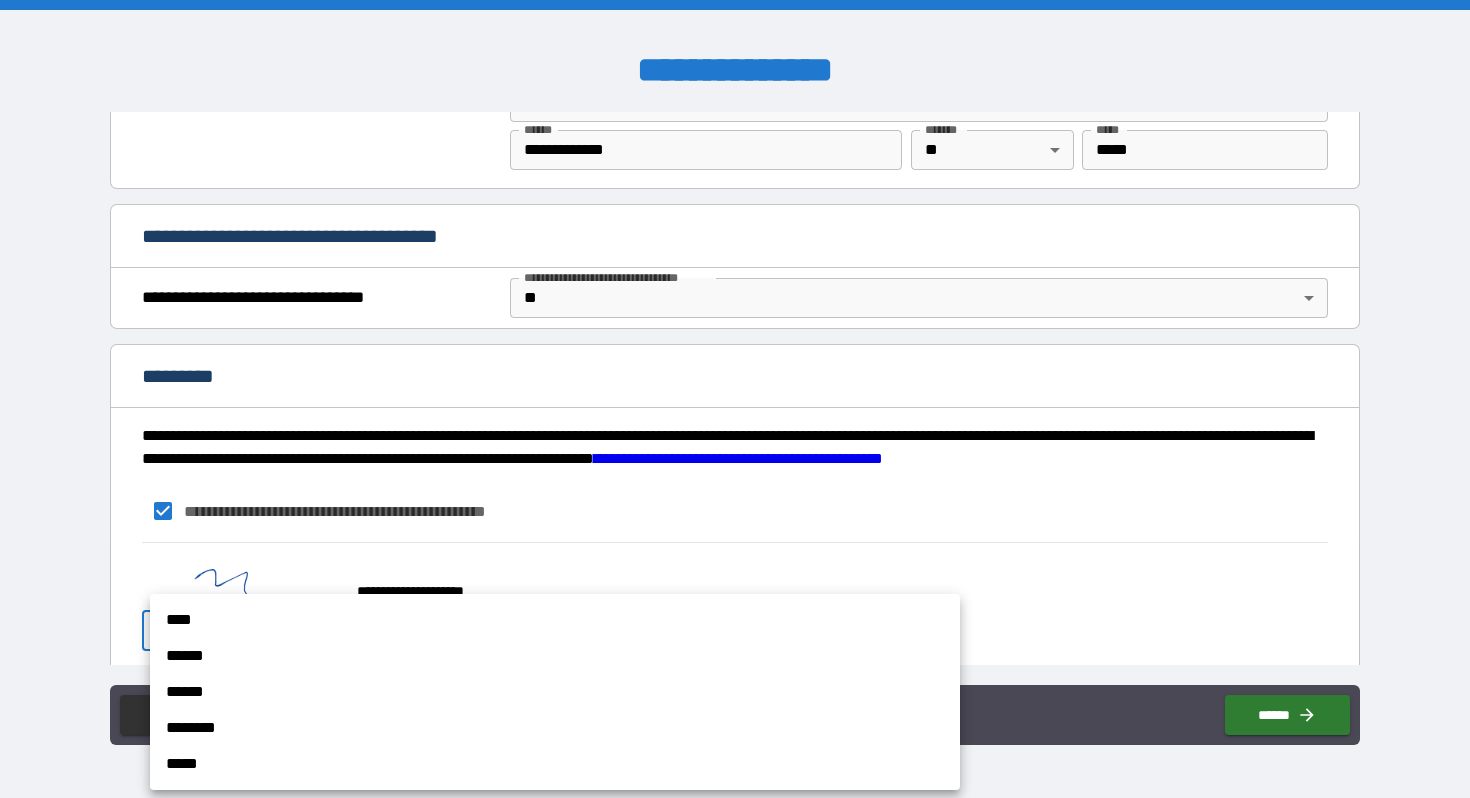 click on "**********" at bounding box center (735, 399) 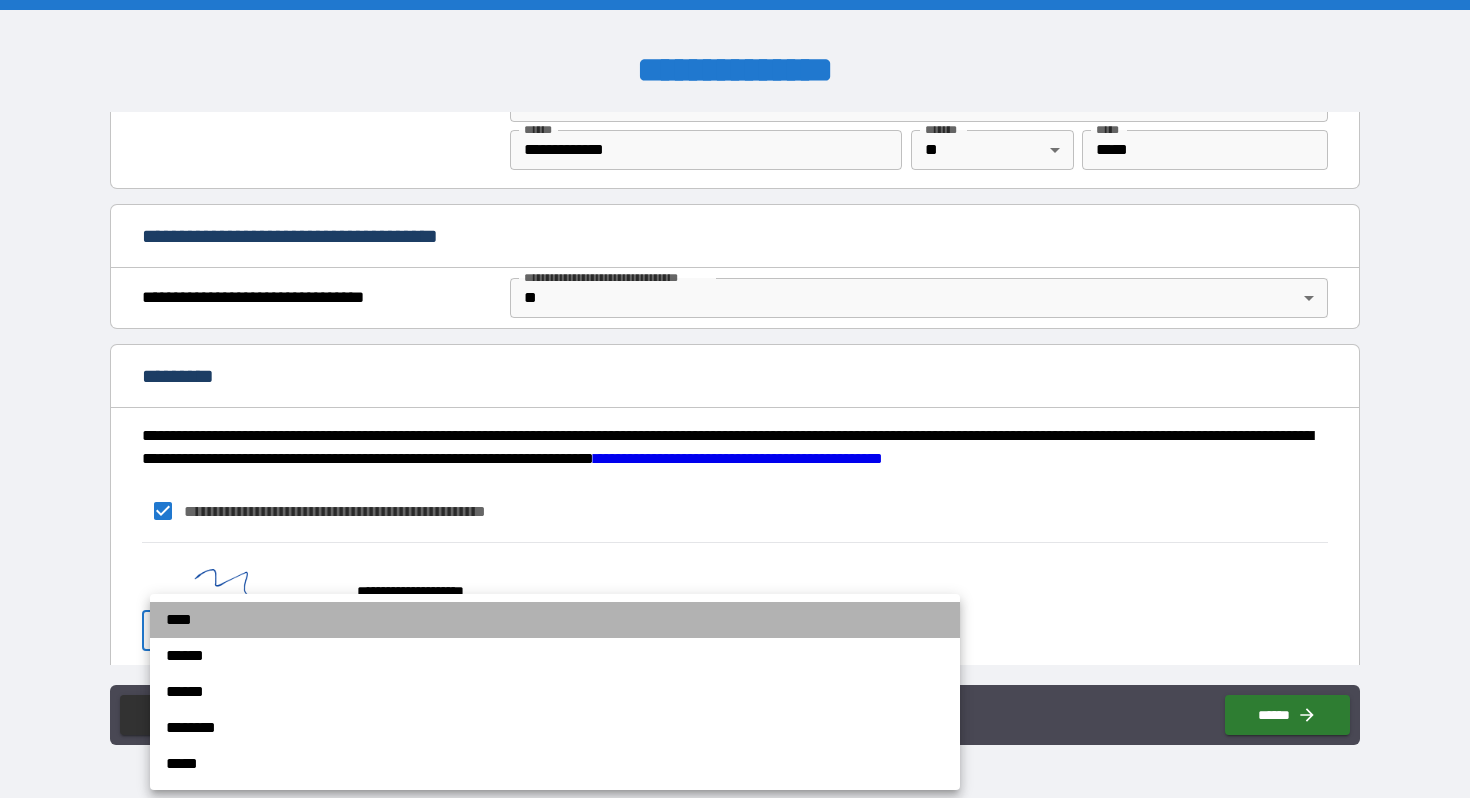 click on "****" at bounding box center (555, 620) 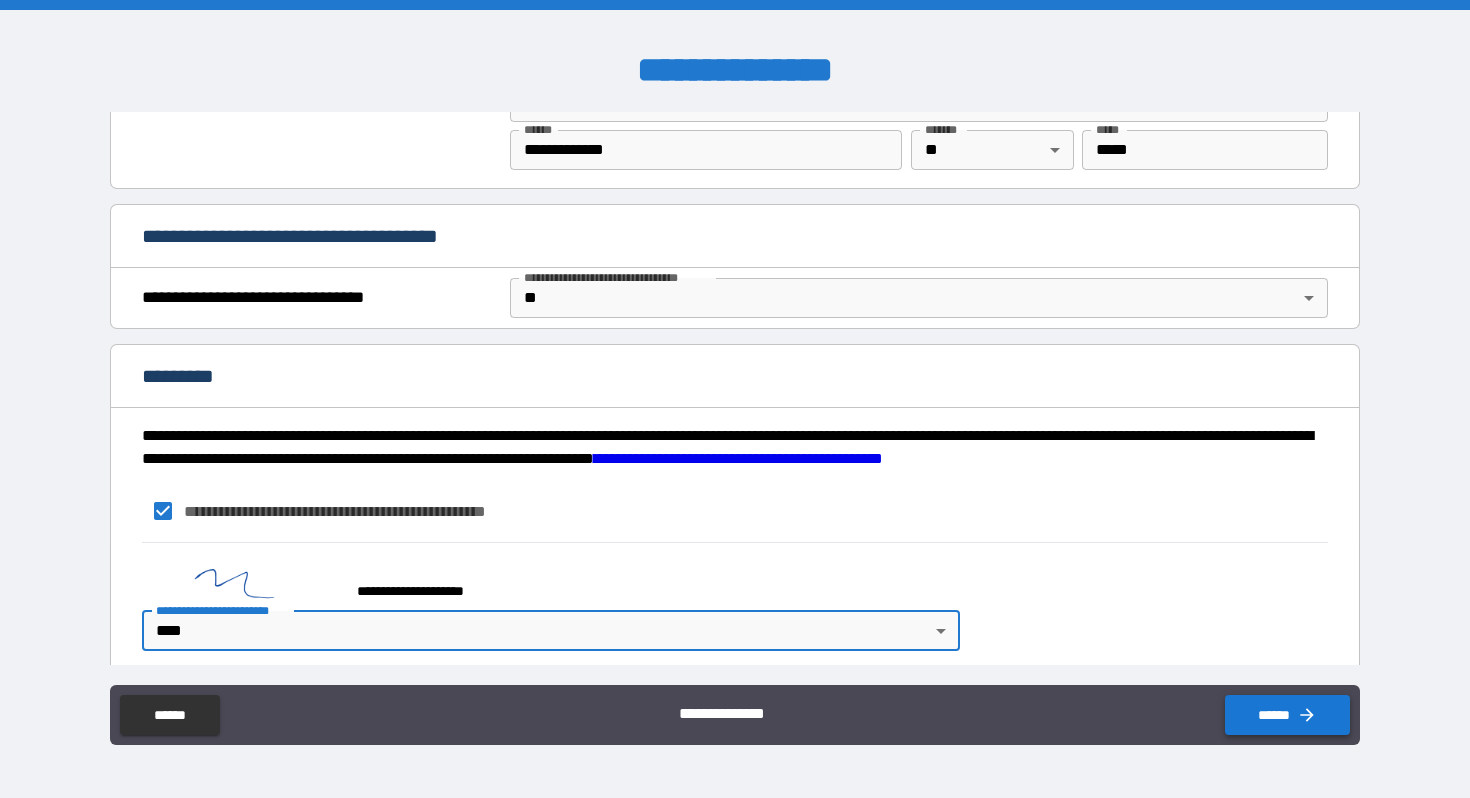 click on "******" at bounding box center [1287, 715] 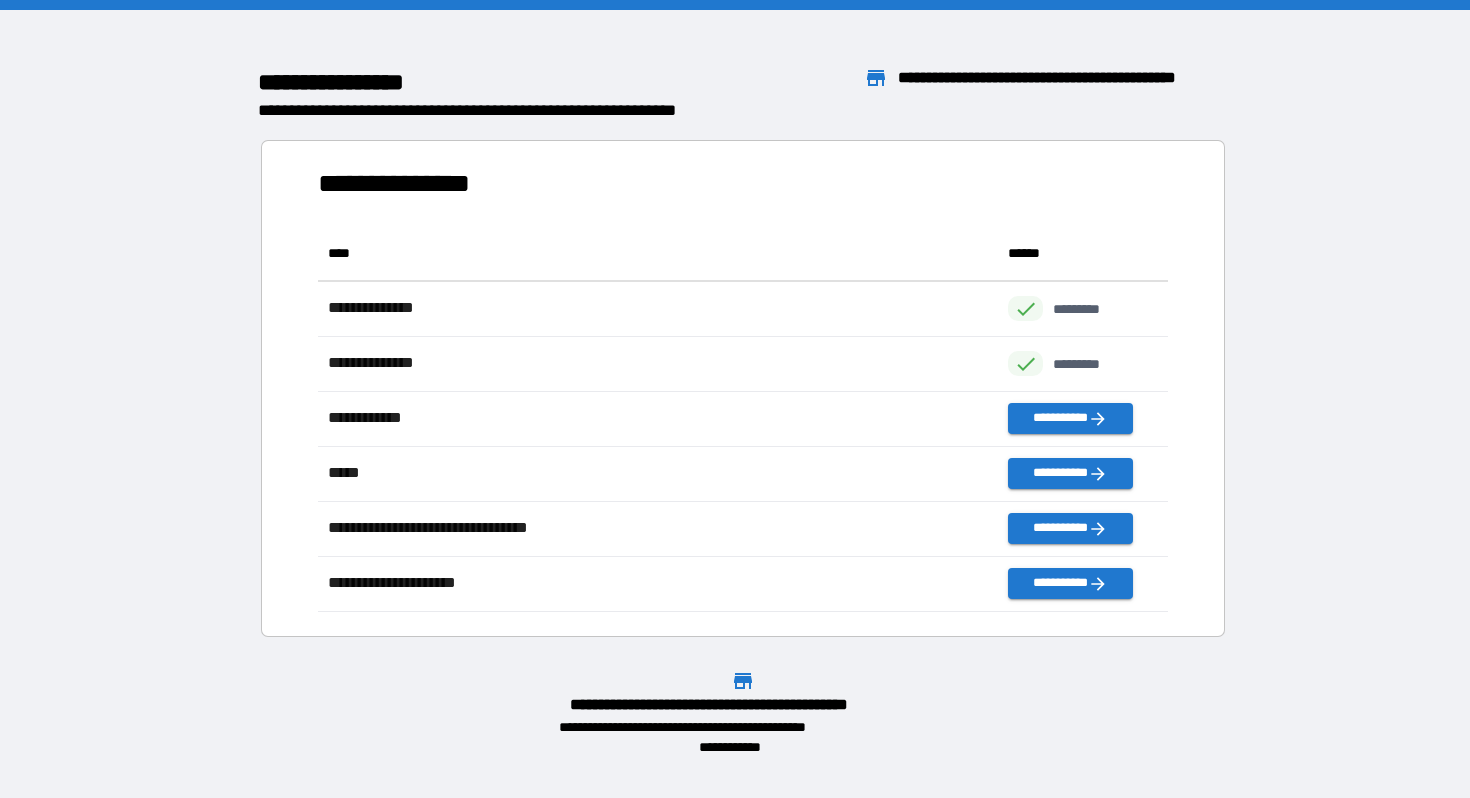 scroll, scrollTop: 1, scrollLeft: 1, axis: both 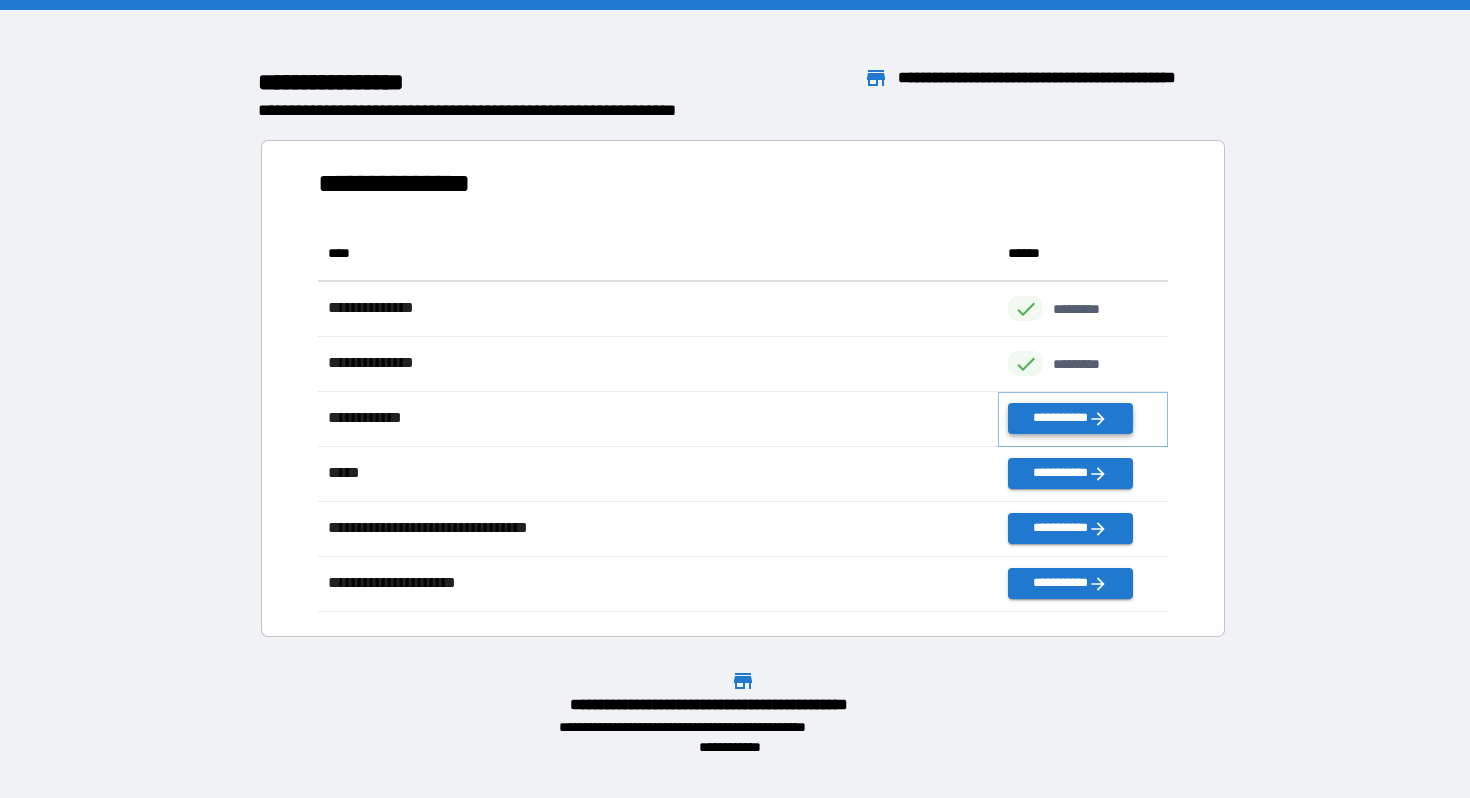 click on "**********" at bounding box center [1070, 418] 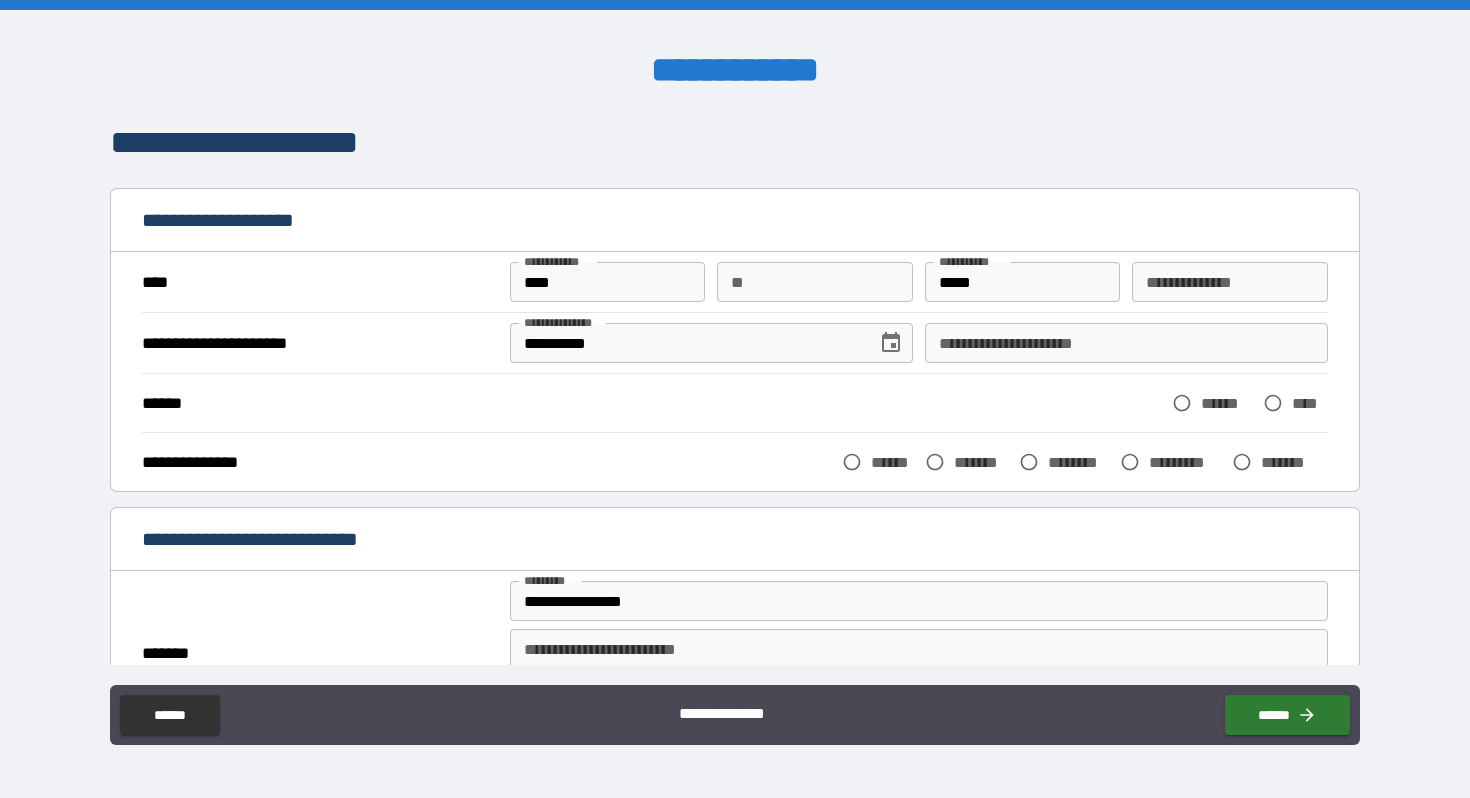 click on "**********" at bounding box center [1126, 343] 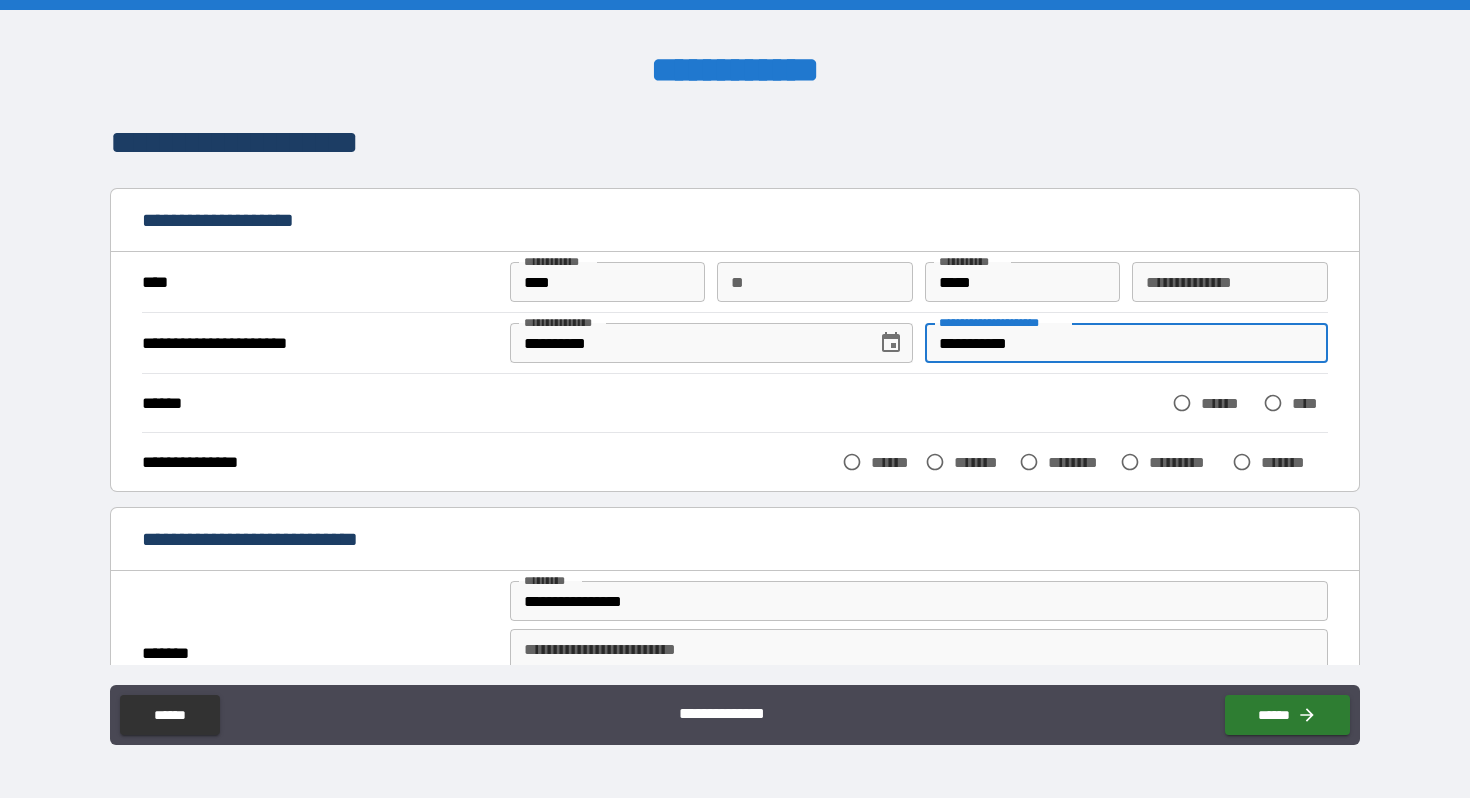 type on "**********" 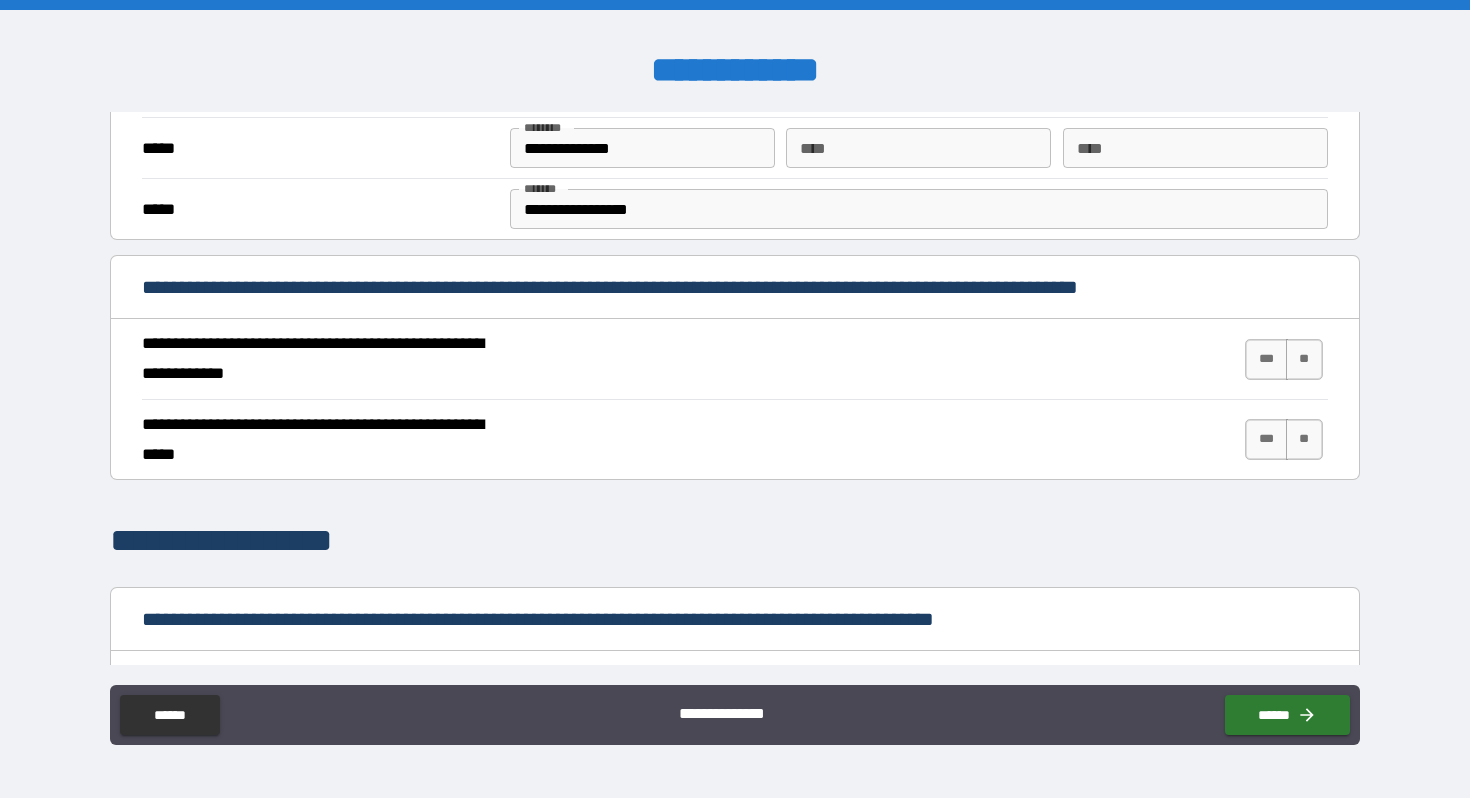 scroll, scrollTop: 621, scrollLeft: 0, axis: vertical 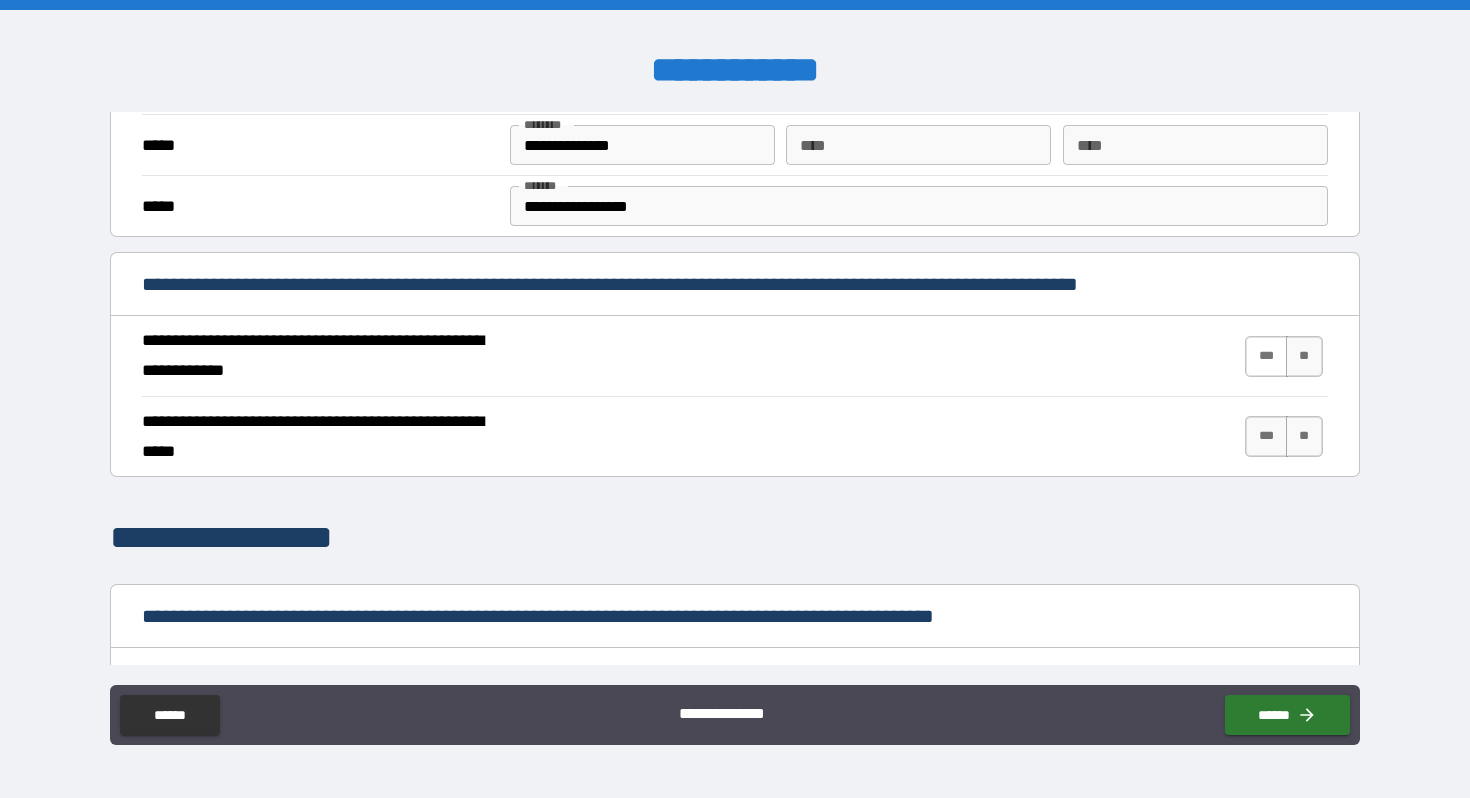 click on "***" at bounding box center [1266, 356] 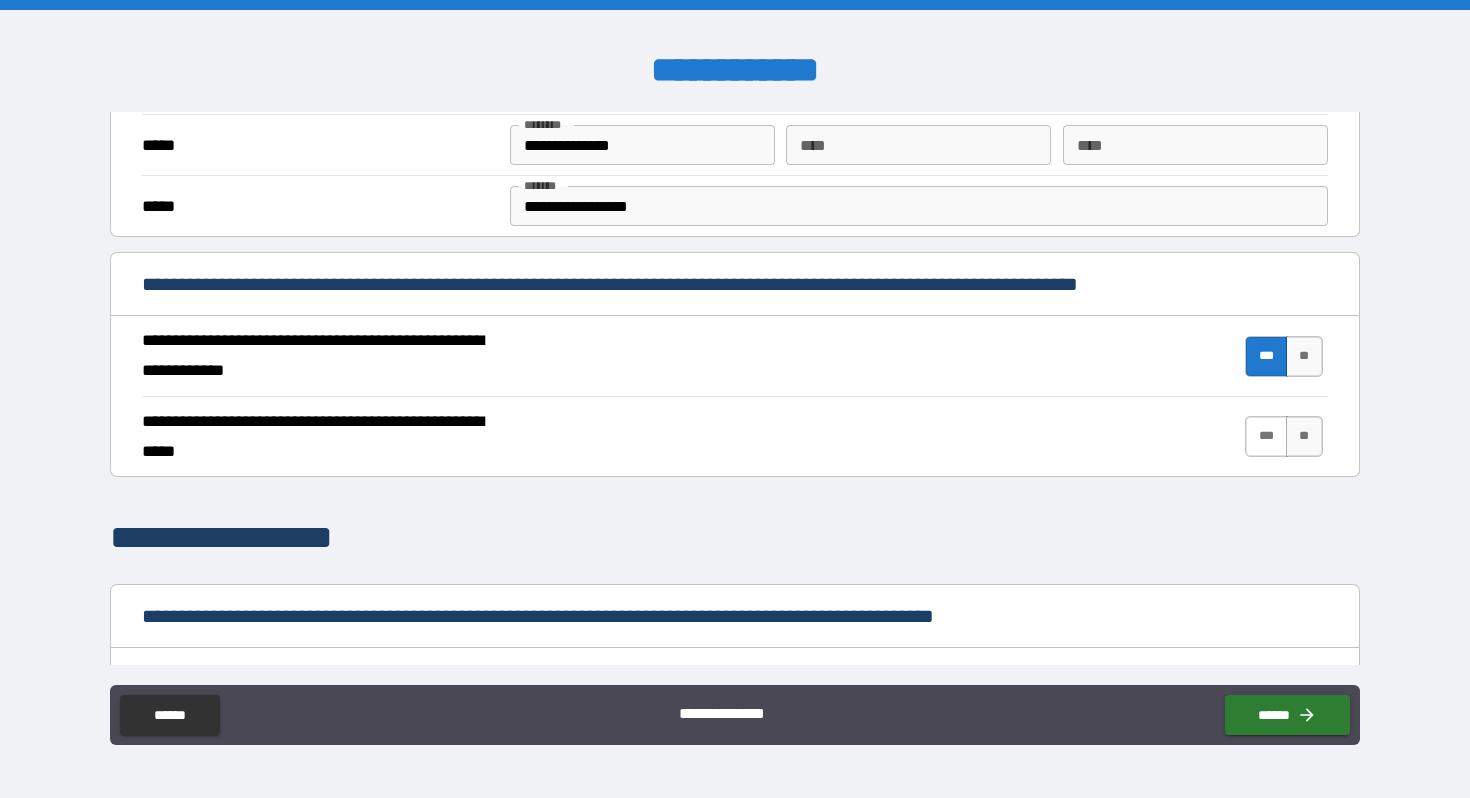 click on "***" at bounding box center [1266, 436] 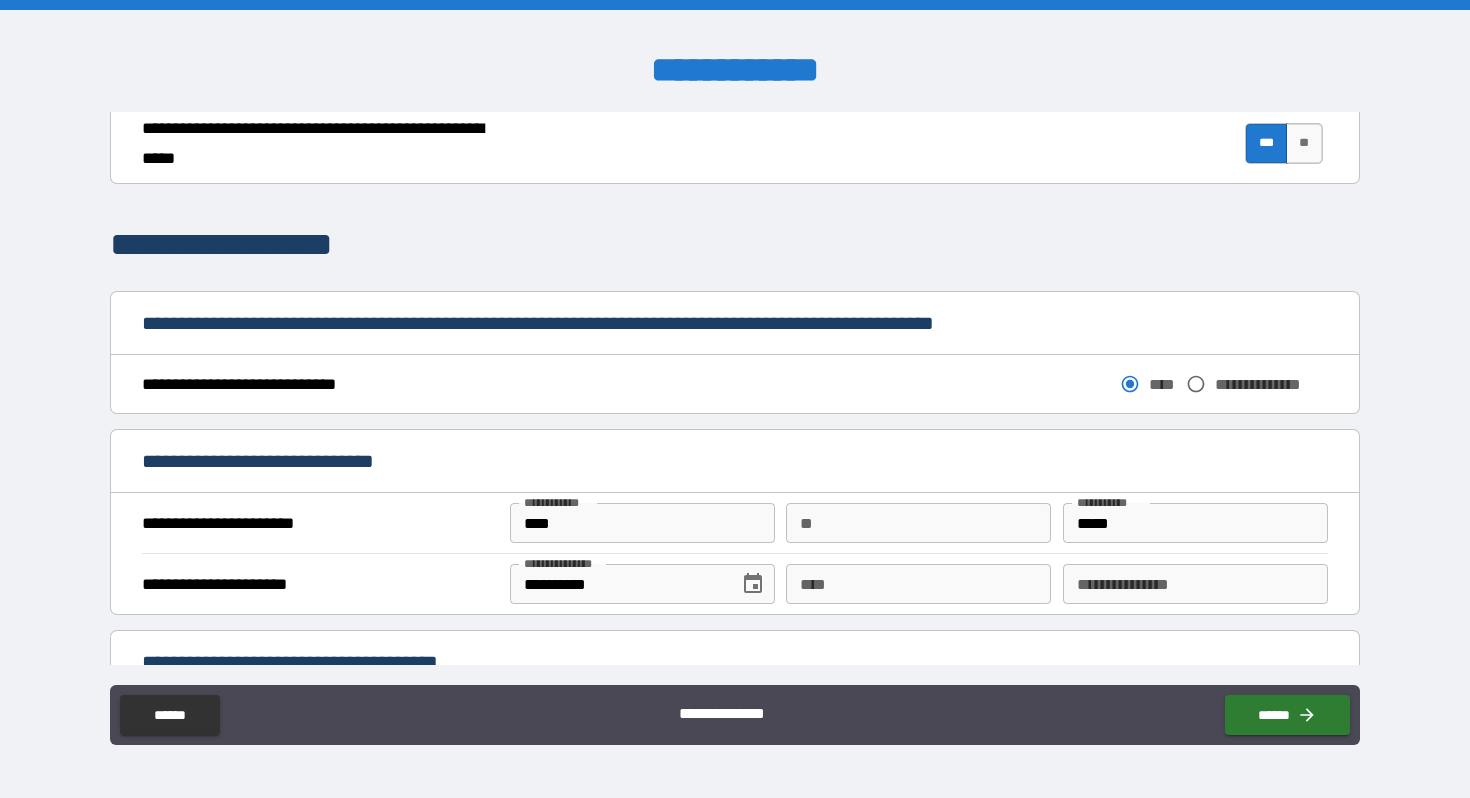 scroll, scrollTop: 942, scrollLeft: 0, axis: vertical 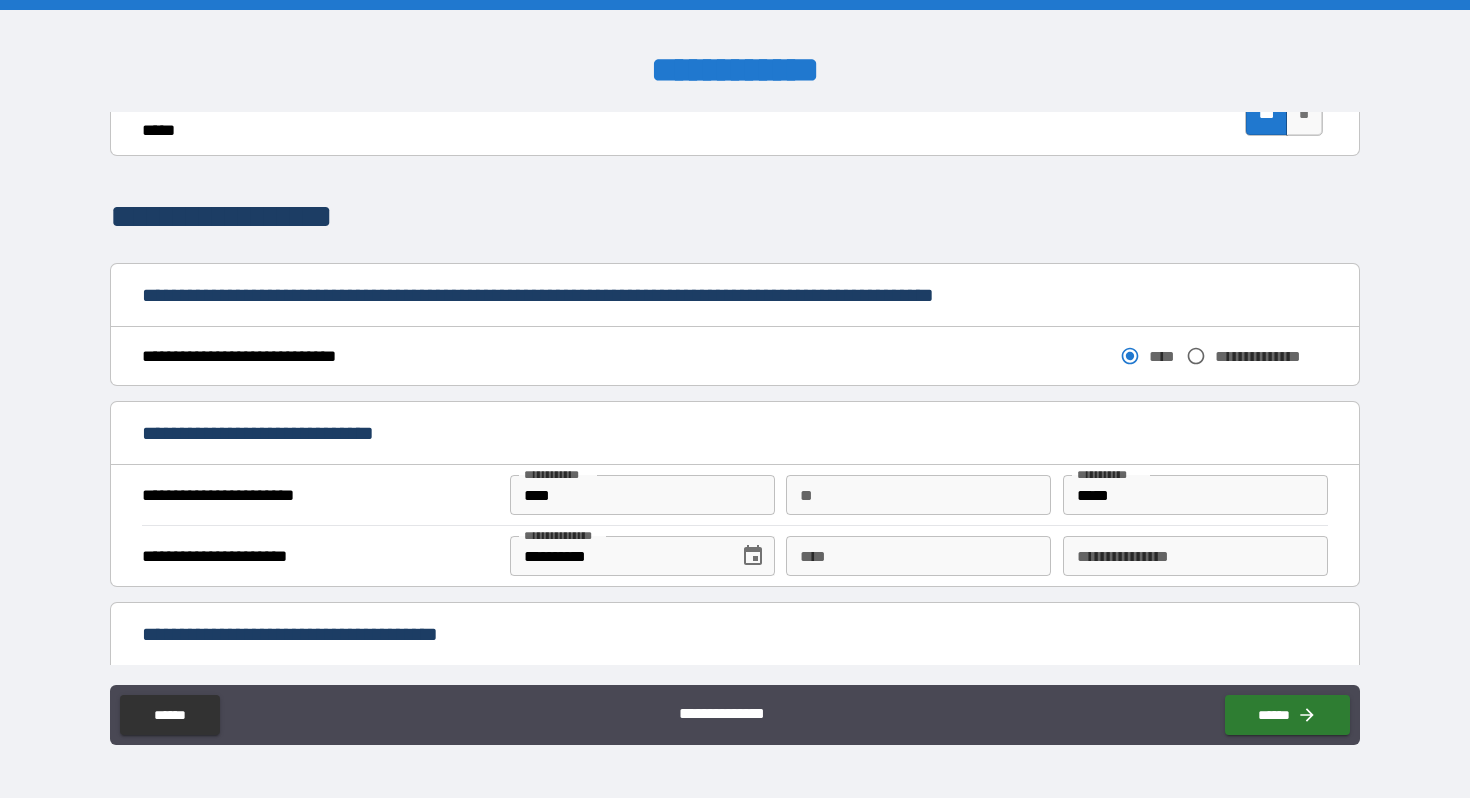 click on "**********" at bounding box center (1271, 356) 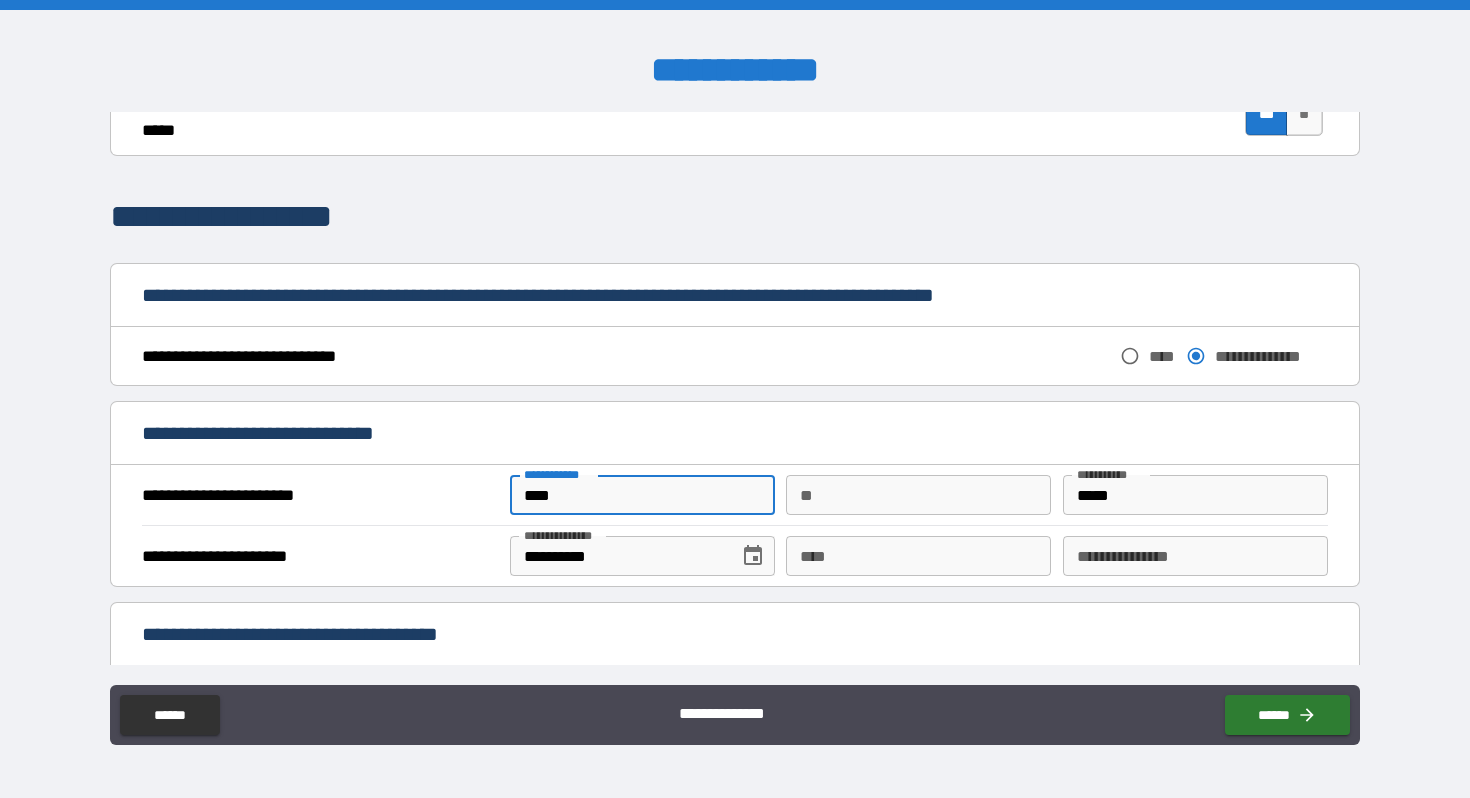 click on "****" at bounding box center (642, 495) 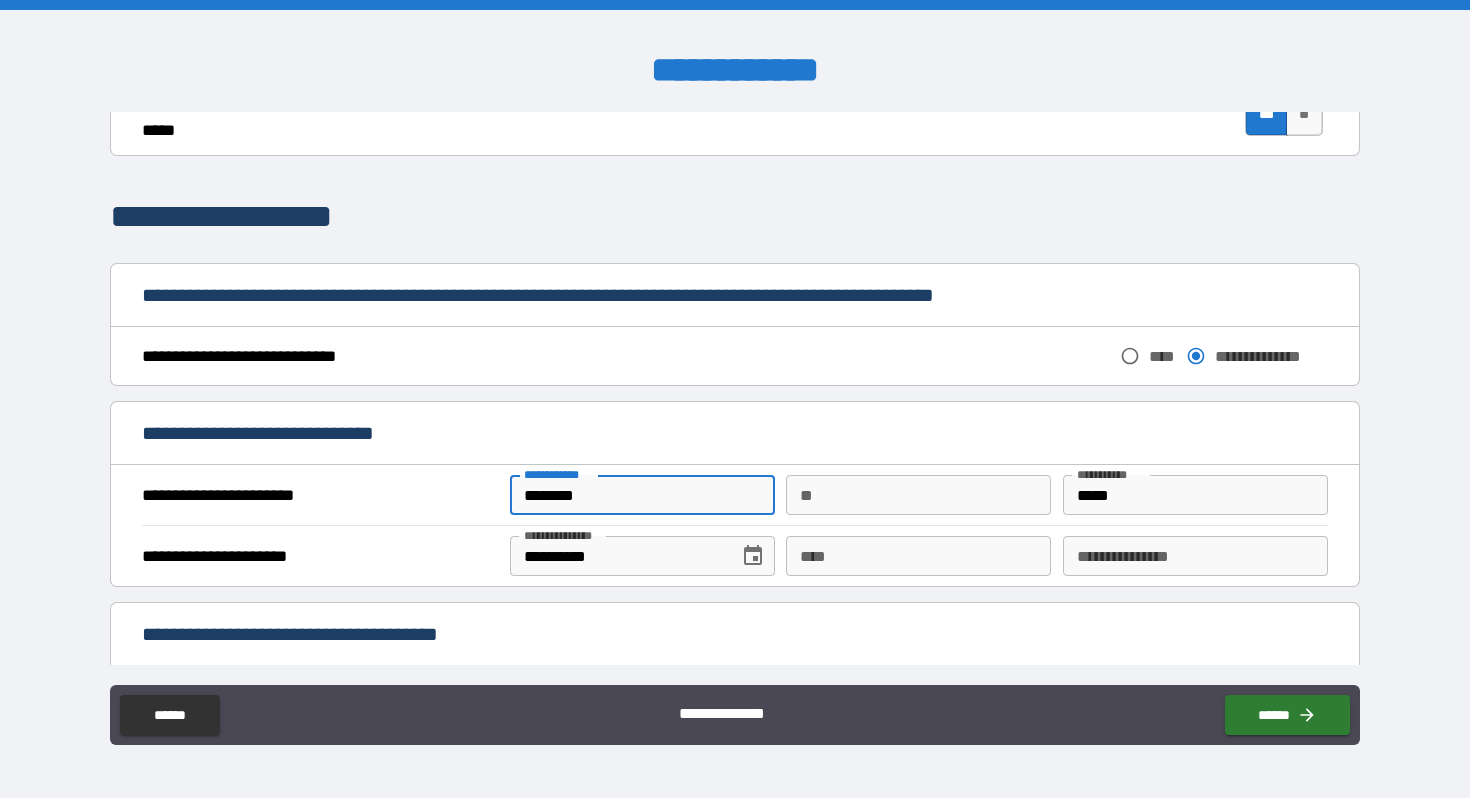 type on "********" 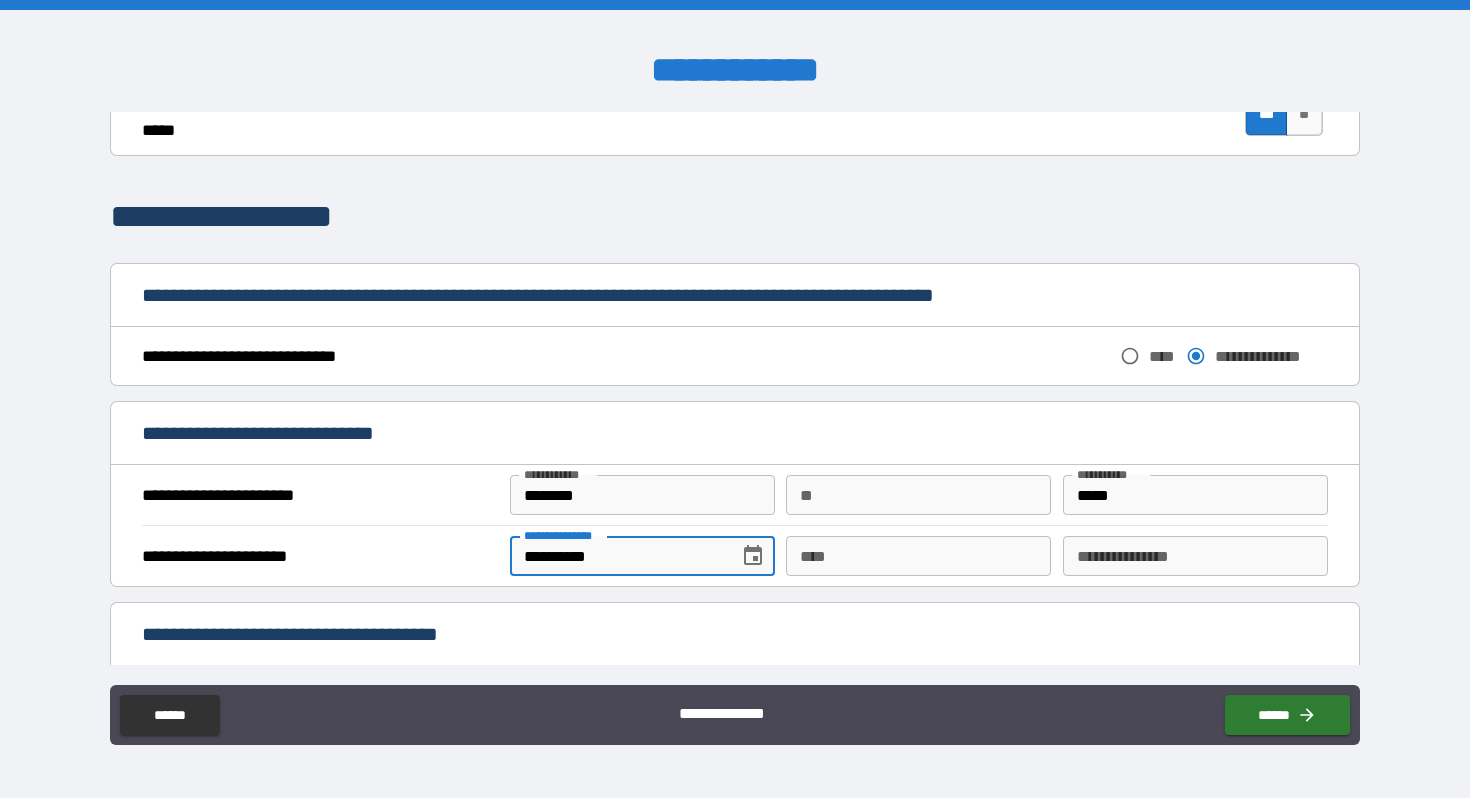 click on "**********" at bounding box center (617, 556) 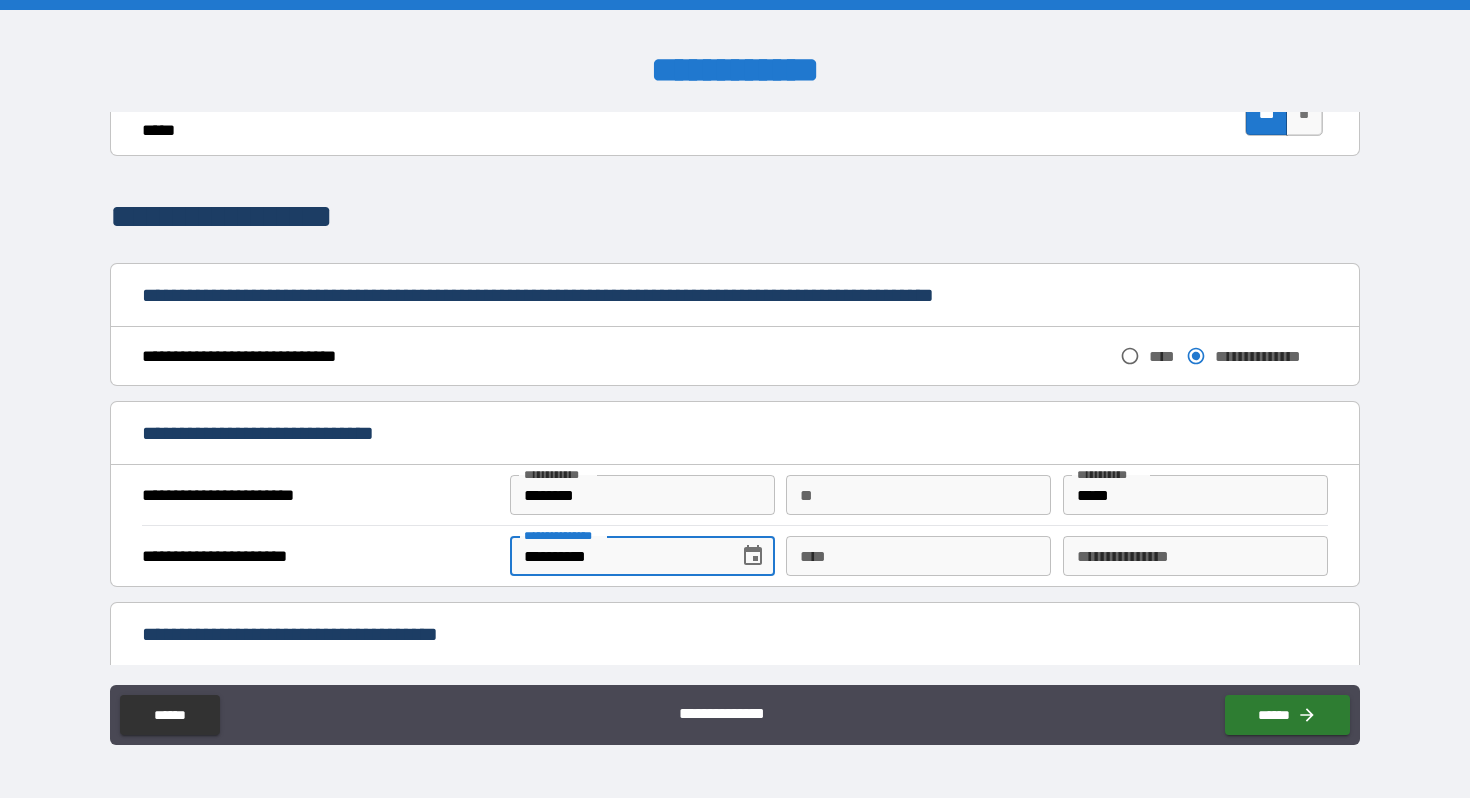 type on "**********" 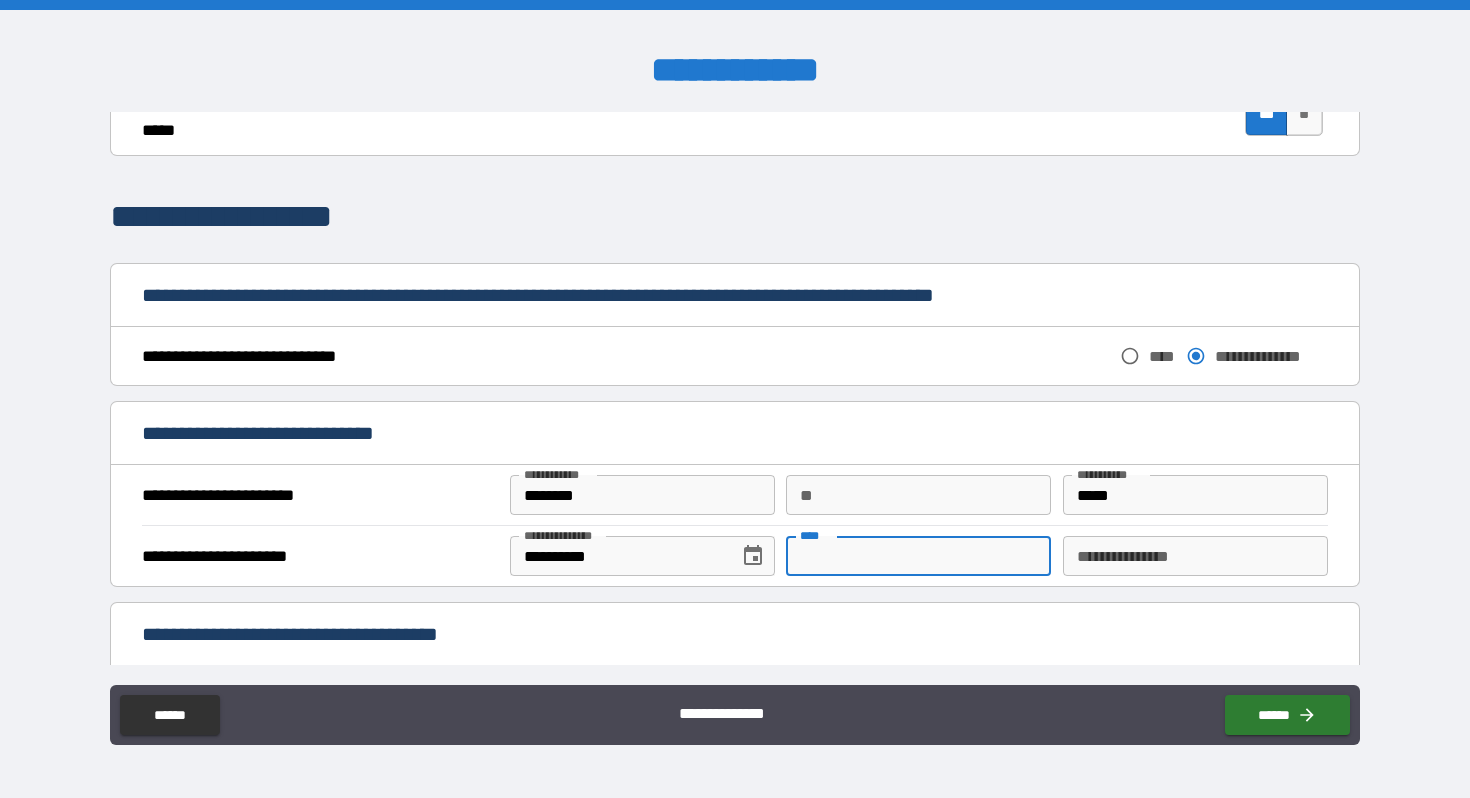 paste on "**********" 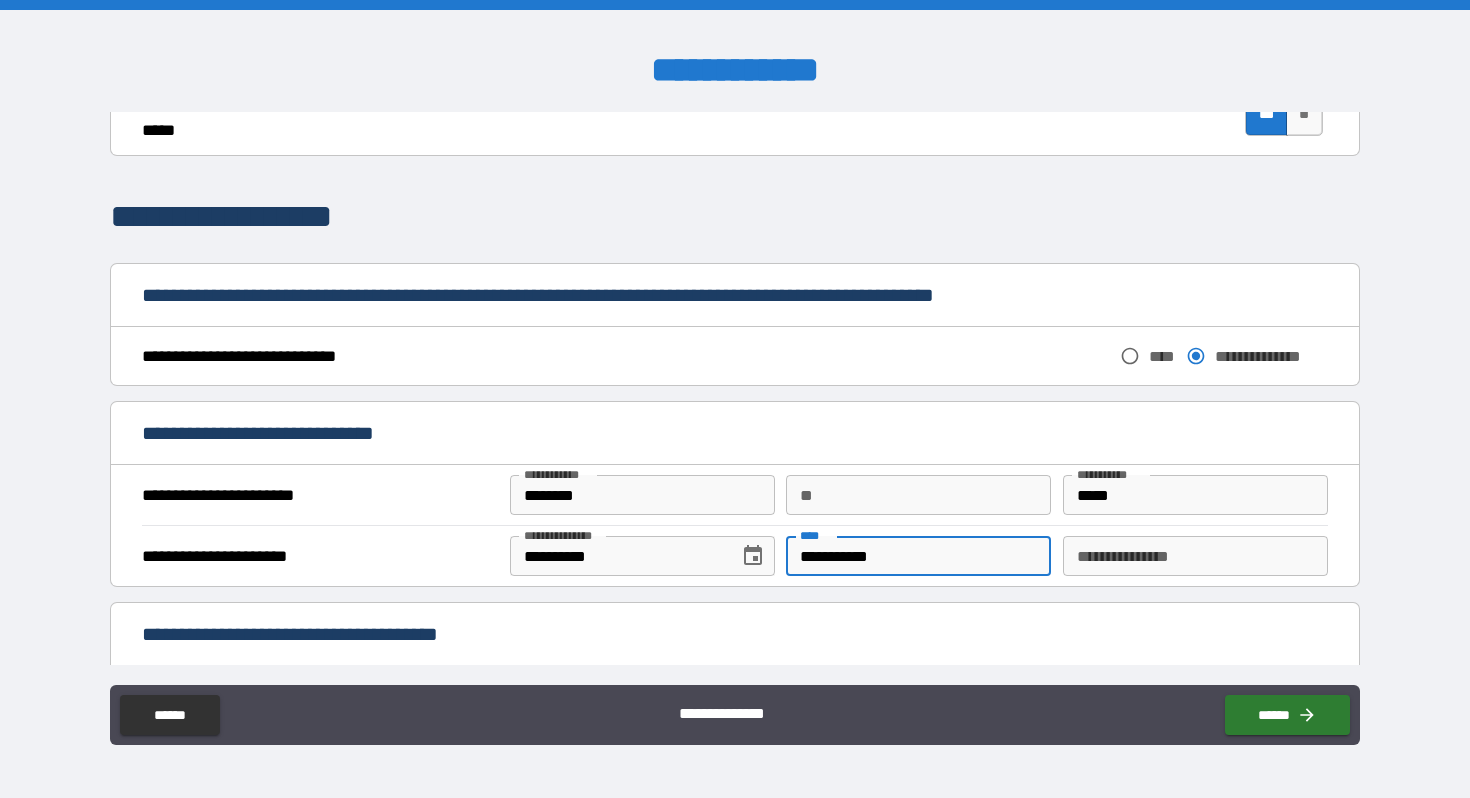 type on "**********" 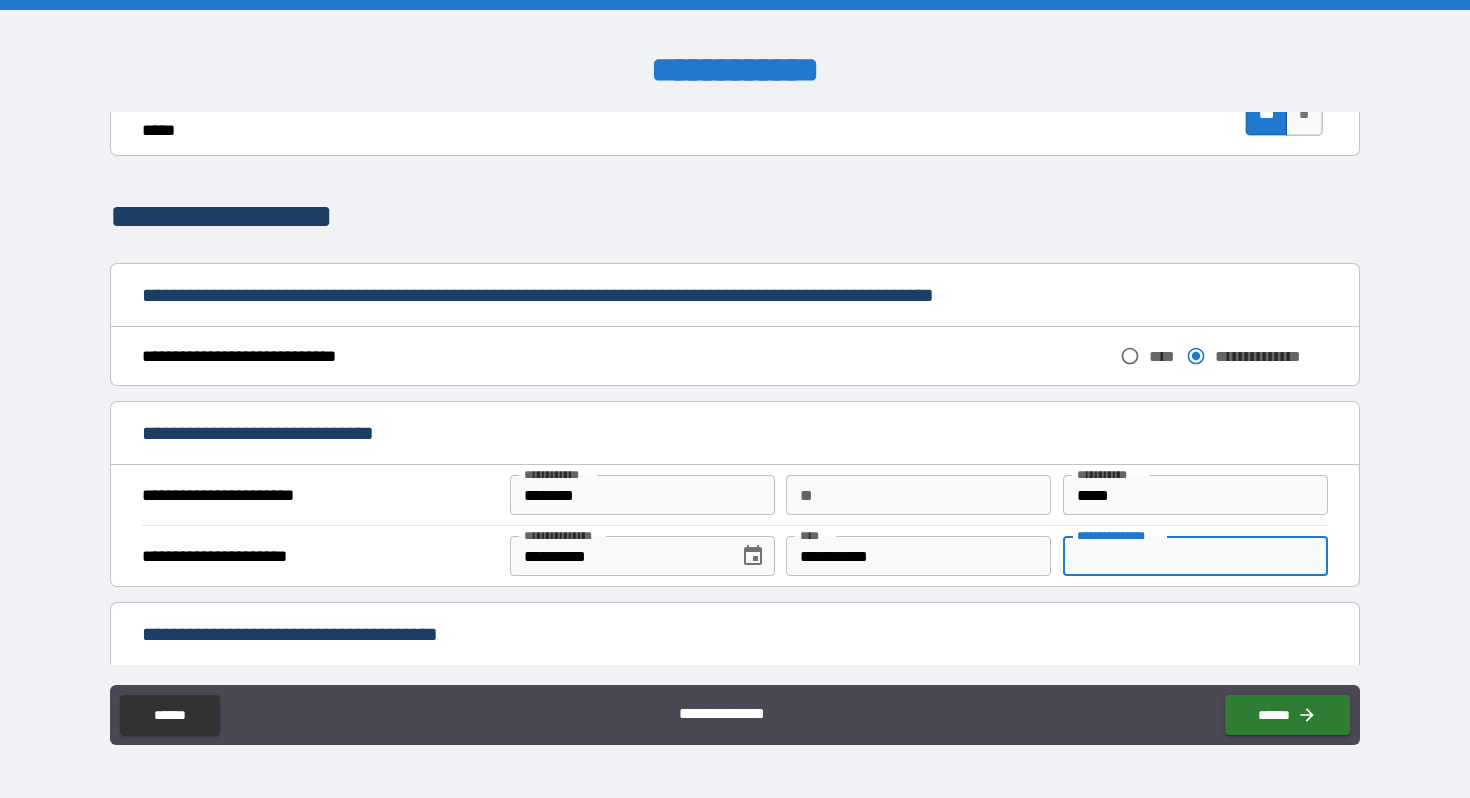click on "**********" at bounding box center (1195, 556) 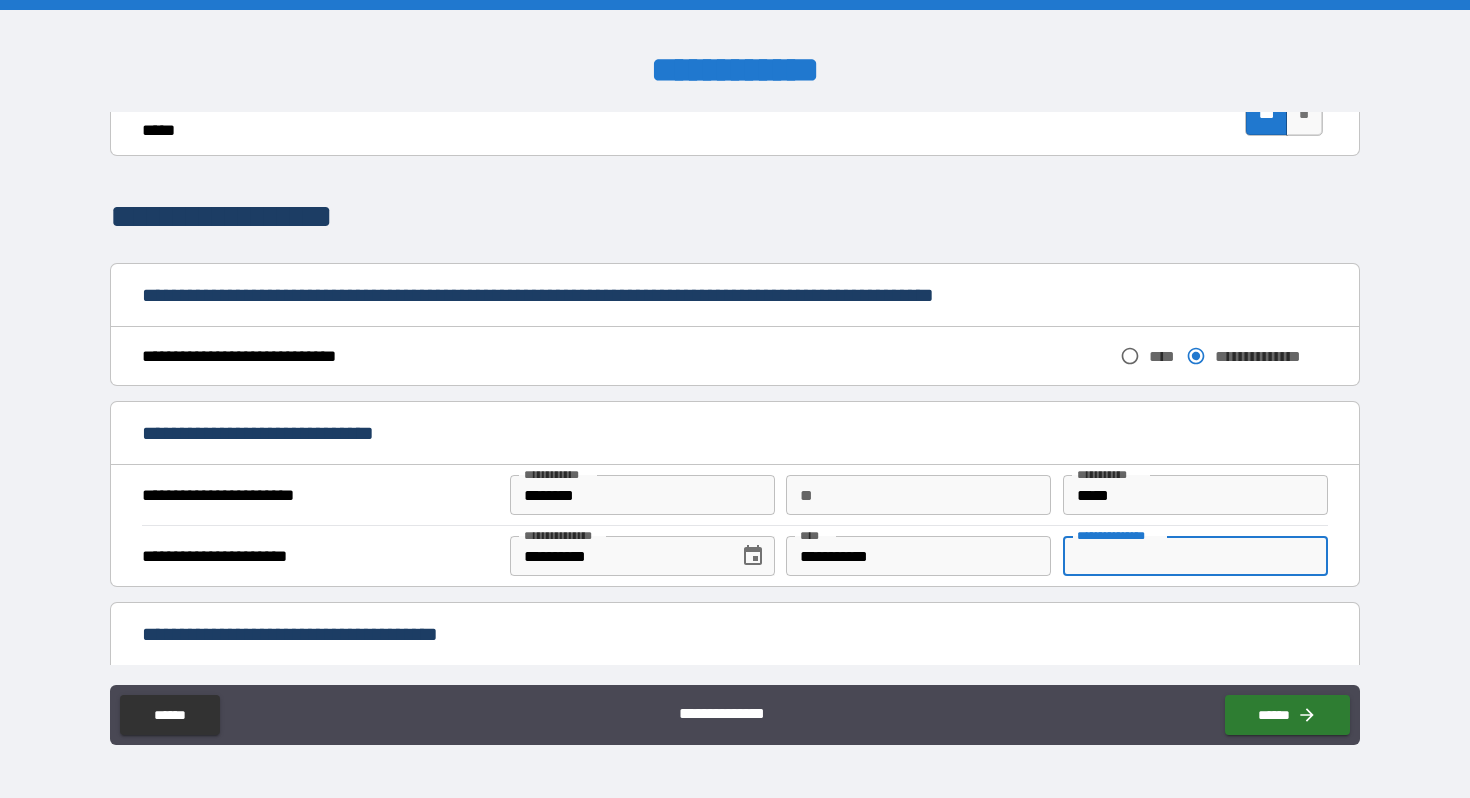 type on "***" 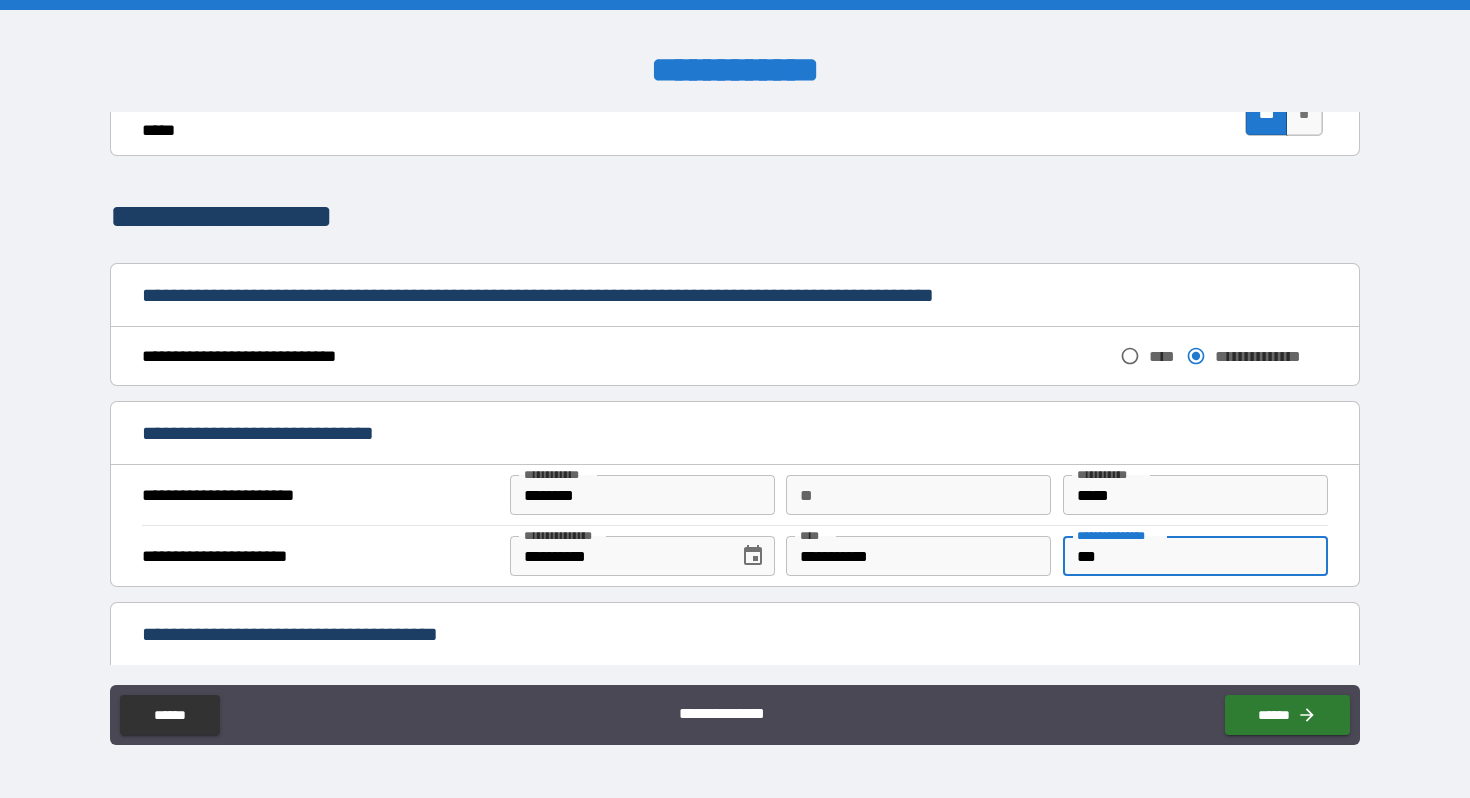 click on "**********" at bounding box center [734, 435] 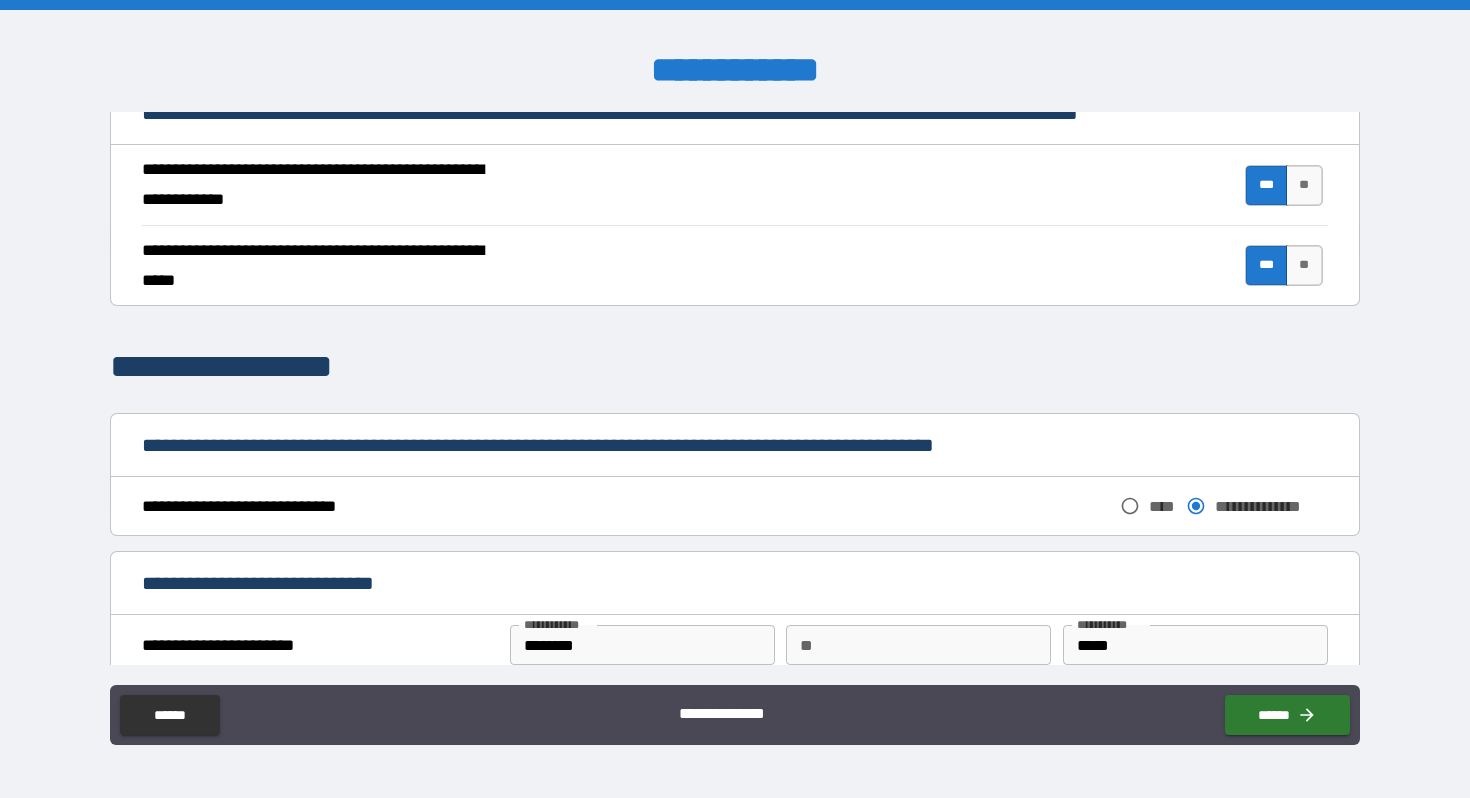 scroll, scrollTop: 825, scrollLeft: 0, axis: vertical 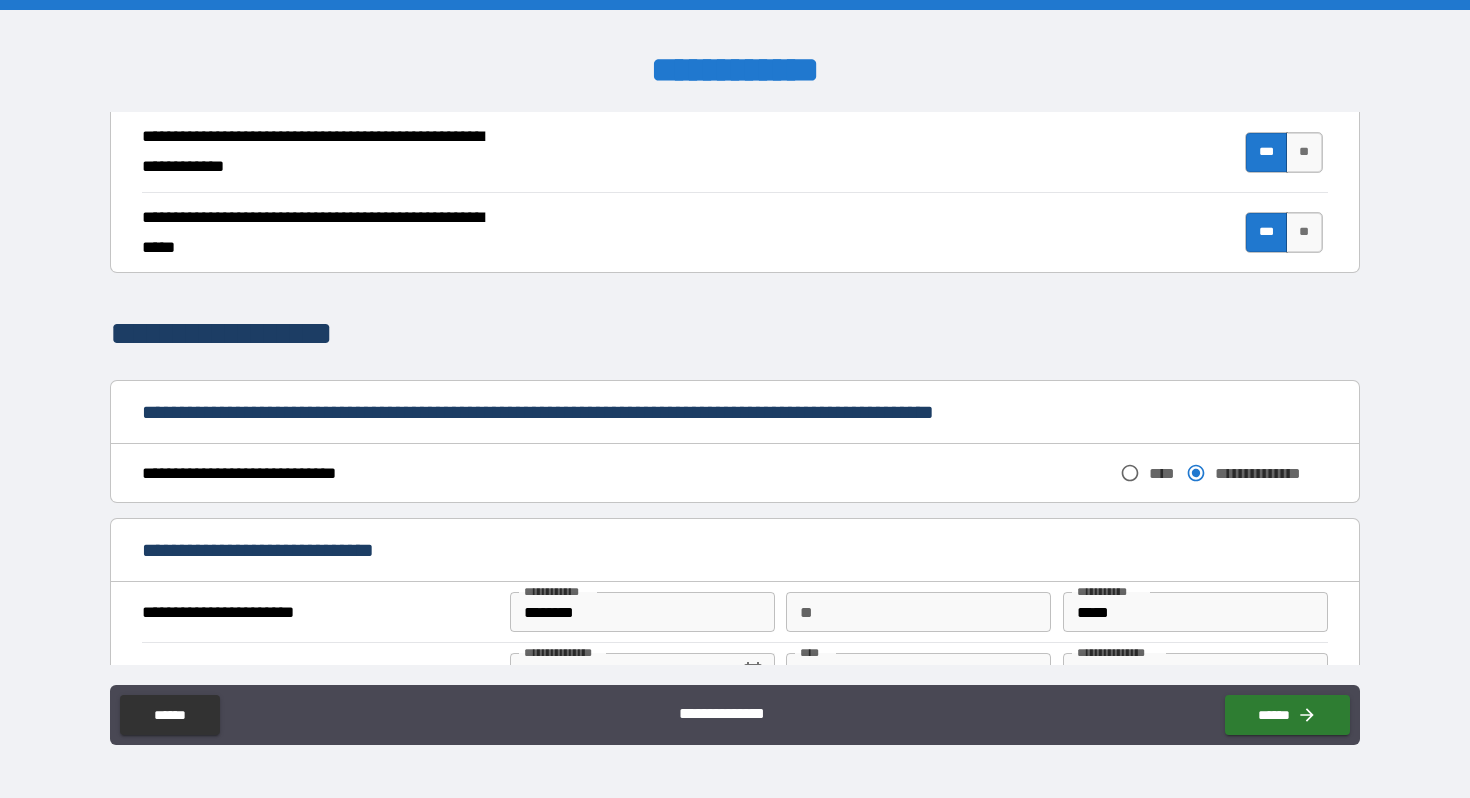 click on "**" at bounding box center (918, 612) 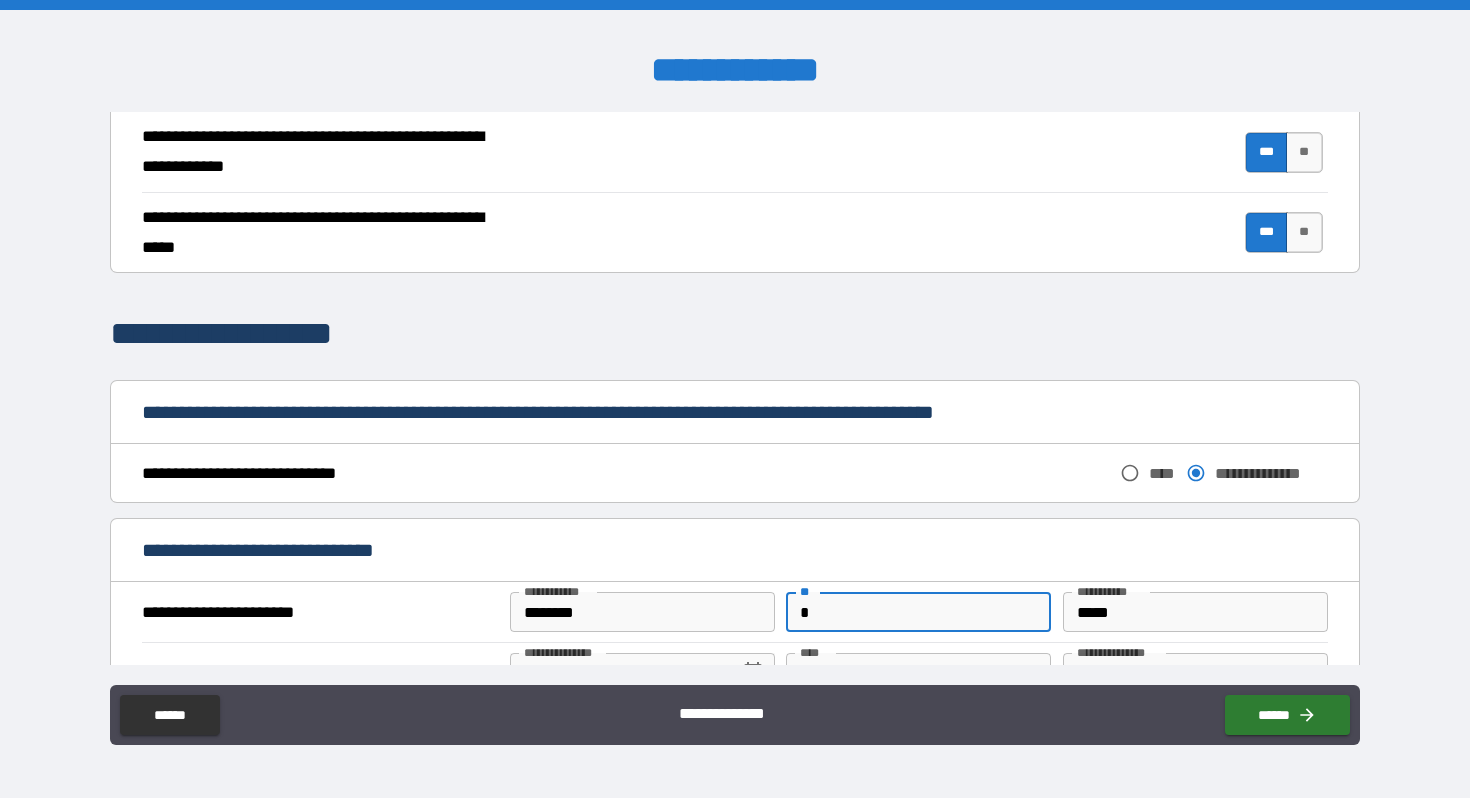type on "*" 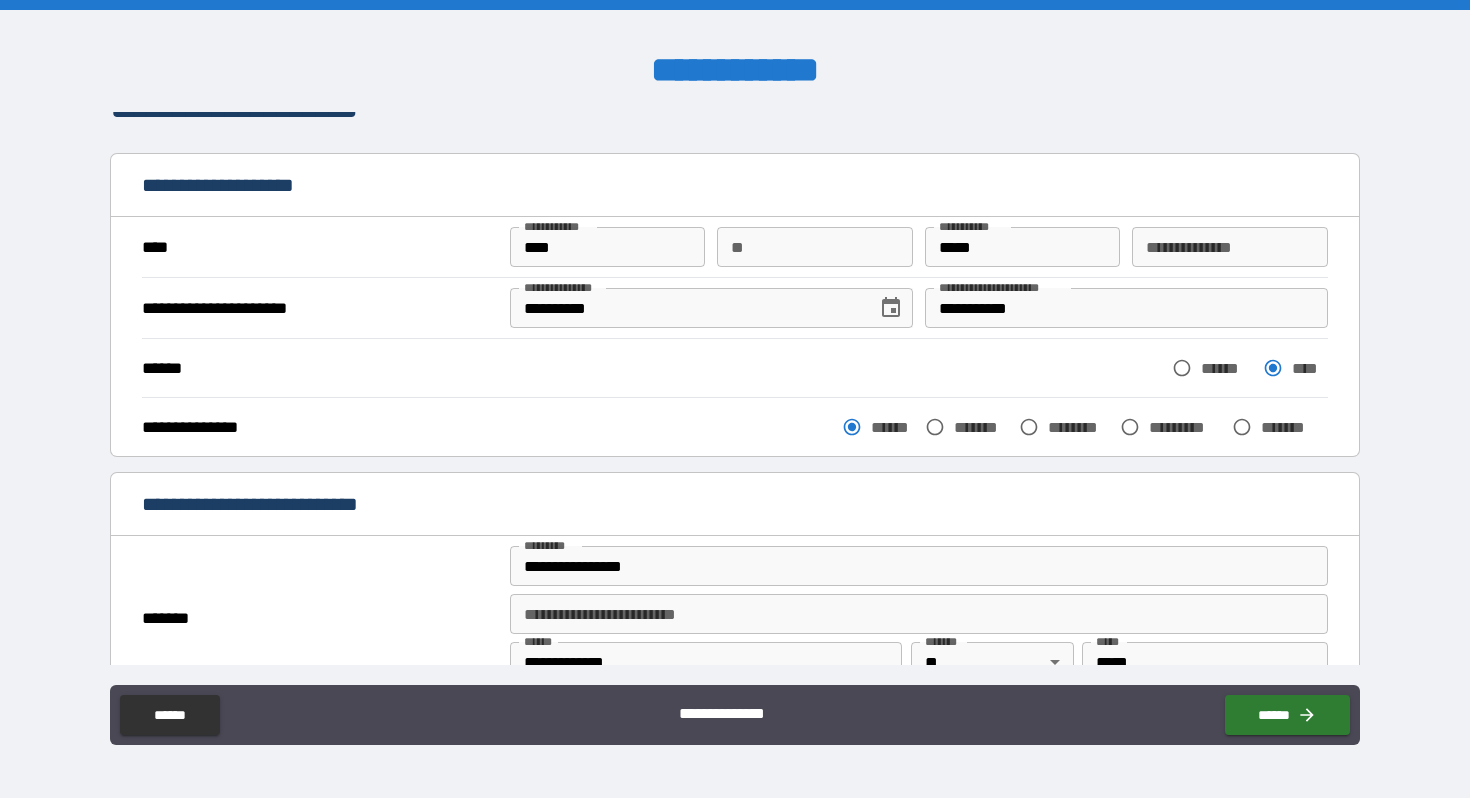 scroll, scrollTop: 0, scrollLeft: 0, axis: both 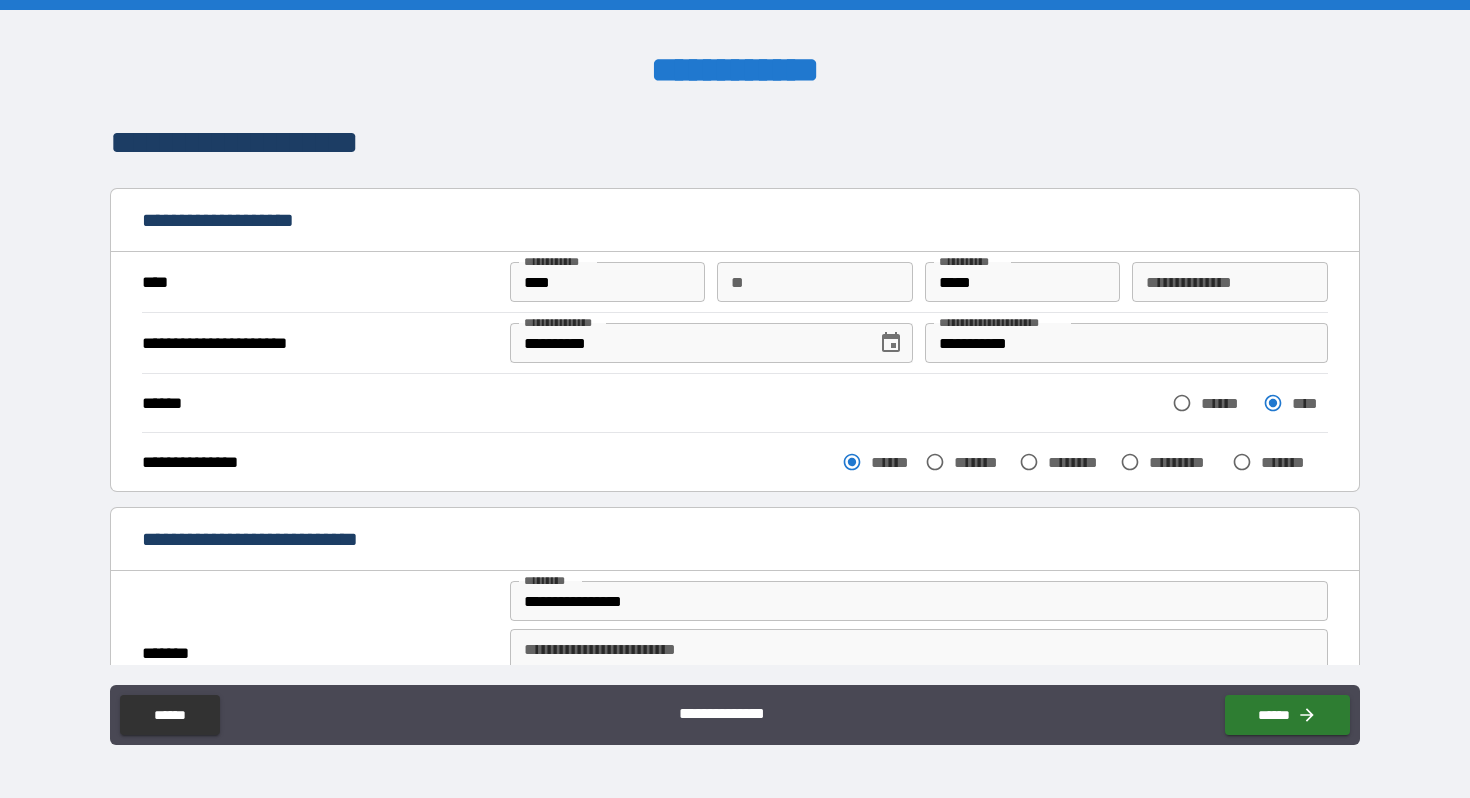 click on "****" at bounding box center [608, 282] 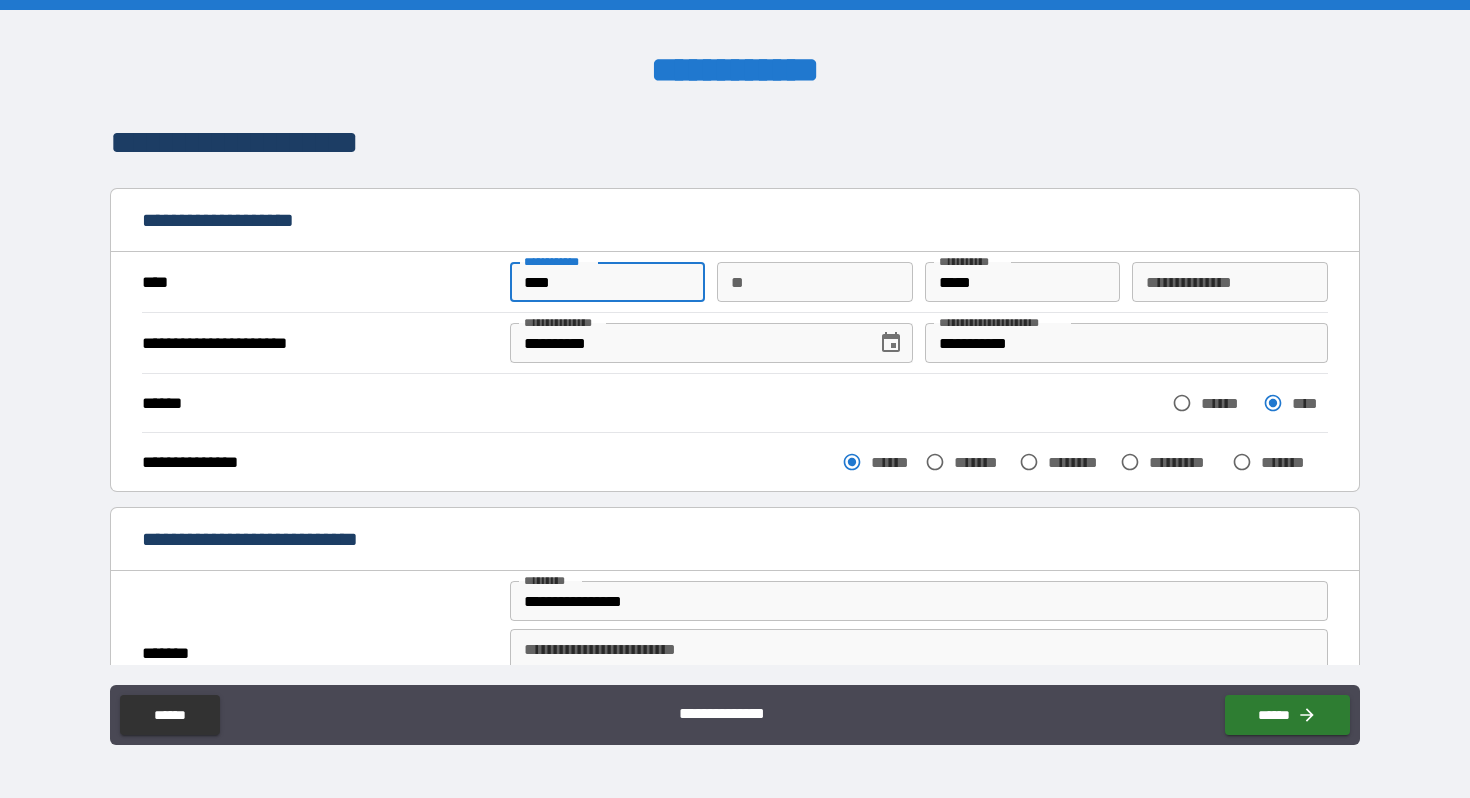 type on "****" 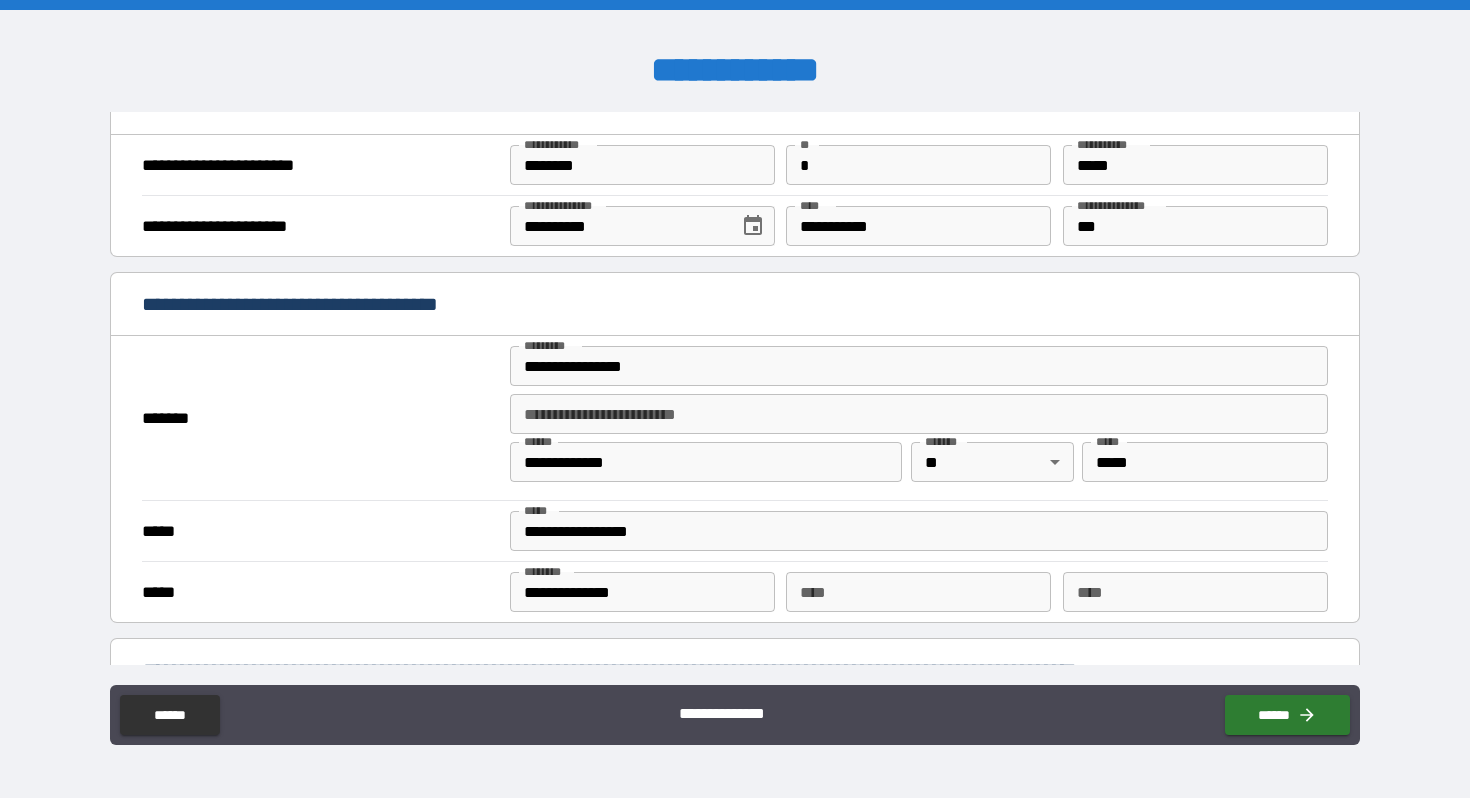 scroll, scrollTop: 1245, scrollLeft: 0, axis: vertical 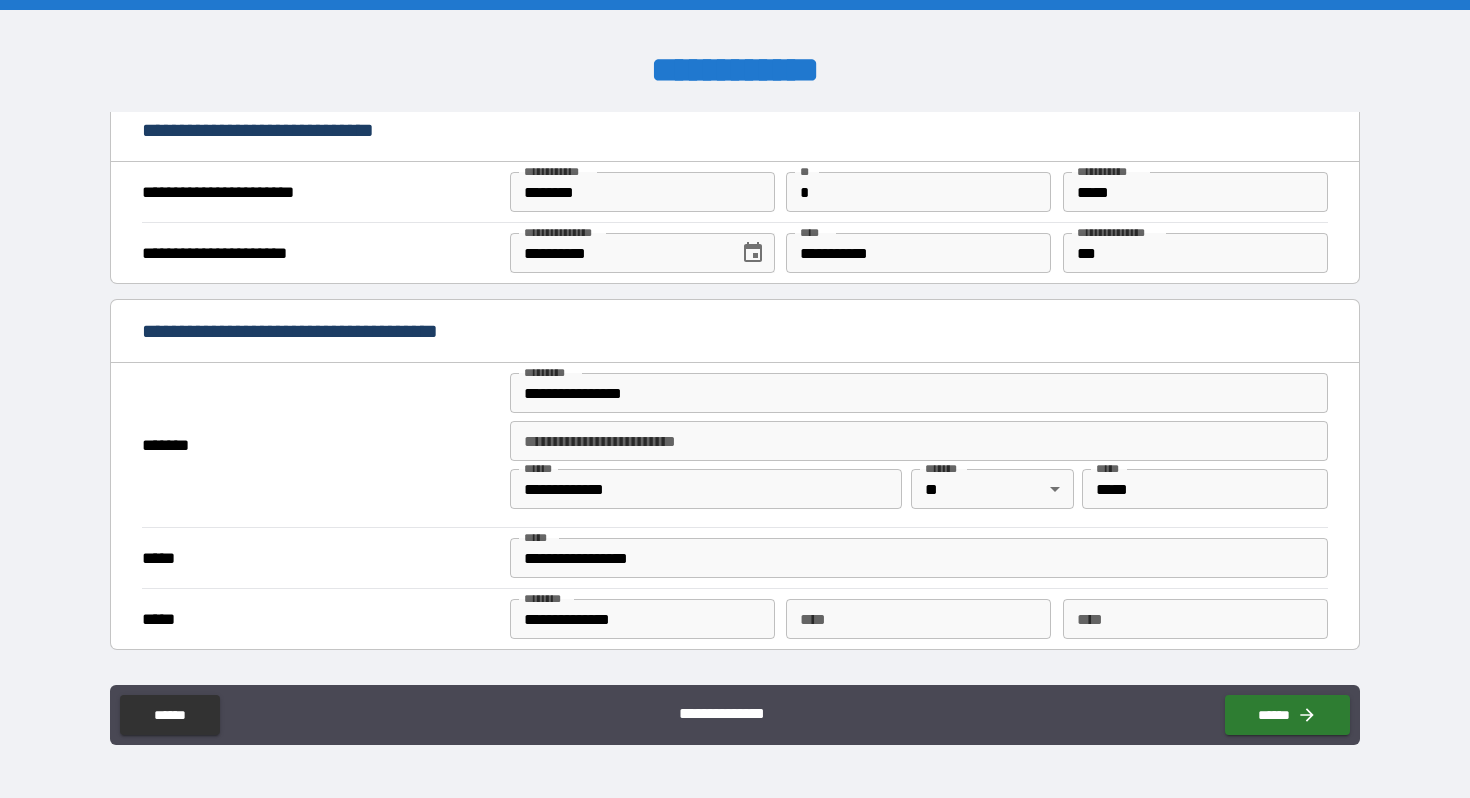 click on "***" at bounding box center (1195, 253) 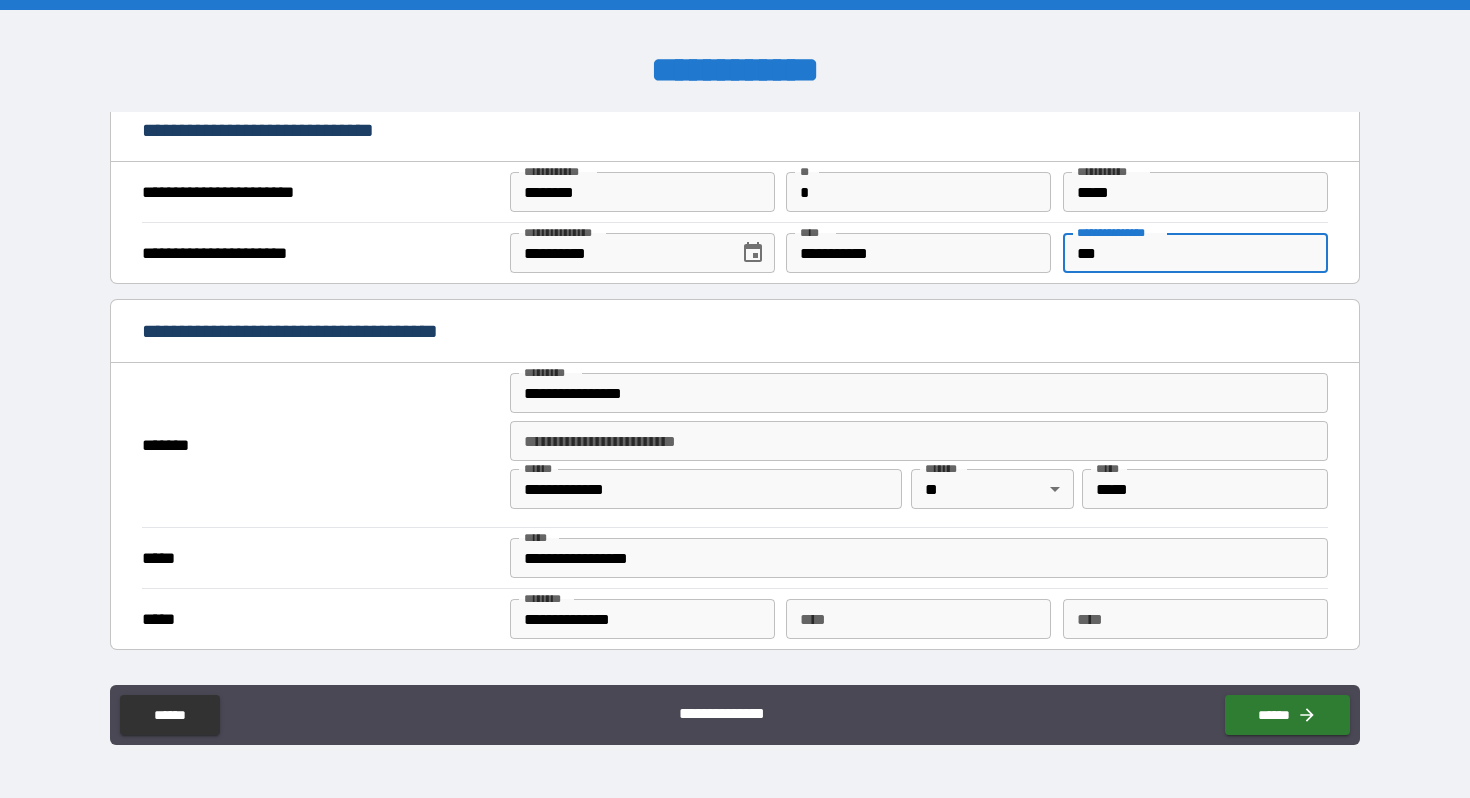 click on "***" at bounding box center [1195, 253] 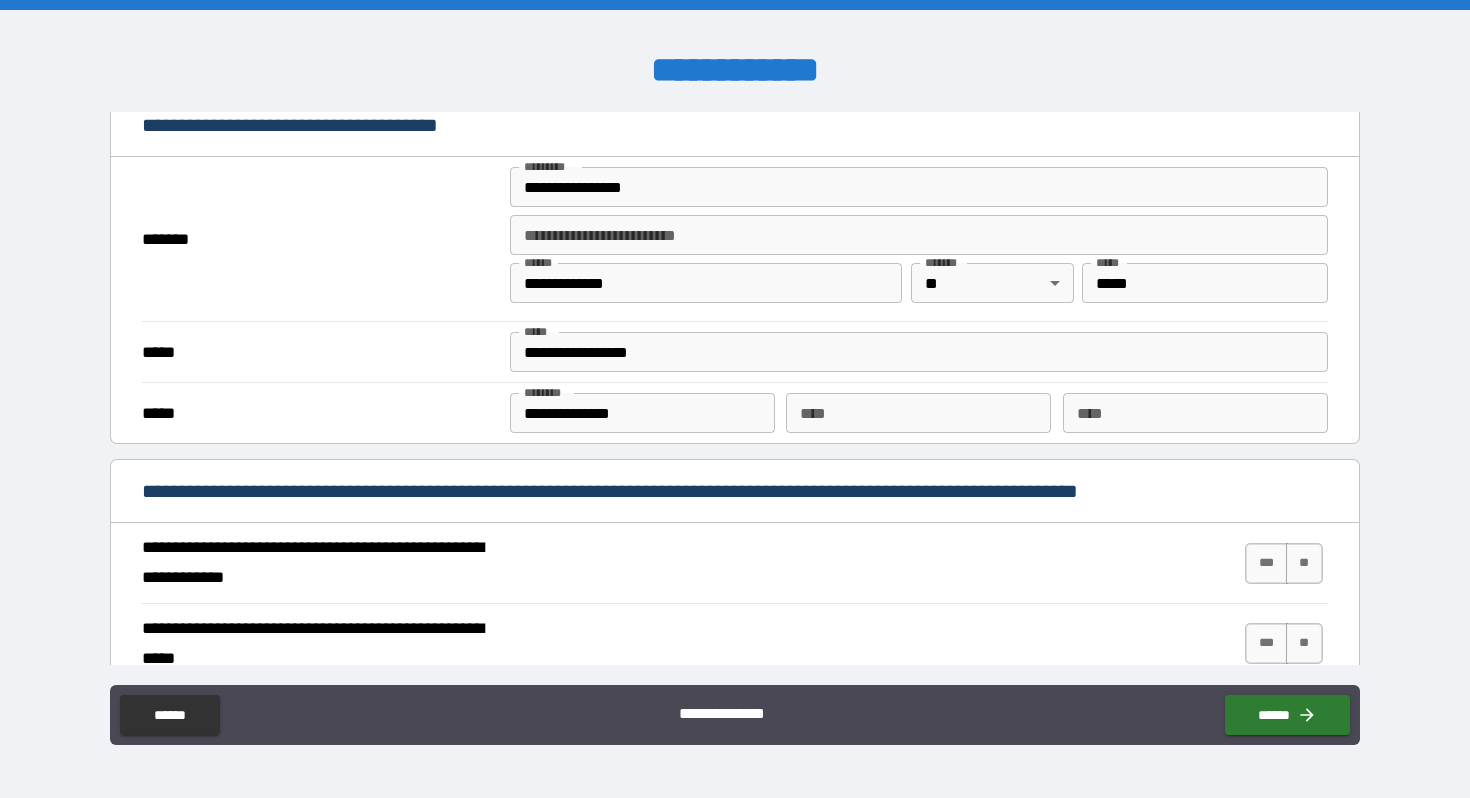 scroll, scrollTop: 1351, scrollLeft: 0, axis: vertical 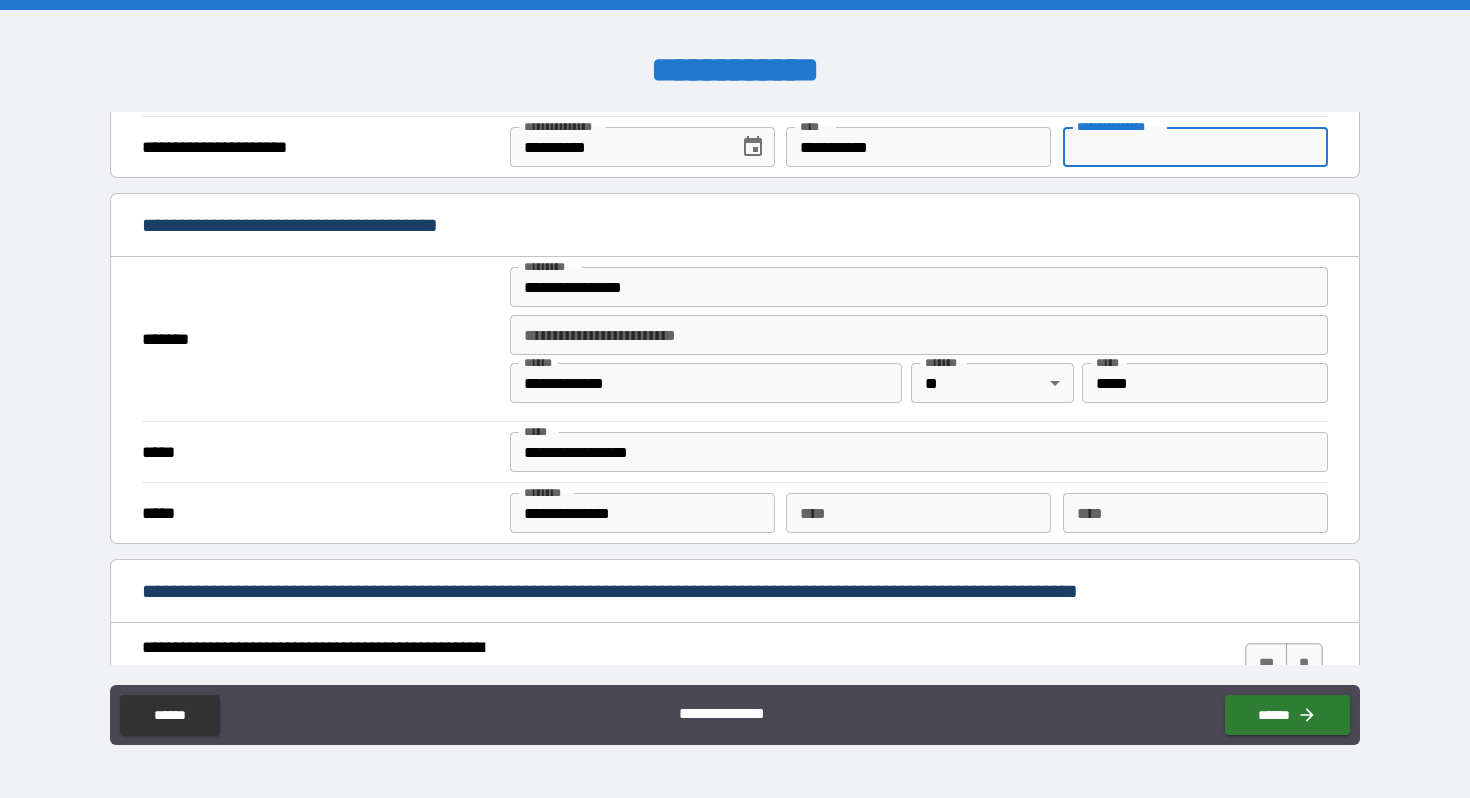 type 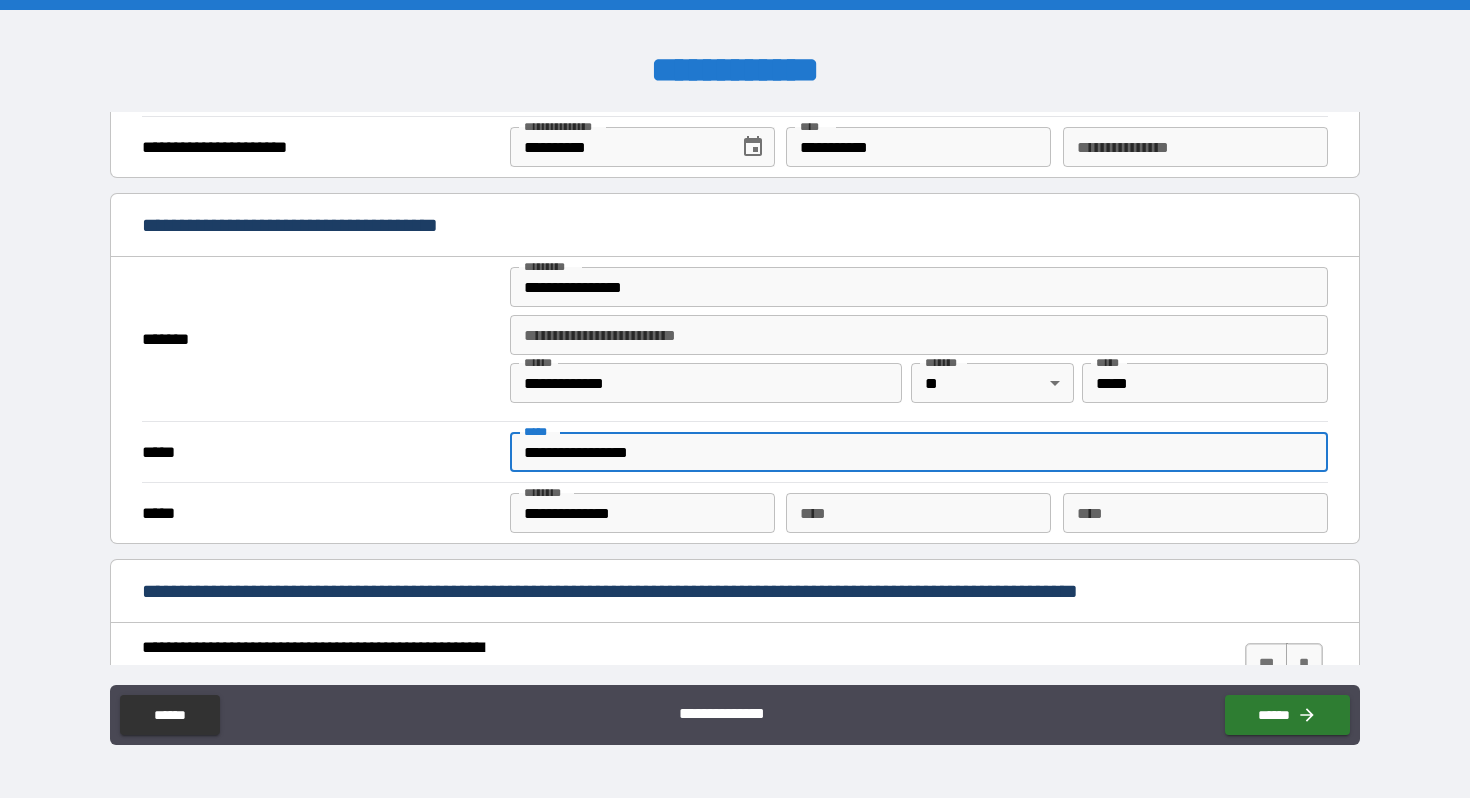 click on "**********" at bounding box center [919, 452] 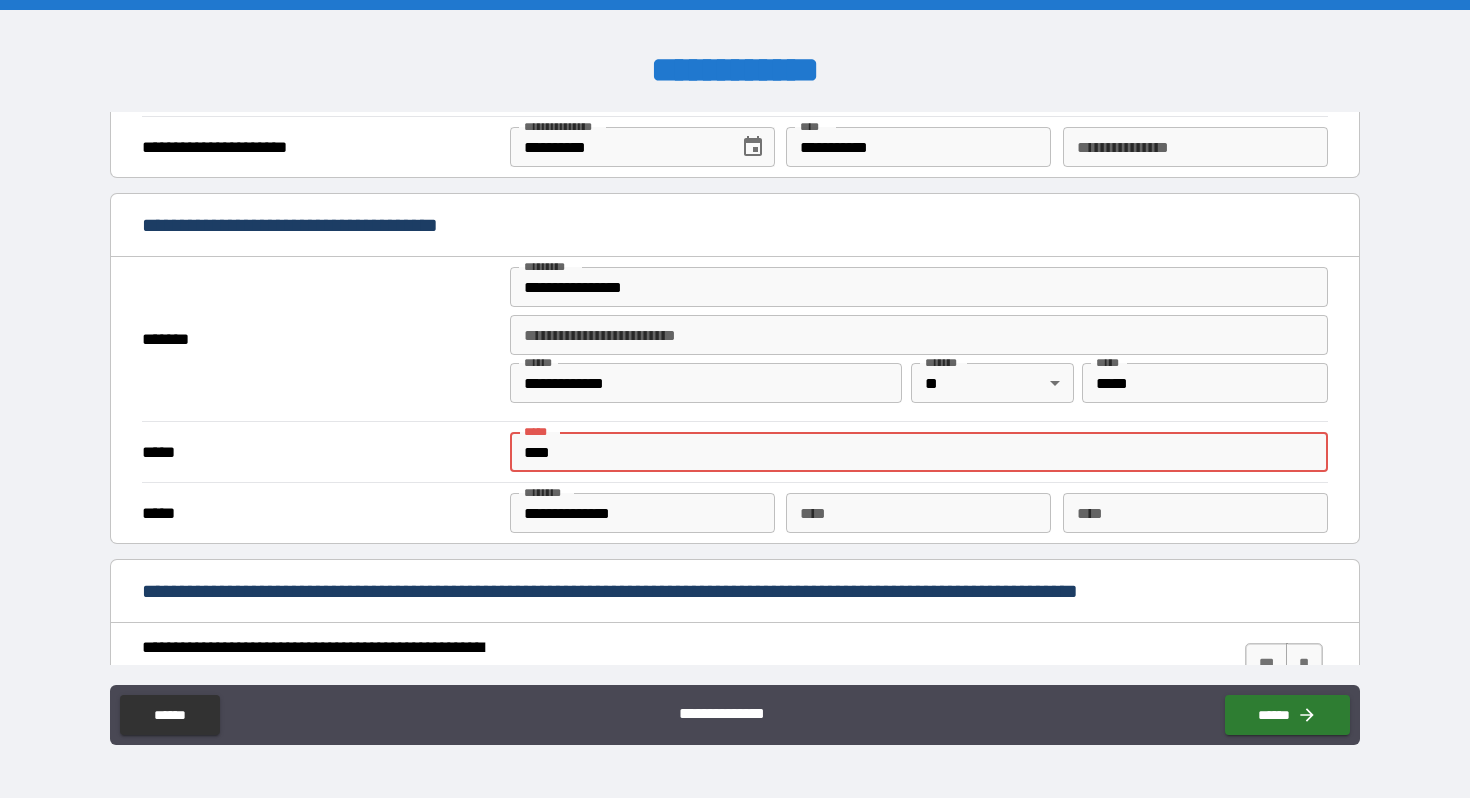 type on "**********" 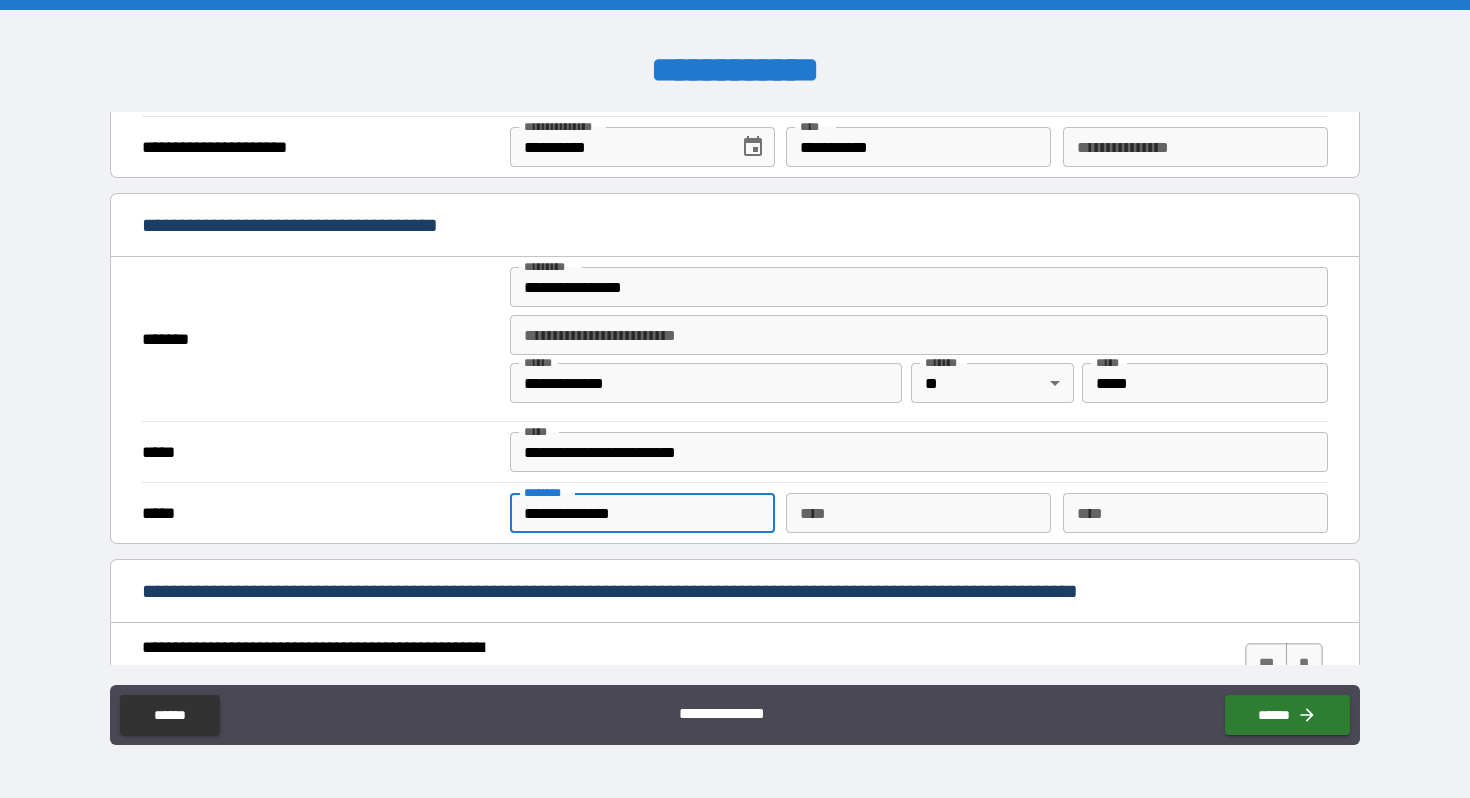 click on "**********" at bounding box center (642, 513) 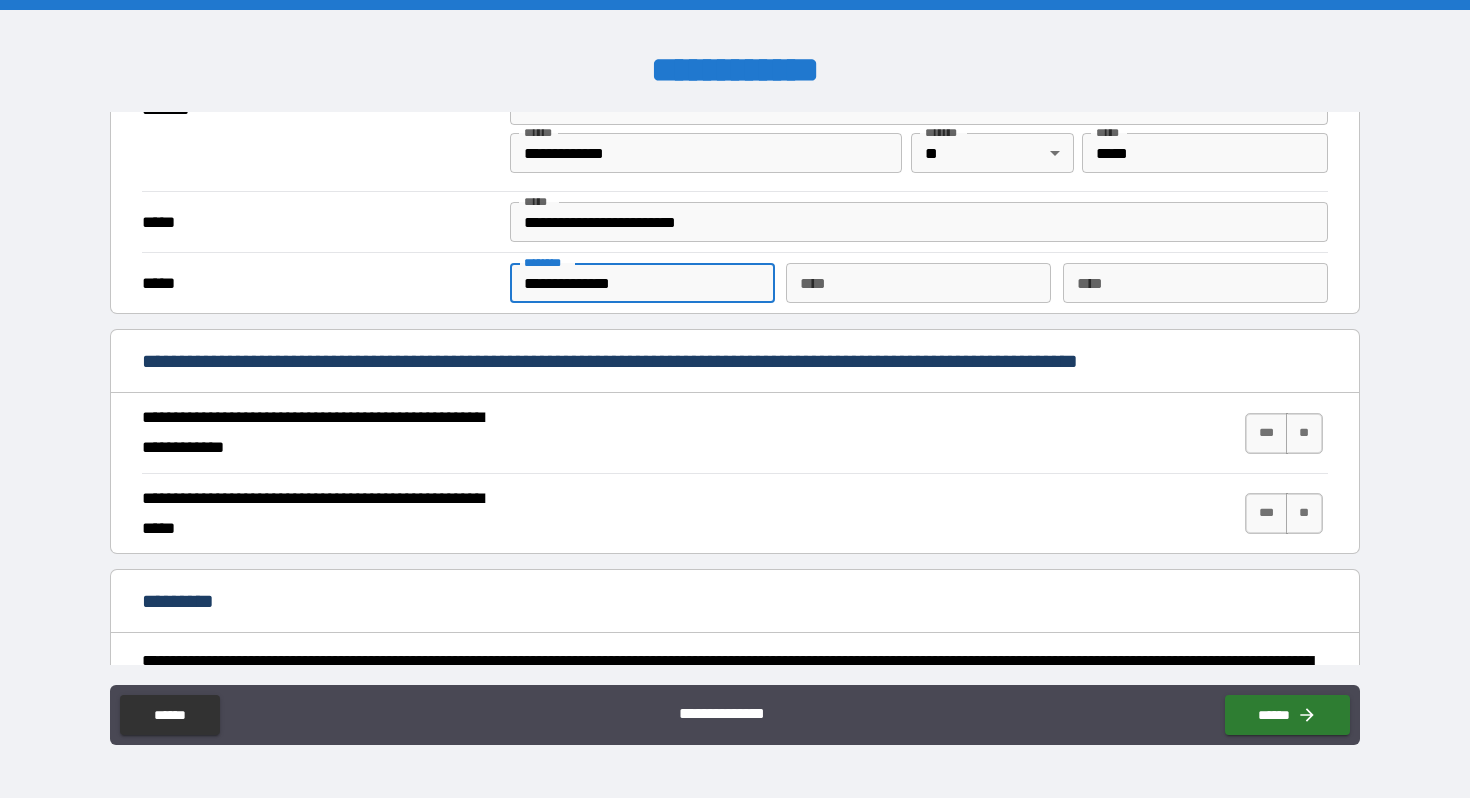 scroll, scrollTop: 1594, scrollLeft: 0, axis: vertical 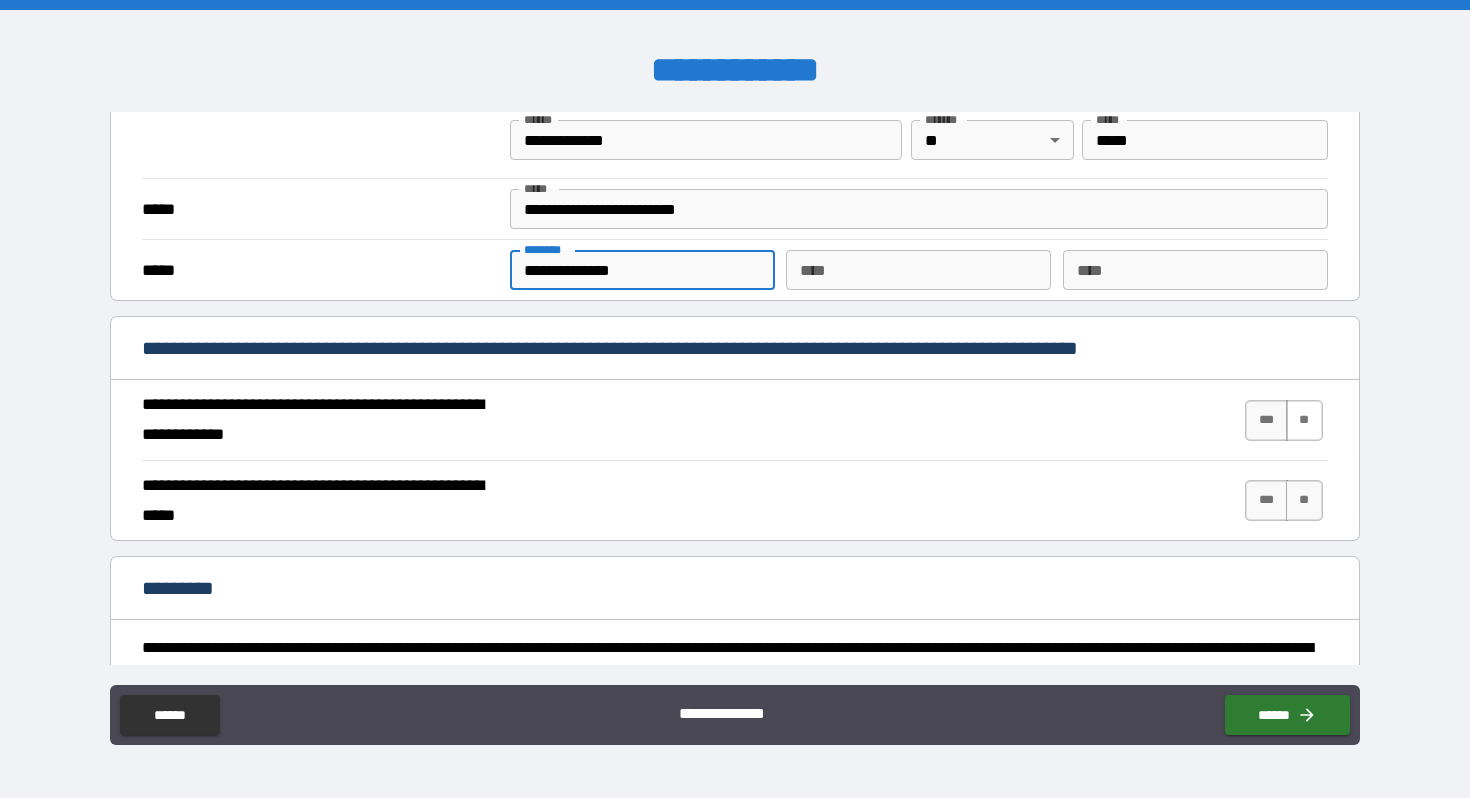 type on "**********" 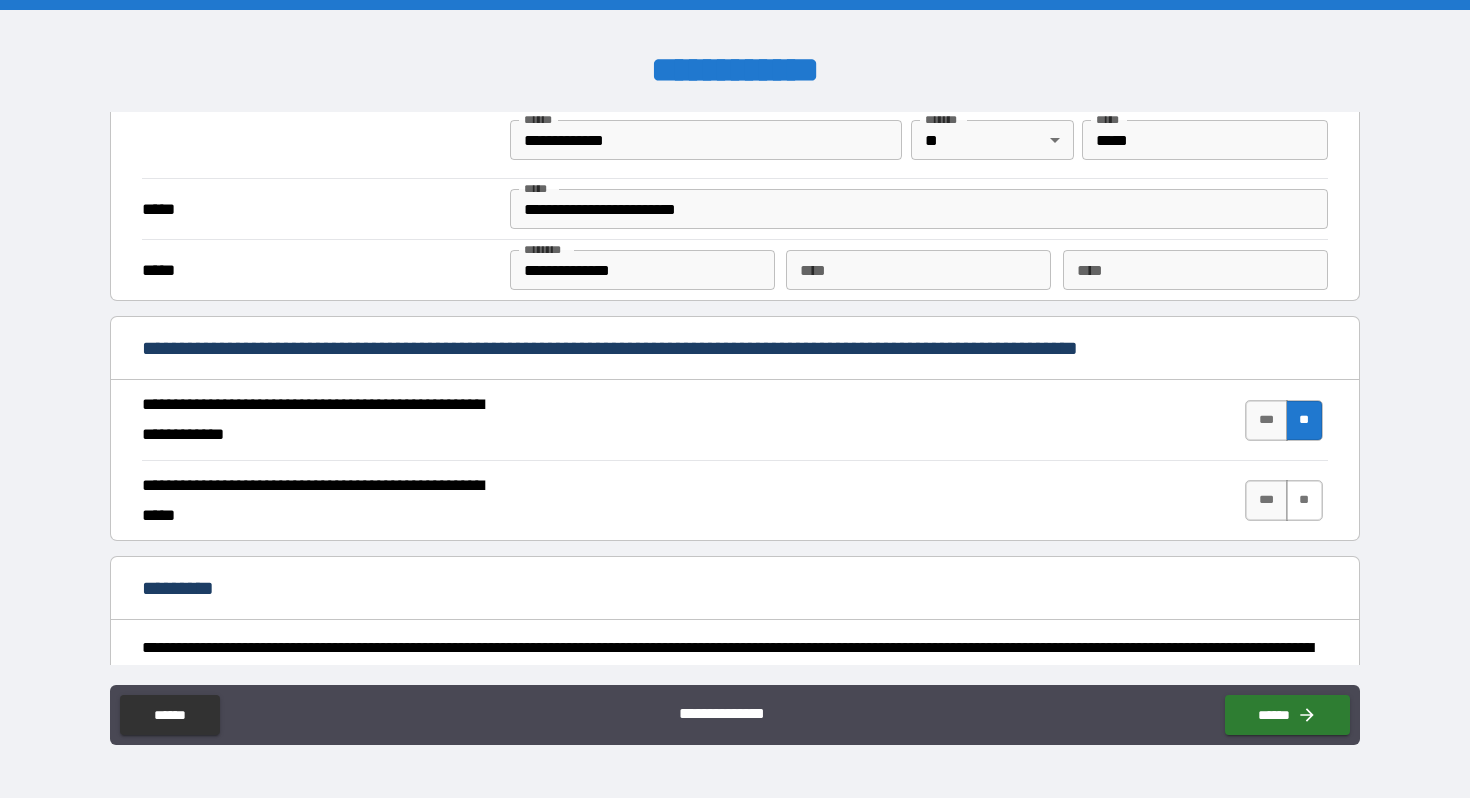 click on "**" at bounding box center (1304, 500) 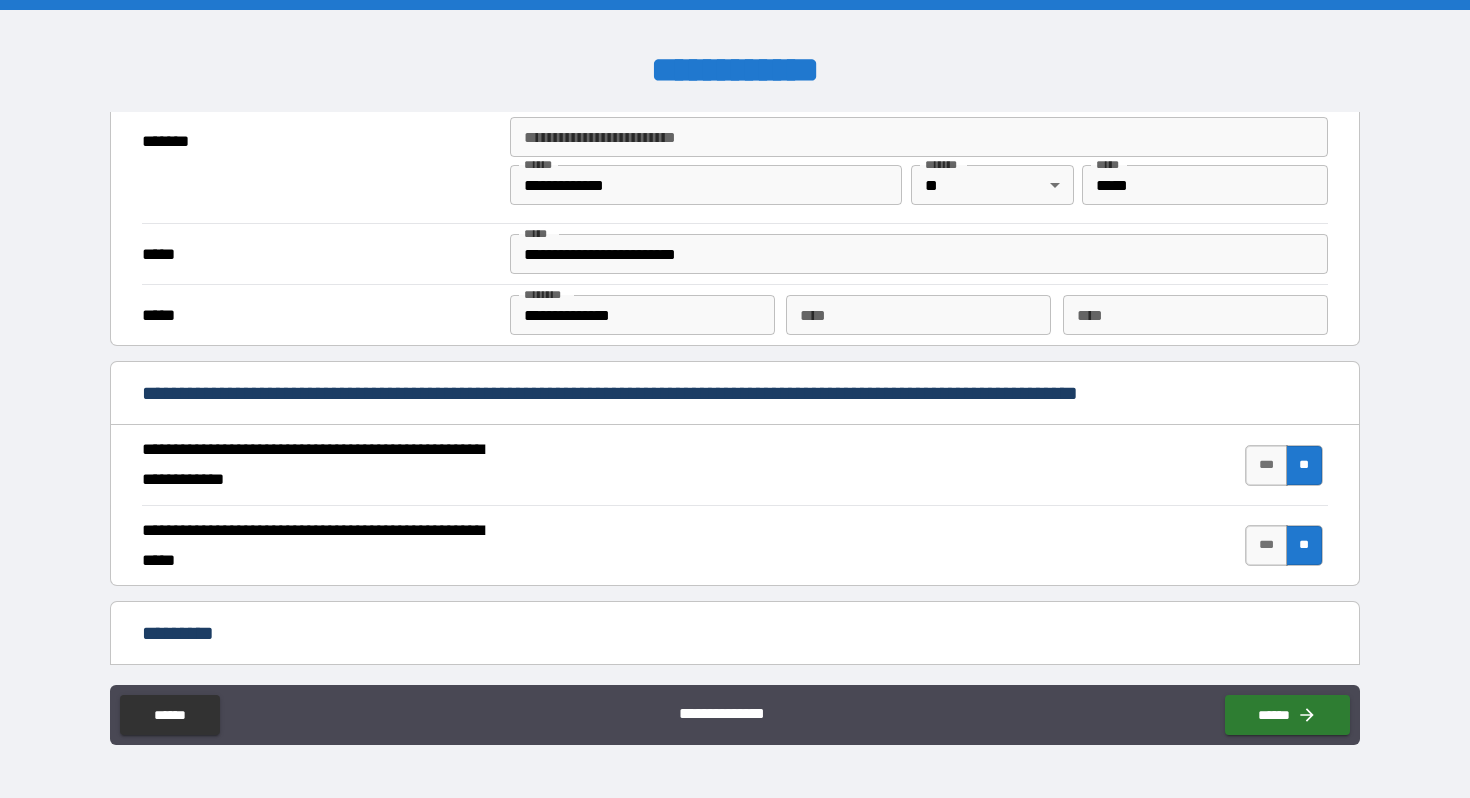 scroll, scrollTop: 1806, scrollLeft: 0, axis: vertical 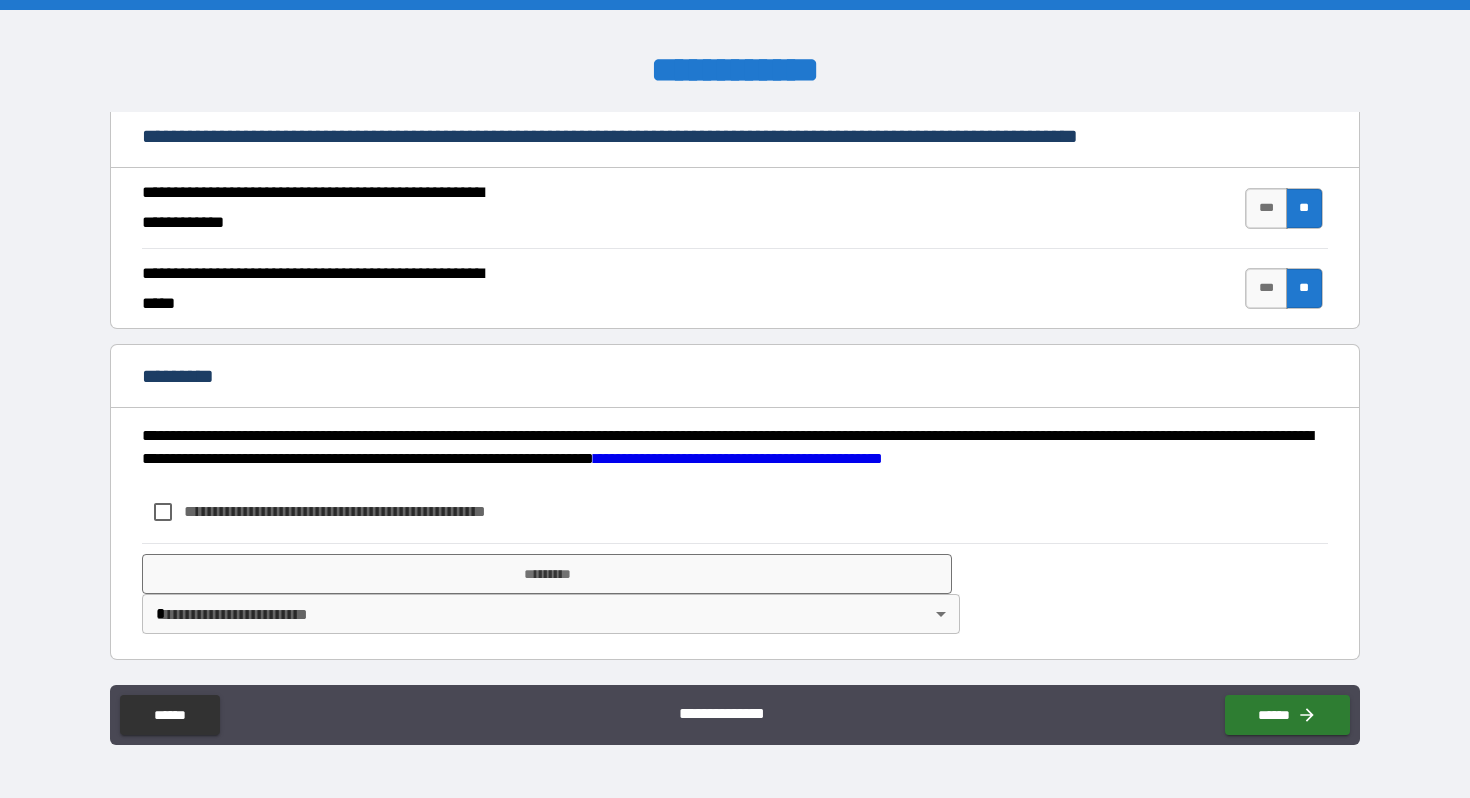click on "**********" at bounding box center (368, 511) 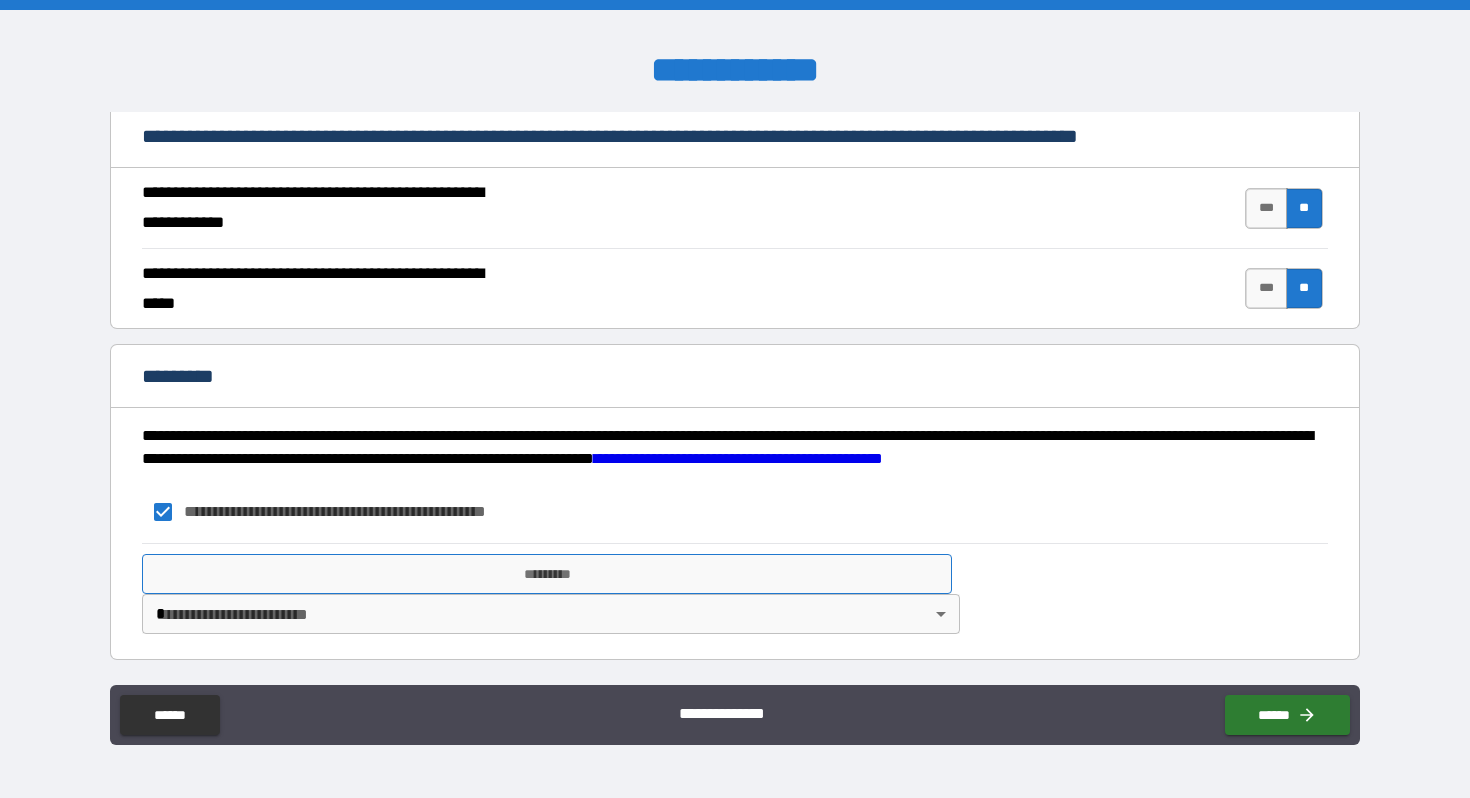 click on "*********" at bounding box center [547, 574] 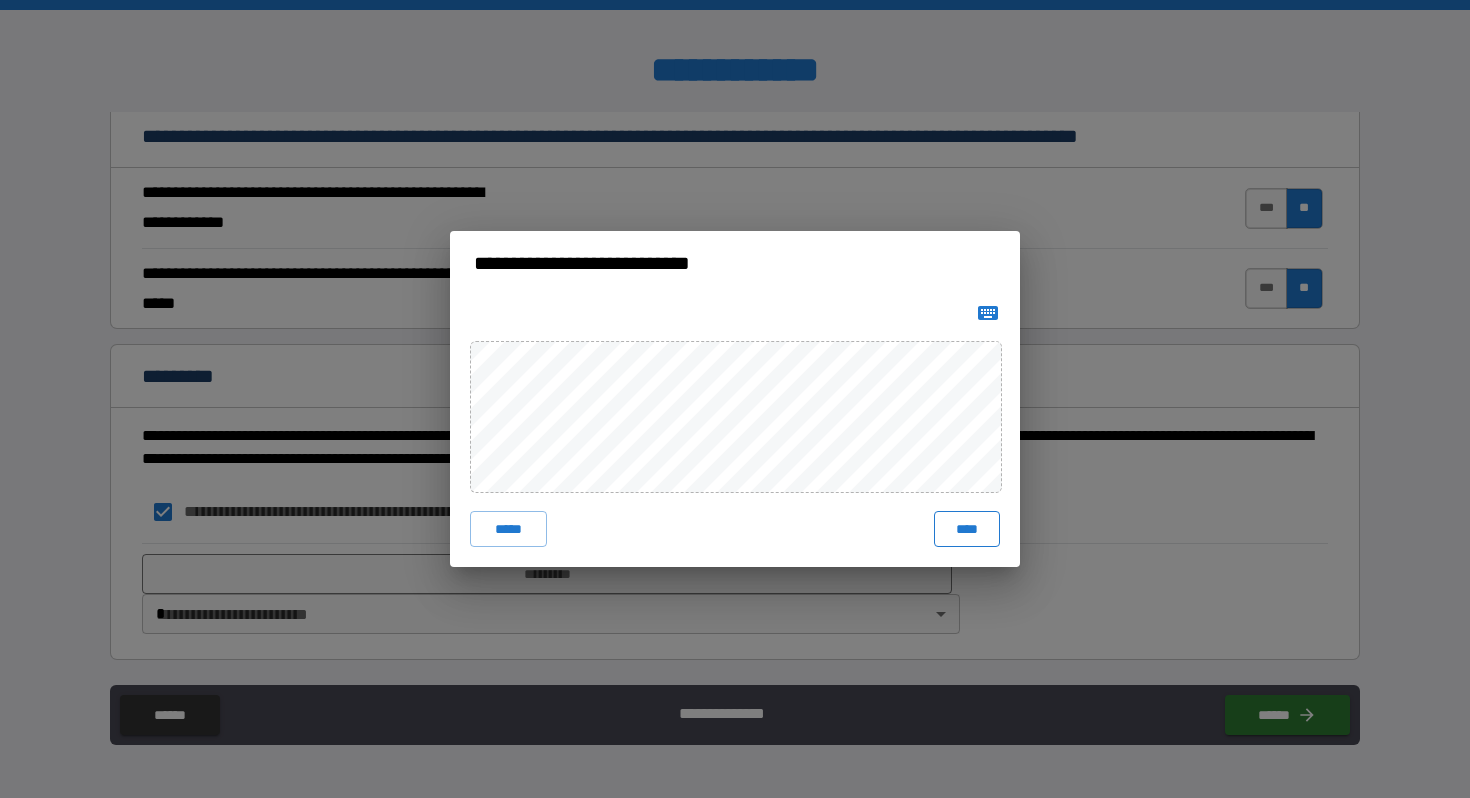 click on "****" at bounding box center [967, 529] 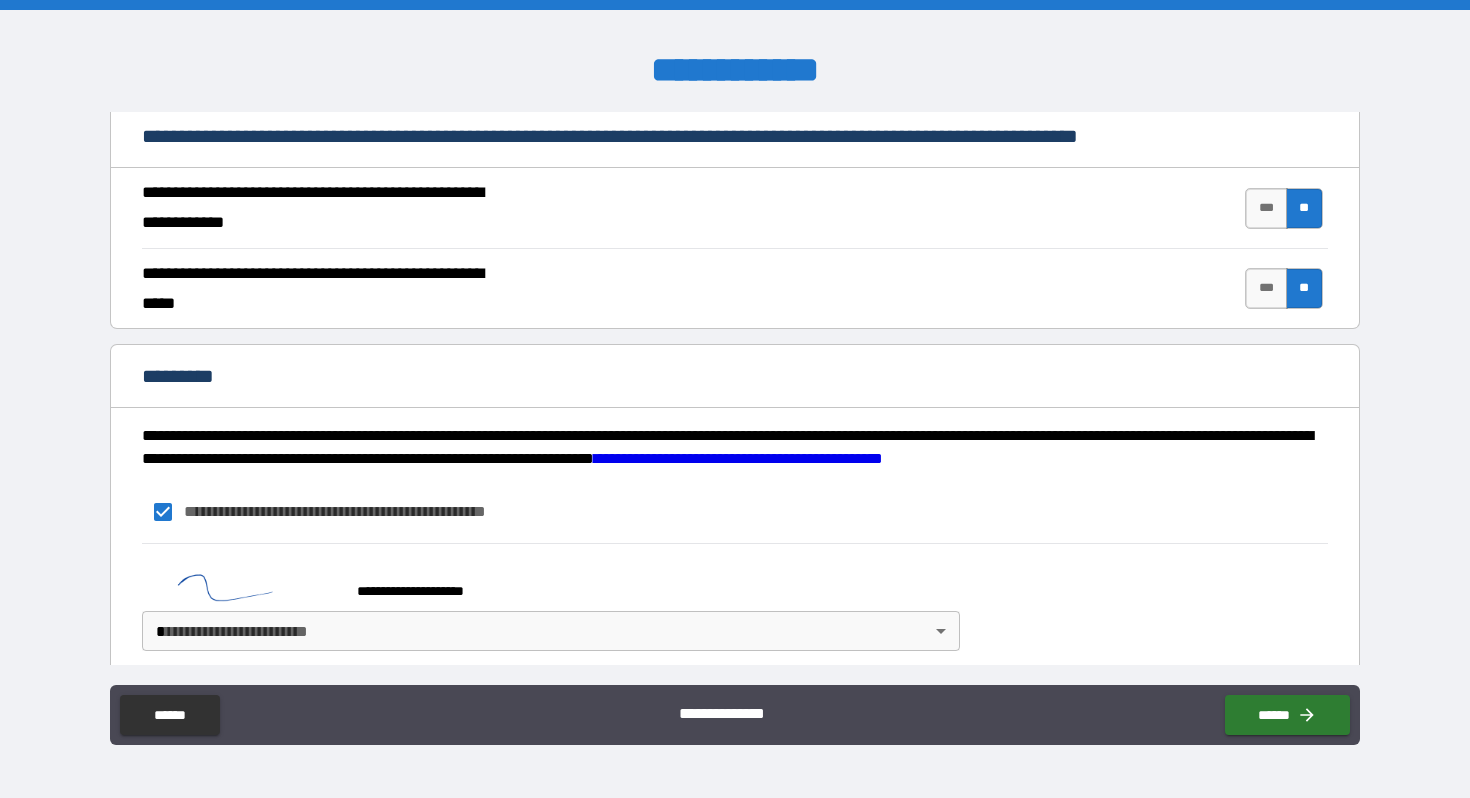 click on "**********" at bounding box center [735, 399] 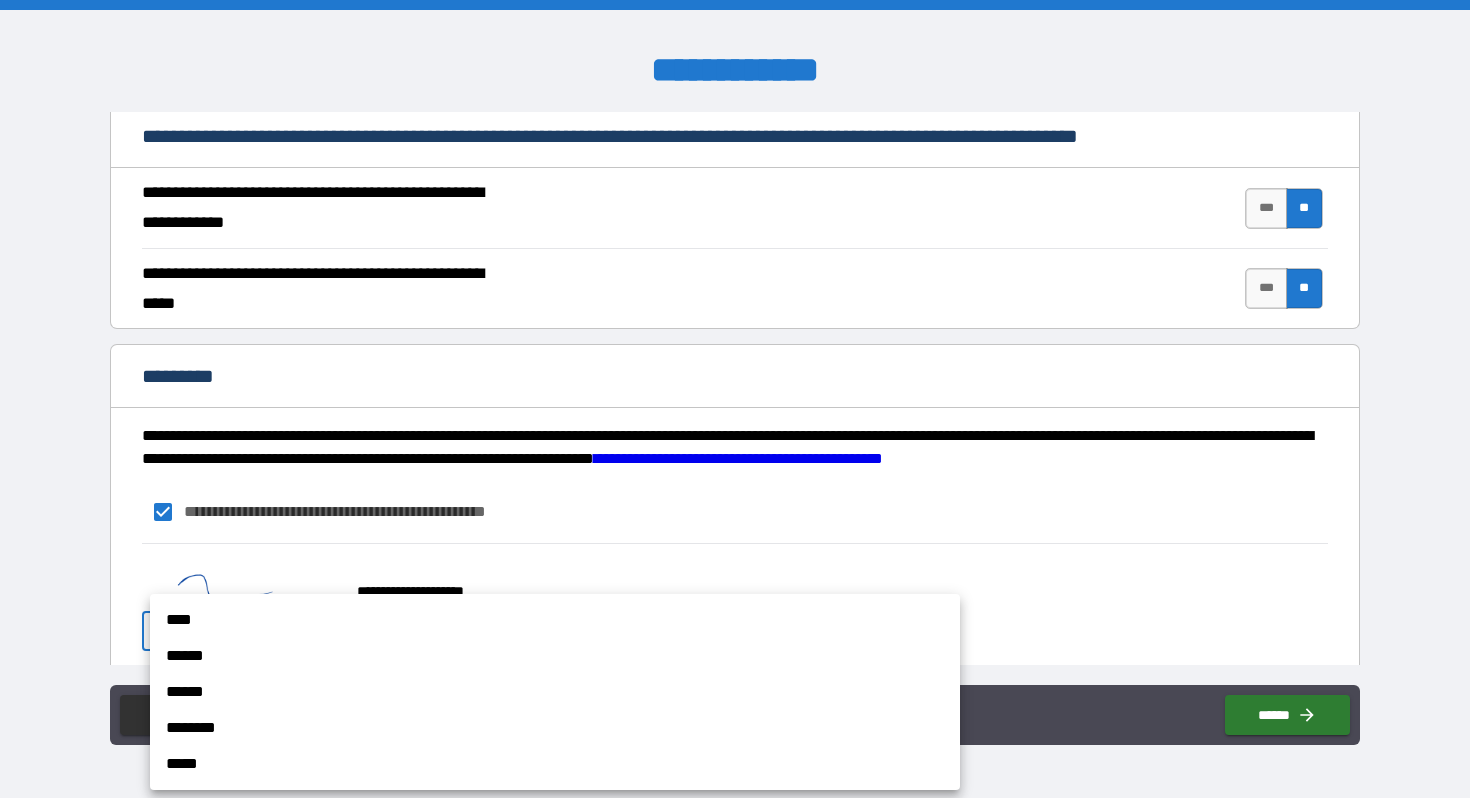 click on "****" at bounding box center (555, 620) 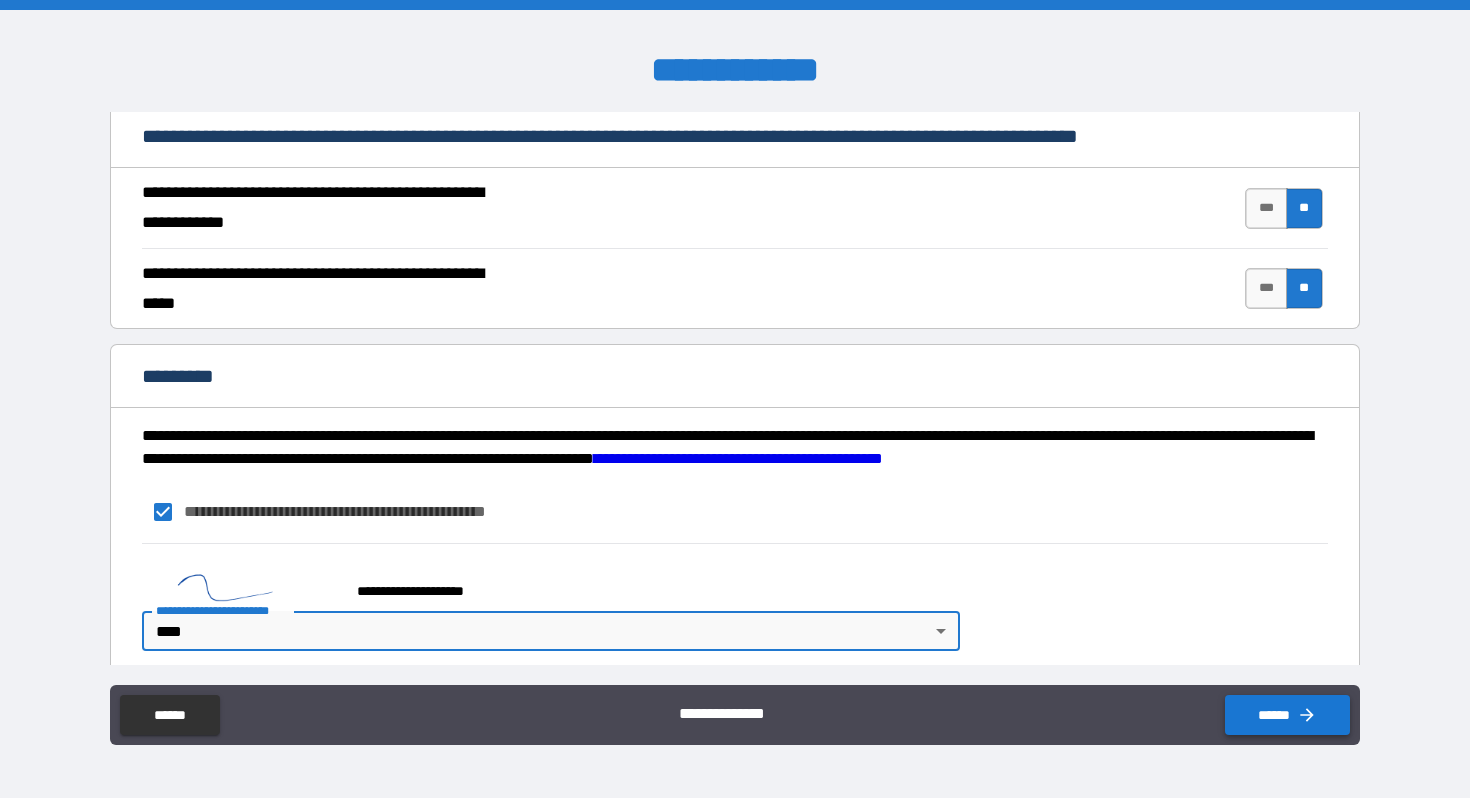 click on "******" at bounding box center [1287, 715] 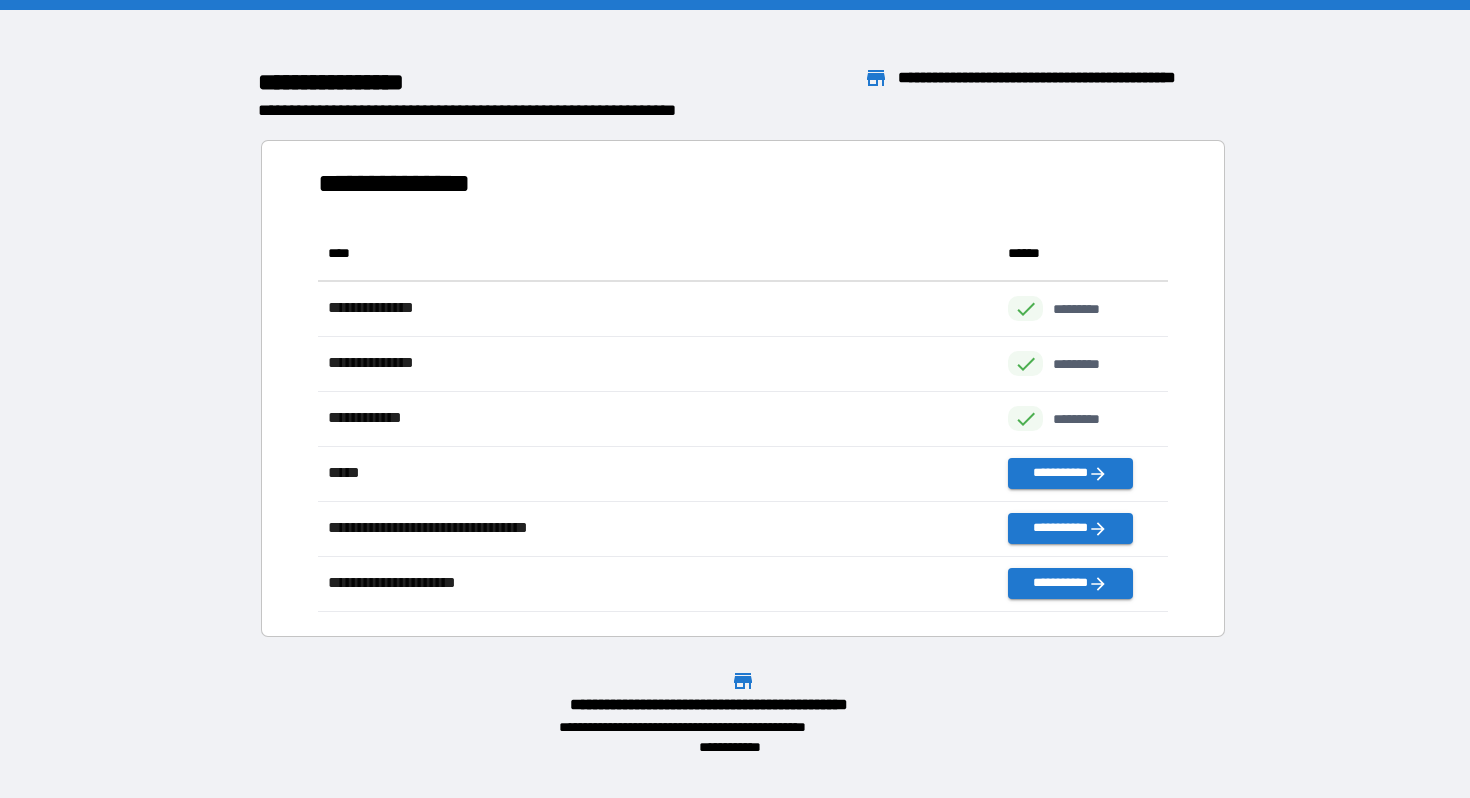 scroll, scrollTop: 1, scrollLeft: 1, axis: both 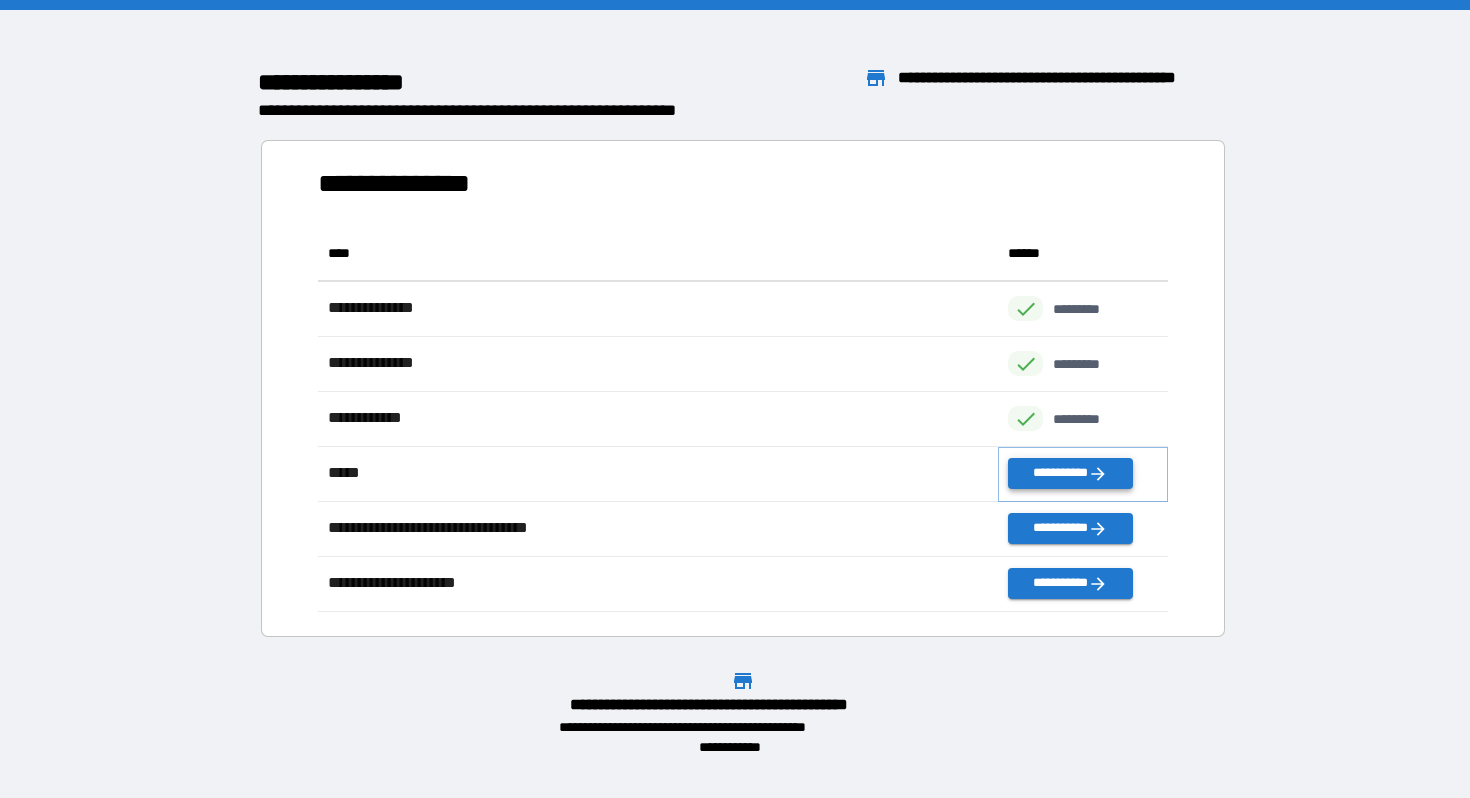 click on "**********" at bounding box center (1070, 473) 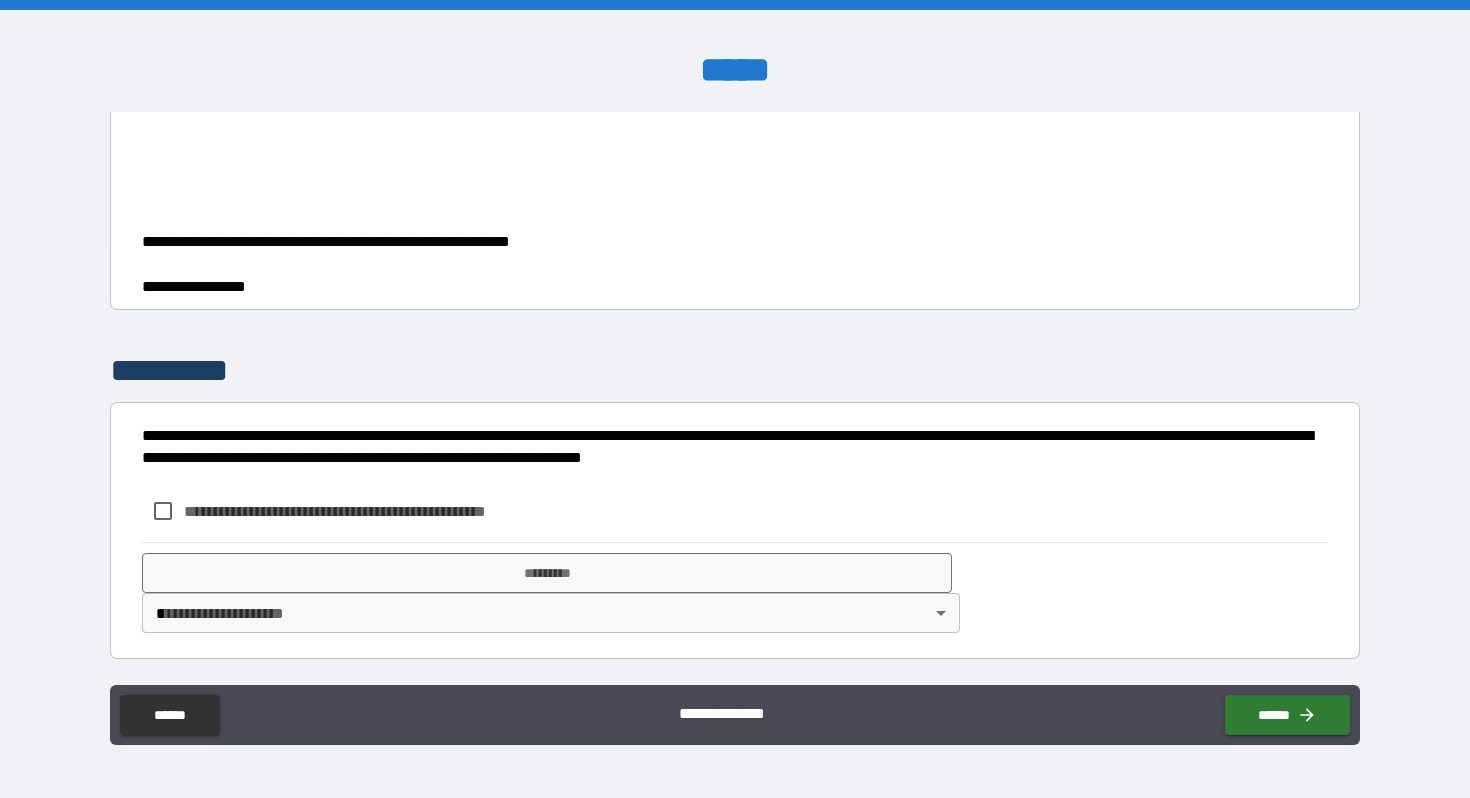 scroll, scrollTop: 3201, scrollLeft: 0, axis: vertical 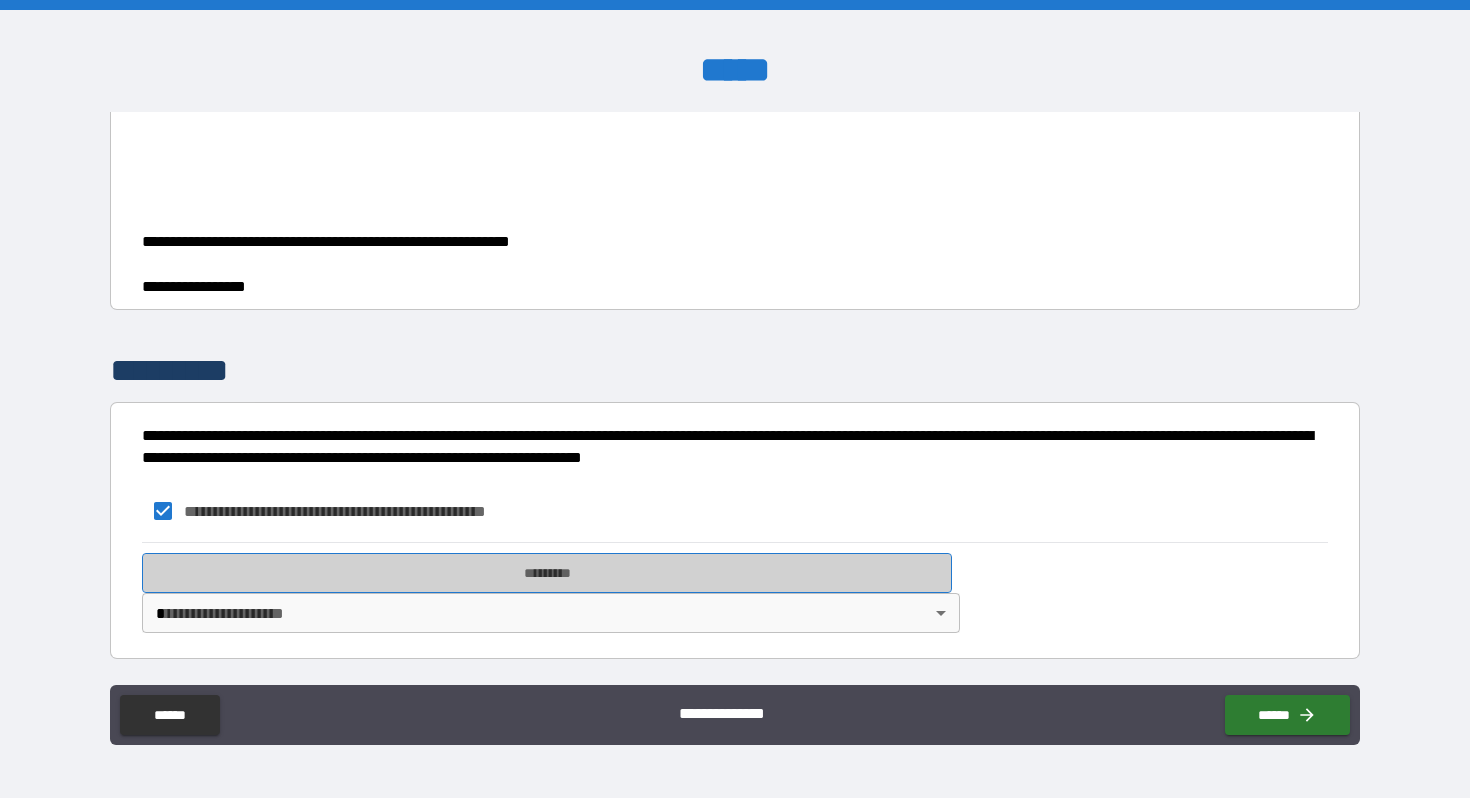 click on "*********" at bounding box center [547, 573] 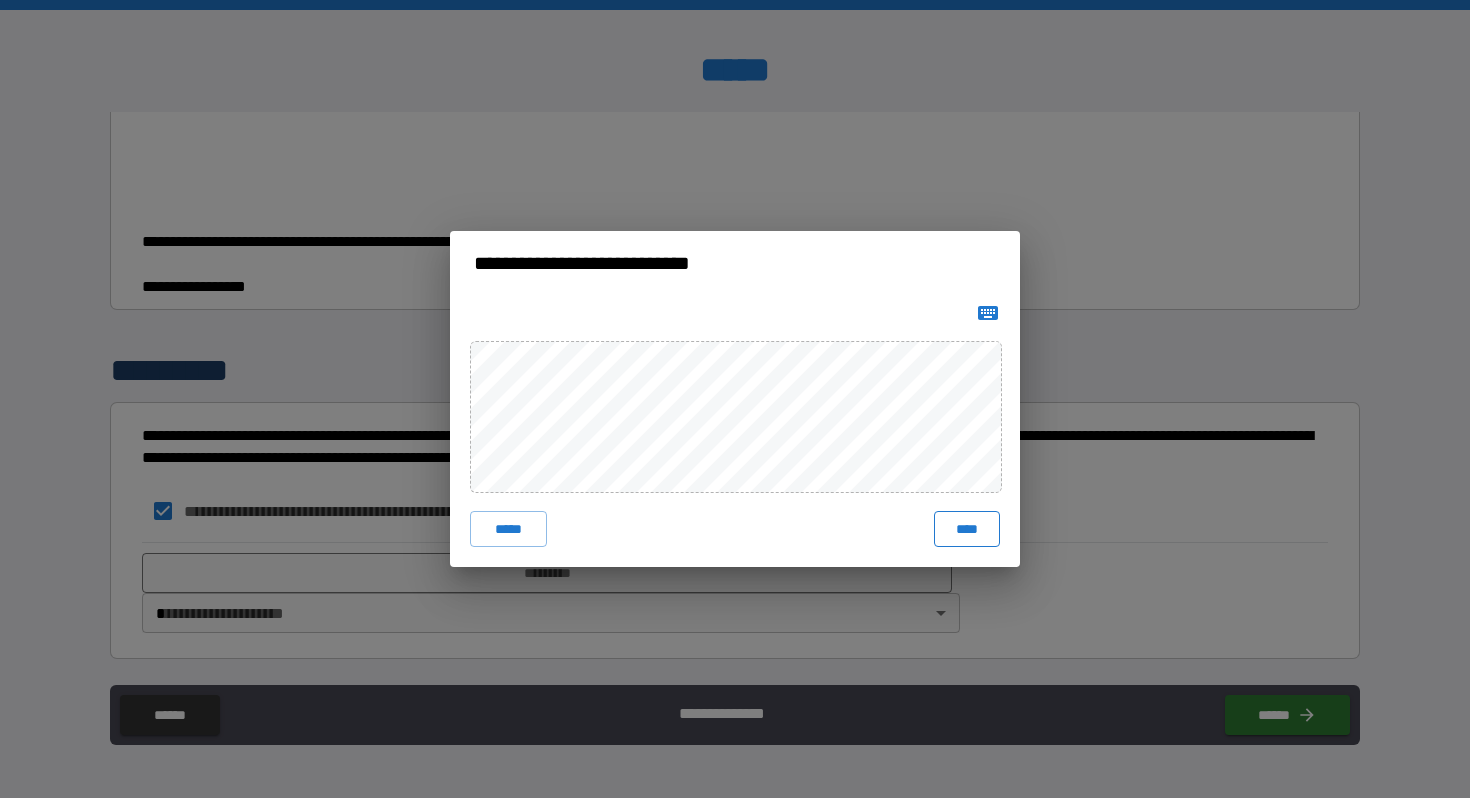 click on "****" at bounding box center [967, 529] 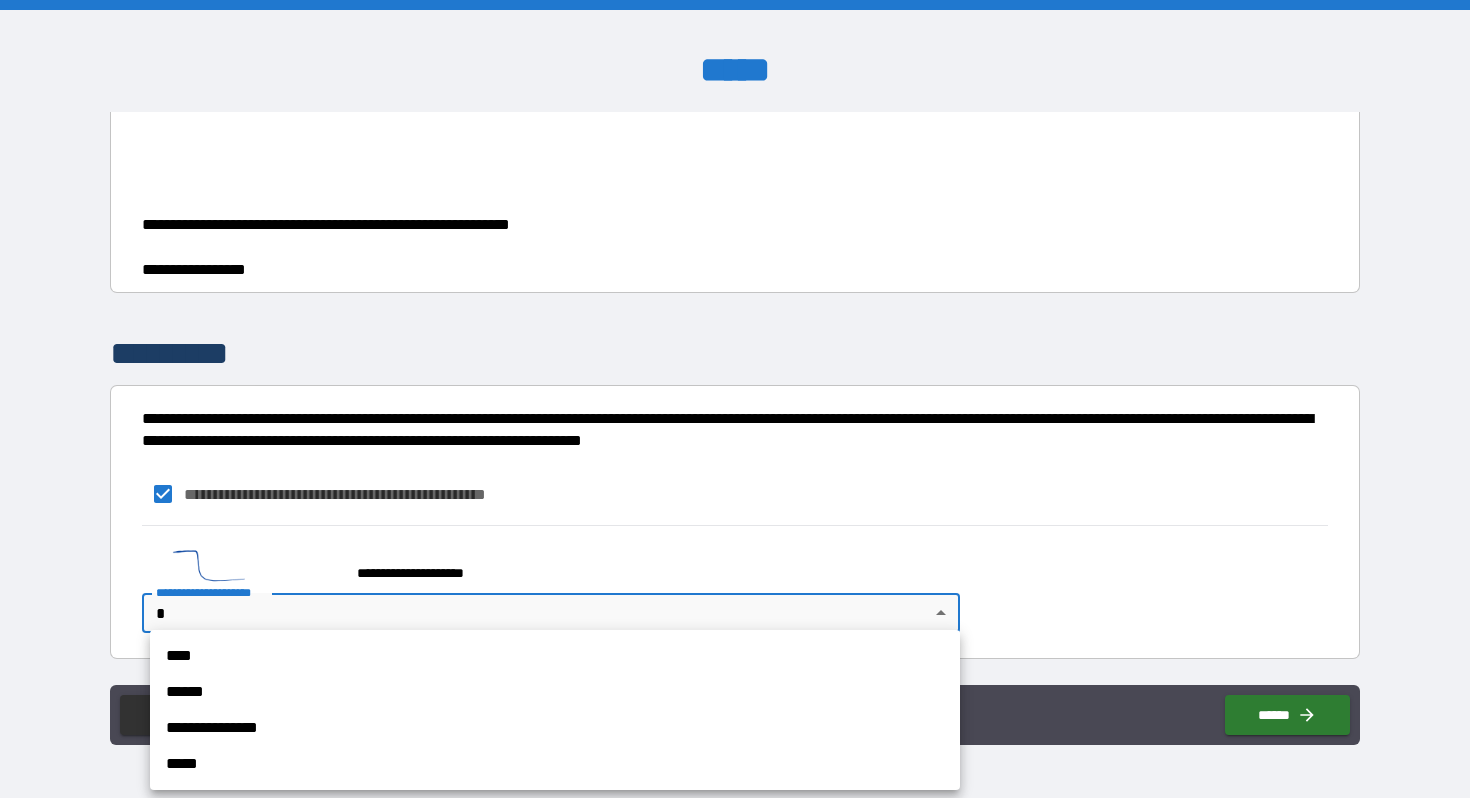 click on "**********" at bounding box center [735, 399] 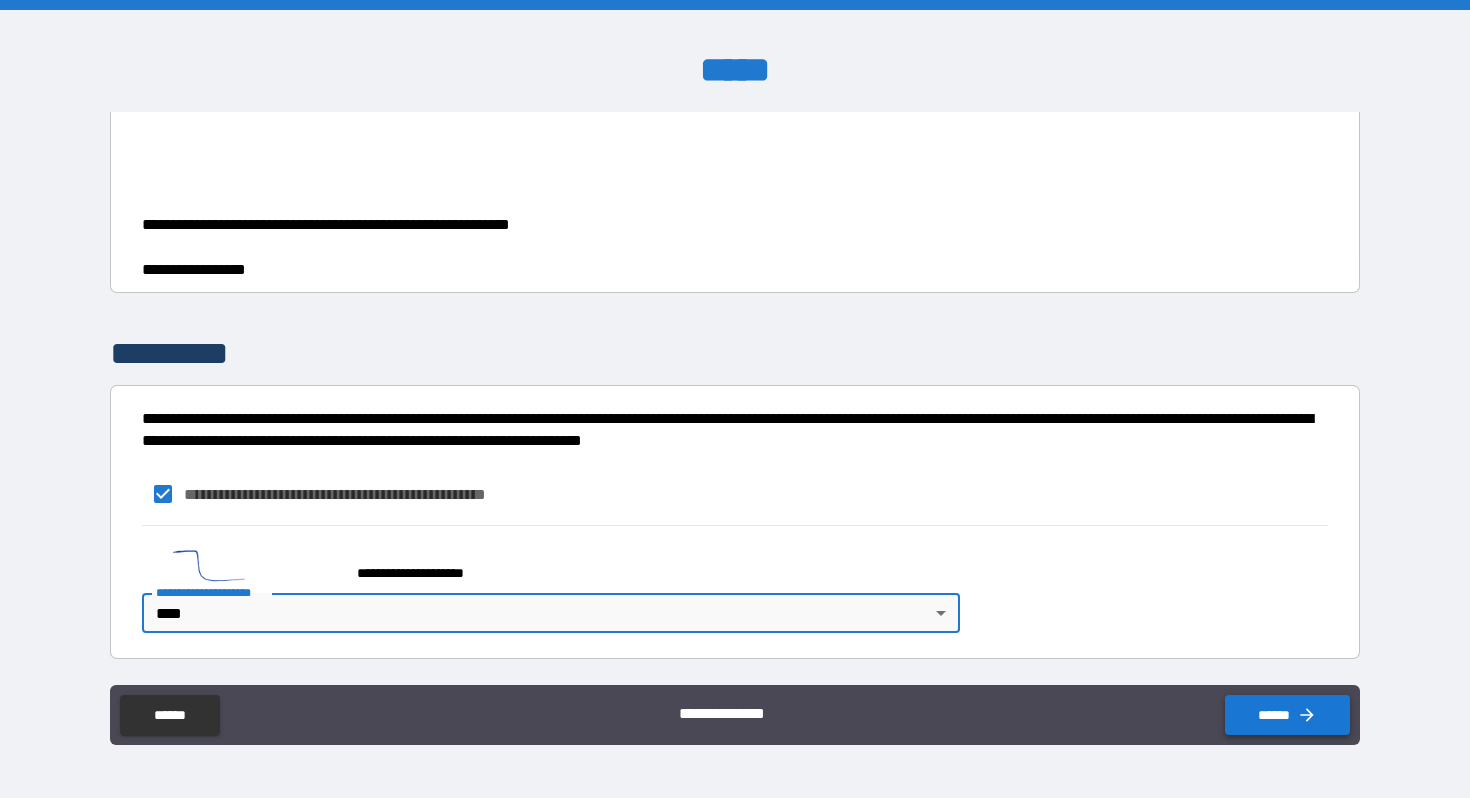 click on "******" at bounding box center (1287, 715) 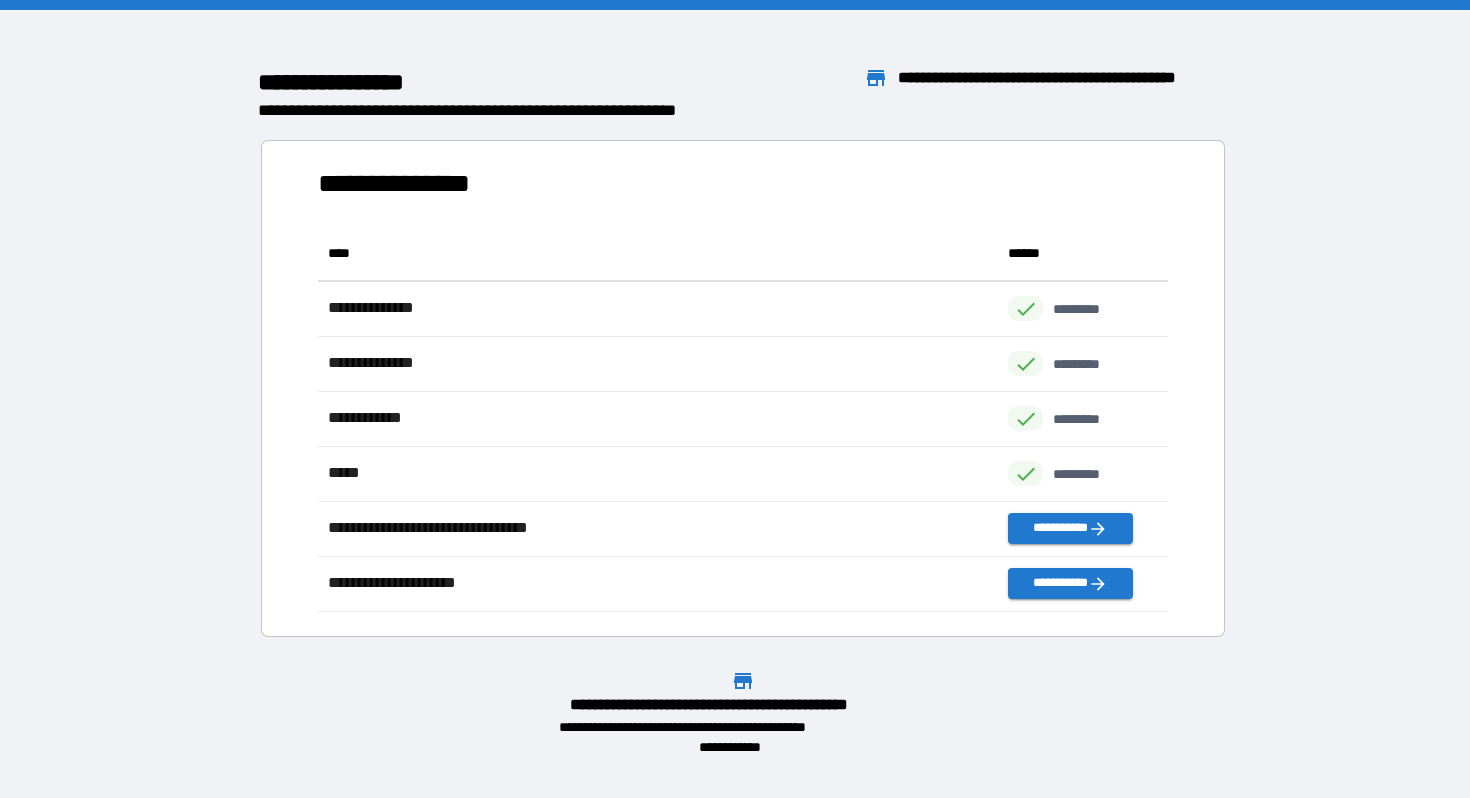 scroll, scrollTop: 1, scrollLeft: 1, axis: both 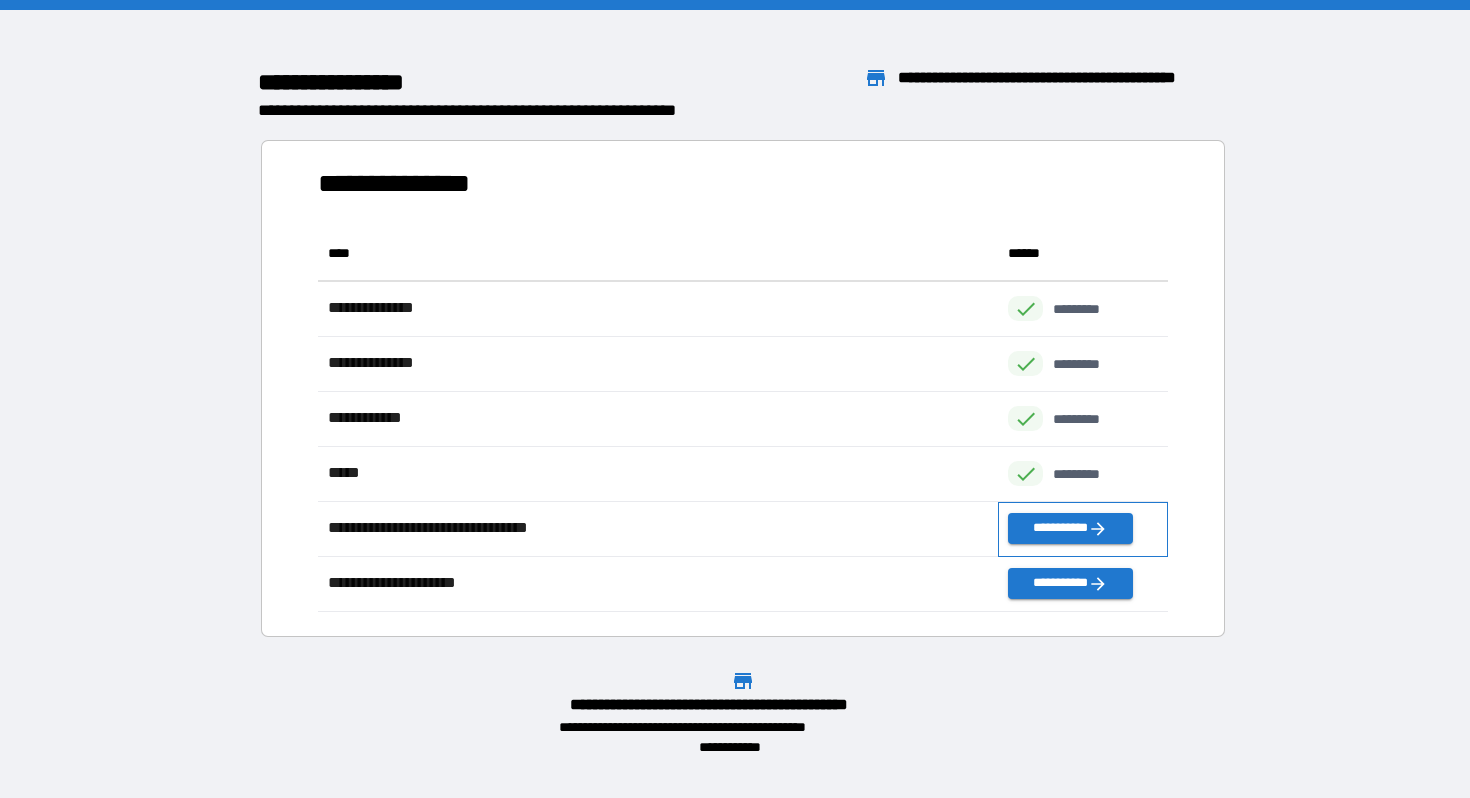 click on "**********" at bounding box center [1083, 529] 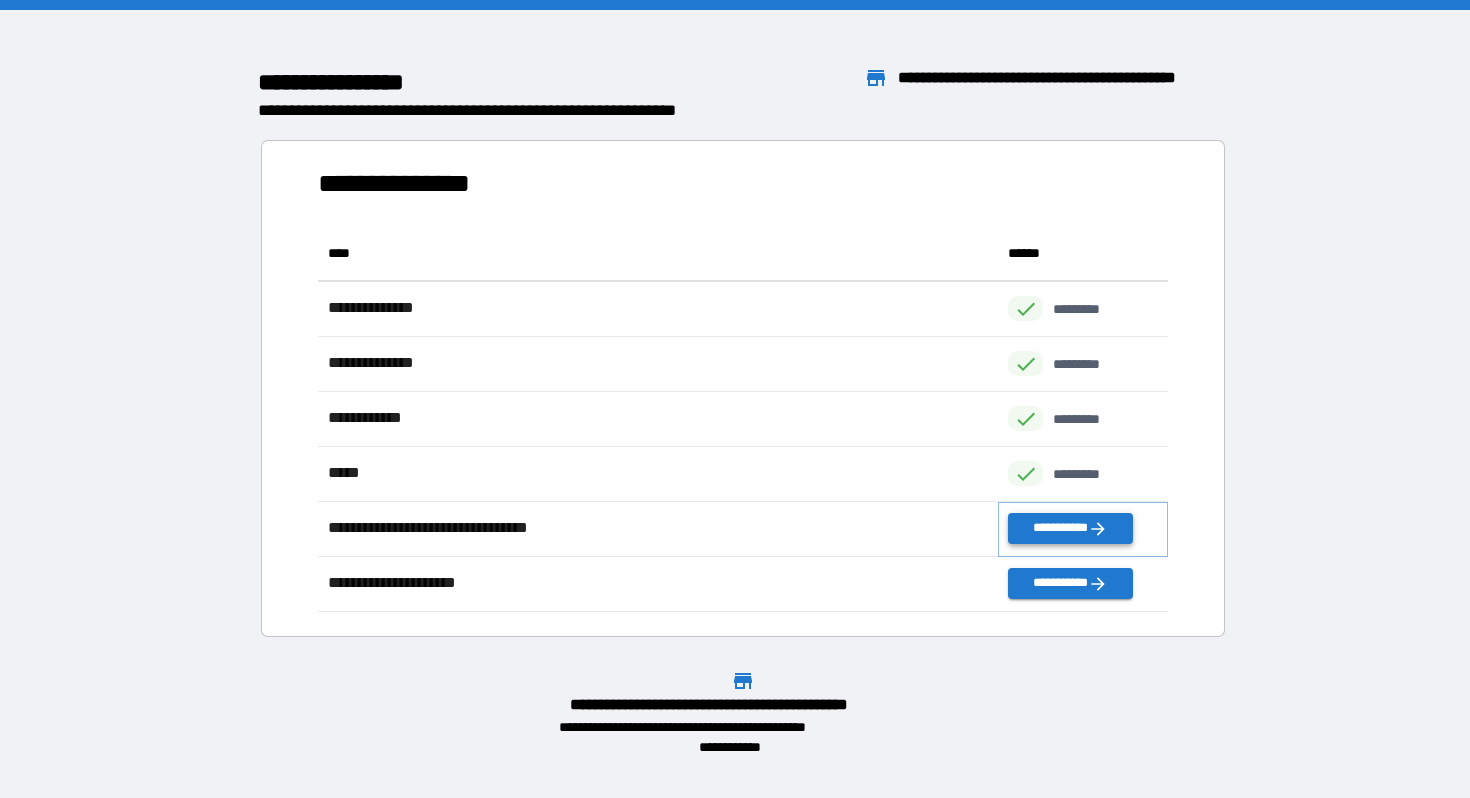 click on "**********" at bounding box center (1070, 528) 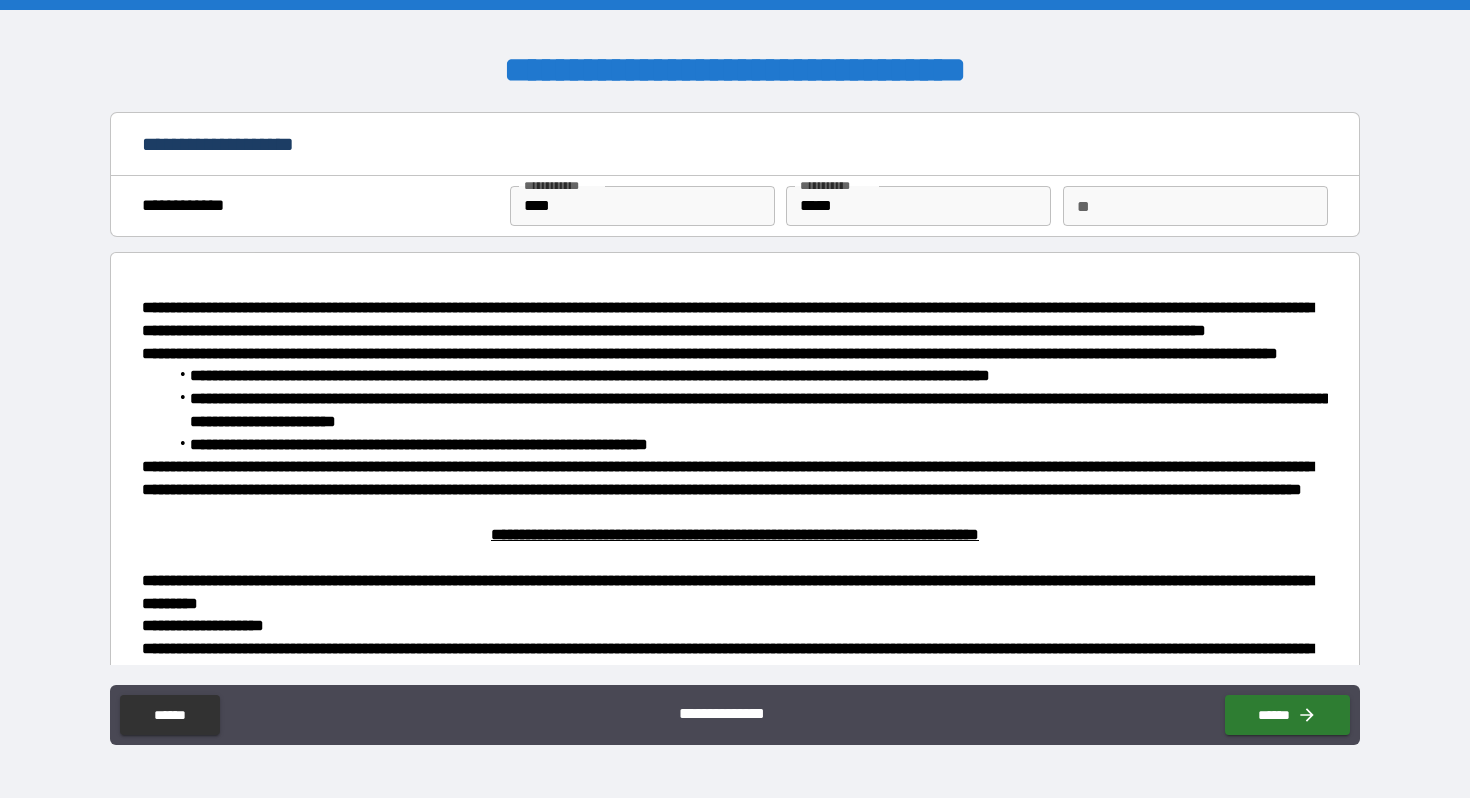 scroll, scrollTop: 657, scrollLeft: 0, axis: vertical 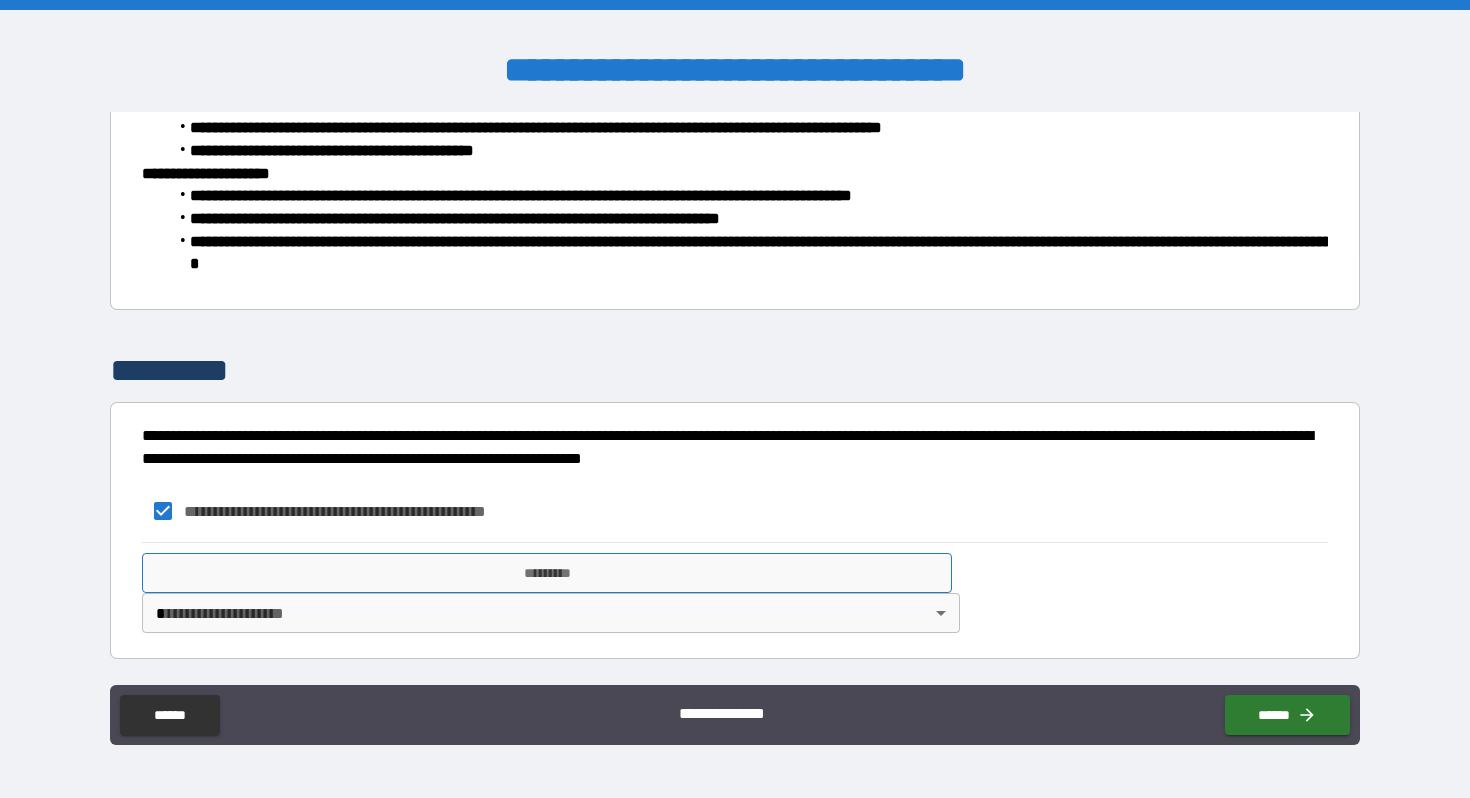 click on "*********" at bounding box center [547, 573] 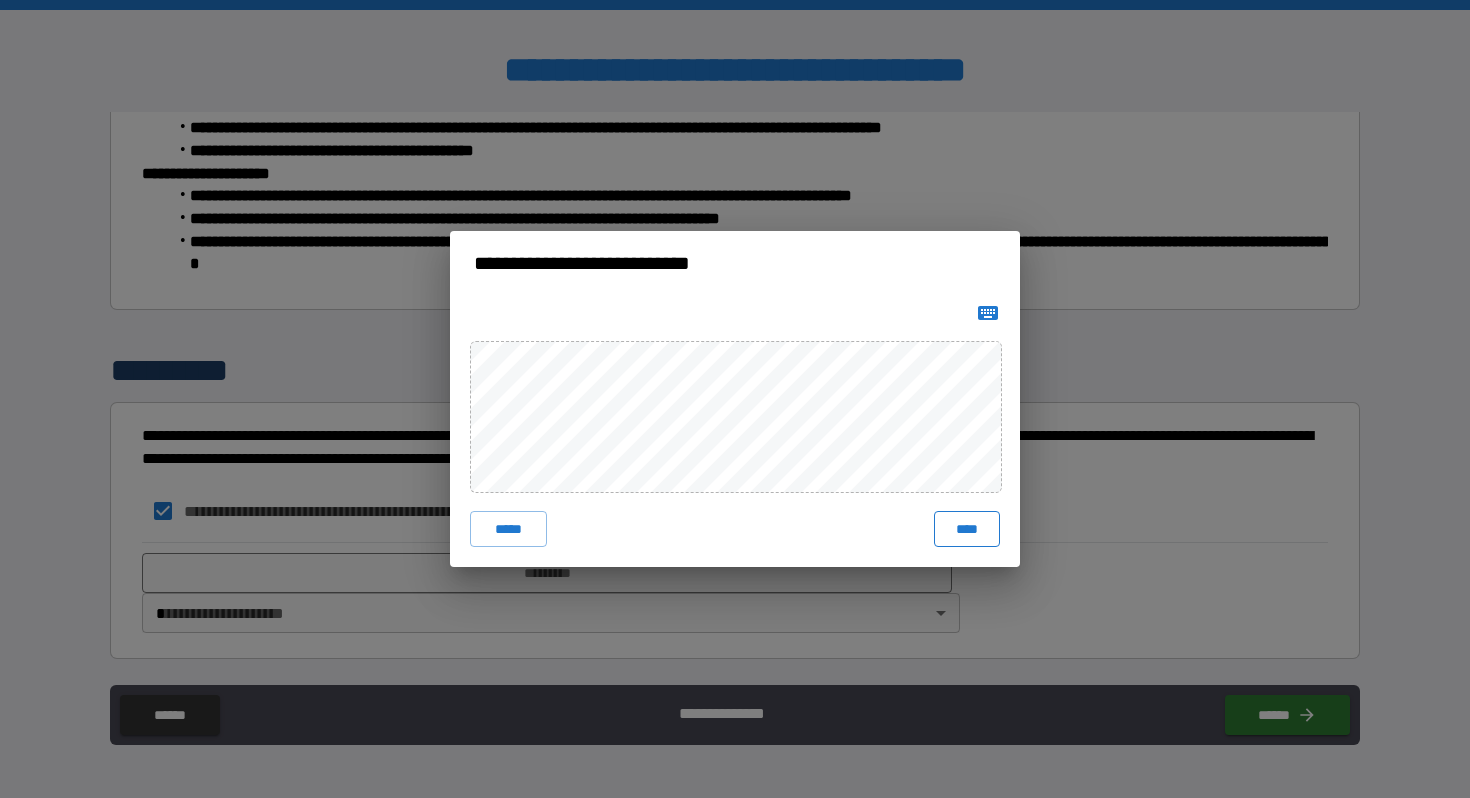 click on "****" at bounding box center (967, 529) 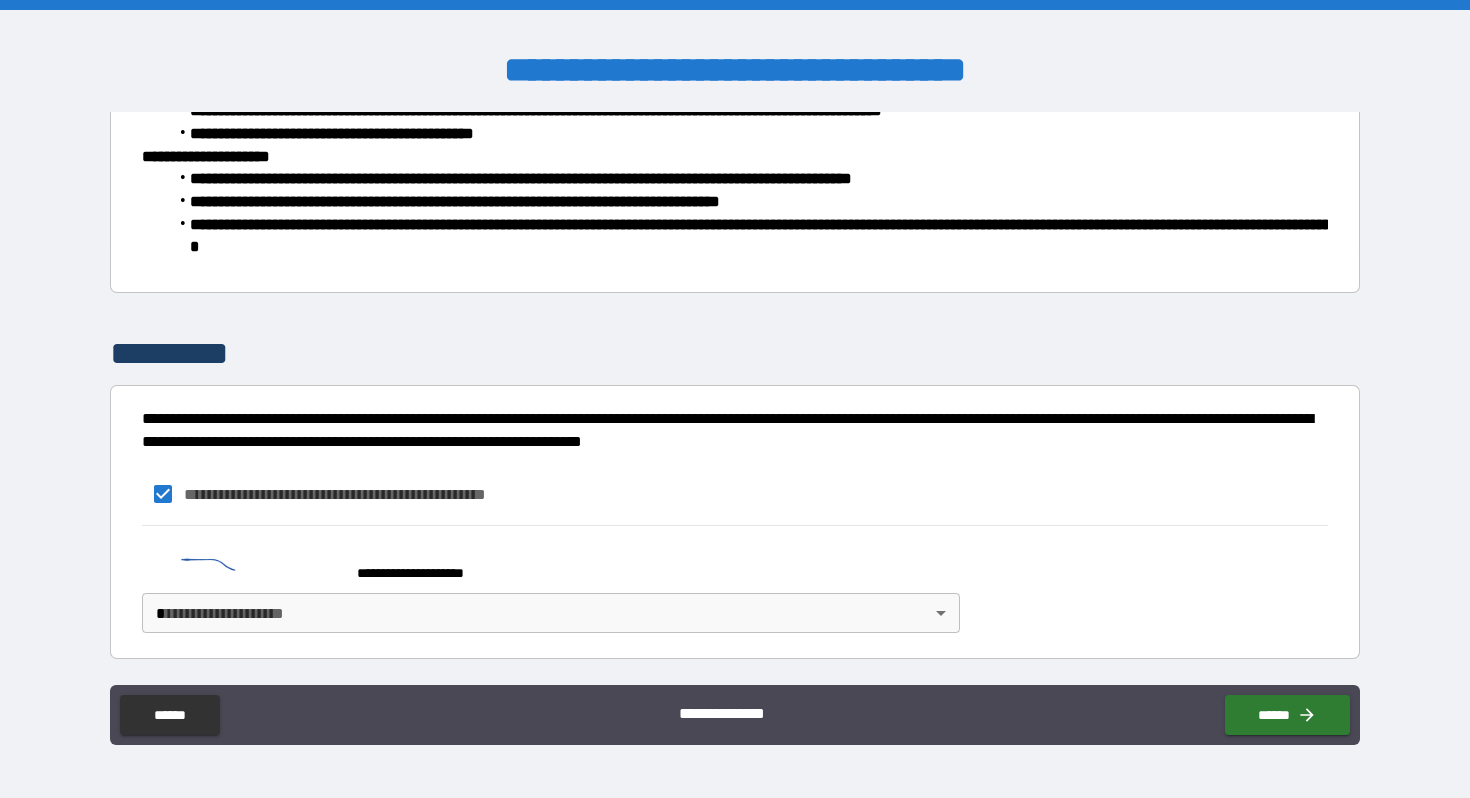 click on "**********" at bounding box center [735, 399] 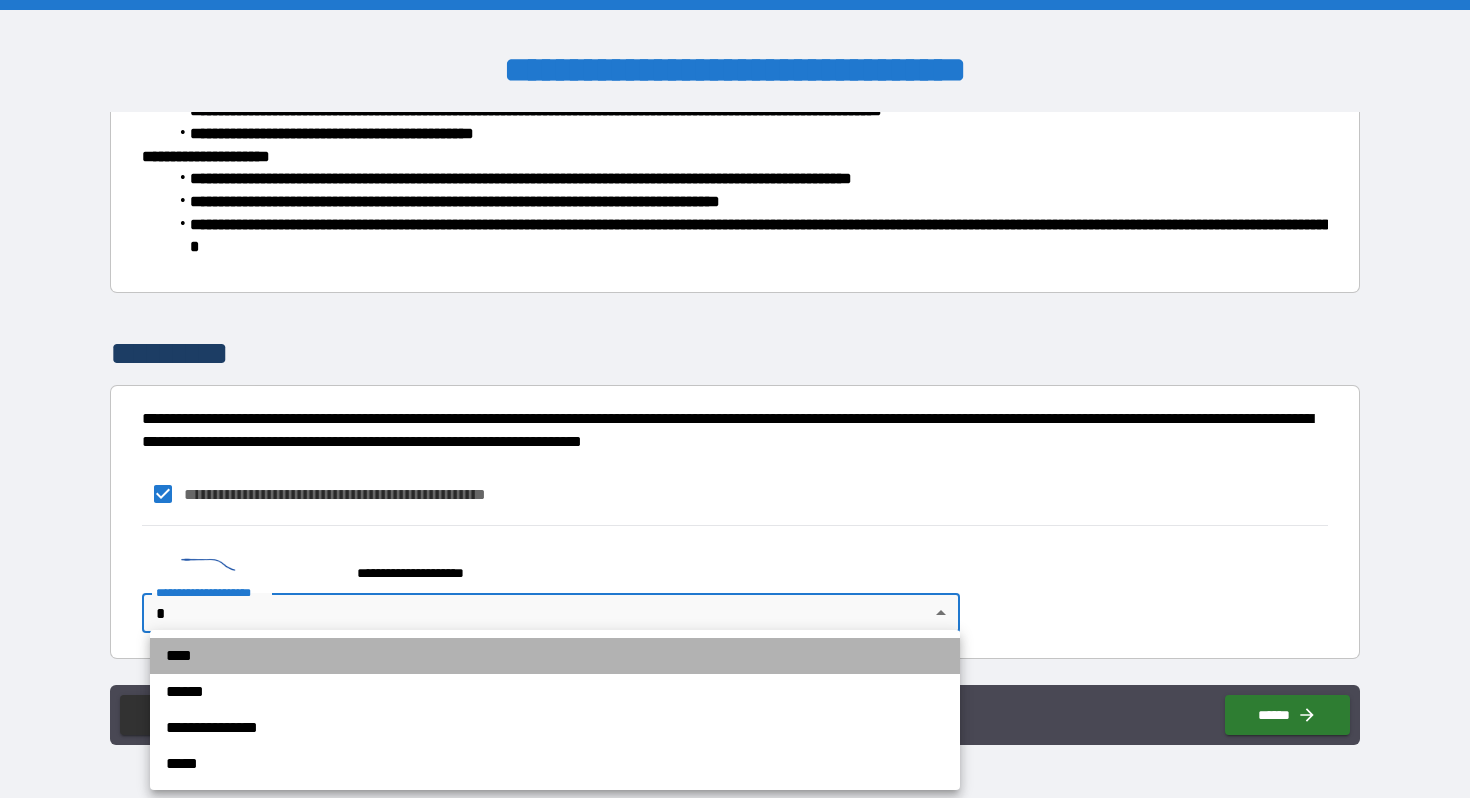 click on "****" at bounding box center (555, 656) 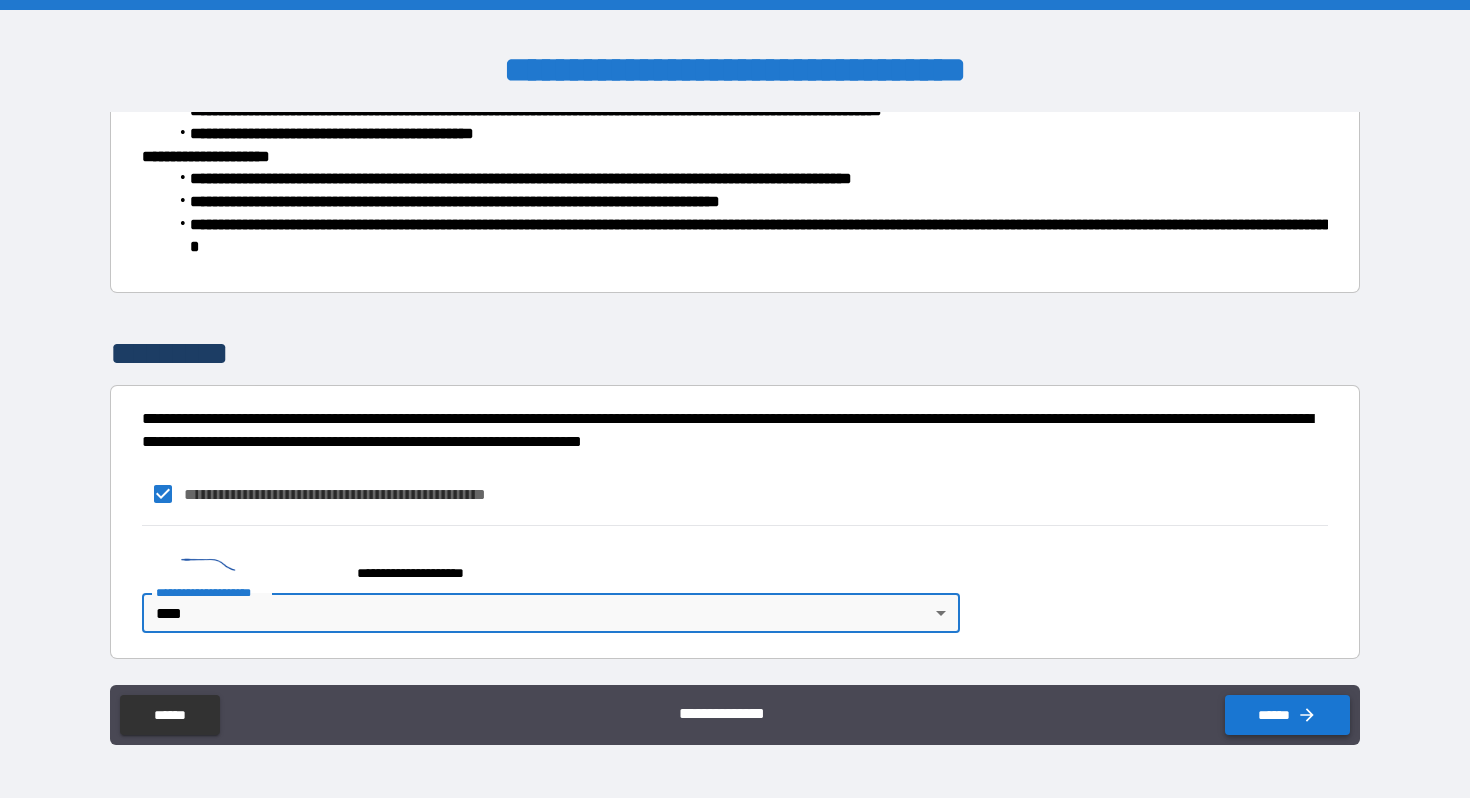 click on "******" at bounding box center (1287, 715) 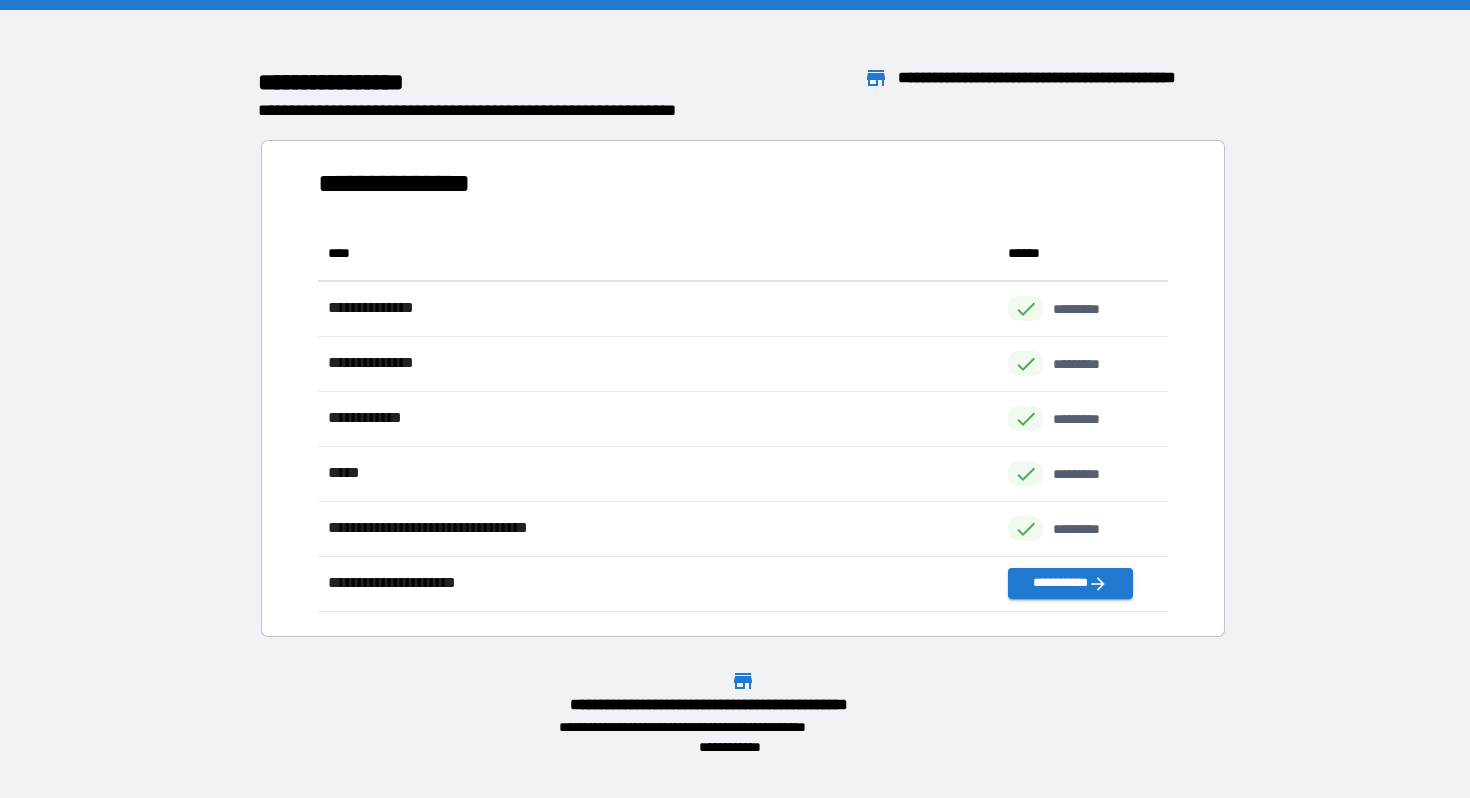 scroll, scrollTop: 1, scrollLeft: 1, axis: both 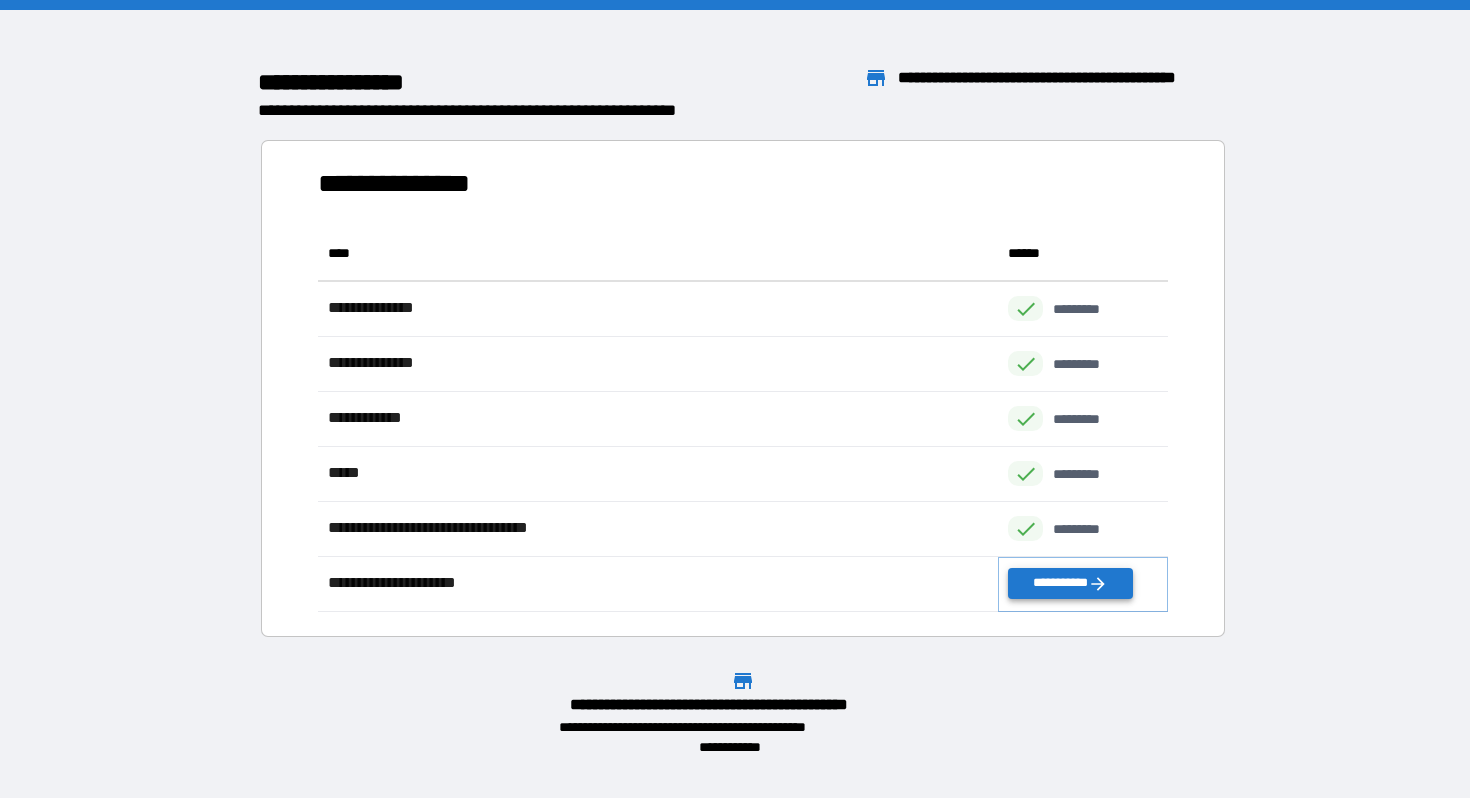 click on "**********" at bounding box center (1070, 583) 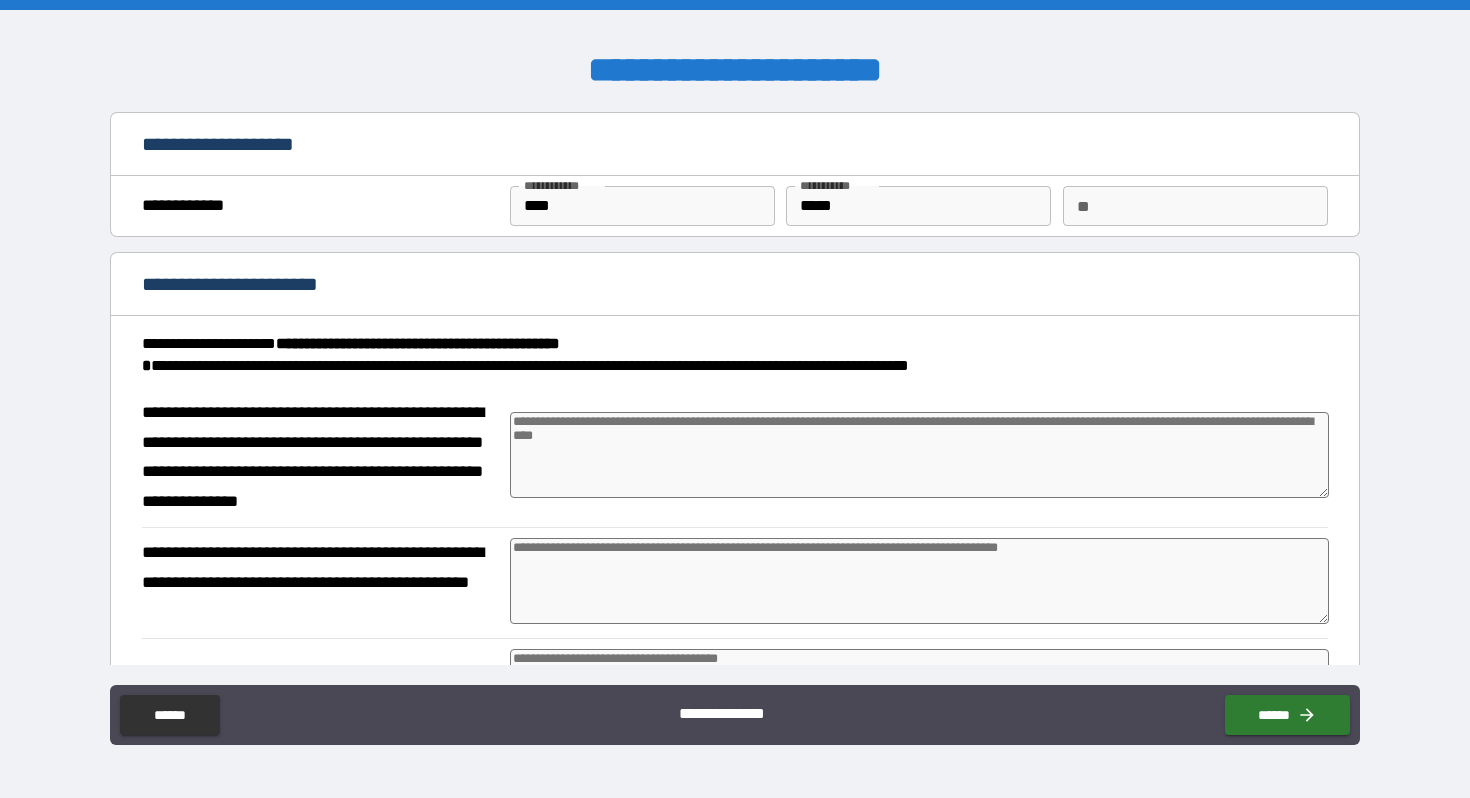type on "*" 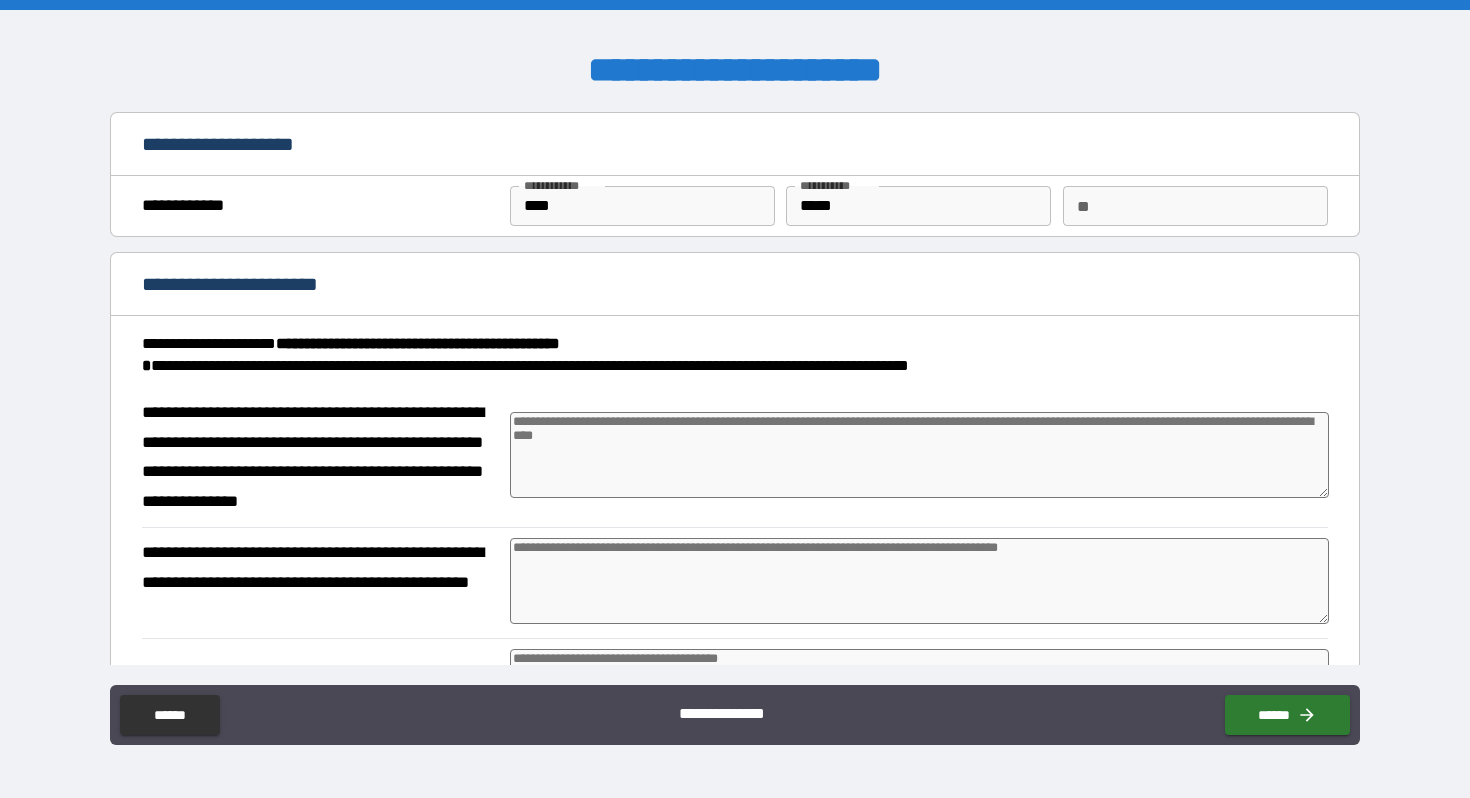 type on "*" 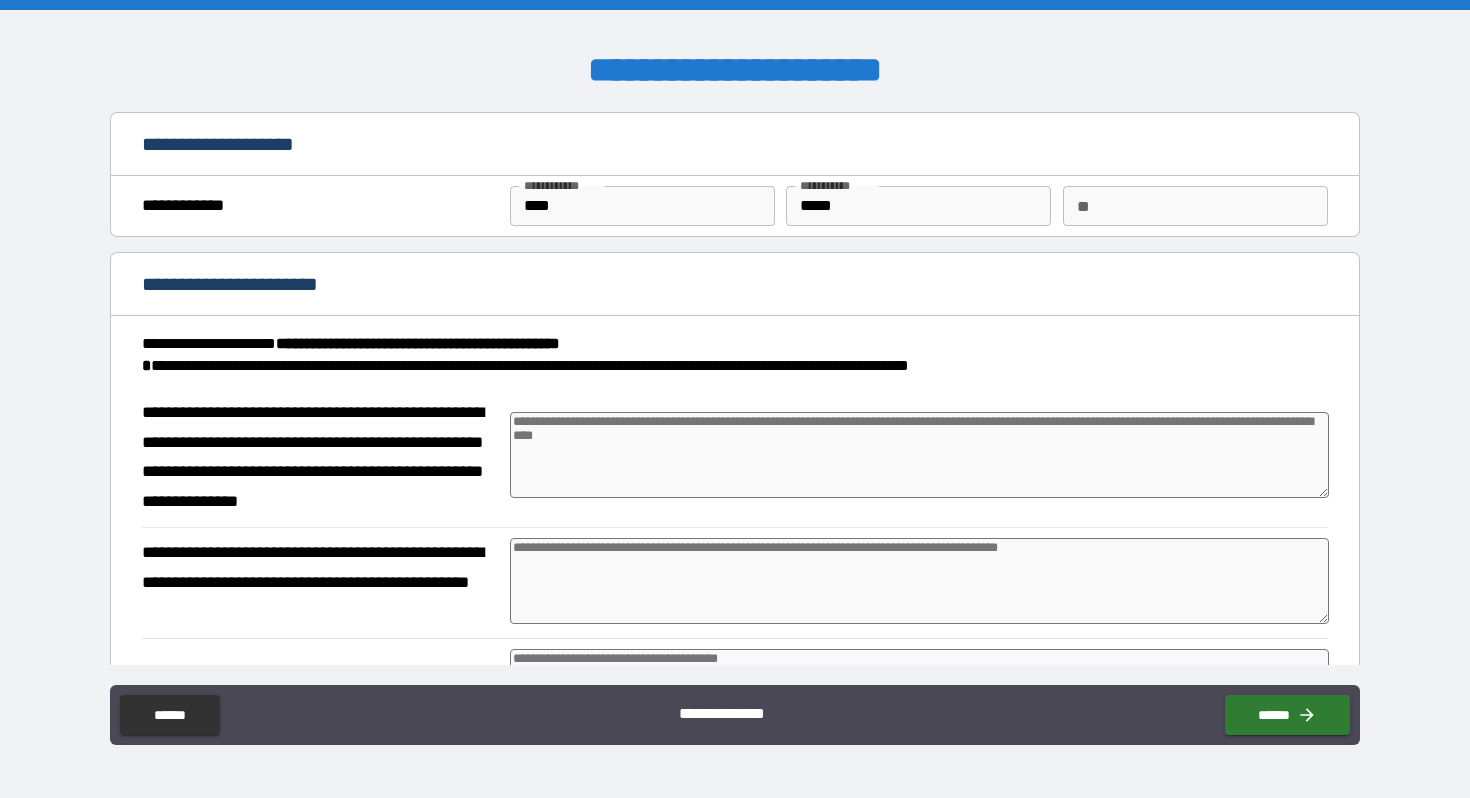 click at bounding box center (919, 455) 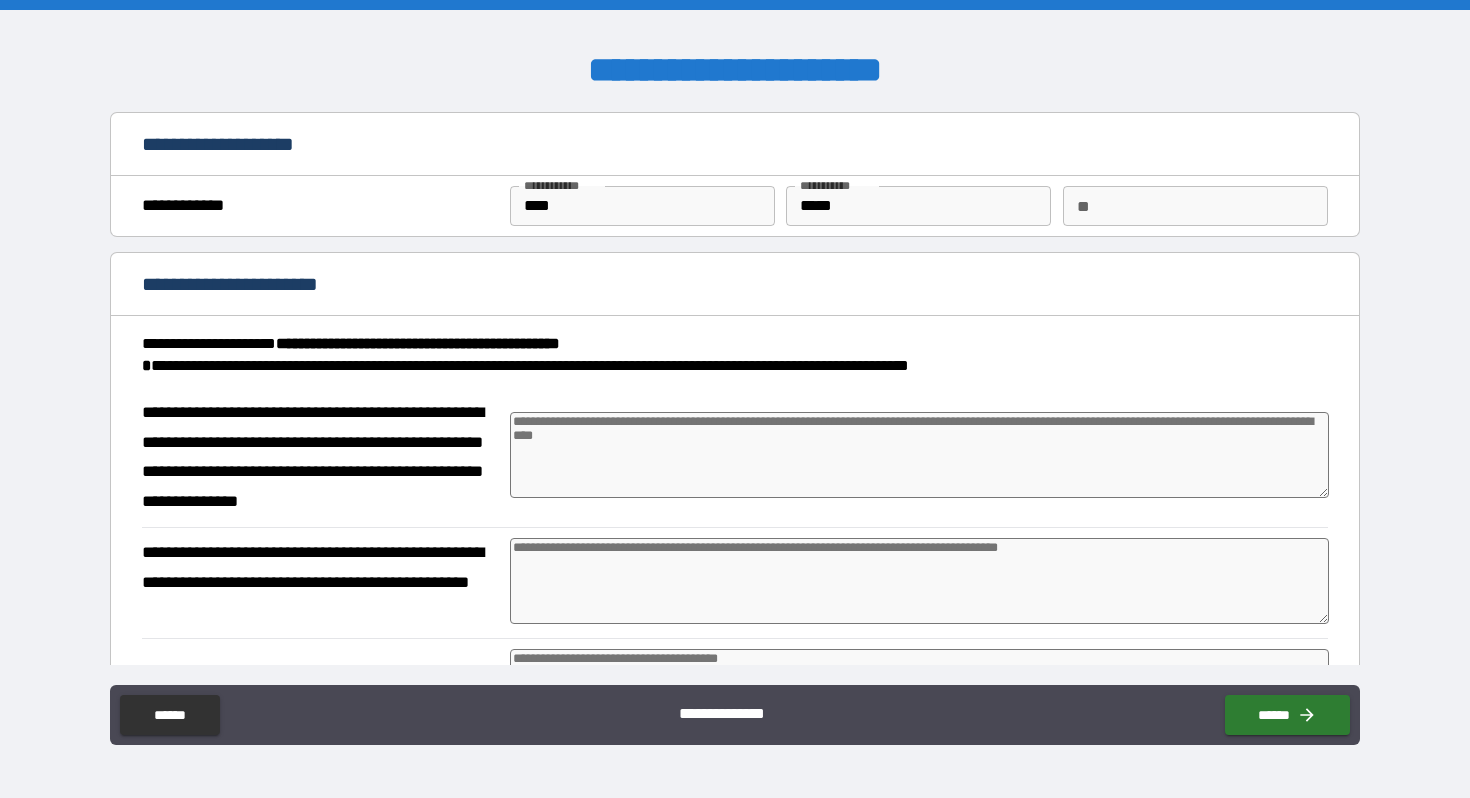type on "*" 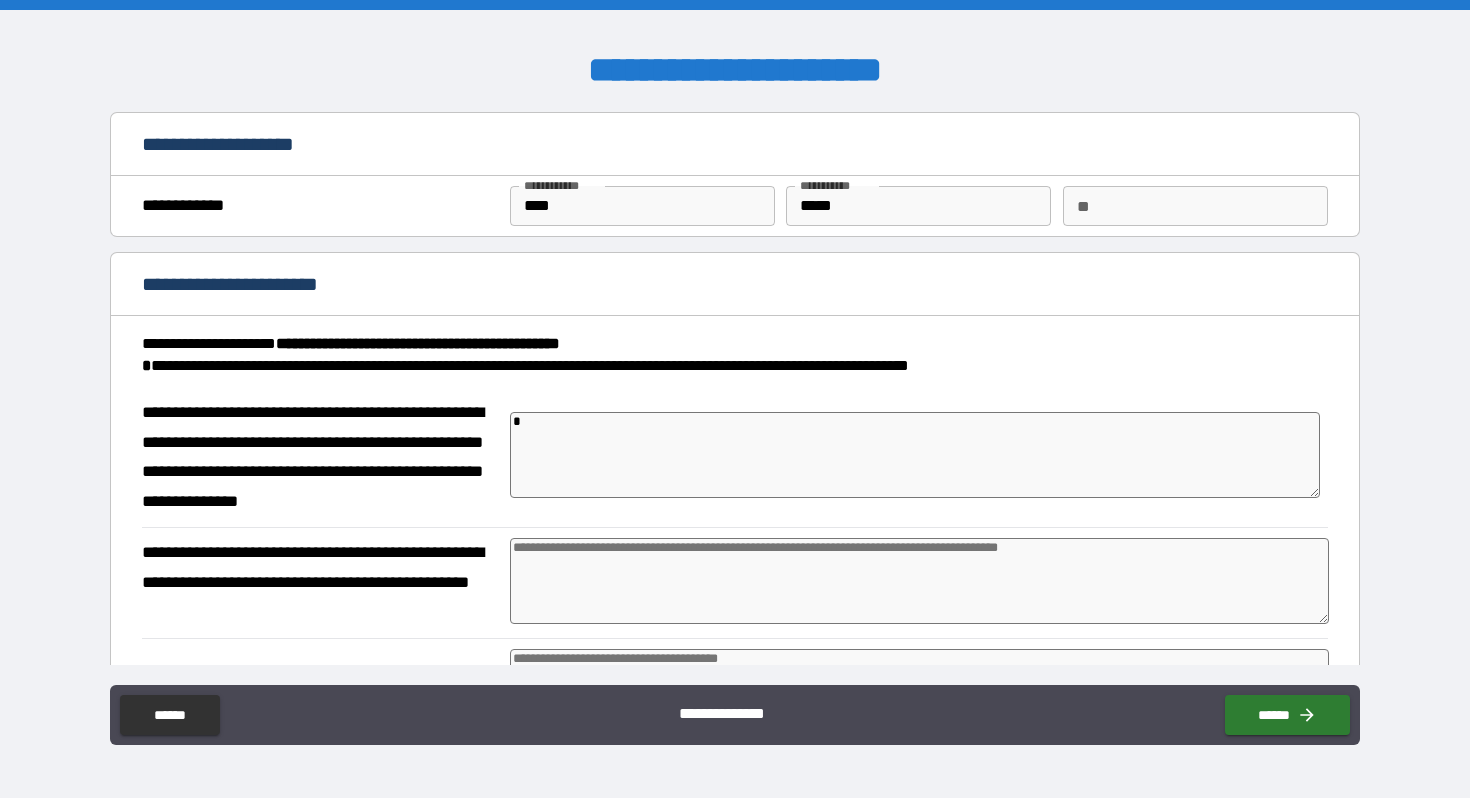 type on "*" 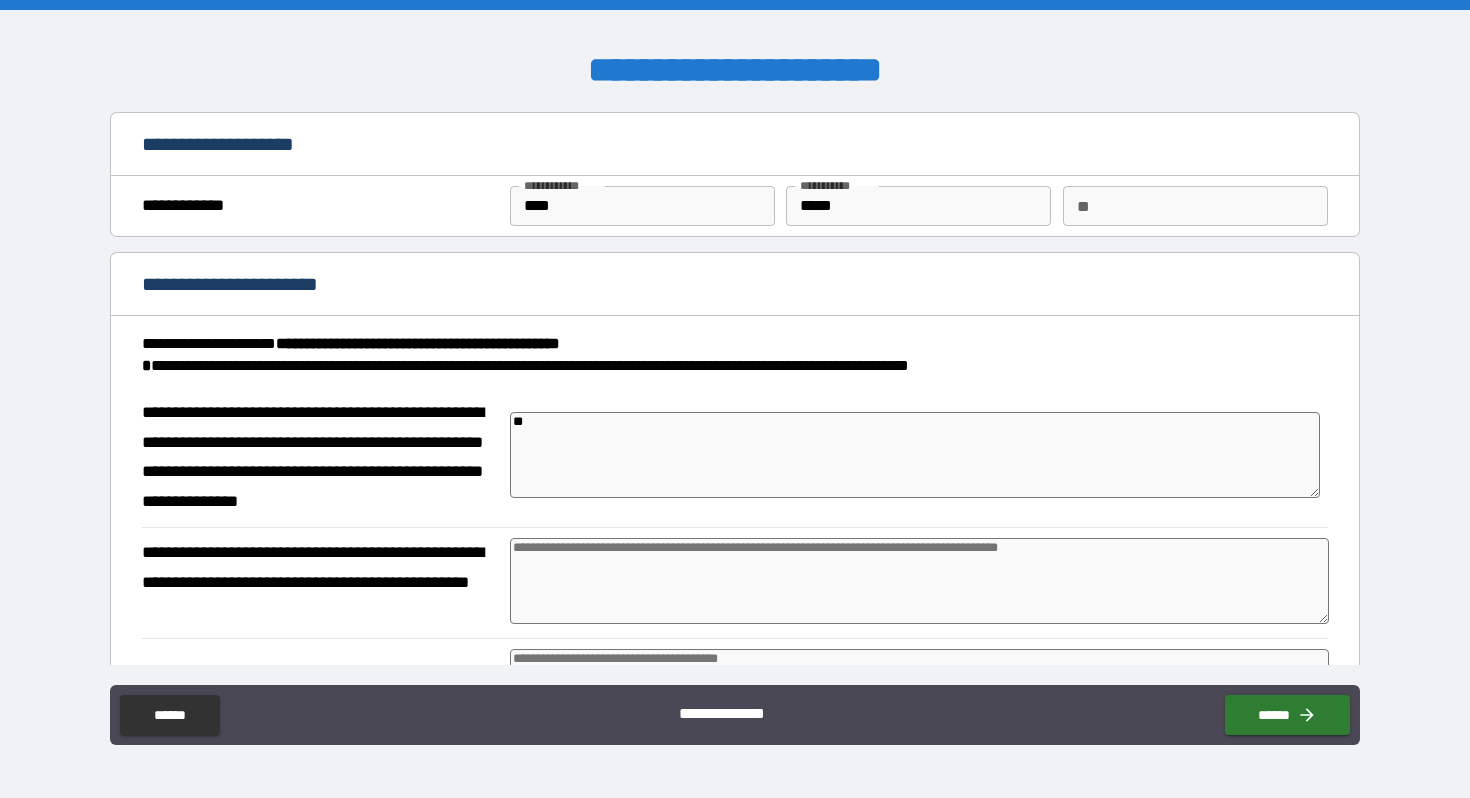 type on "*" 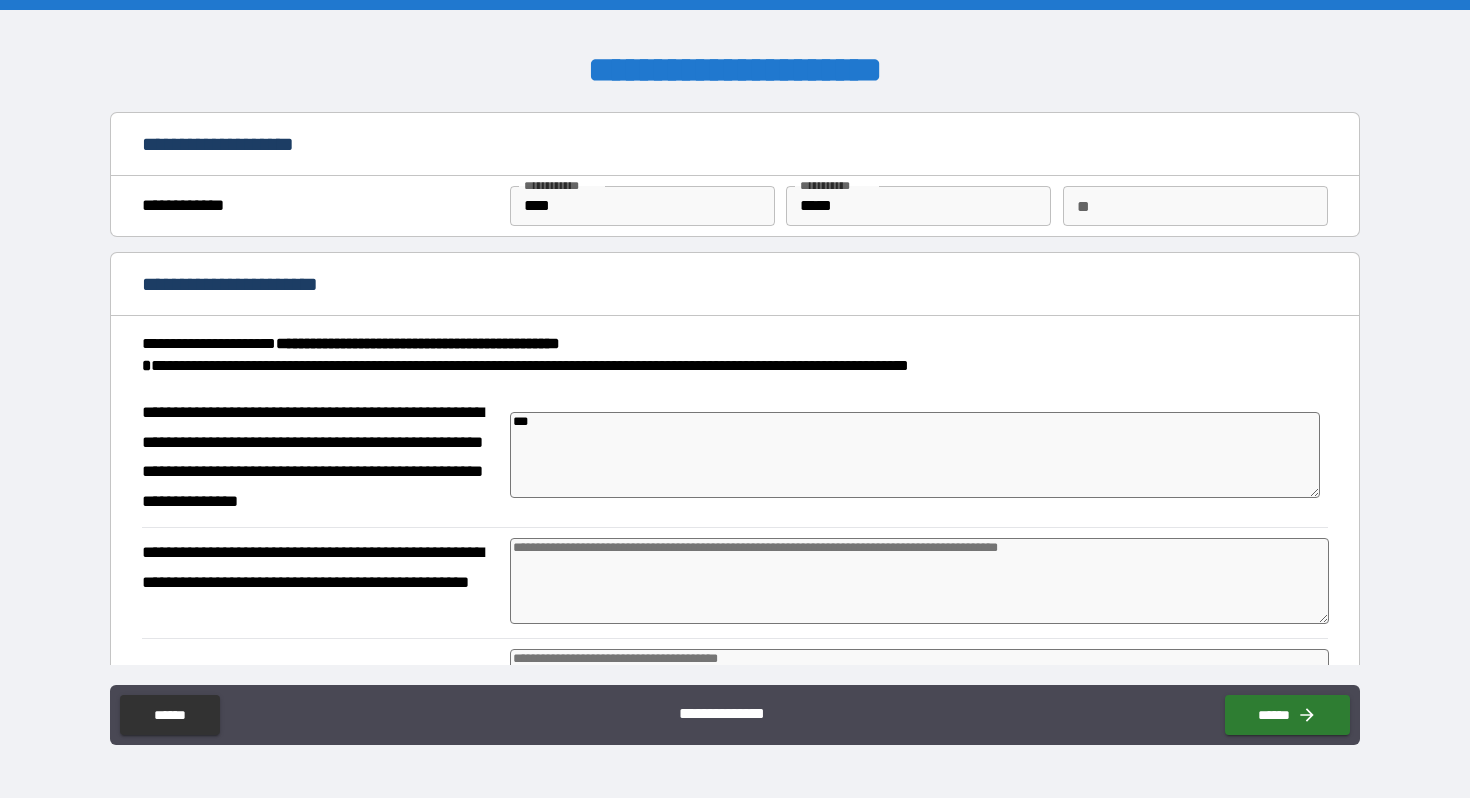 type on "****" 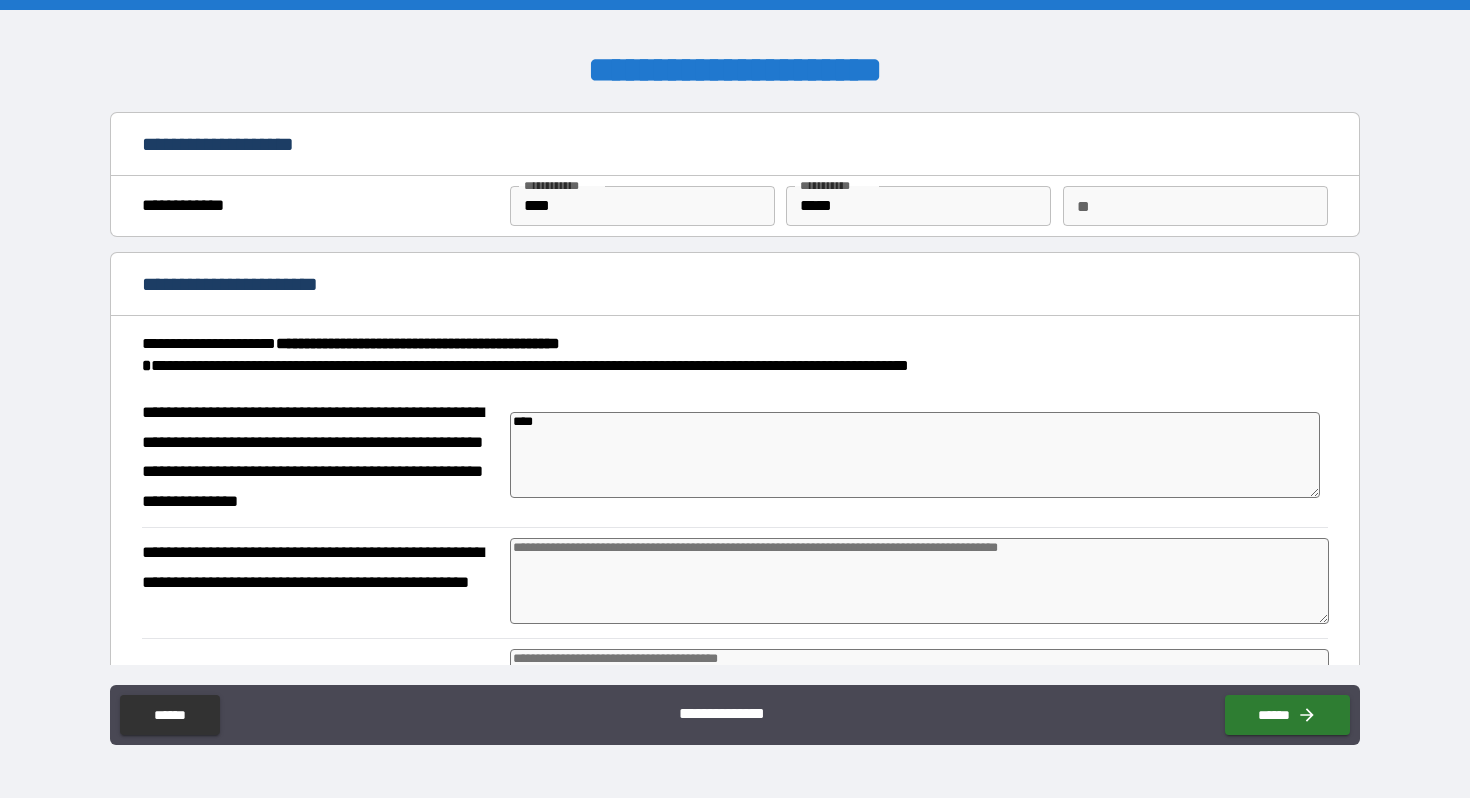 type on "****" 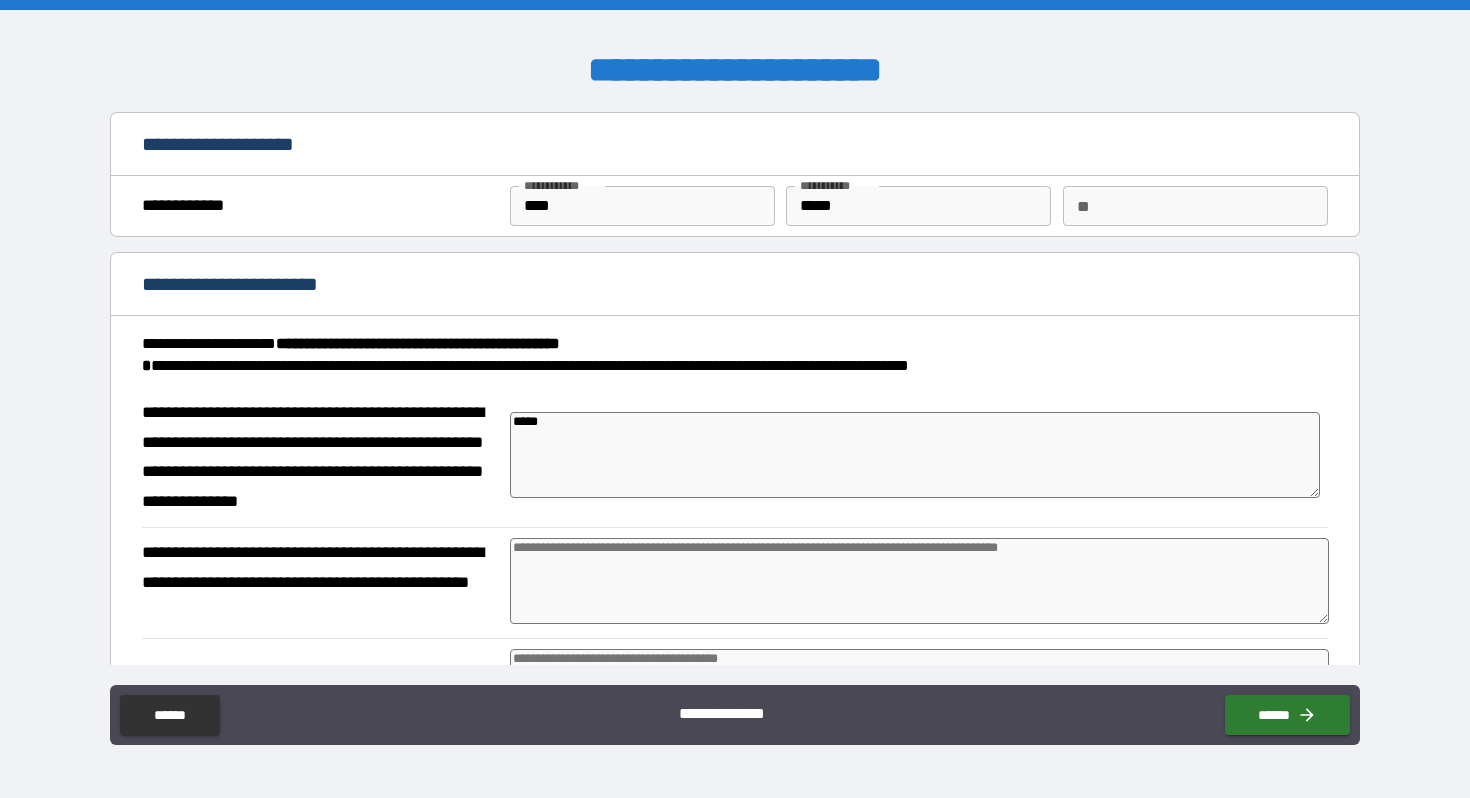 type on "*" 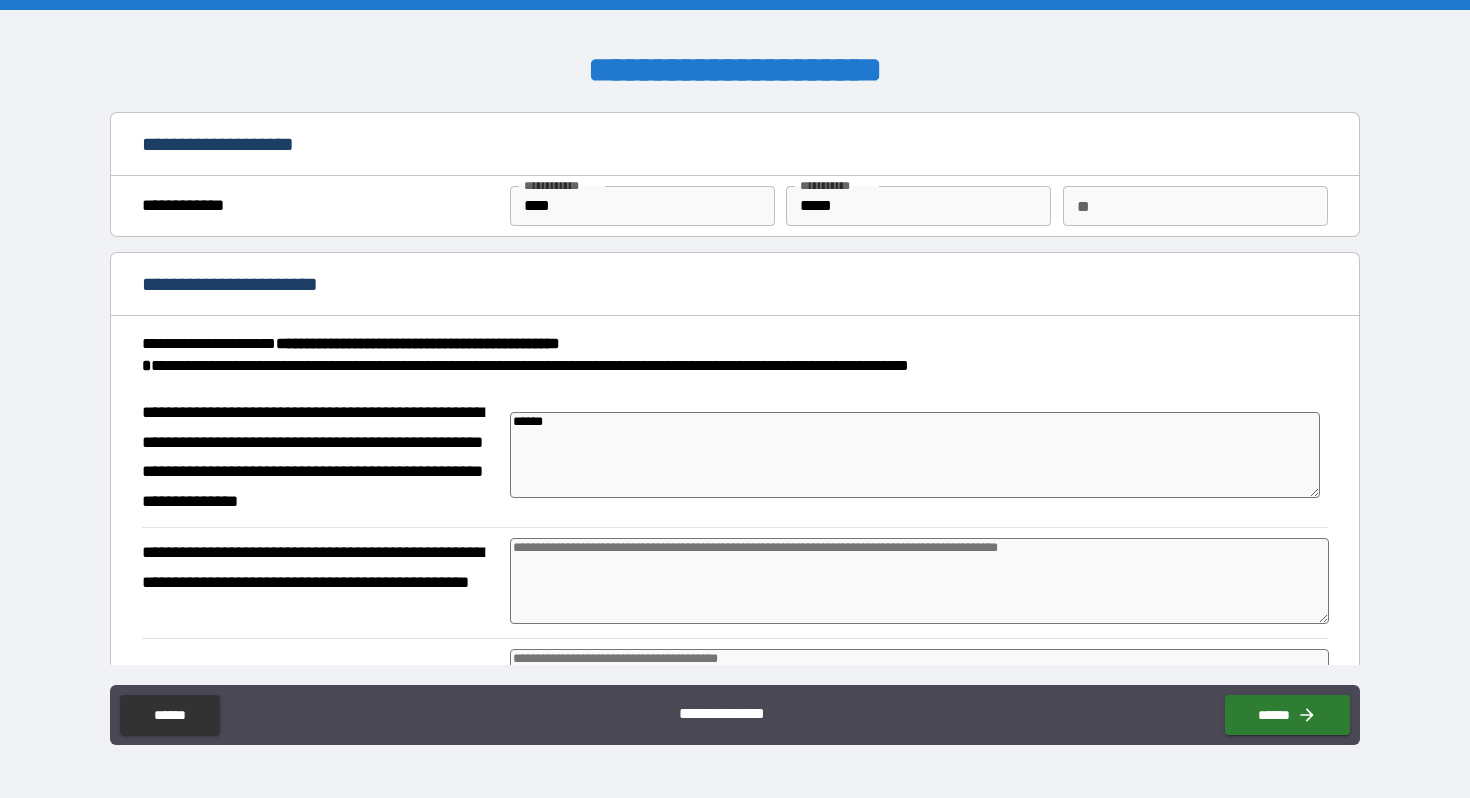 type on "*******" 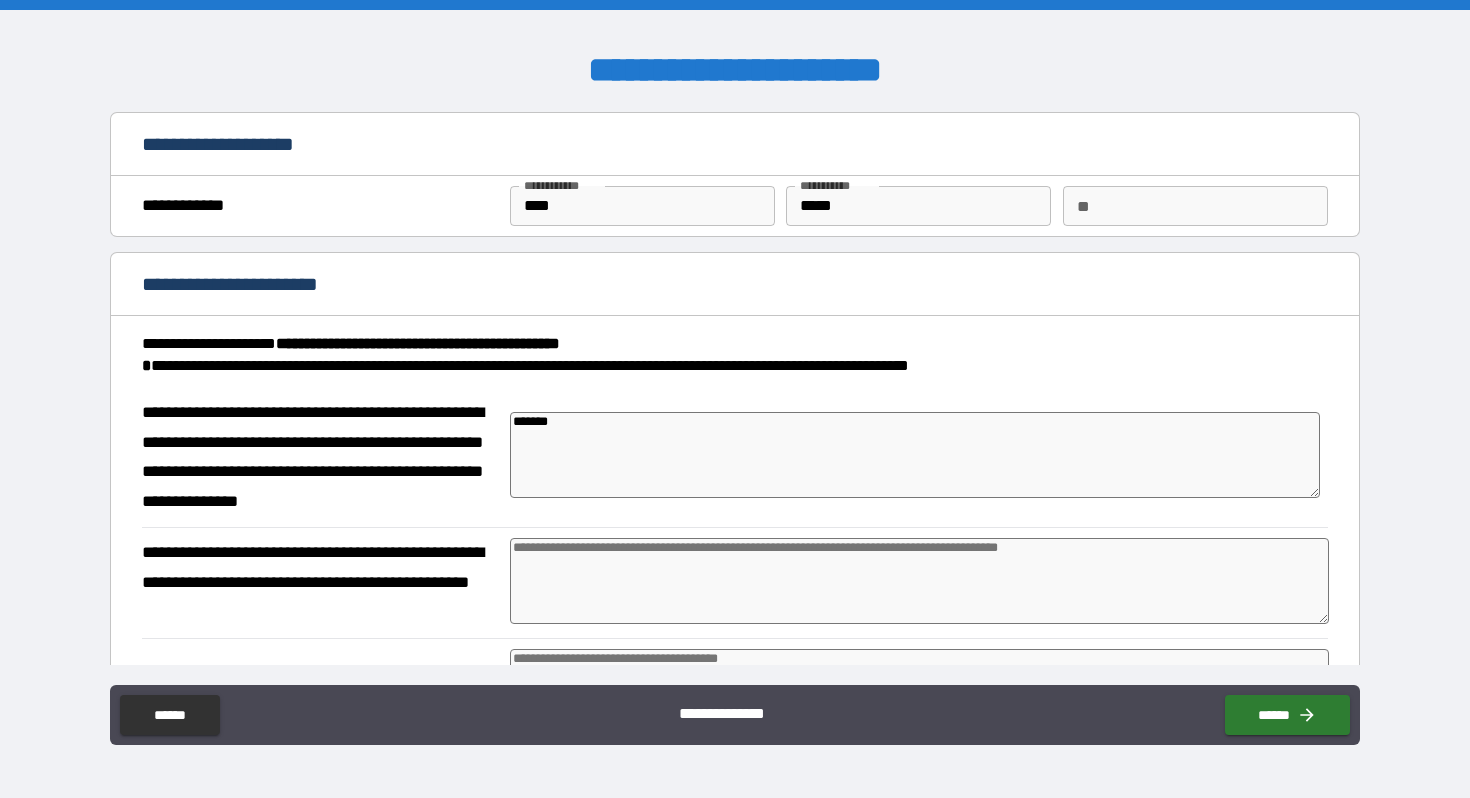 type on "********" 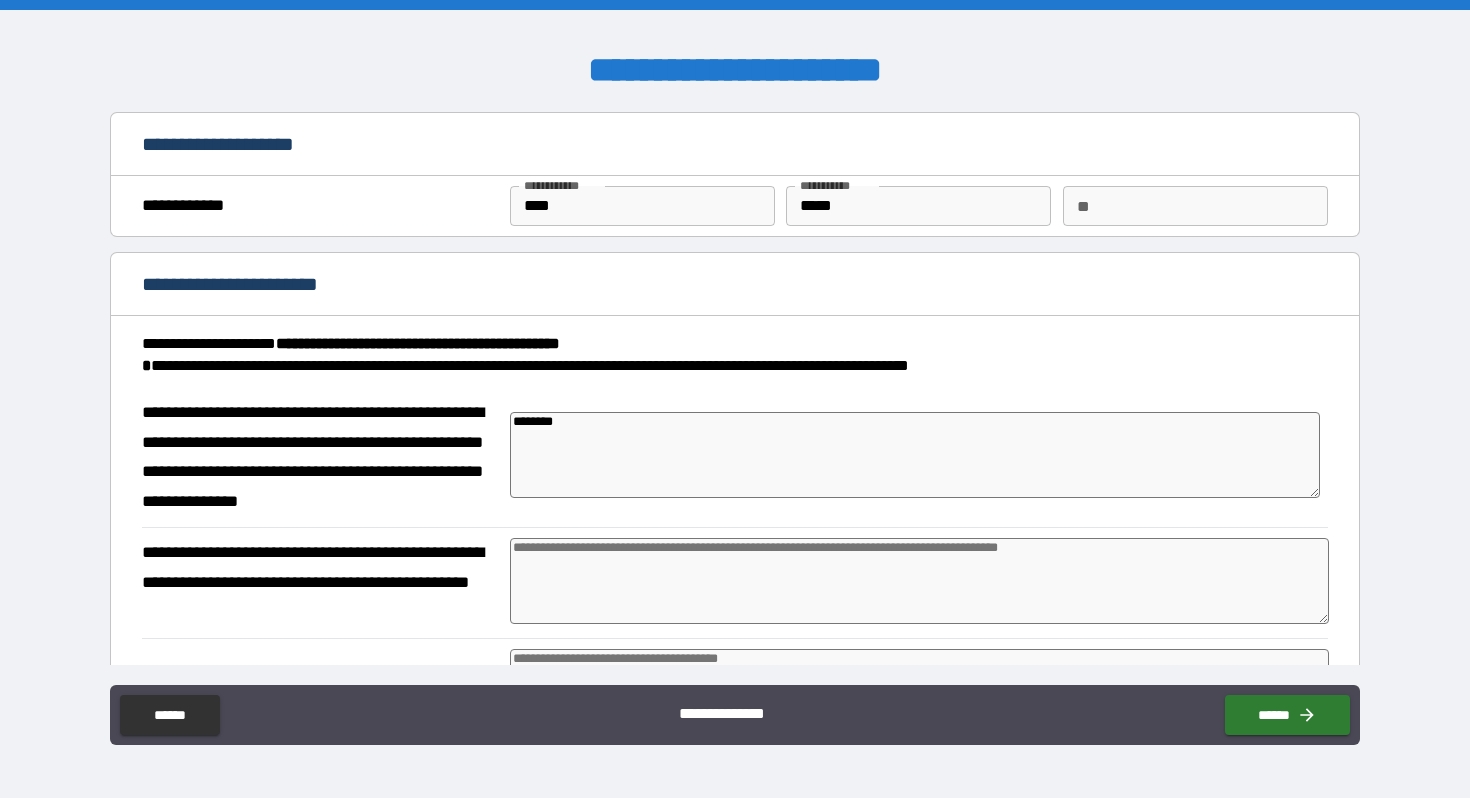 type on "*" 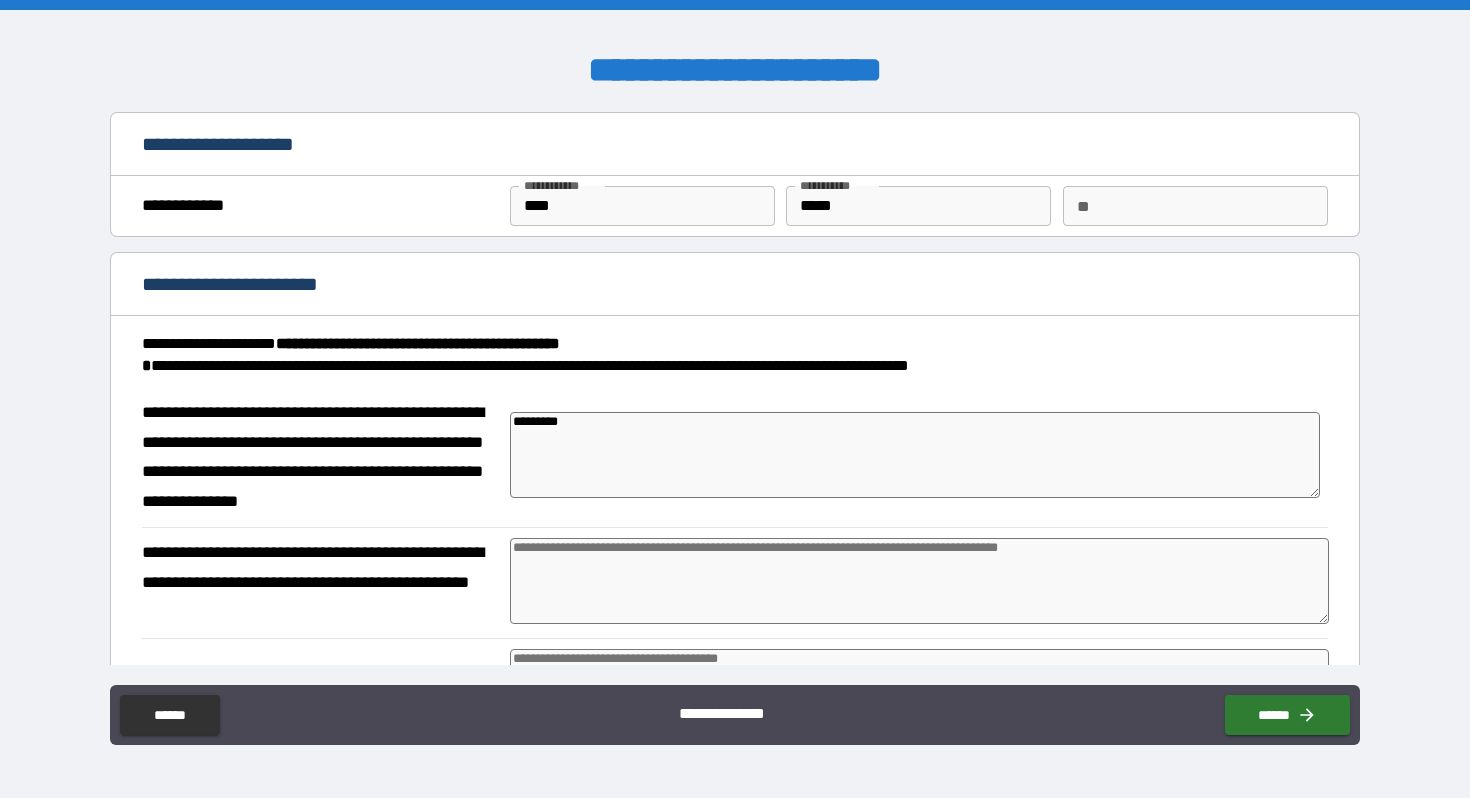 type on "*" 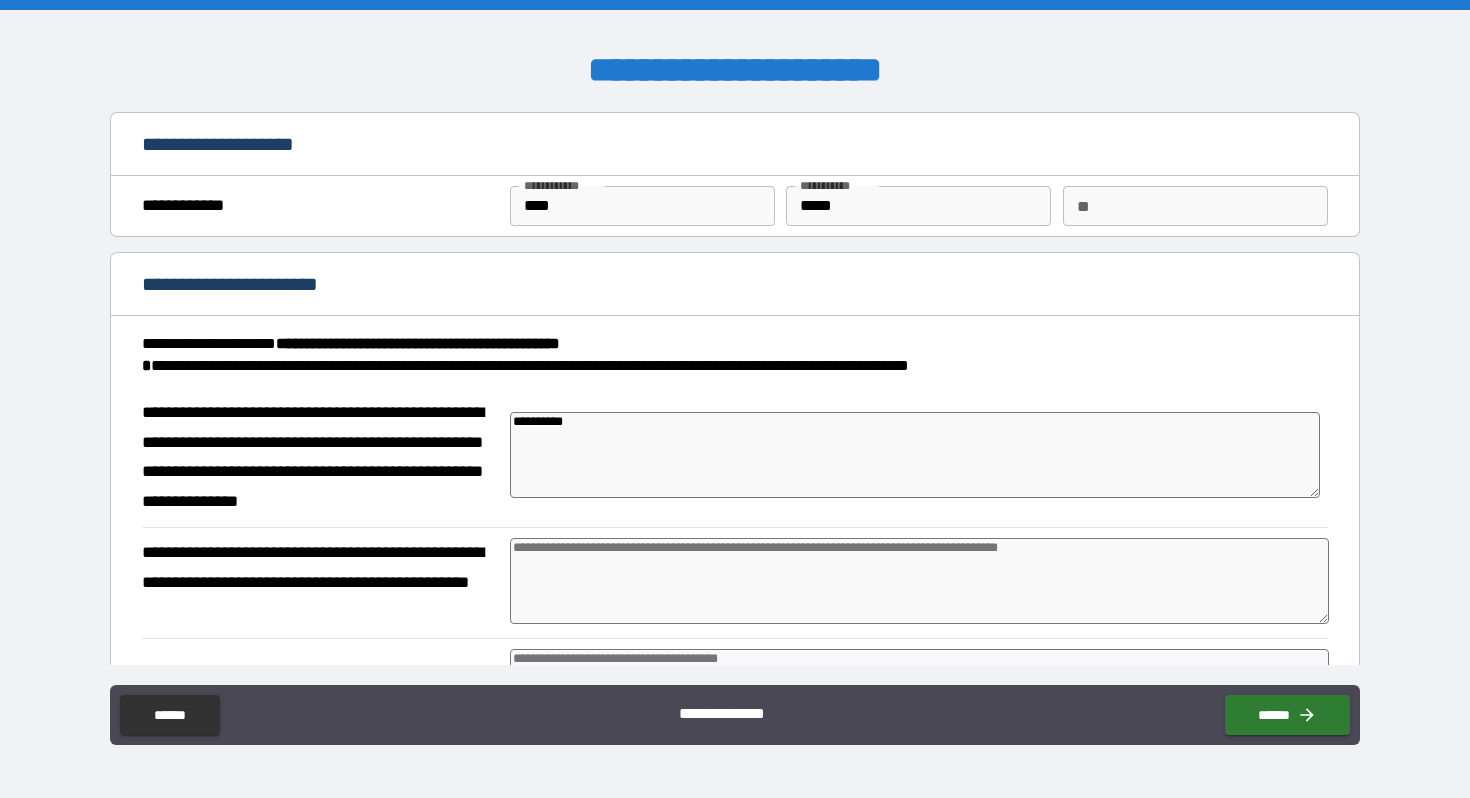 type on "**********" 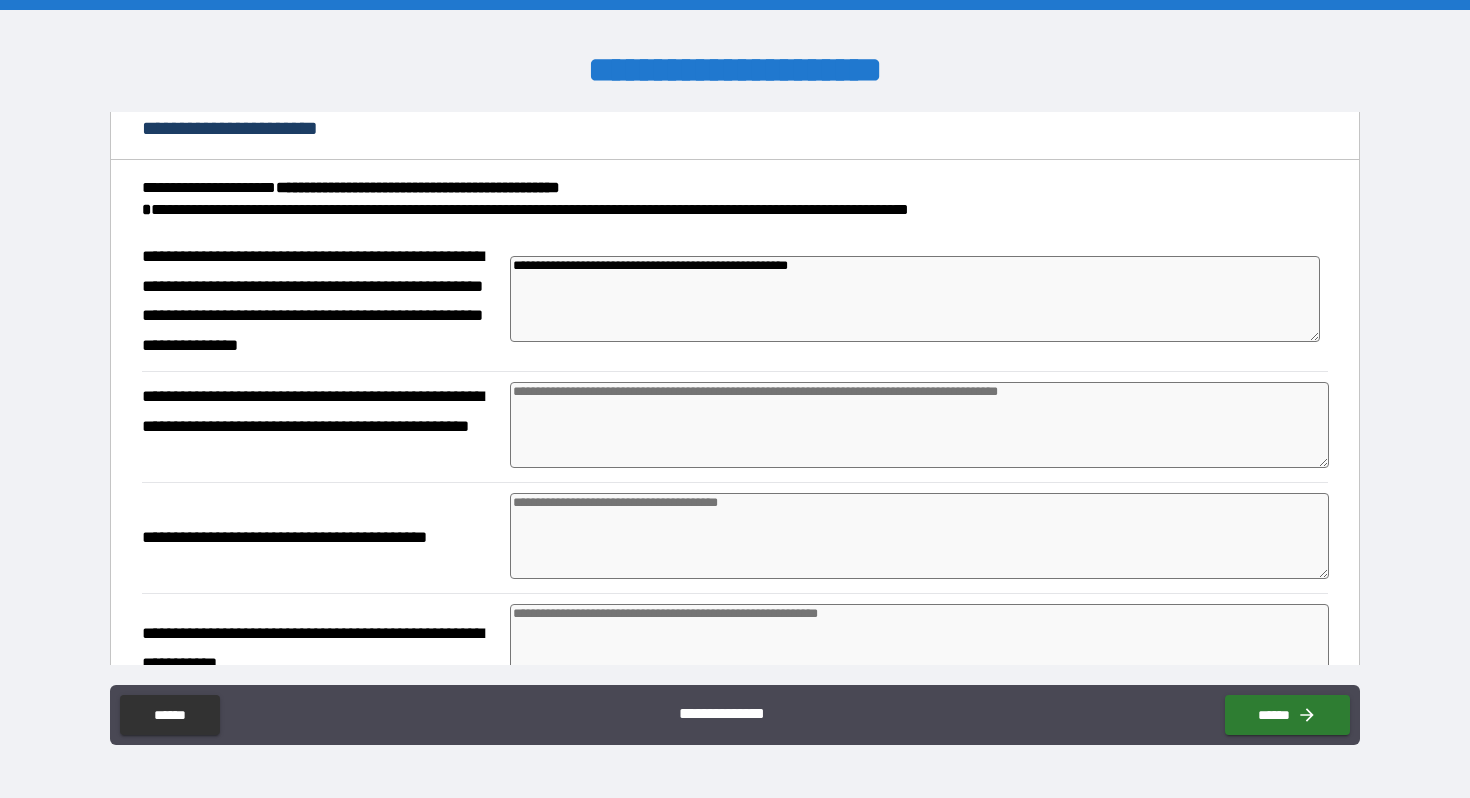 scroll, scrollTop: 179, scrollLeft: 0, axis: vertical 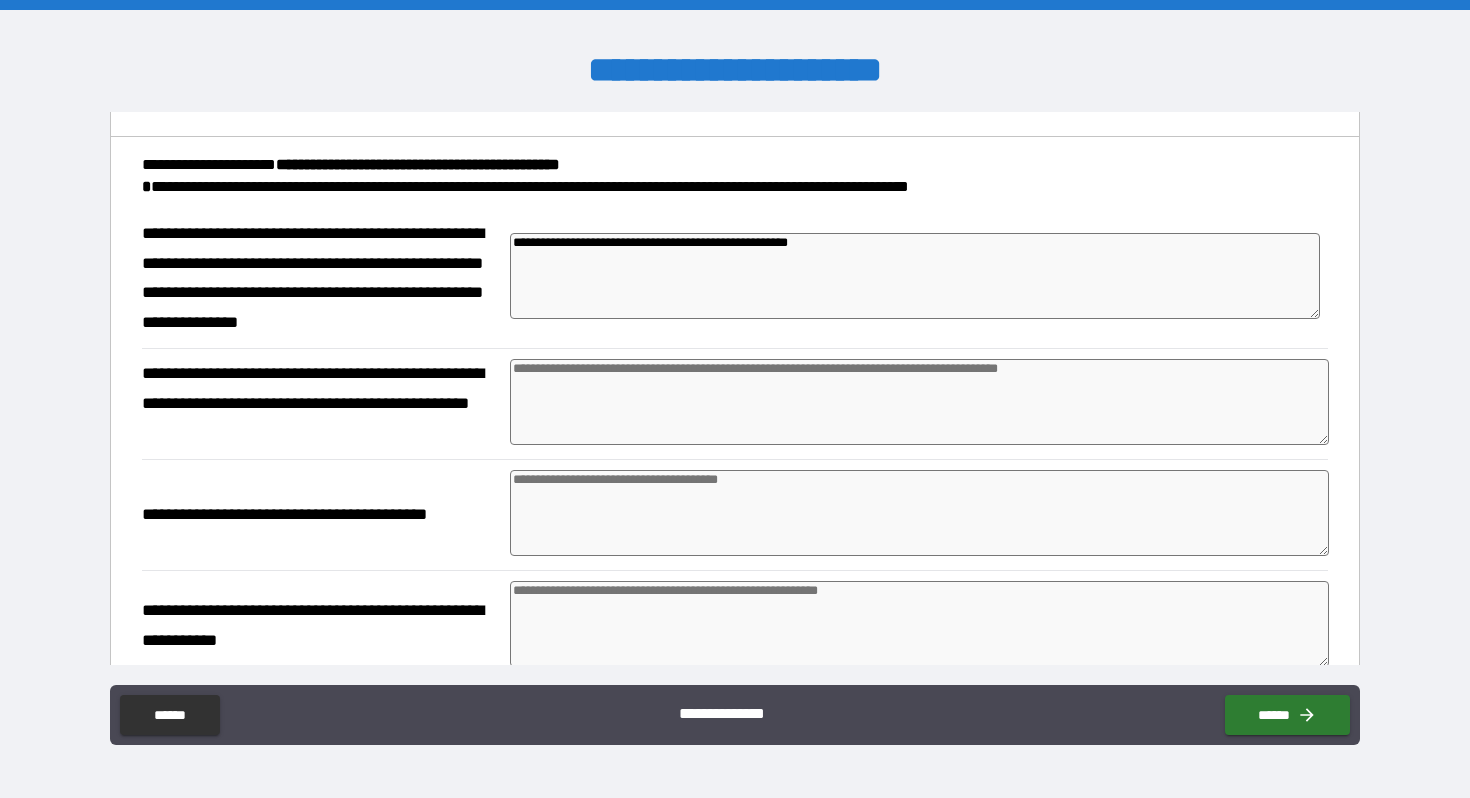 click at bounding box center [919, 402] 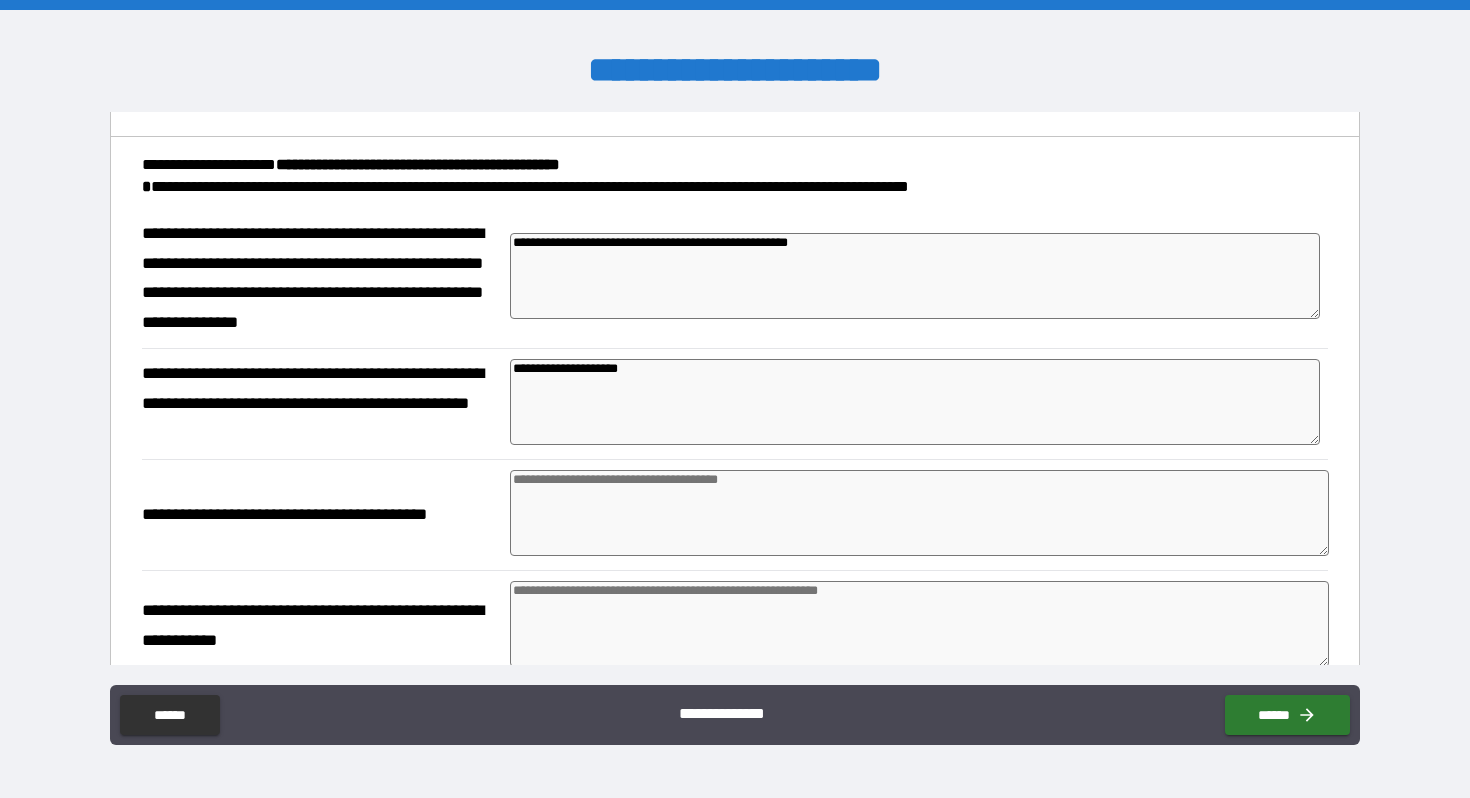 click on "**********" at bounding box center (915, 402) 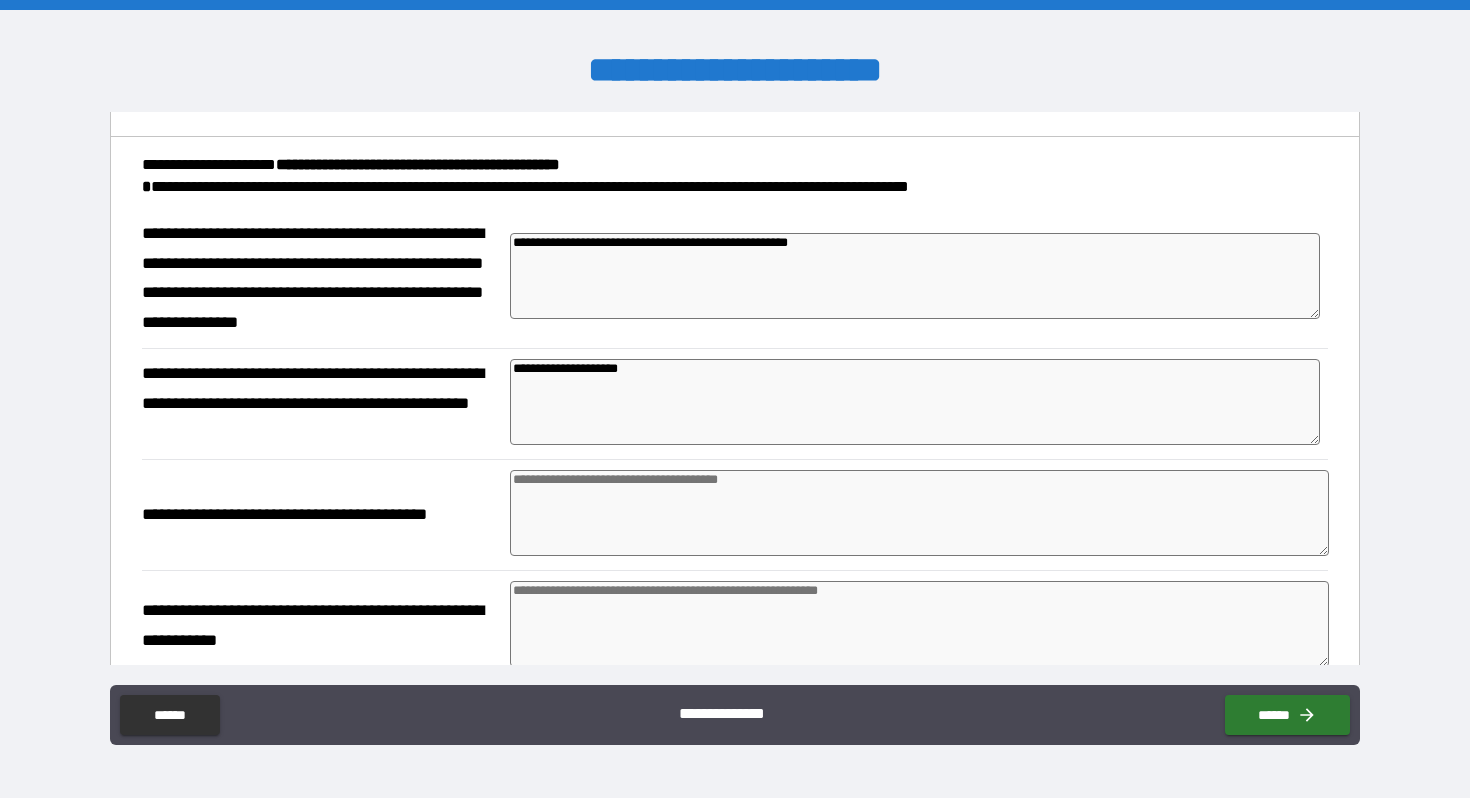click on "**********" at bounding box center [915, 402] 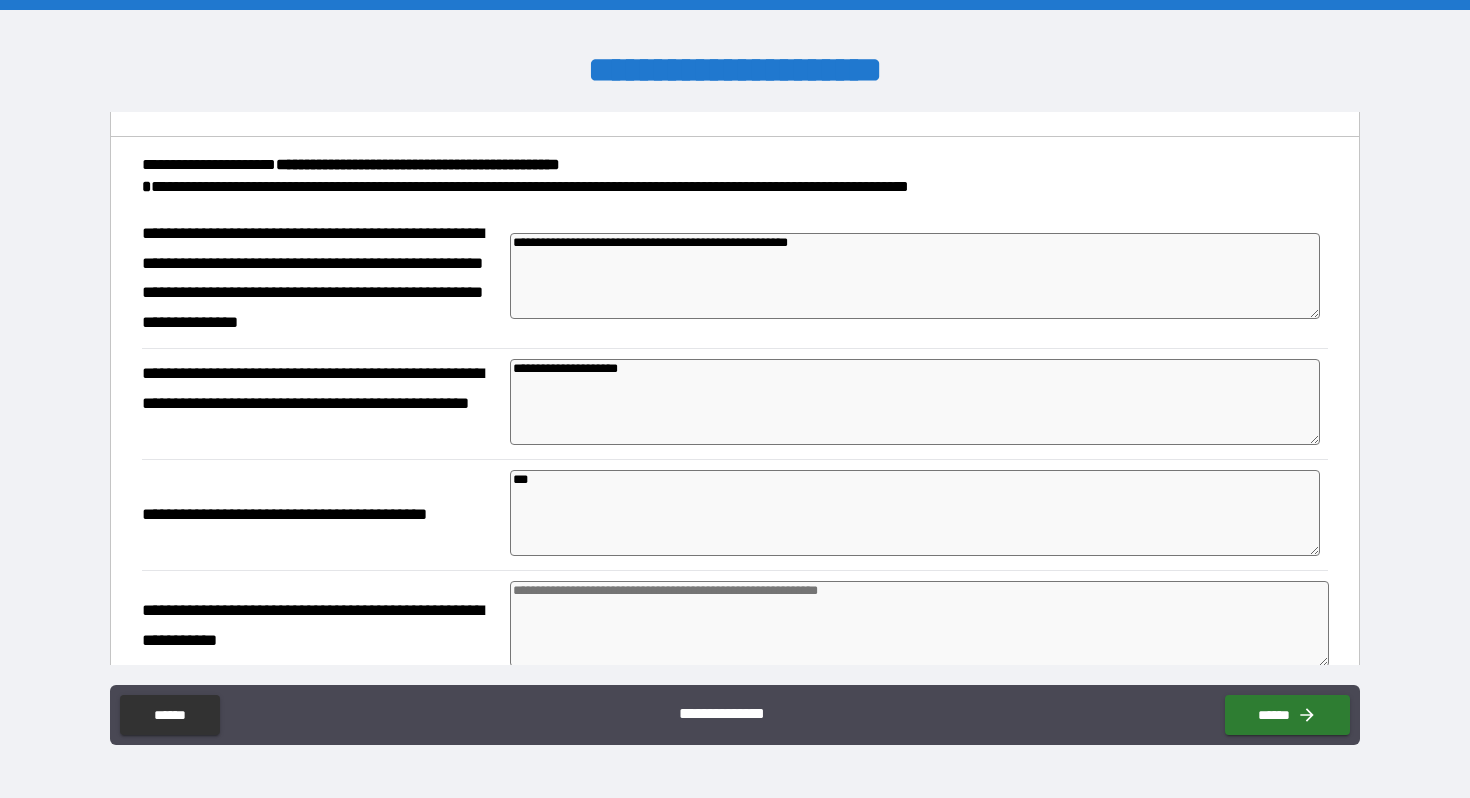 scroll, scrollTop: 371, scrollLeft: 0, axis: vertical 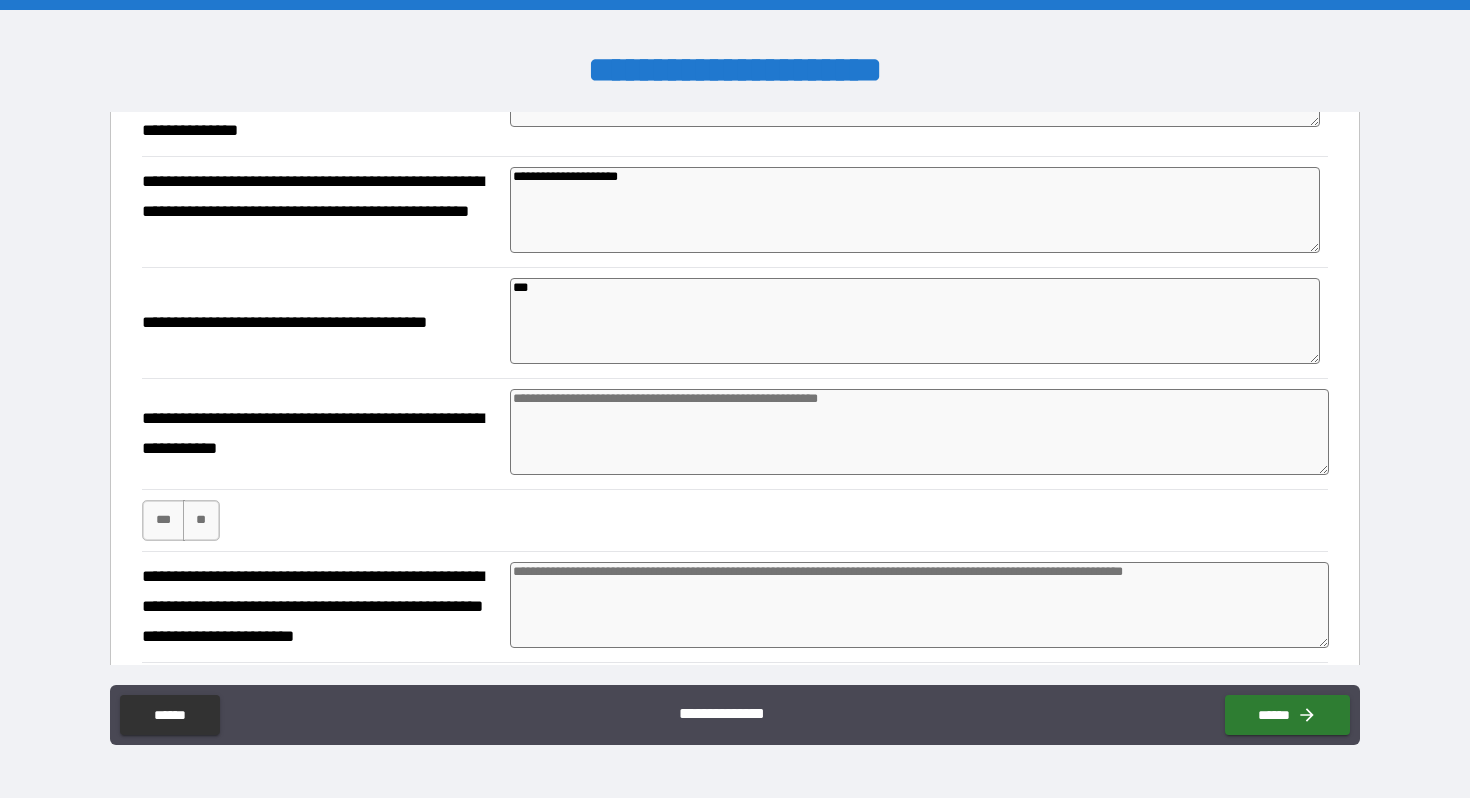 click at bounding box center (919, 432) 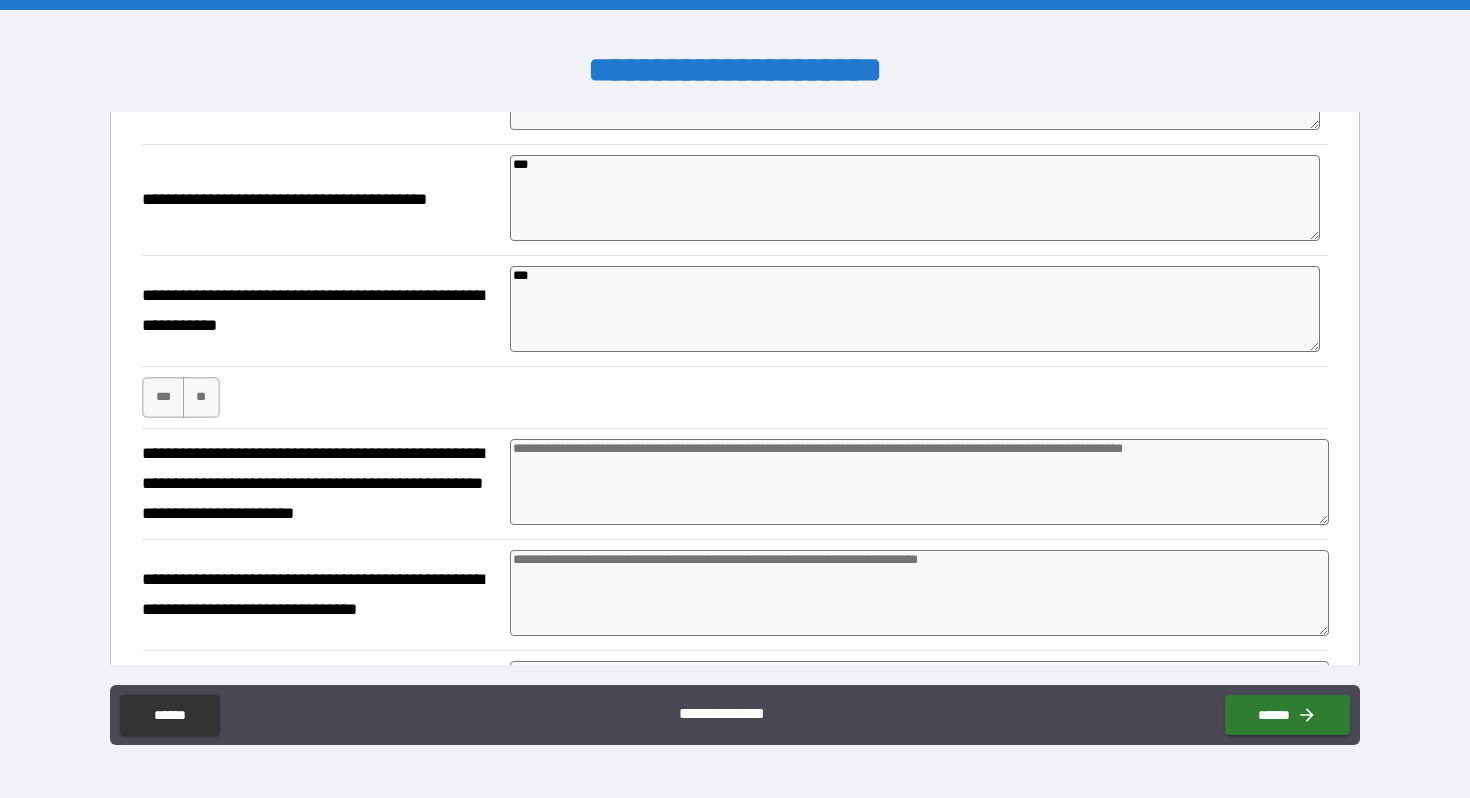 scroll, scrollTop: 518, scrollLeft: 0, axis: vertical 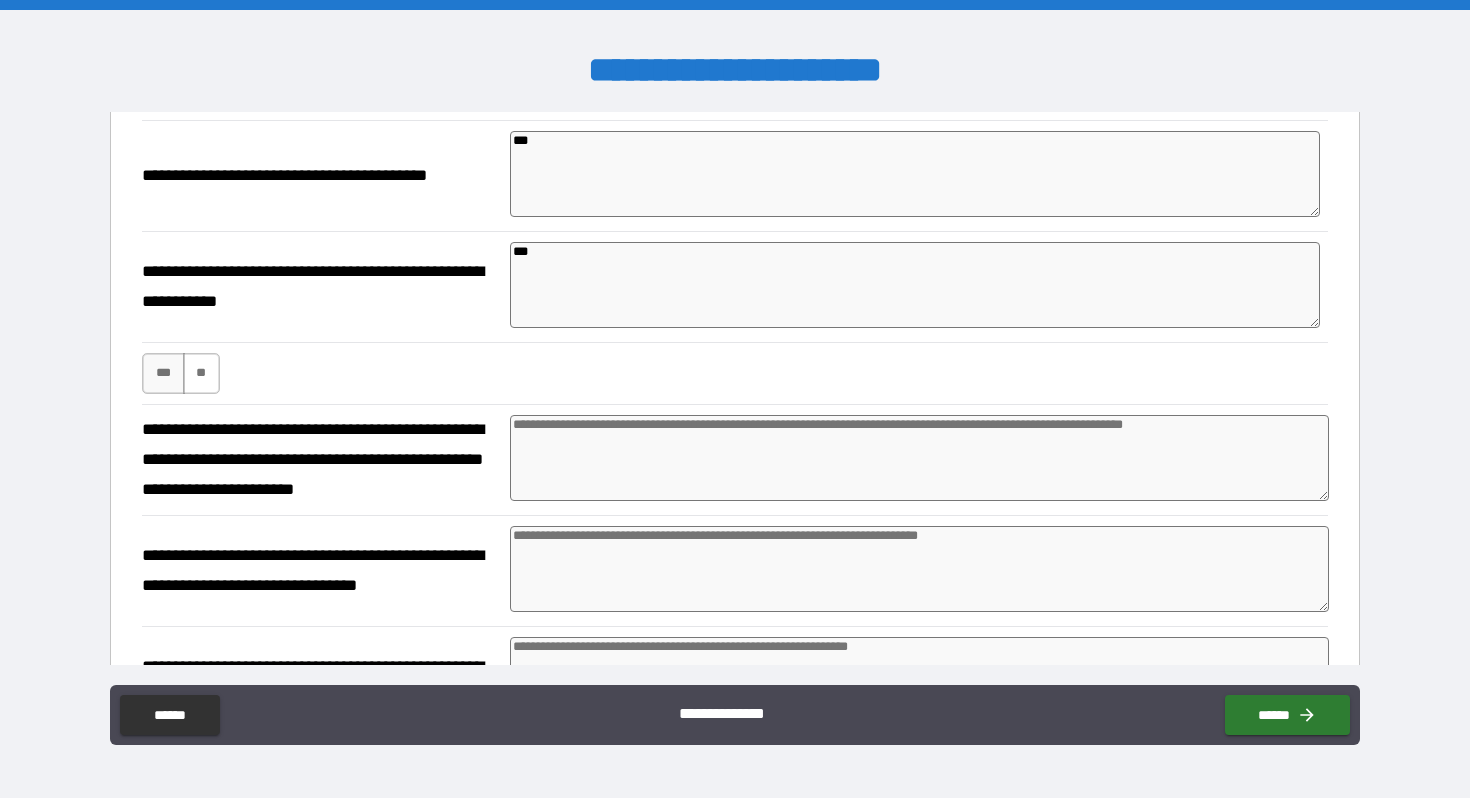 click on "**" at bounding box center [201, 373] 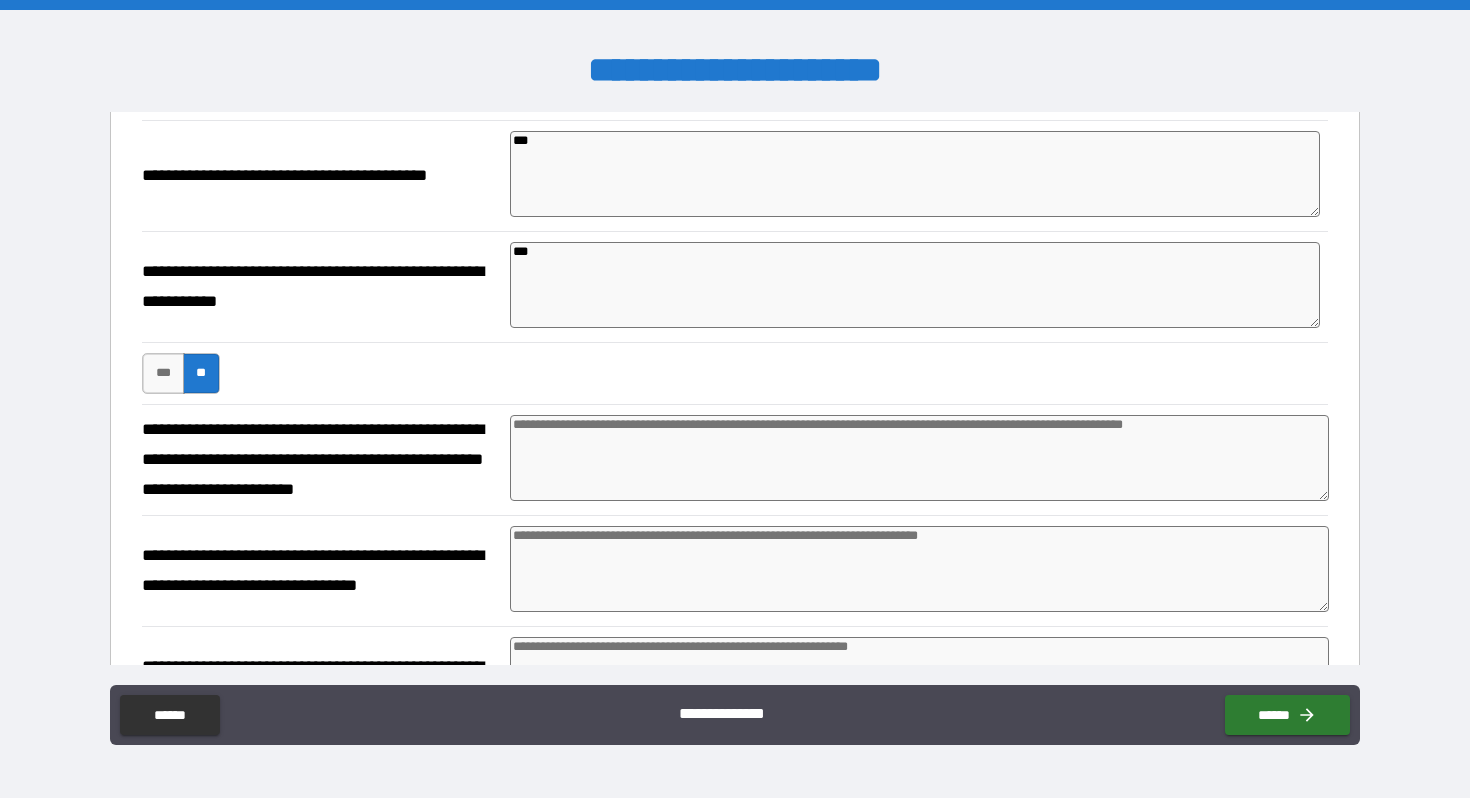 click at bounding box center [919, 458] 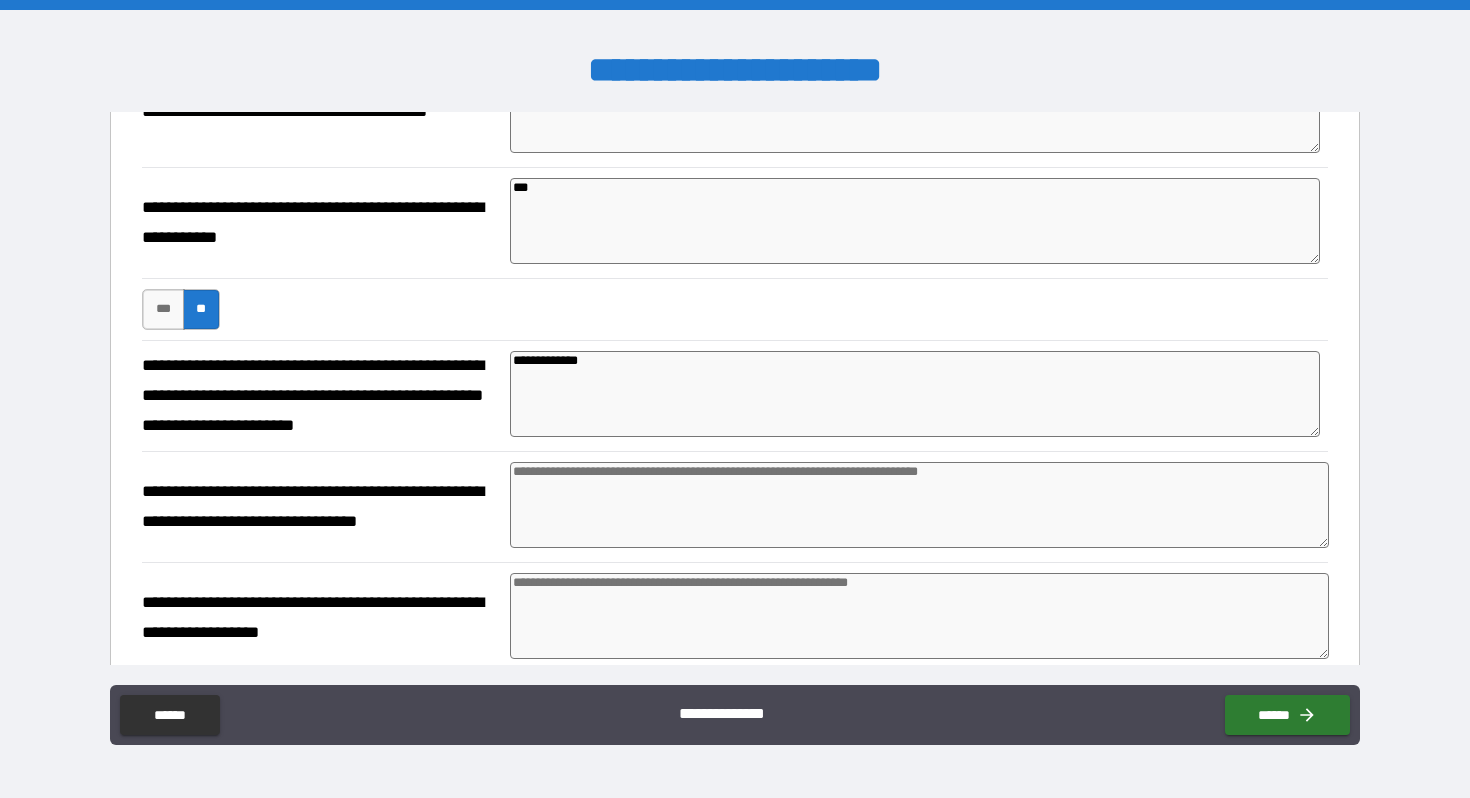 scroll, scrollTop: 596, scrollLeft: 0, axis: vertical 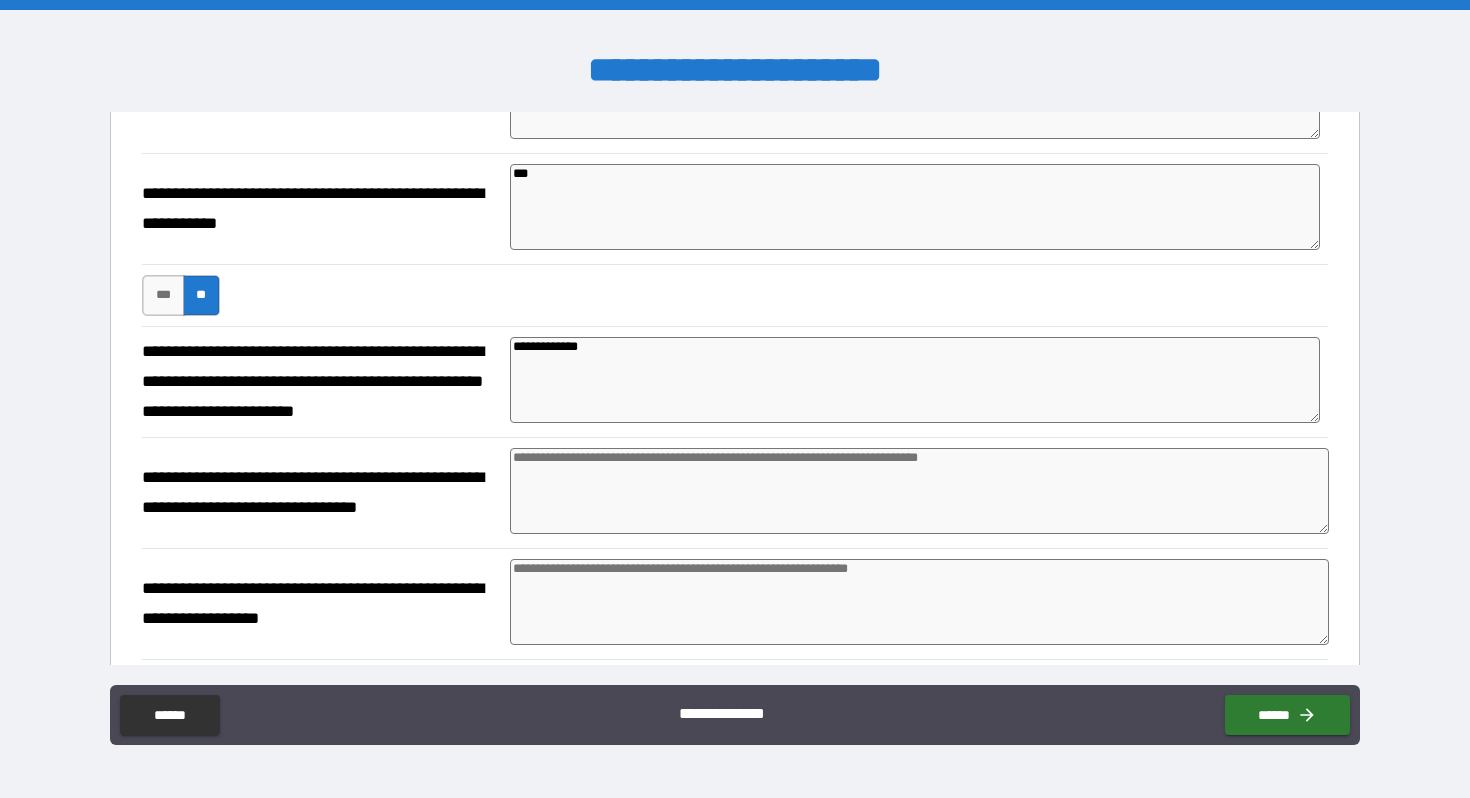 click on "**********" at bounding box center [915, 380] 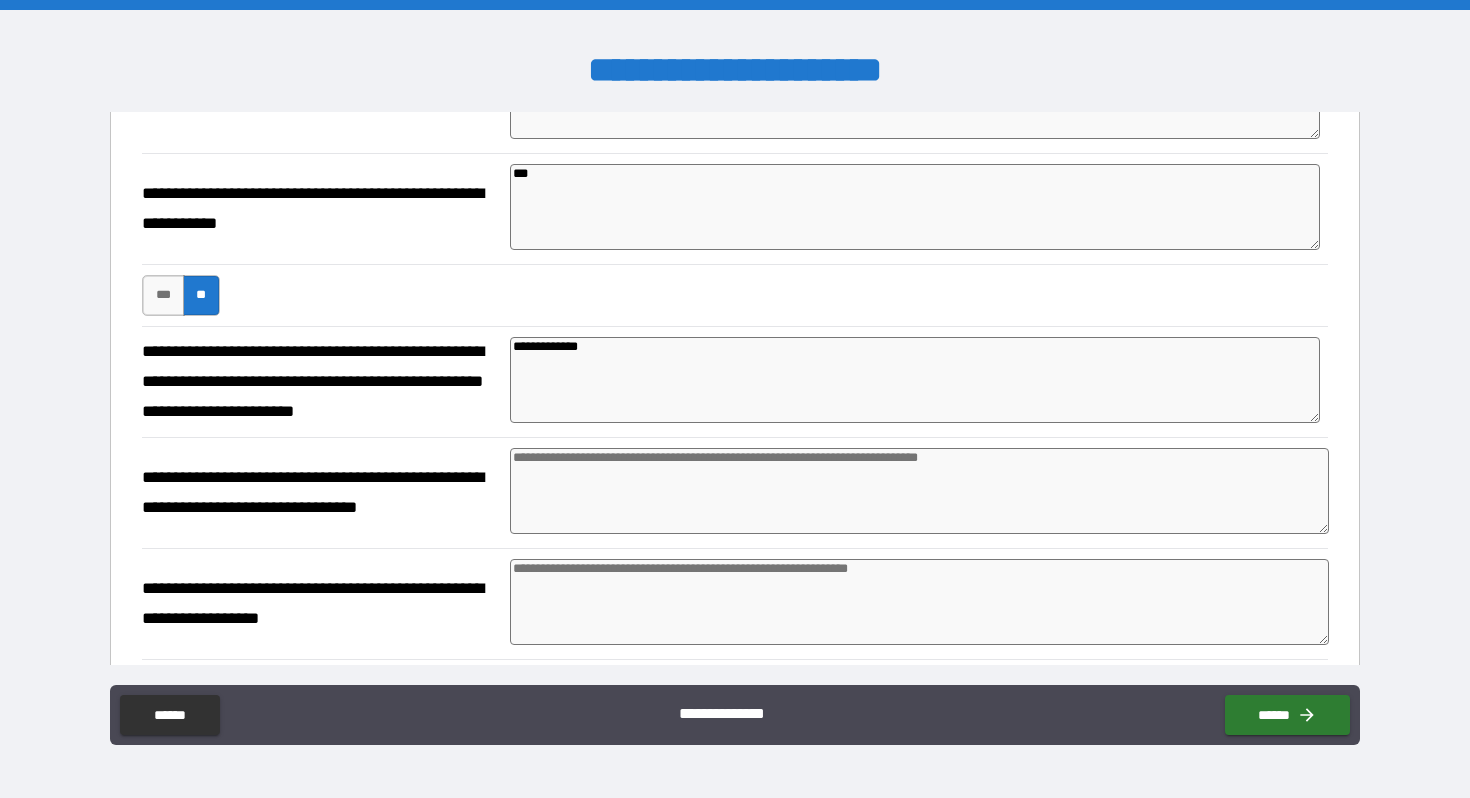click on "**********" at bounding box center (915, 380) 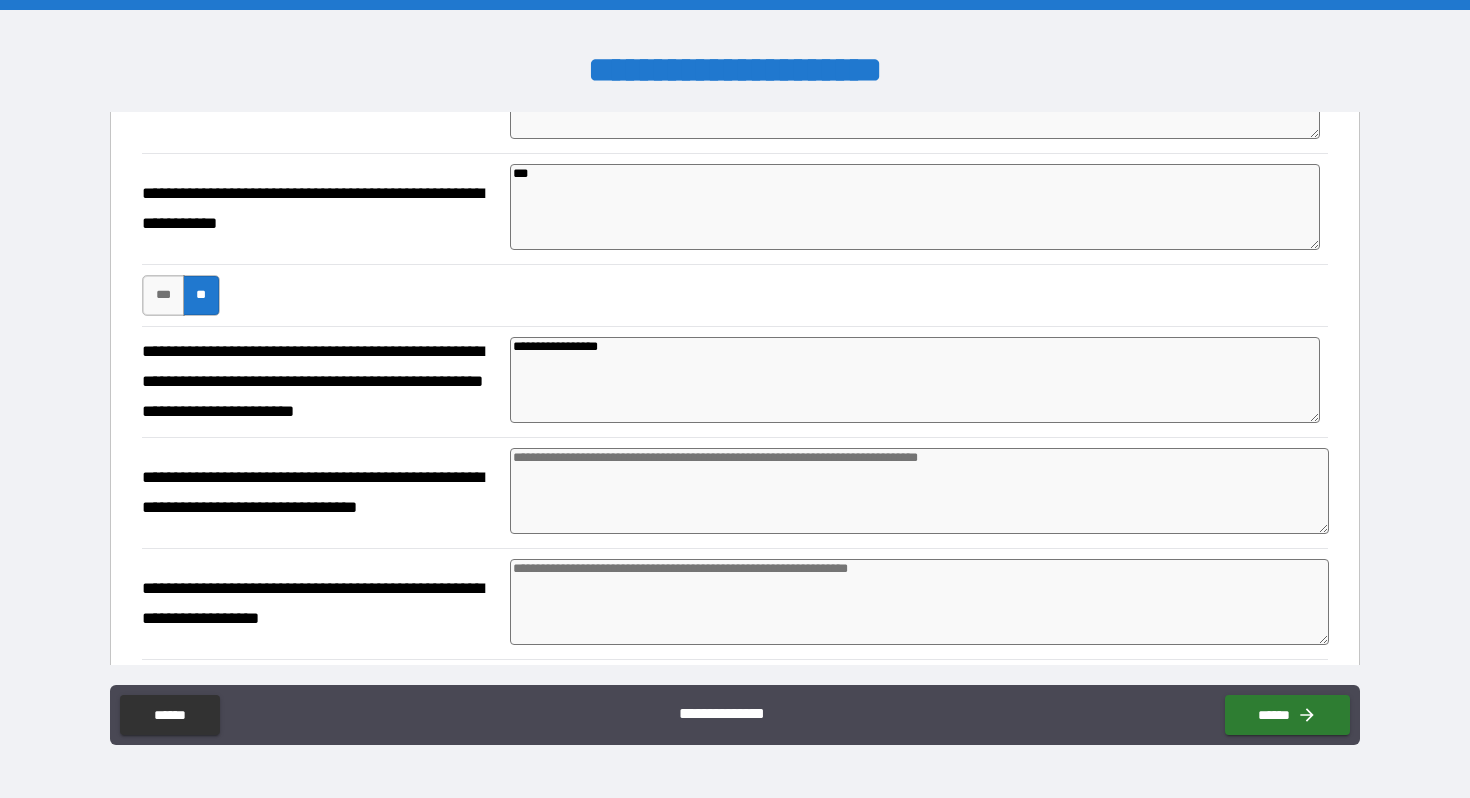 click at bounding box center (919, 491) 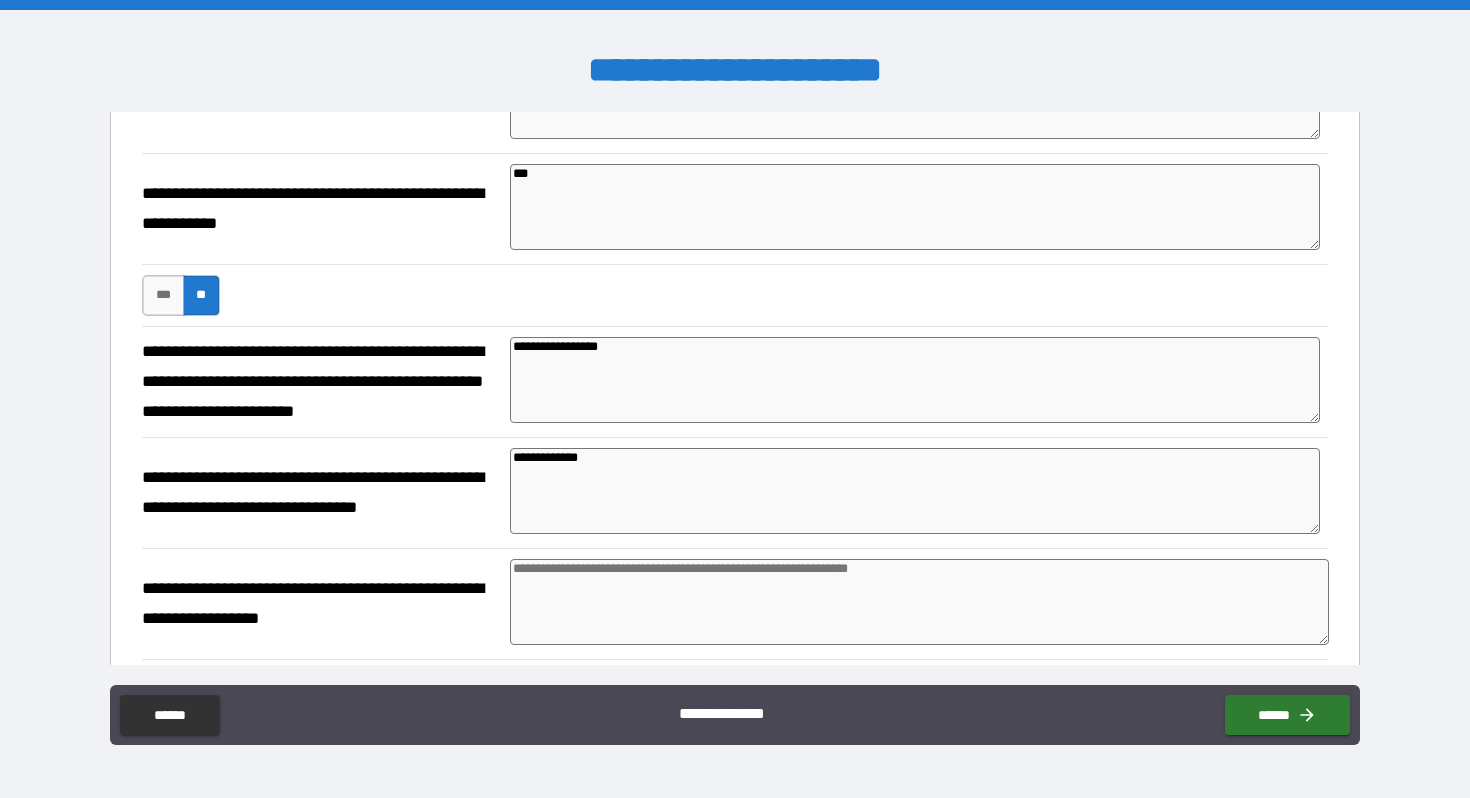 scroll, scrollTop: 679, scrollLeft: 0, axis: vertical 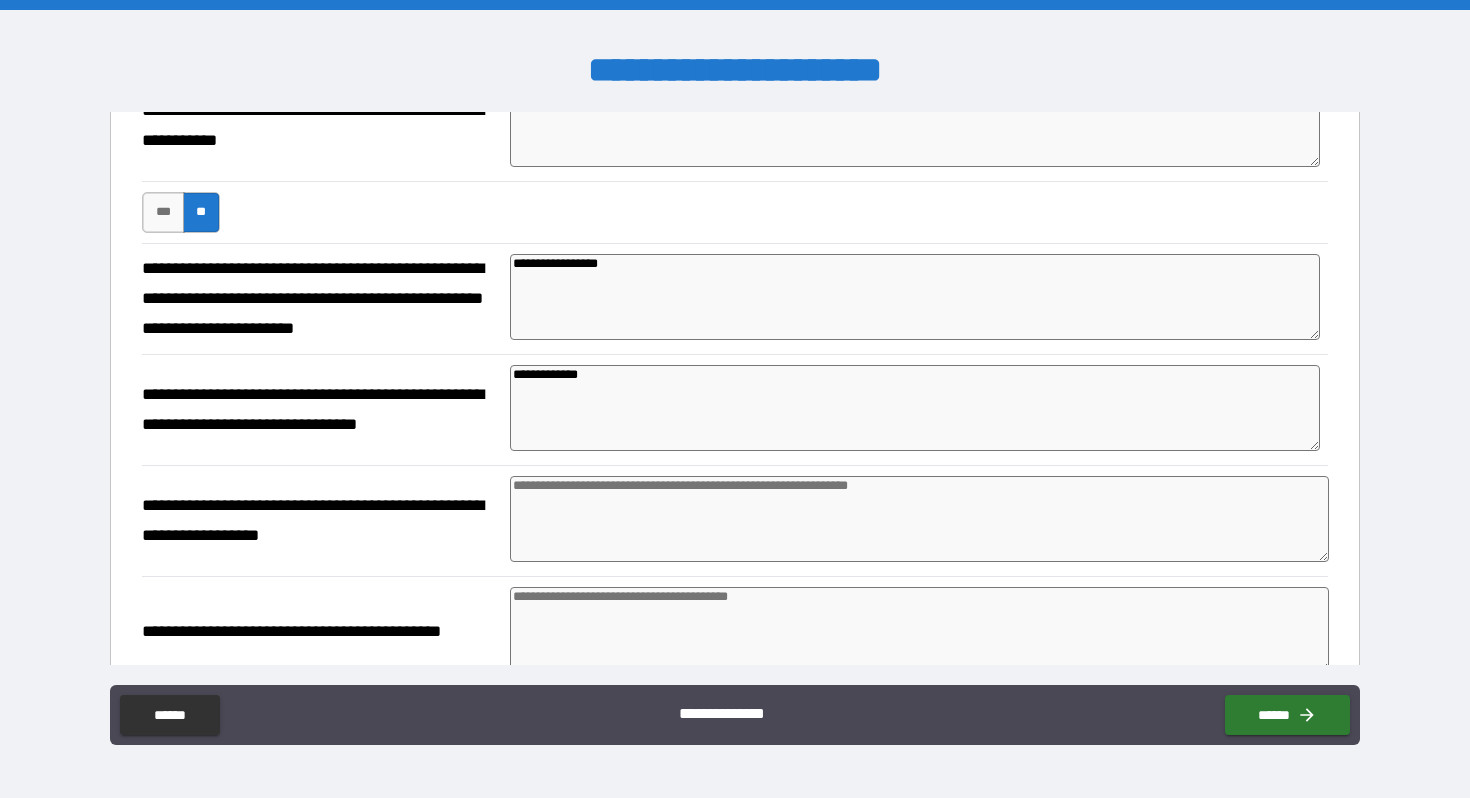 click at bounding box center (919, 519) 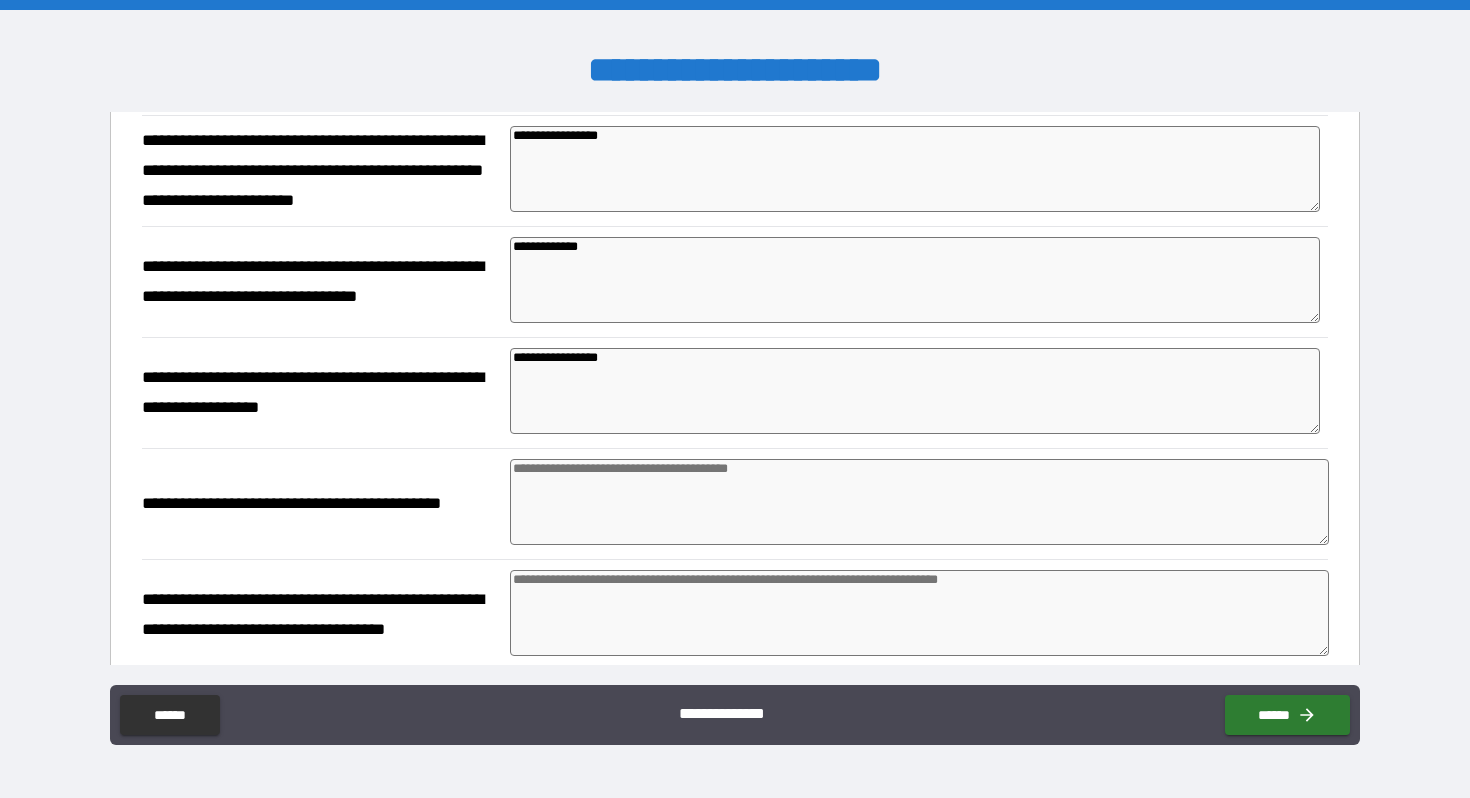 scroll, scrollTop: 883, scrollLeft: 0, axis: vertical 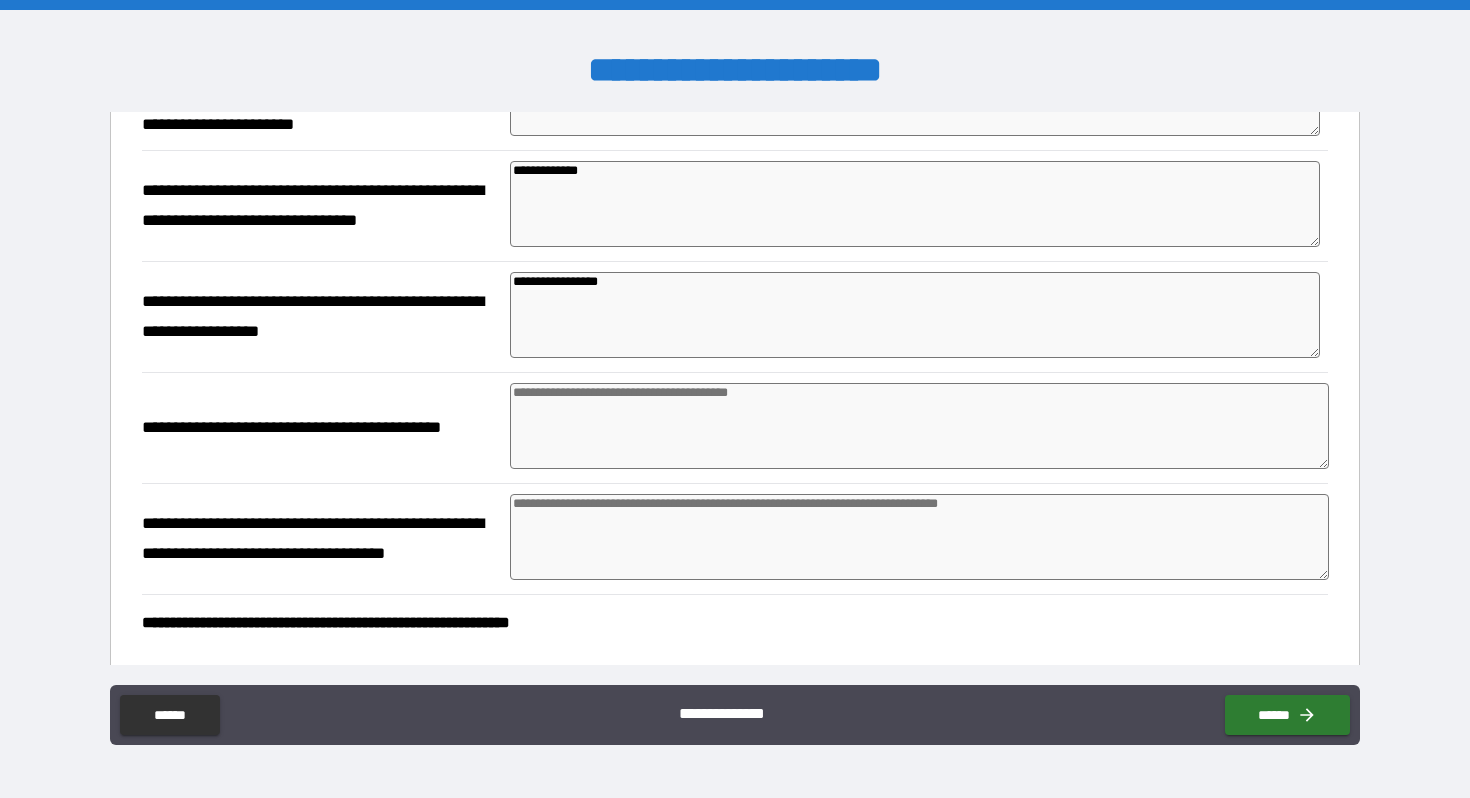 click at bounding box center [919, 426] 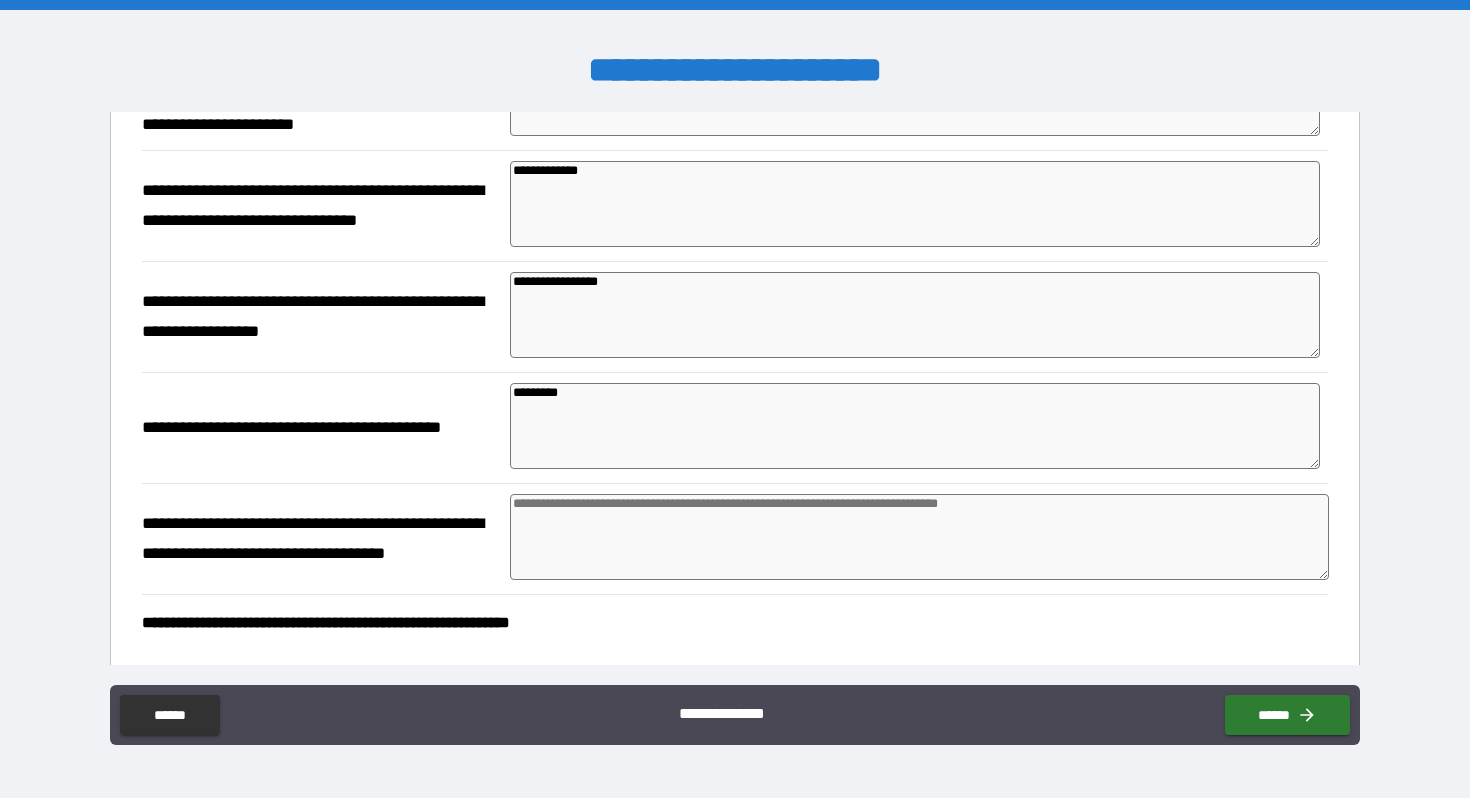 click at bounding box center [919, 537] 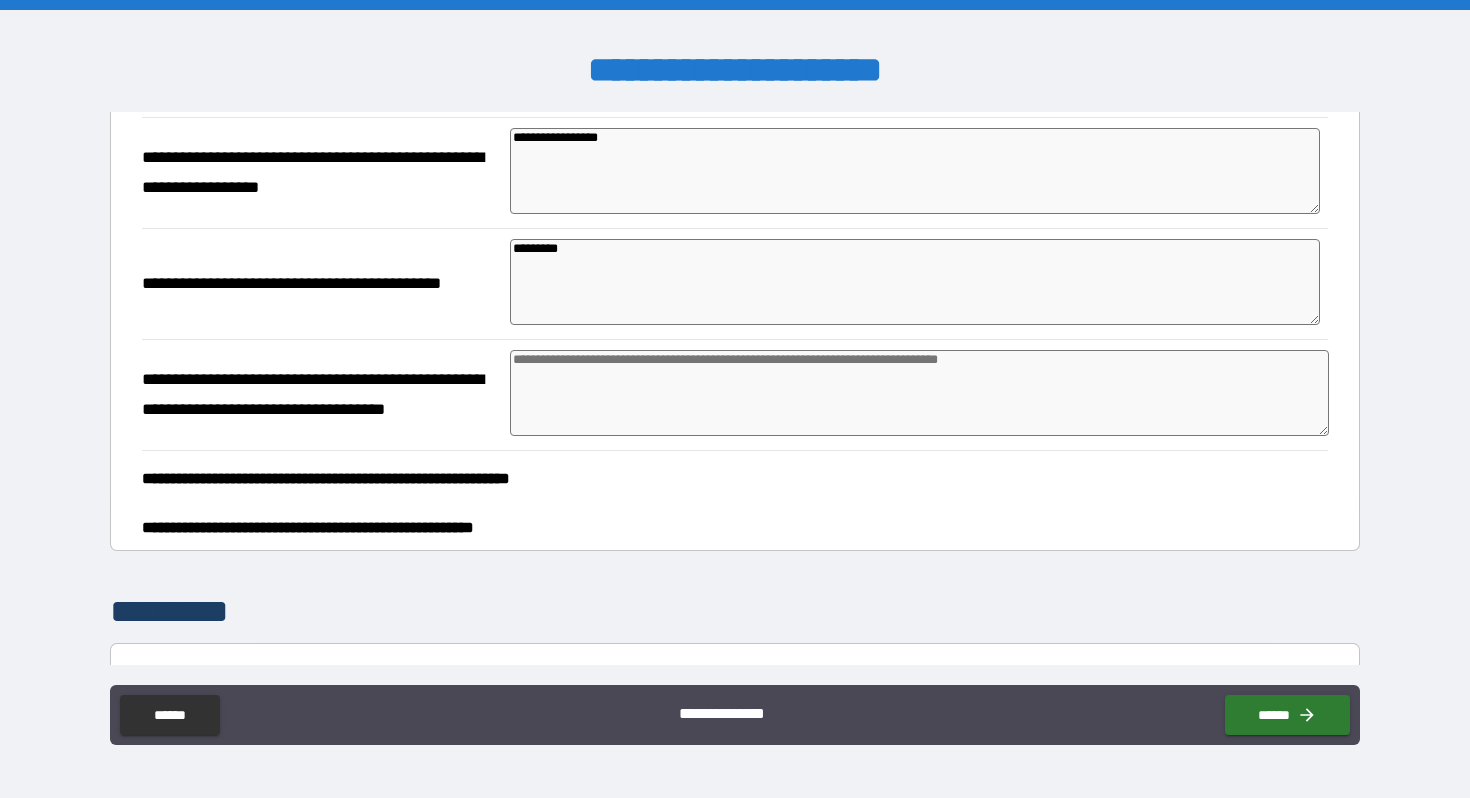 scroll, scrollTop: 1036, scrollLeft: 0, axis: vertical 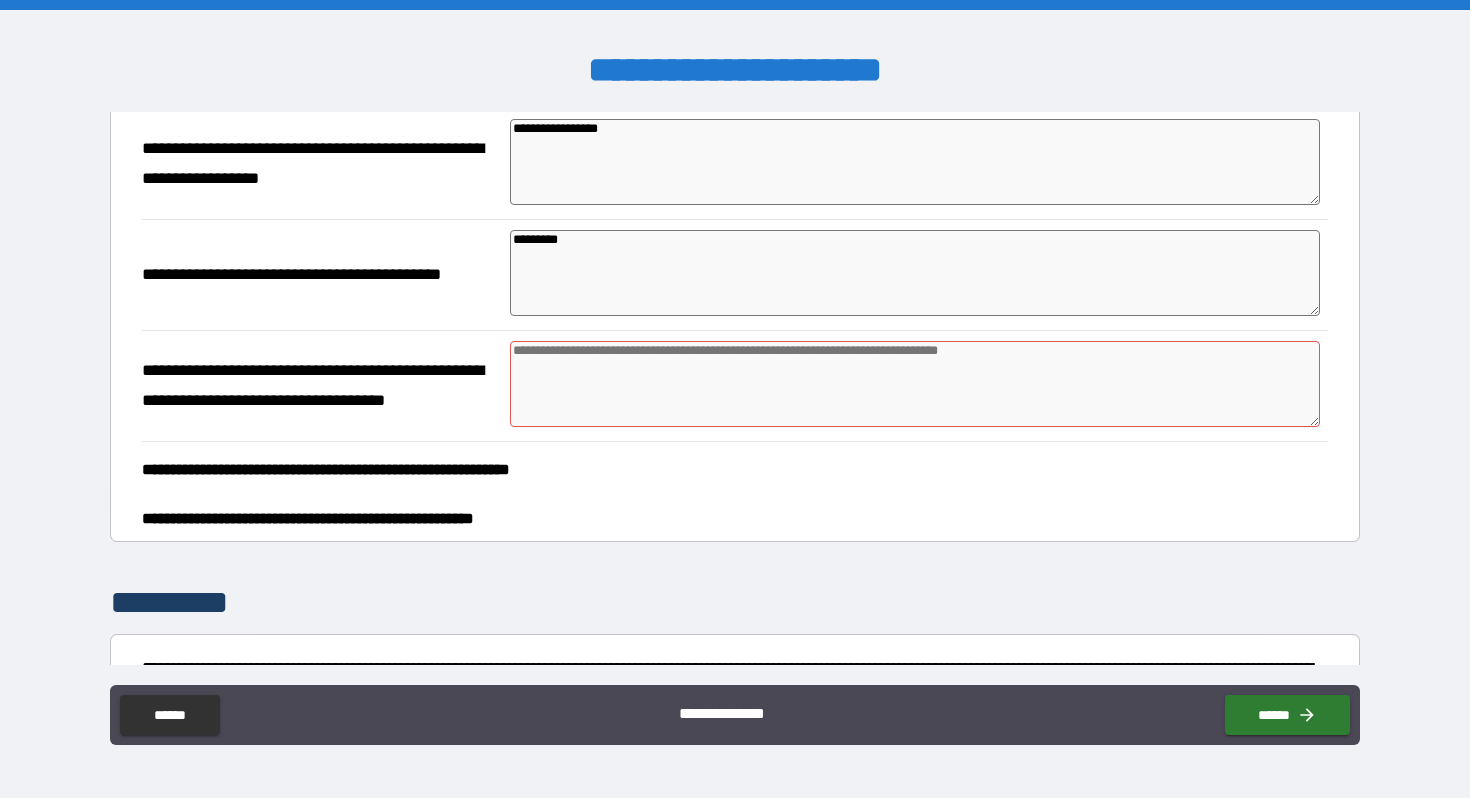 paste on "**********" 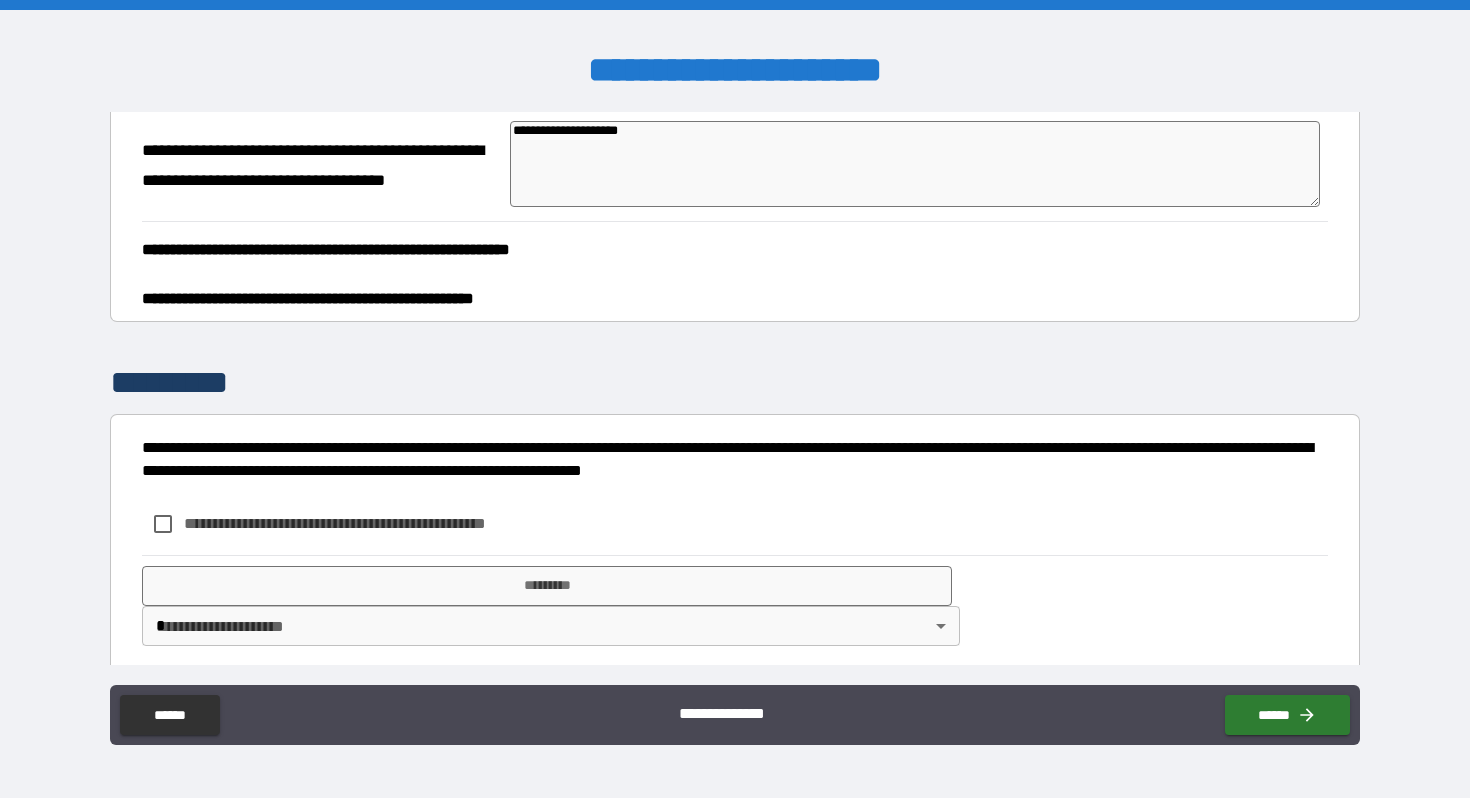 scroll, scrollTop: 1268, scrollLeft: 0, axis: vertical 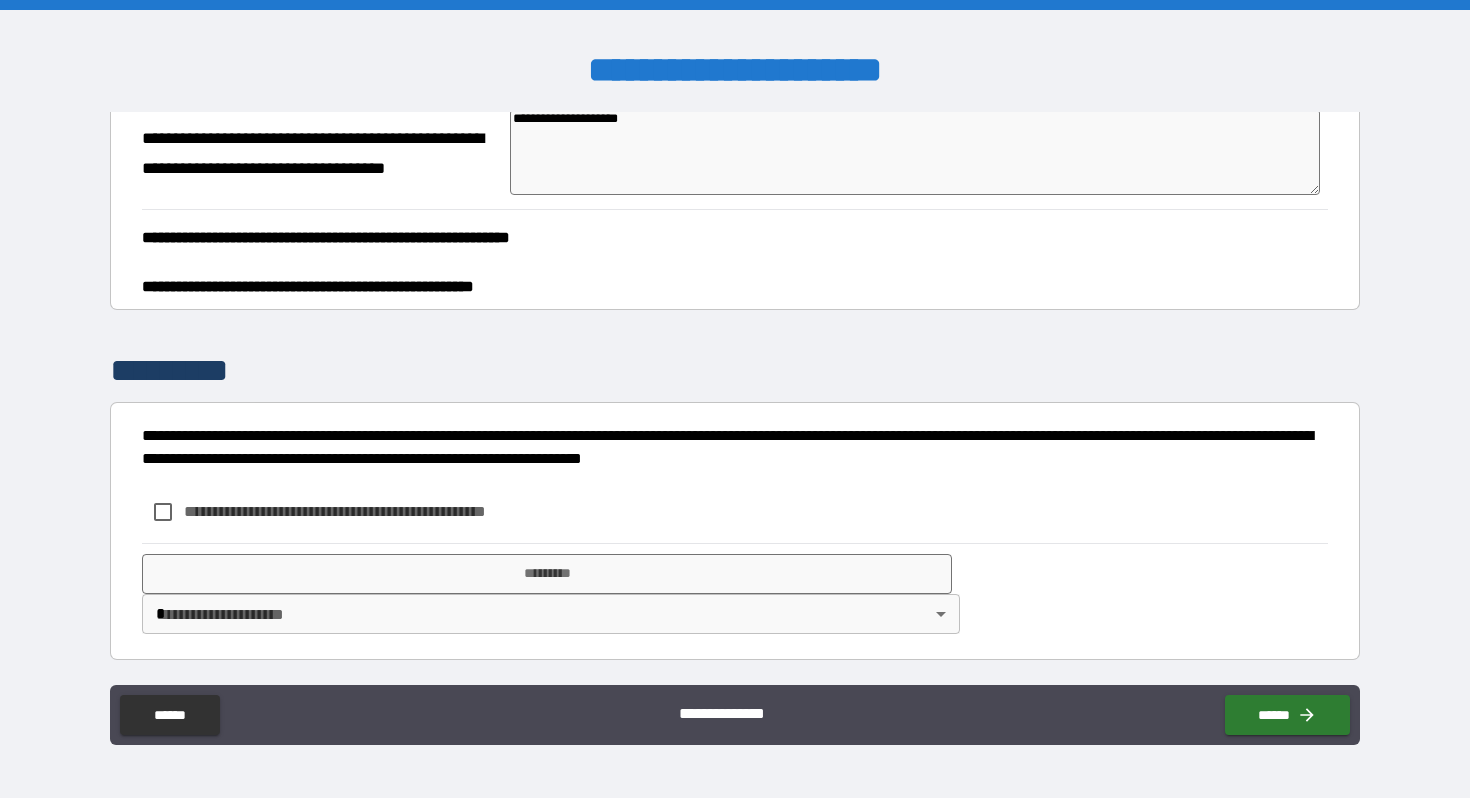 click on "**********" at bounding box center [347, 512] 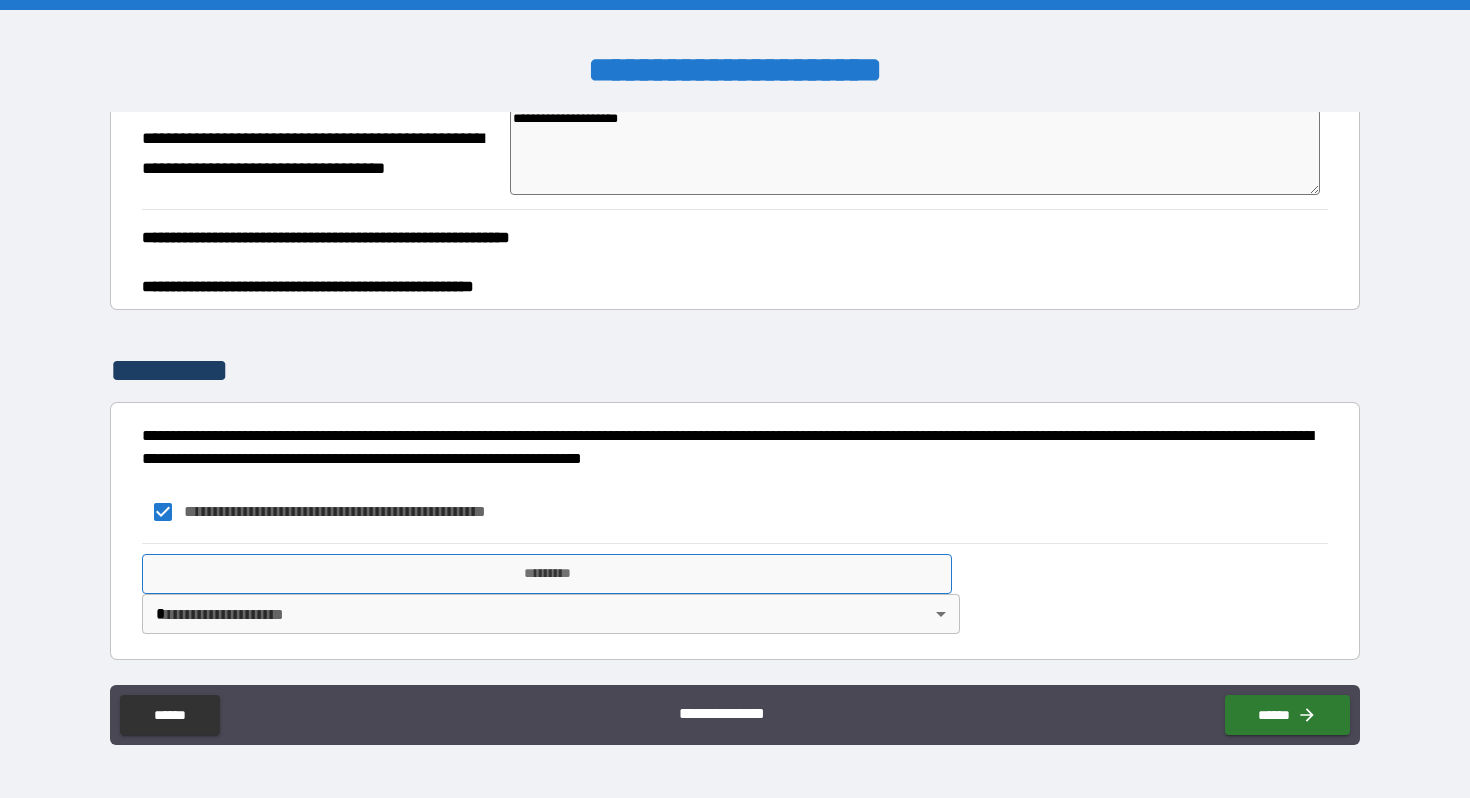 click on "*********" at bounding box center [547, 574] 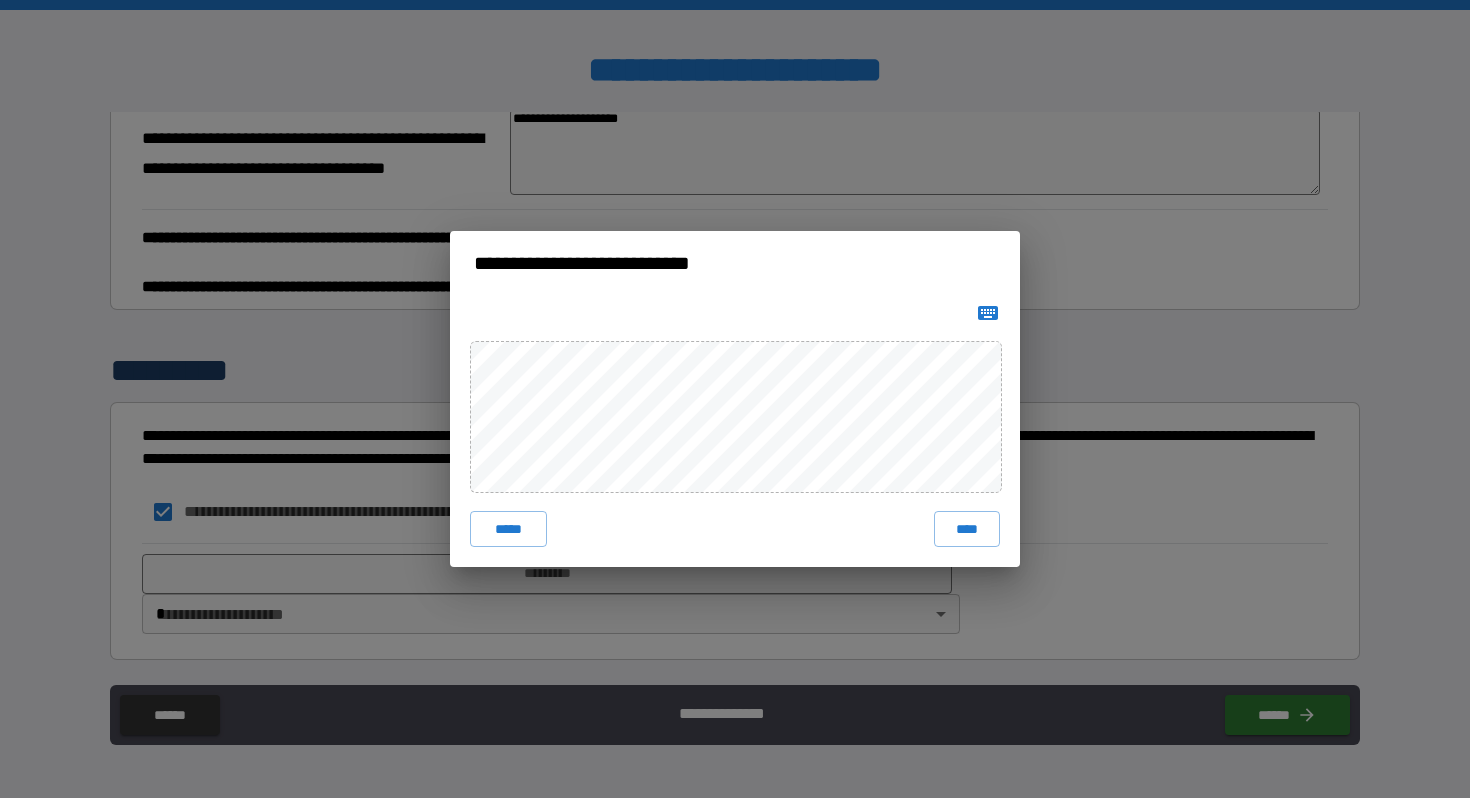 click on "***** ****" at bounding box center [735, 431] 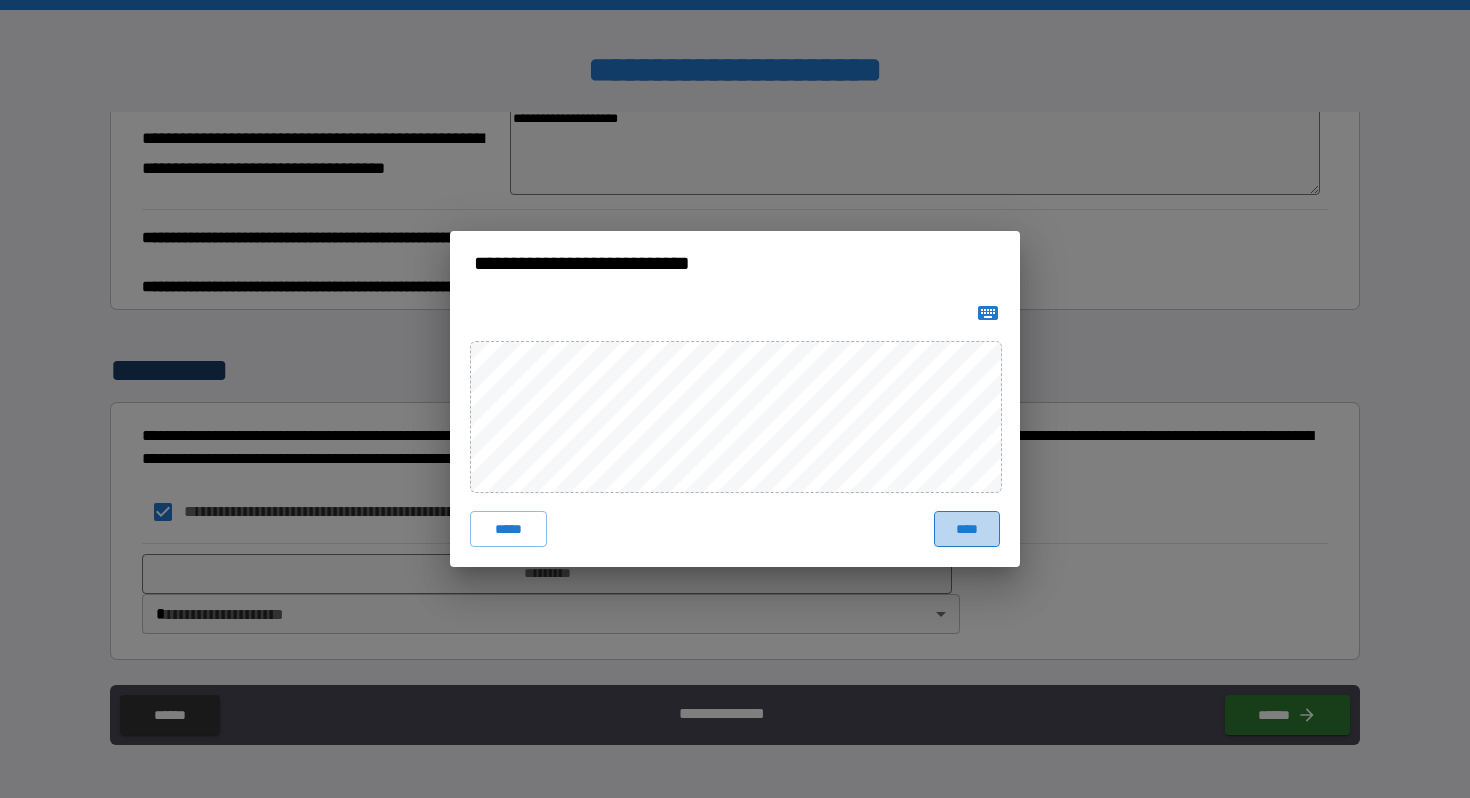 click on "****" at bounding box center (967, 529) 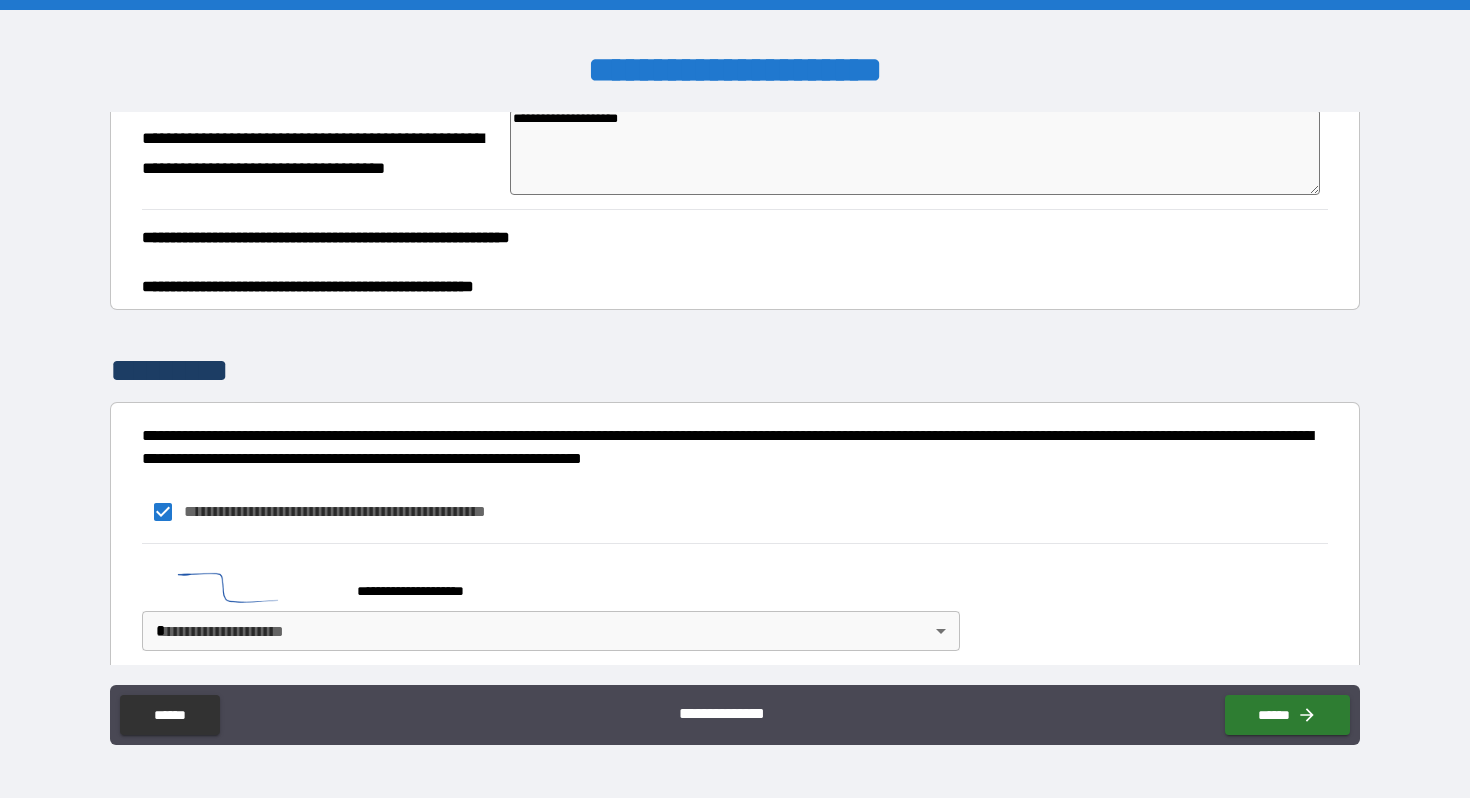 click on "**********" at bounding box center (735, 399) 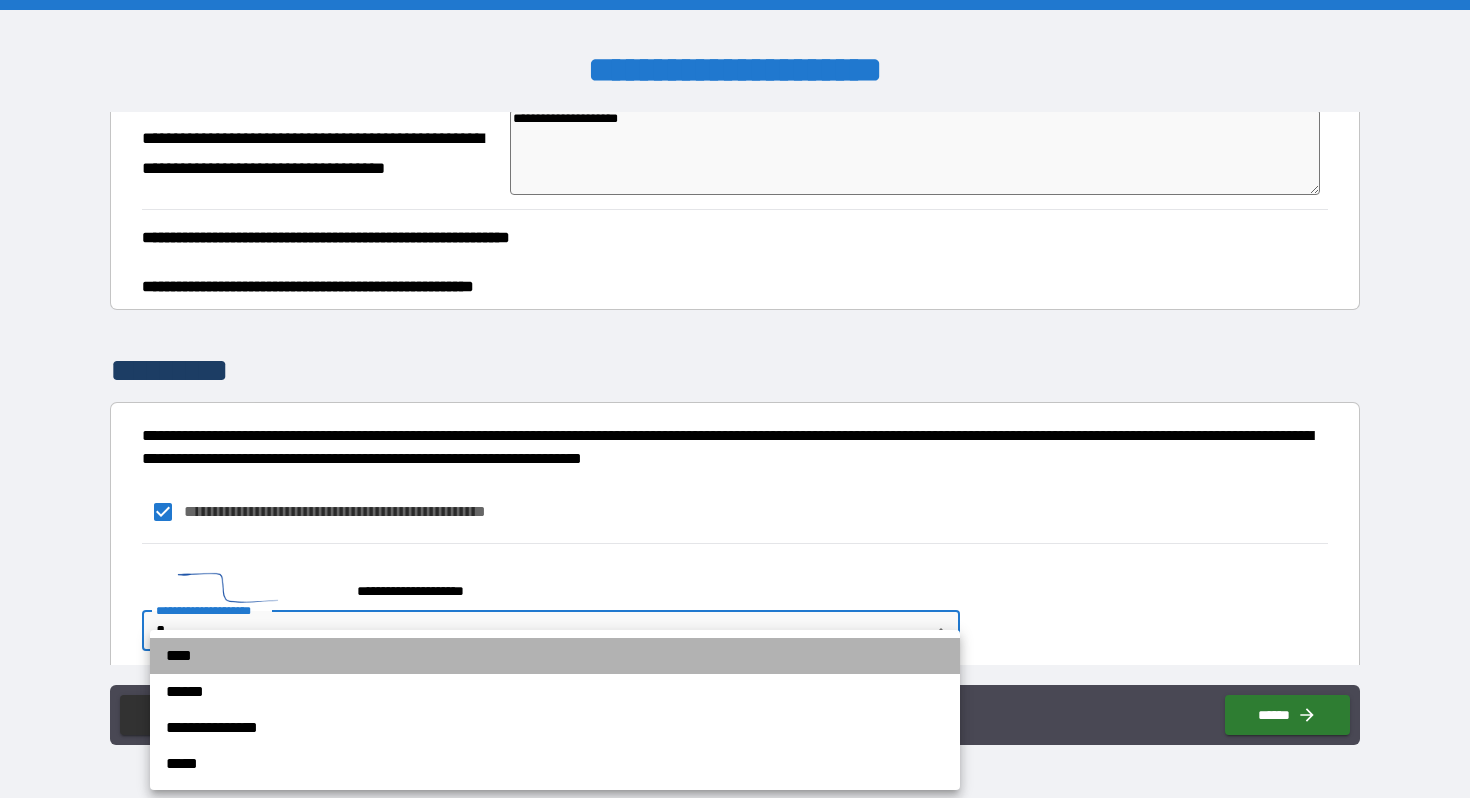 click on "****" at bounding box center [555, 656] 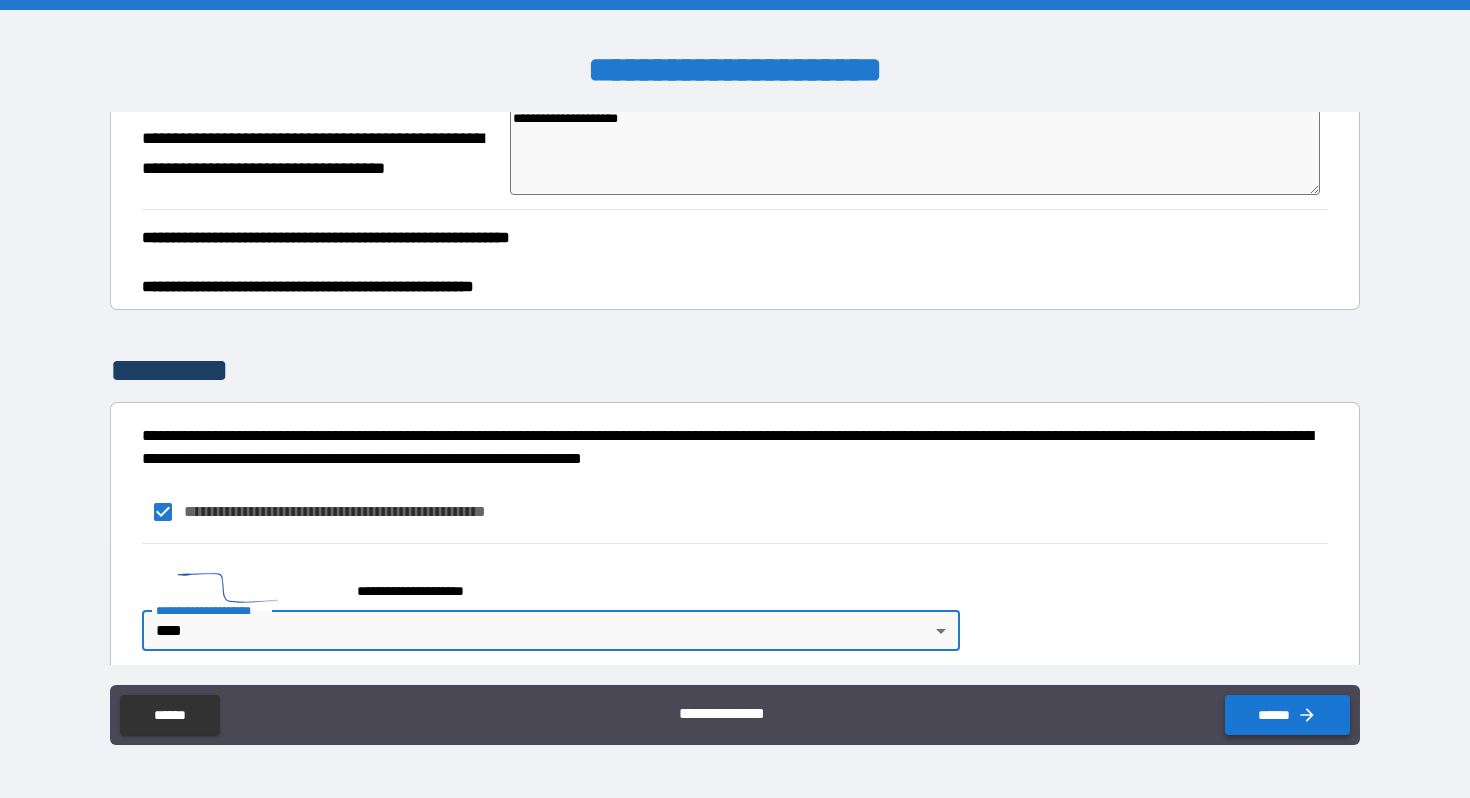 click 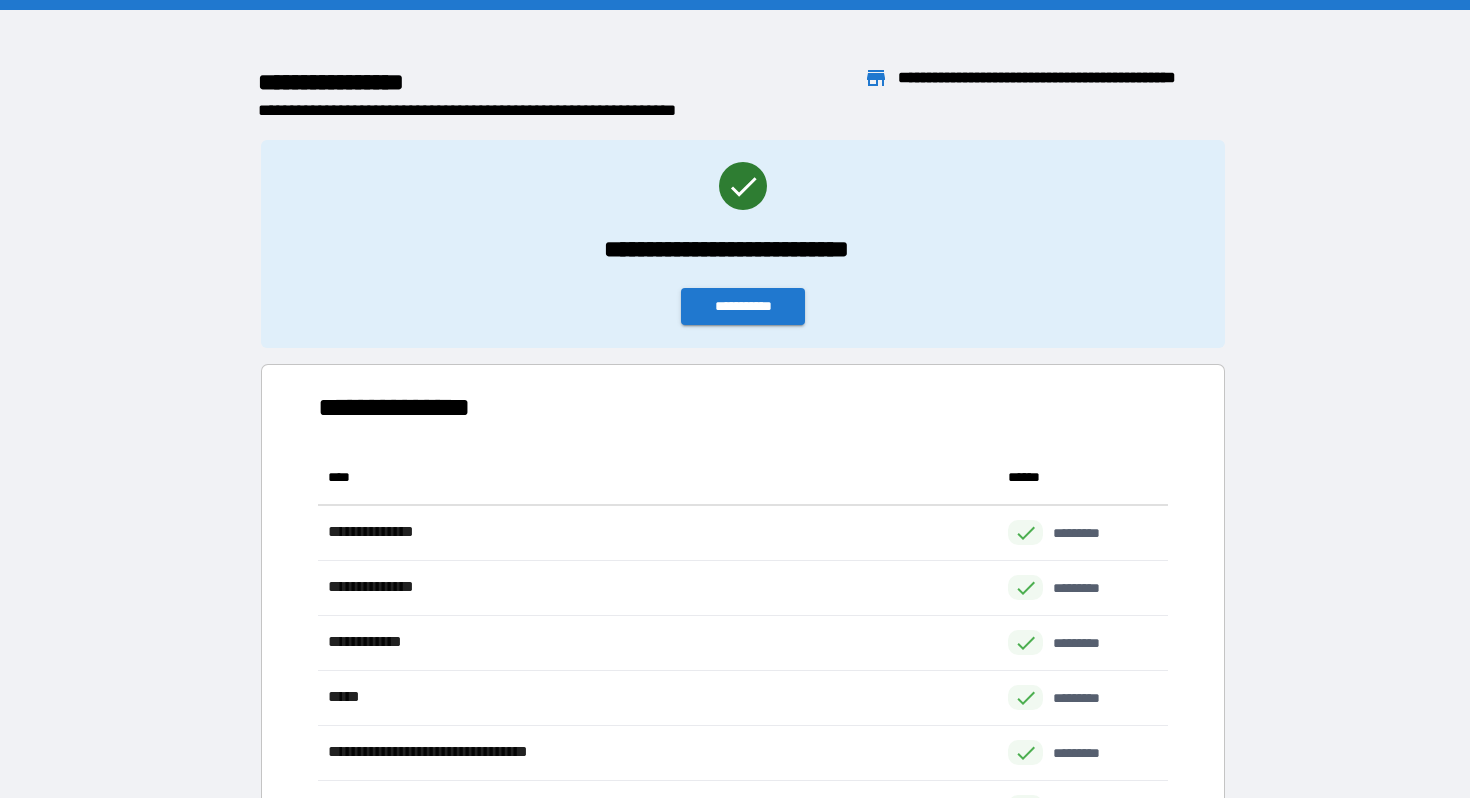 scroll, scrollTop: 1, scrollLeft: 1, axis: both 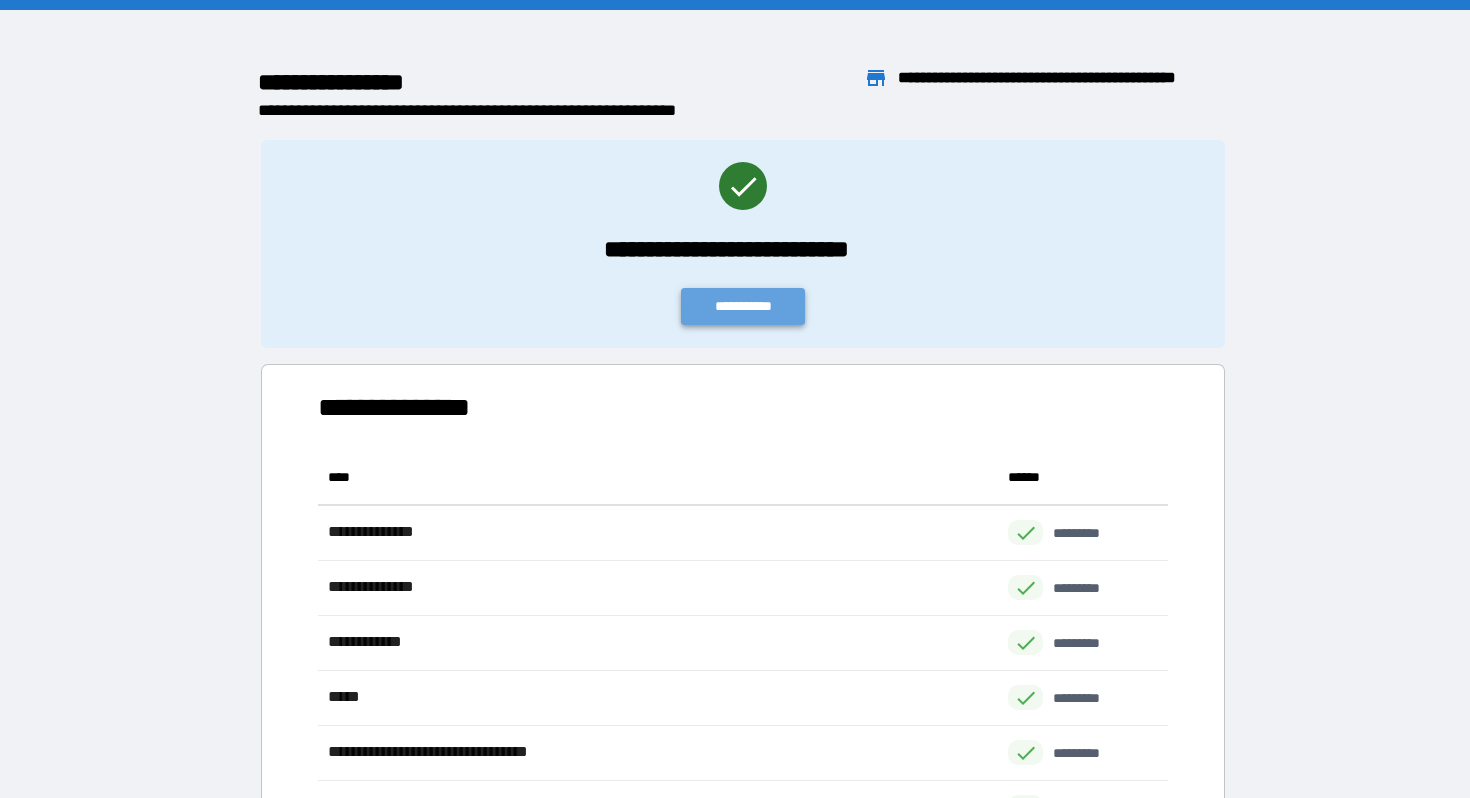 click on "**********" at bounding box center [743, 306] 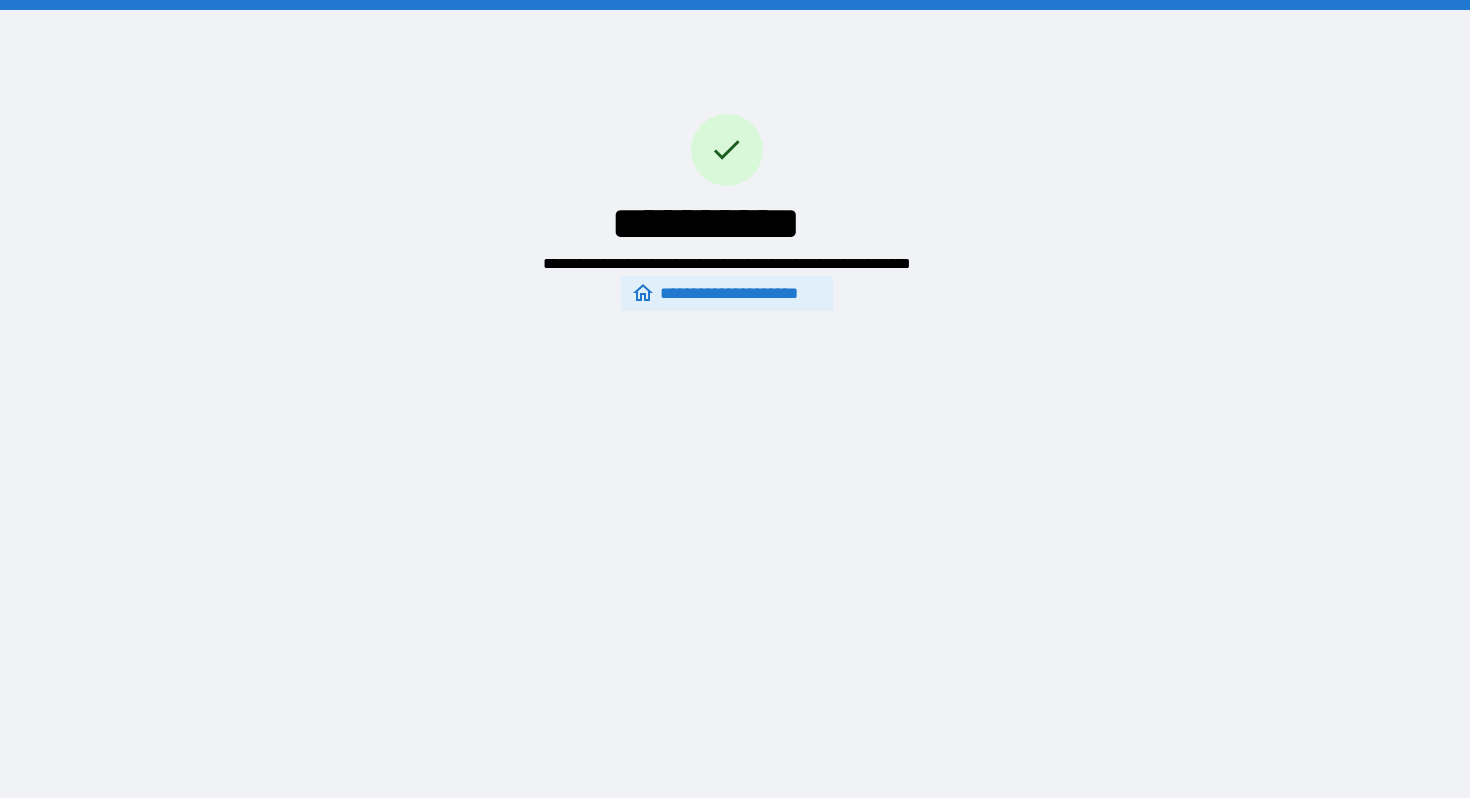 click on "**********" at bounding box center (726, 294) 